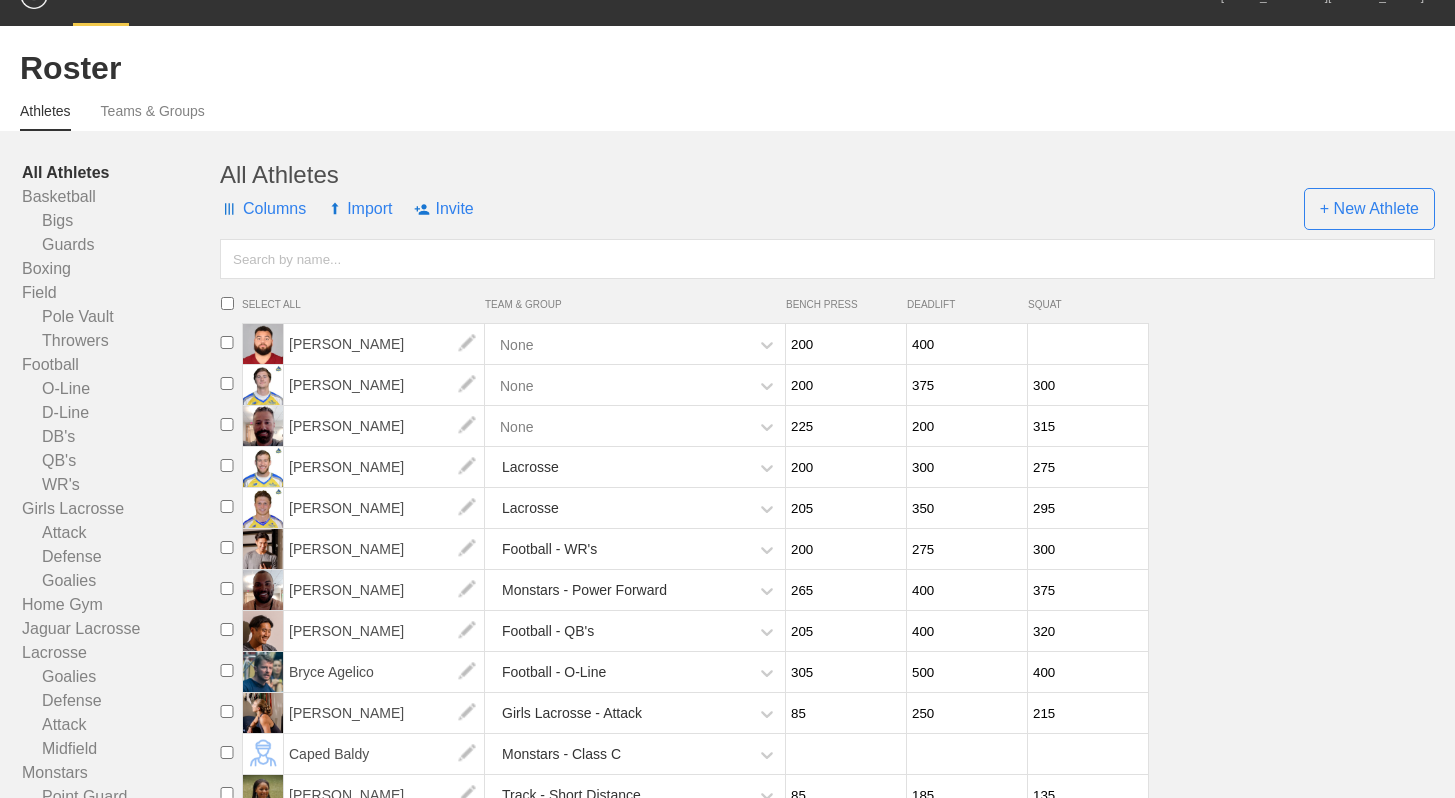 scroll, scrollTop: 0, scrollLeft: 0, axis: both 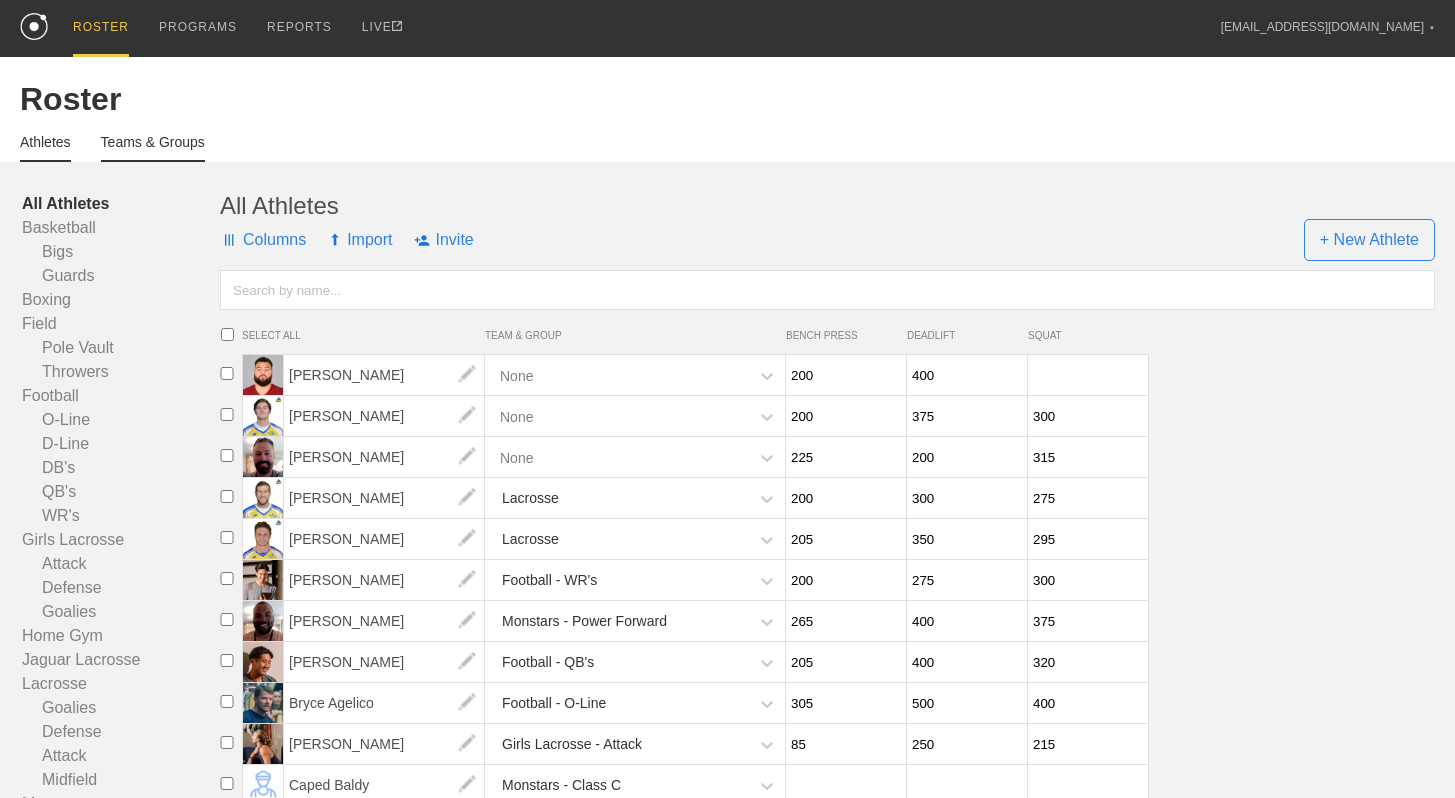 click on "Teams & Groups" at bounding box center (153, 148) 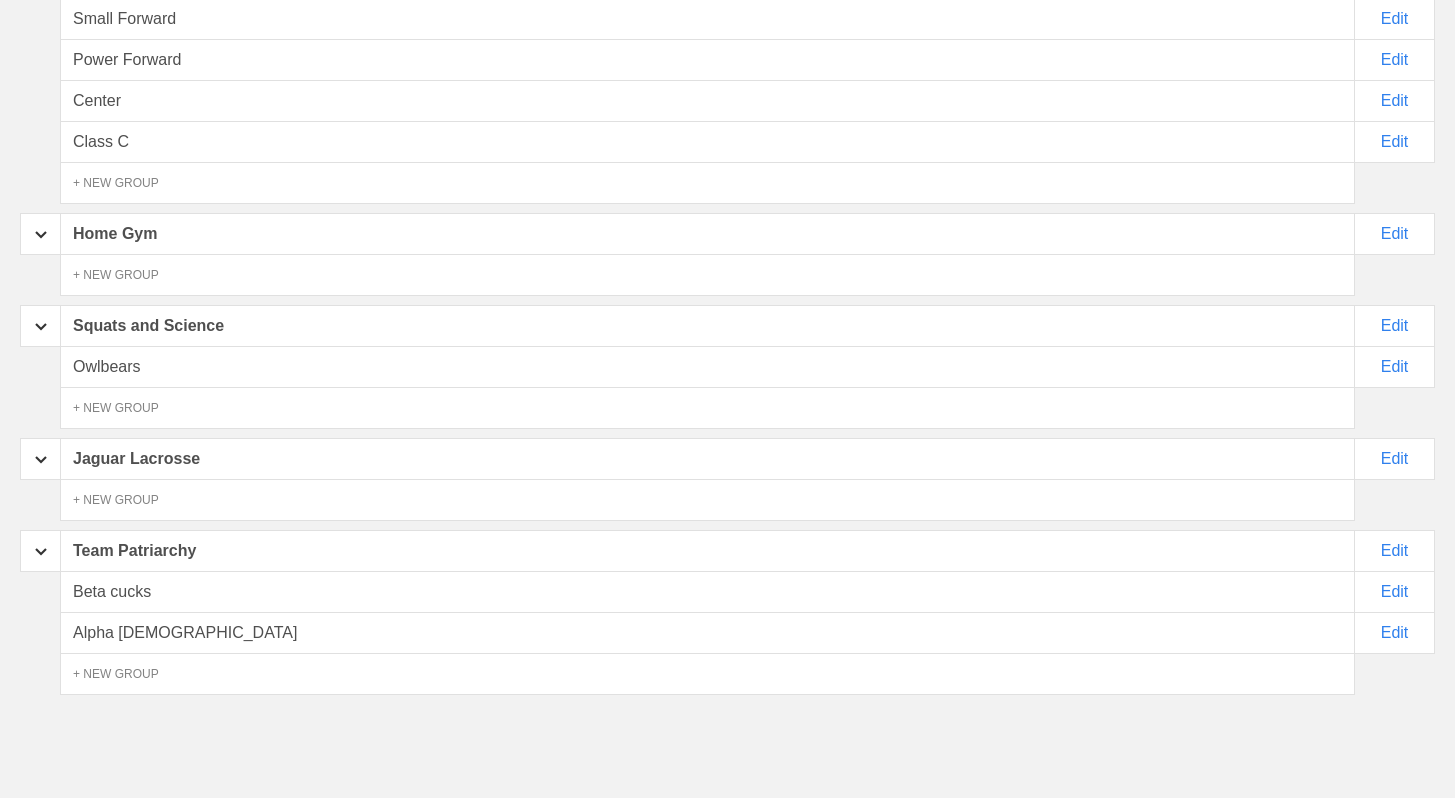 scroll, scrollTop: 2272, scrollLeft: 0, axis: vertical 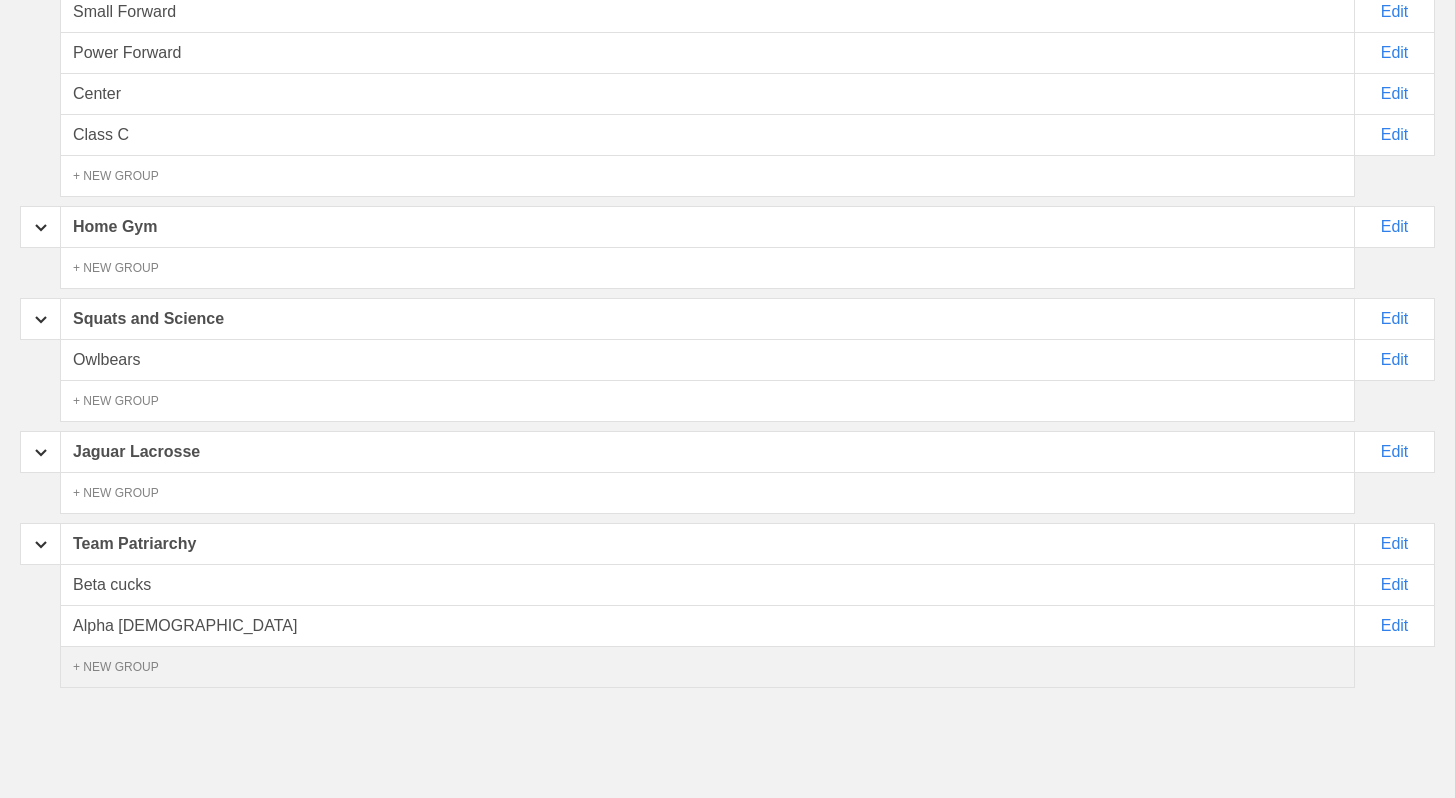 click on "+ NEW GROUP" at bounding box center [707, 667] 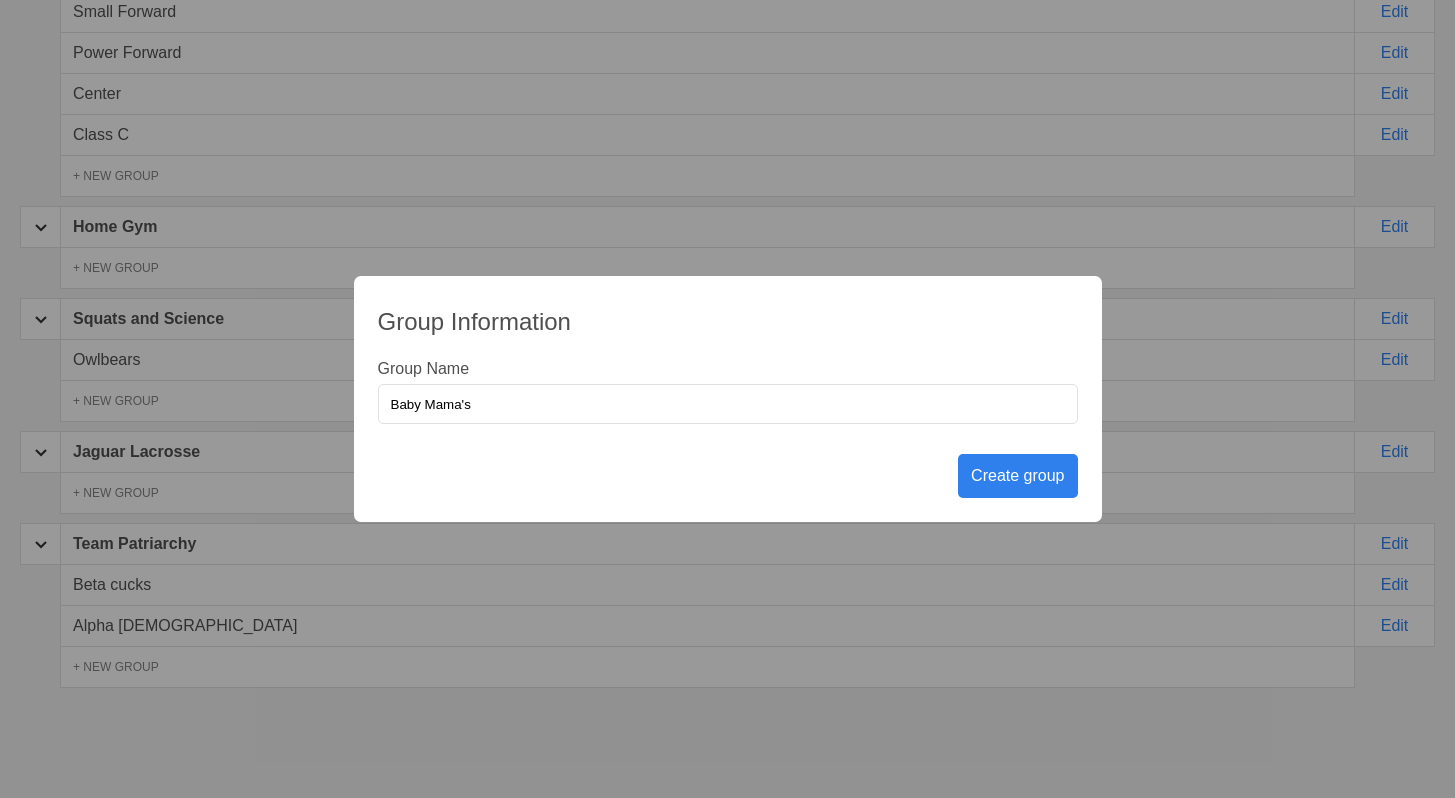 type on "Baby Mama's" 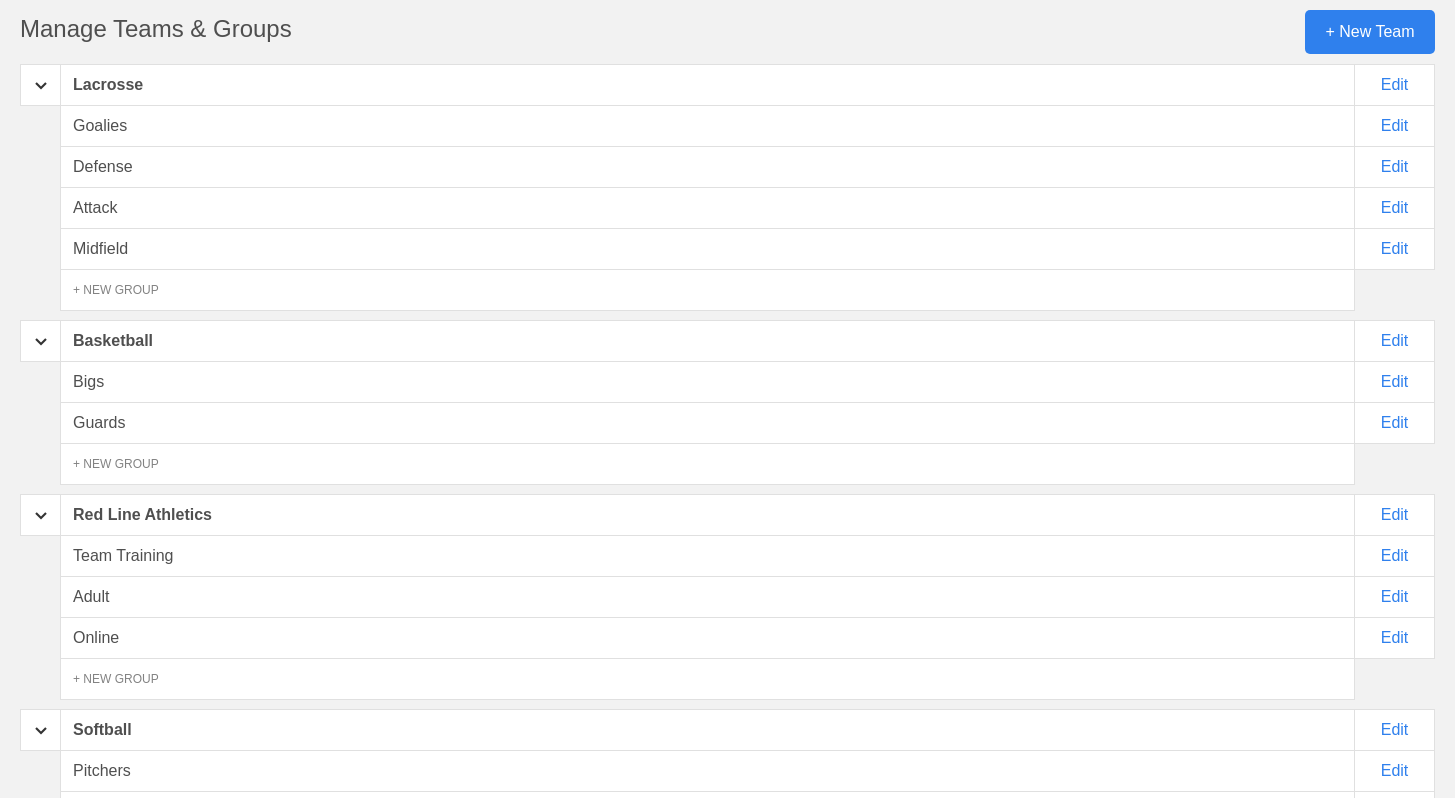 scroll, scrollTop: 0, scrollLeft: 0, axis: both 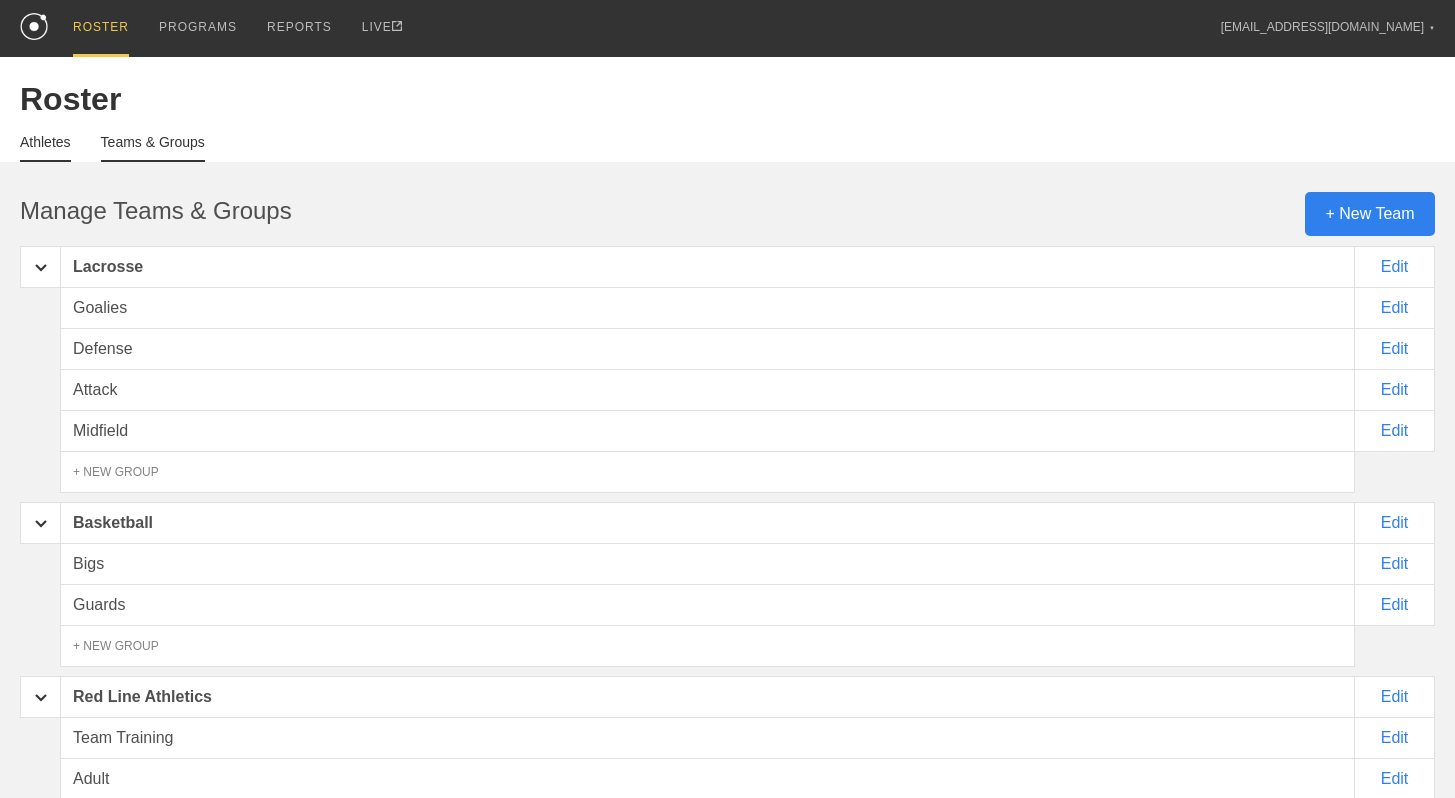 click on "Athletes" at bounding box center (45, 148) 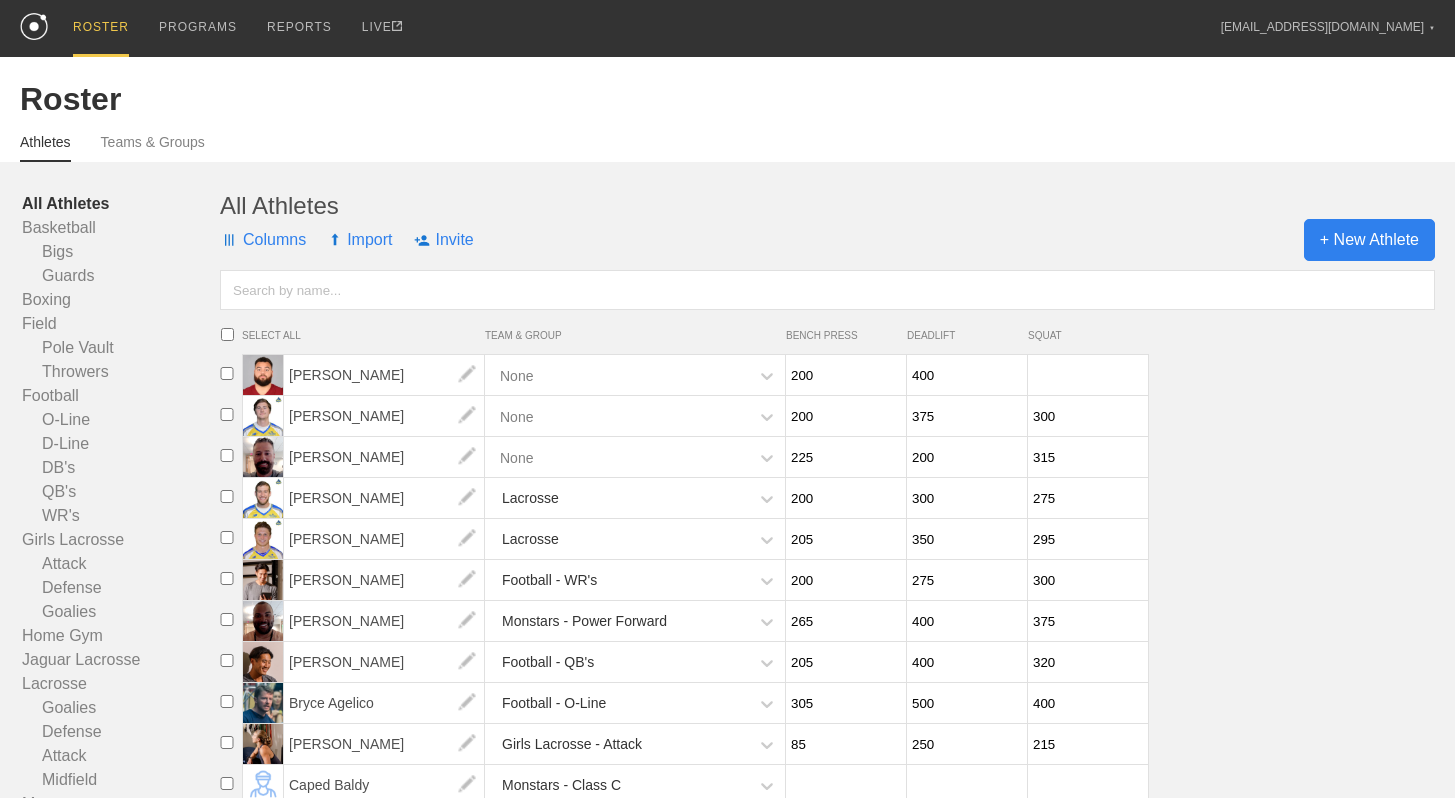 click on "+ New Athlete" at bounding box center [1369, 240] 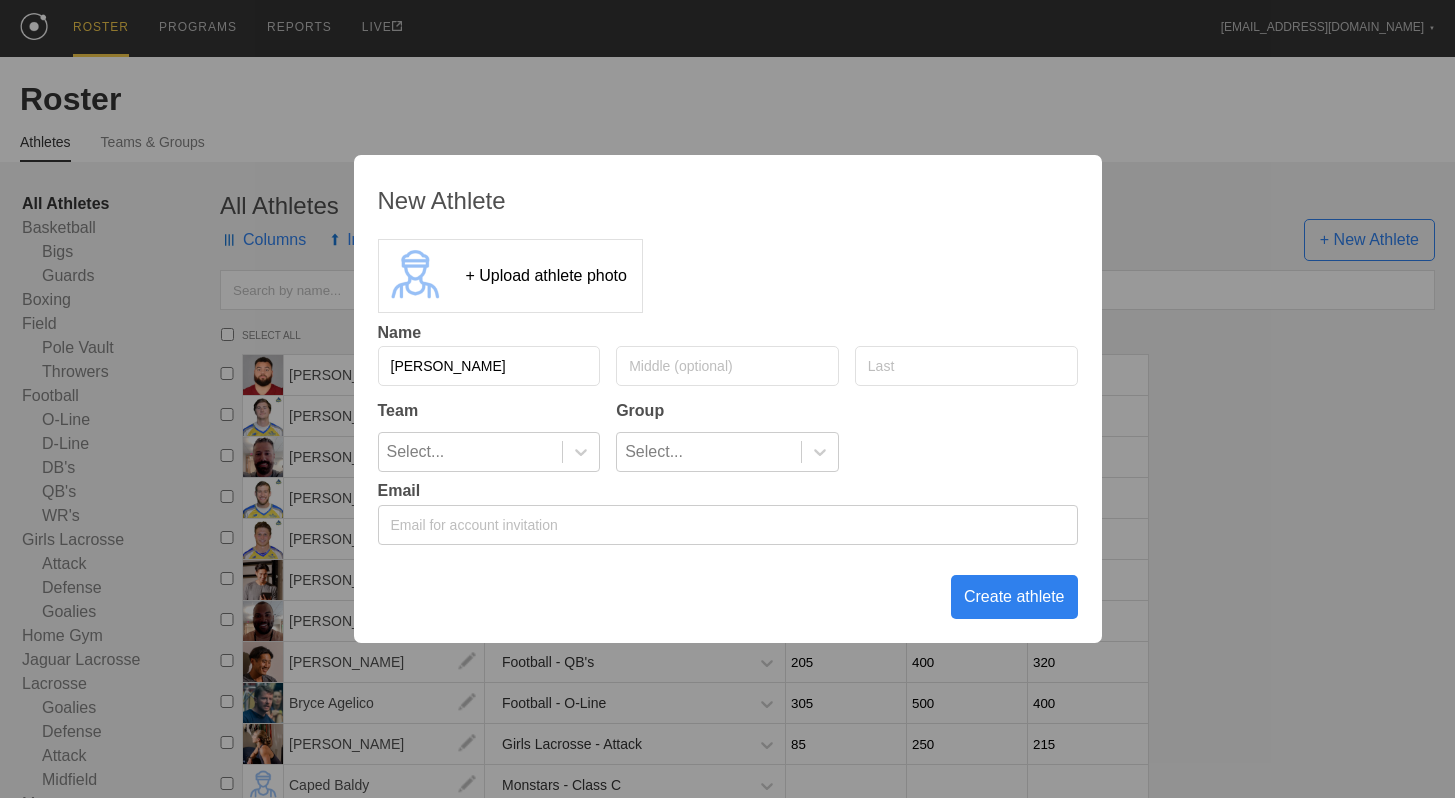 type on "[PERSON_NAME]" 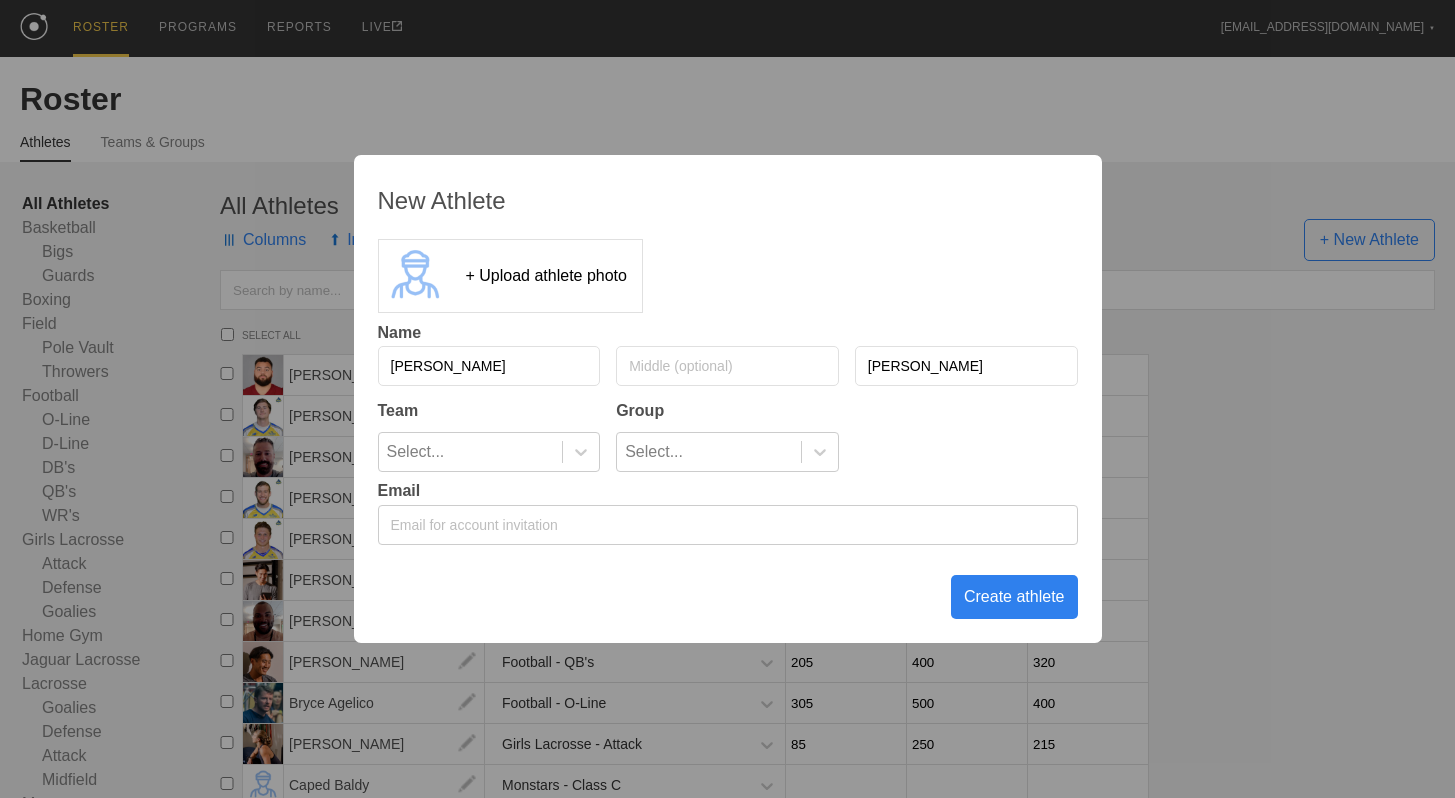 type on "[PERSON_NAME]" 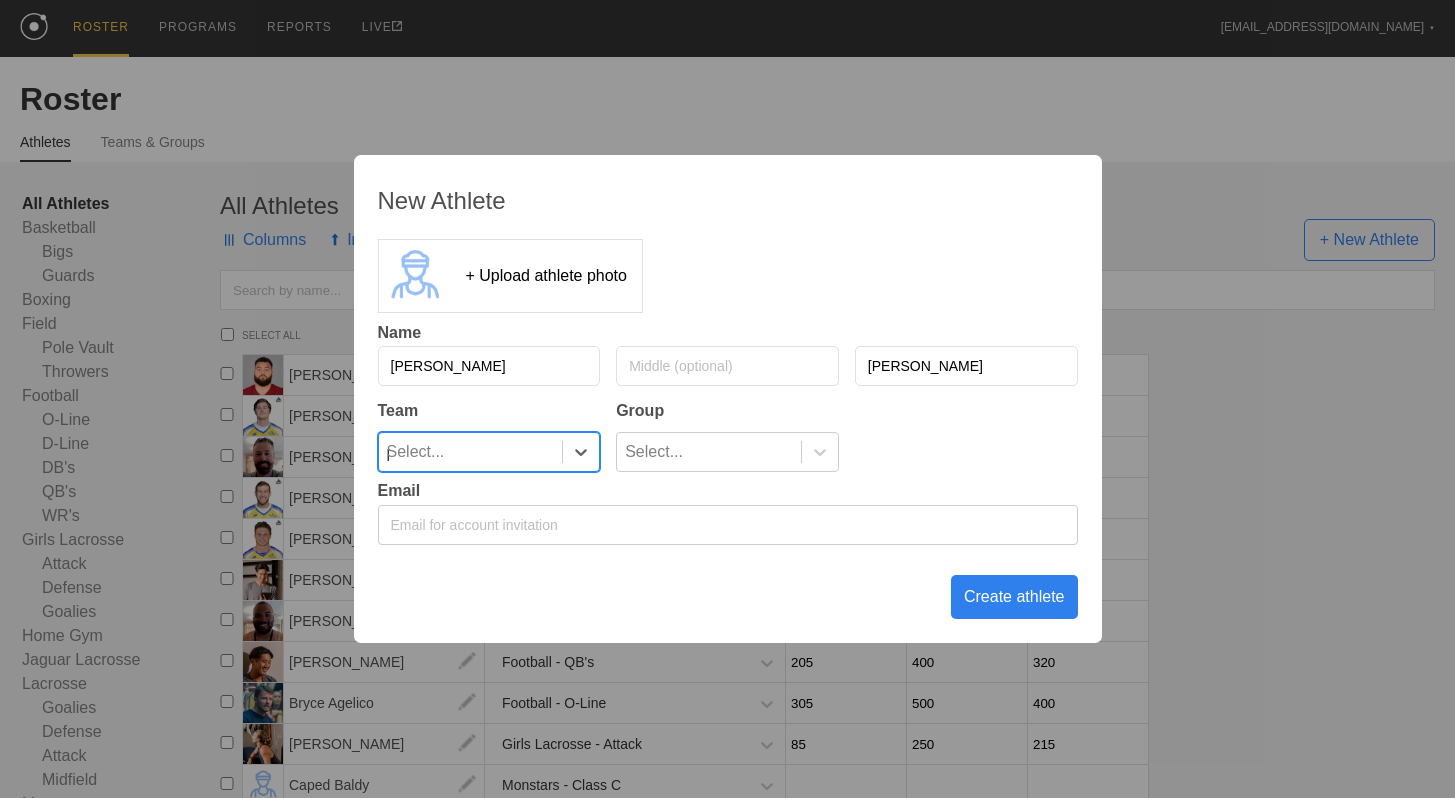 type on "pa" 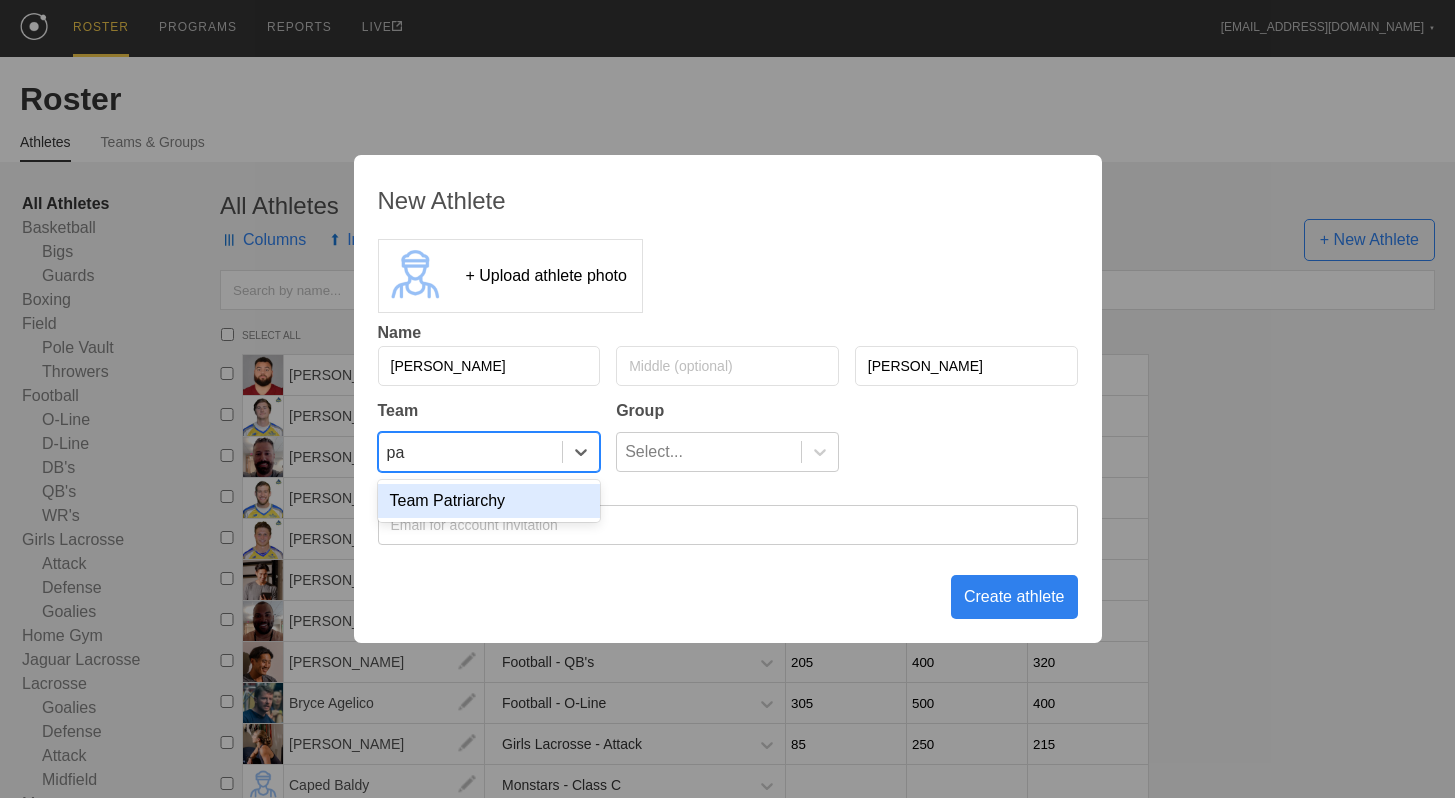 click on "Team Patriarchy" at bounding box center [489, 501] 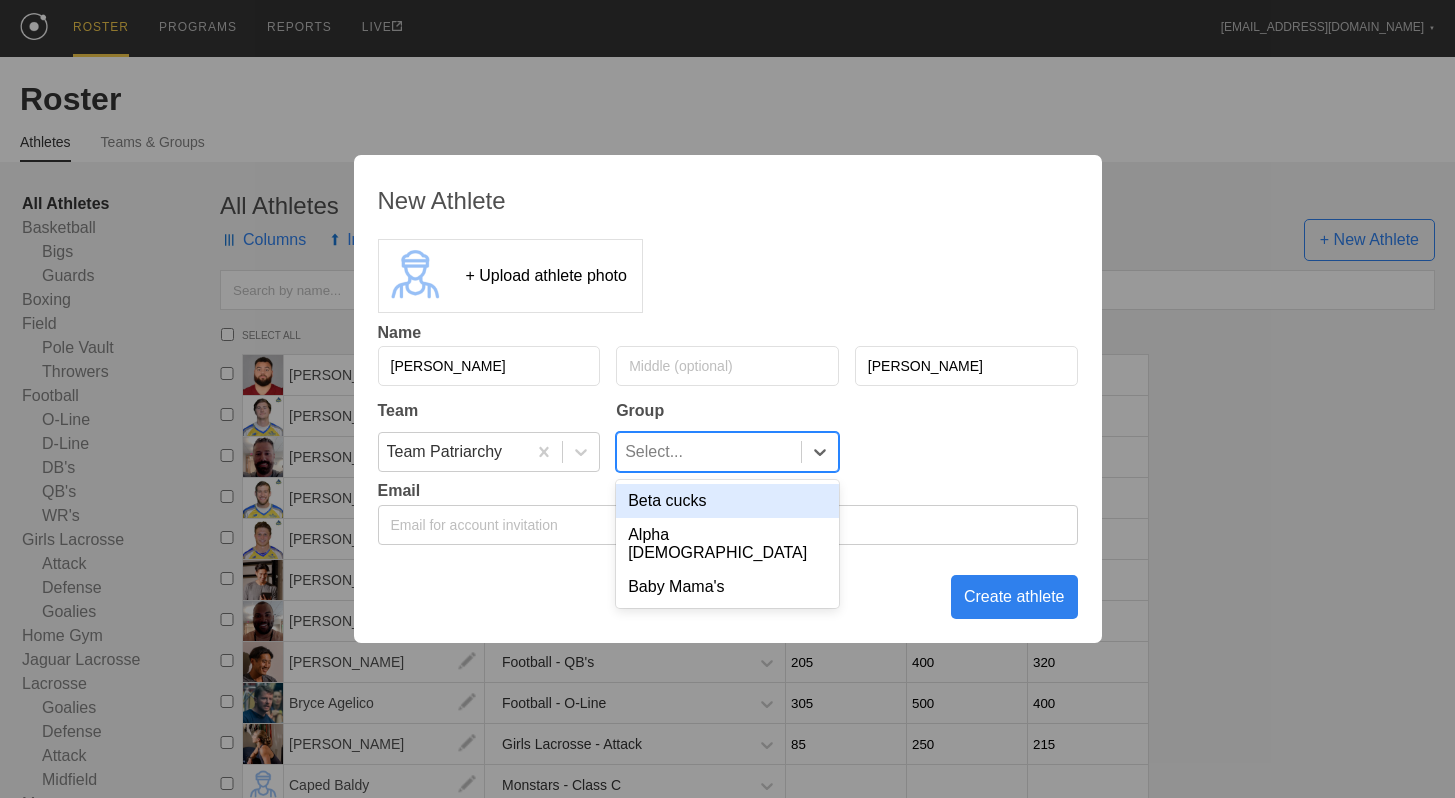click on "Select..." at bounding box center [709, 452] 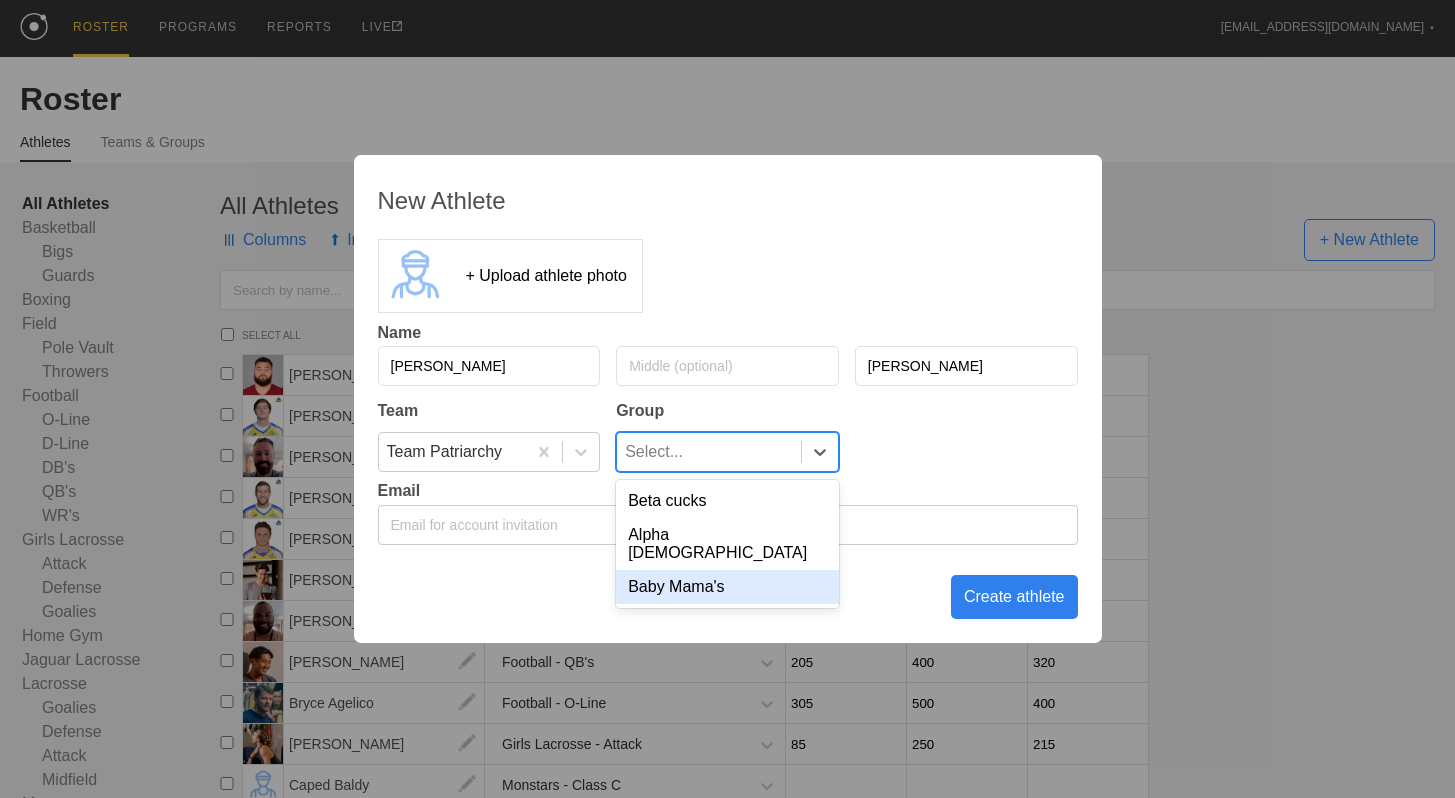 click on "Baby Mama's" at bounding box center (727, 587) 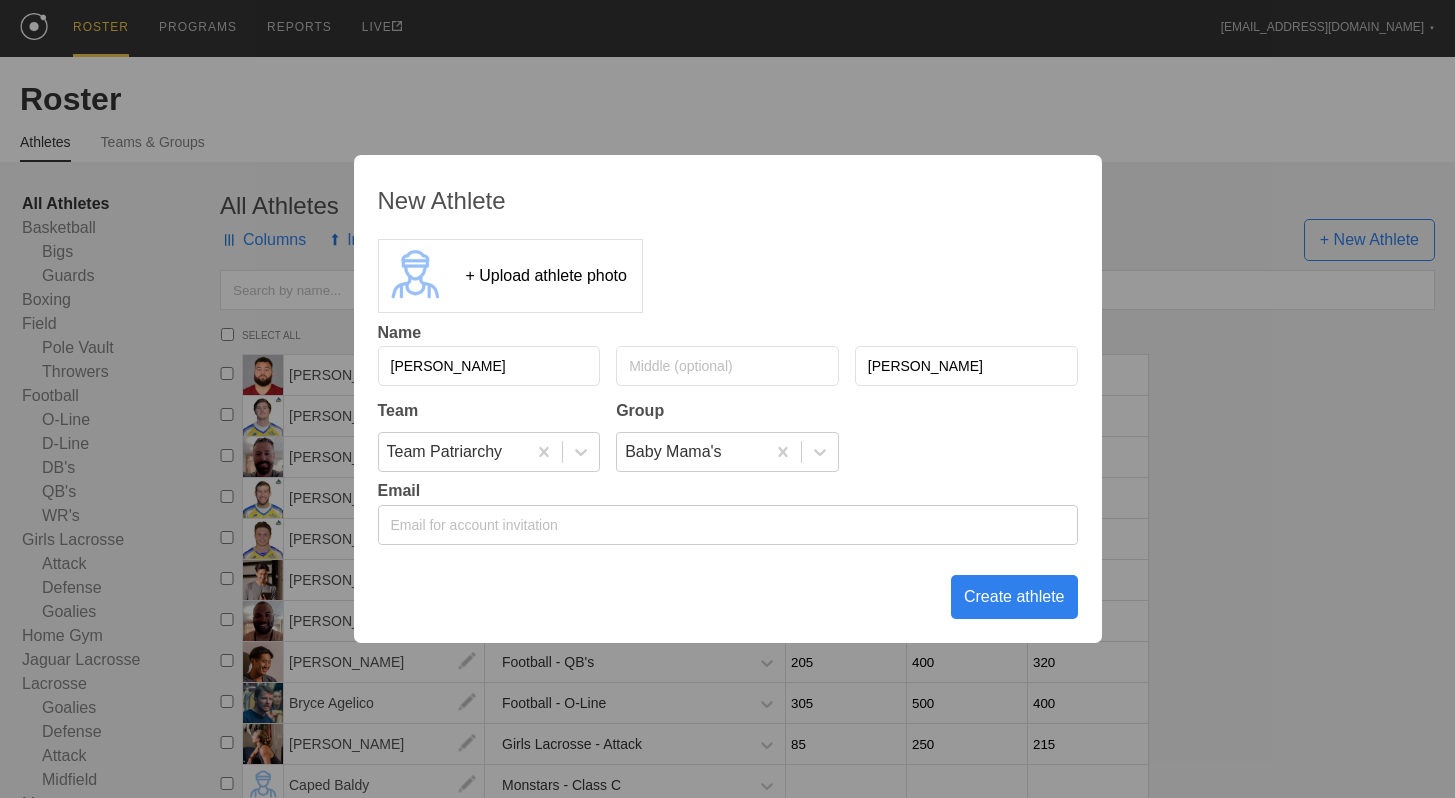 click at bounding box center (728, 525) 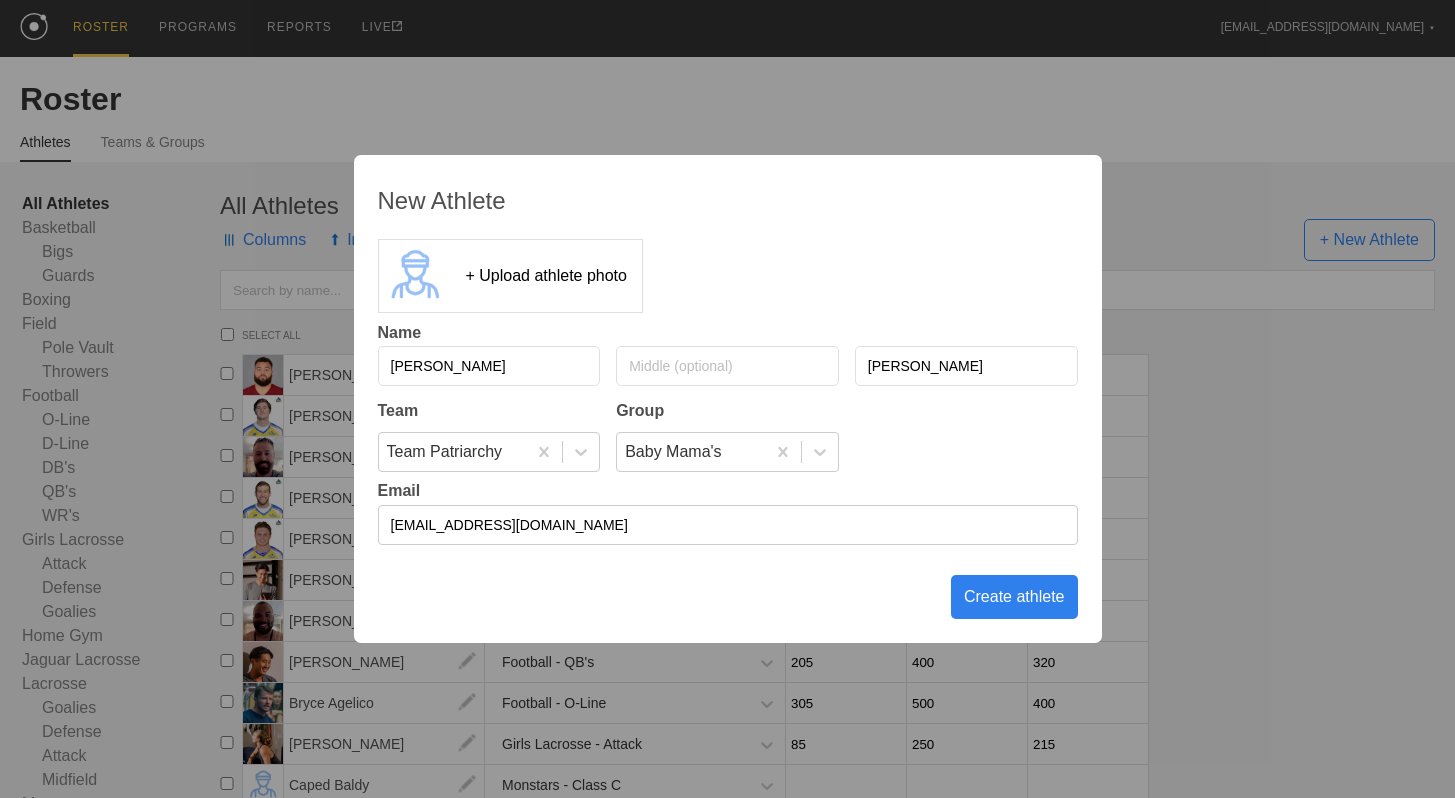type on "[EMAIL_ADDRESS][DOMAIN_NAME]" 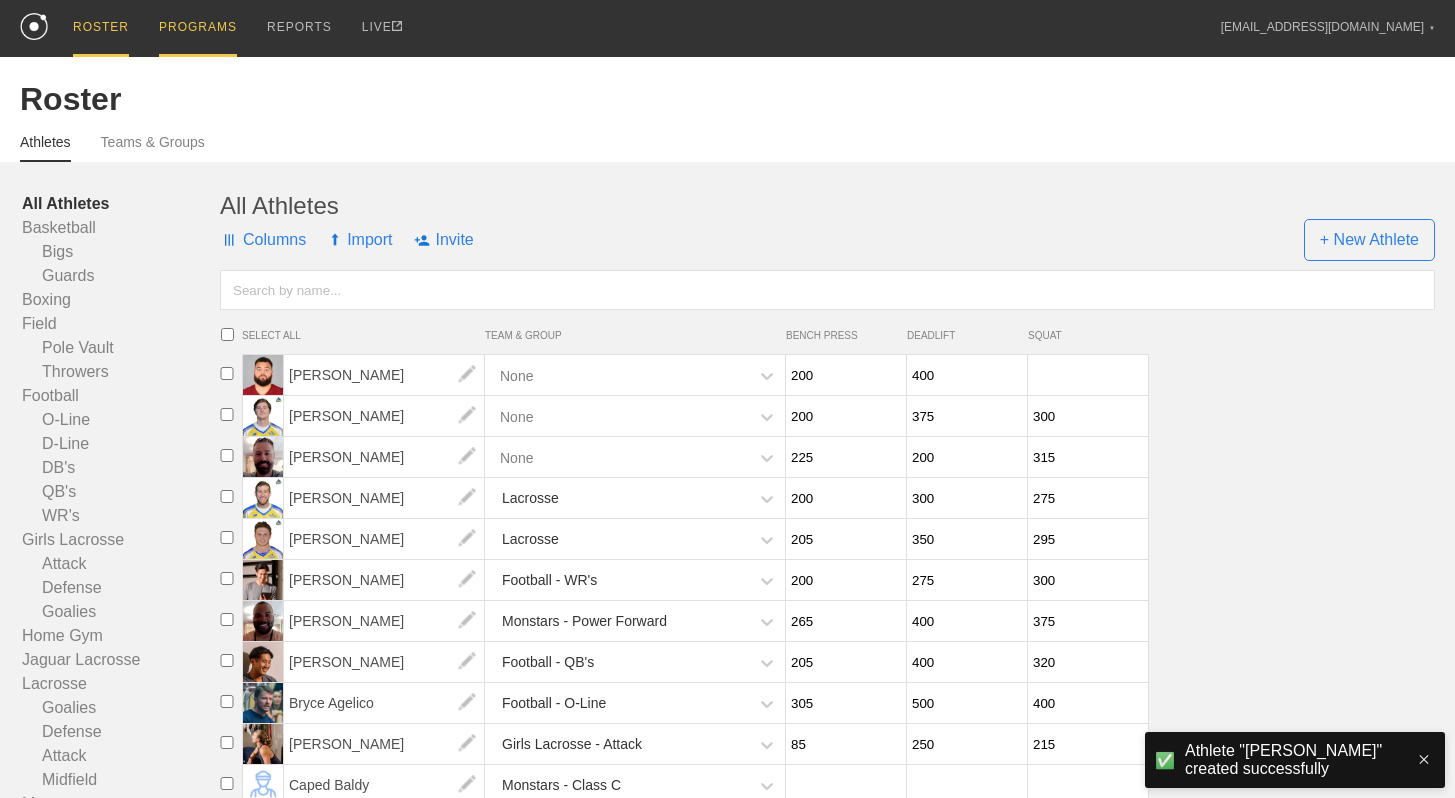 click on "PROGRAMS" at bounding box center [198, 28] 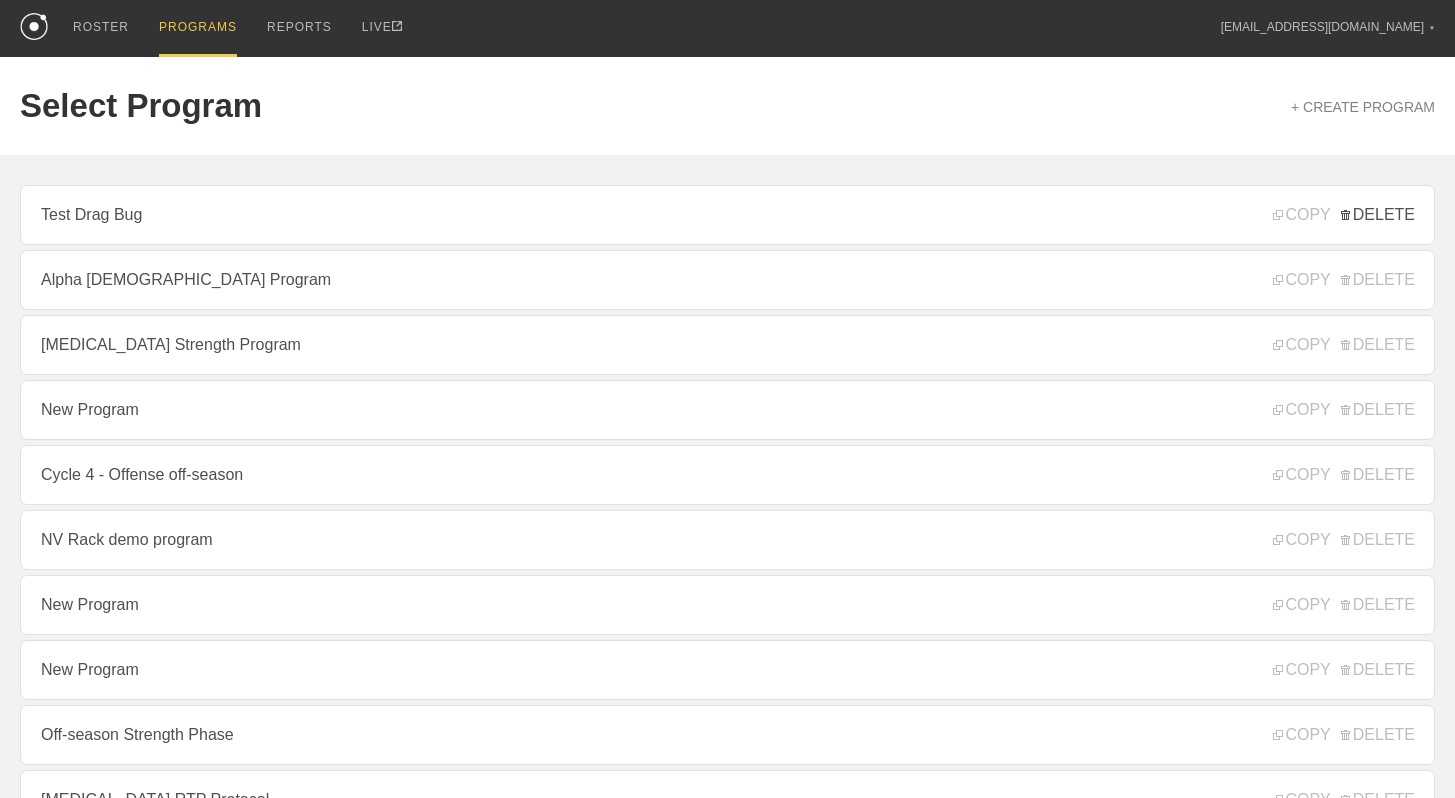 click on "DELETE" at bounding box center [1378, 215] 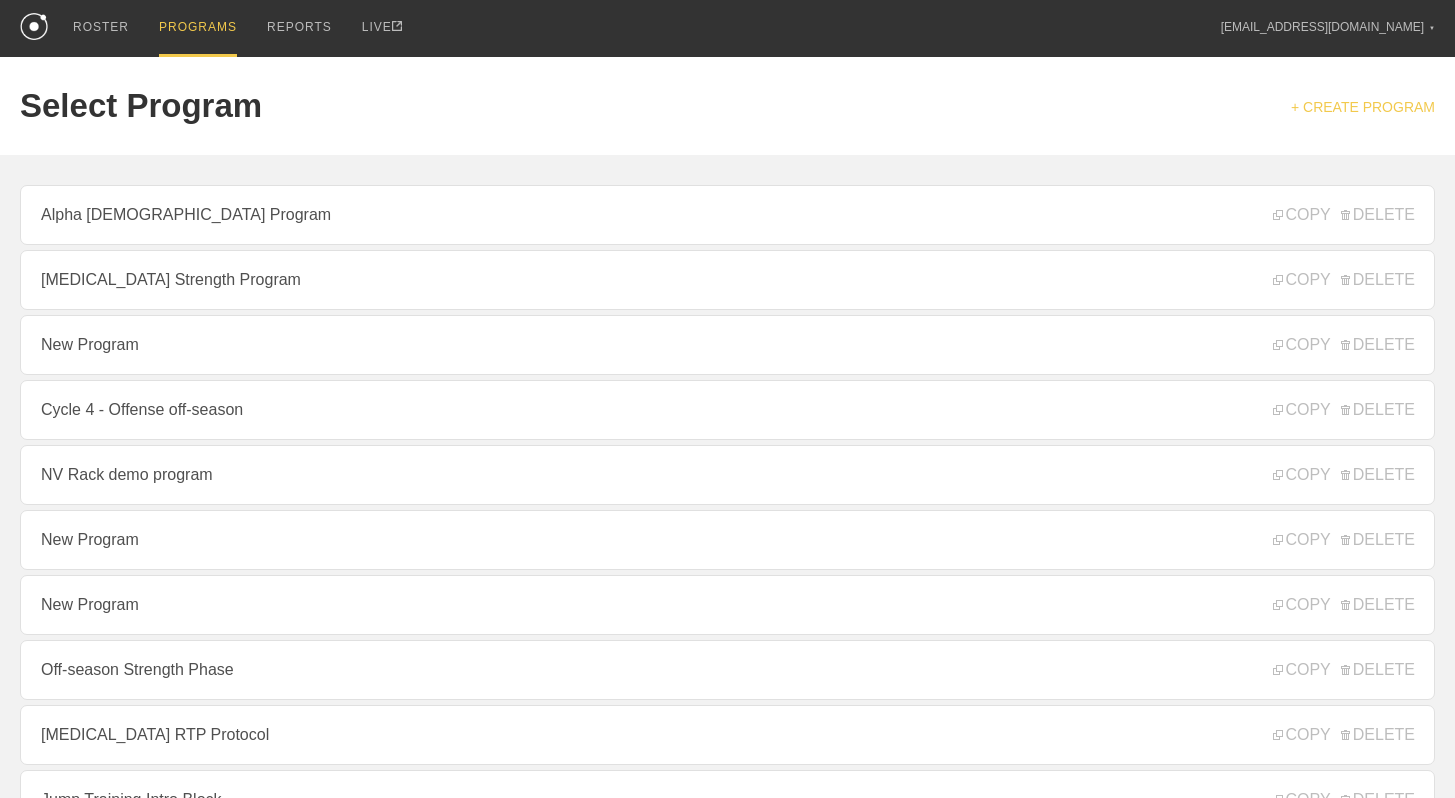 click on "+ CREATE PROGRAM" at bounding box center [1363, 107] 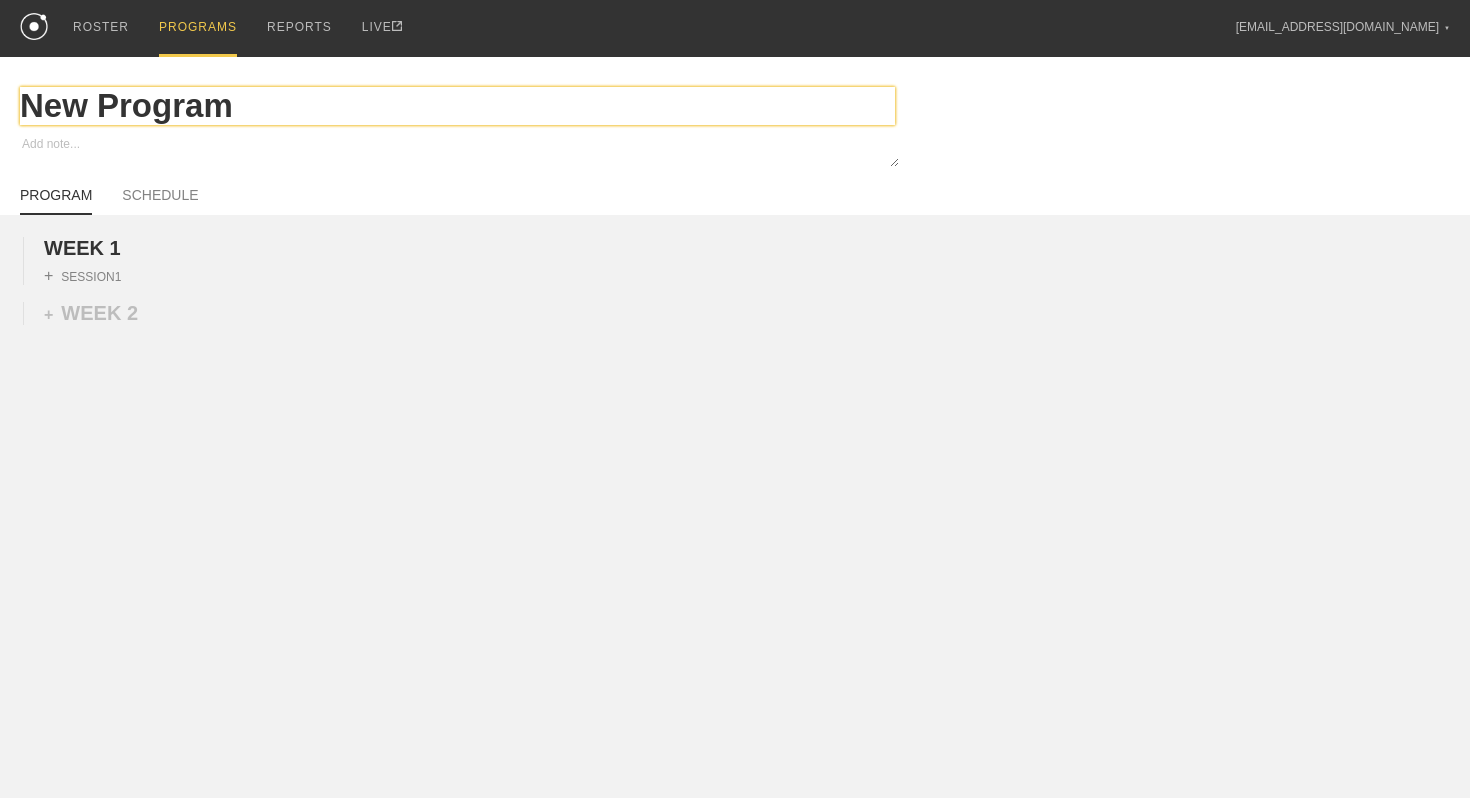 click on "New Program" at bounding box center (457, 106) 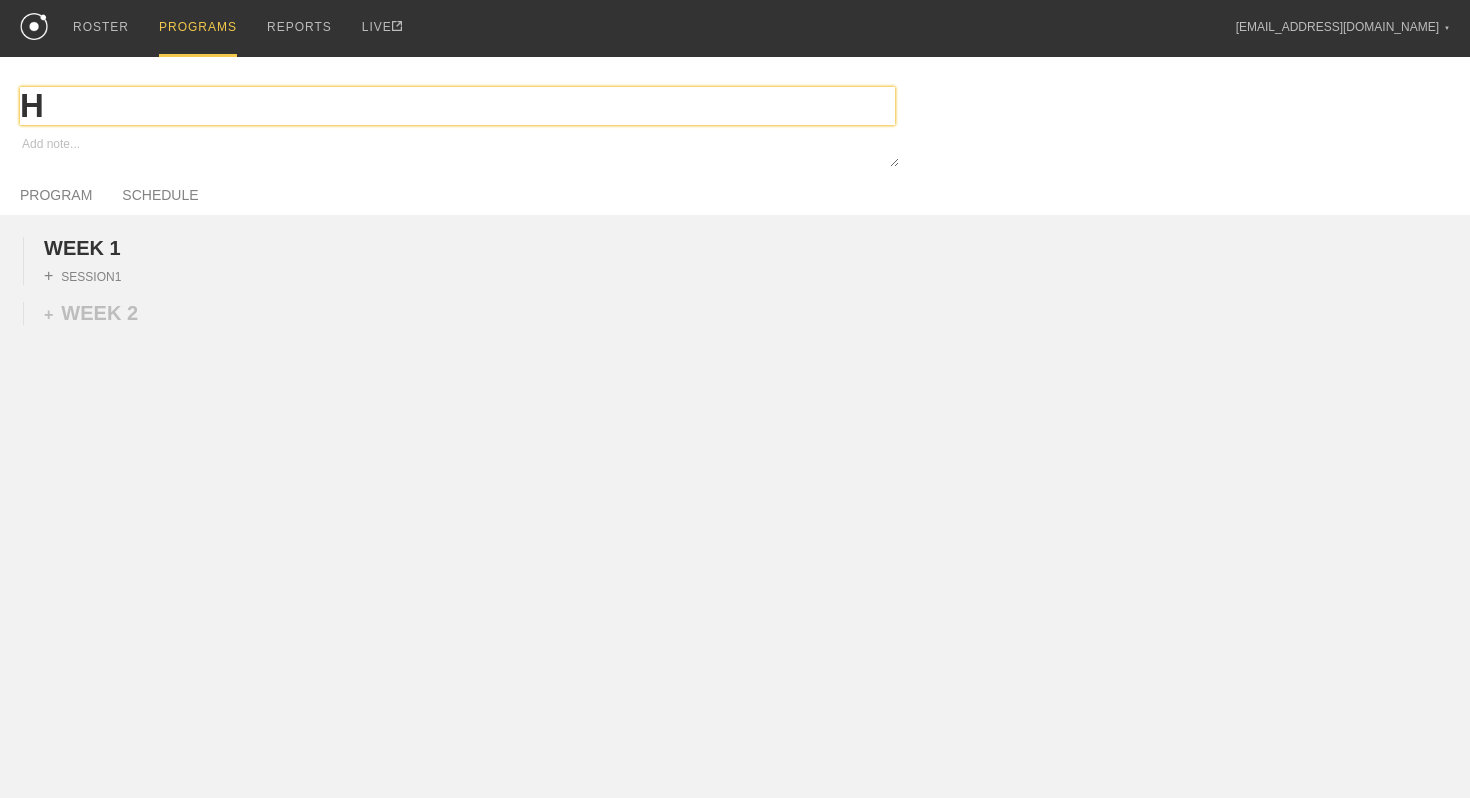 type on "x" 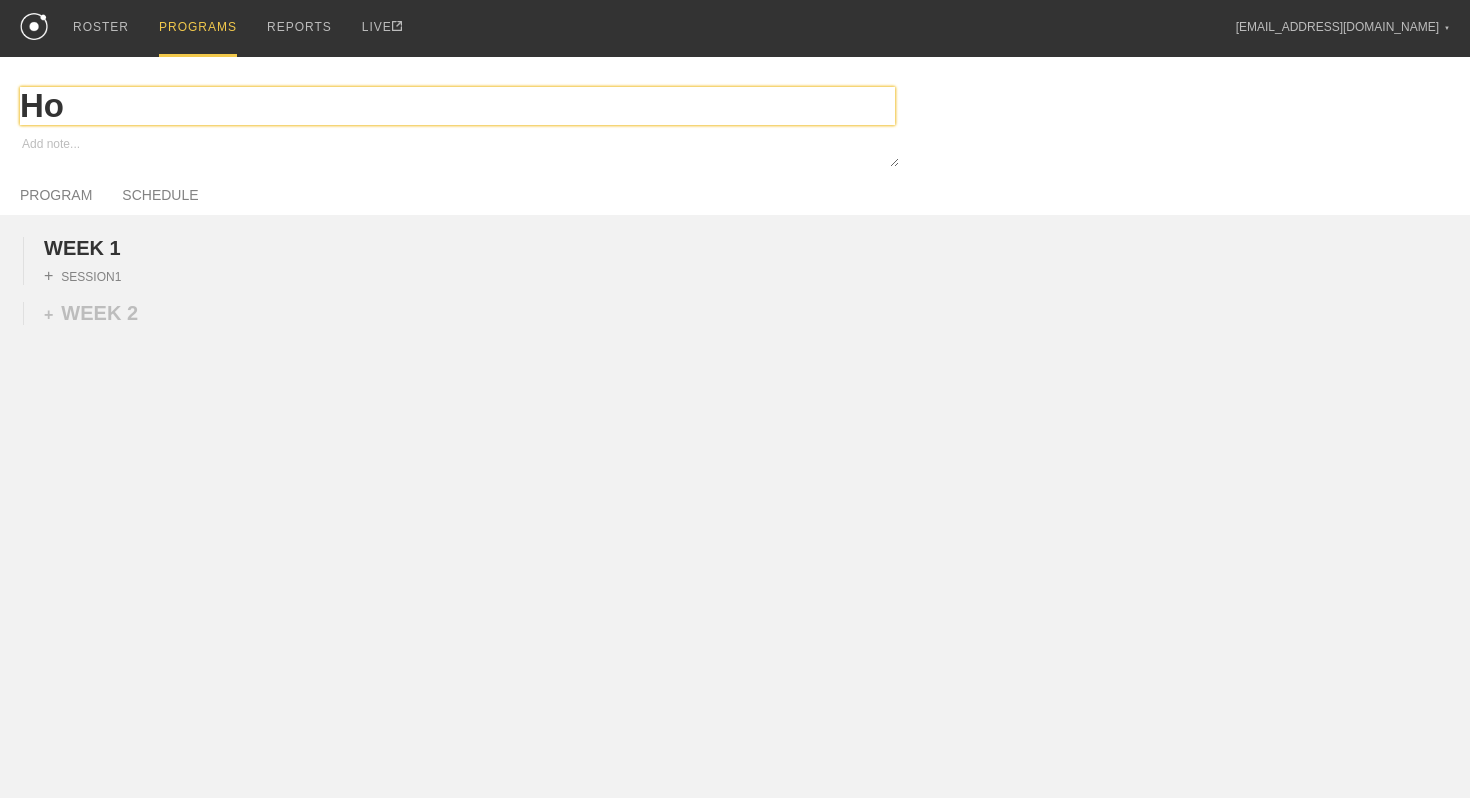 type on "x" 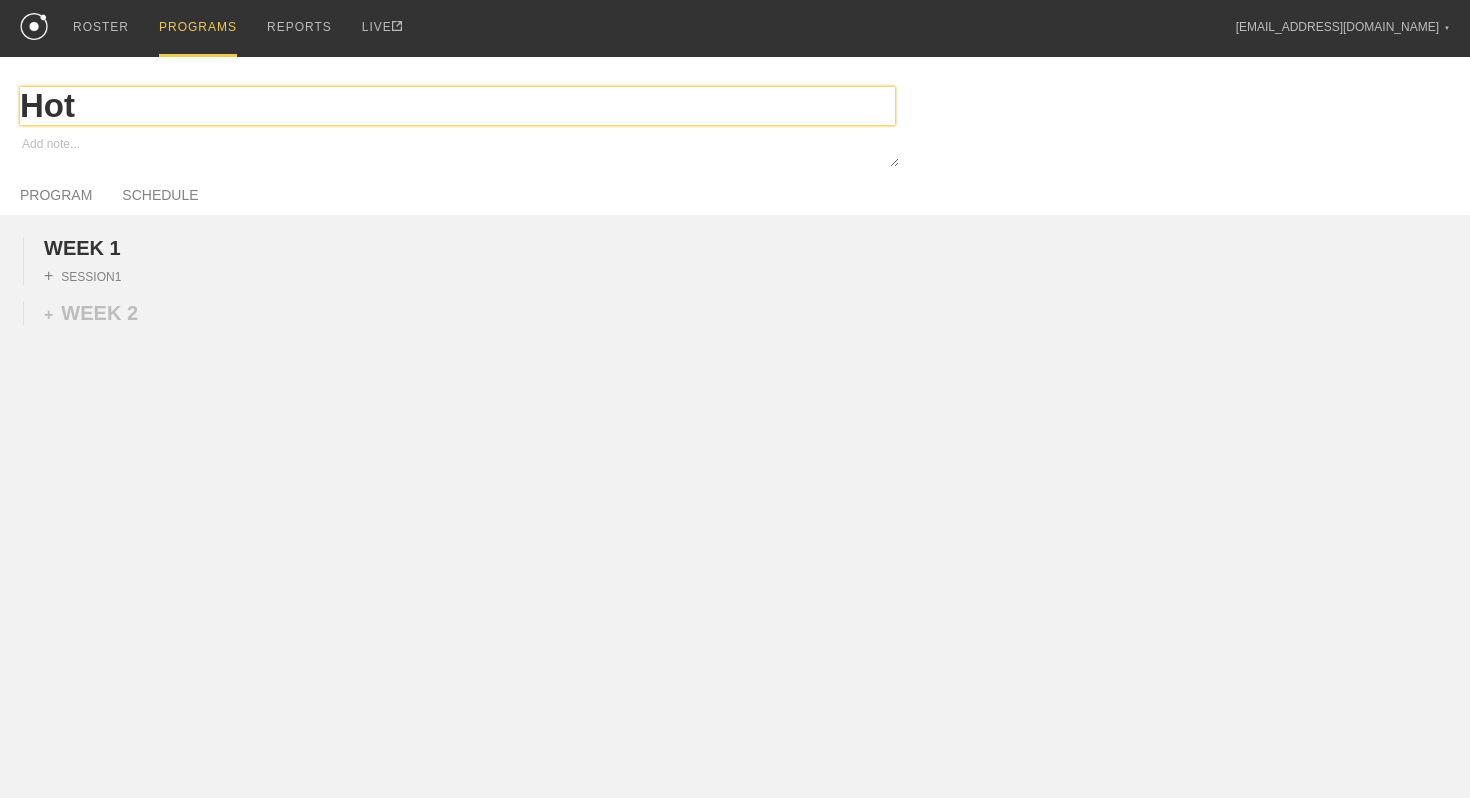type on "x" 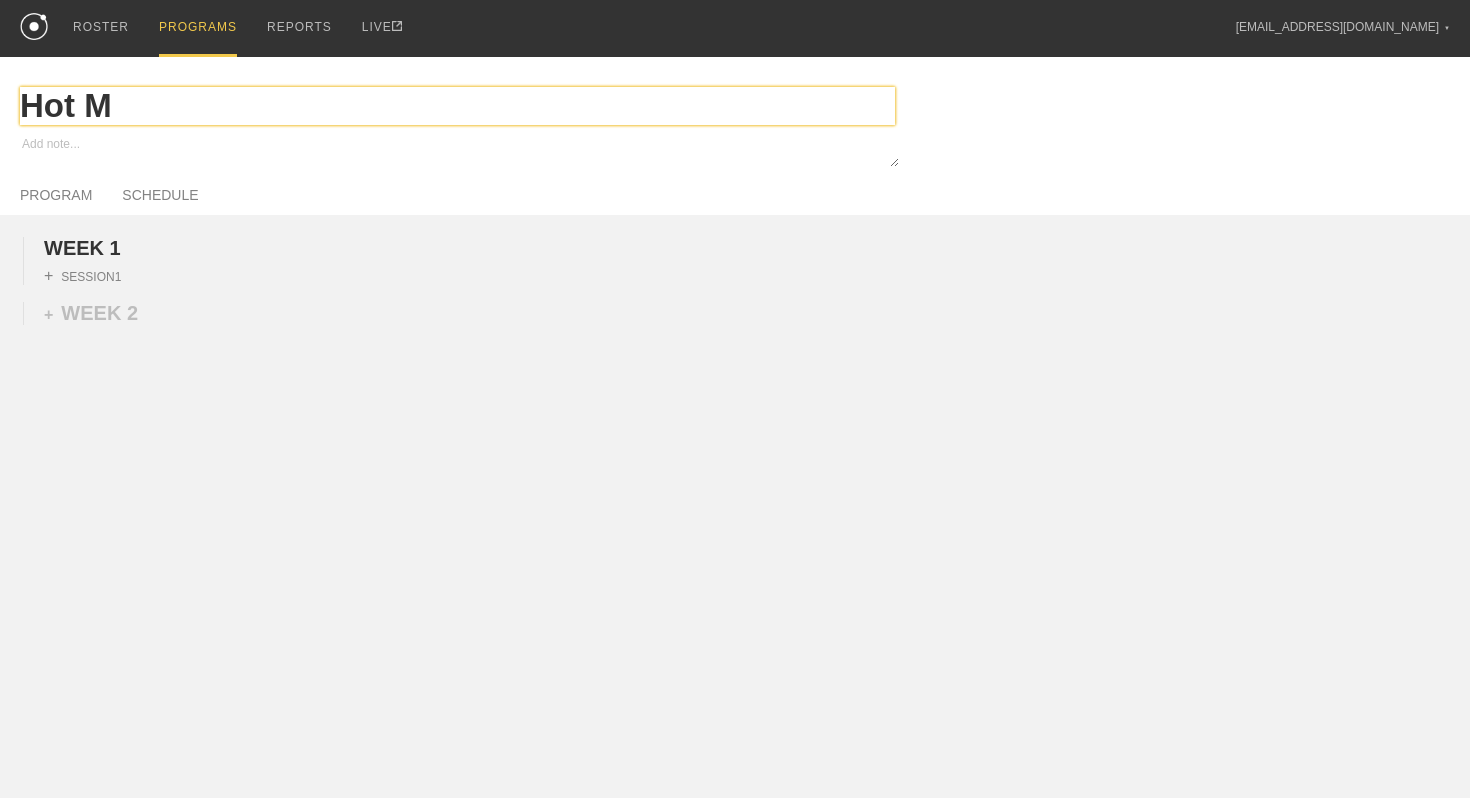 type on "x" 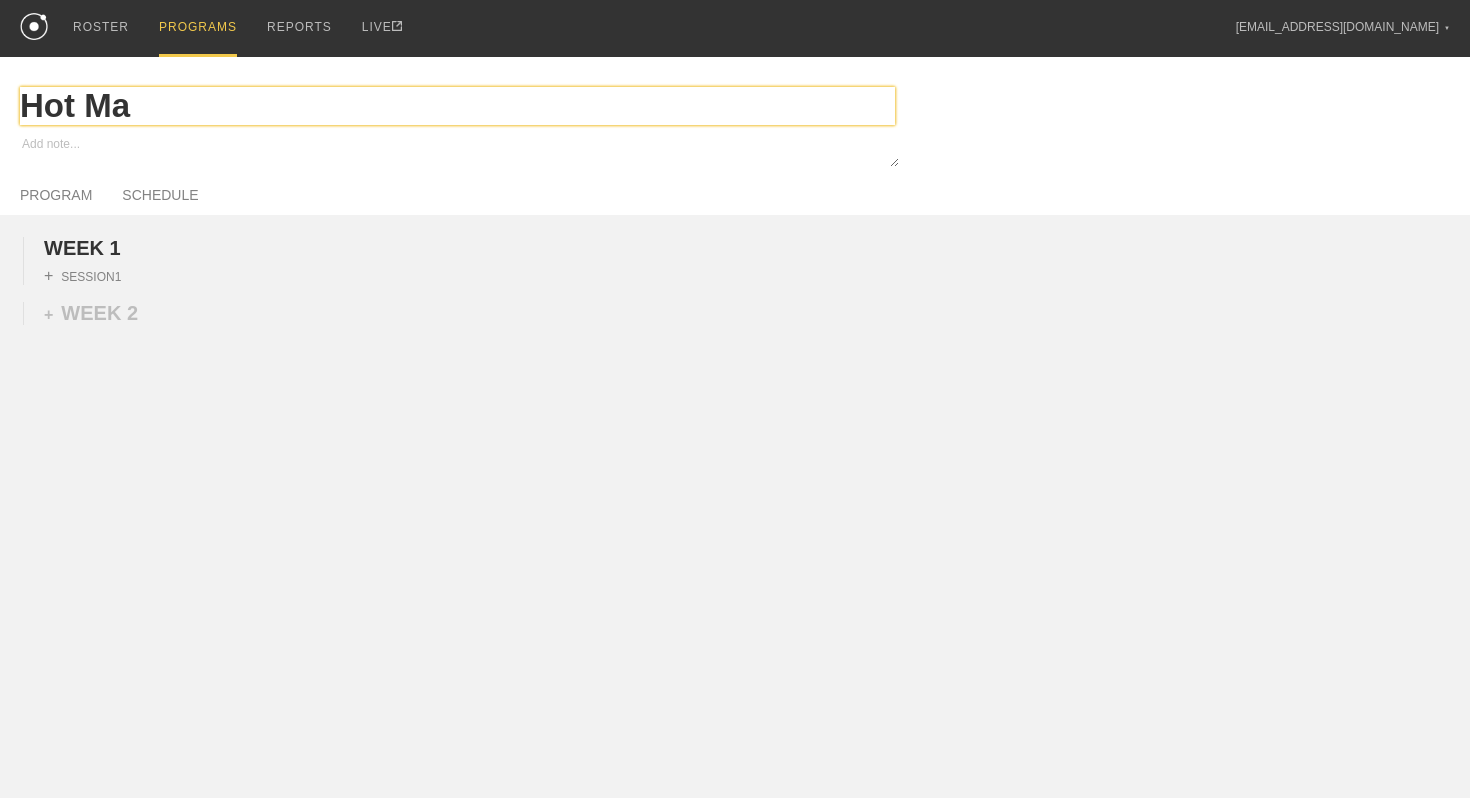 type on "x" 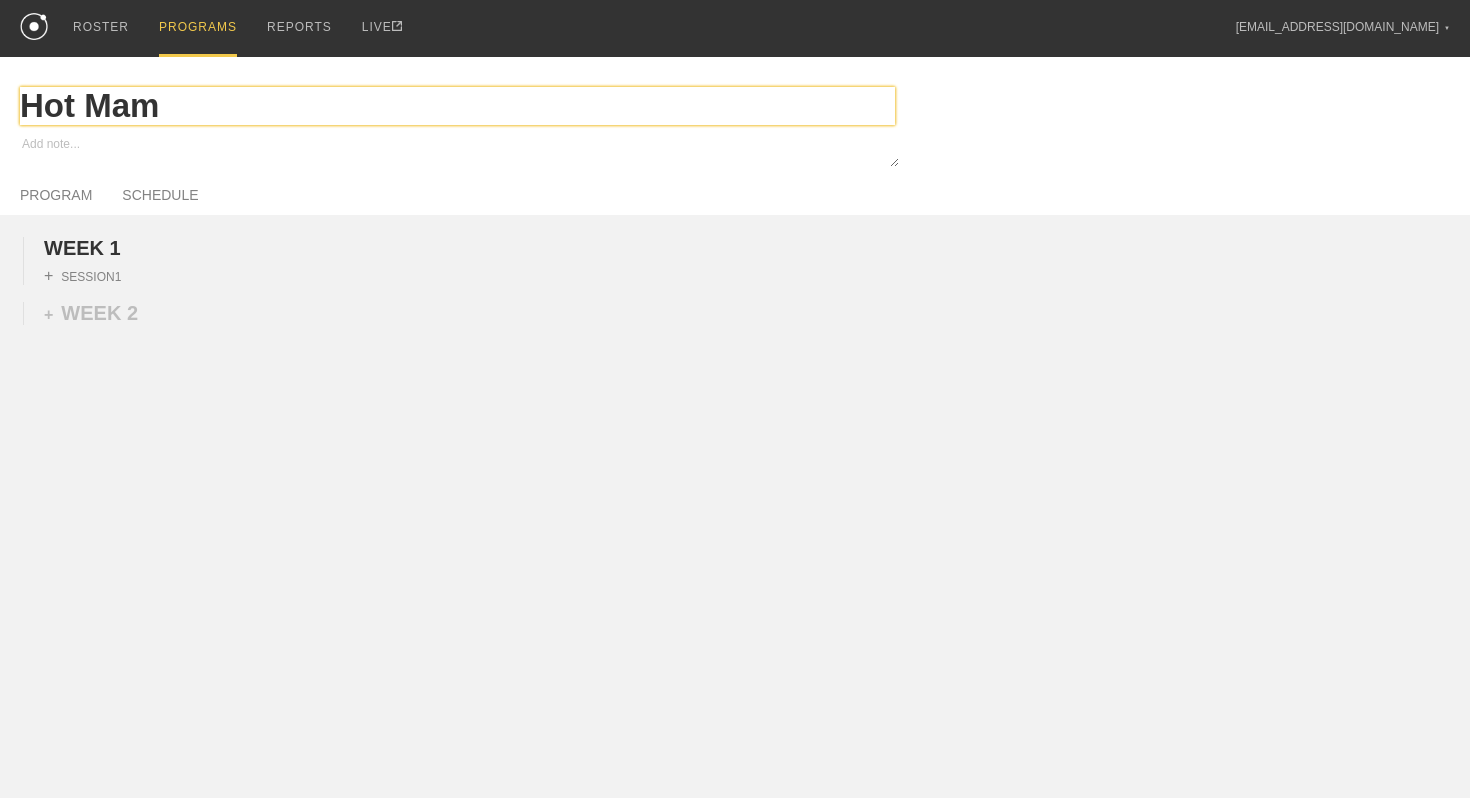 type on "x" 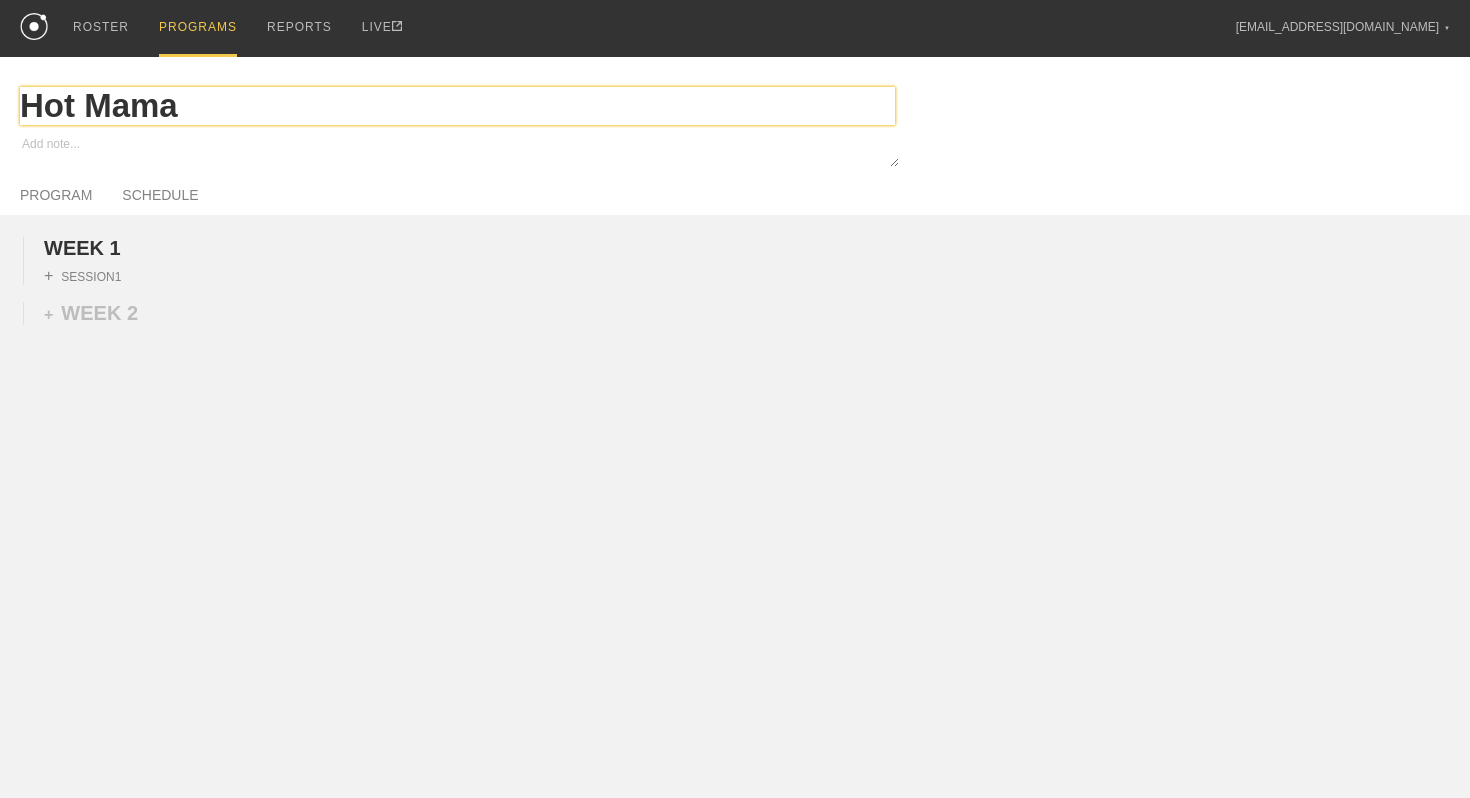 type on "x" 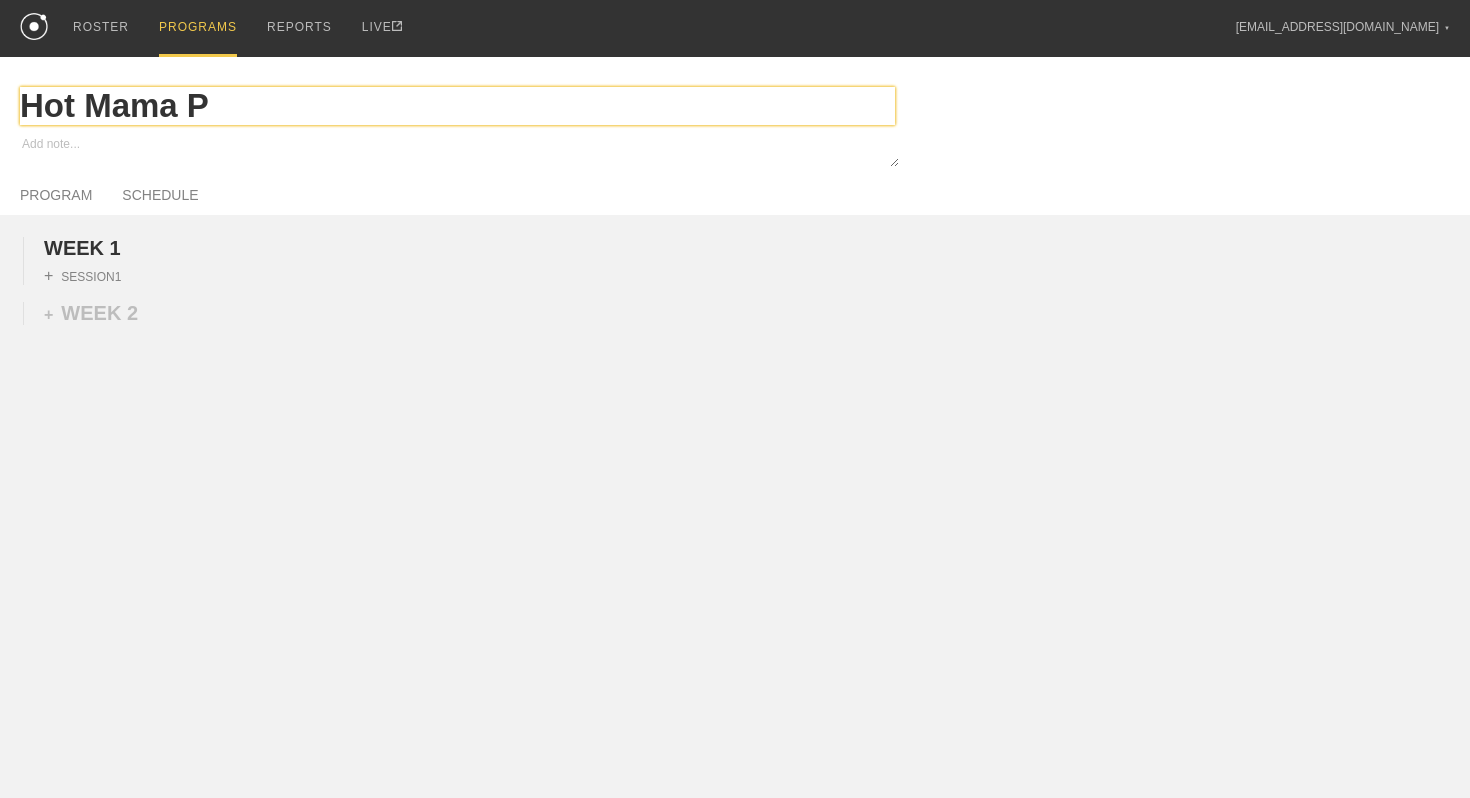 type on "x" 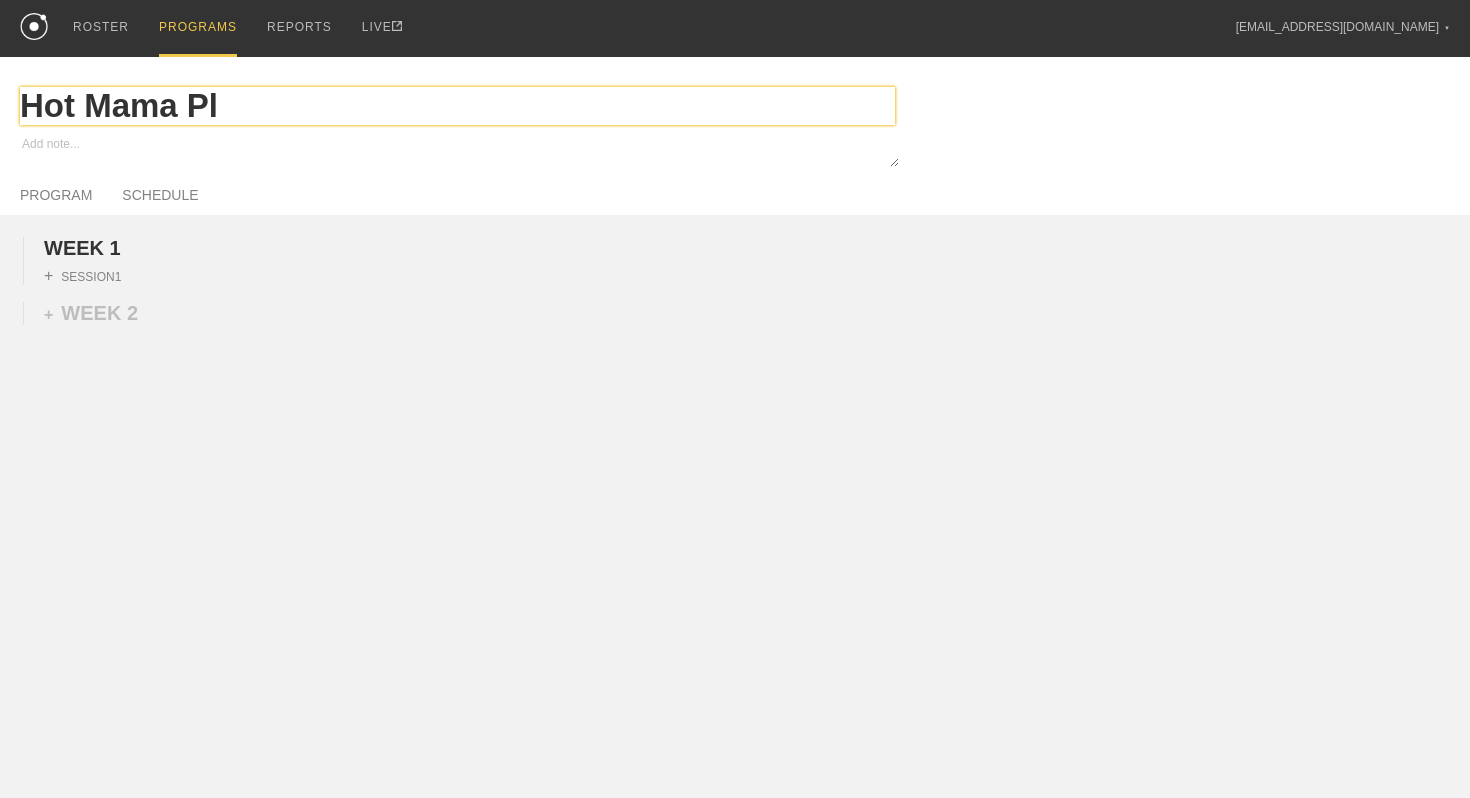 type on "x" 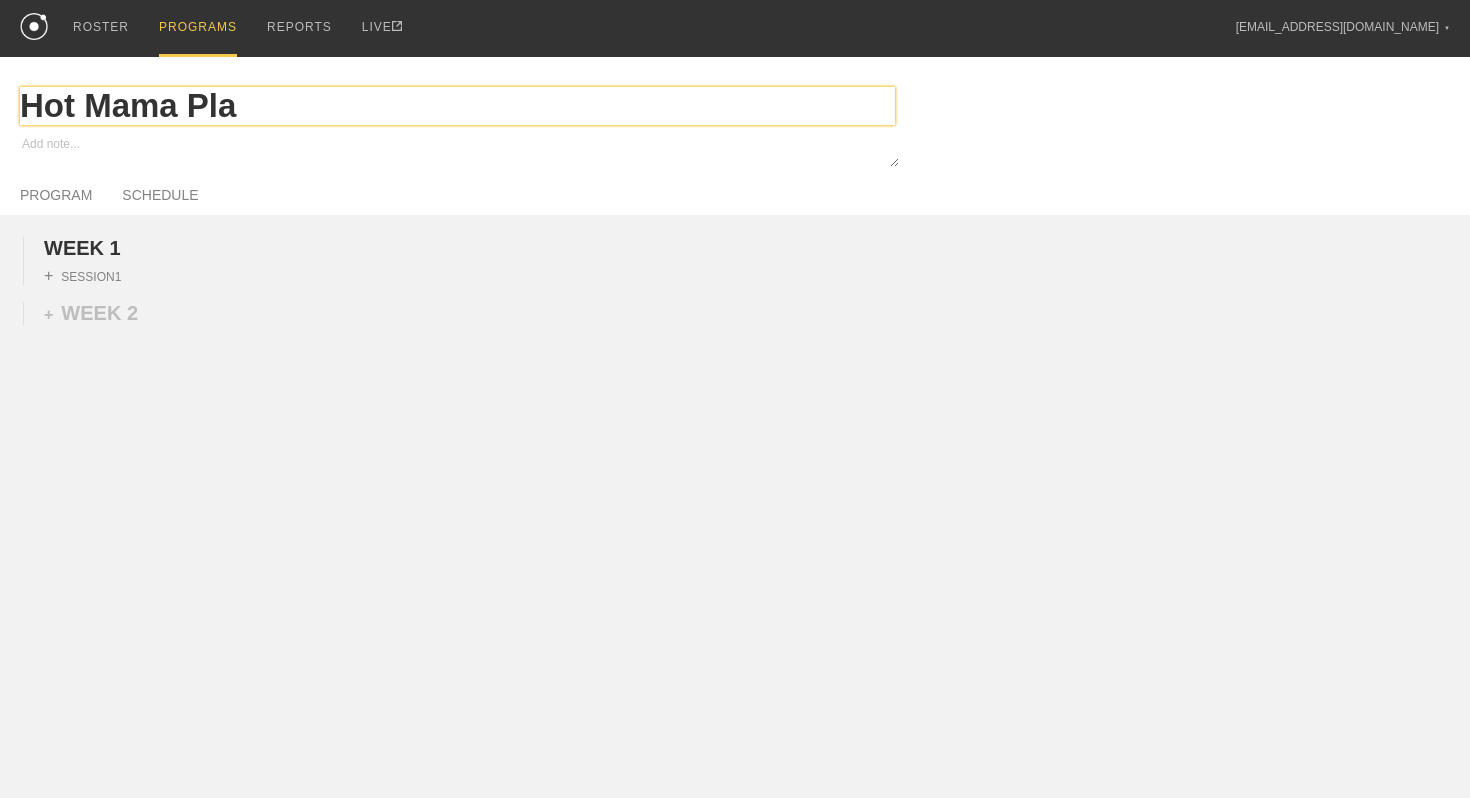 type on "x" 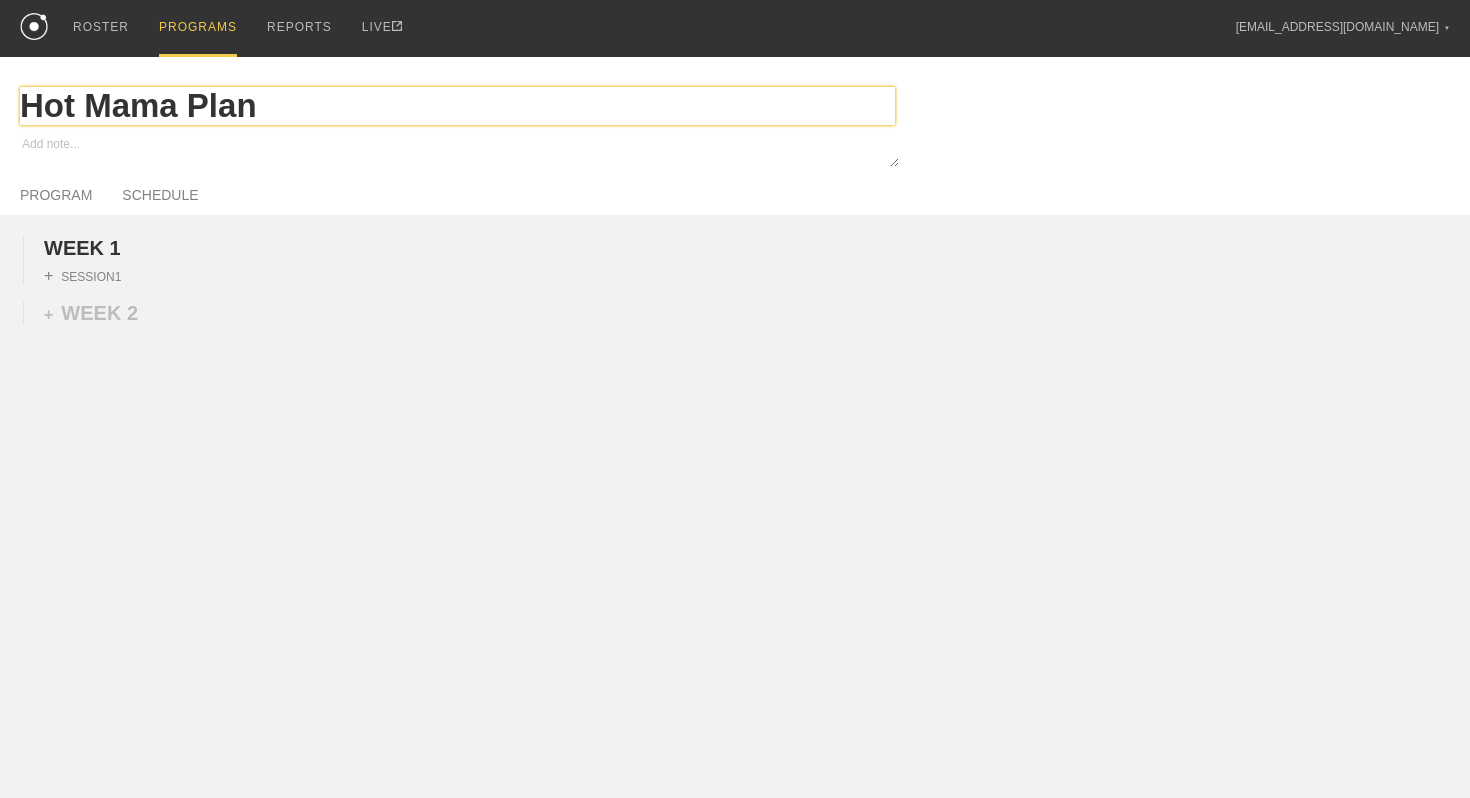 type on "x" 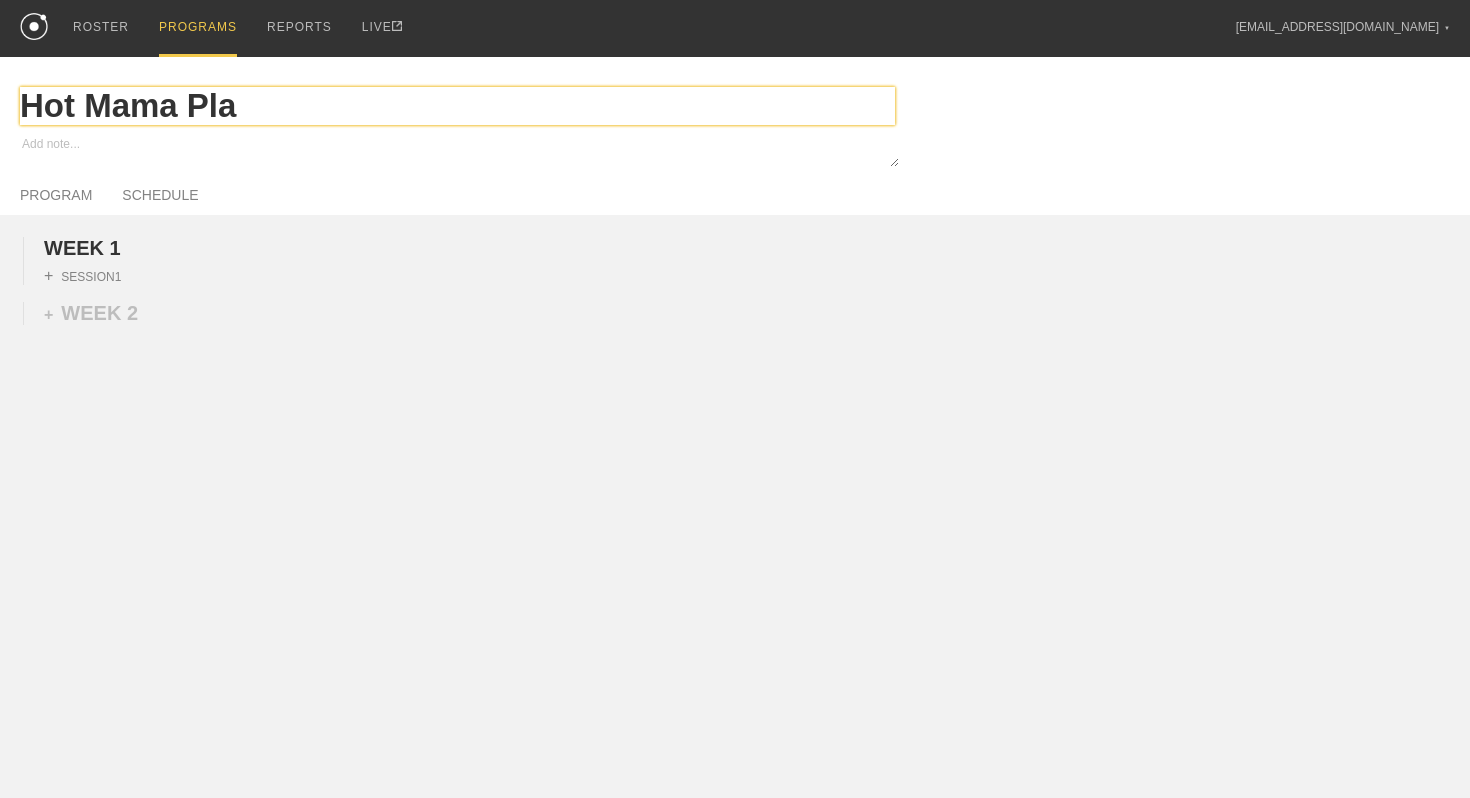 type on "x" 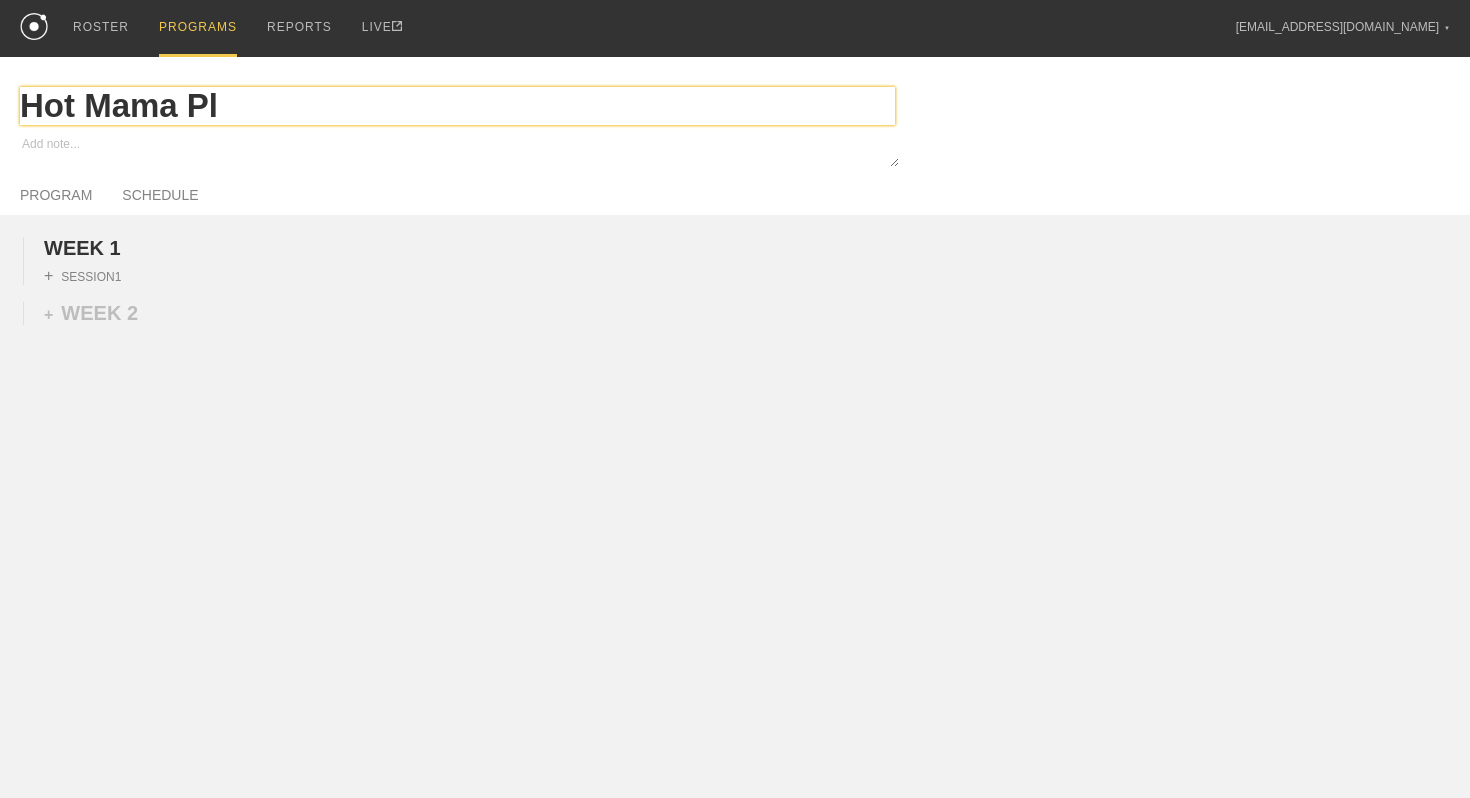 type on "x" 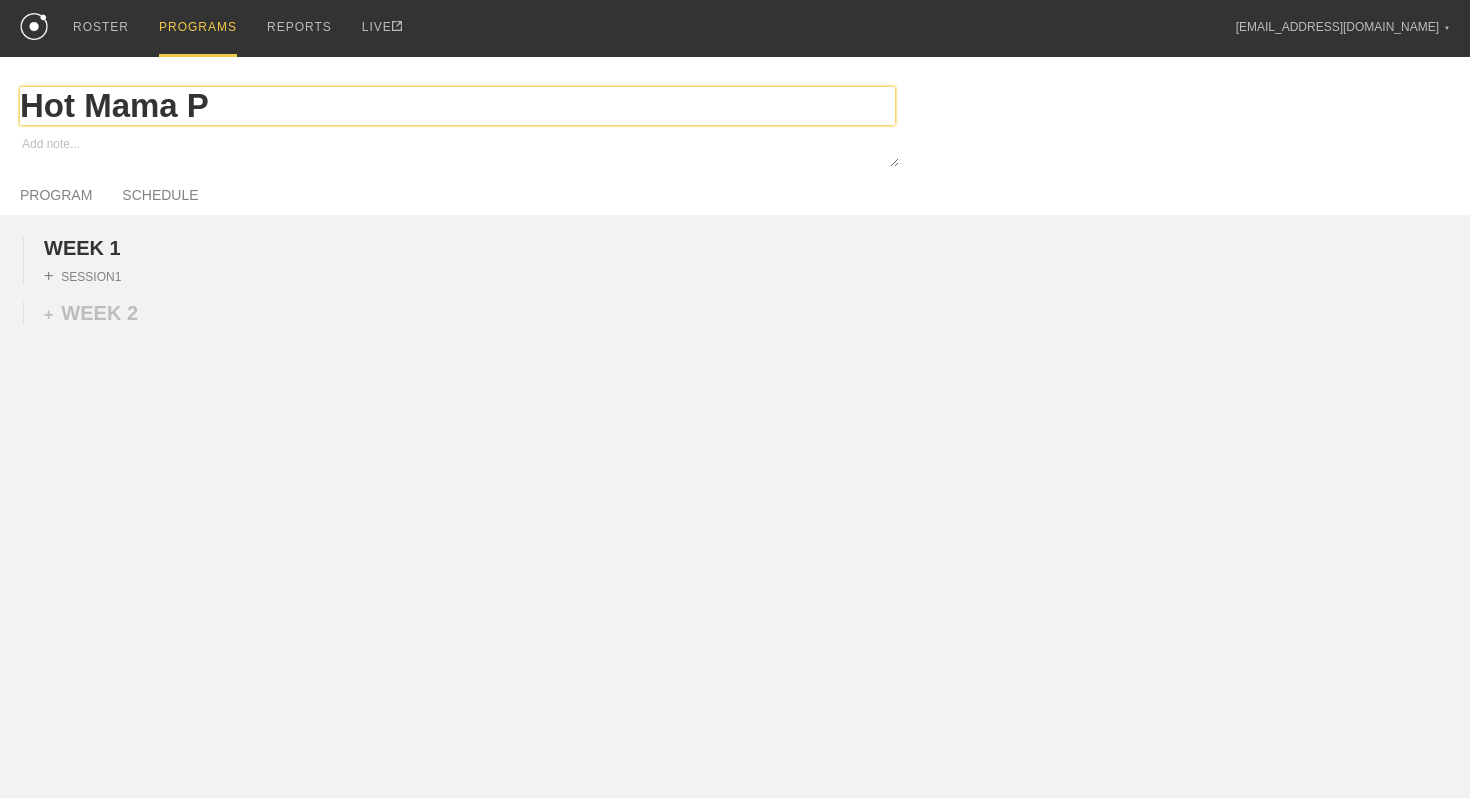 type on "x" 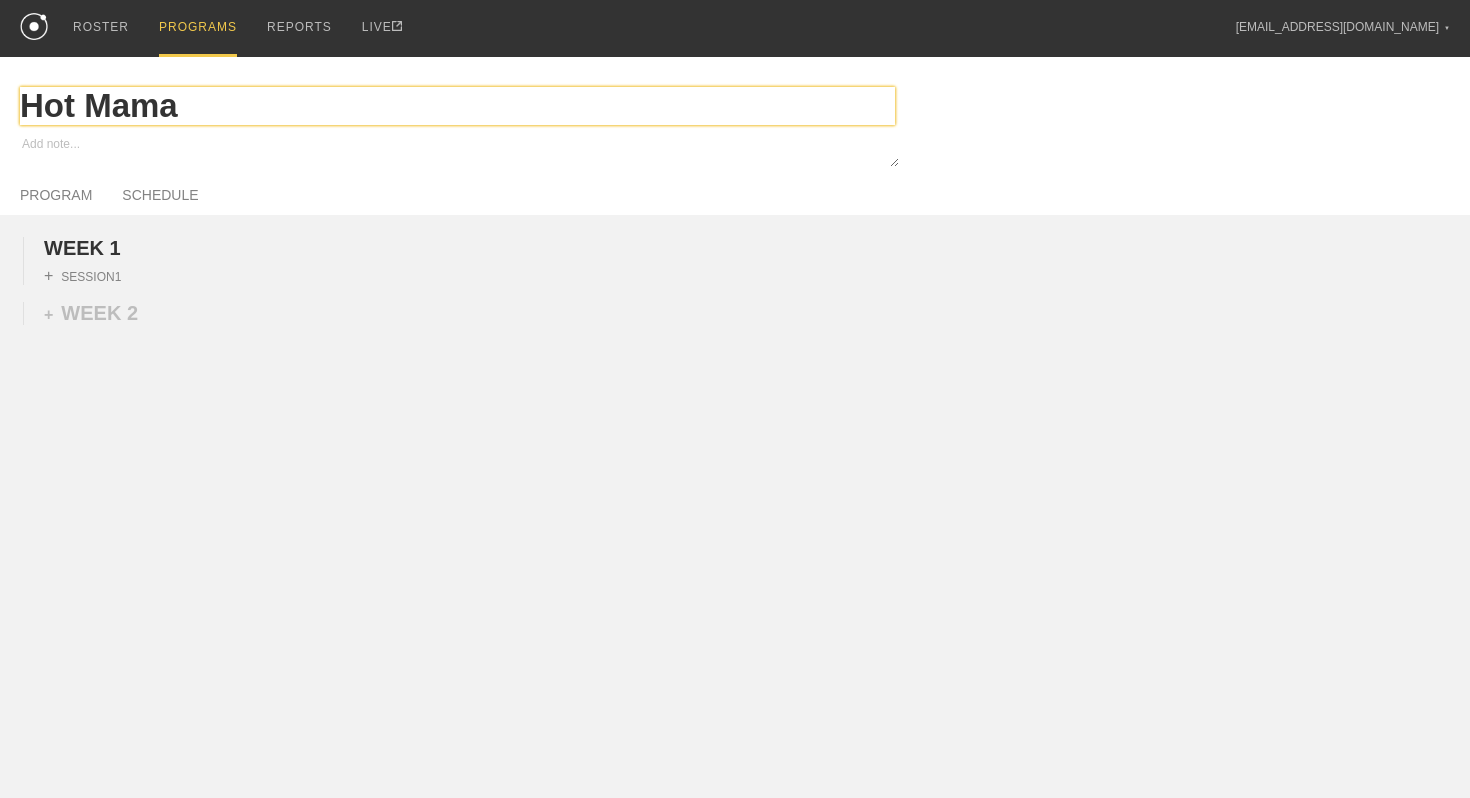 type on "x" 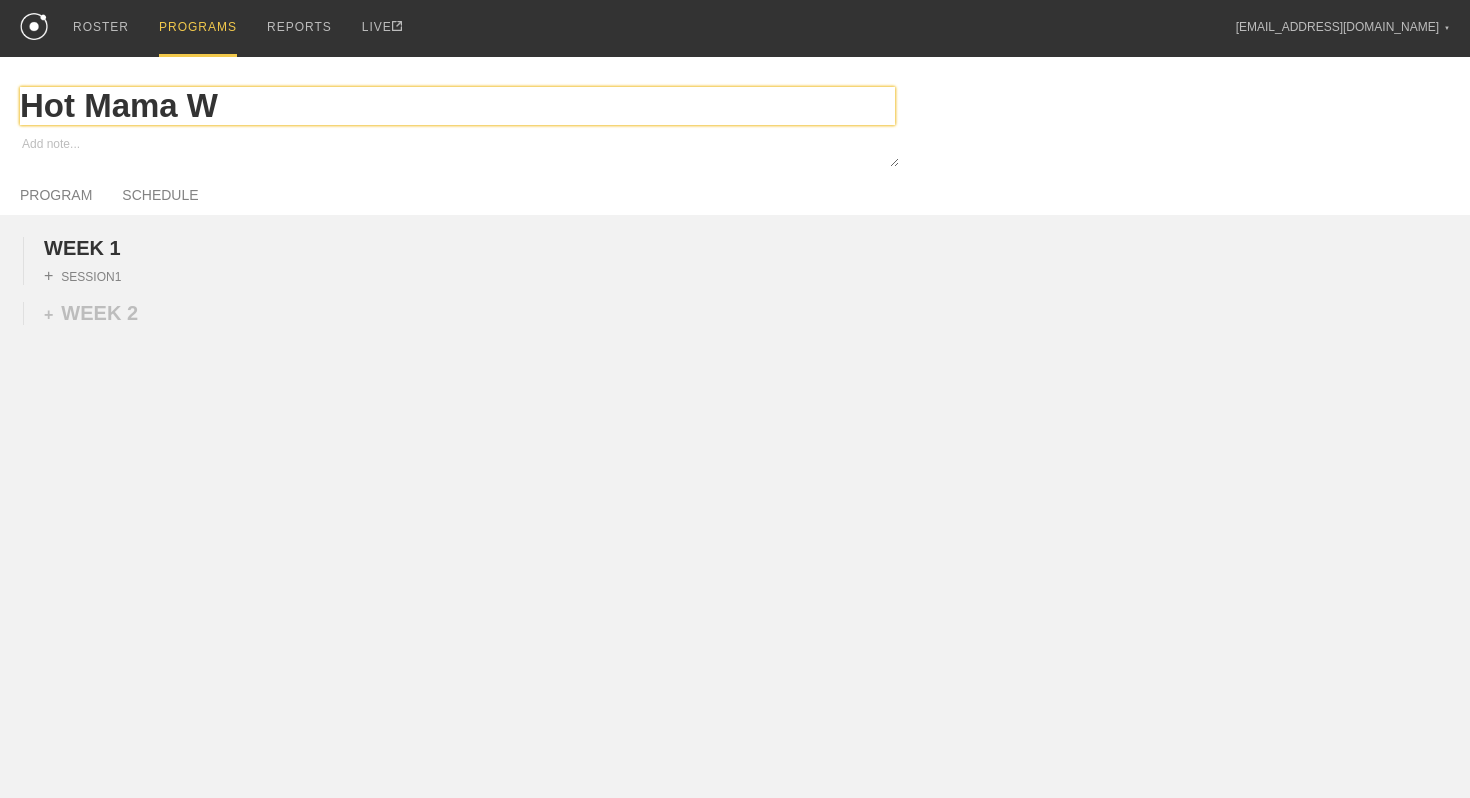type on "x" 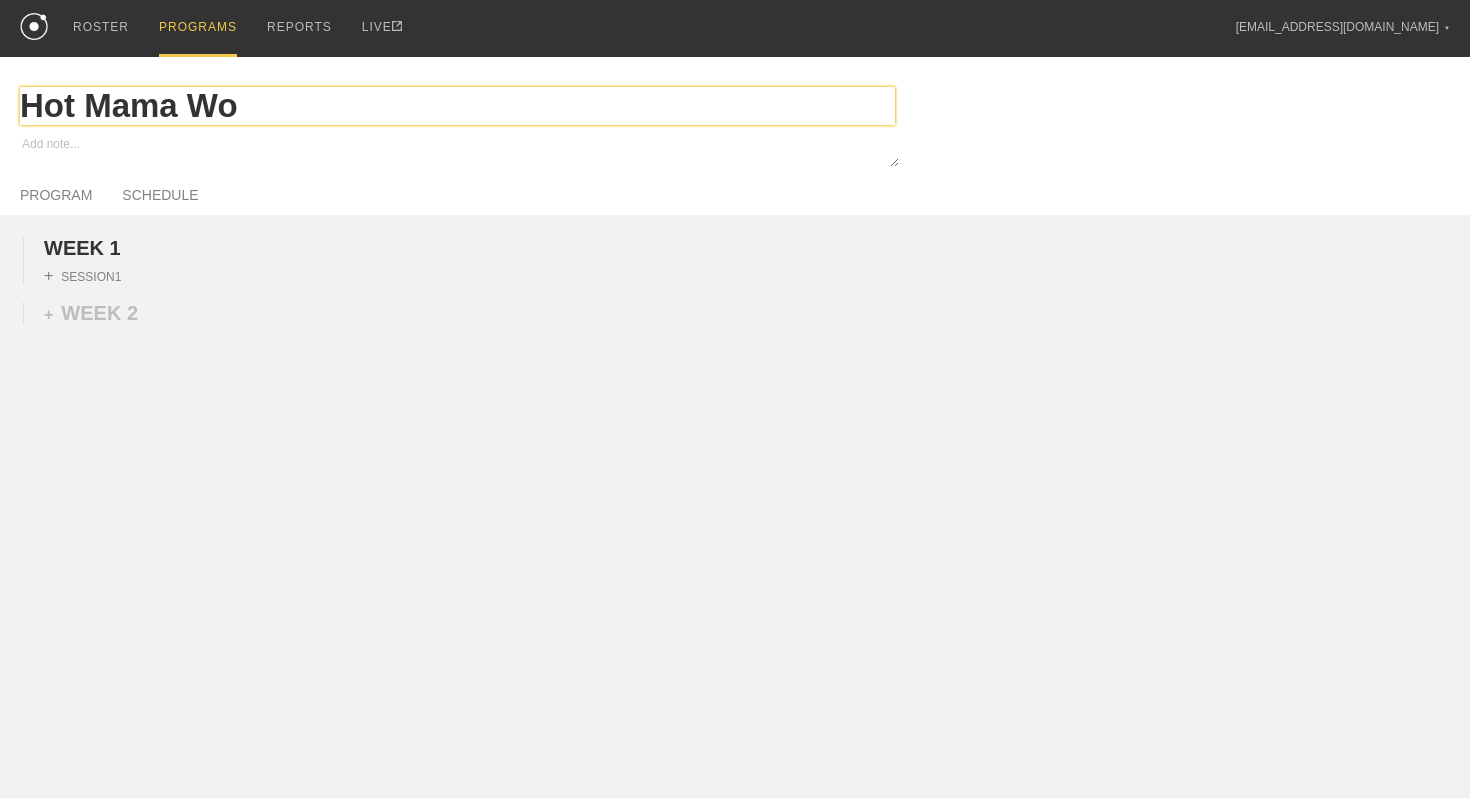 type on "x" 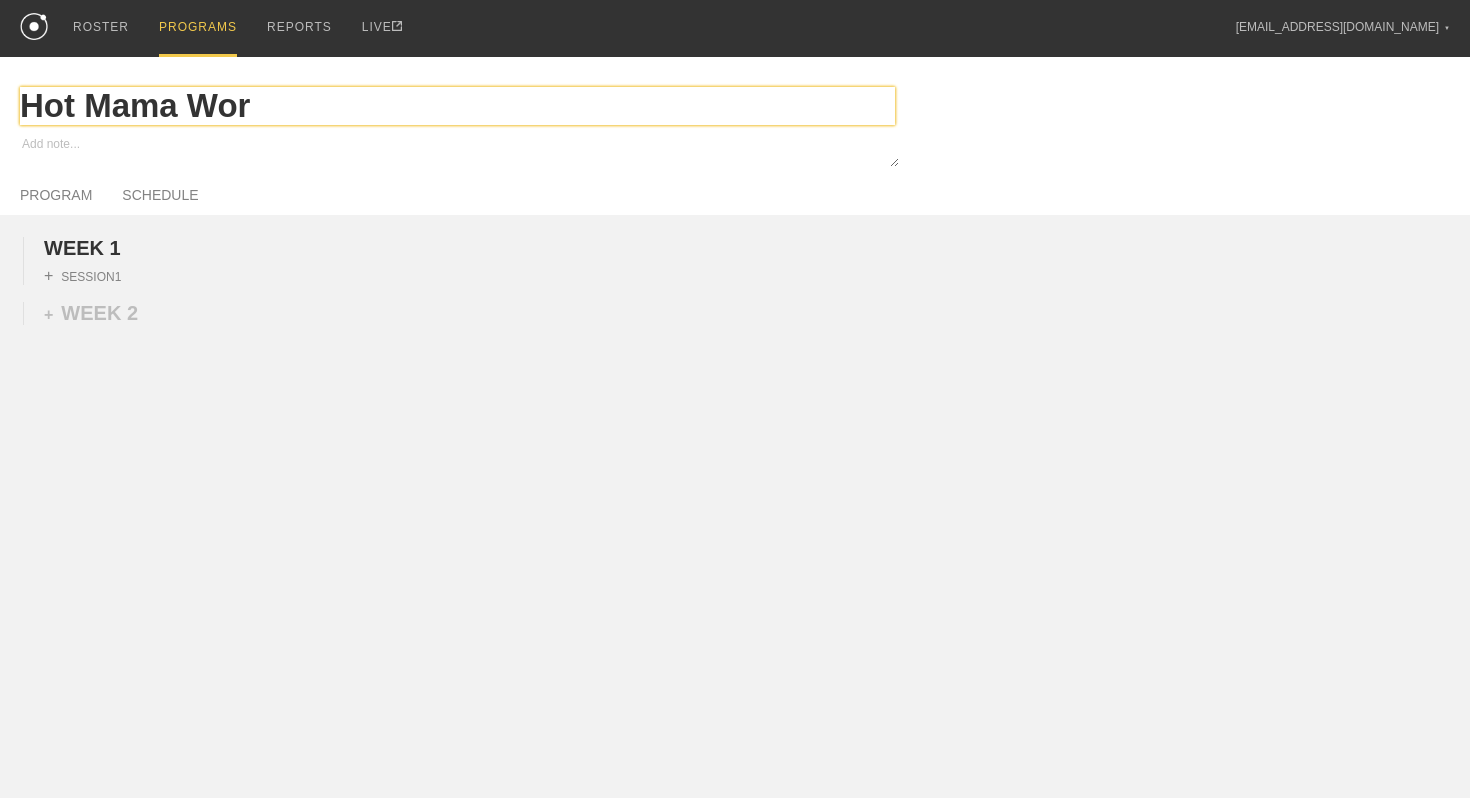 type on "Hot Mama Work" 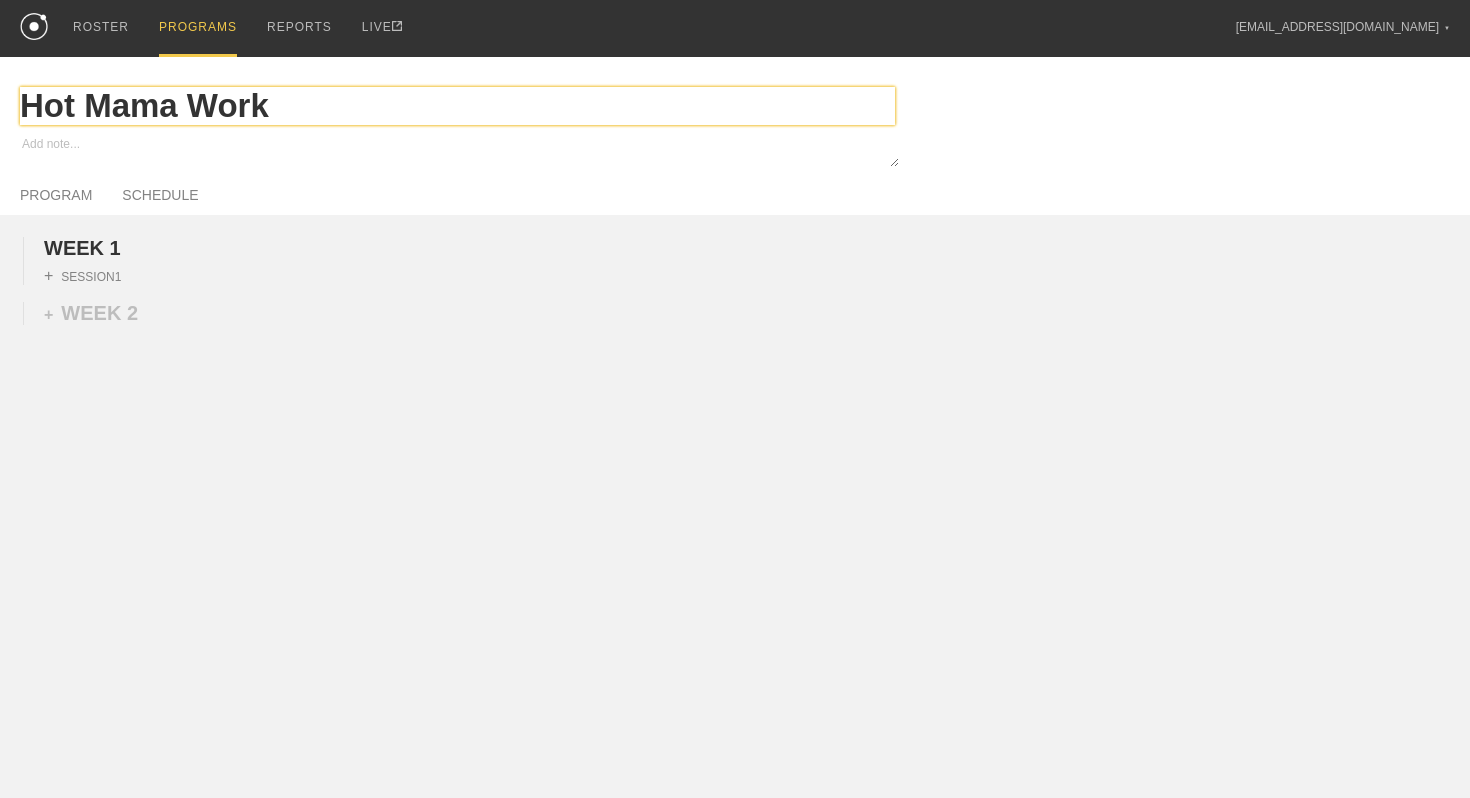 type on "x" 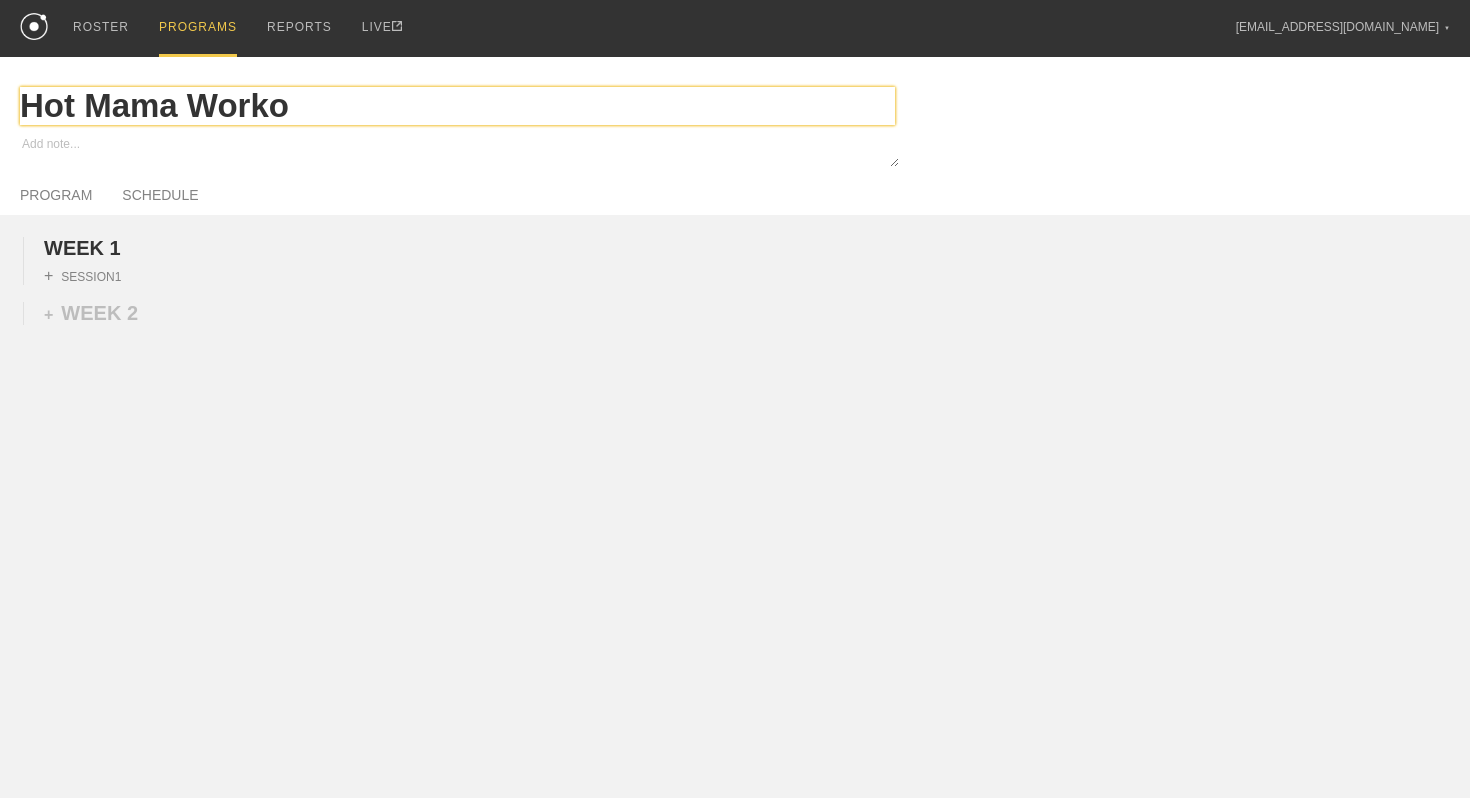 type on "x" 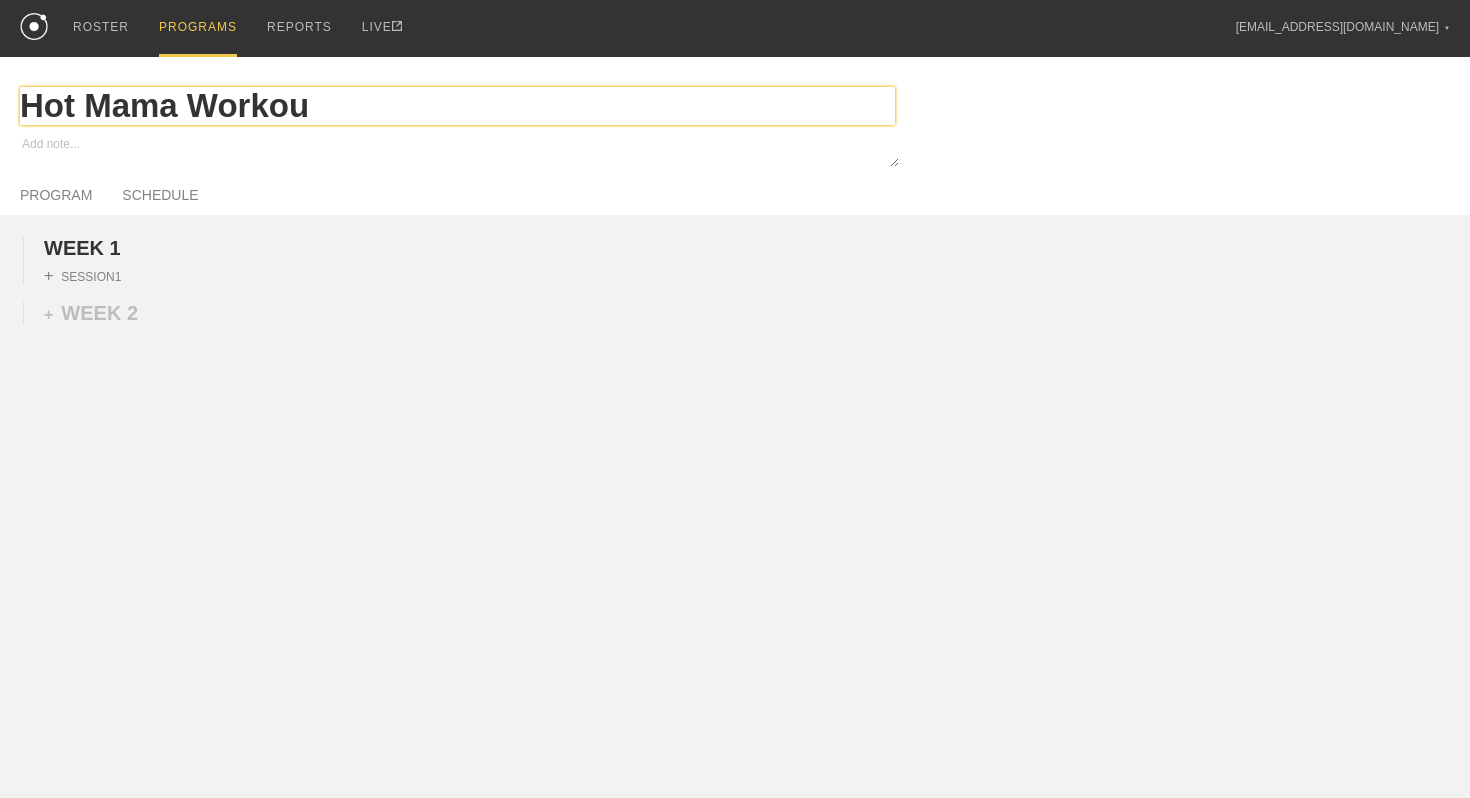 type on "x" 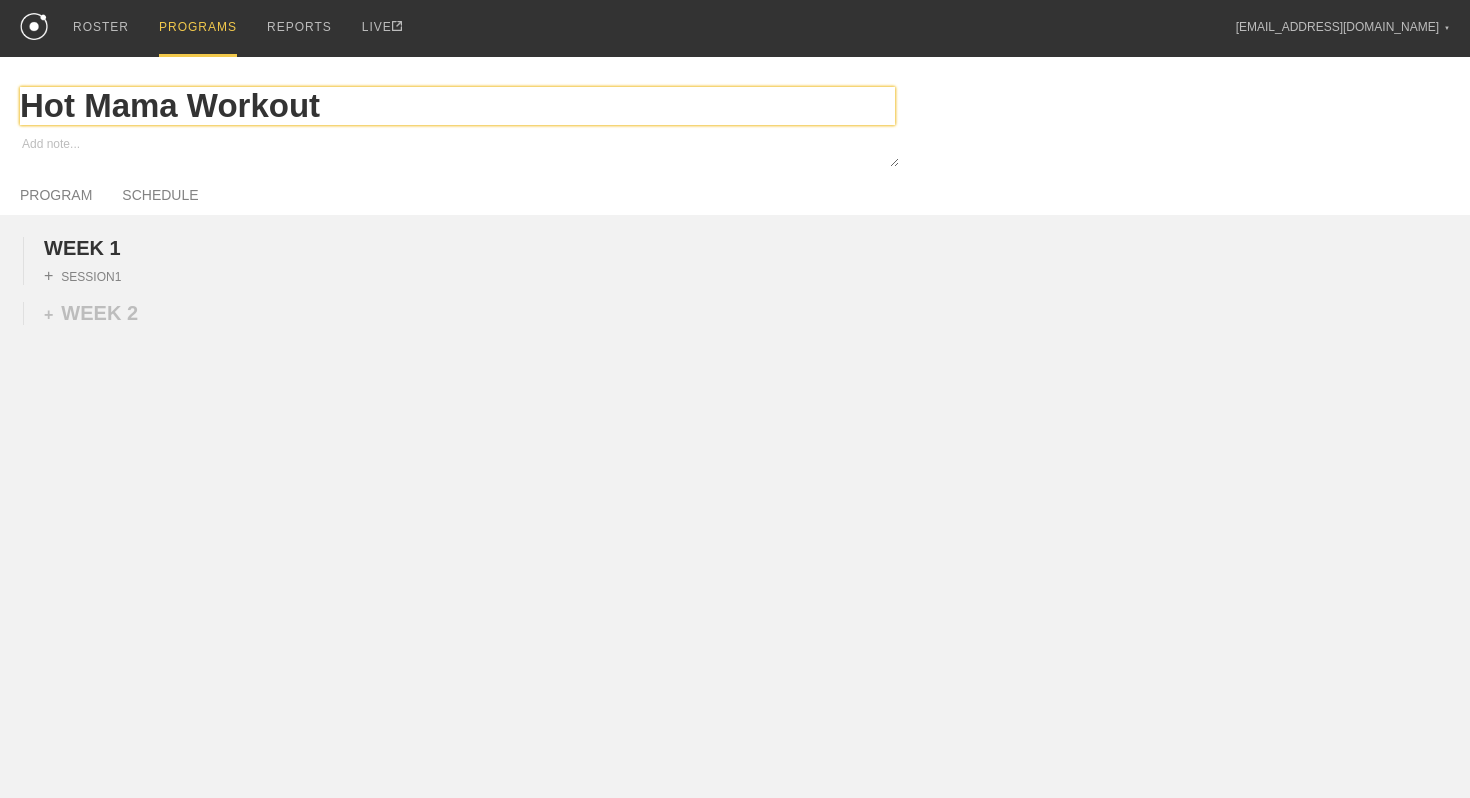 type on "x" 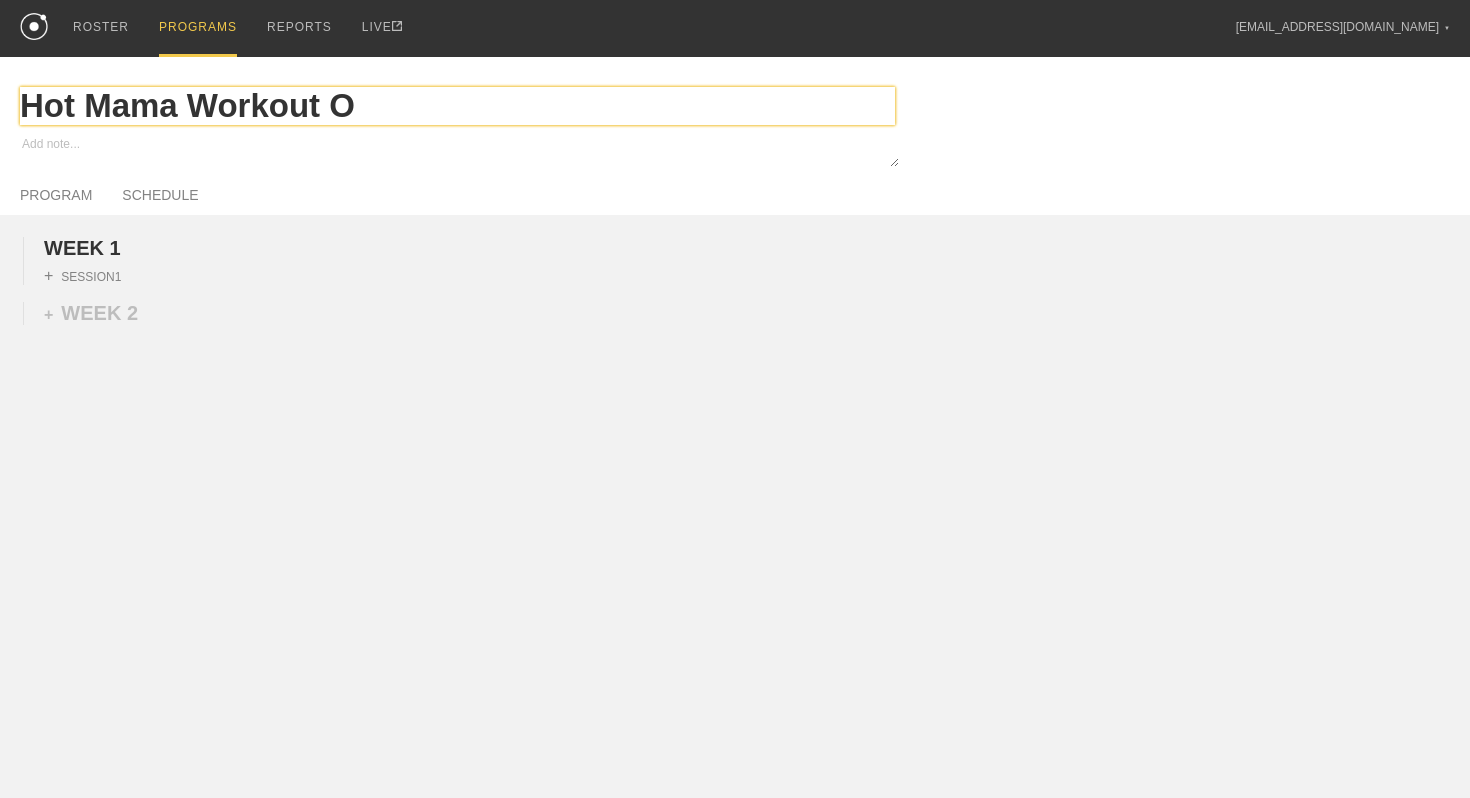 type on "x" 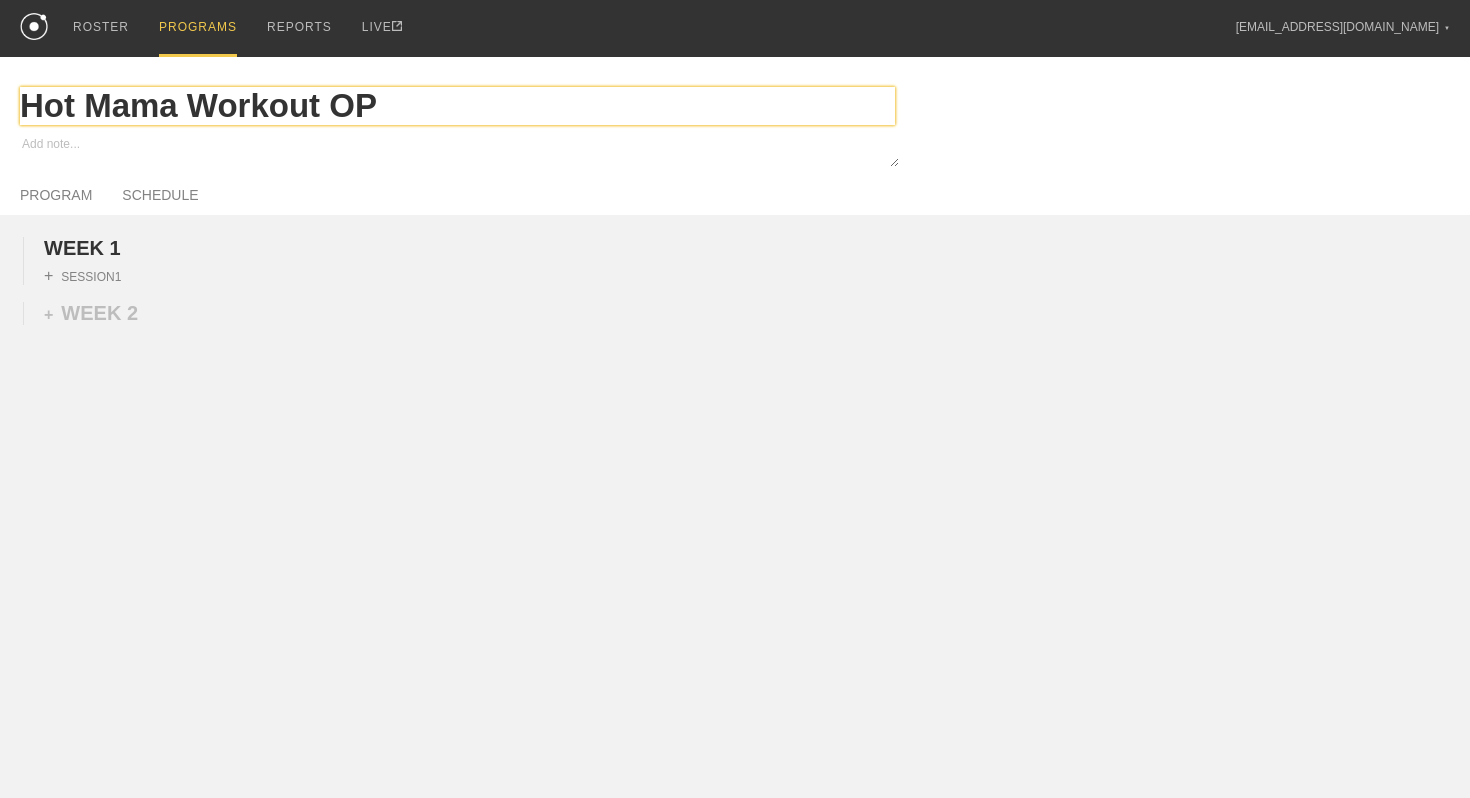 type on "x" 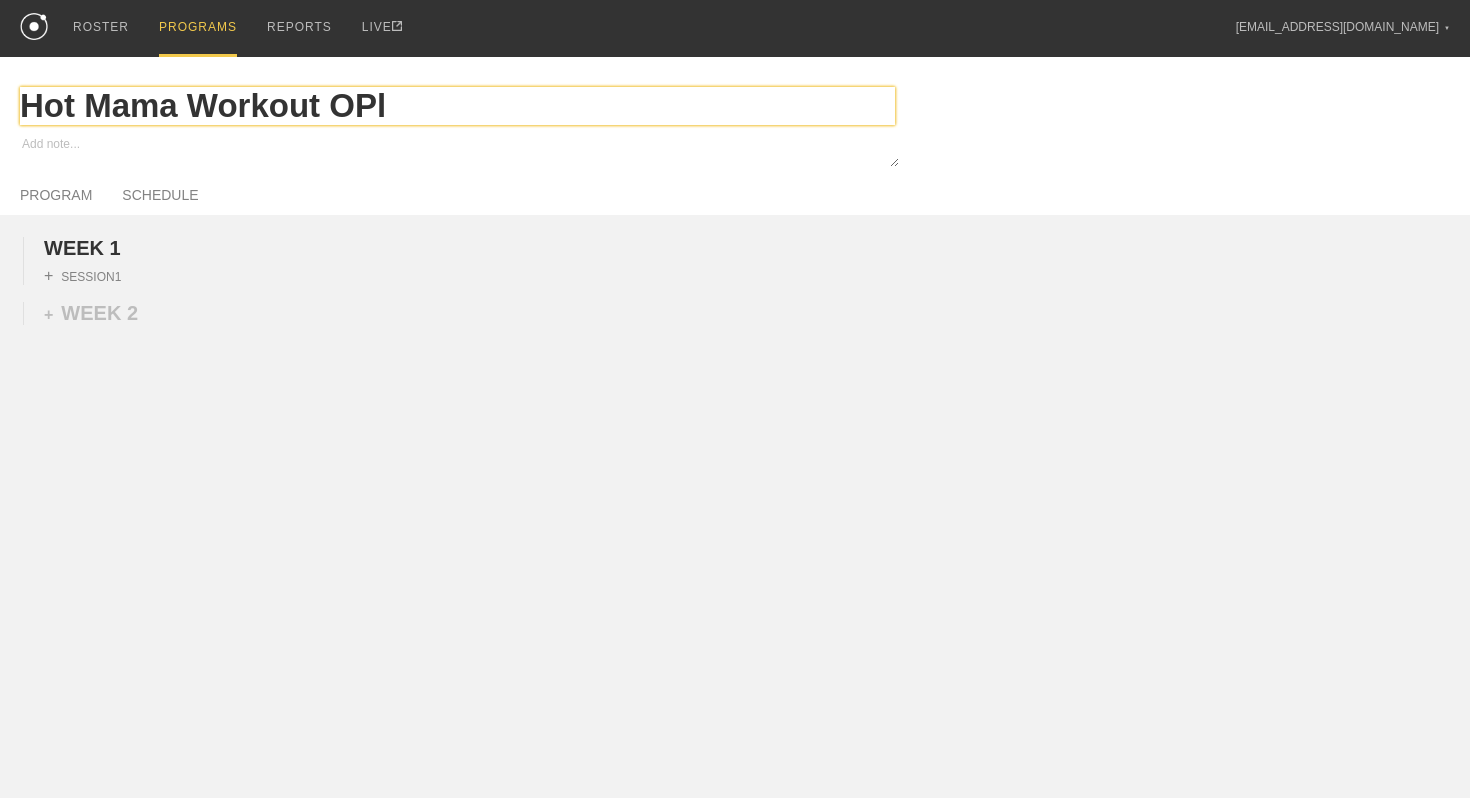 type on "x" 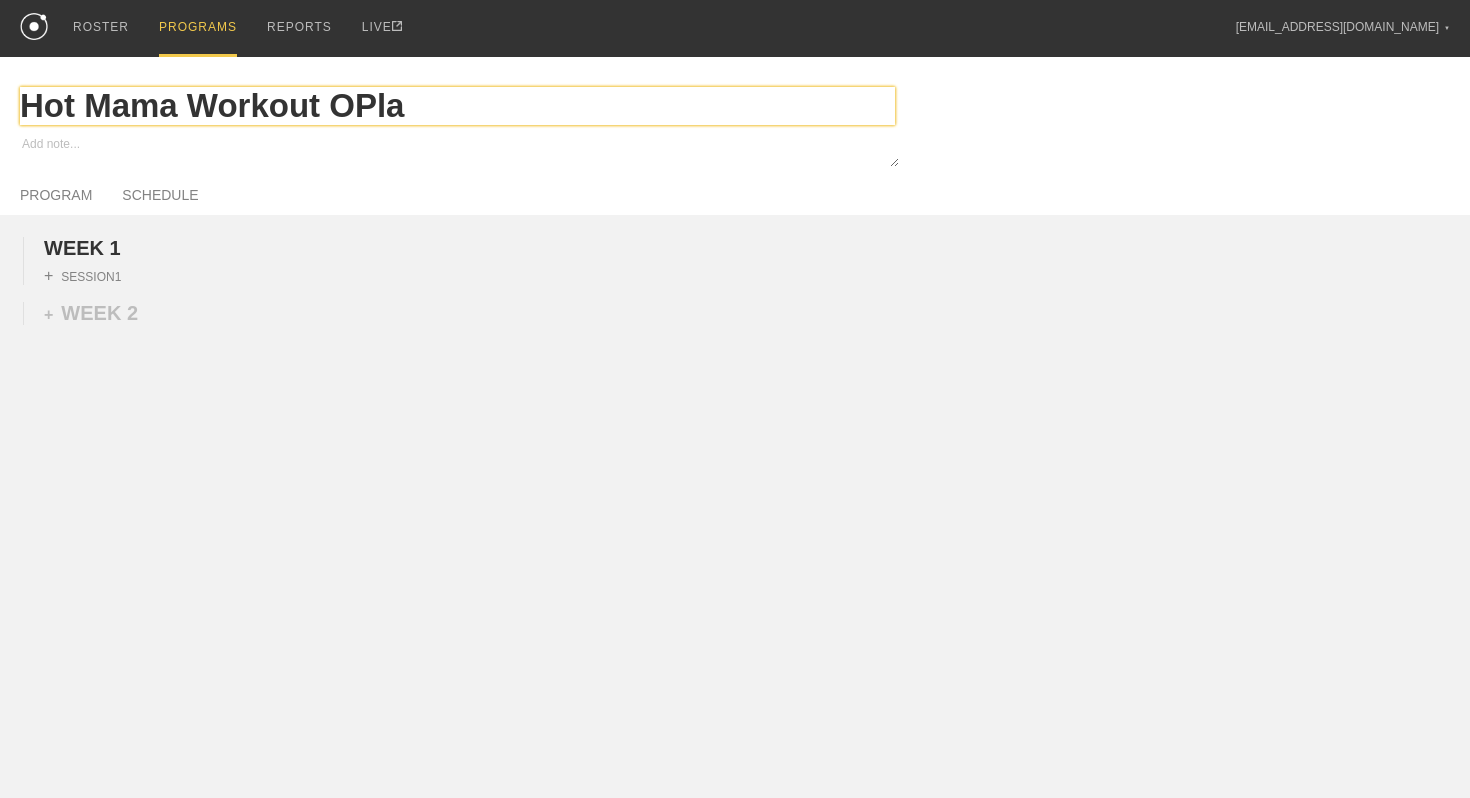 type on "x" 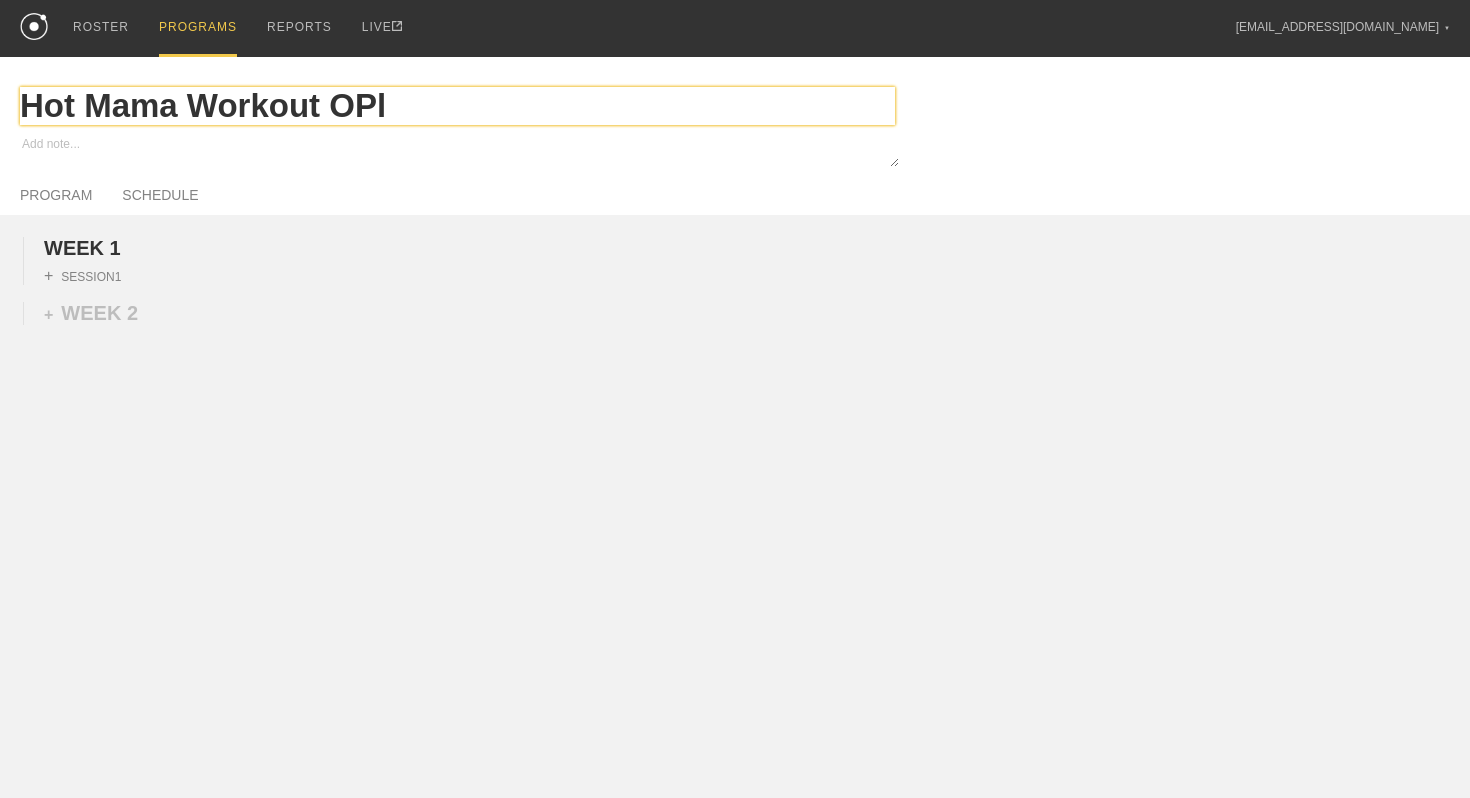 type on "x" 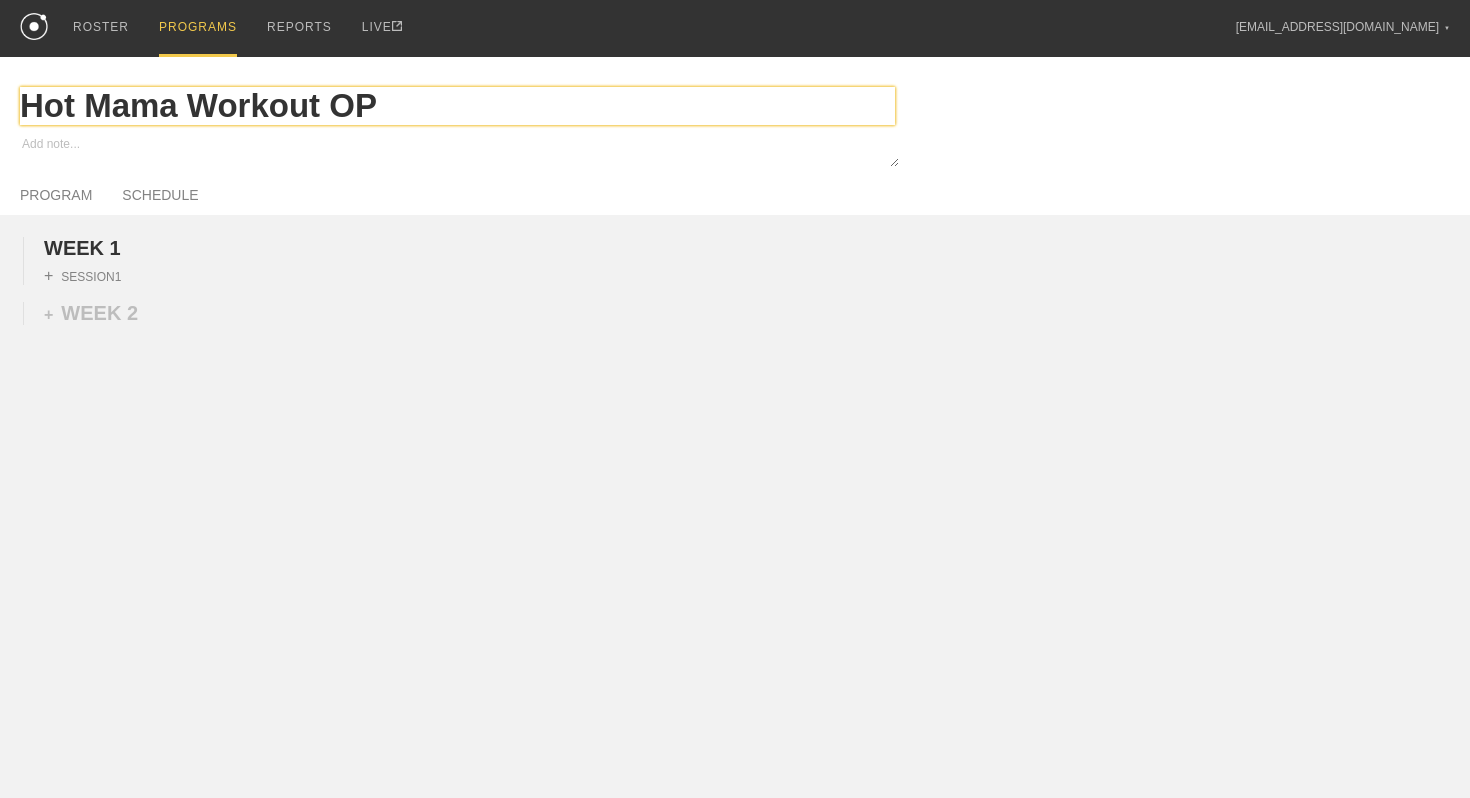 type on "x" 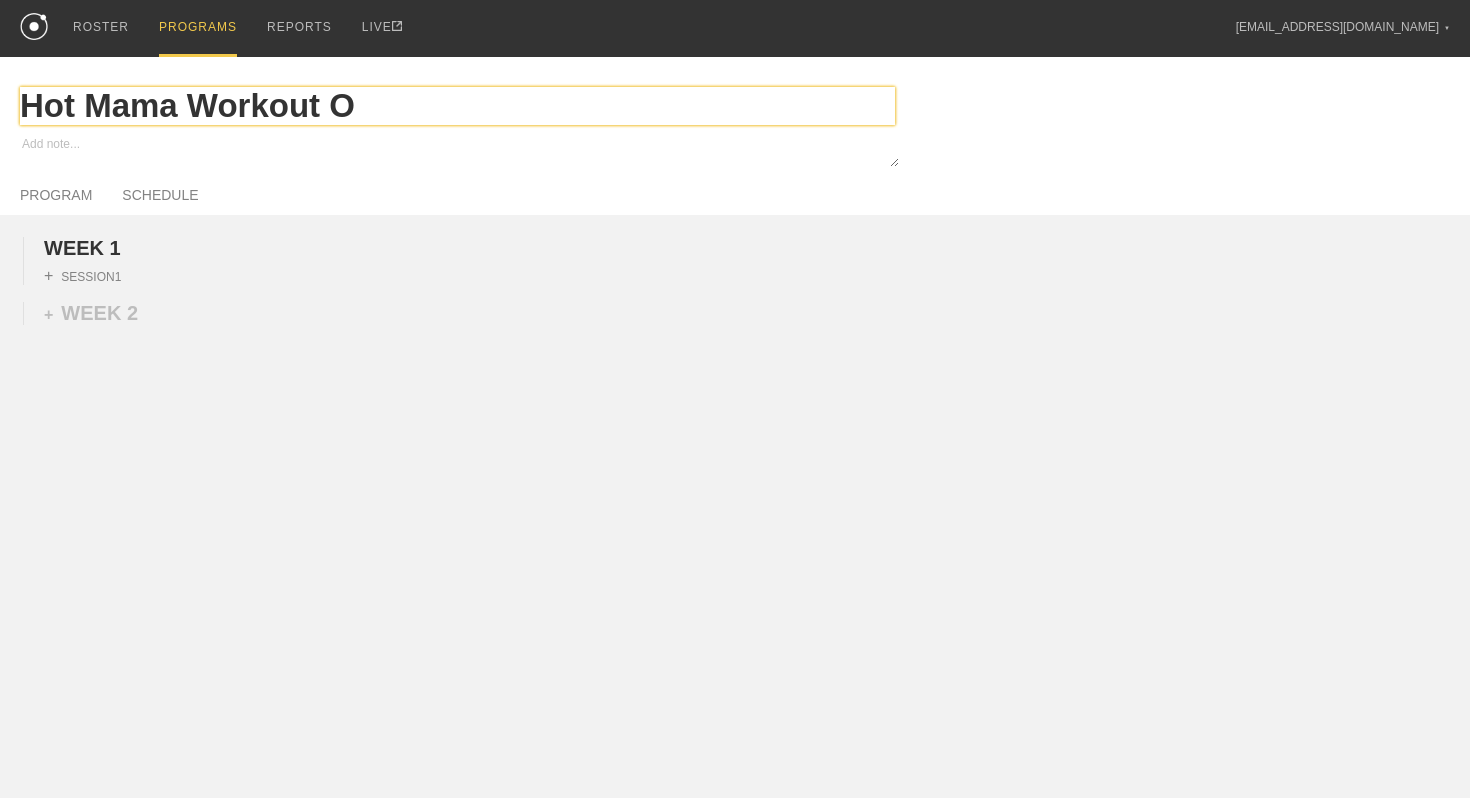 type on "x" 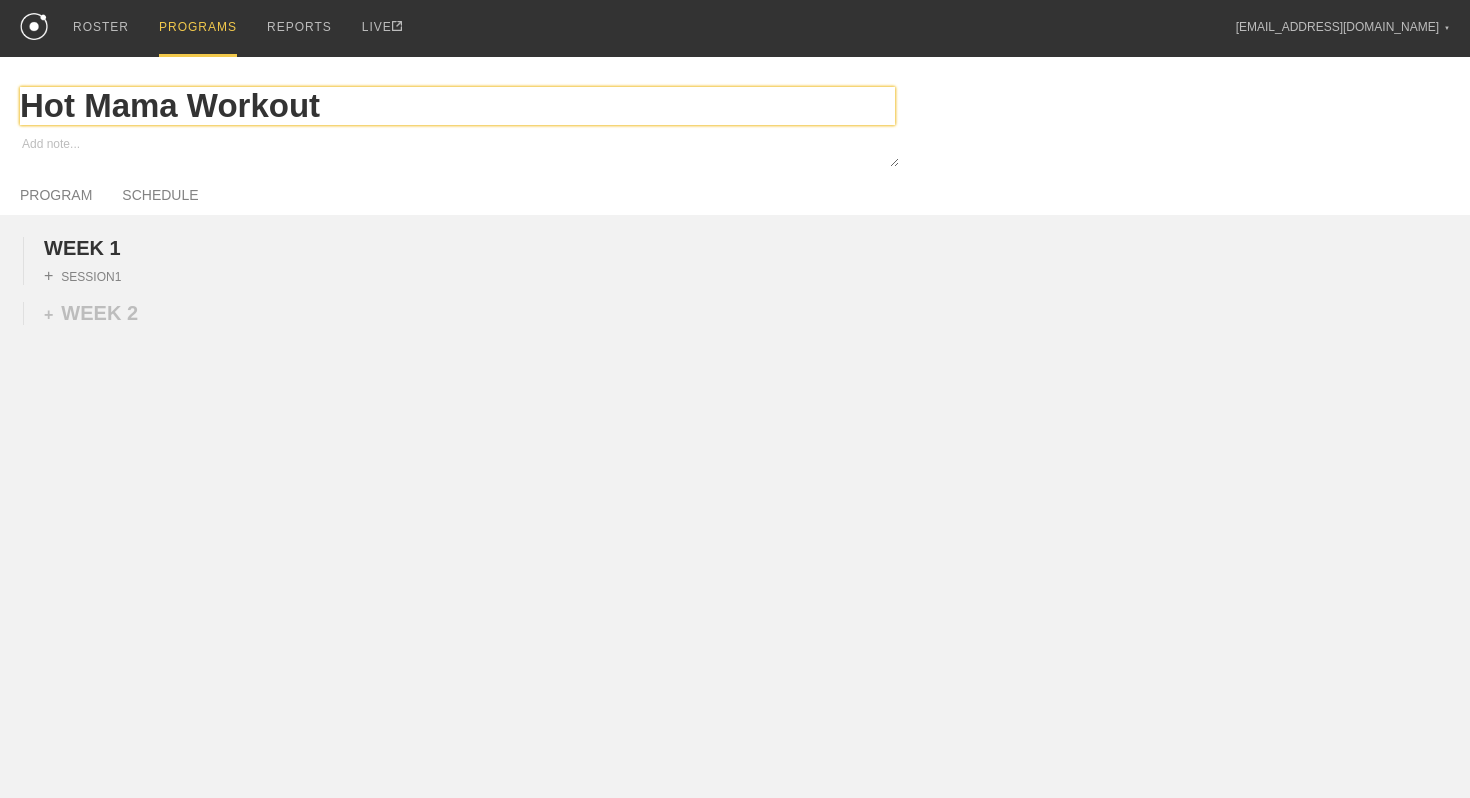 type on "x" 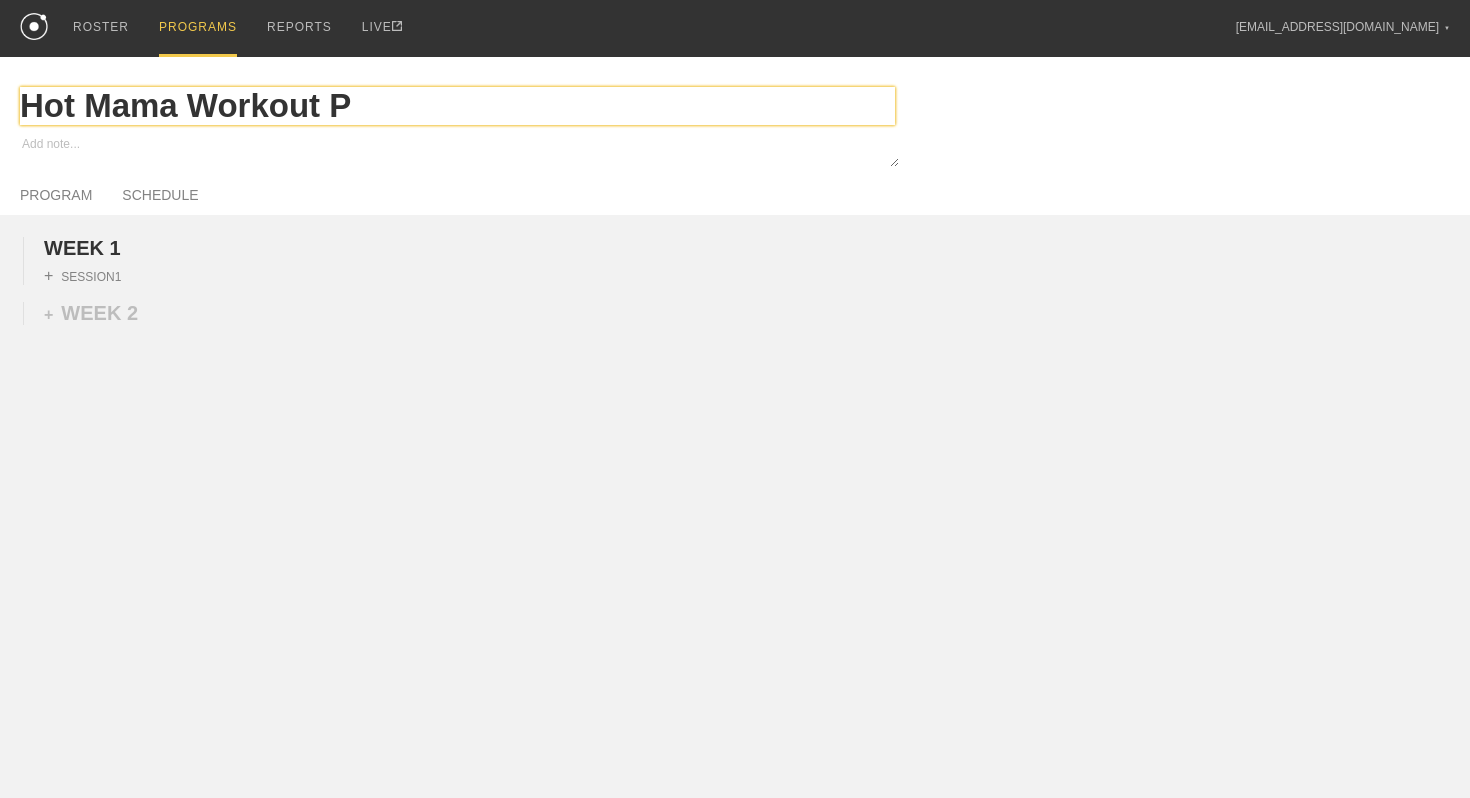 type on "x" 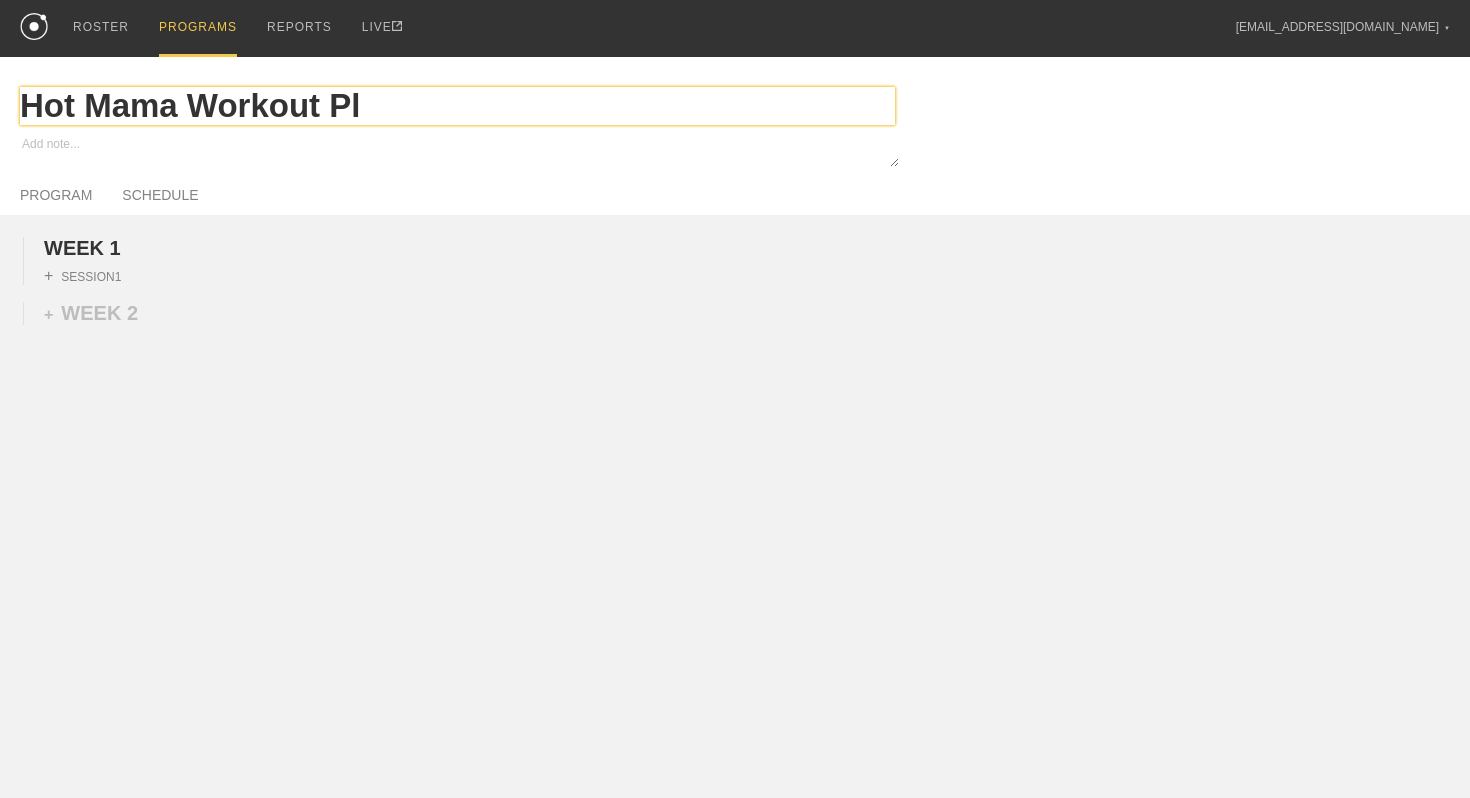type on "x" 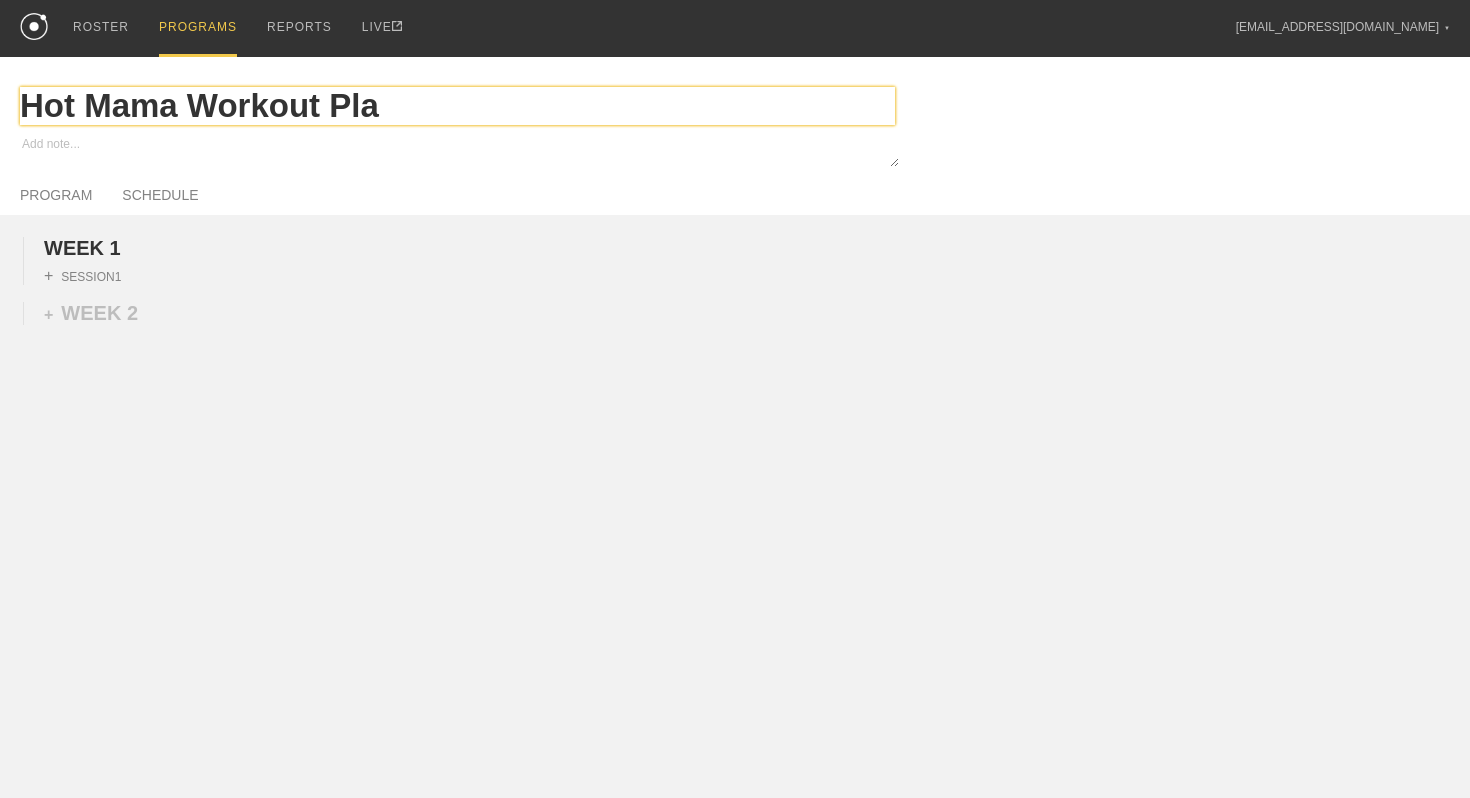 type on "x" 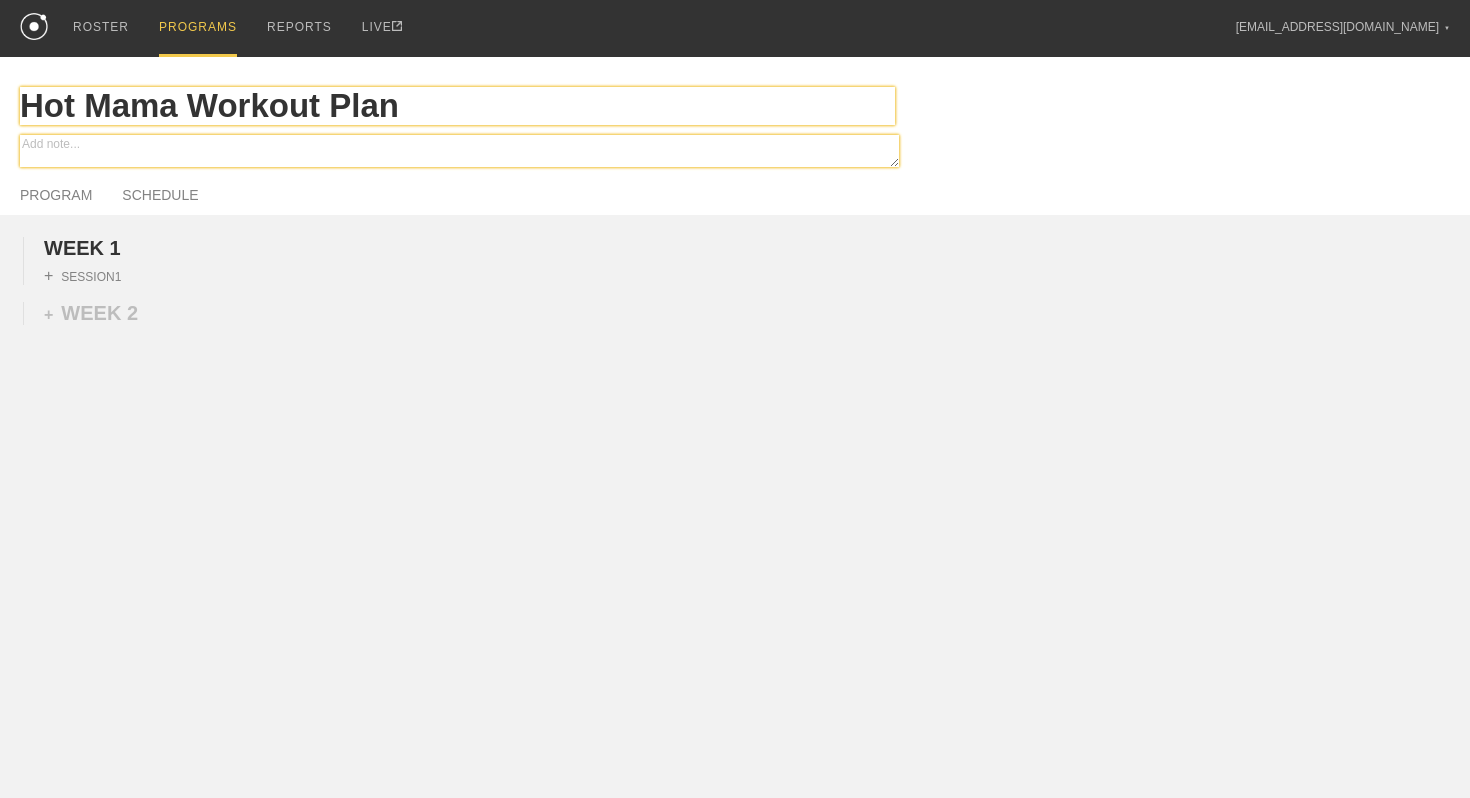 type on "Hot Mama Workout Plan" 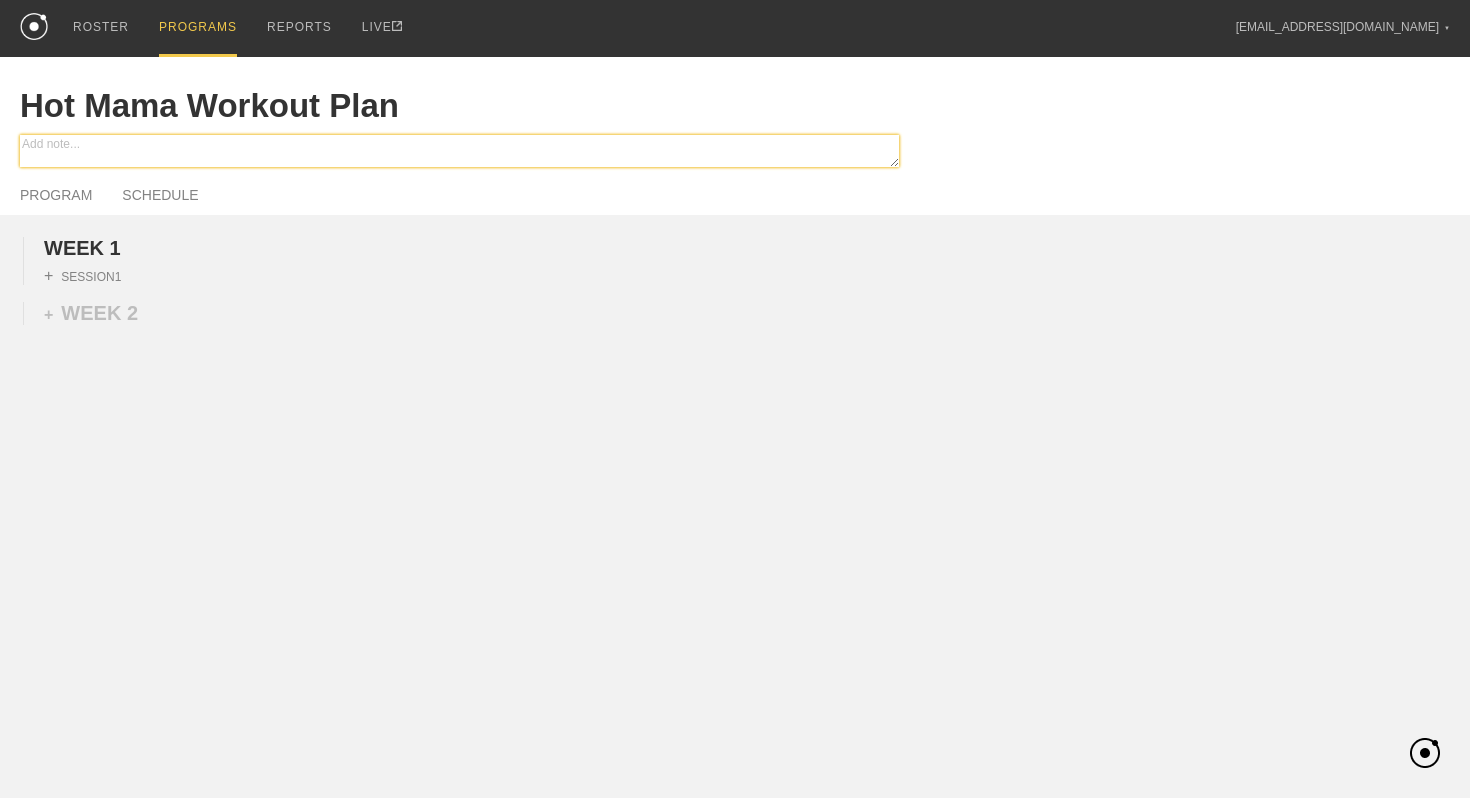 click at bounding box center [459, 151] 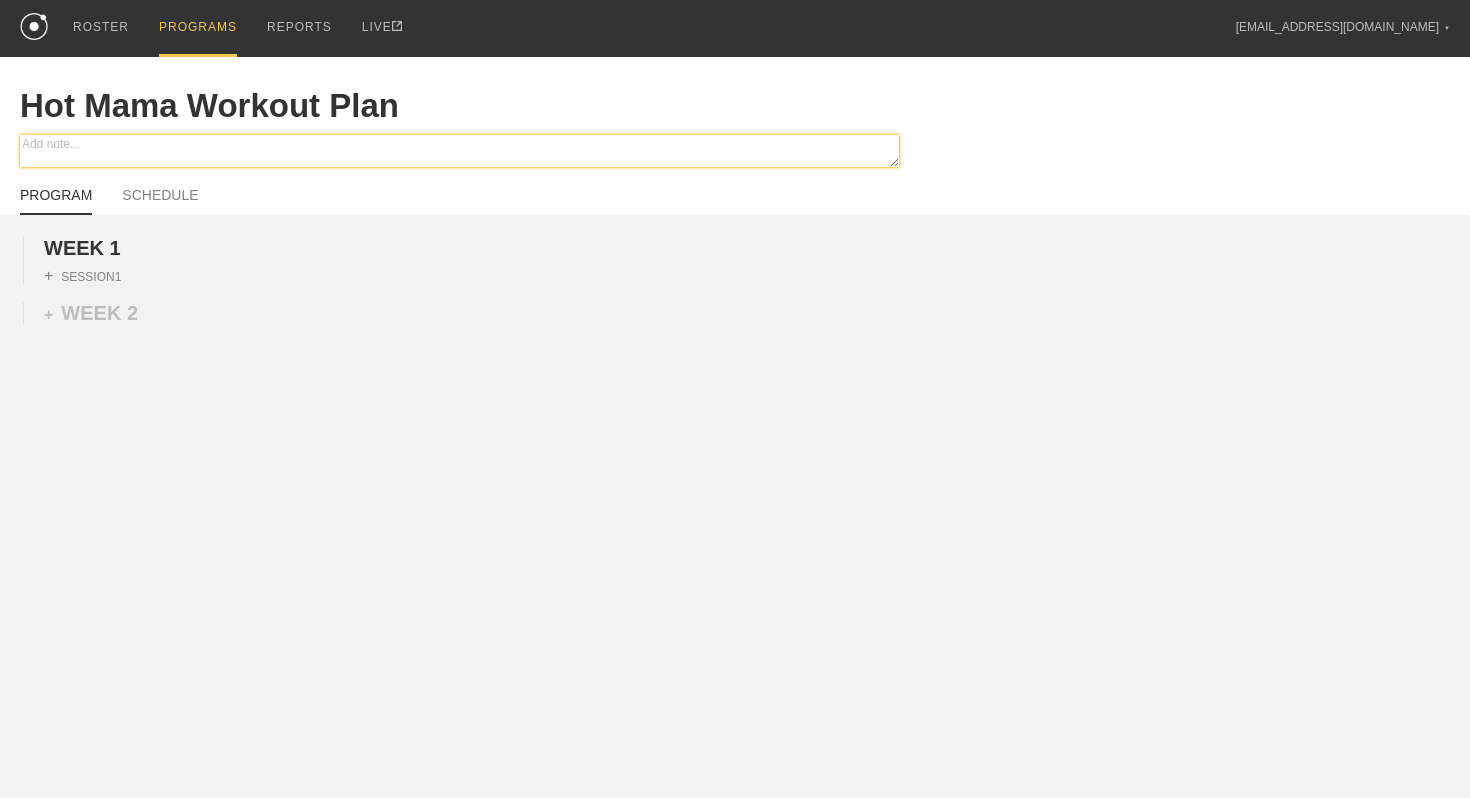 type on "x" 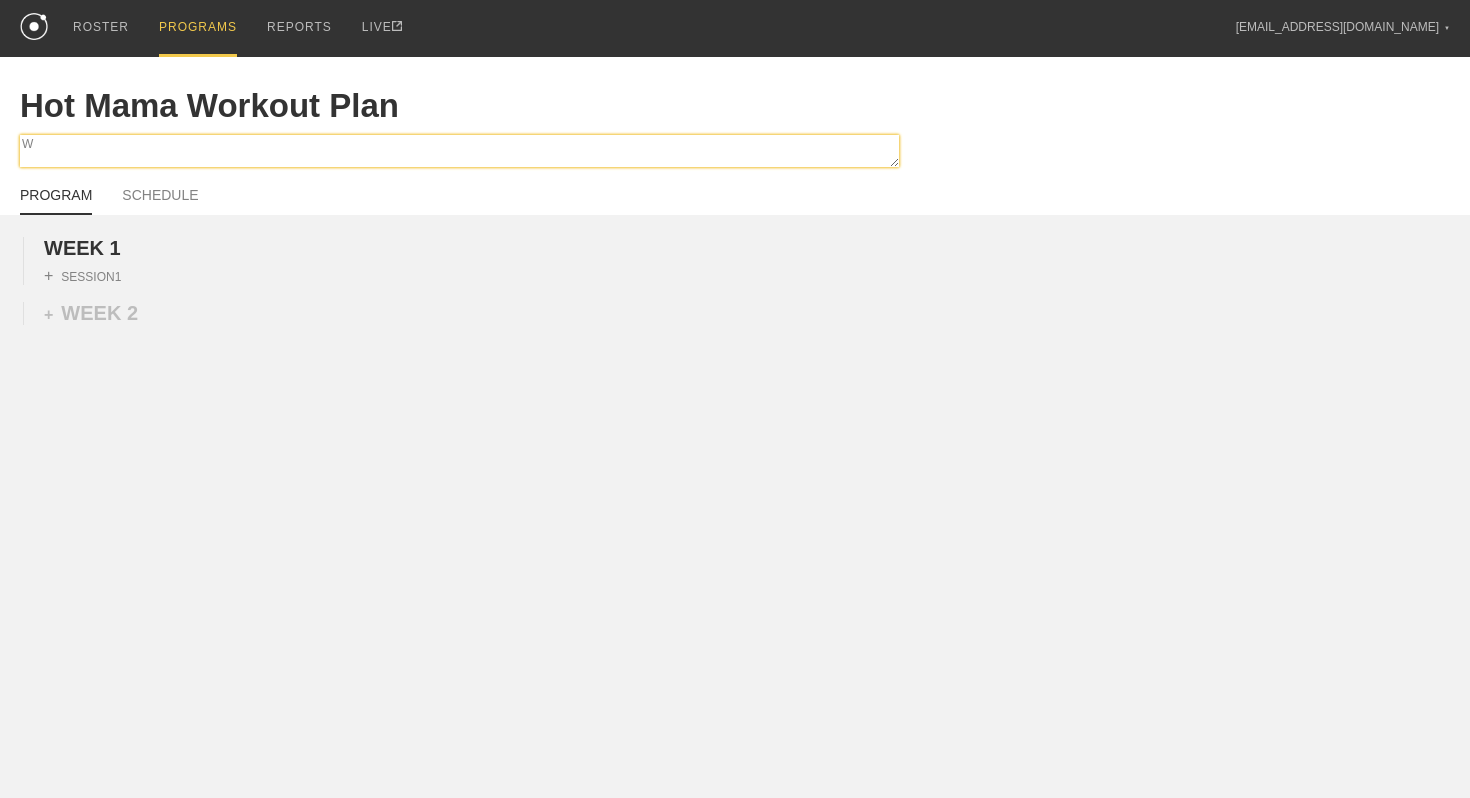 type on "x" 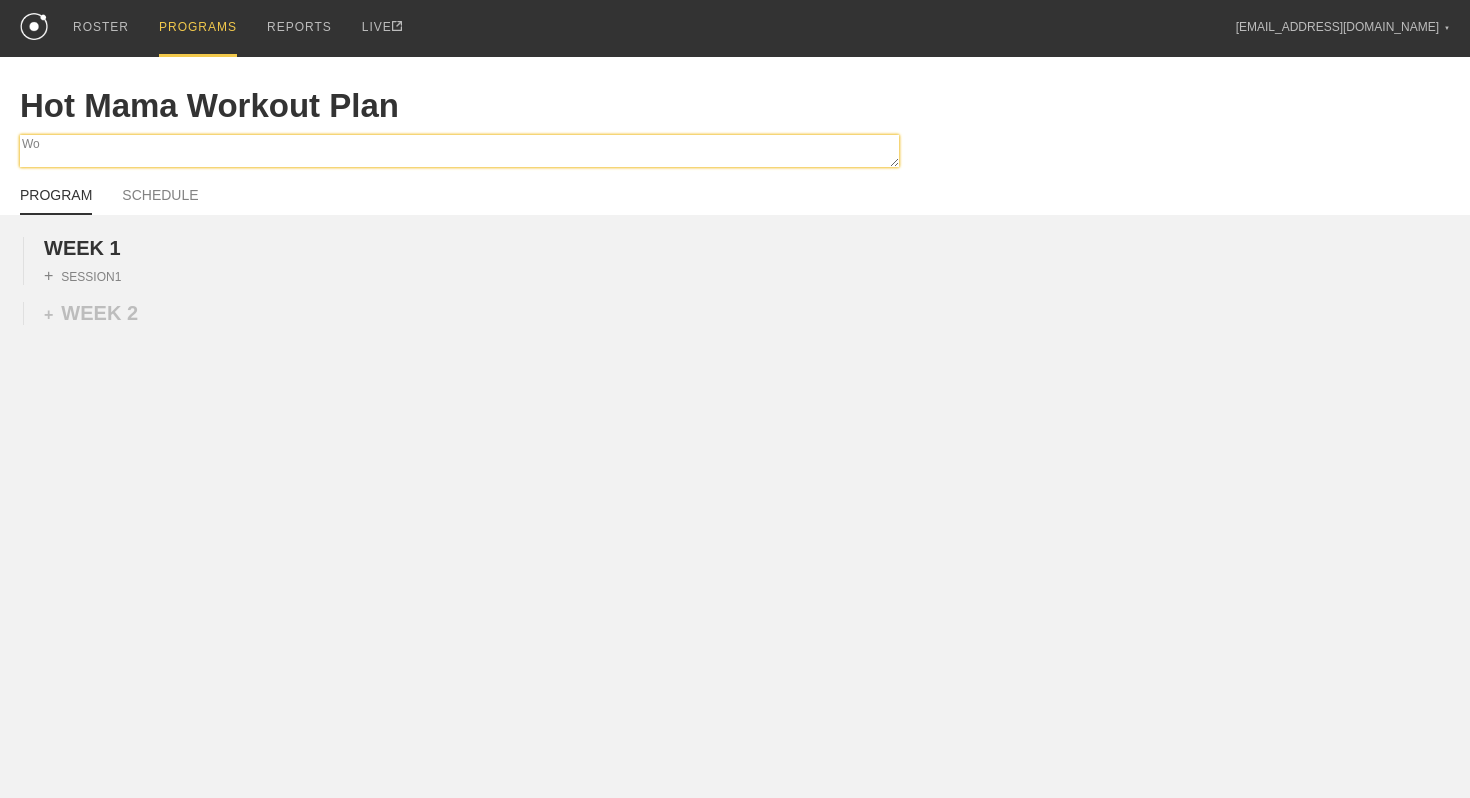 type on "x" 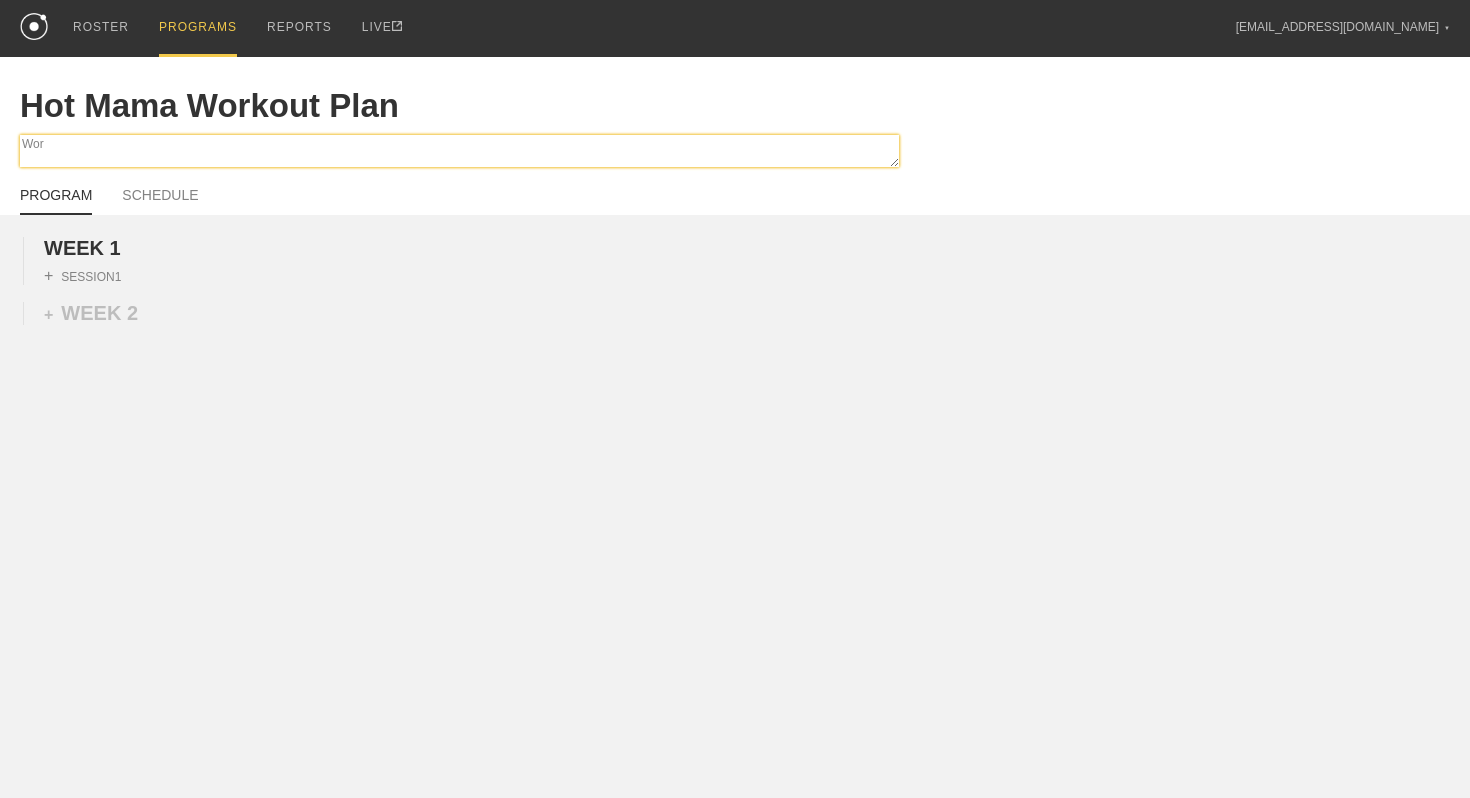 type on "x" 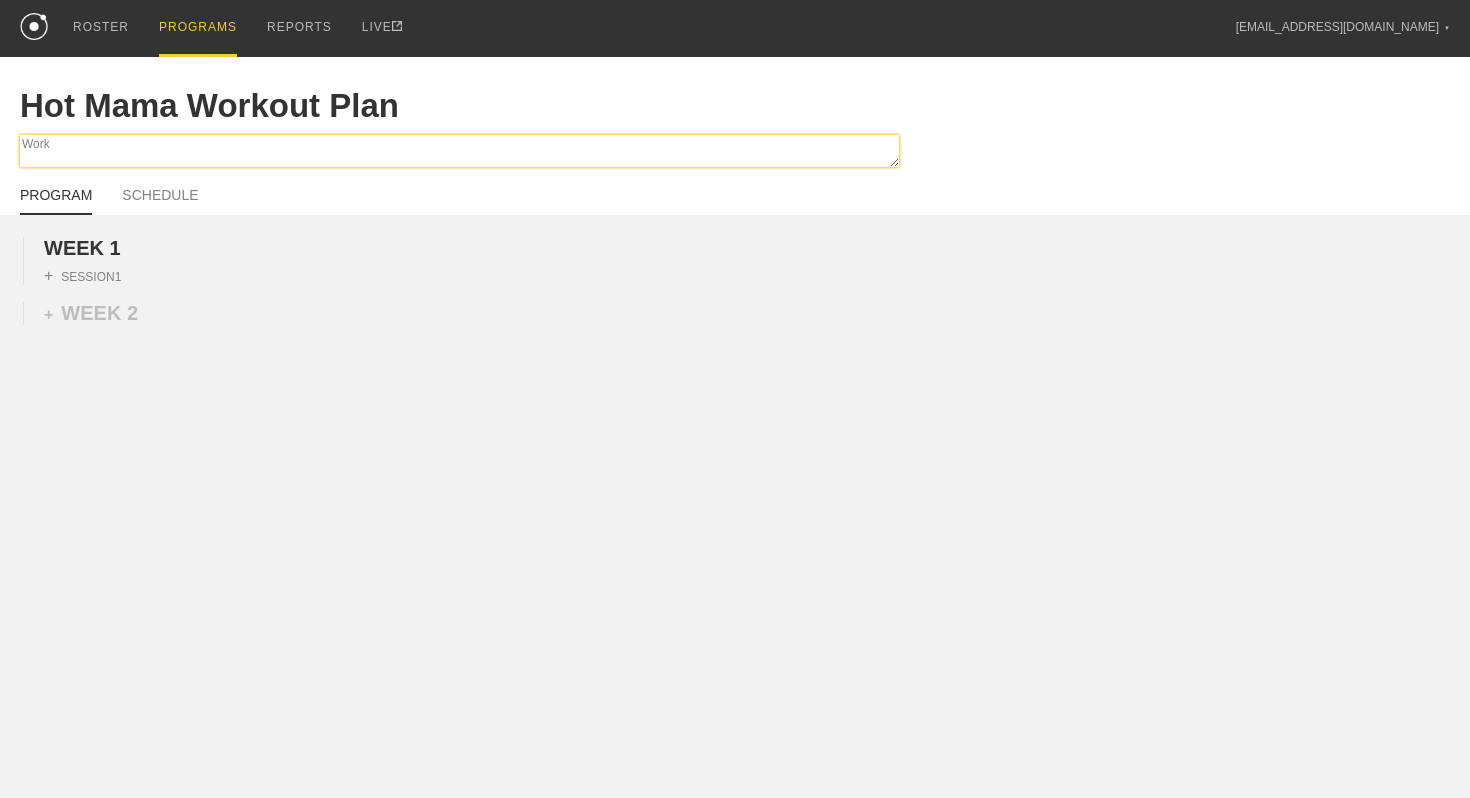 type on "x" 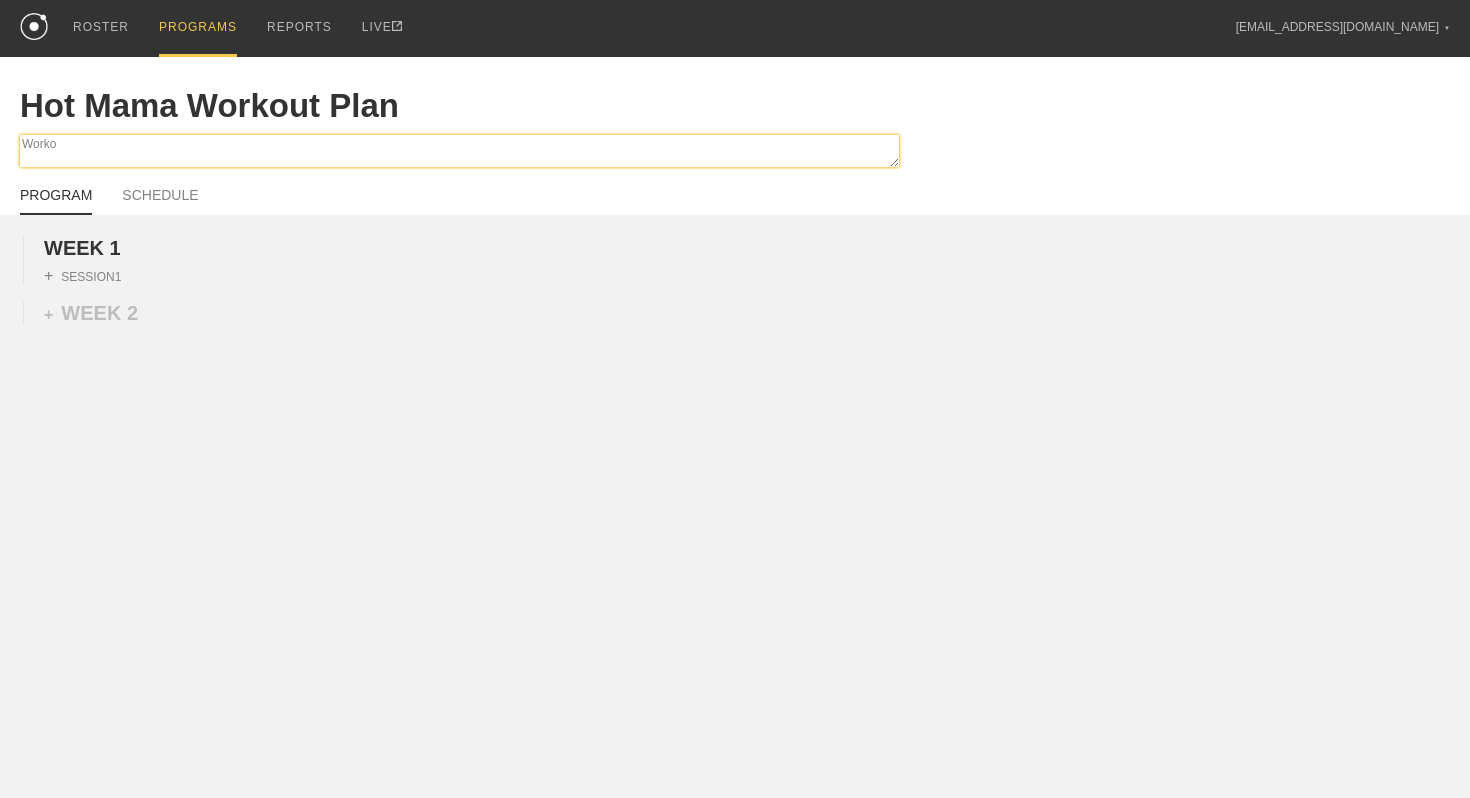 type on "x" 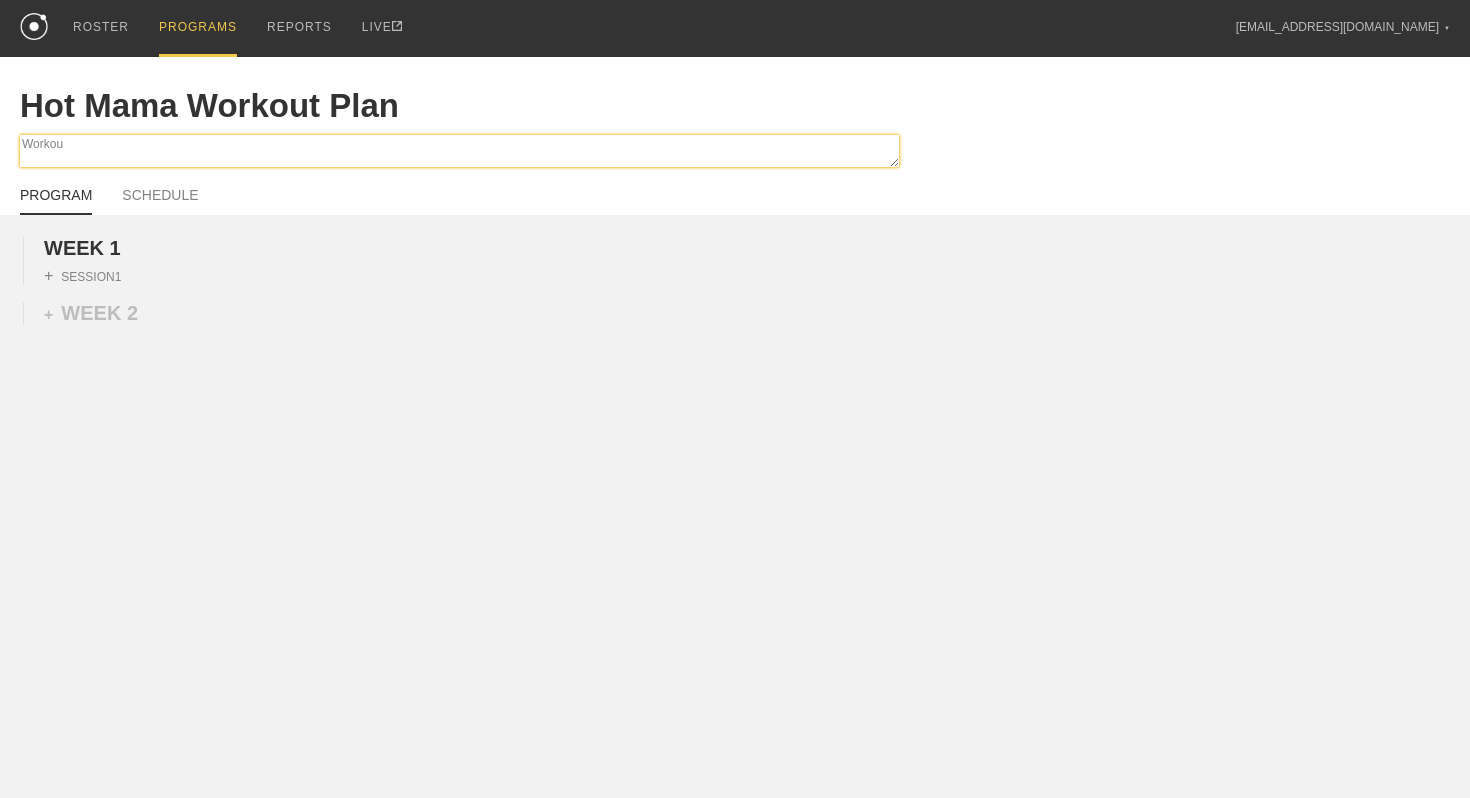 type on "Workout" 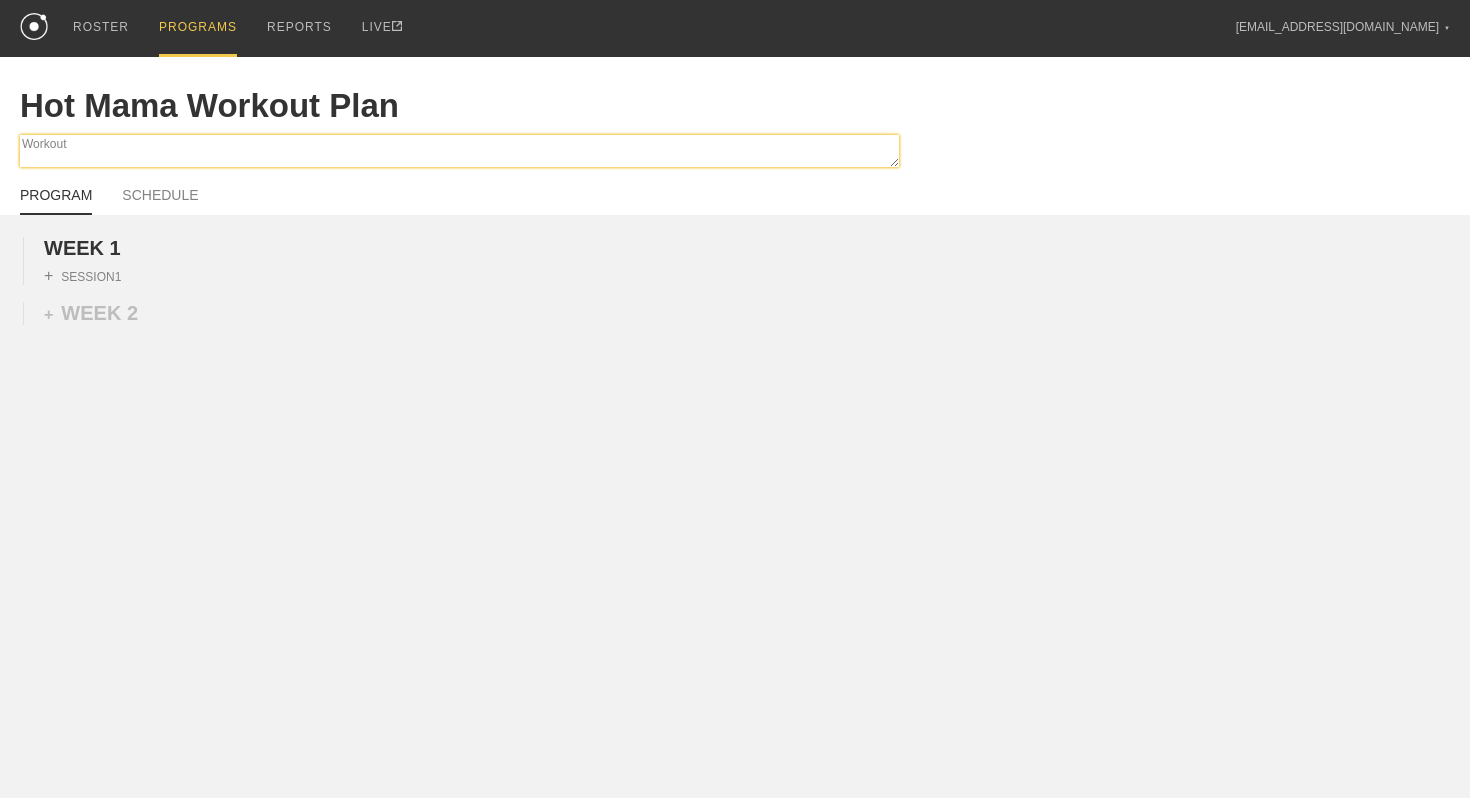 type on "x" 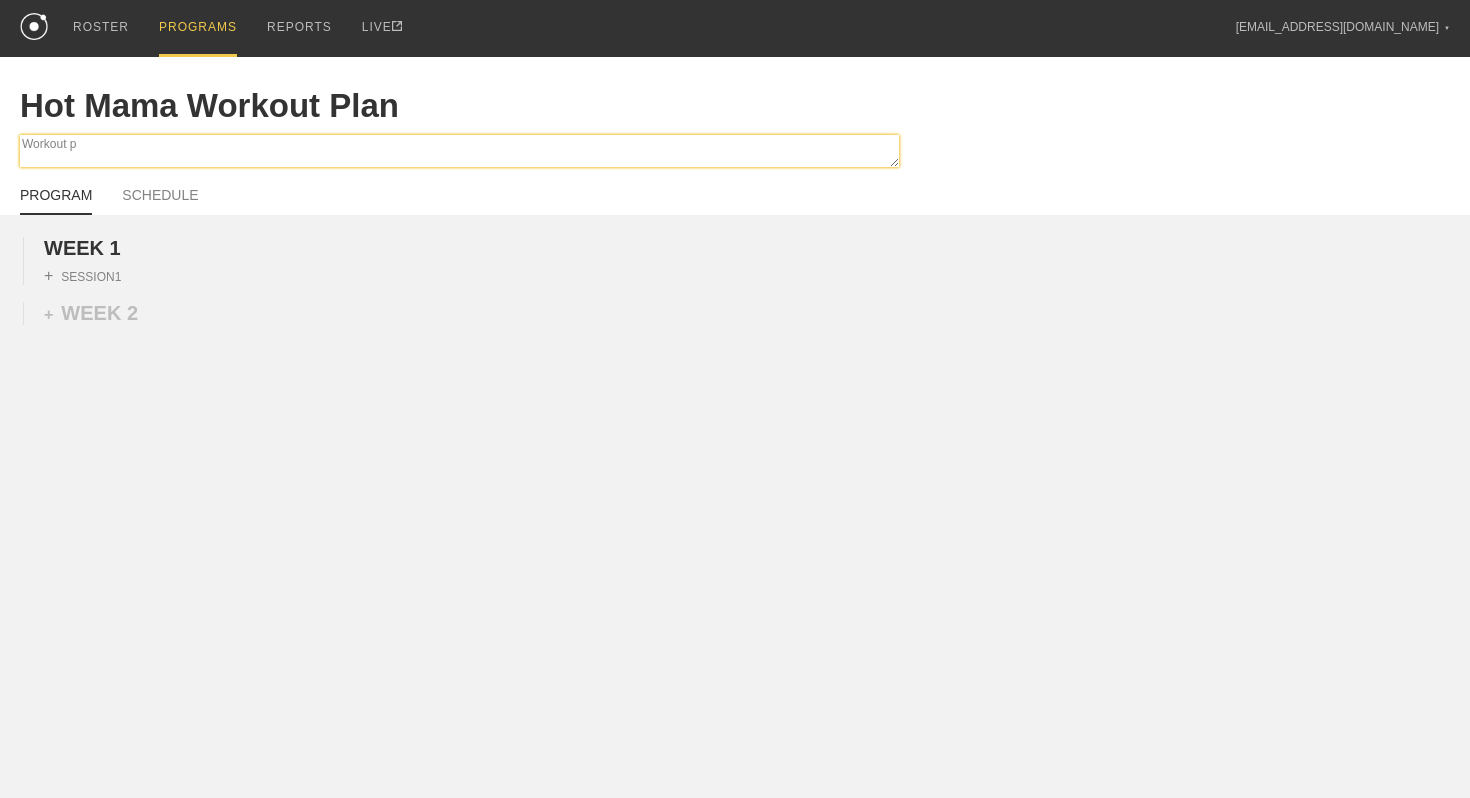 type on "x" 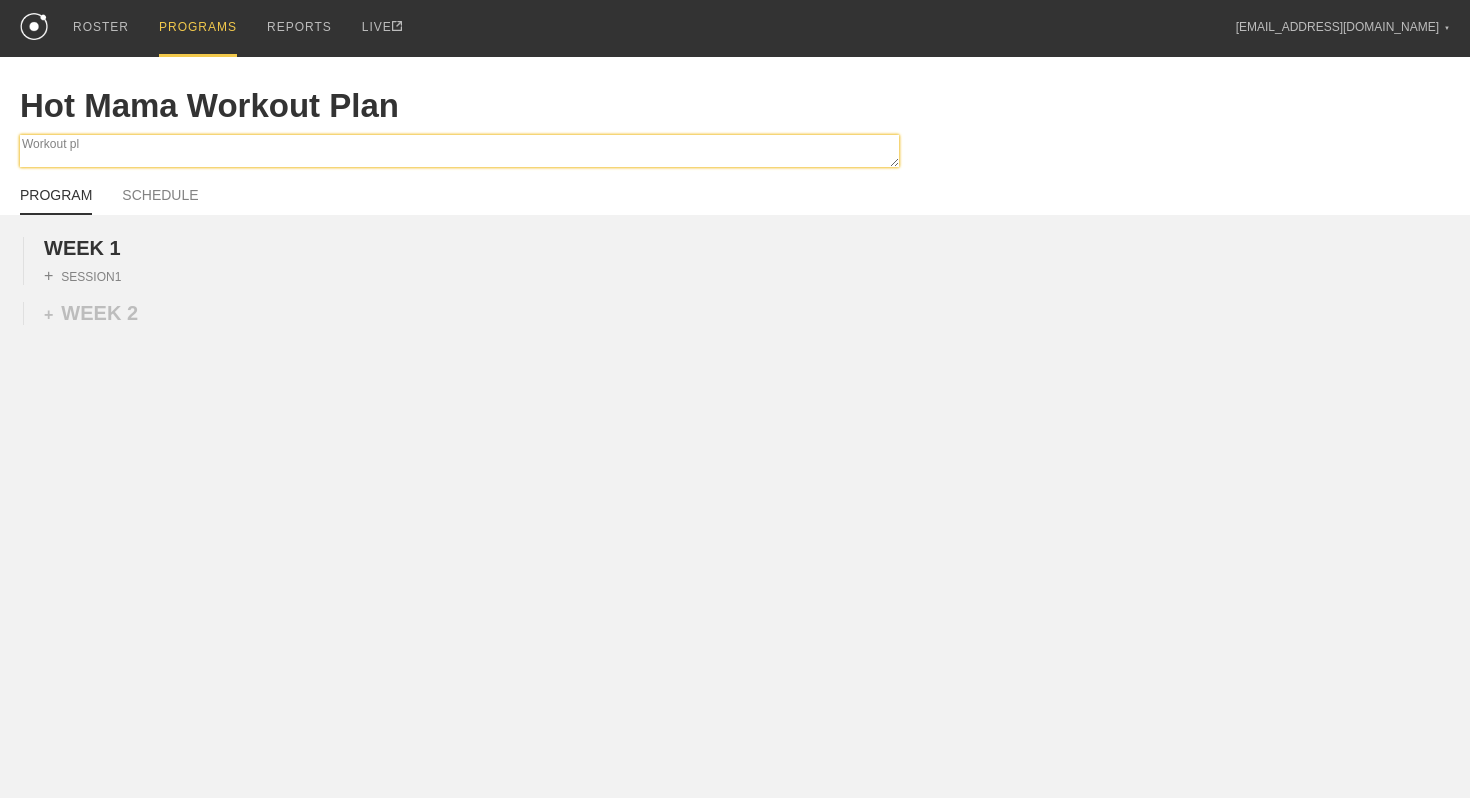 type on "x" 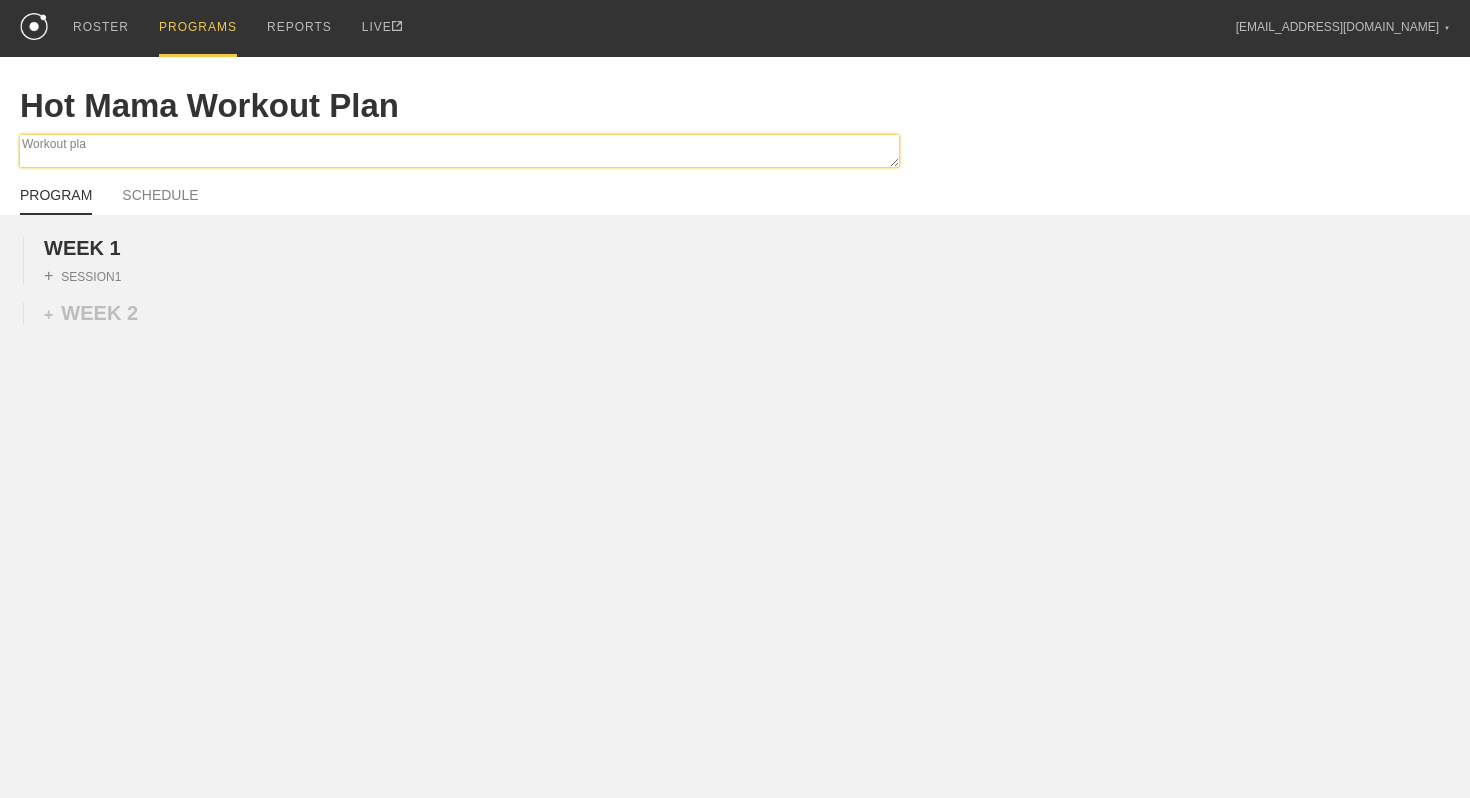 type on "x" 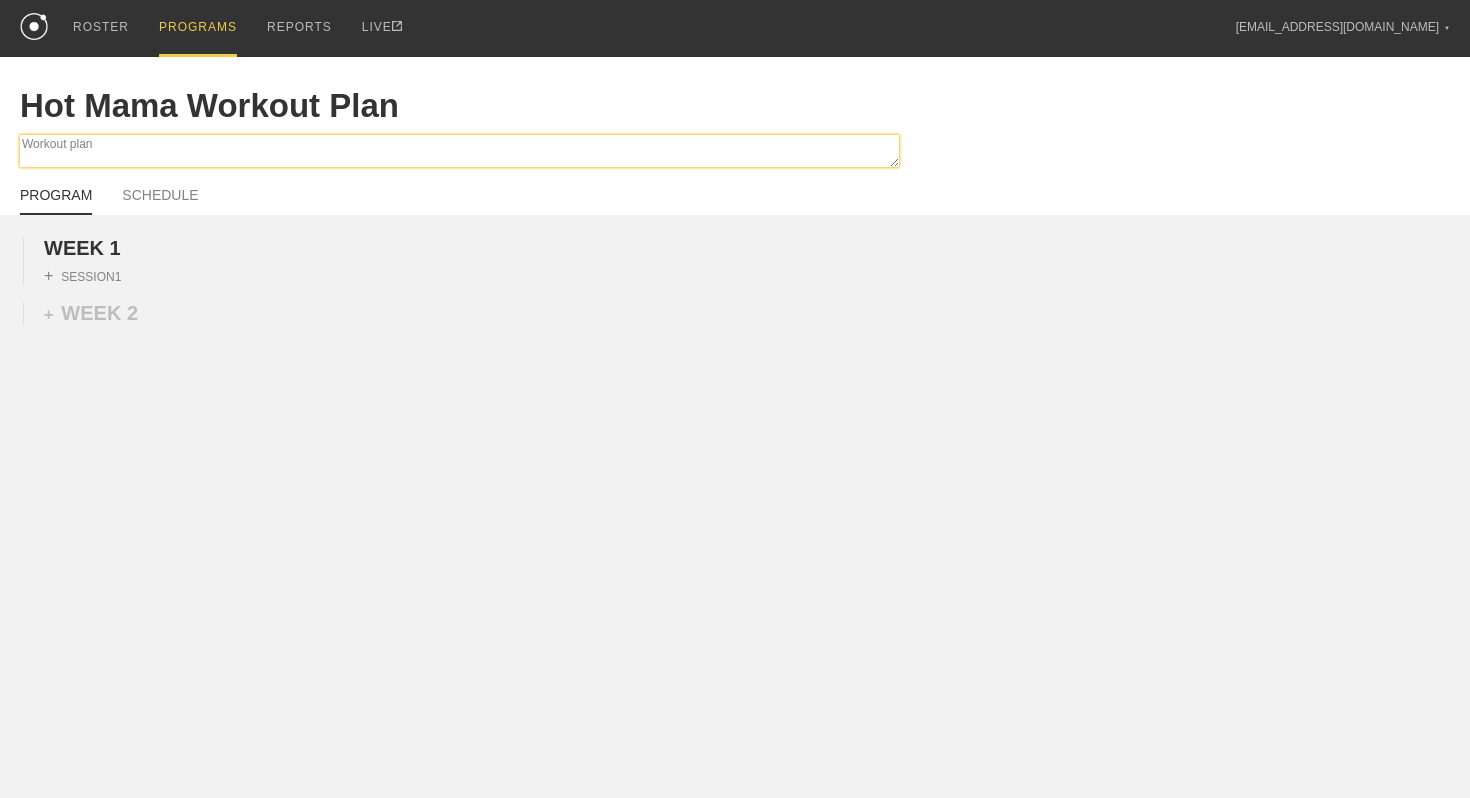 type on "x" 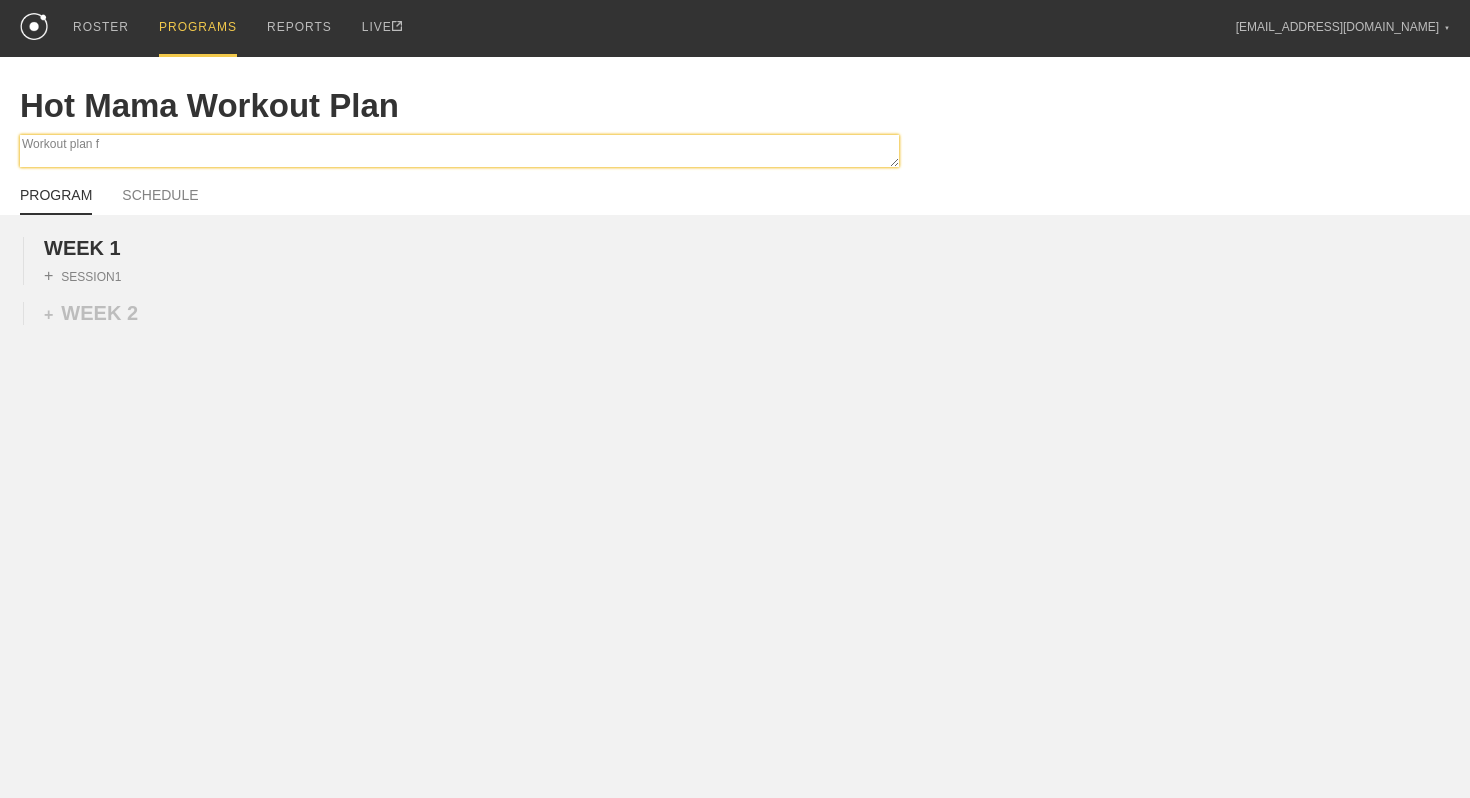 type on "x" 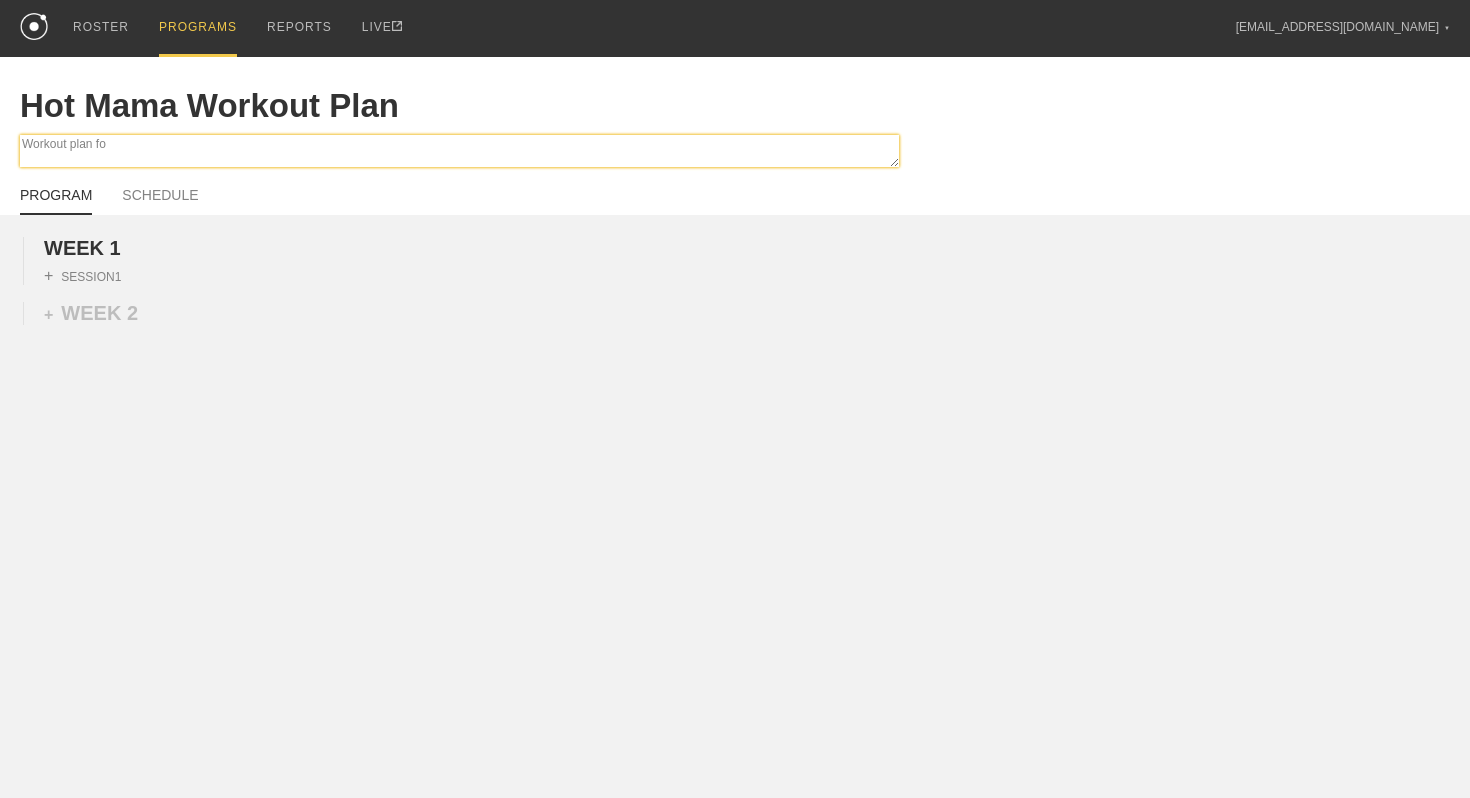 type on "x" 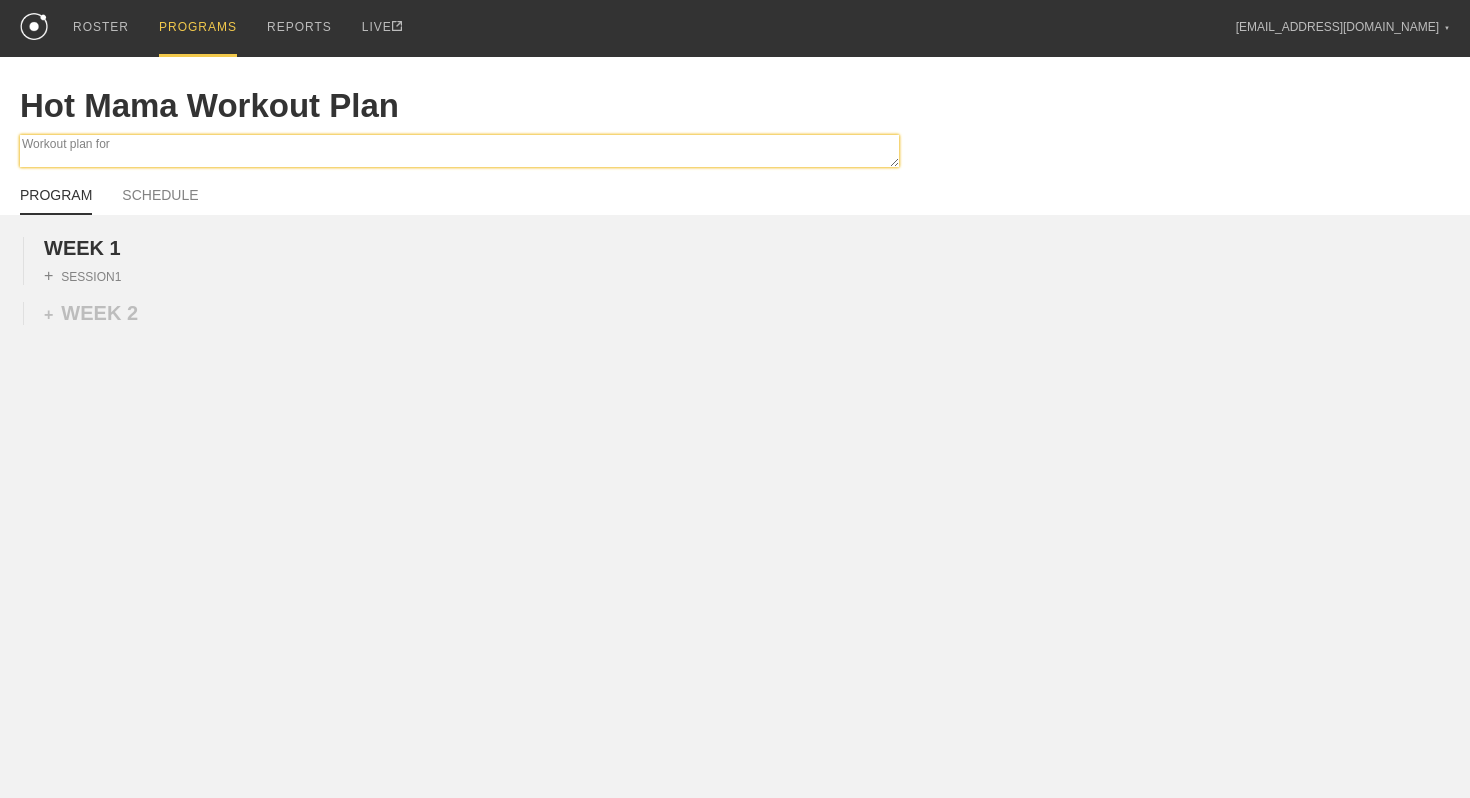 type on "x" 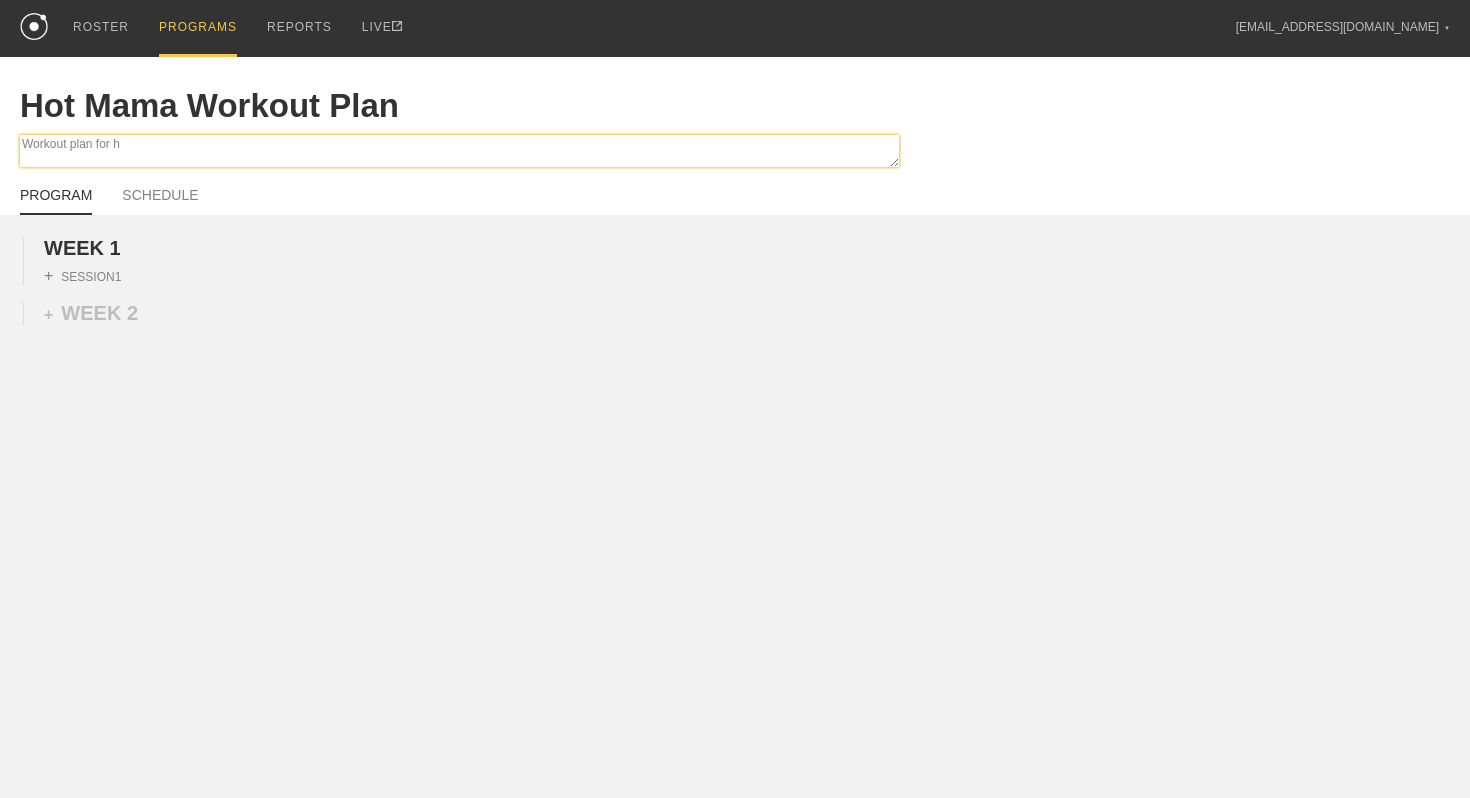 type on "x" 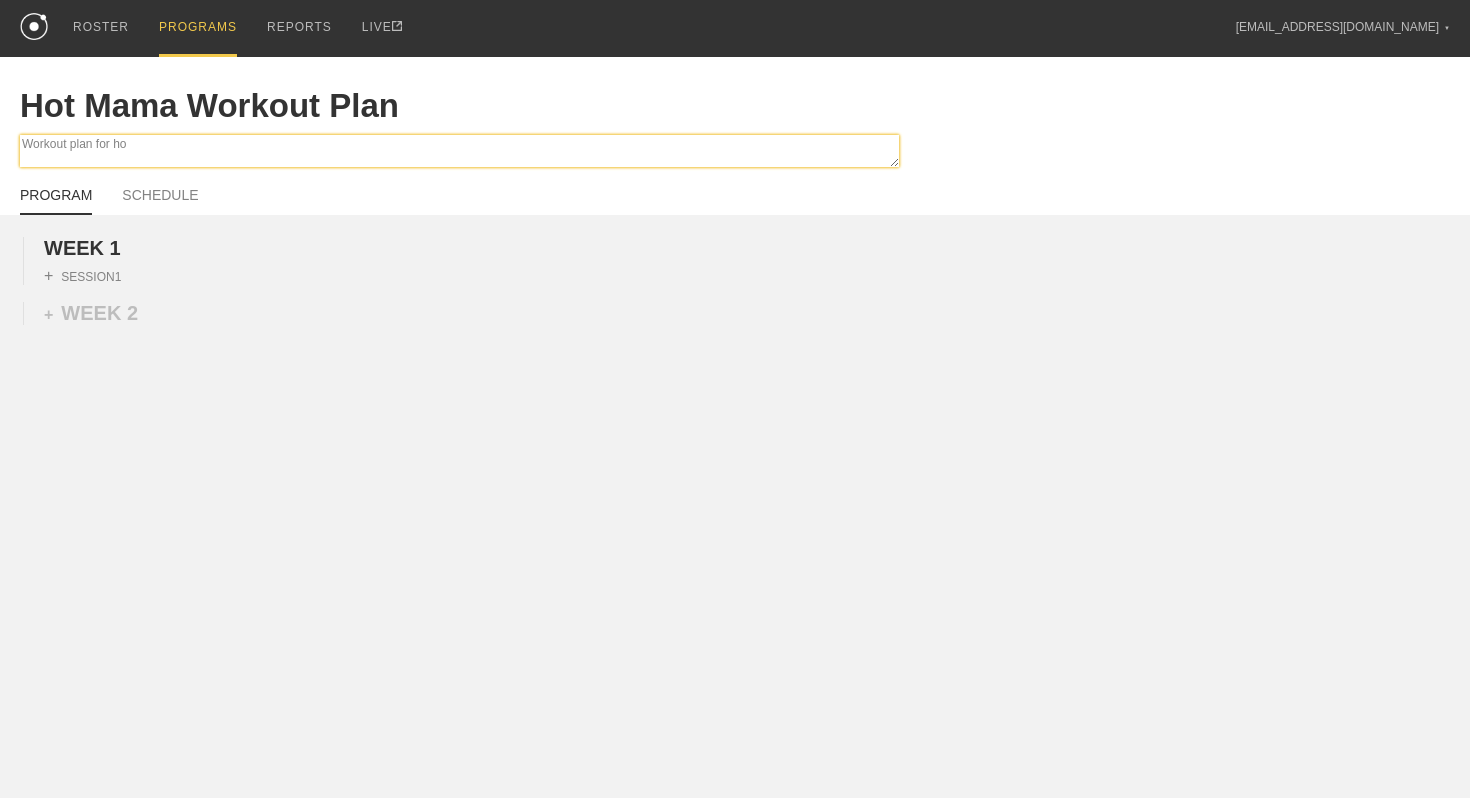 type on "Workout plan for hot" 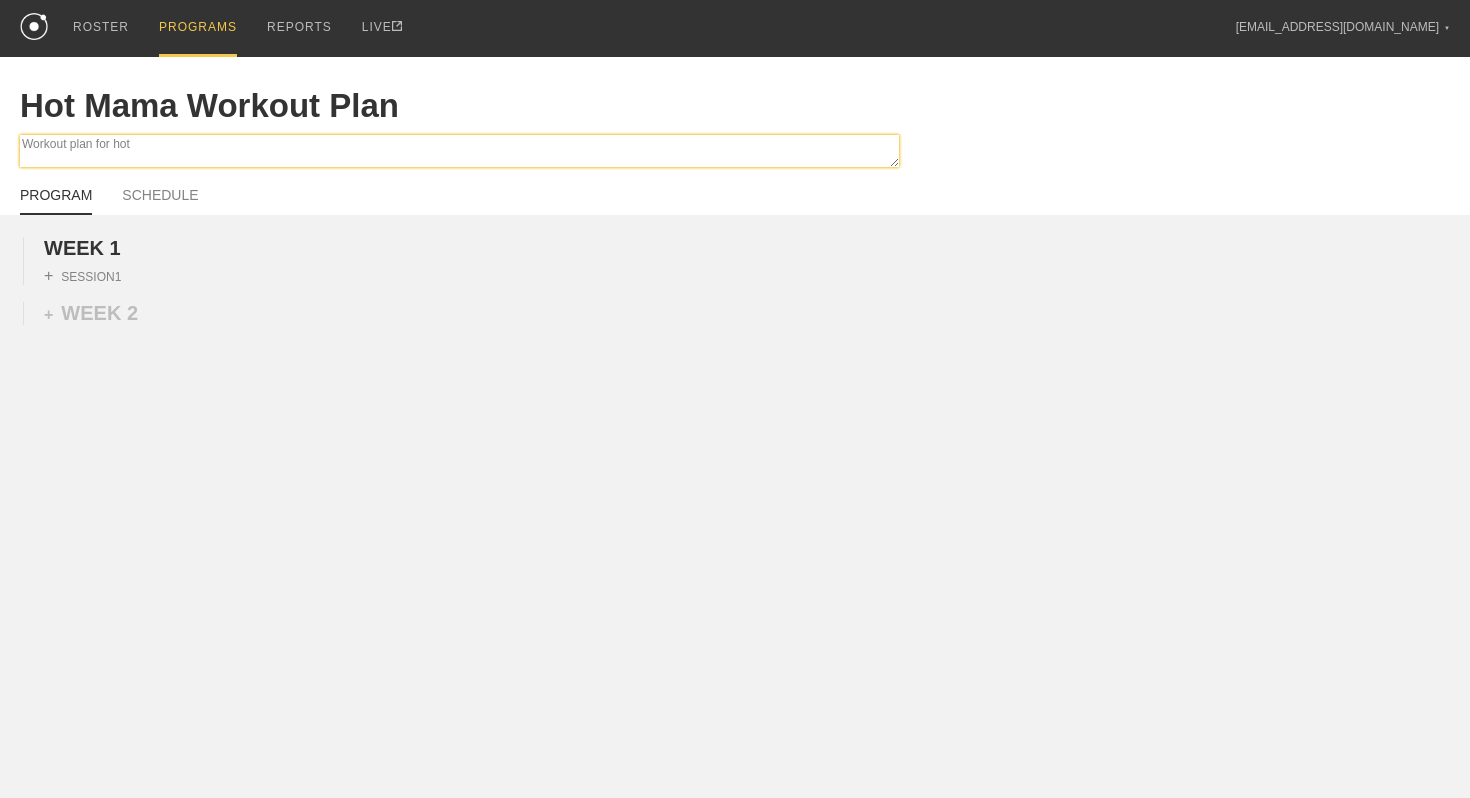 type on "x" 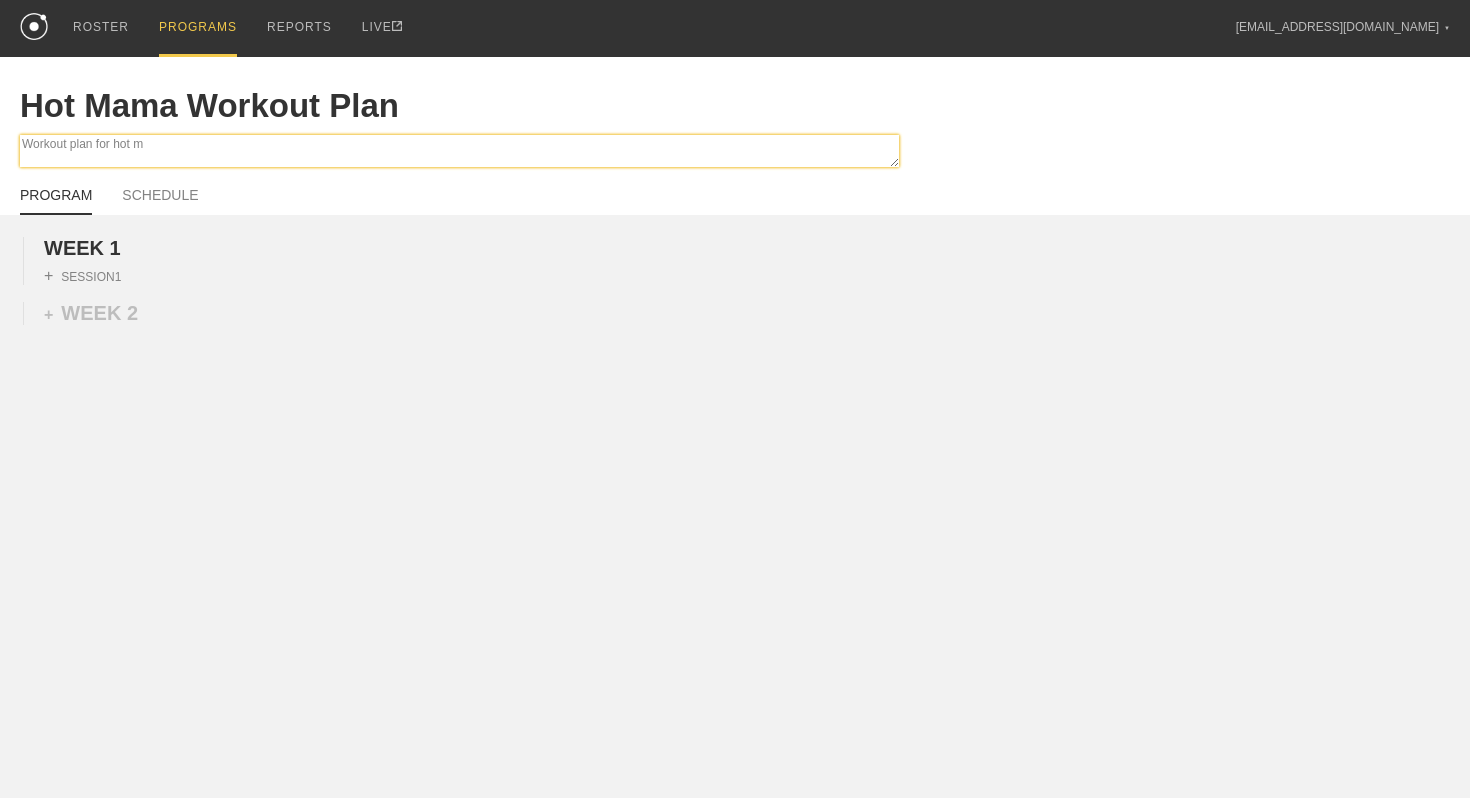 type on "Workout plan for hot ma" 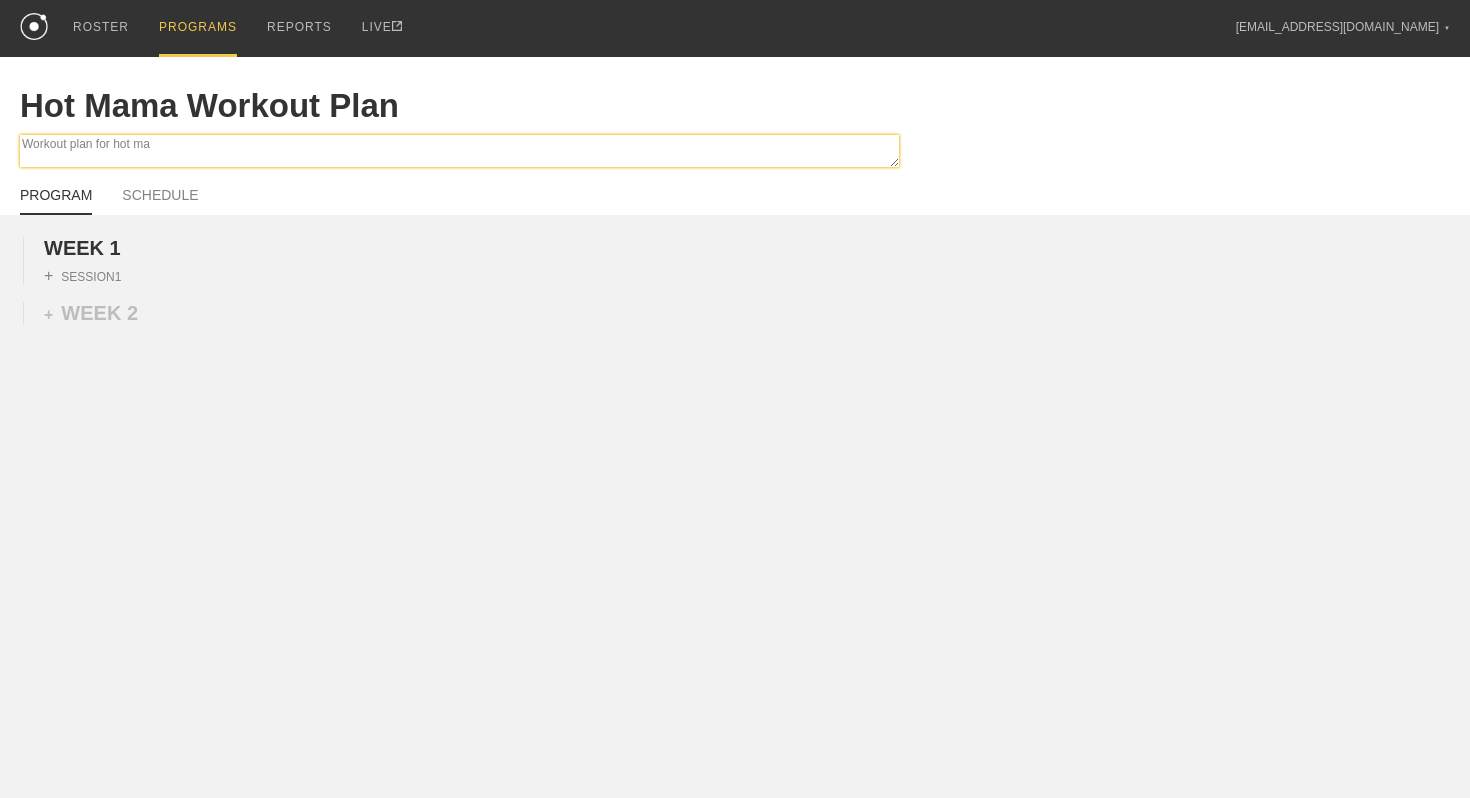 type on "x" 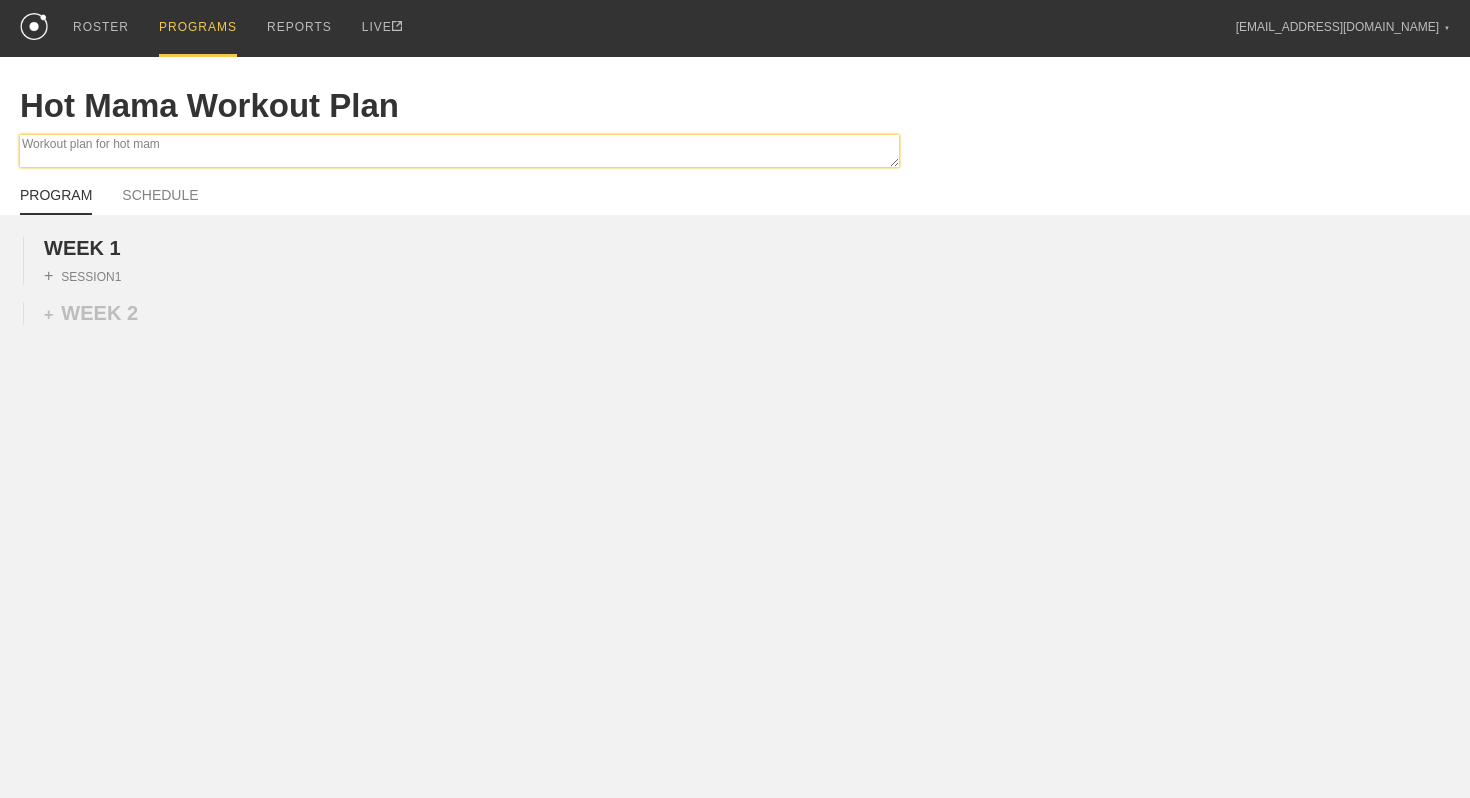 type on "x" 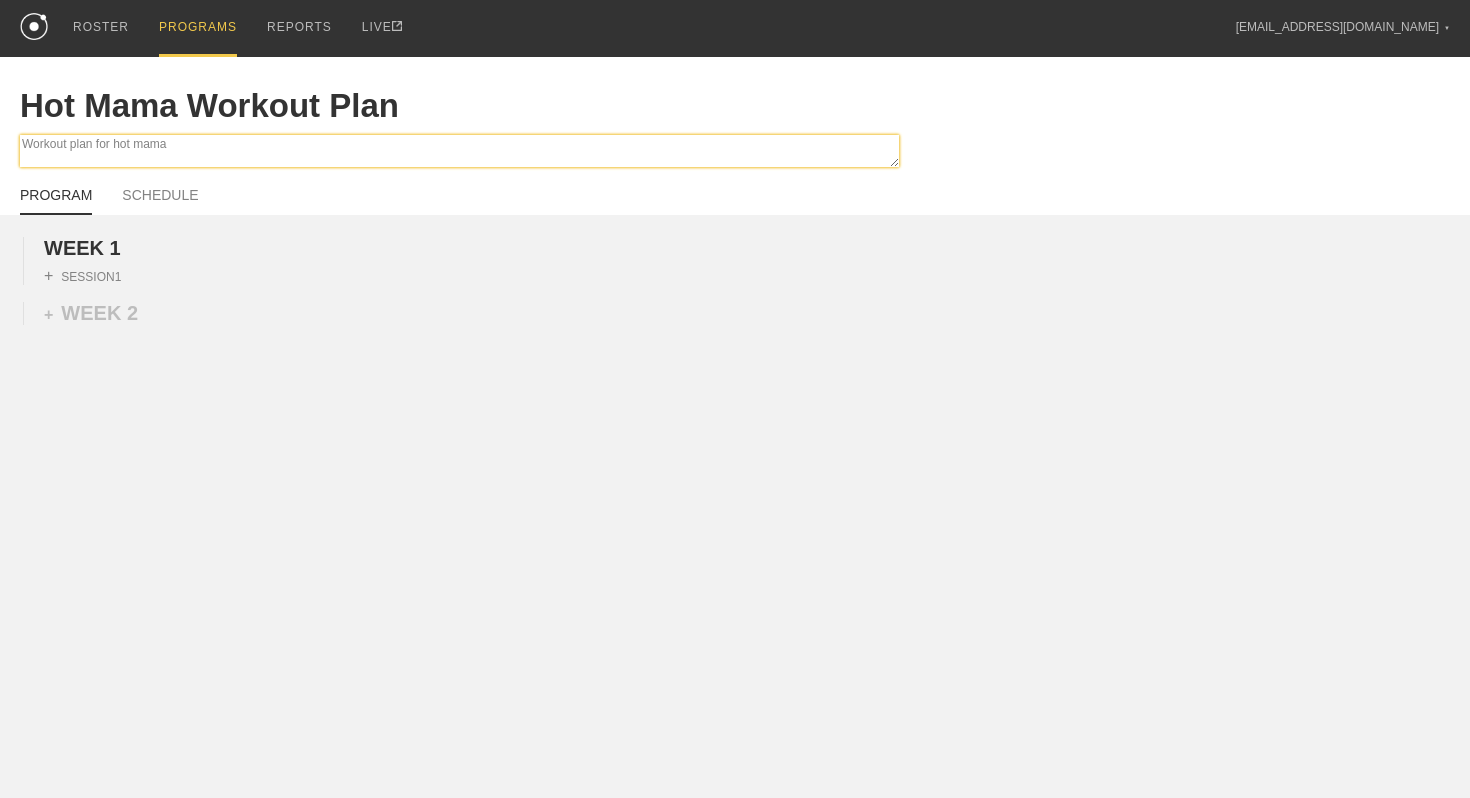 type on "x" 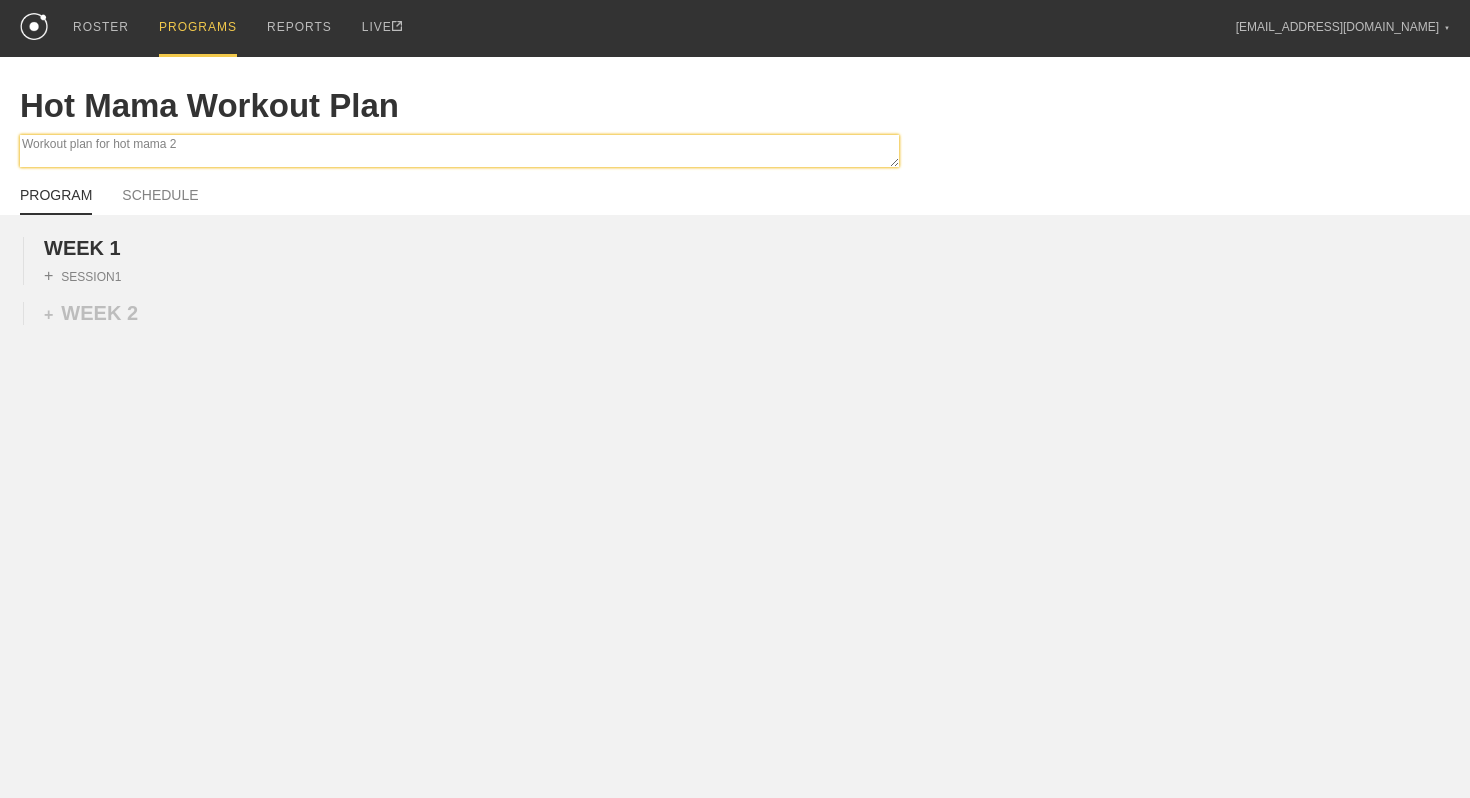 type on "x" 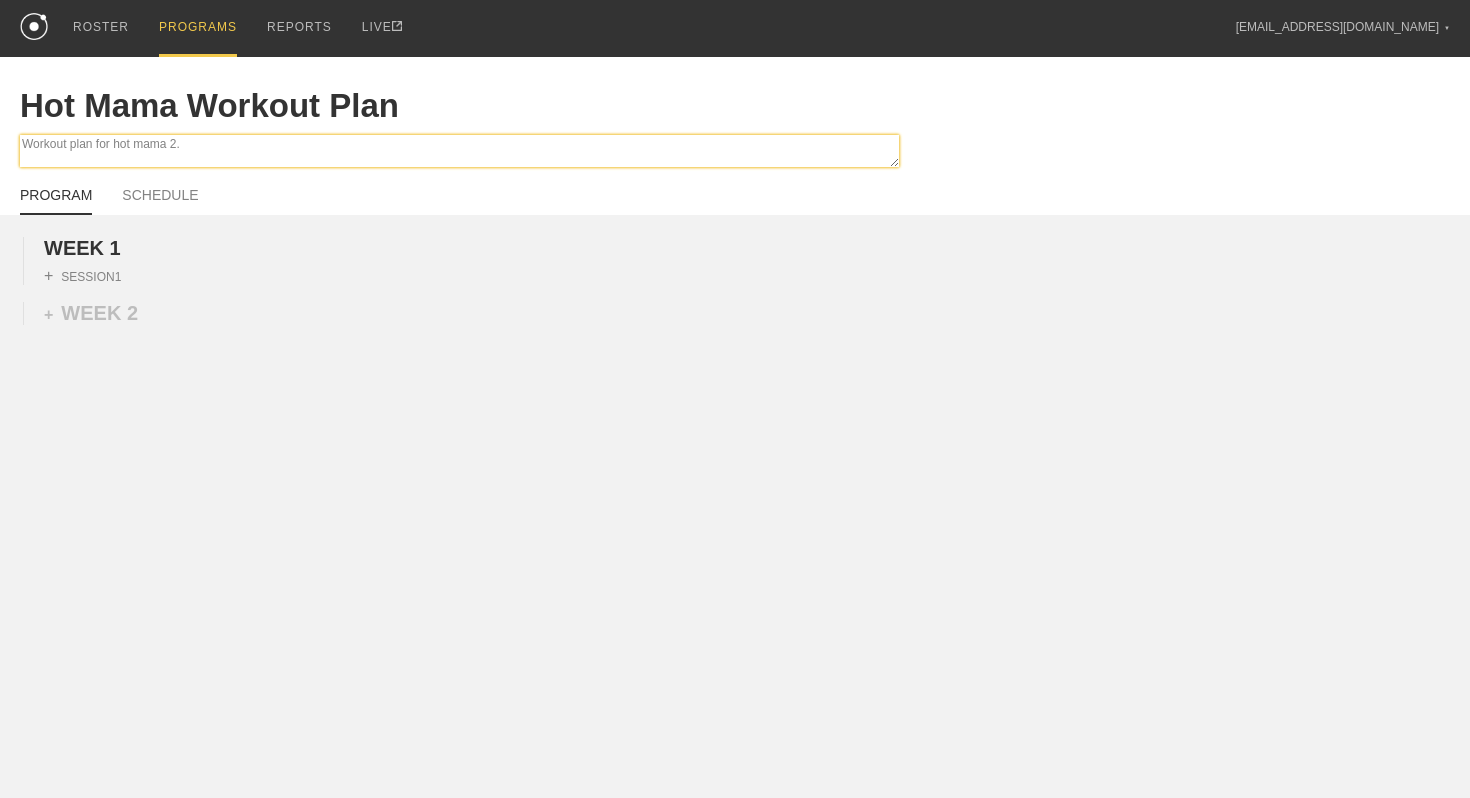type on "x" 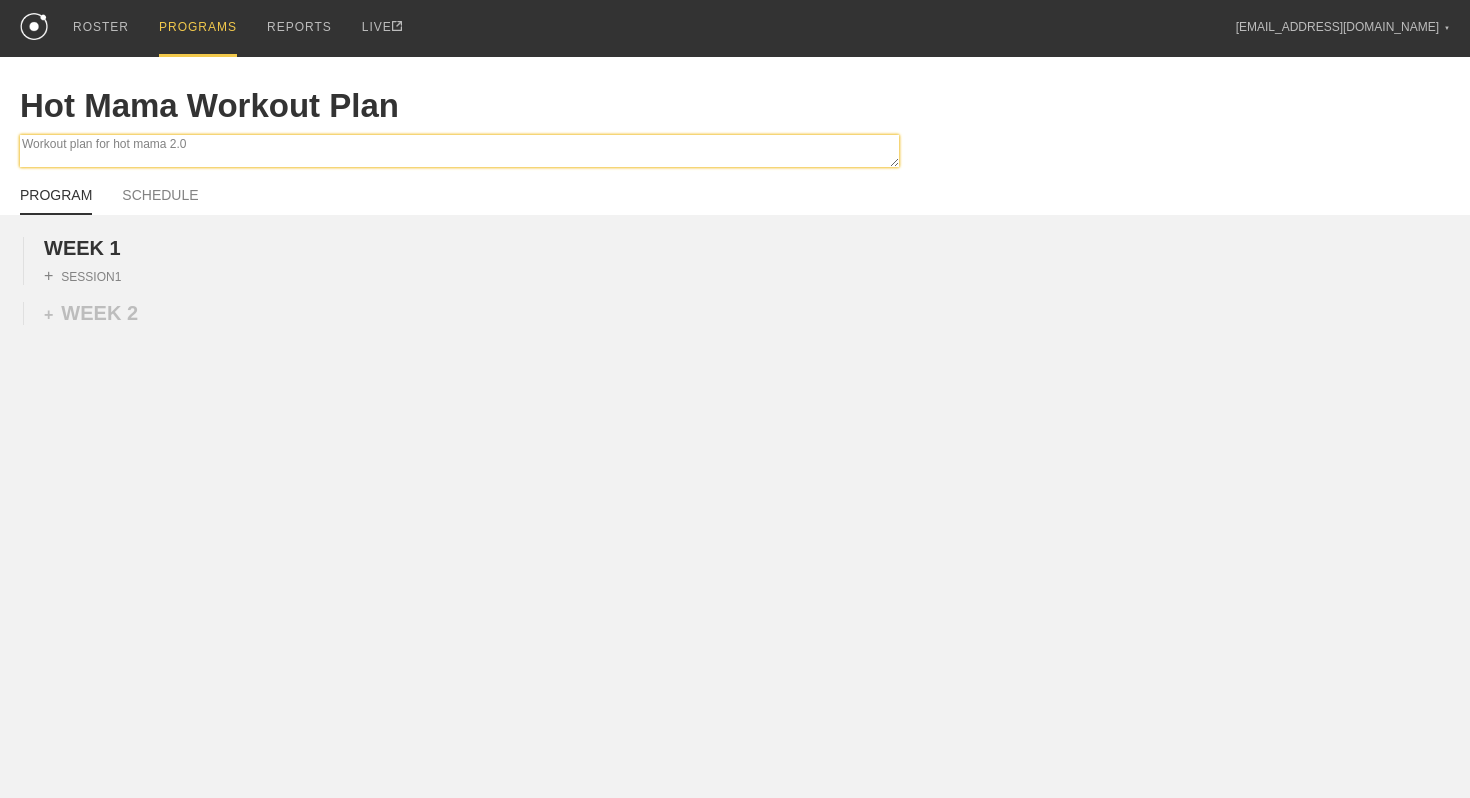 type on "x" 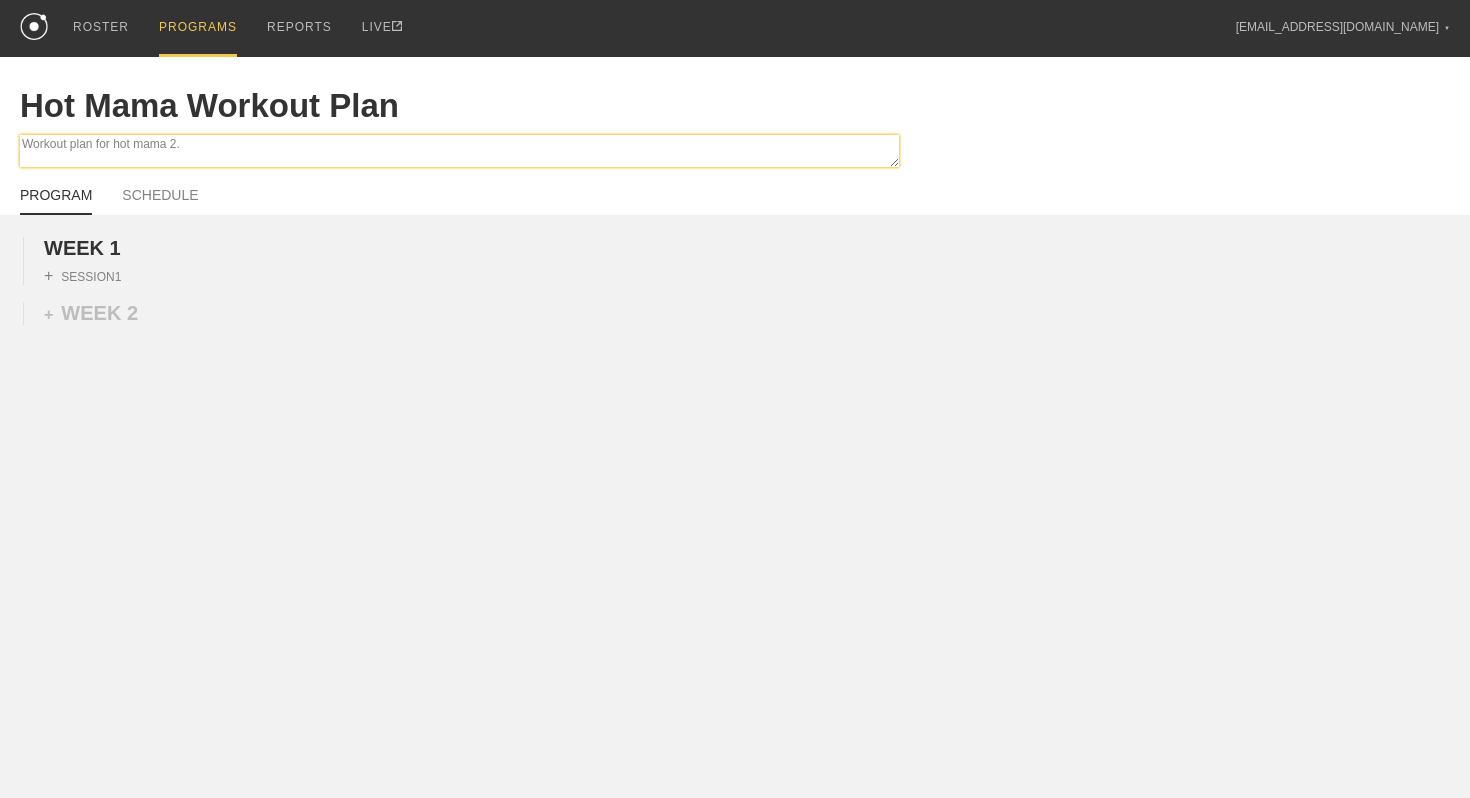 type on "x" 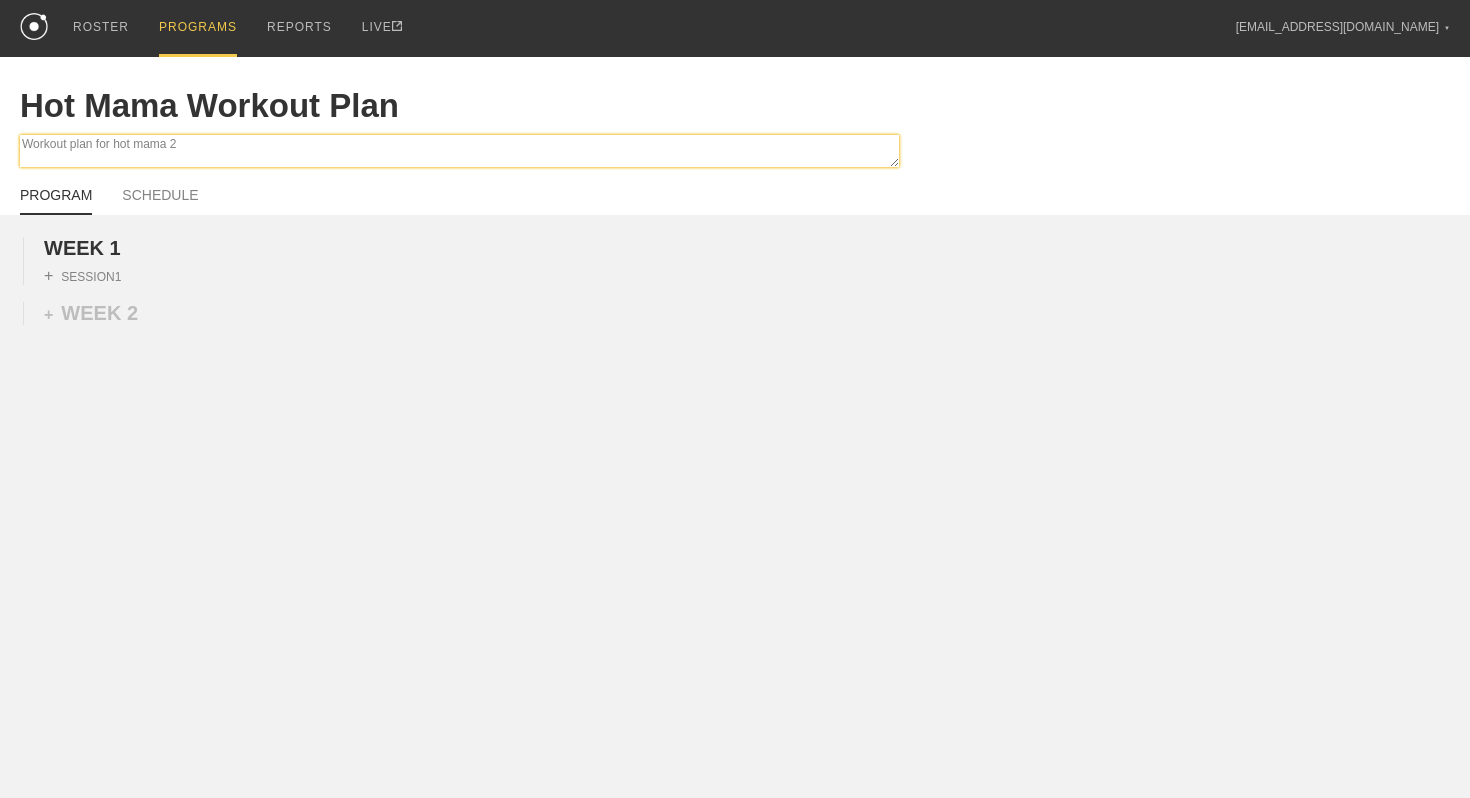 type on "x" 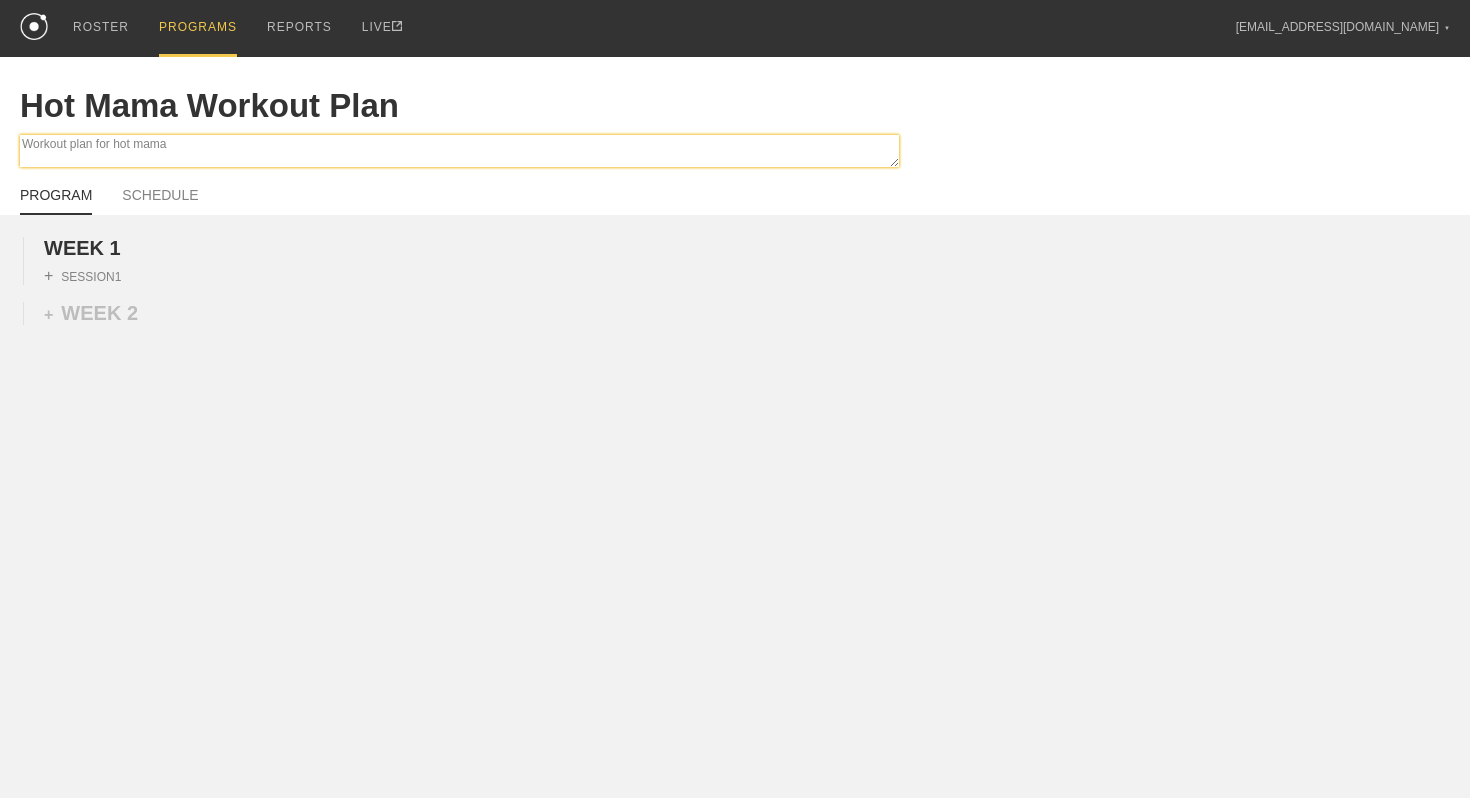 type on "x" 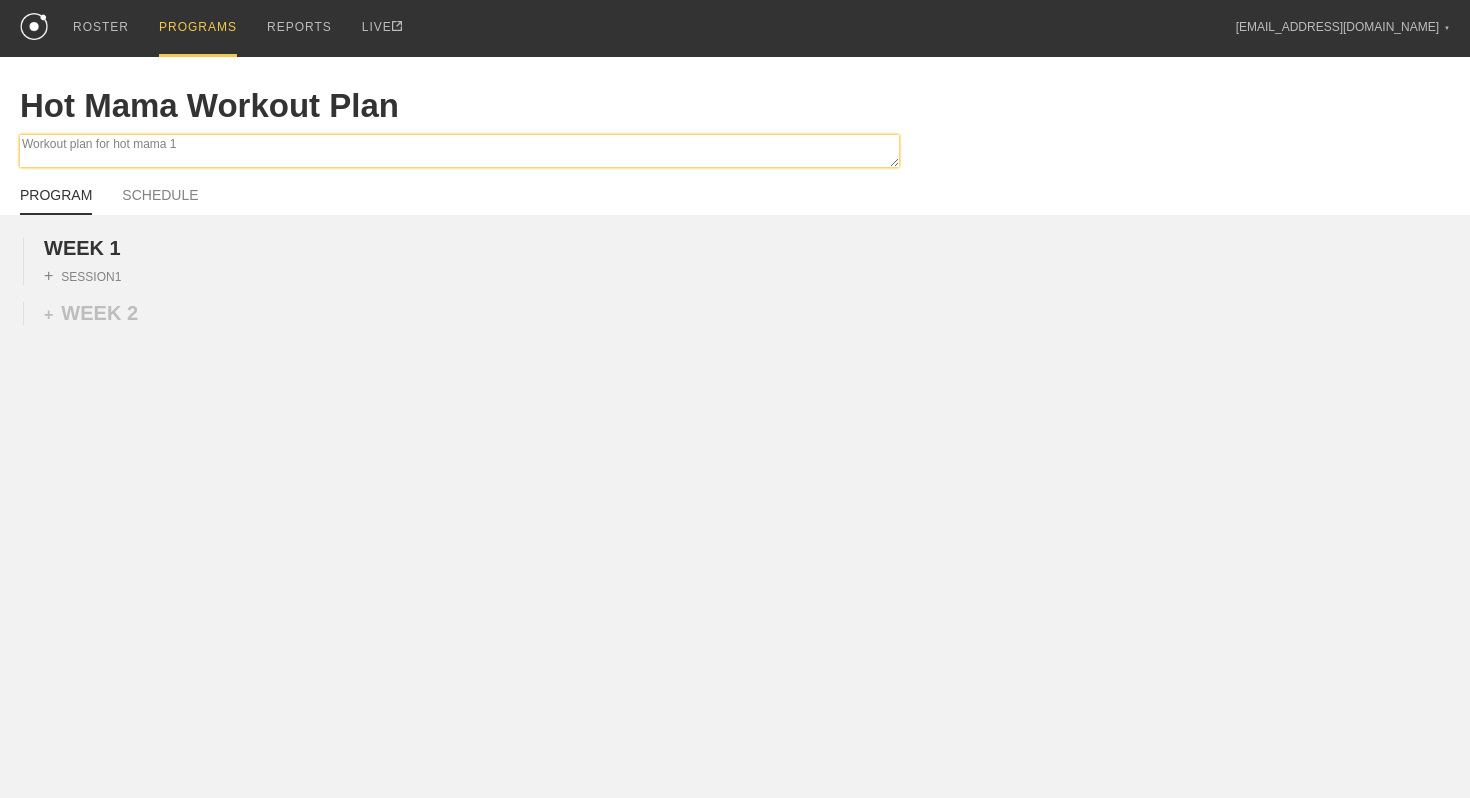 type on "x" 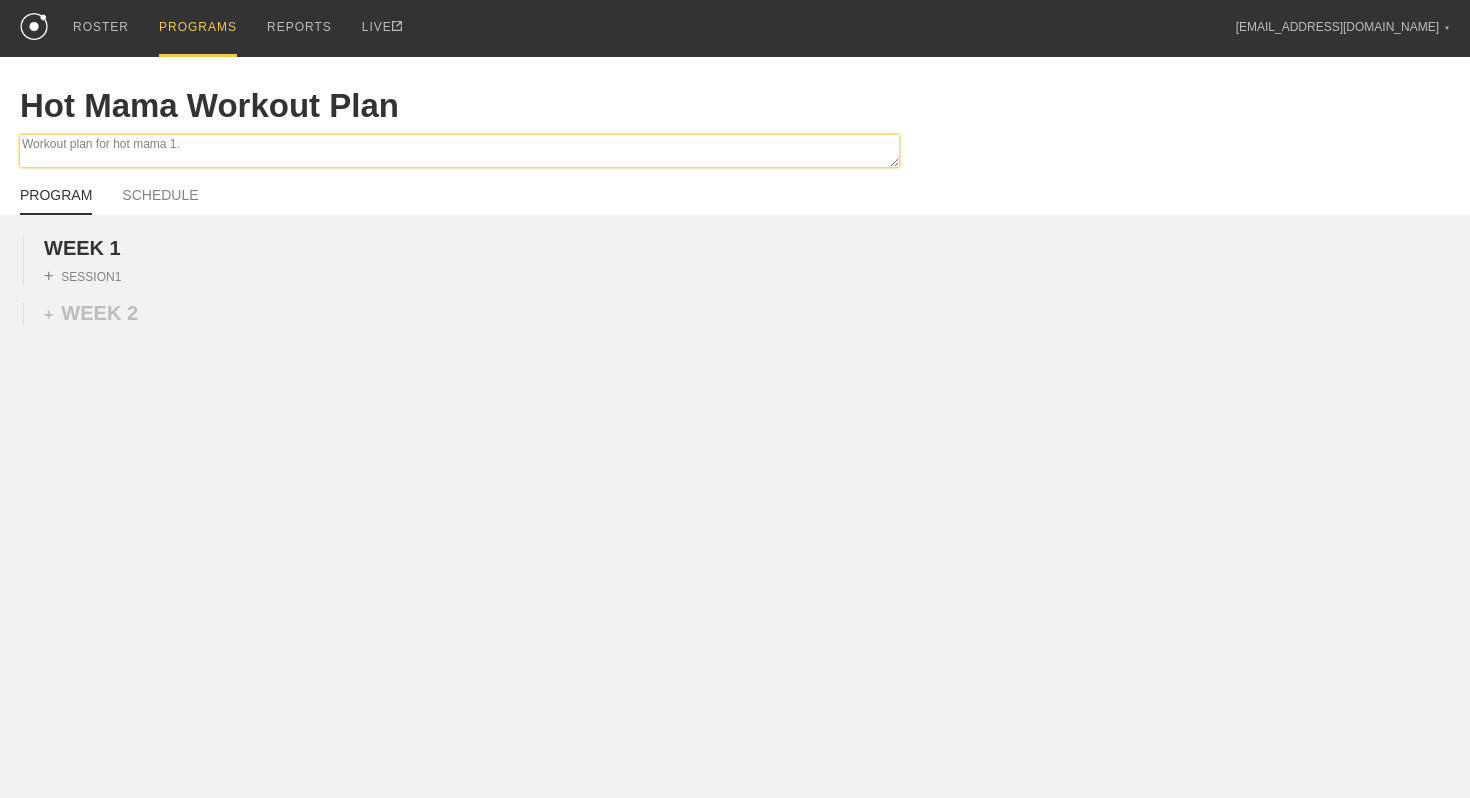type on "x" 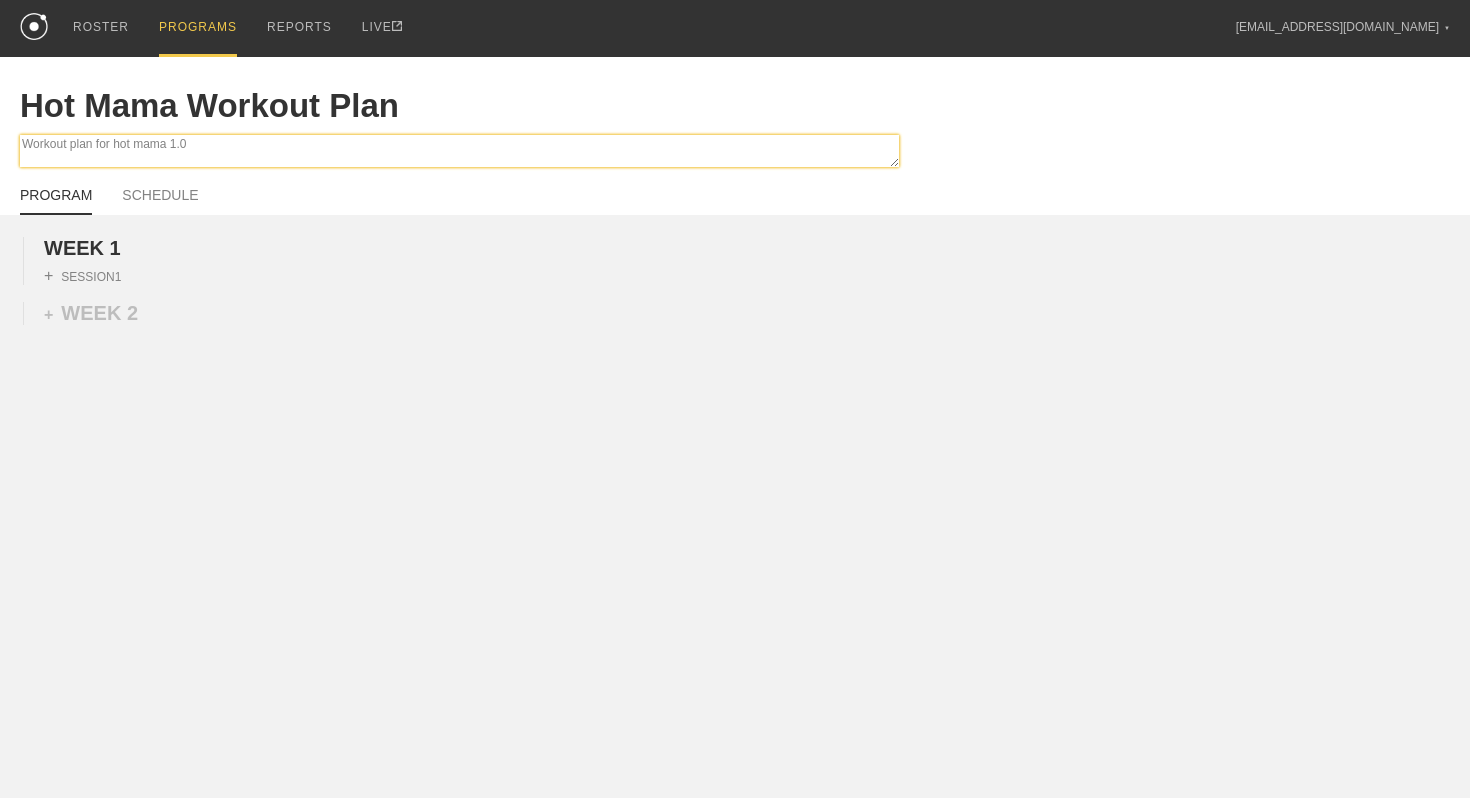 type on "Workout plan for hot mama 1.0" 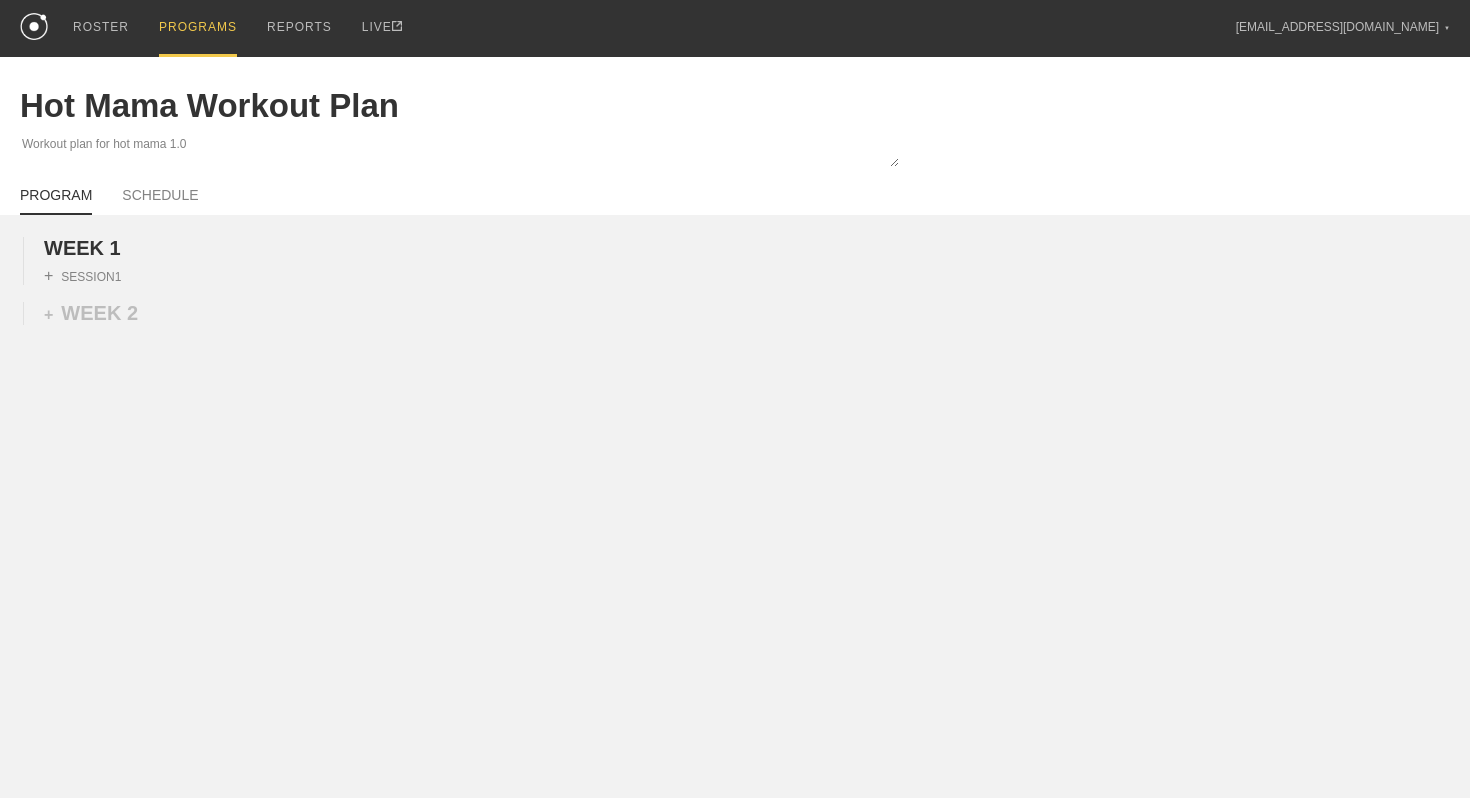 click on "Workout plan for hot mama 1.0" at bounding box center (735, 153) 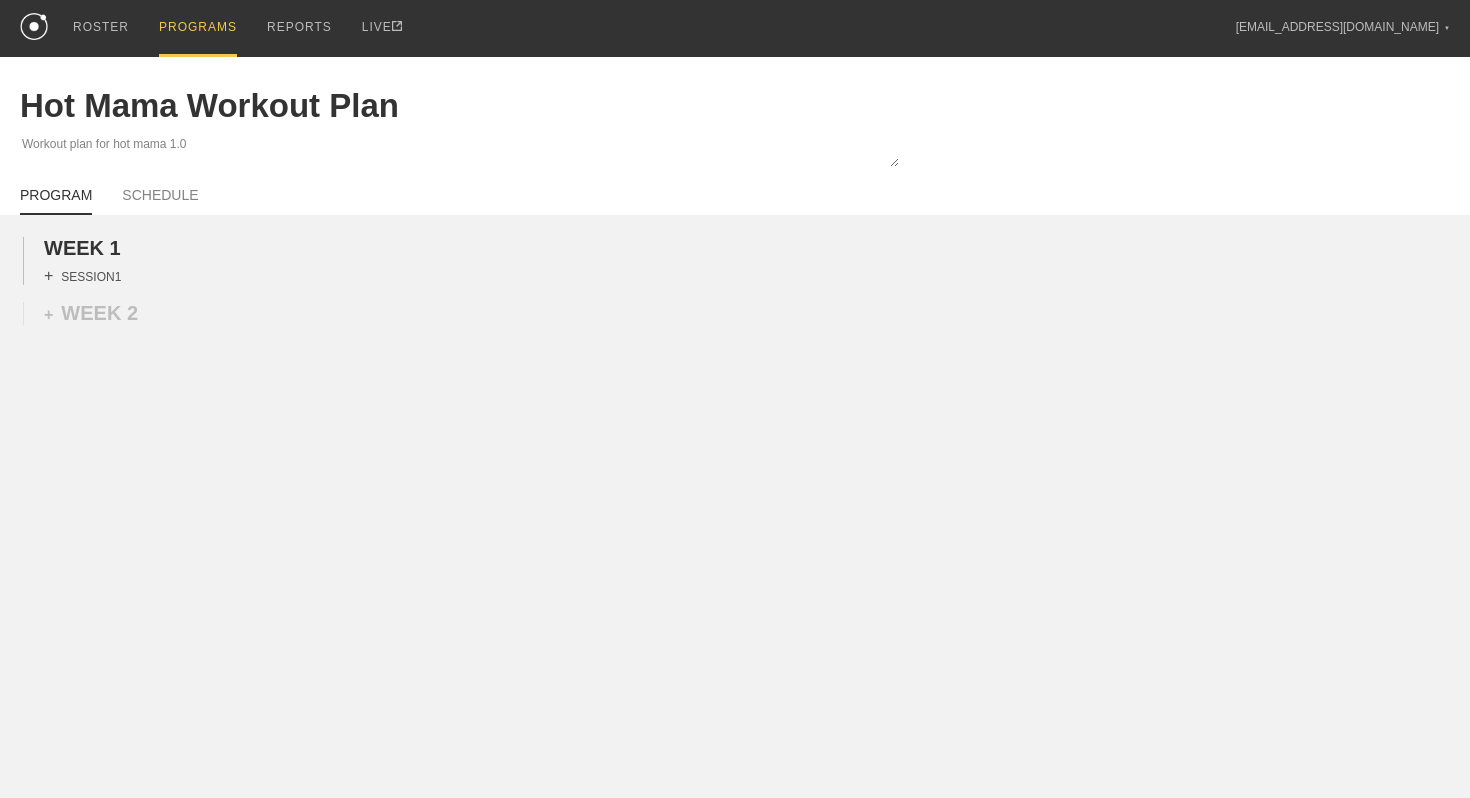 click on "+ SESSION  1" at bounding box center (82, 276) 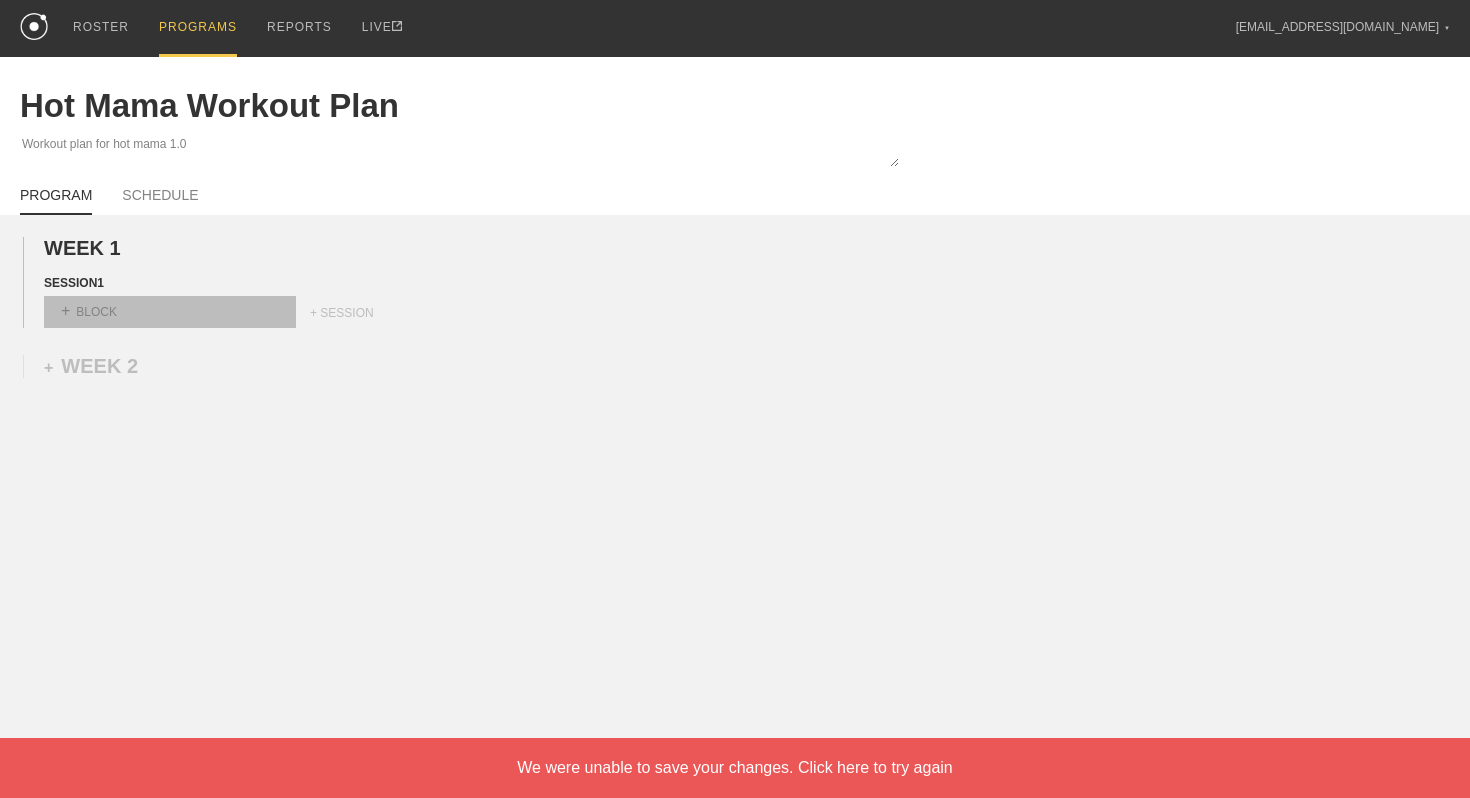 click on "+  BLOCK" at bounding box center [170, 312] 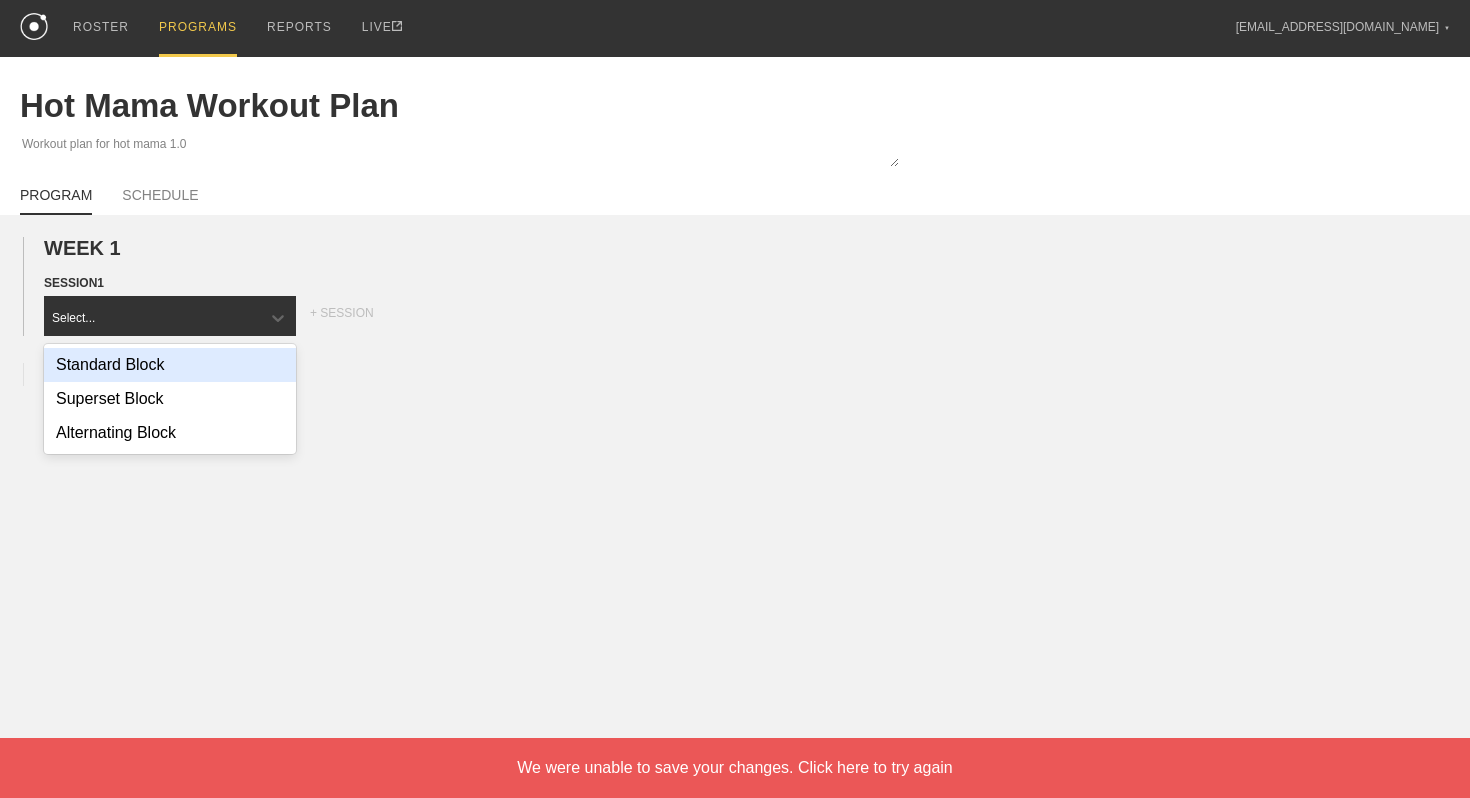 click on "Standard Block" at bounding box center [170, 365] 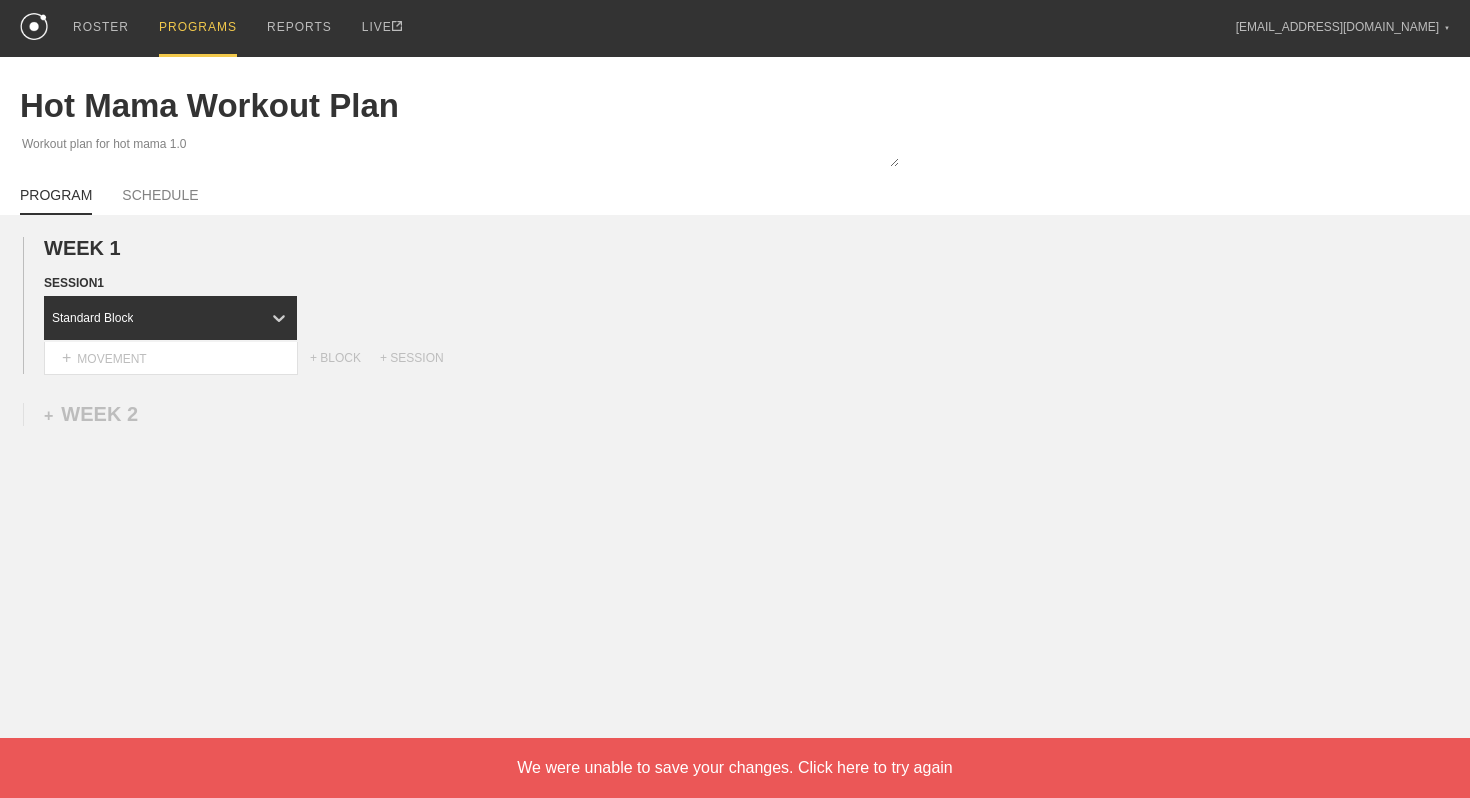 click on "We were unable to save your changes. Click here to try again" at bounding box center (735, 768) 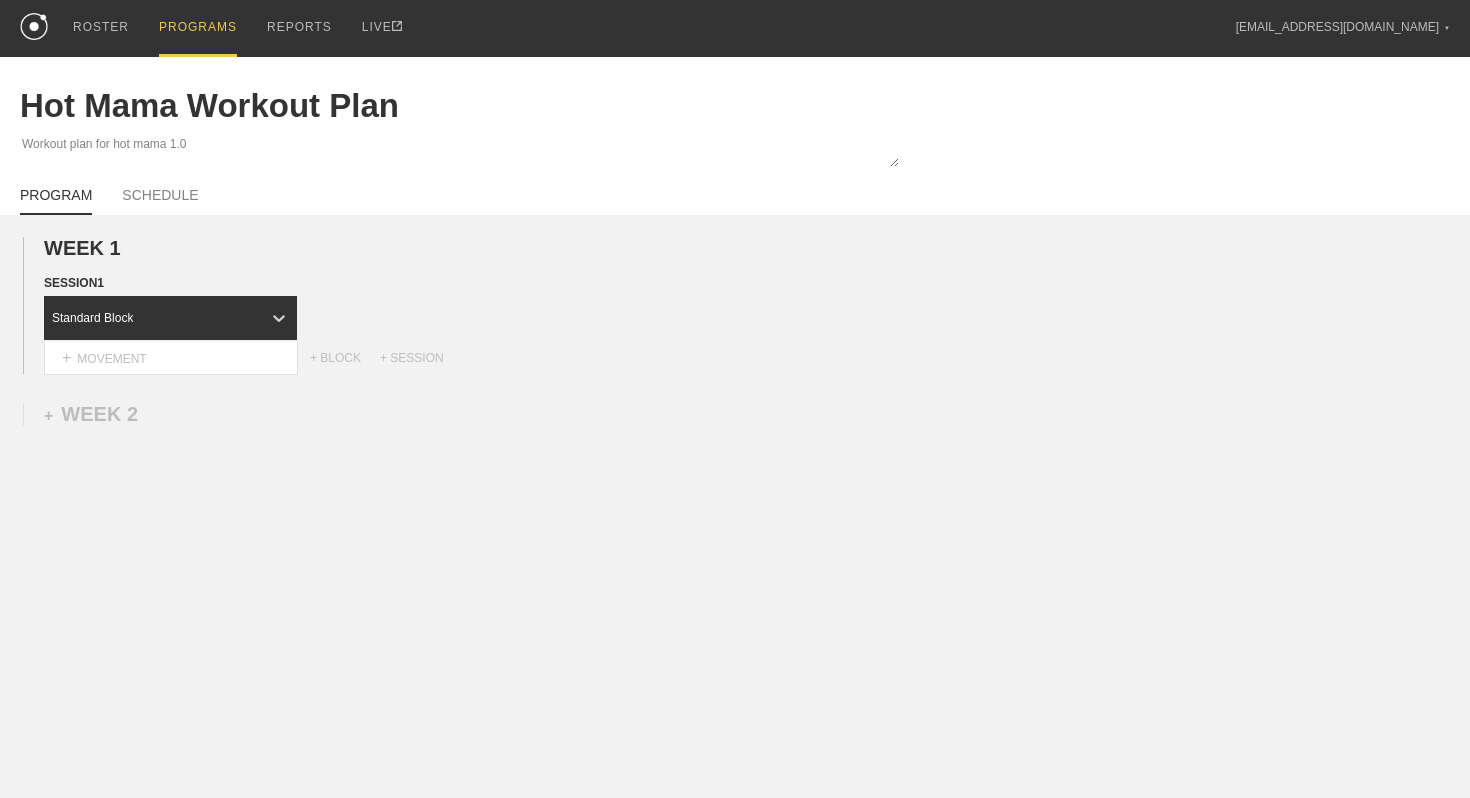 click on "Select... MOVEMENT +  MOVEMENT + BLOCK + SESSION" at bounding box center [735, 358] 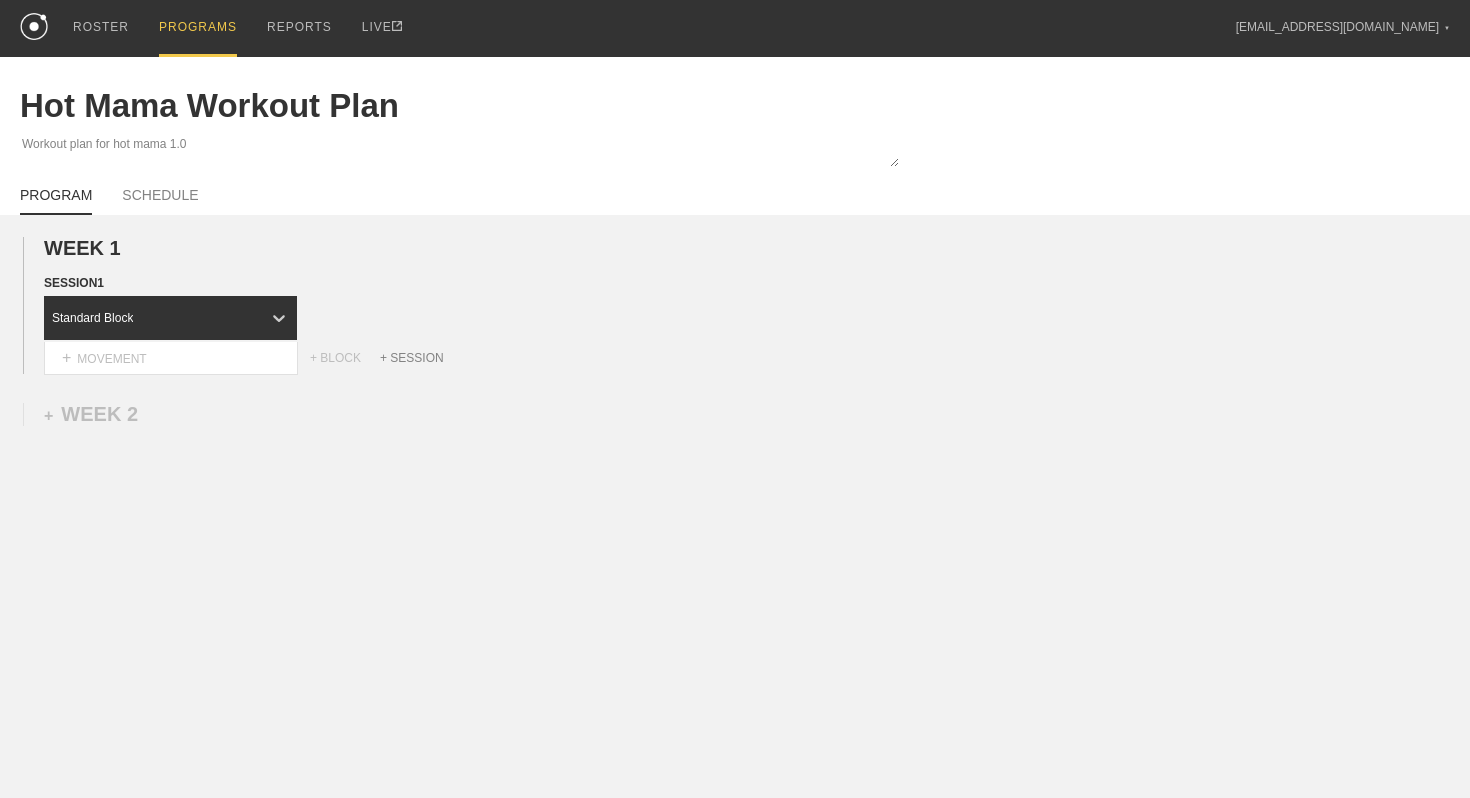 click on "+ SESSION" at bounding box center [420, 358] 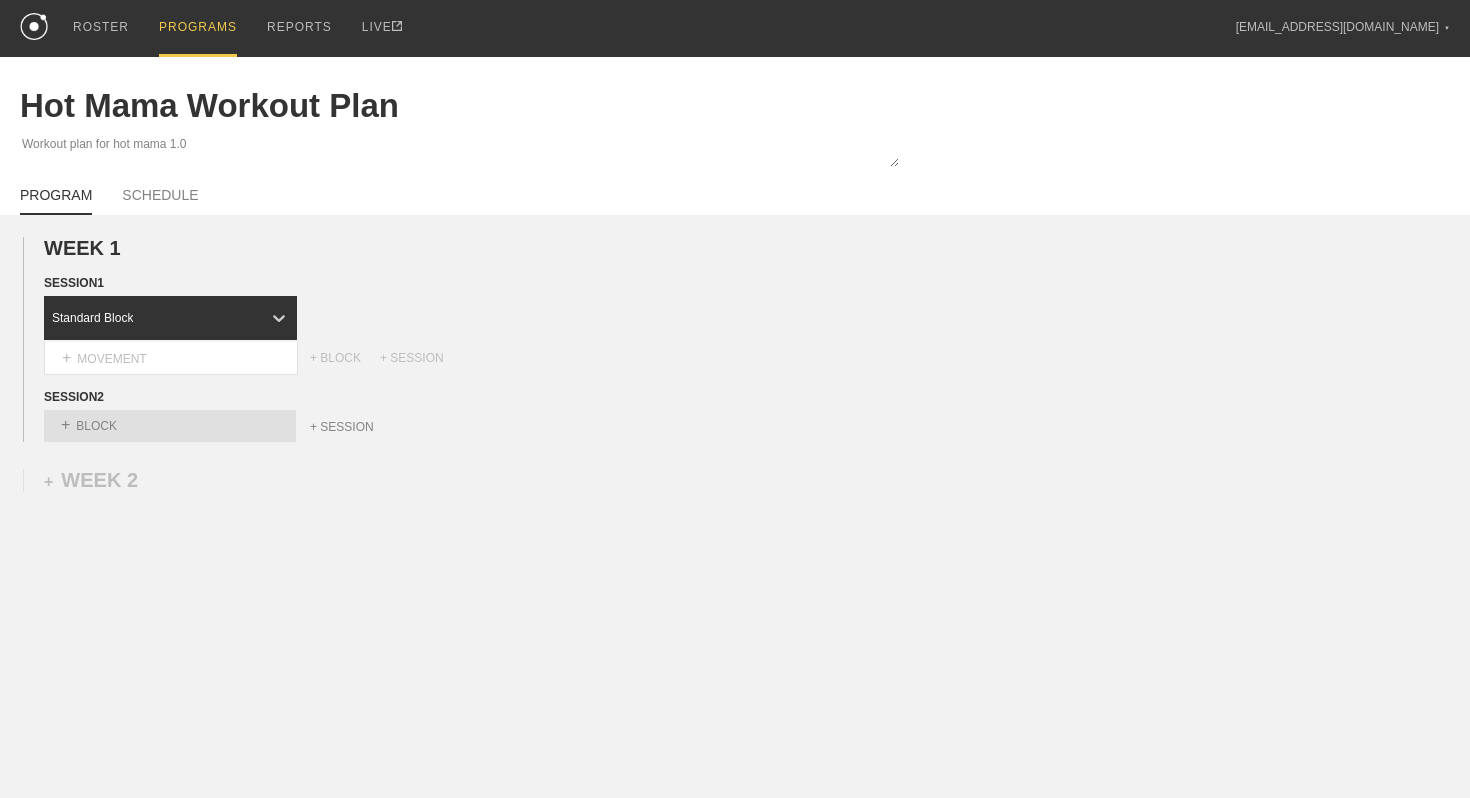 click on "+ SESSION" at bounding box center [354, 431] 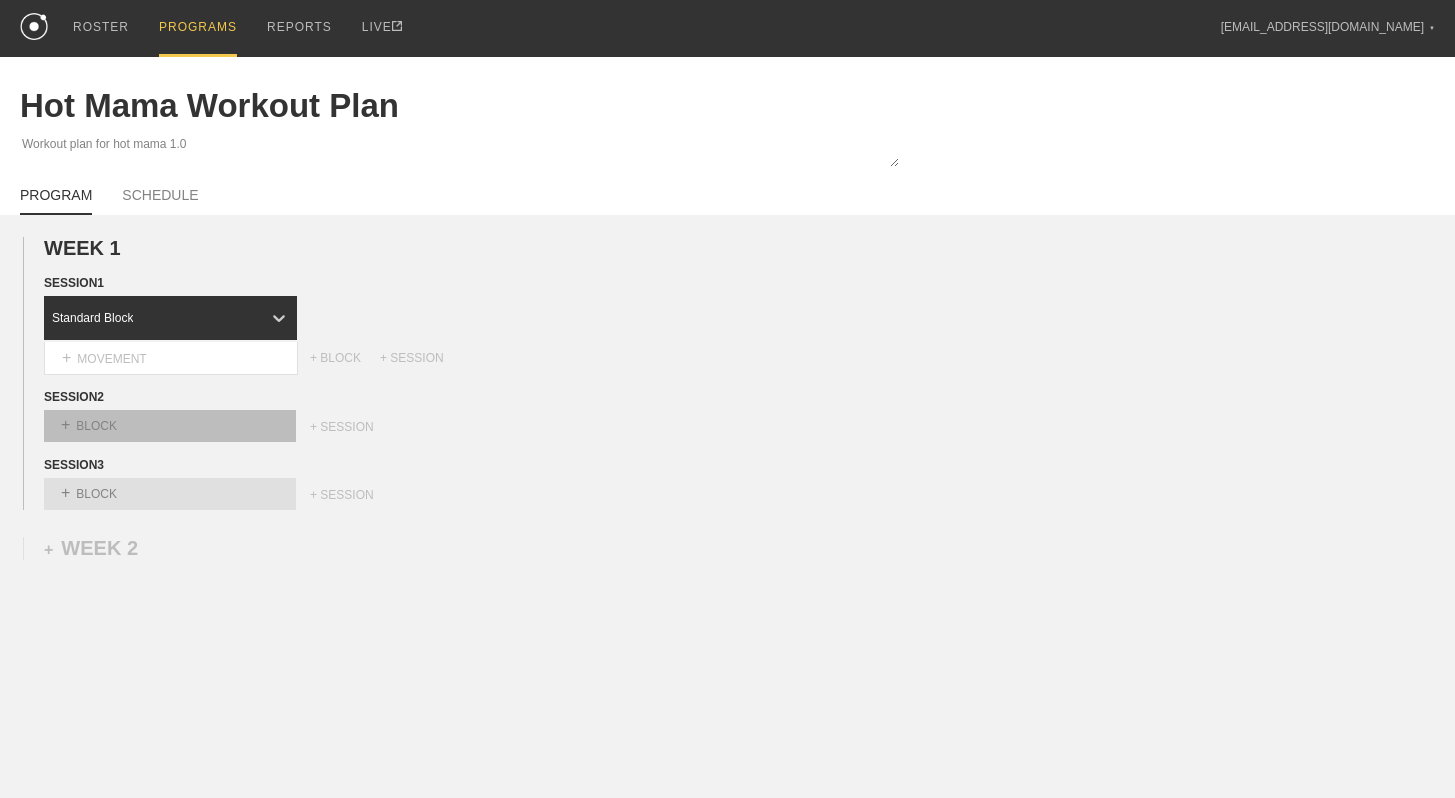 click on "+  BLOCK" at bounding box center (170, 426) 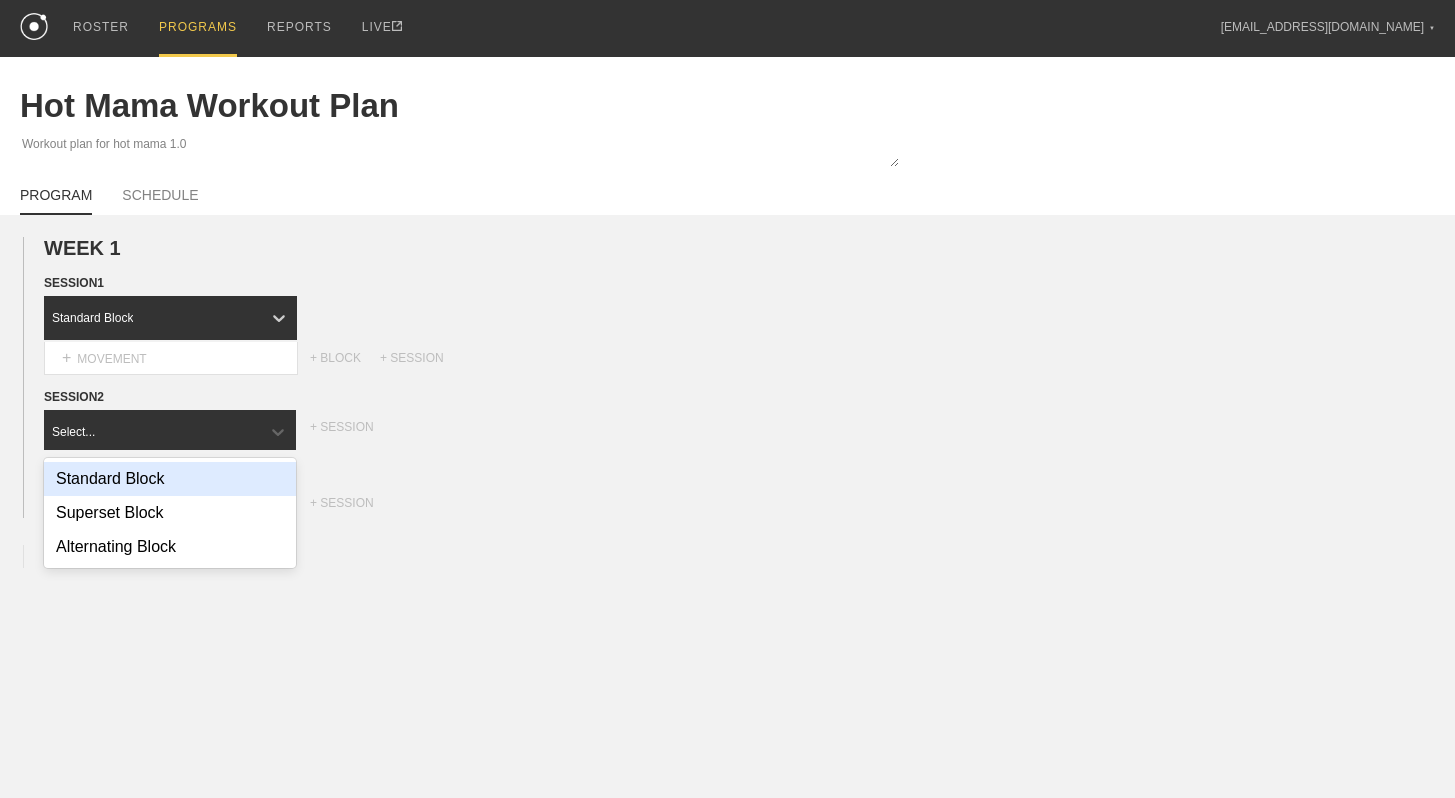 click on "Standard Block" at bounding box center (170, 479) 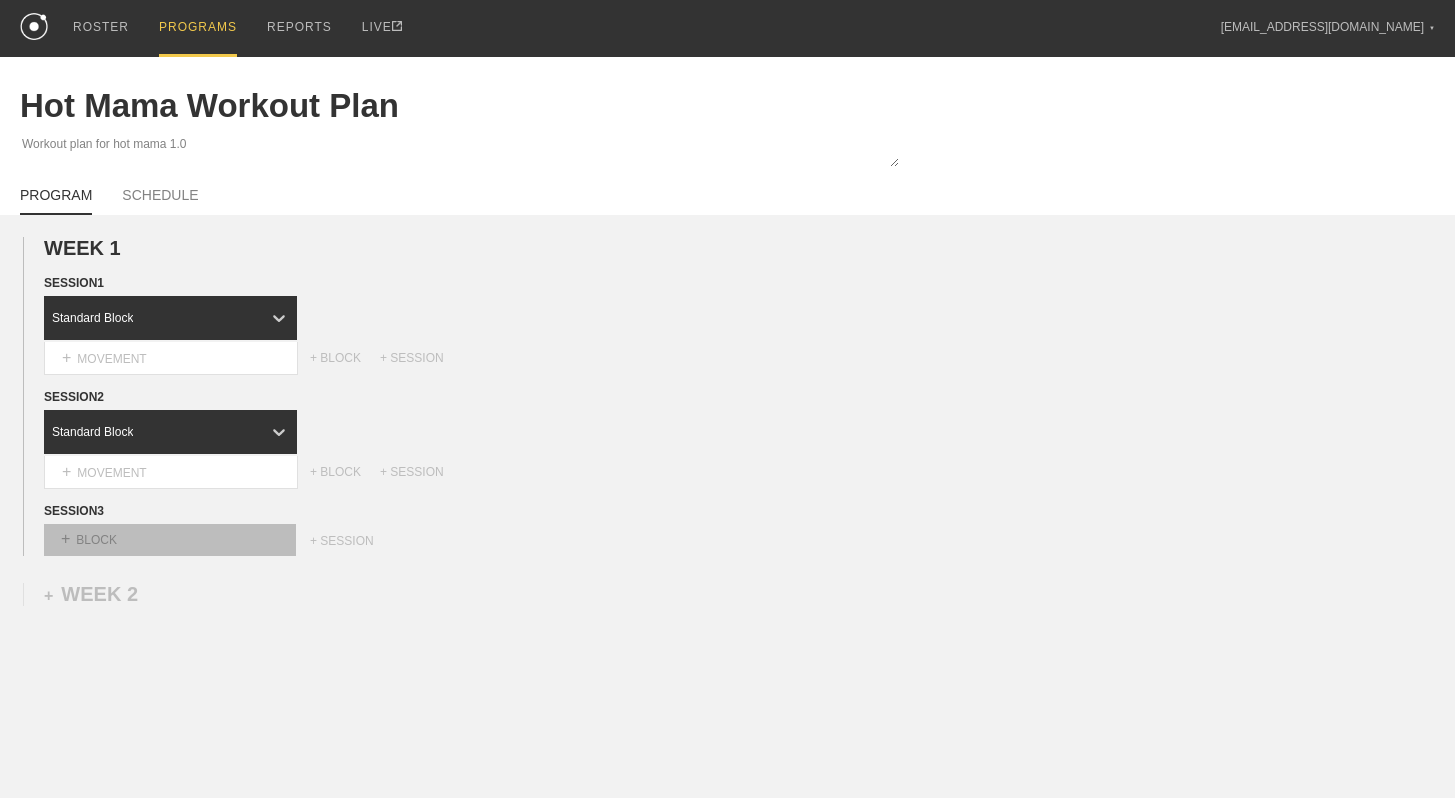click on "+  BLOCK" at bounding box center (170, 540) 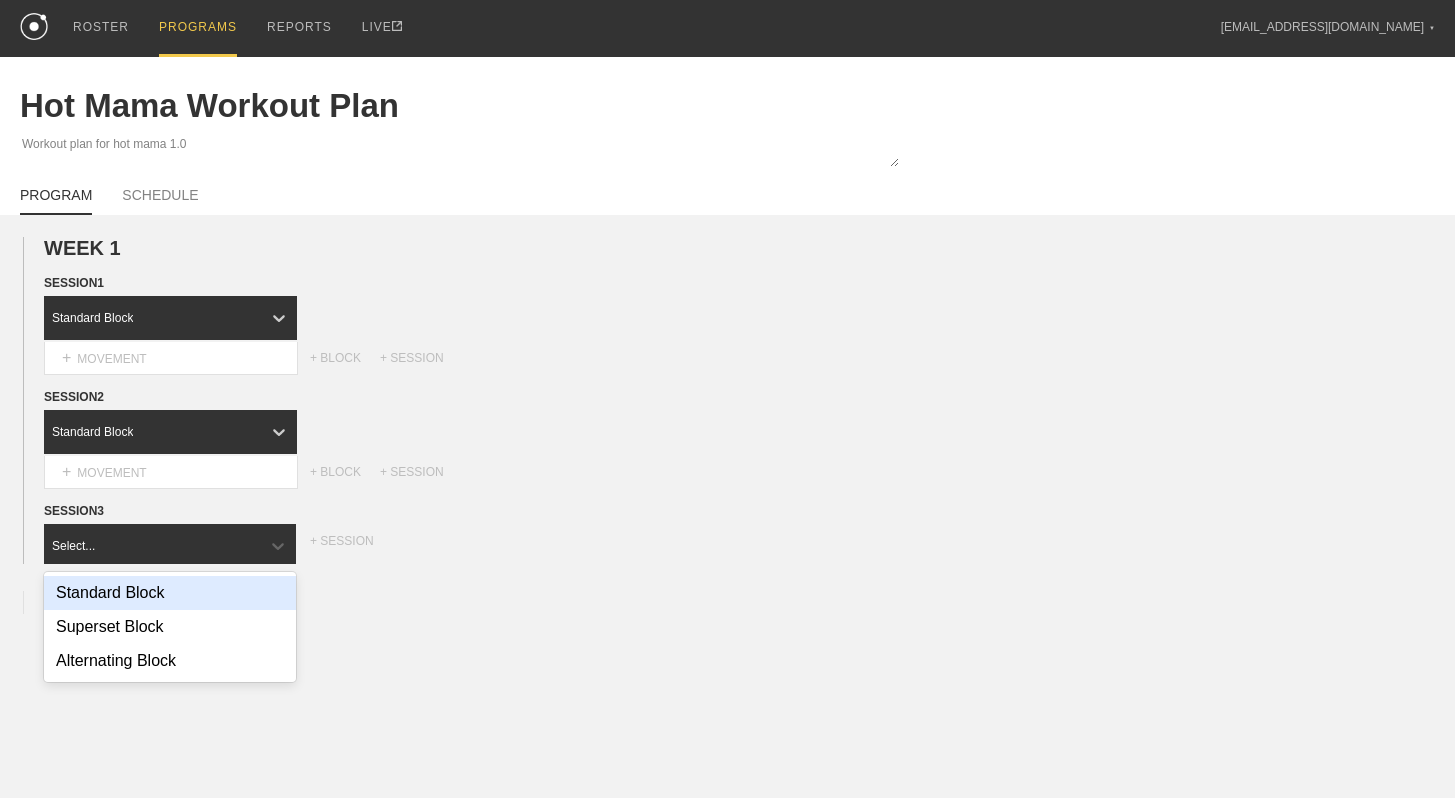 click on "Standard Block" at bounding box center [170, 593] 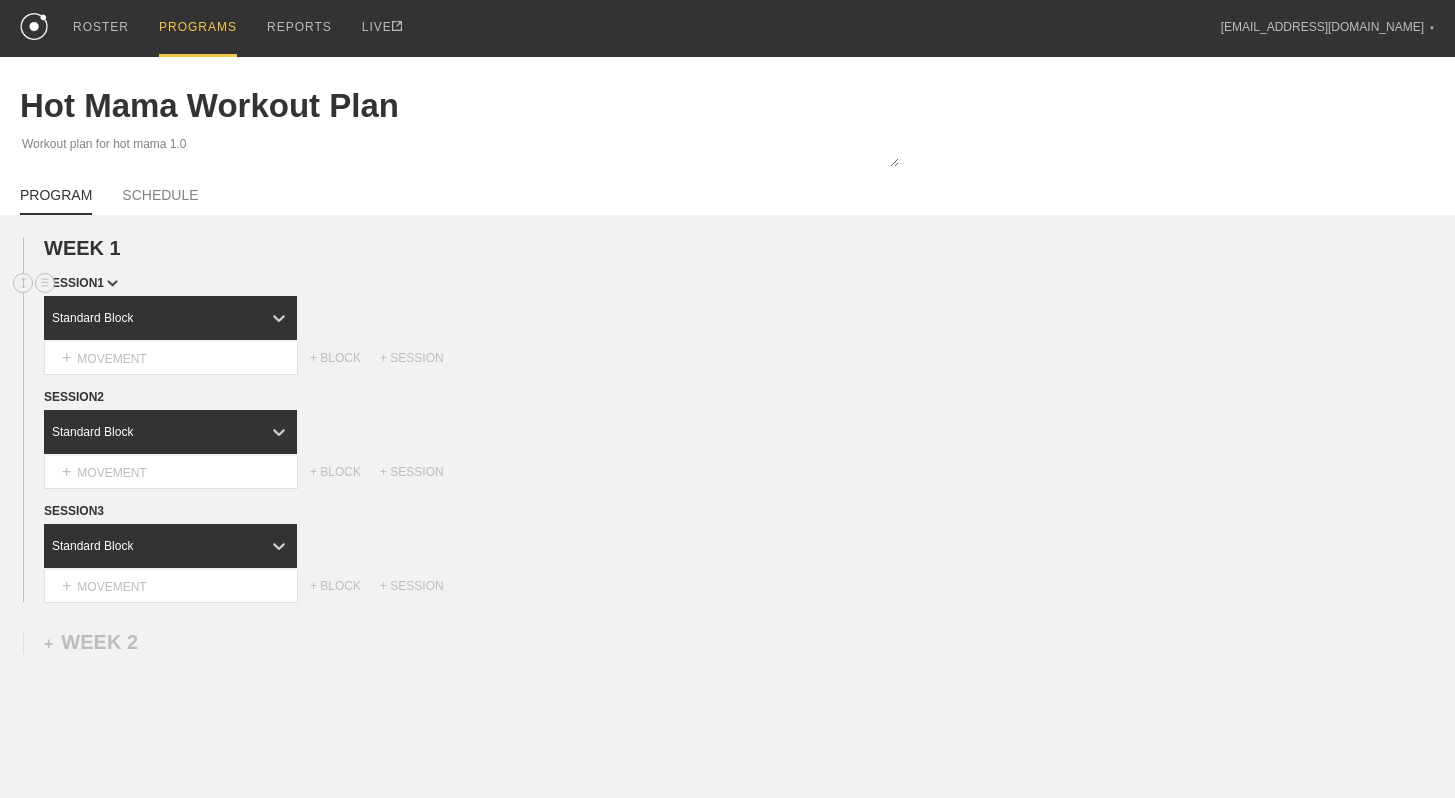 click on "SESSION  1" at bounding box center [81, 283] 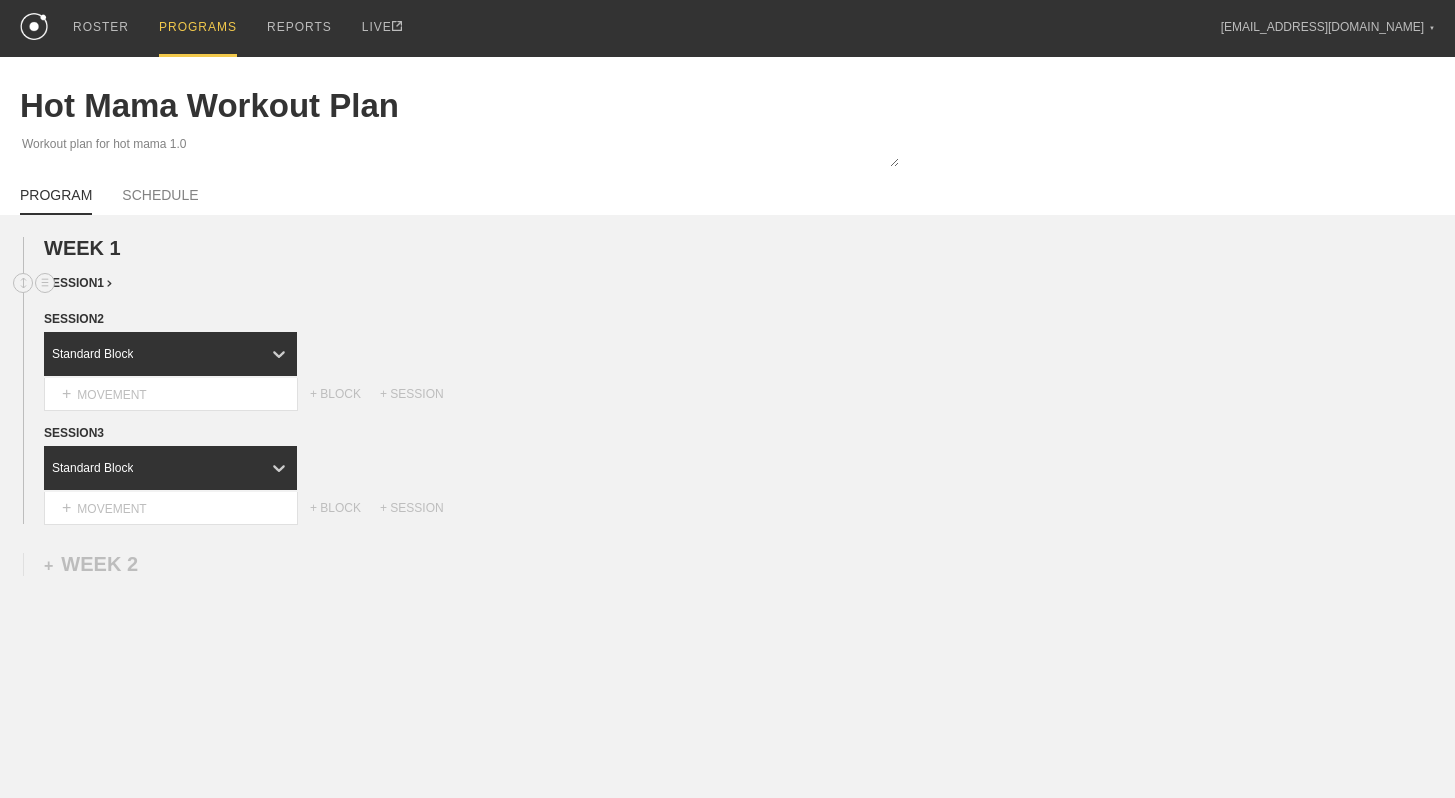 click on "SESSION  1" at bounding box center [78, 283] 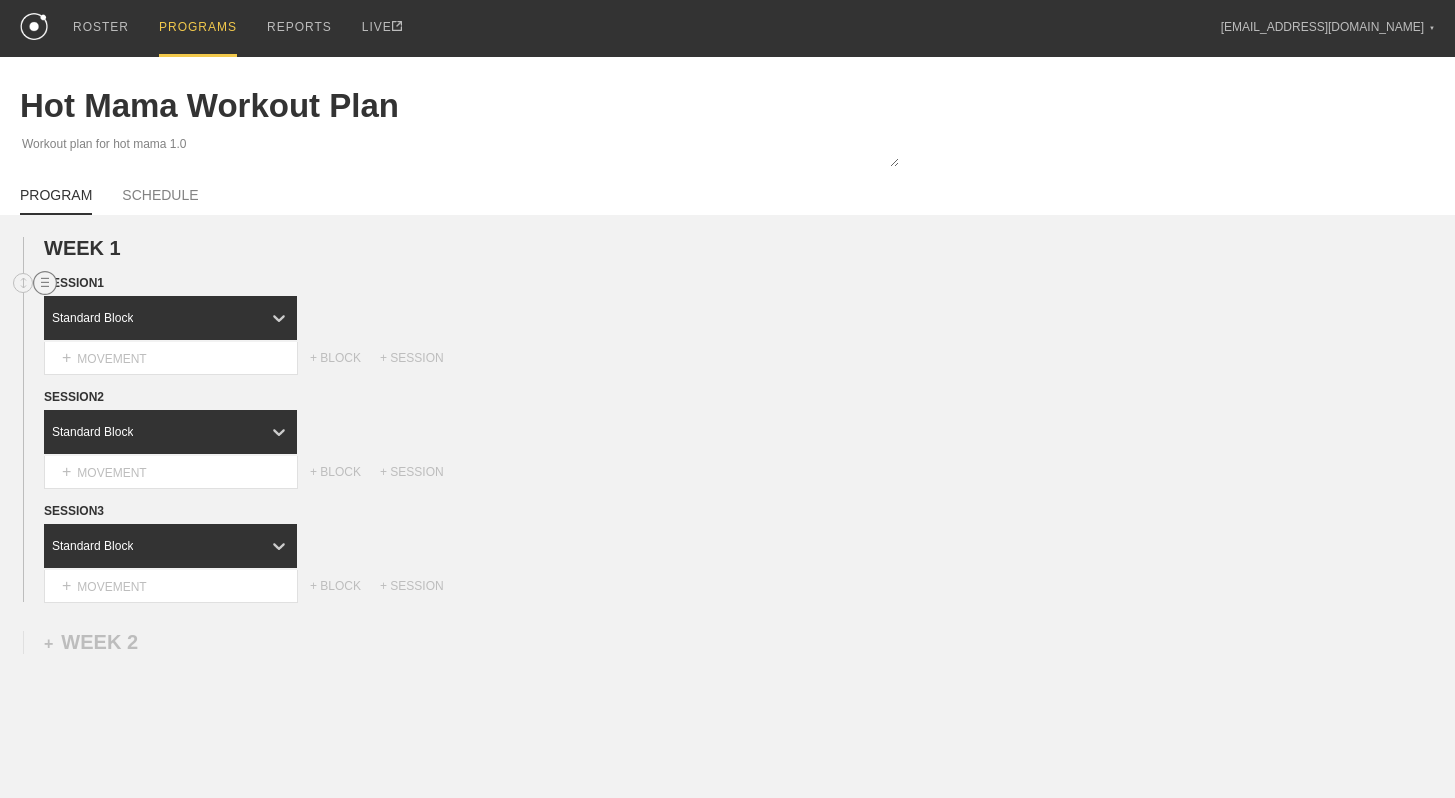 click 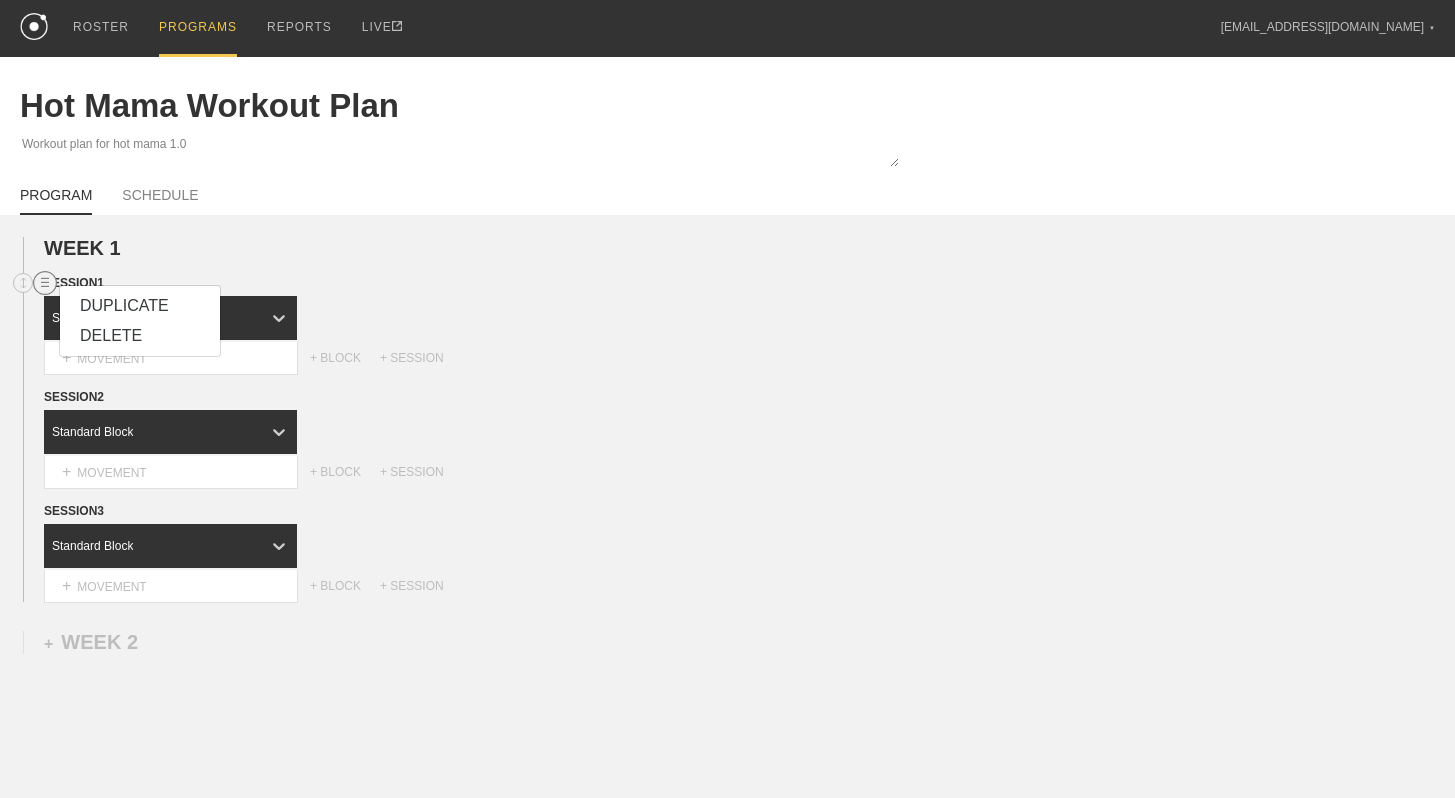 click 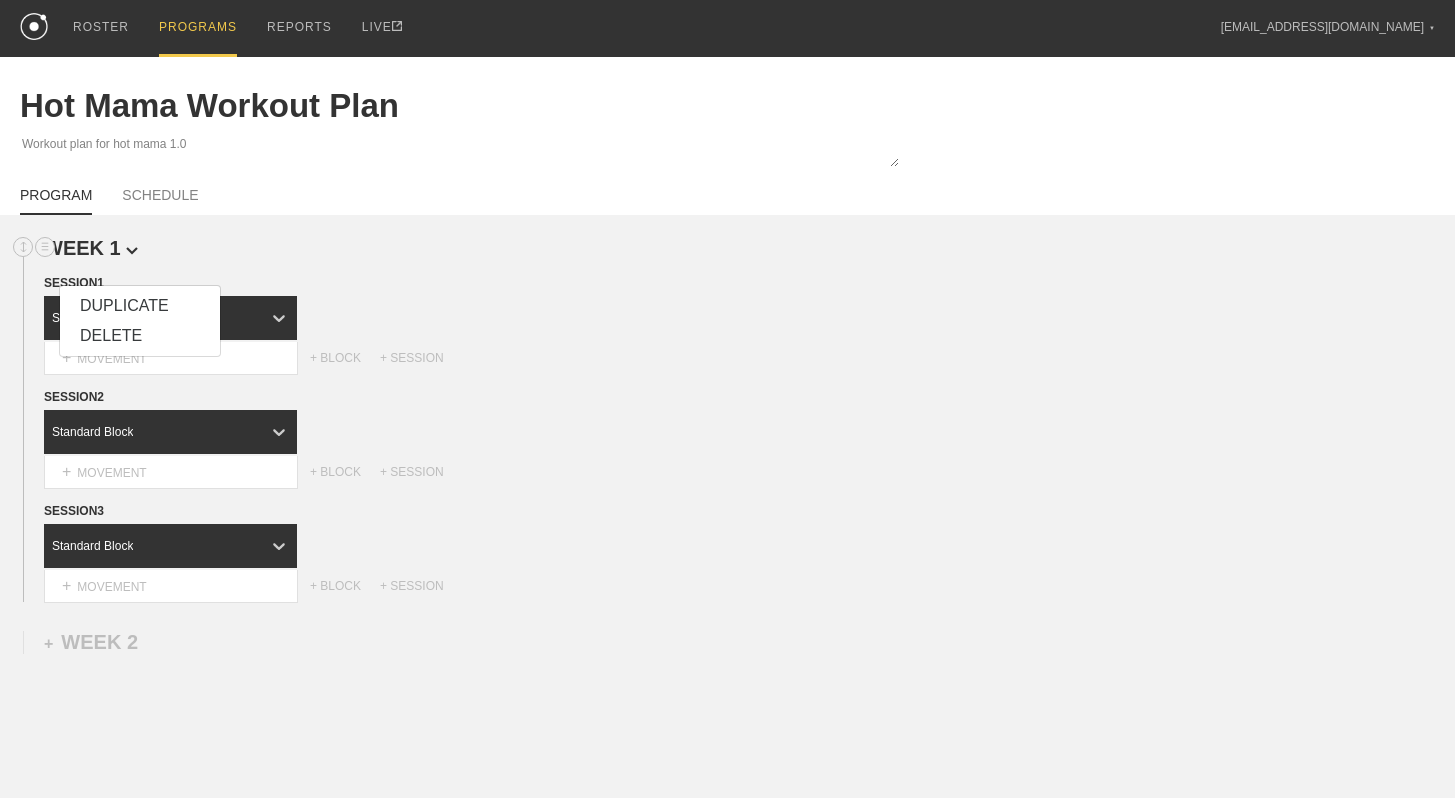 click on "WEEK   1" at bounding box center [749, 248] 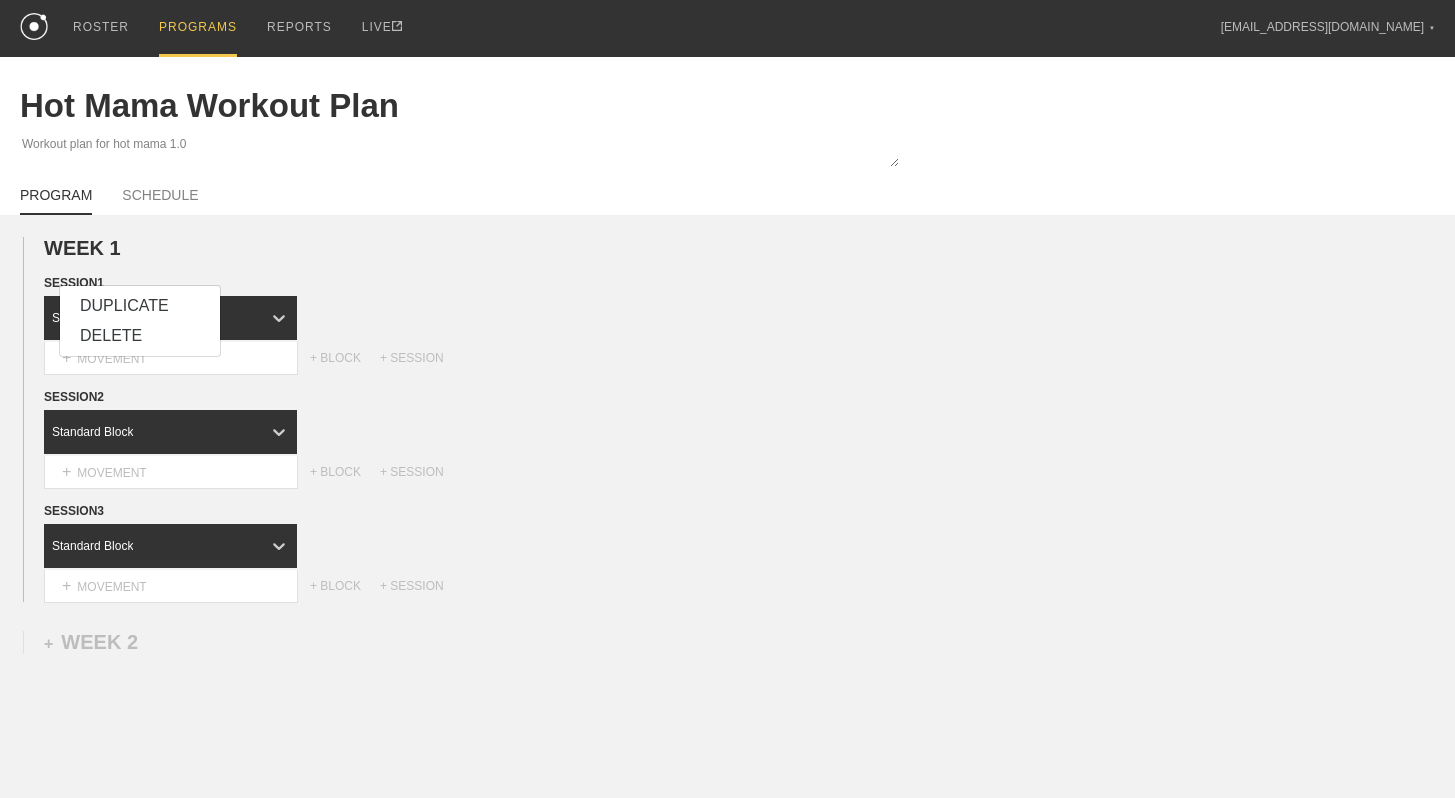click on "WEEK   1   DUPLICATE DELETE SESSION  1   Standard Block DUPLICATE INSERT MOVEMENT AFTER DELETE Select... MOVEMENT +  MOVEMENT + BLOCK + SESSION DUPLICATE DELETE SESSION  2   Standard Block DUPLICATE INSERT MOVEMENT AFTER DELETE Select... MOVEMENT +  MOVEMENT + BLOCK + SESSION DUPLICATE DELETE SESSION  3   Standard Block DUPLICATE INSERT MOVEMENT AFTER DELETE Select... MOVEMENT +  MOVEMENT + BLOCK + SESSION DUPLICATE DELETE" at bounding box center (727, 419) 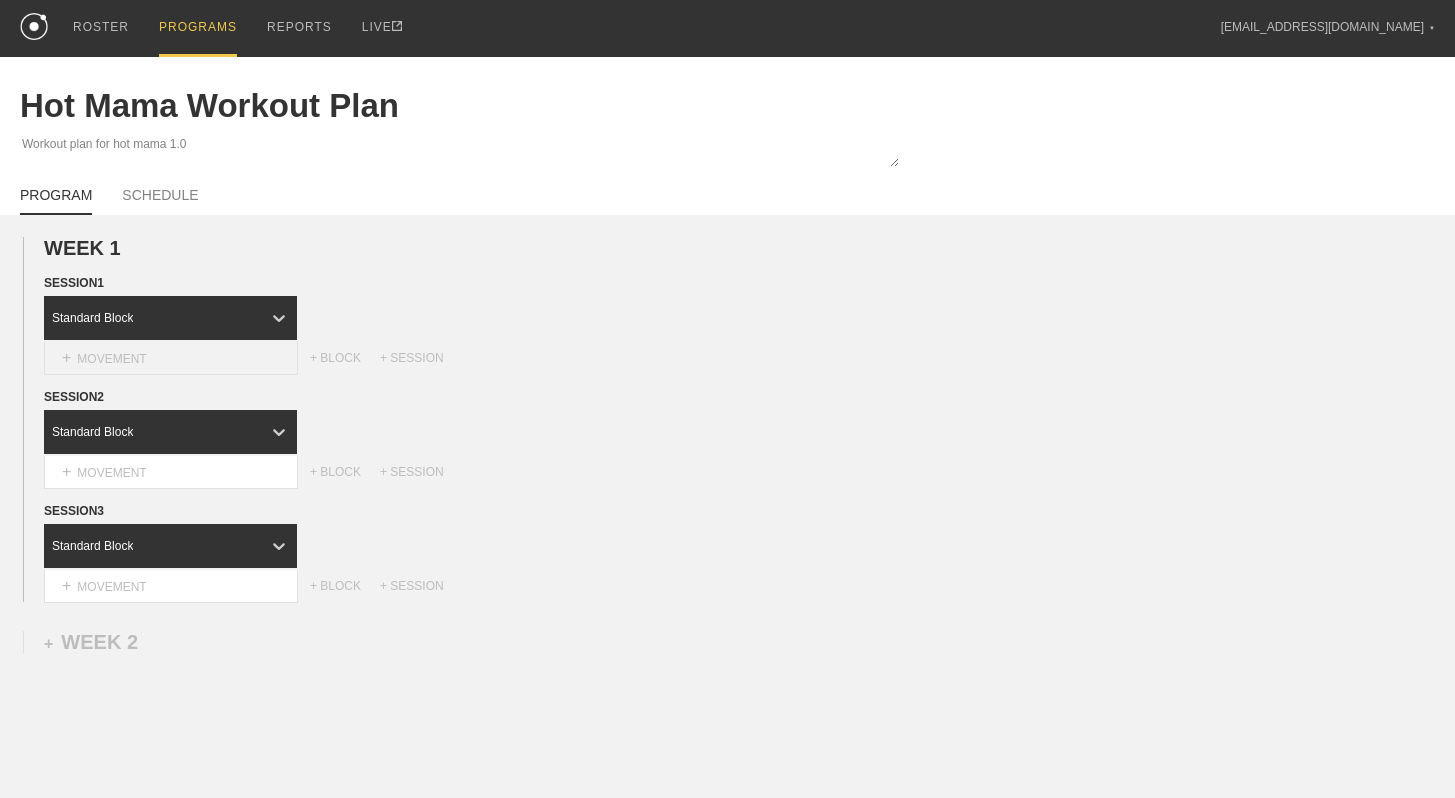 click on "+  MOVEMENT" at bounding box center [171, 358] 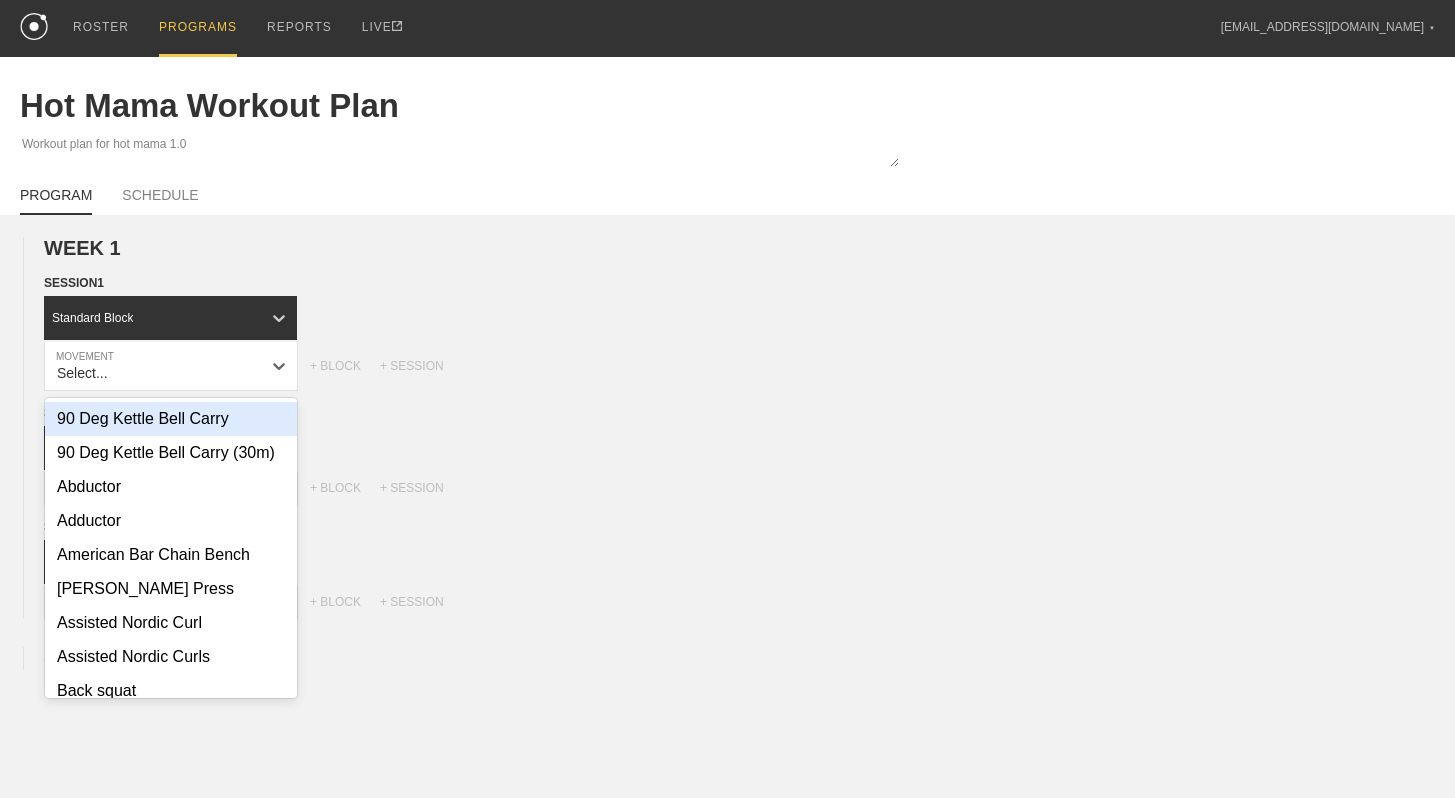 click on "WEEK   1   DUPLICATE DELETE SESSION  1   Standard Block DUPLICATE INSERT MOVEMENT AFTER DELETE      option 90 Deg Kettle Bell Carry focused, 1 of 164. 164 results available. Select is focused ,type to refine list, press Down to open the menu,  Select... 90 Deg Kettle Bell Carry 90 Deg Kettle Bell Carry (30m) Abductor Adductor American Bar Chain Bench [PERSON_NAME] Press Assisted Nordic Curl Assisted Nordic Curls Back squat Banded 2-board Bench Press Banded Jammer Press Banded Squats Banded back squat Banded box squat Barbell Push Press Barbell deadlift Bench Press Bench Press with Chains Bent Over Row Bicep Curl Burnout Bicep Curl Burnout 10RPE Box Jumps Box Squat Bulgarian Split Squat Bulgarian Split Squats CMJ Cable Overhead Press Calf Raises Captains Chair Leg Raise Chain Front Squat Chin Up Conventional Deadlift Conventional Deadlift 8 RPE Crunches DB Seated Side Lateral Raise DB Shoulder Press Deadlift Double Under Jump Rope Dumbbell Lunge Dumbbell Pull Overs Dumbbell Push Press Dumbbell Row Dumbbell Step Ups" at bounding box center (727, 592) 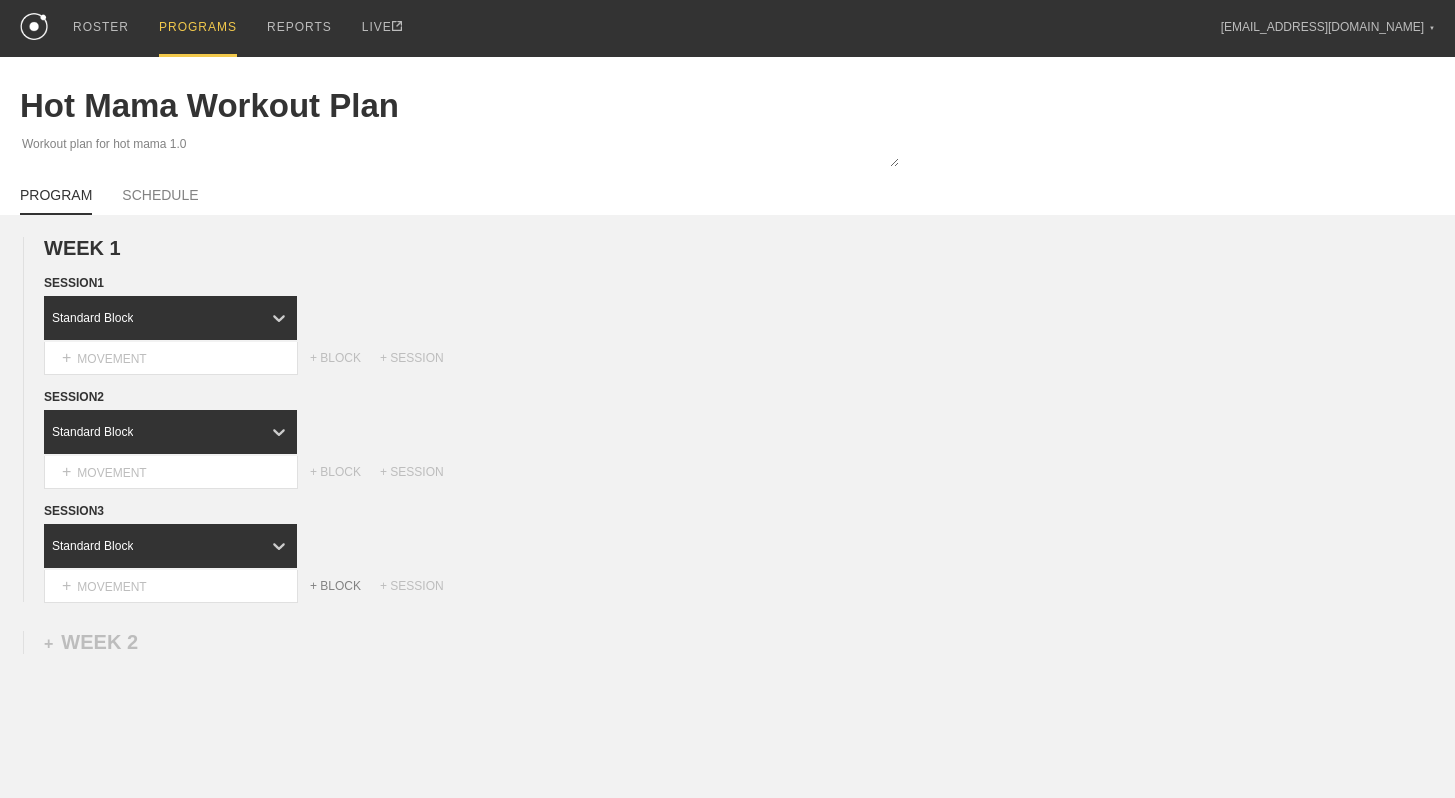 click on "+ BLOCK" at bounding box center (345, 586) 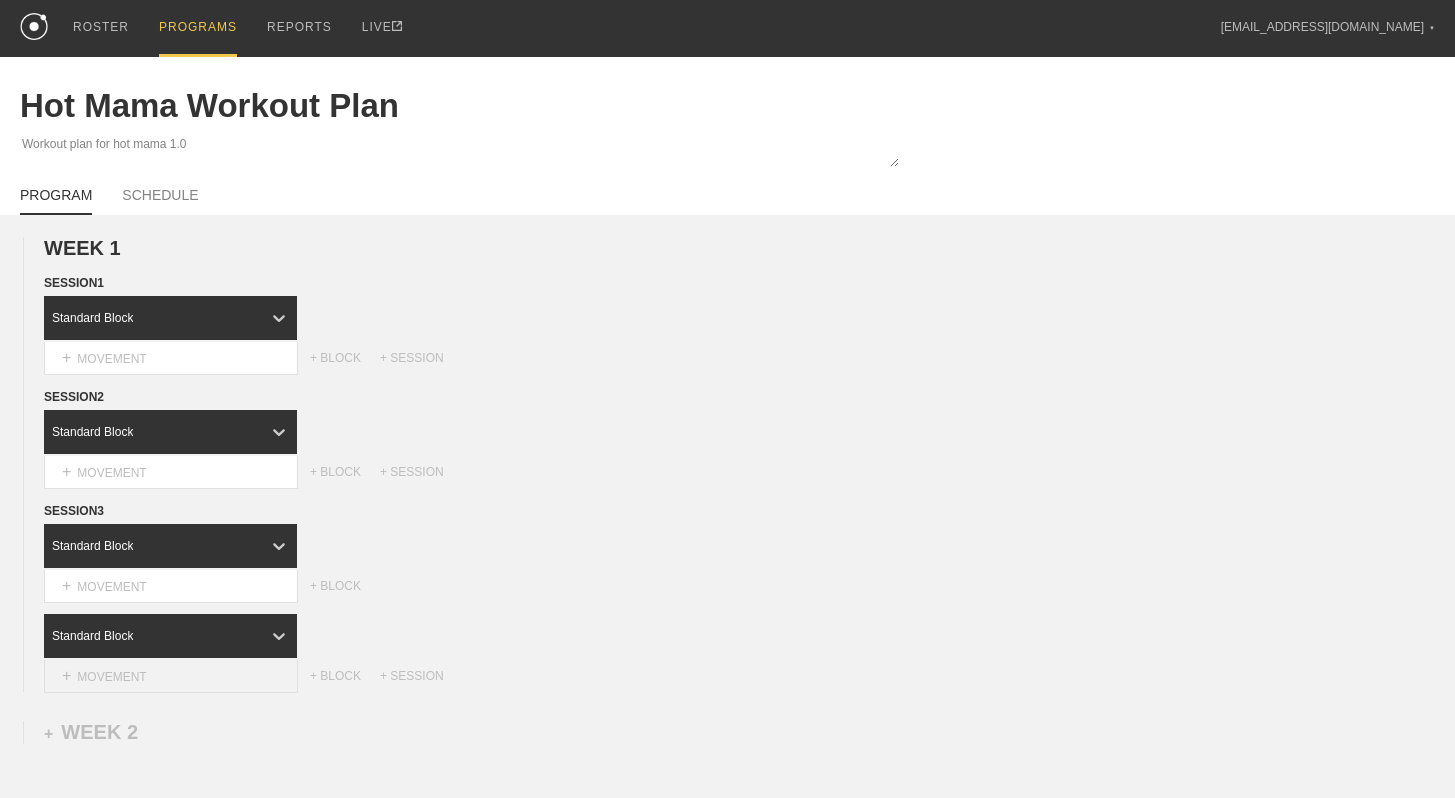 click on "+  MOVEMENT" at bounding box center (171, 676) 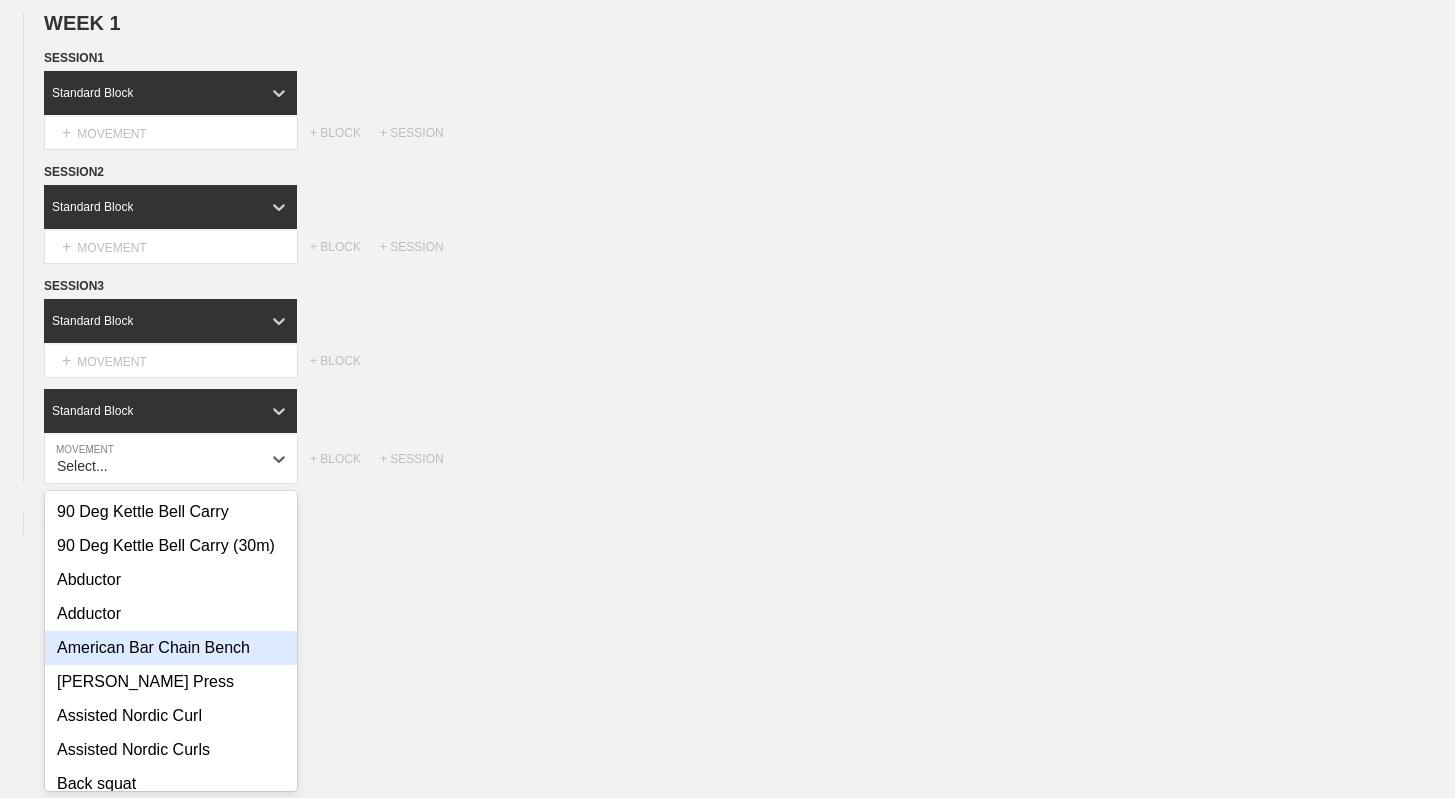 scroll, scrollTop: 225, scrollLeft: 0, axis: vertical 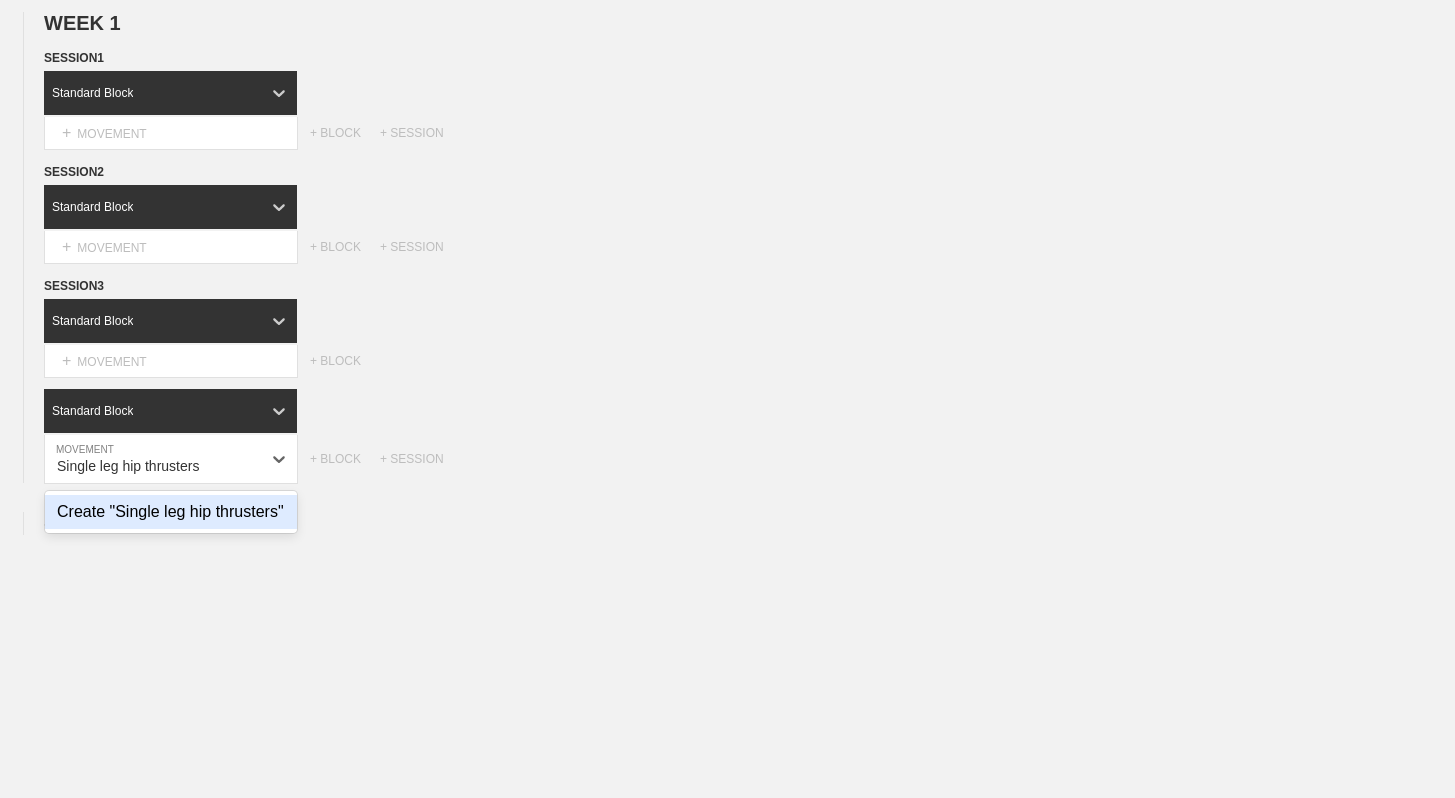 click on "Create "Single leg hip thrusters"" at bounding box center [171, 512] 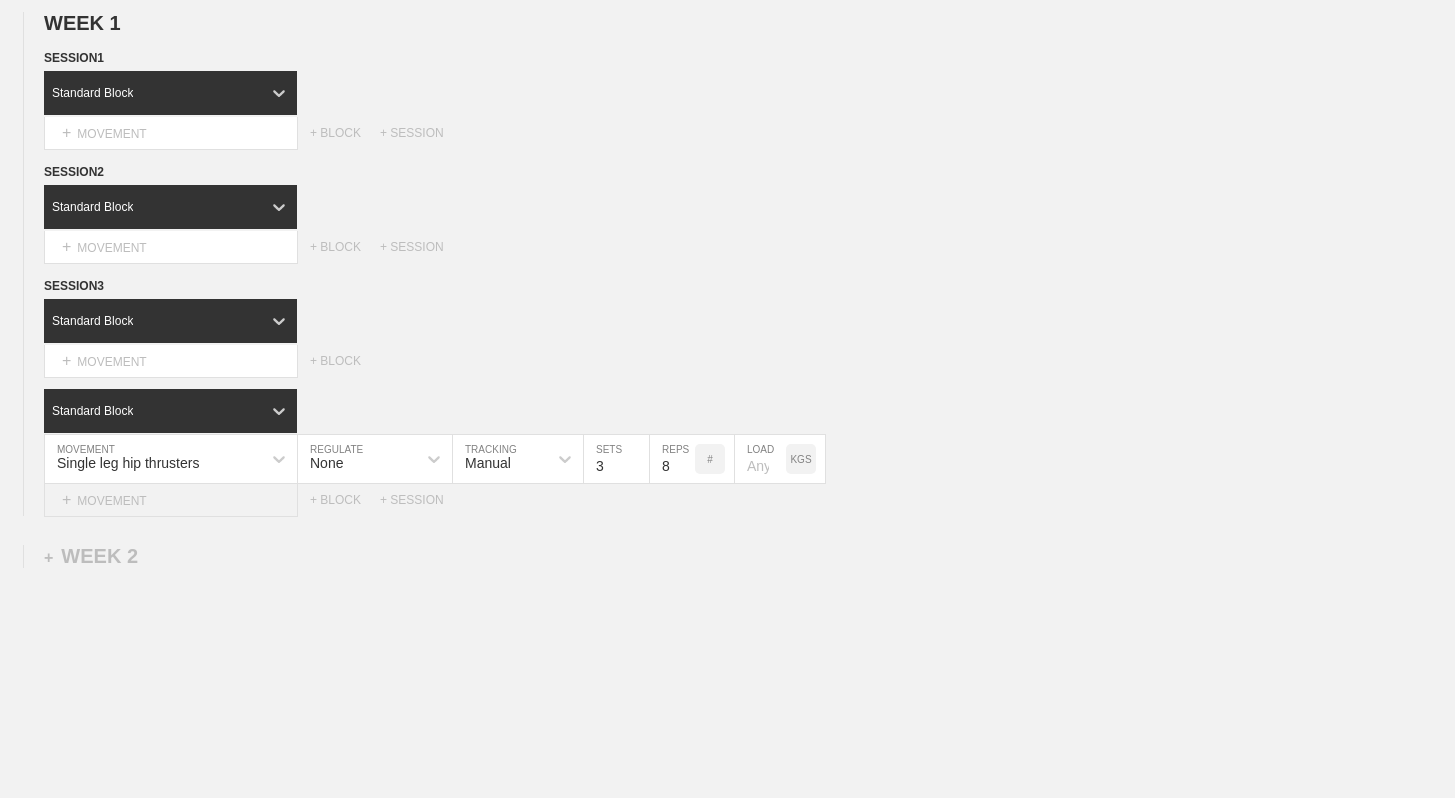 click on "+  MOVEMENT" at bounding box center [171, 500] 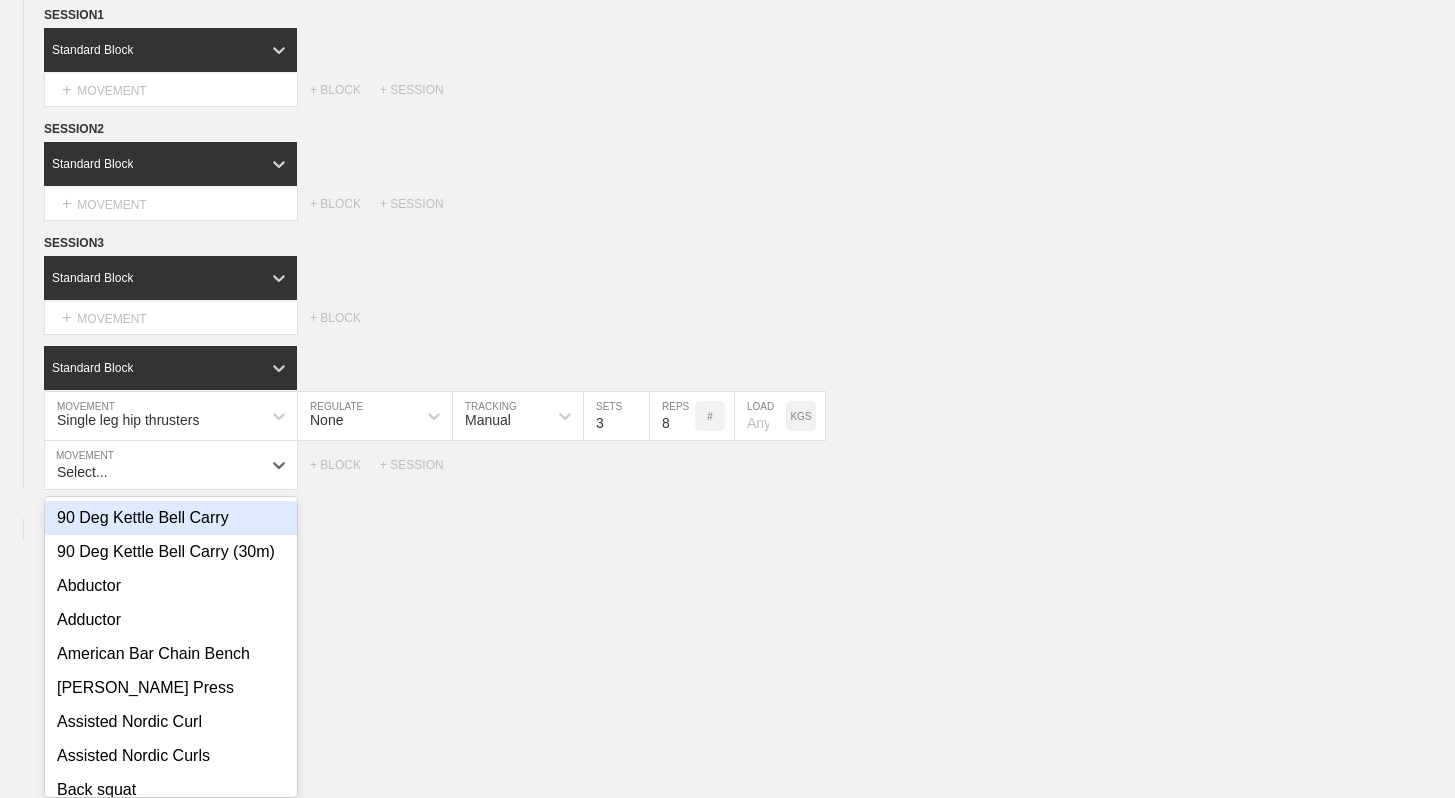 scroll, scrollTop: 274, scrollLeft: 0, axis: vertical 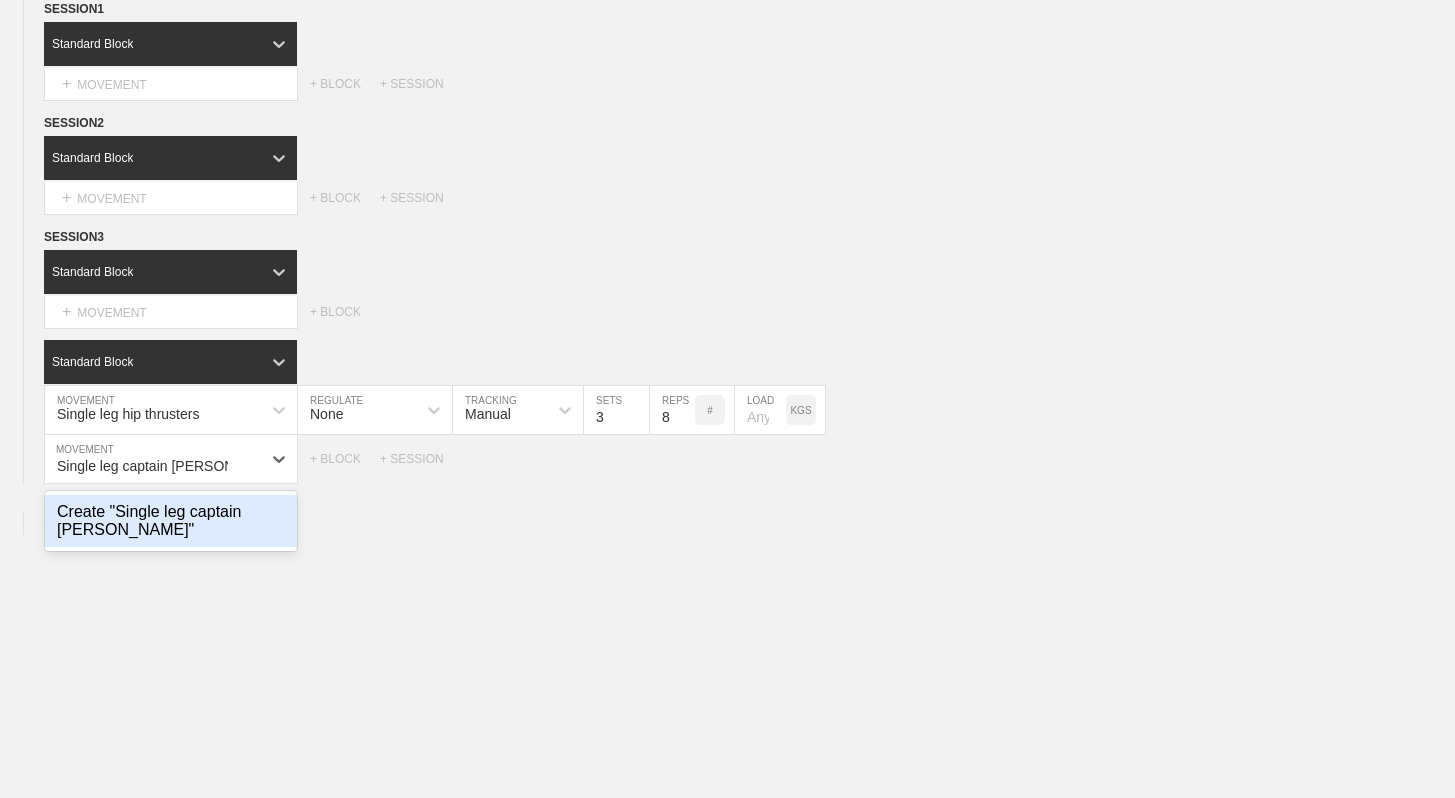 click on "Create "Single leg captain [PERSON_NAME]"" at bounding box center [171, 521] 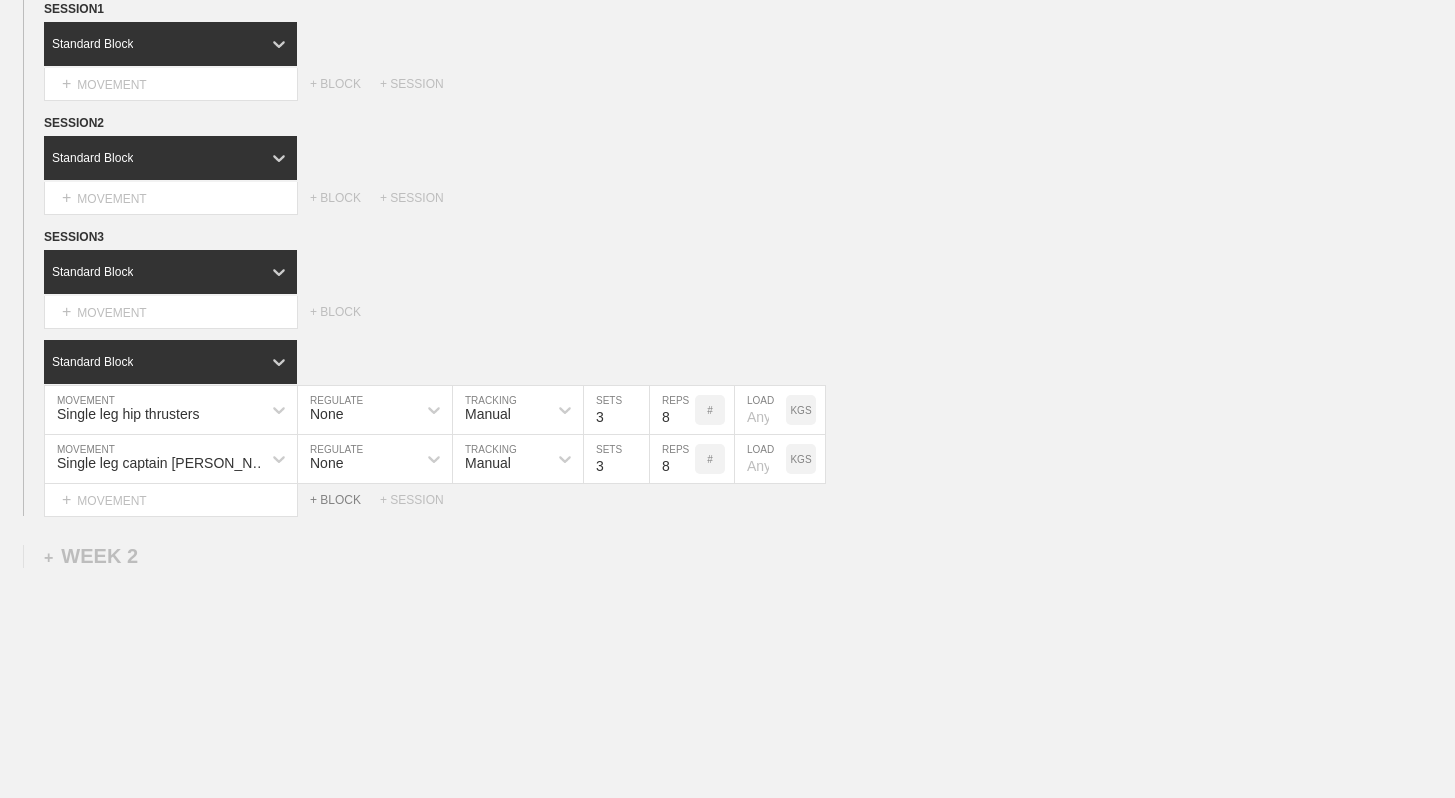 click on "+ BLOCK" at bounding box center (345, 500) 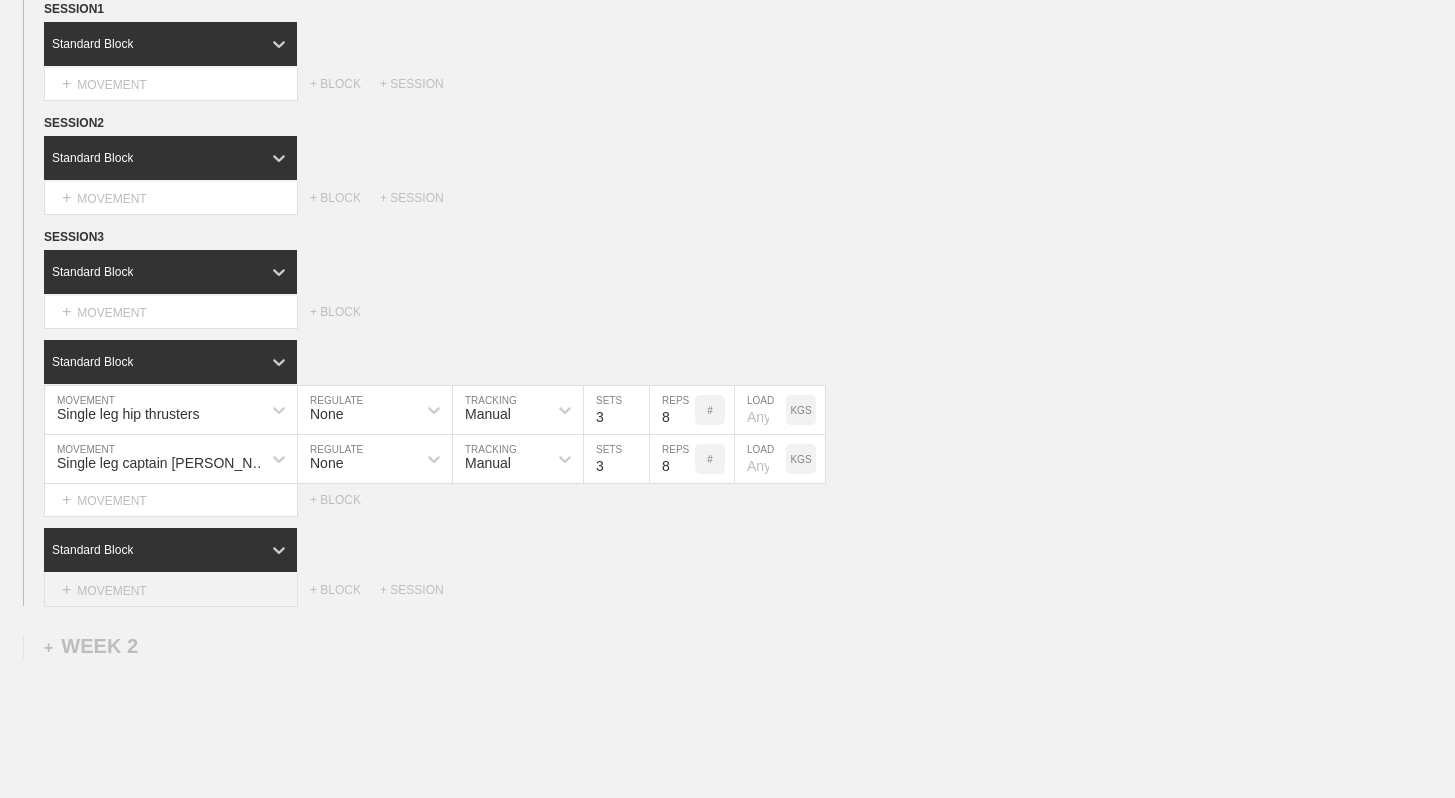 click on "+  MOVEMENT" at bounding box center (171, 590) 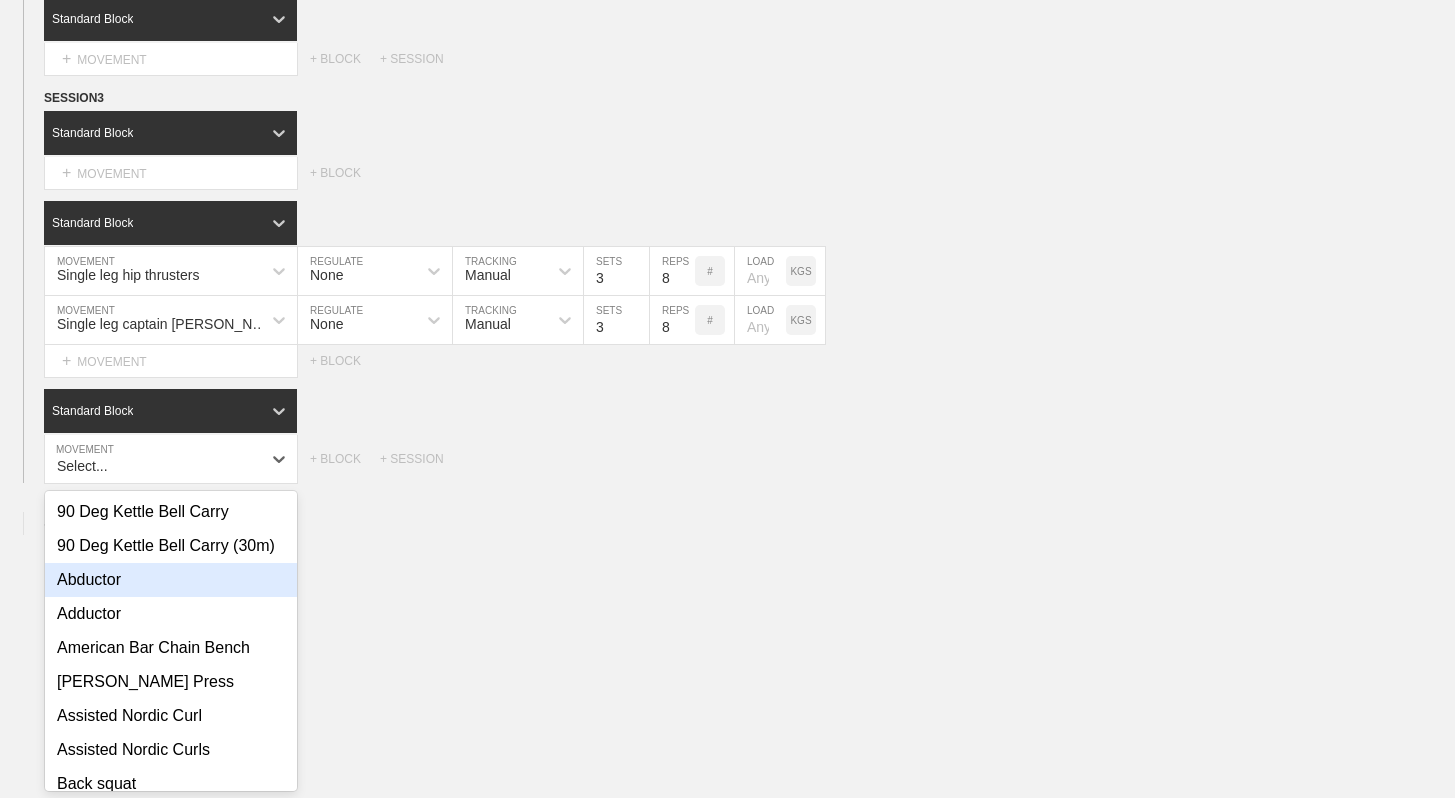 scroll, scrollTop: 413, scrollLeft: 0, axis: vertical 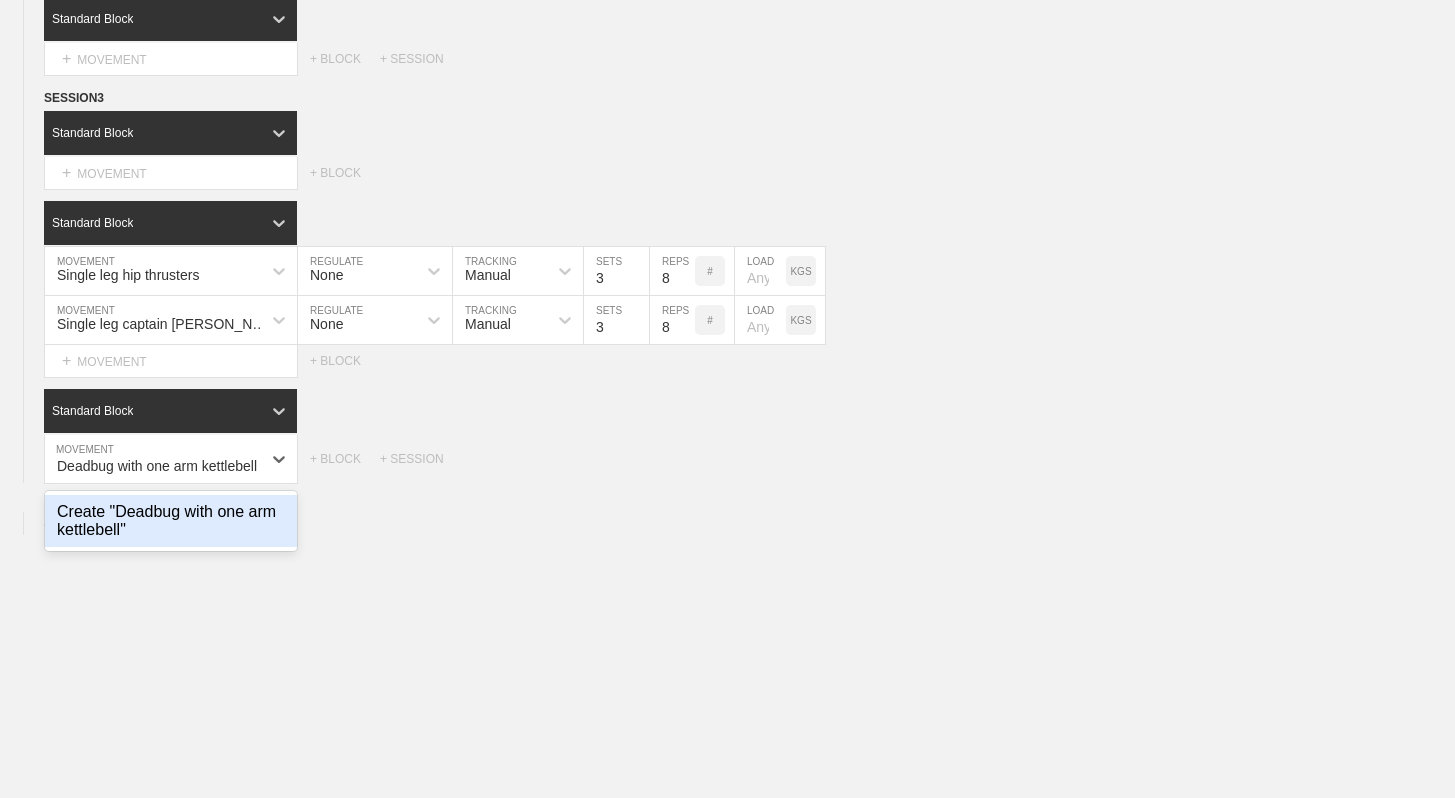 type on "Deadbug with one arm kettlebell" 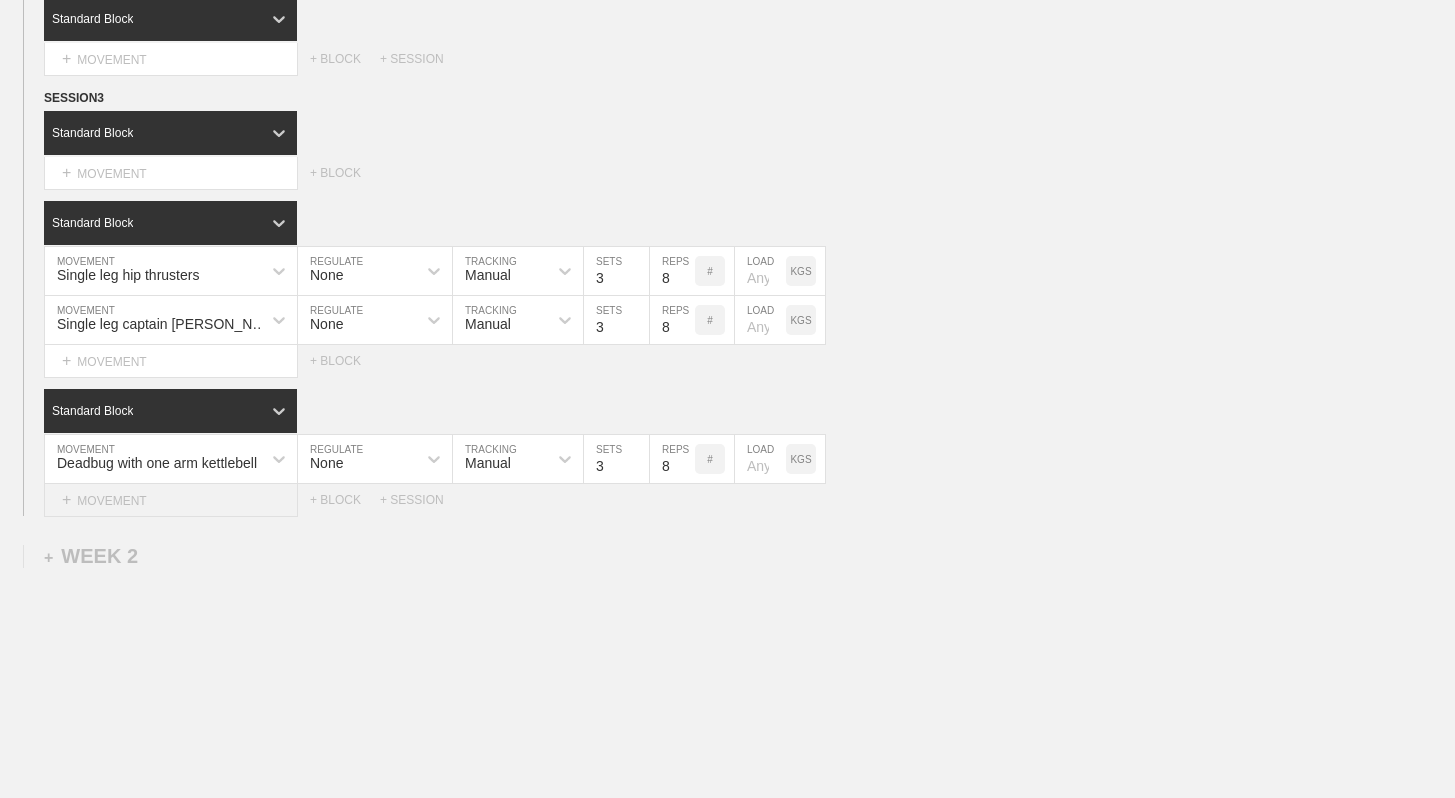 click on "+  MOVEMENT" at bounding box center [171, 500] 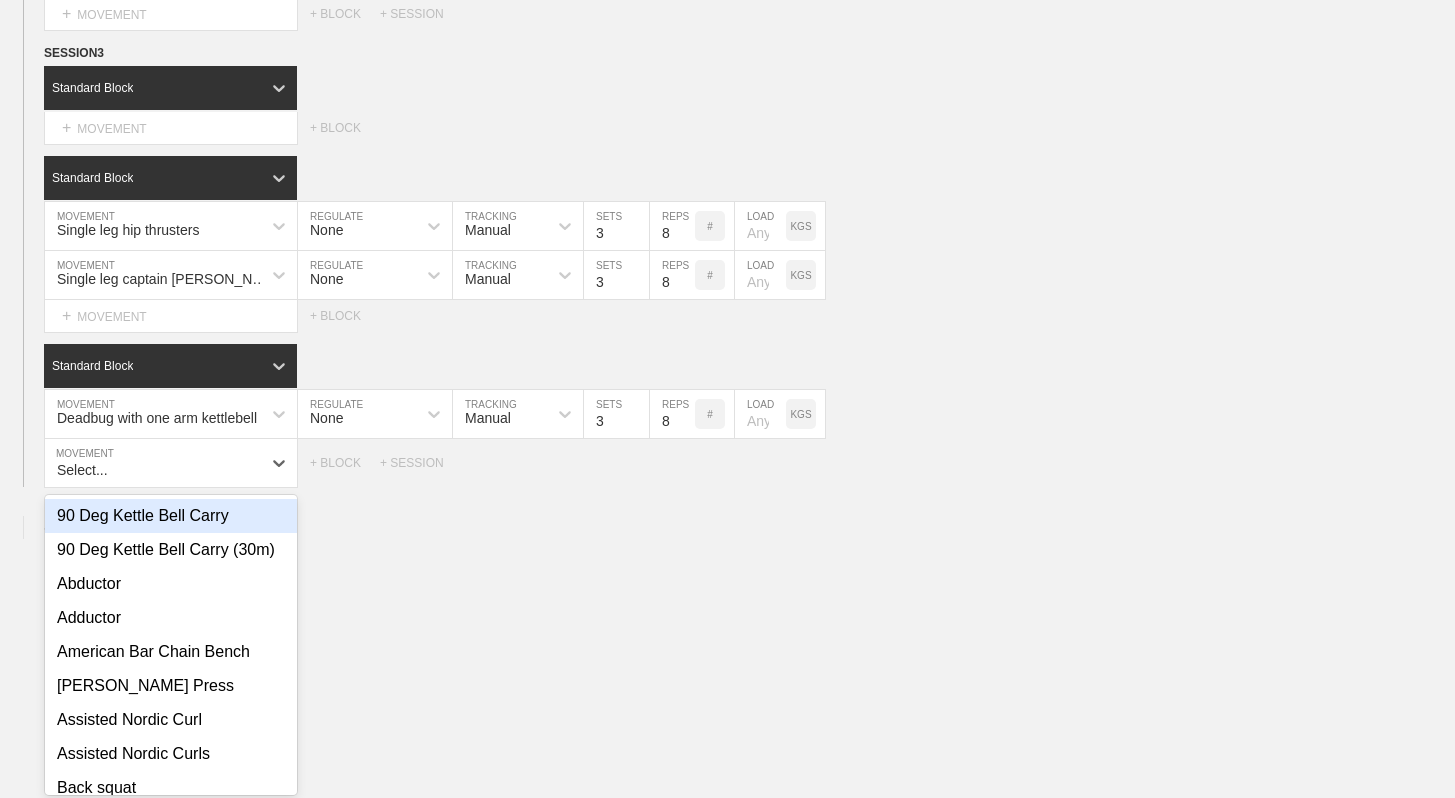 scroll, scrollTop: 462, scrollLeft: 0, axis: vertical 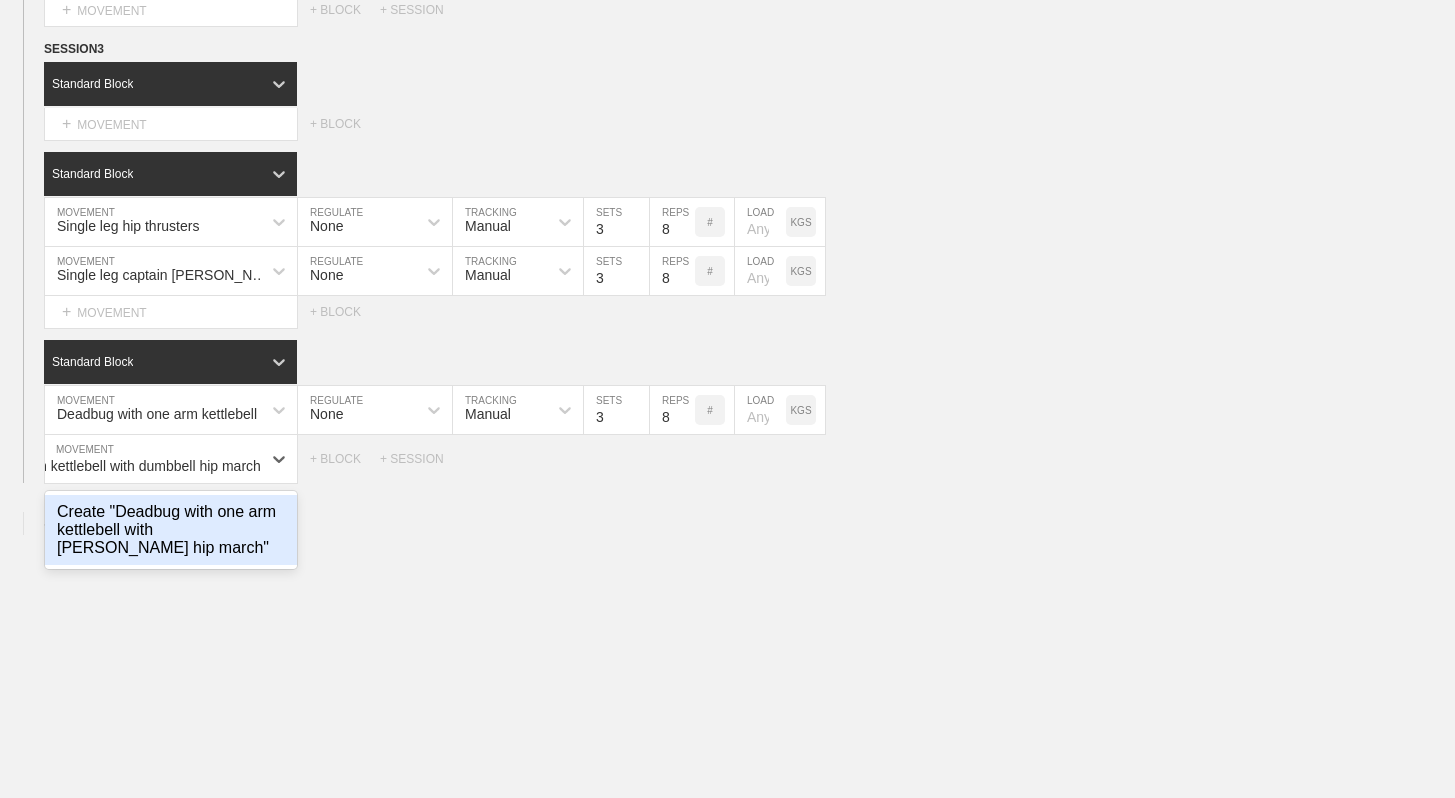 click on "Create "Deadbug with one arm kettlebell with [PERSON_NAME] hip march"" at bounding box center [171, 530] 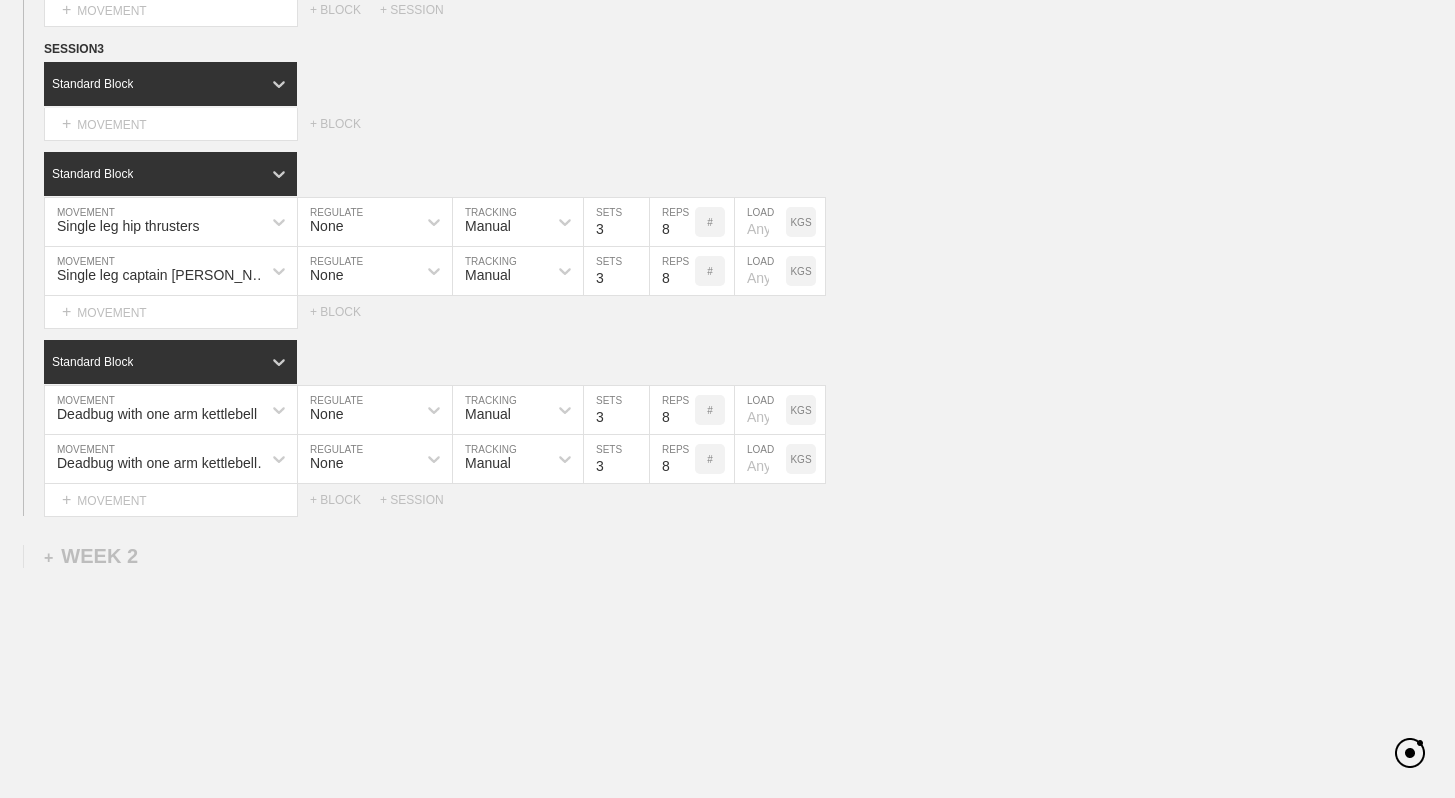 scroll, scrollTop: 0, scrollLeft: 0, axis: both 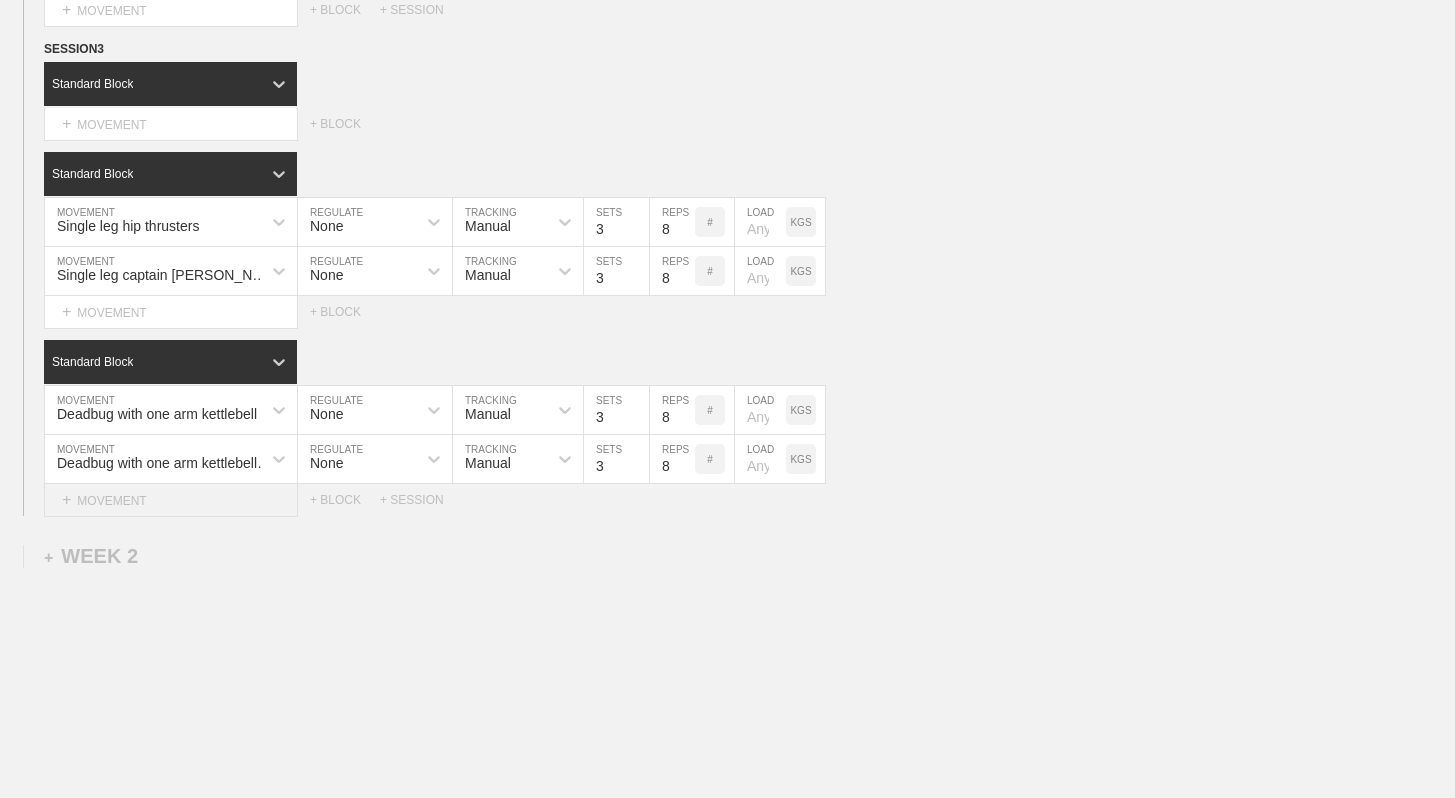 click on "+  MOVEMENT" at bounding box center (171, 500) 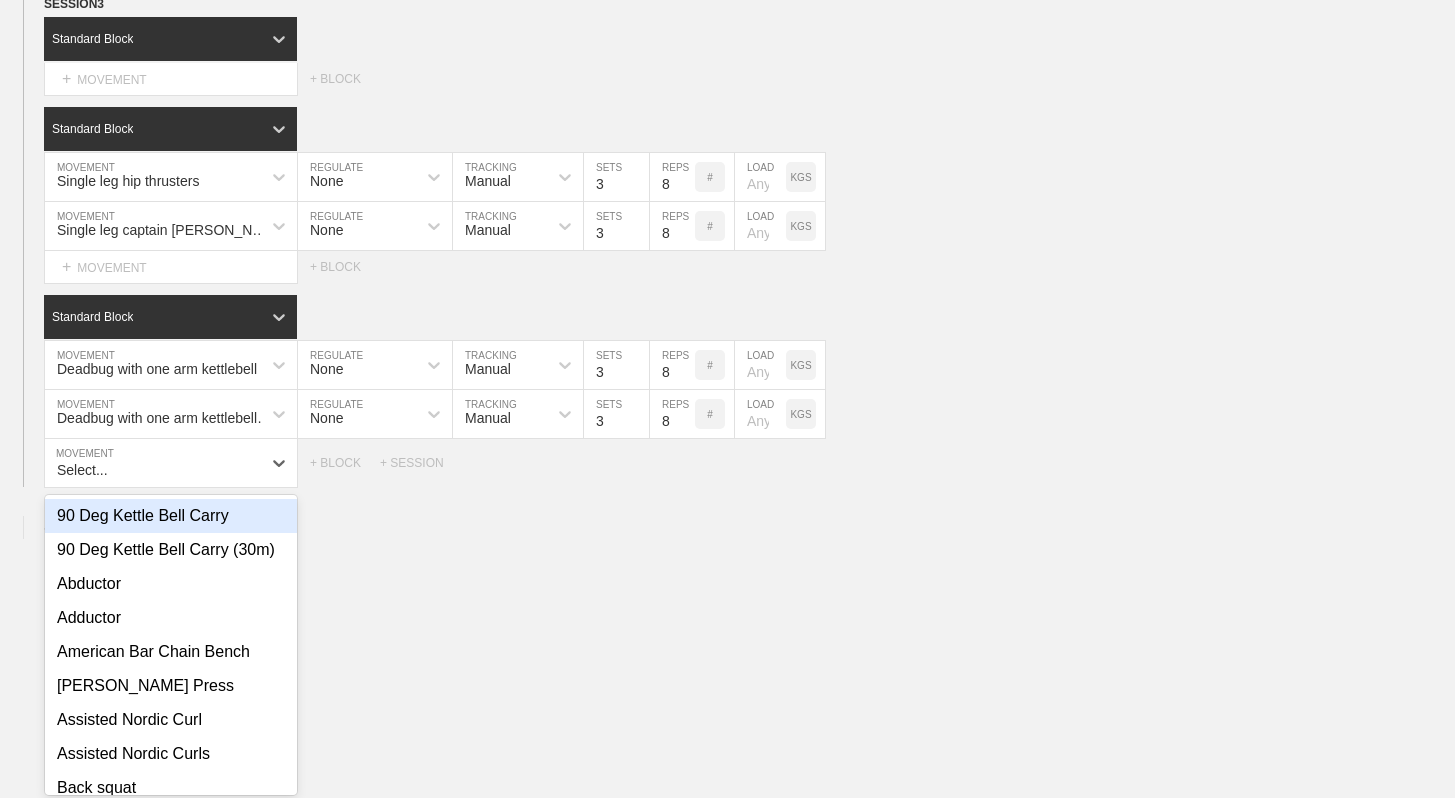 scroll, scrollTop: 511, scrollLeft: 0, axis: vertical 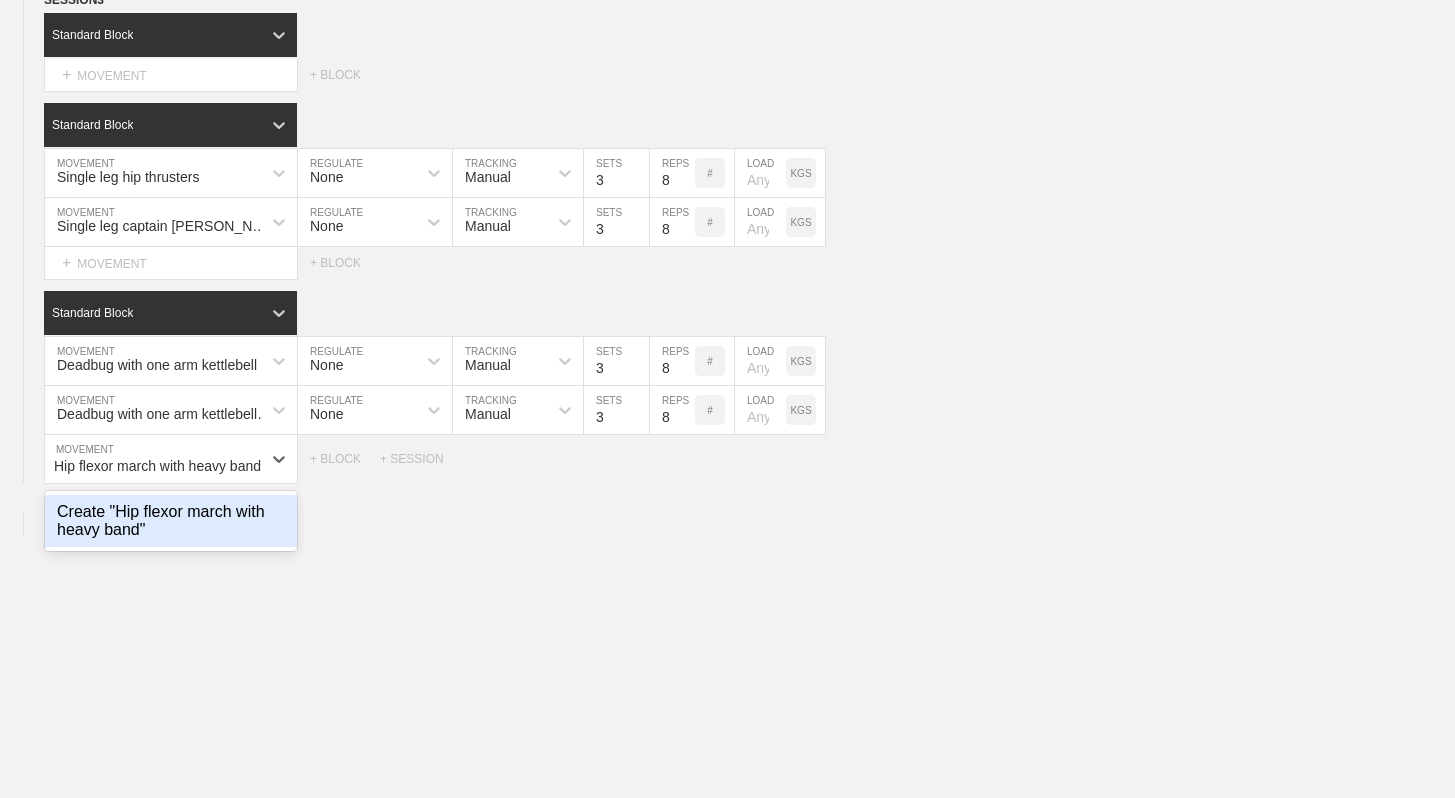 click on "Create "Hip flexor march with heavy band"" at bounding box center (171, 521) 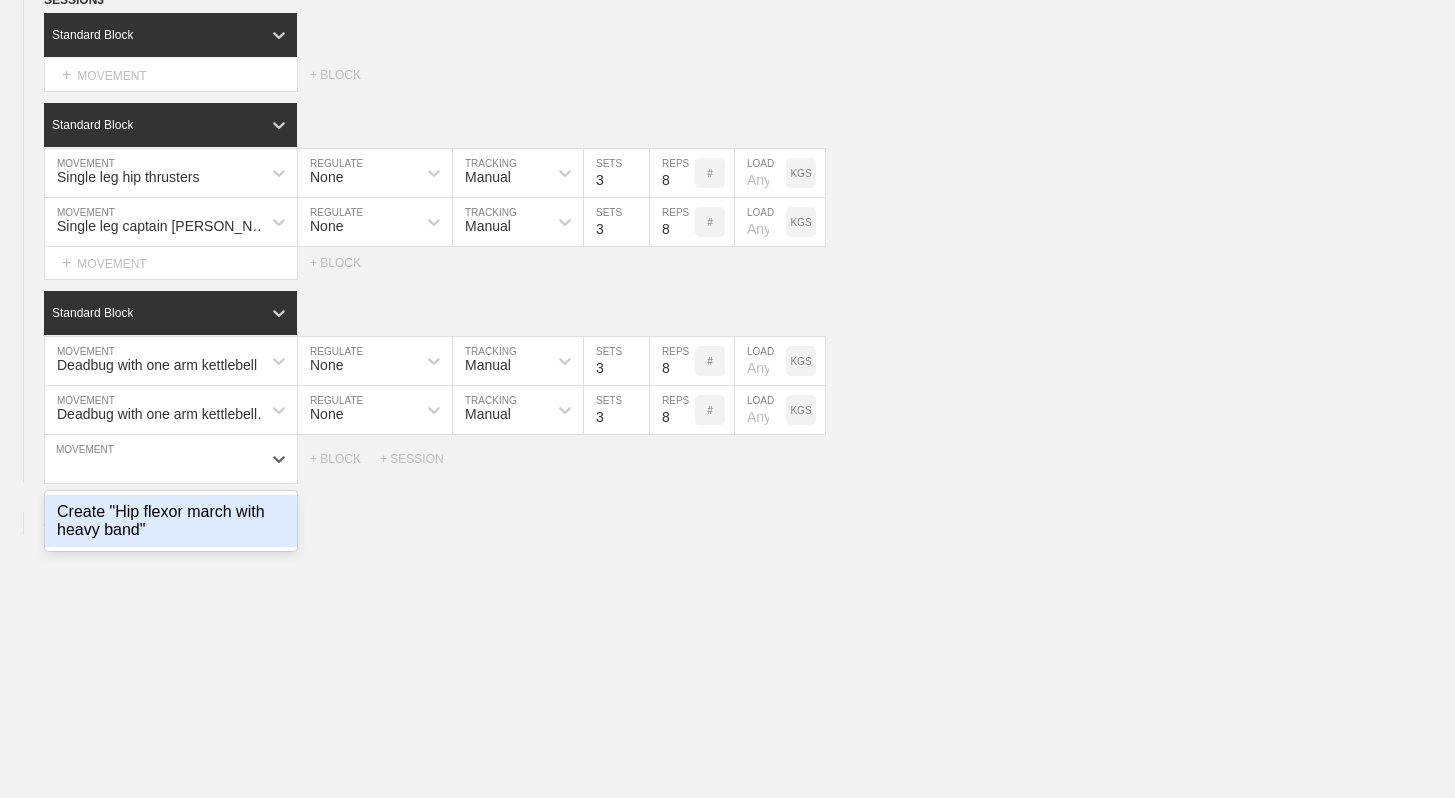 scroll, scrollTop: 0, scrollLeft: 0, axis: both 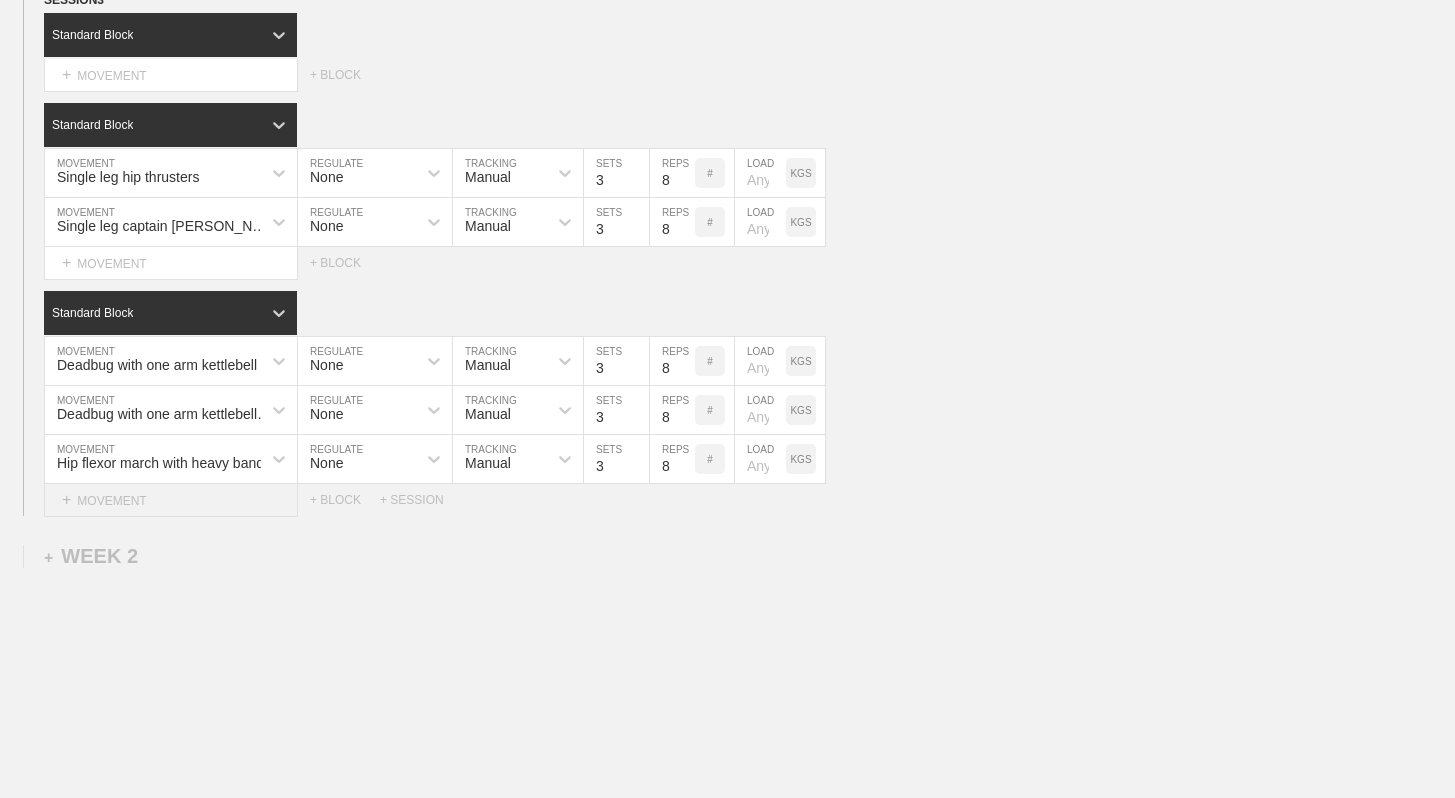 click on "+  MOVEMENT" at bounding box center (171, 500) 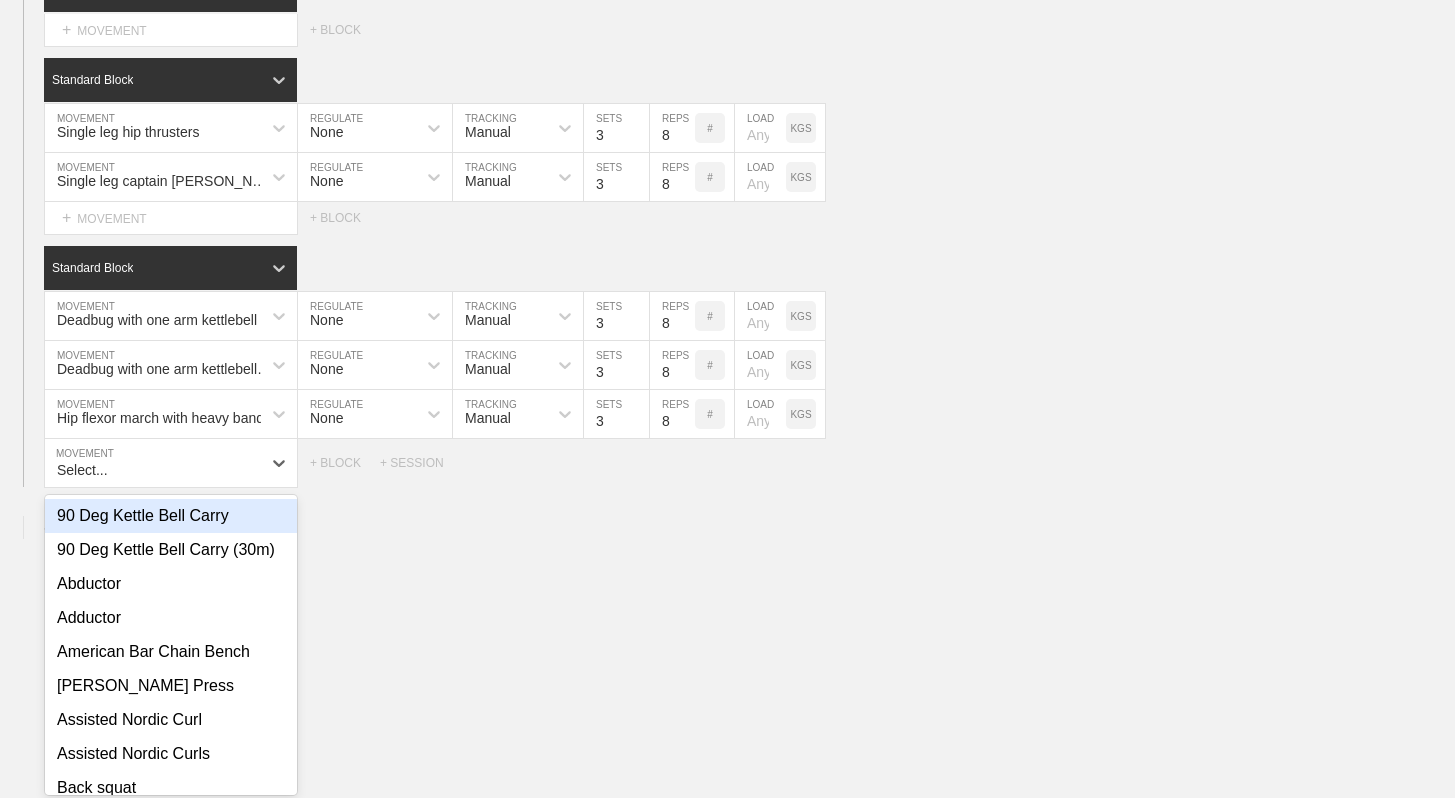 scroll, scrollTop: 560, scrollLeft: 0, axis: vertical 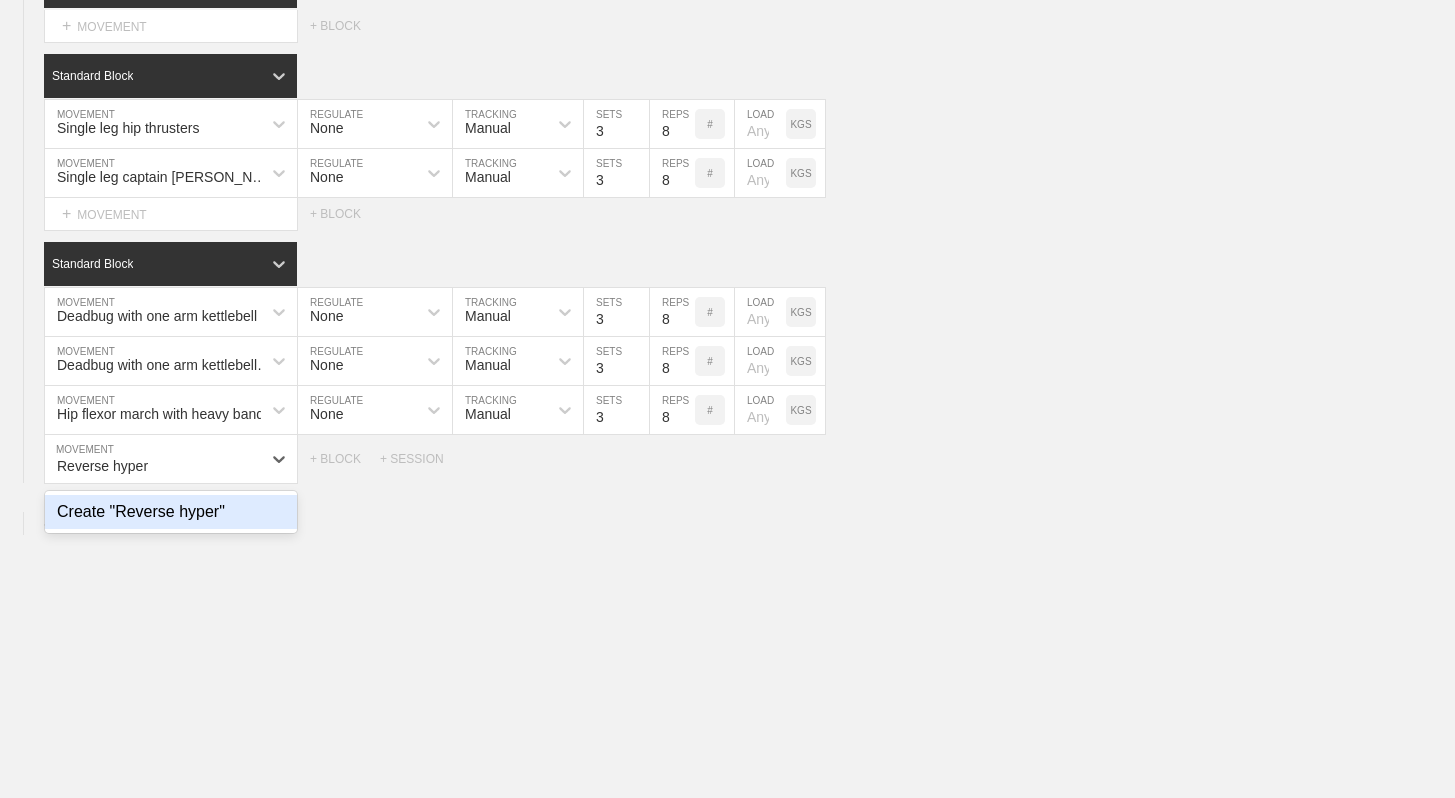 click on "Create "Reverse hyper"" at bounding box center [171, 512] 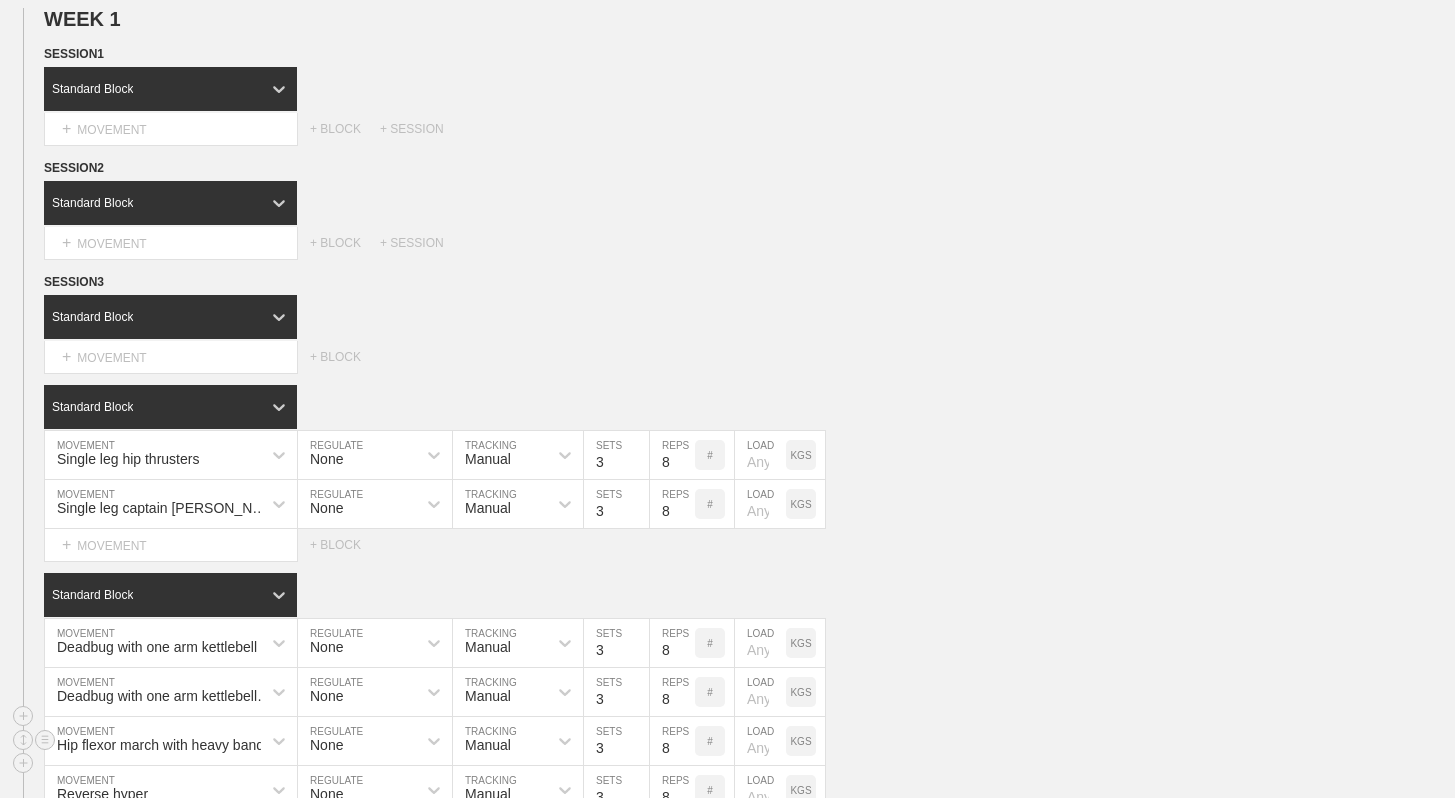 scroll, scrollTop: 230, scrollLeft: 0, axis: vertical 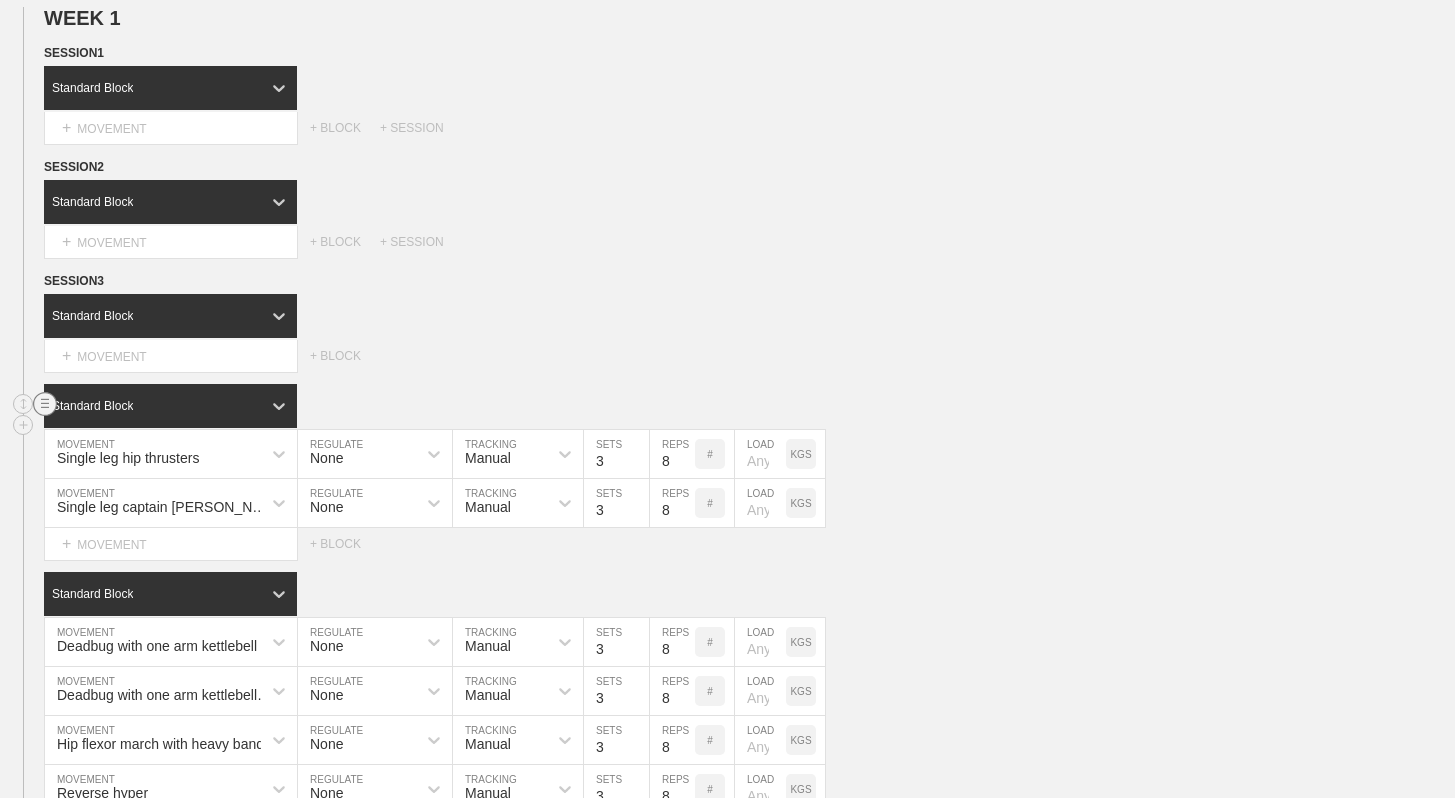 click 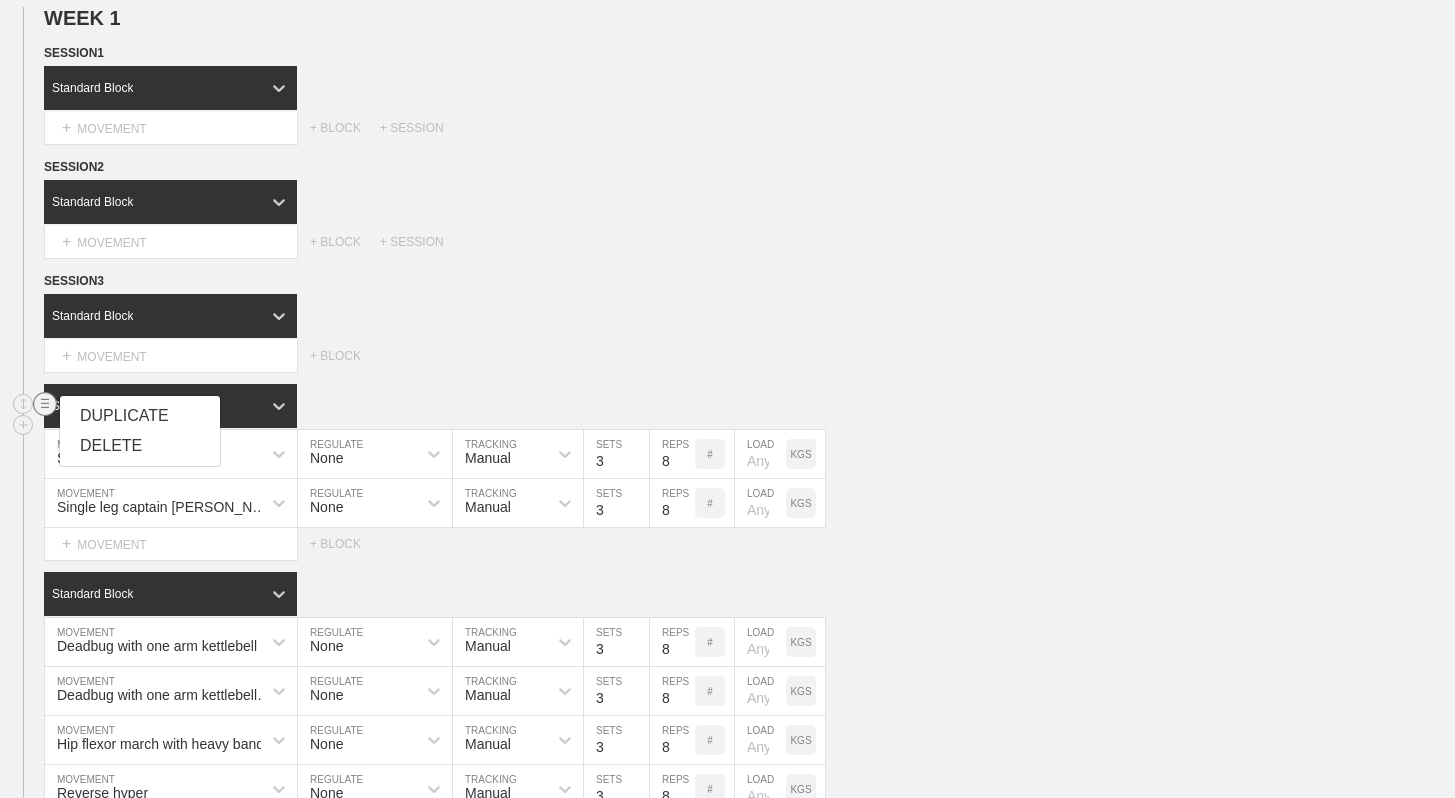 click on "DUPLICATE" at bounding box center (140, 416) 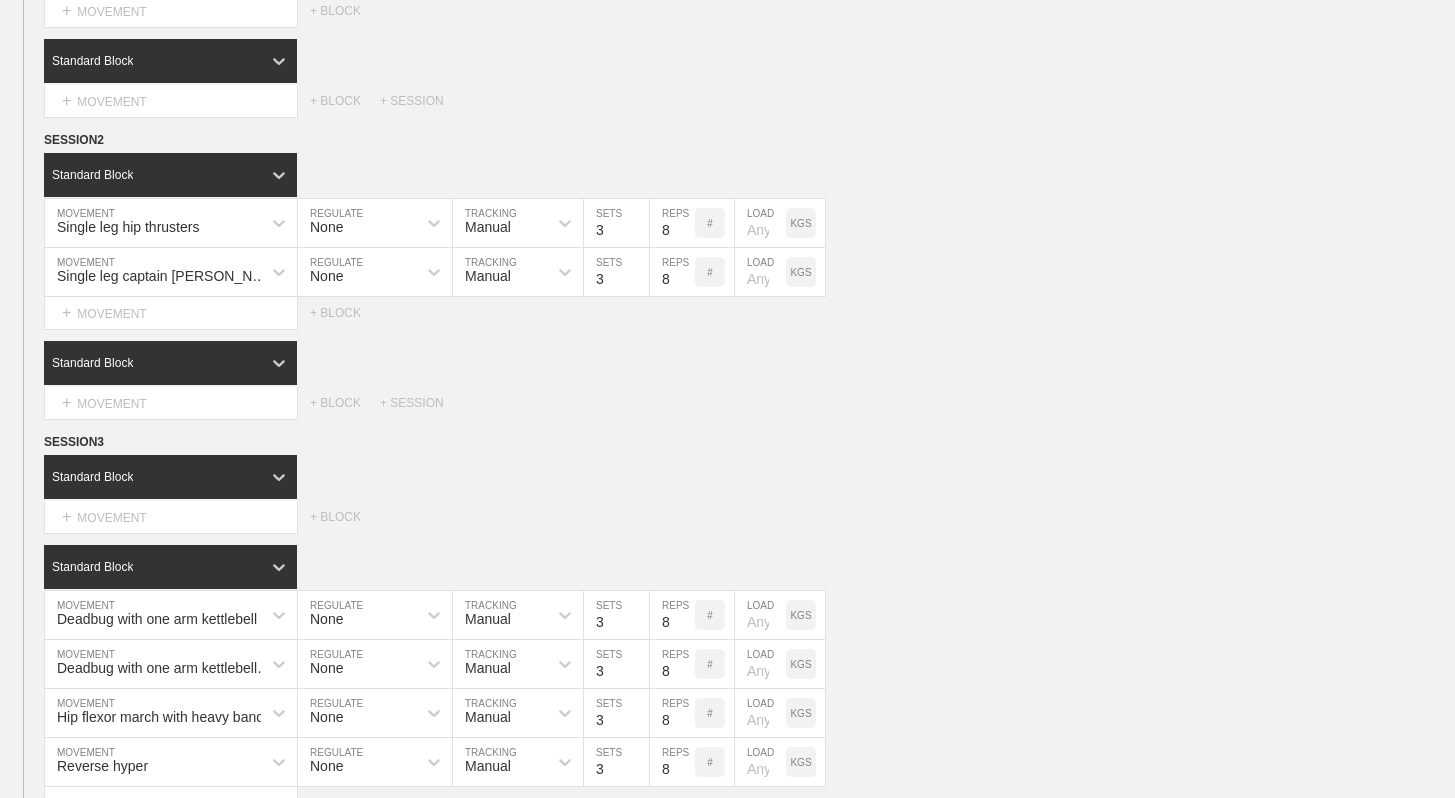 scroll, scrollTop: 446, scrollLeft: 0, axis: vertical 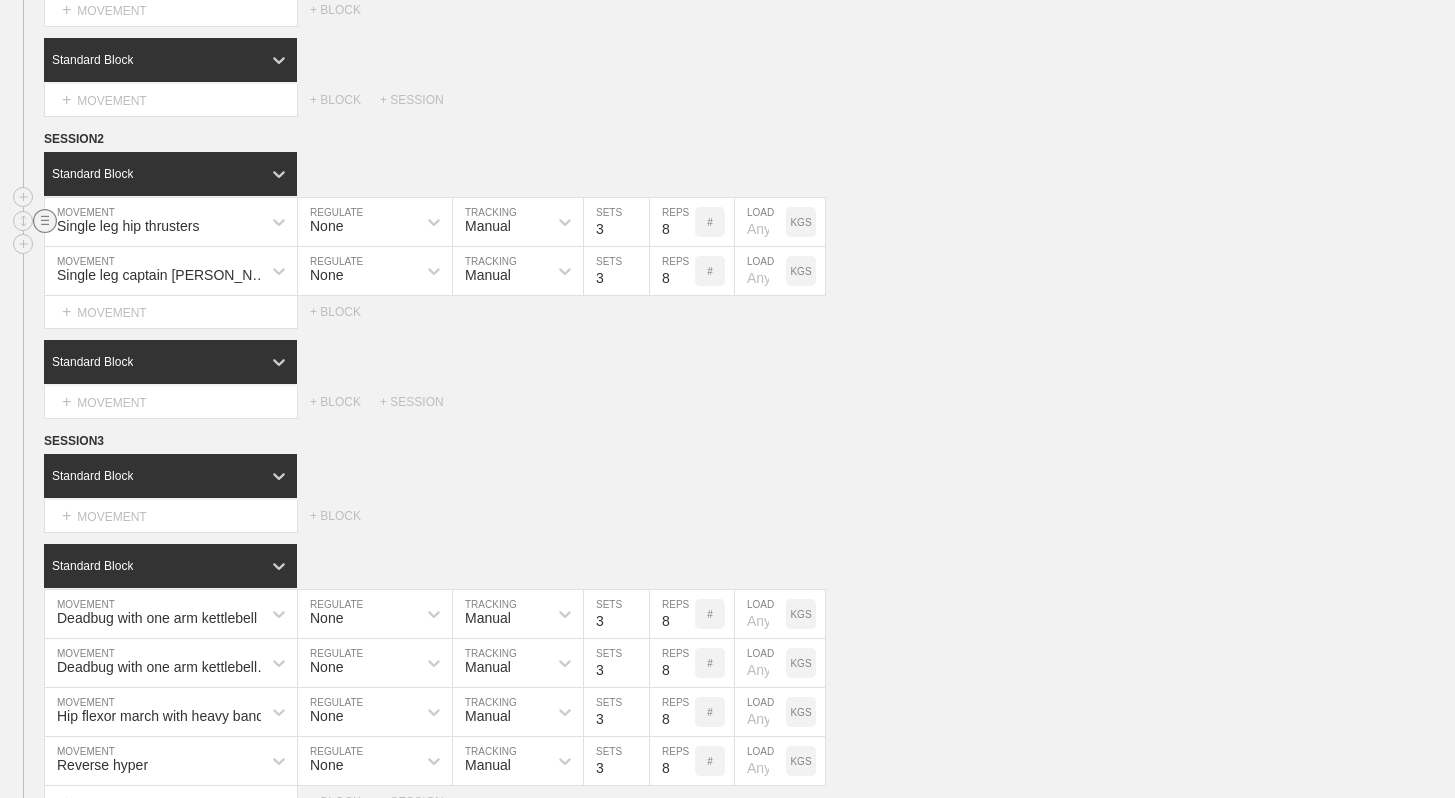 click 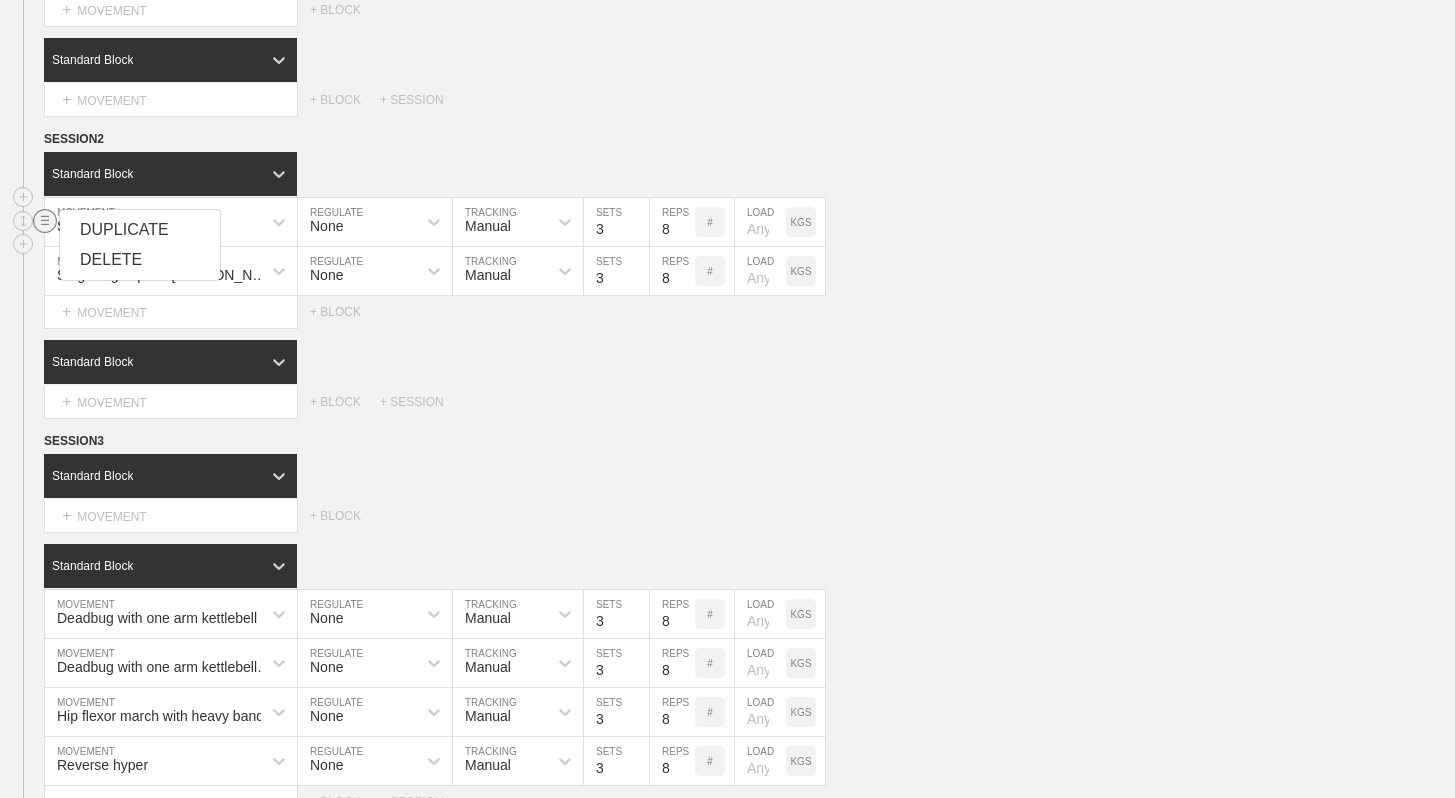 click on "DUPLICATE" at bounding box center (140, 230) 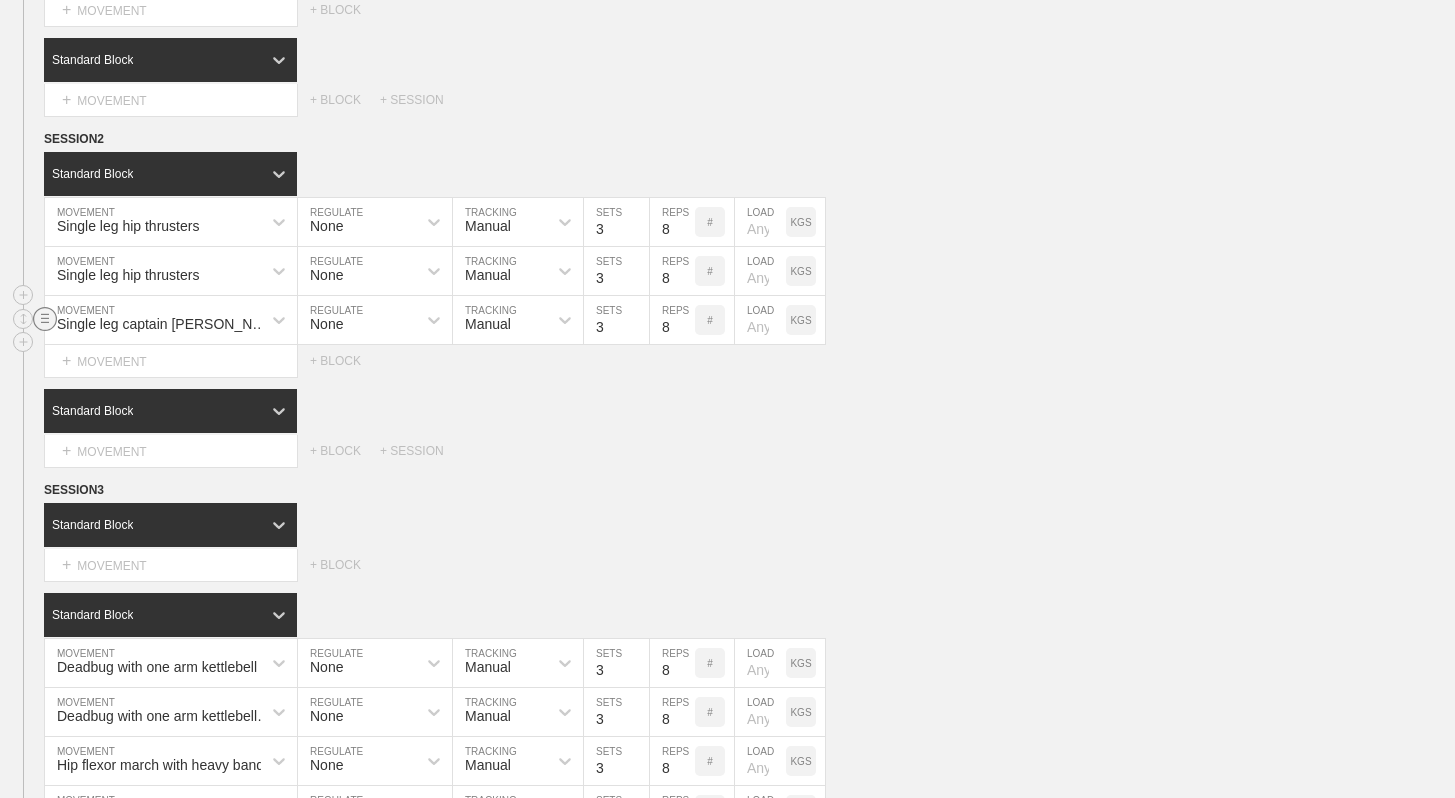 click 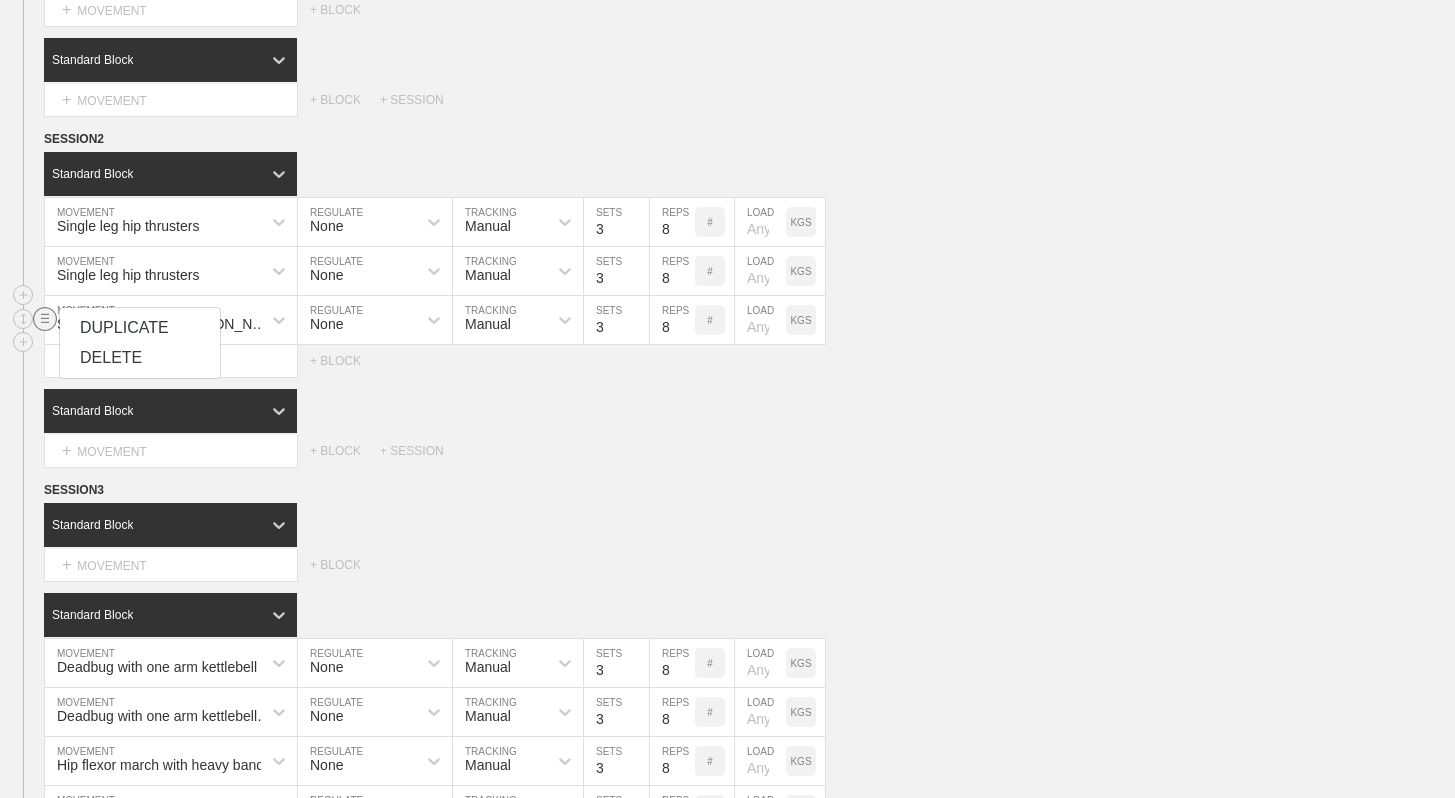 click on "DELETE" at bounding box center (140, 358) 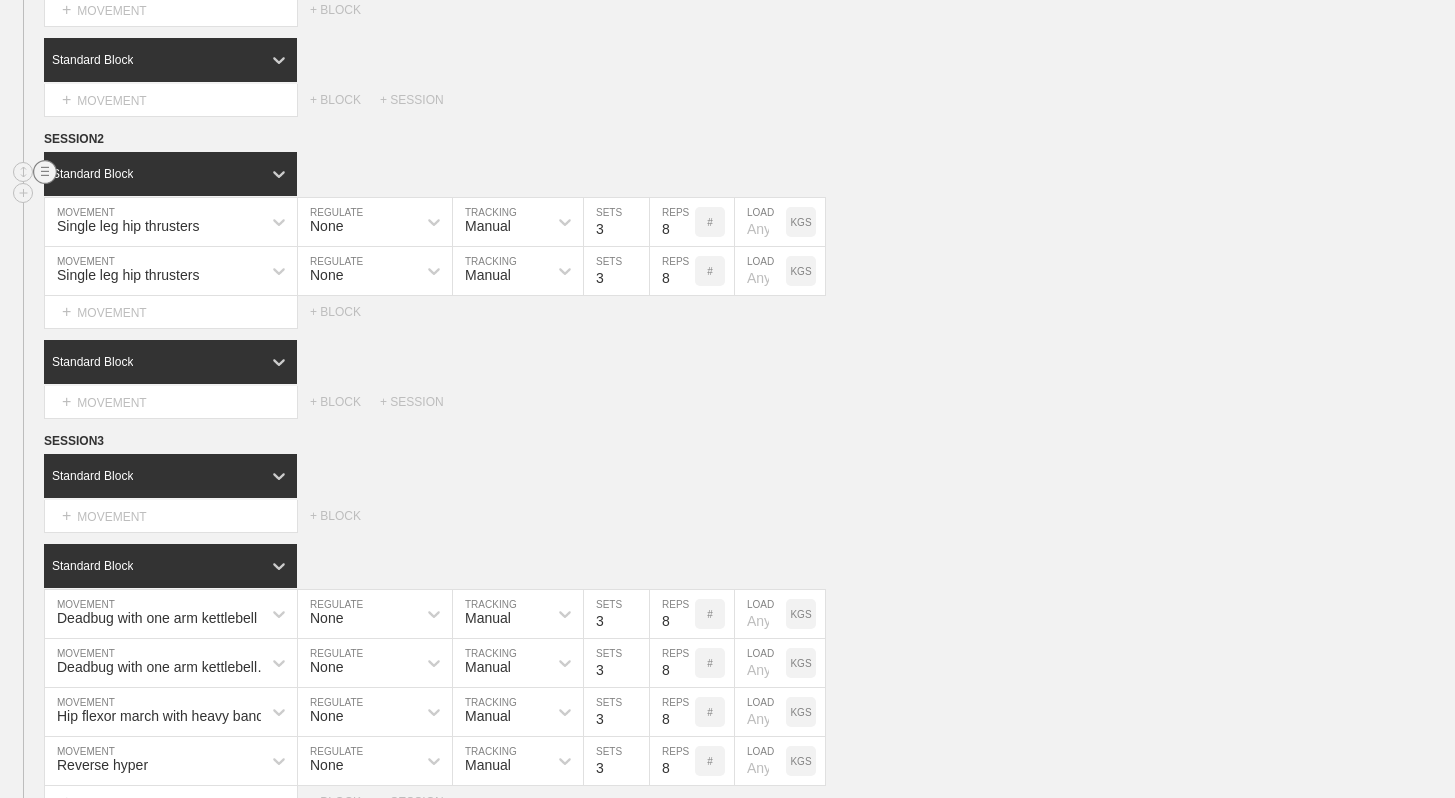 click 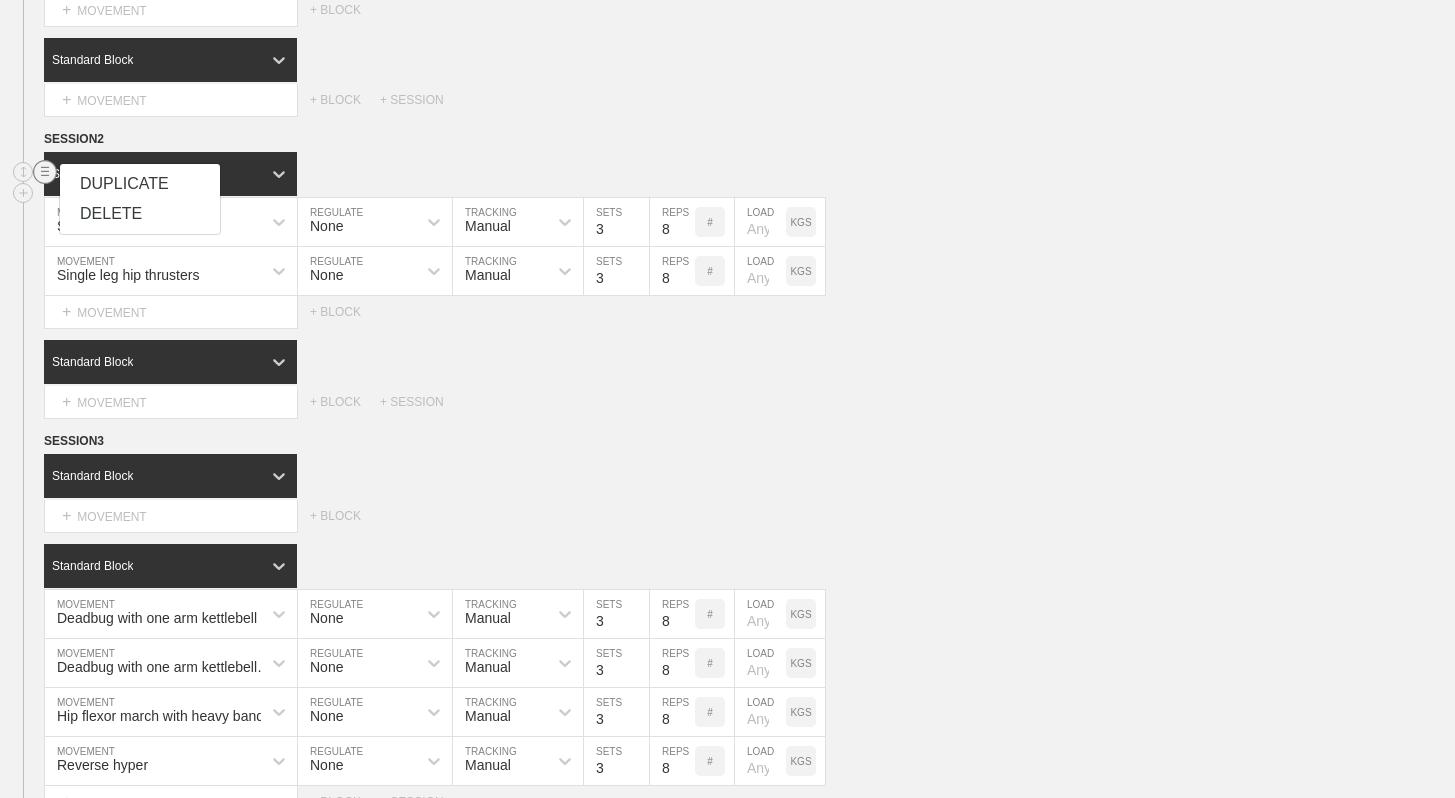 click on "DUPLICATE" at bounding box center [140, 184] 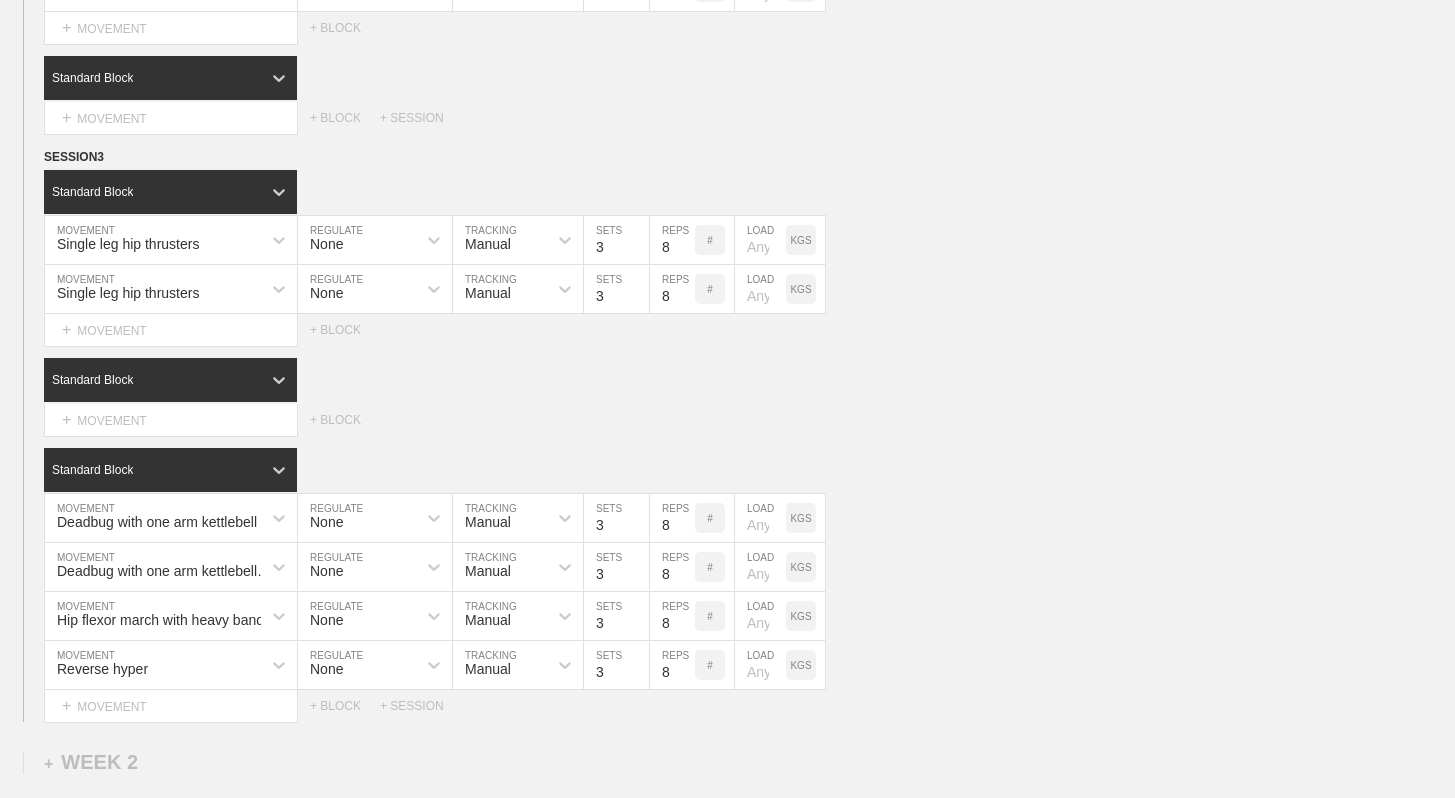 scroll, scrollTop: 727, scrollLeft: 0, axis: vertical 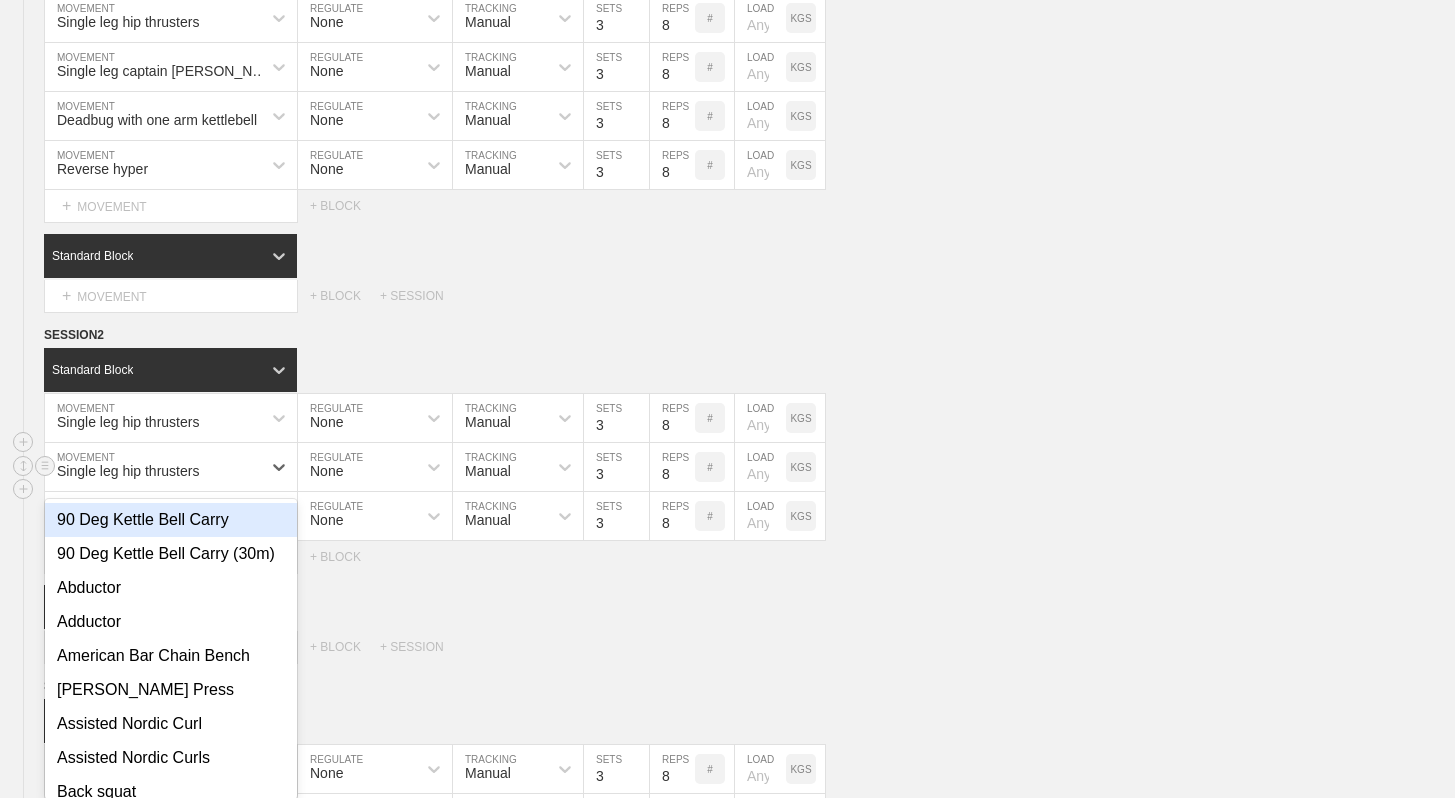 click on "option 90 Deg Kettle Bell Carry focused, 1 of 170. 170 results available. Use Up and Down to choose options, press Enter to select the currently focused option, press Escape to exit the menu, press Tab to select the option and exit the menu. Single leg hip thrusters 90 Deg Kettle Bell Carry 90 Deg Kettle Bell Carry (30m) Abductor Adductor American Bar Chain Bench [PERSON_NAME] Press Assisted Nordic Curl Assisted Nordic Curls Back squat Banded 2-board Bench Press Banded Jammer Press Banded Squats Banded back squat Banded box squat Barbell Push Press Barbell deadlift Bench Press Bench Press with Chains Bent Over Row Bicep Curl Burnout Bicep Curl Burnout 10RPE Box Jumps Box Squat Bulgarian Split Squat Bulgarian Split Squats CMJ Cable Overhead Press Calf Raises Captains Chair Leg Raise Chain Front Squat Chin Up Conventional Deadlift Conventional Deadlift 8 RPE Crunches DB Seated Side Lateral Raise DB Shoulder Press Deadbug with one arm kettlebell Deadbug with one arm kettlebell with dumbbell hip march Deadlift" at bounding box center [171, 467] 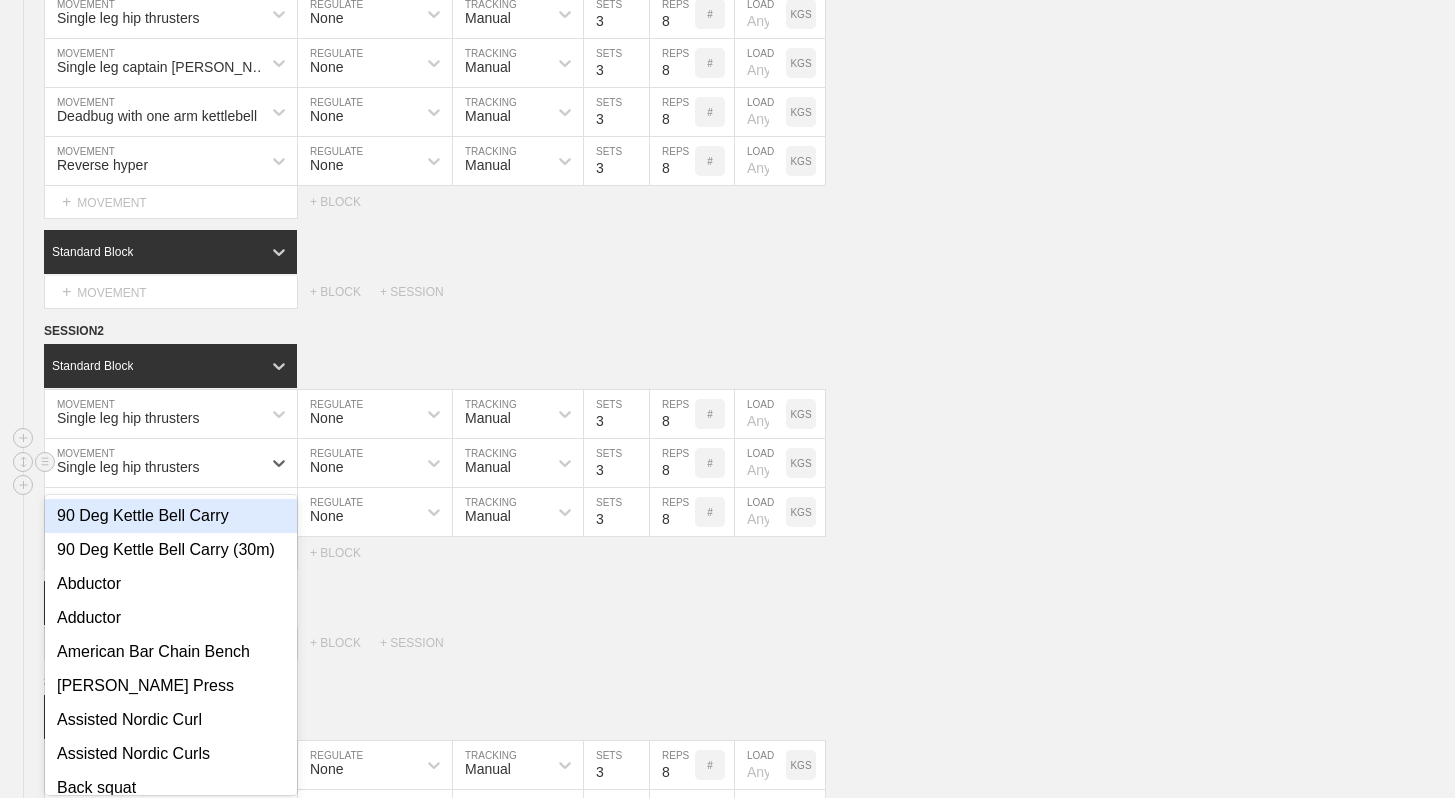 scroll, scrollTop: 356, scrollLeft: 0, axis: vertical 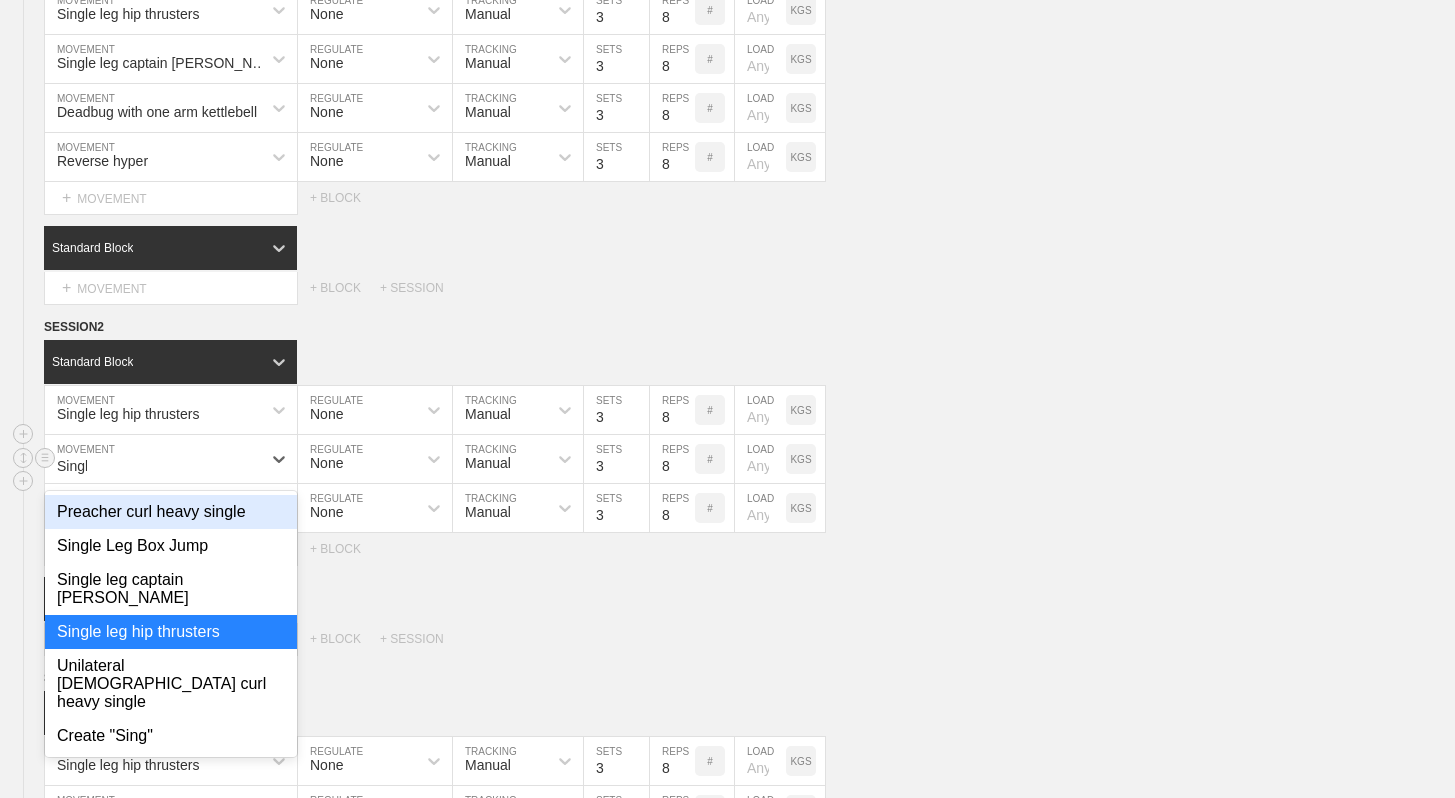 type on "Single" 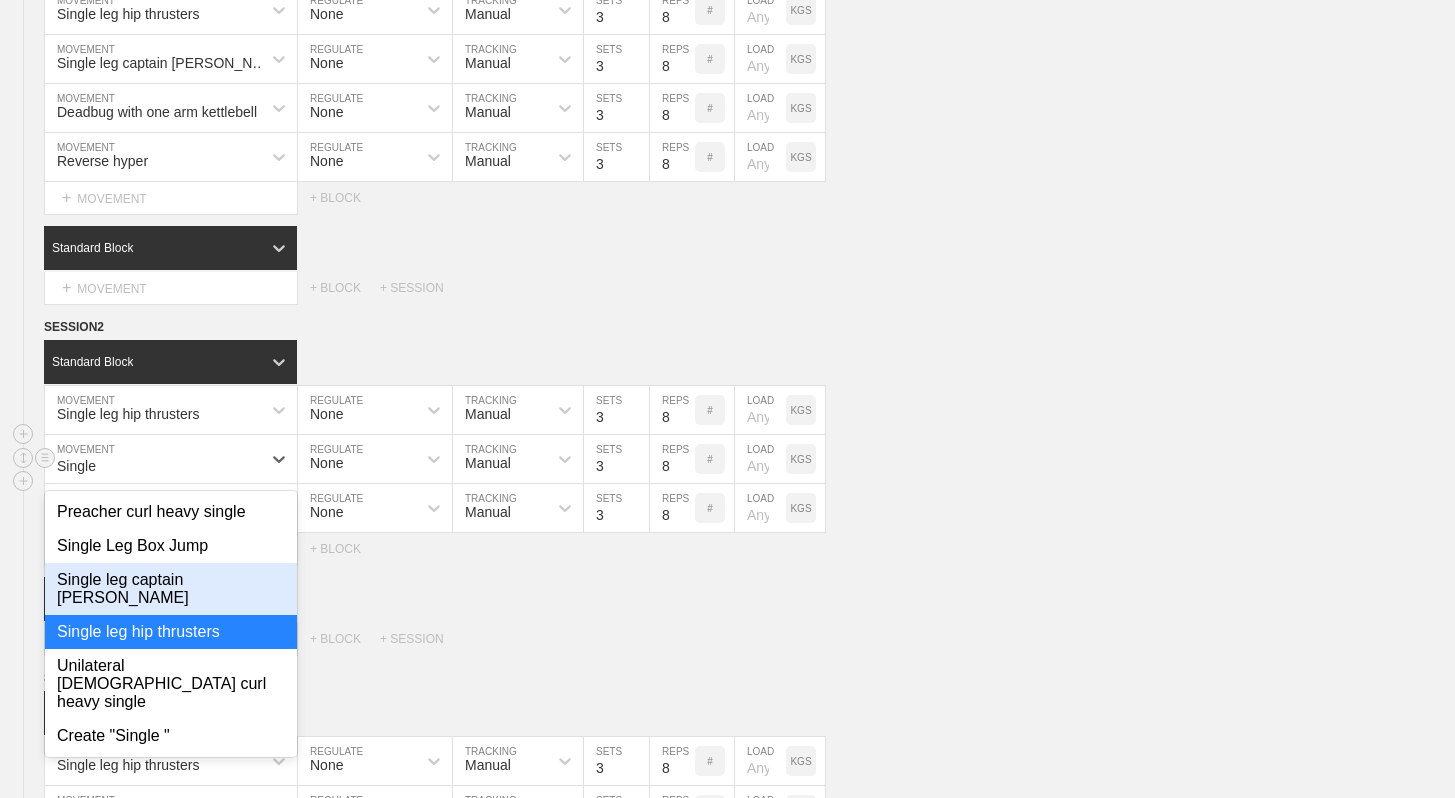 click on "Single leg captain [PERSON_NAME]" at bounding box center (171, 589) 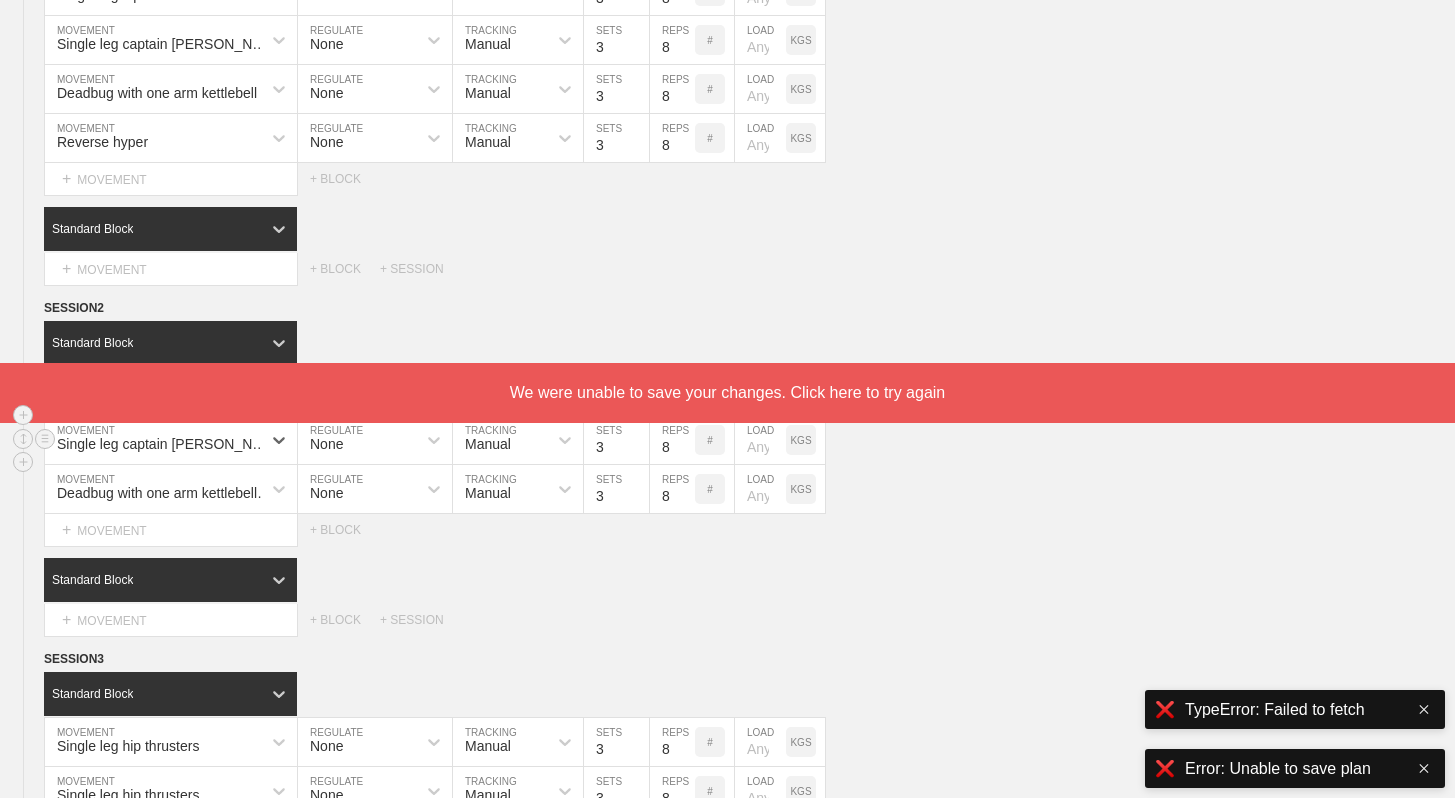 scroll, scrollTop: 377, scrollLeft: 0, axis: vertical 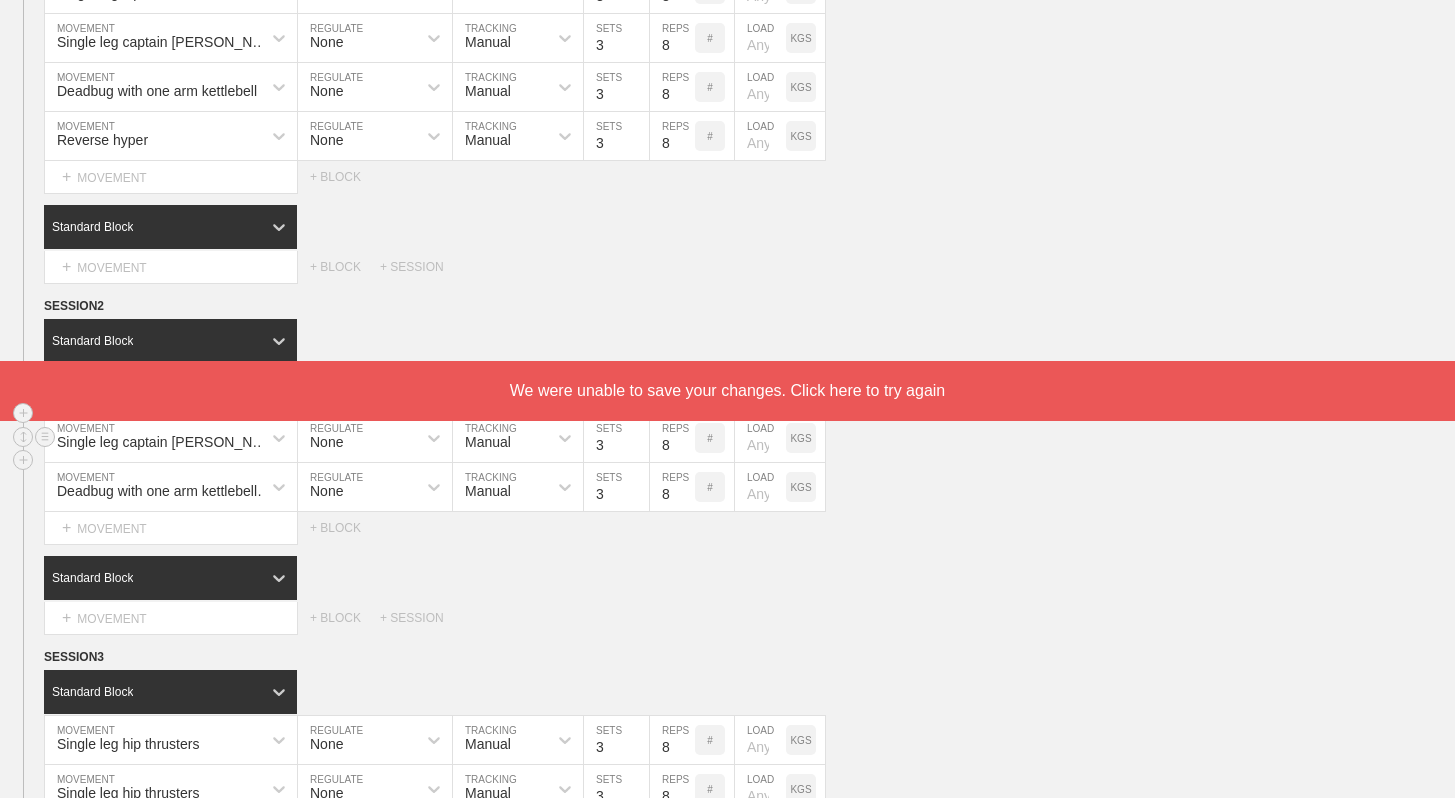 click on "Standard Block DUPLICATE INSERT MOVEMENT AFTER DELETE Select... MOVEMENT +  MOVEMENT + BLOCK + SESSION" at bounding box center (727, 244) 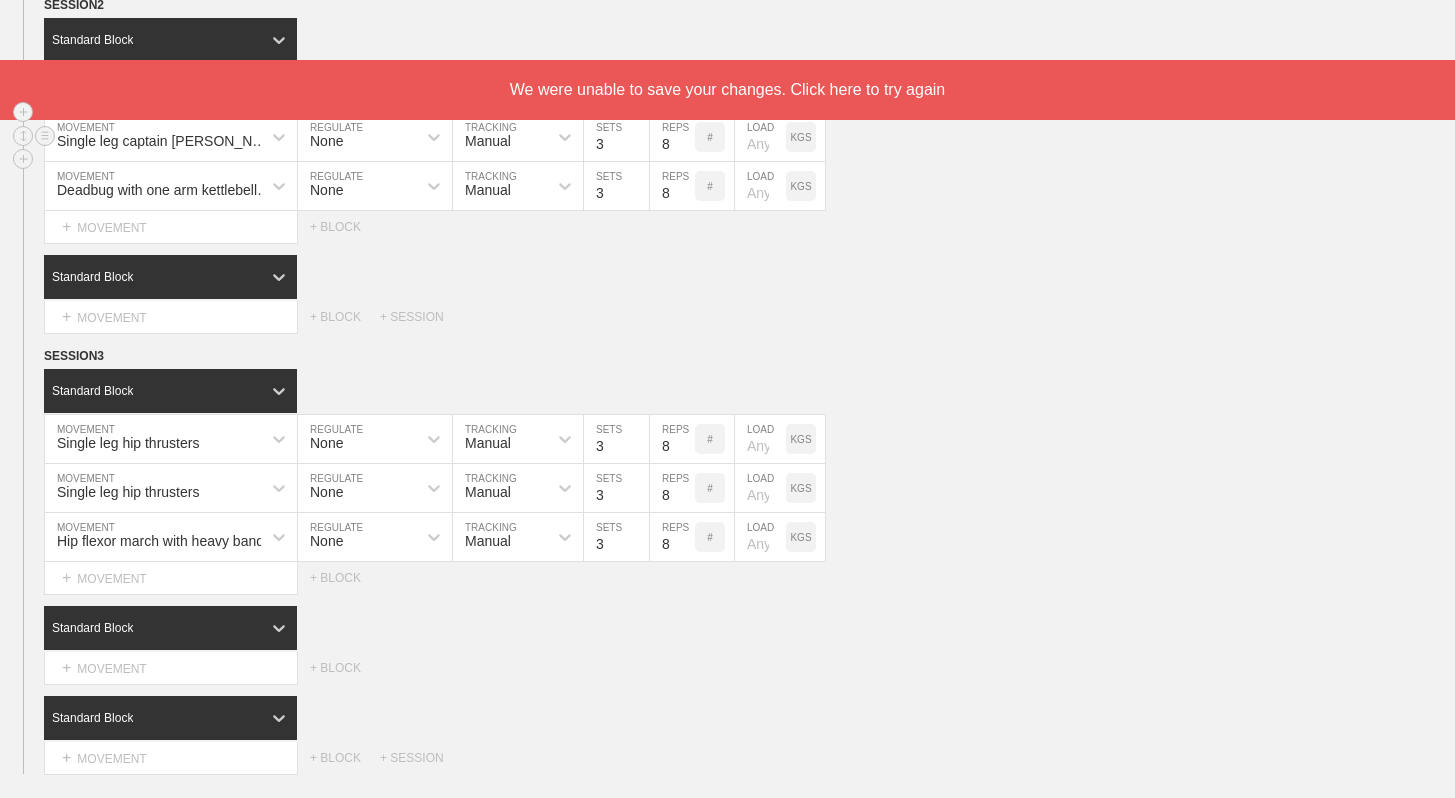 scroll, scrollTop: 702, scrollLeft: 0, axis: vertical 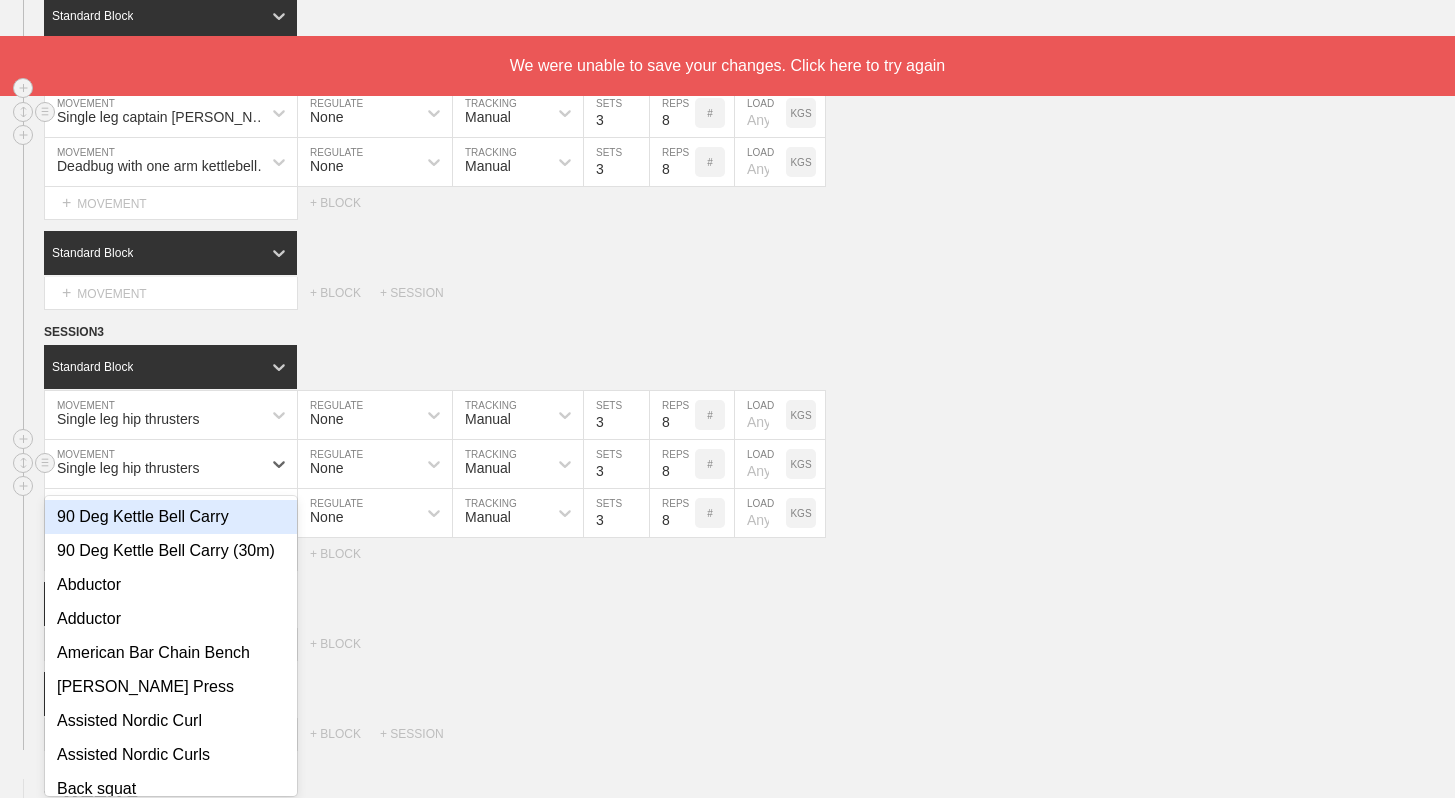 click on "Single leg hip thrusters" at bounding box center [128, 468] 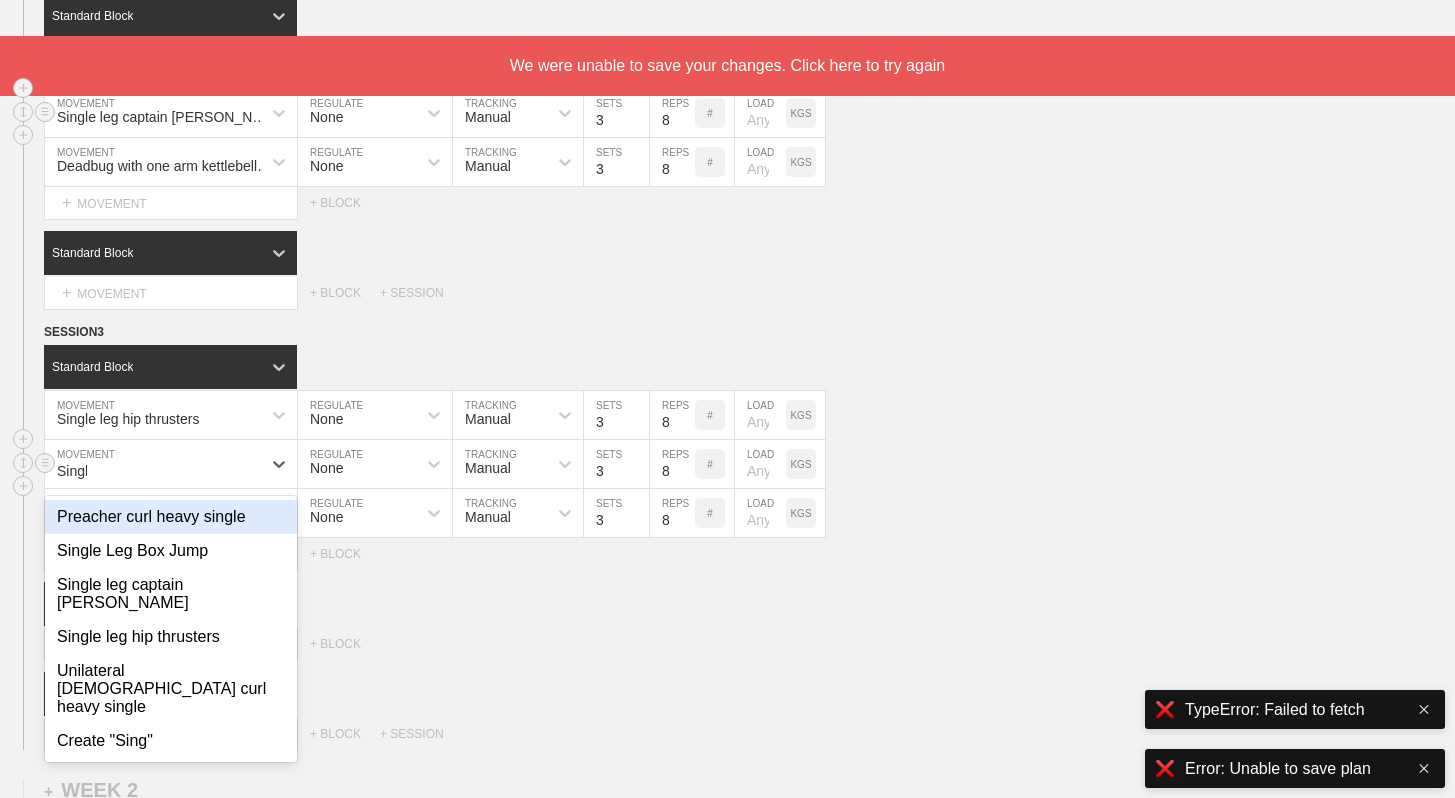 type on "Single" 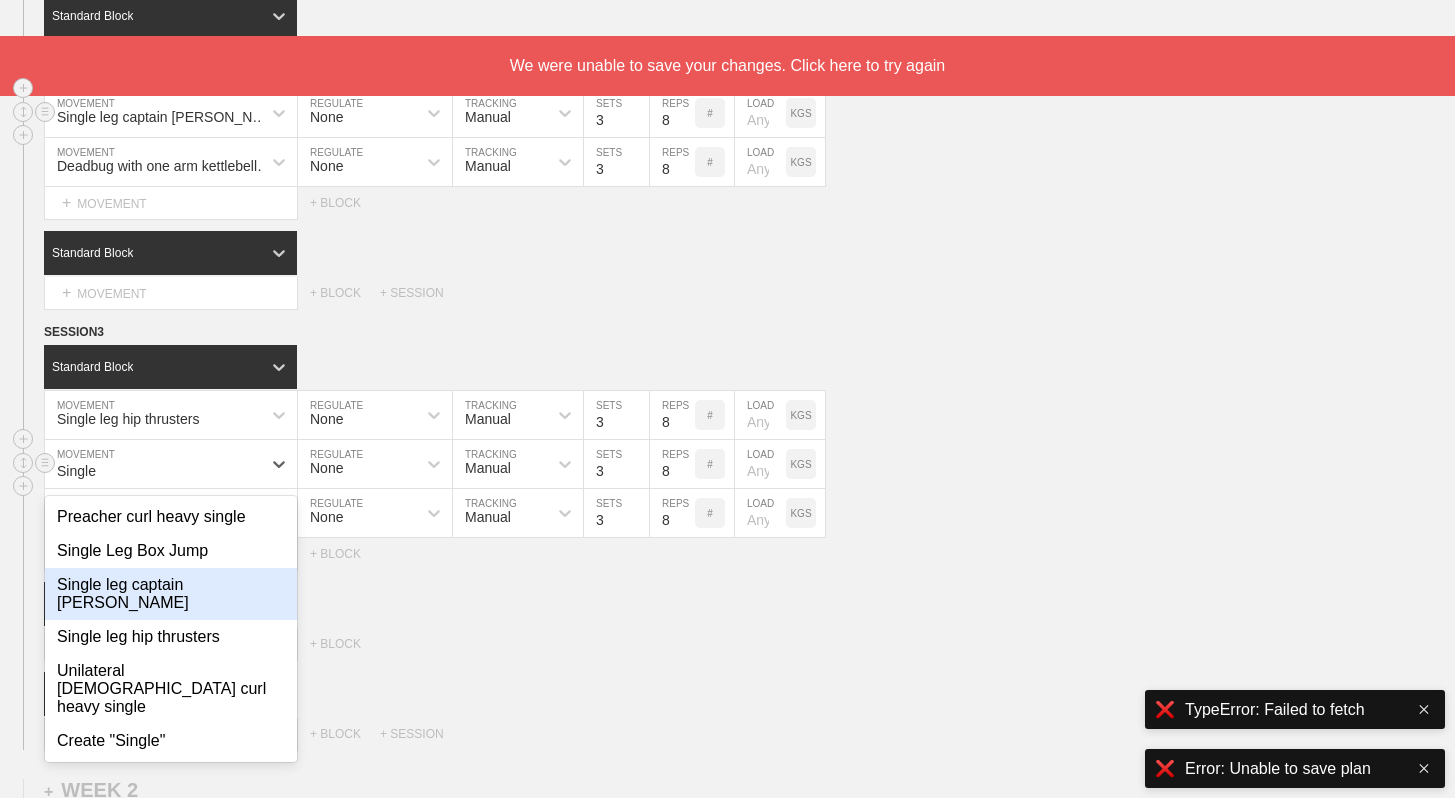 click on "Single leg captain [PERSON_NAME]" at bounding box center [171, 594] 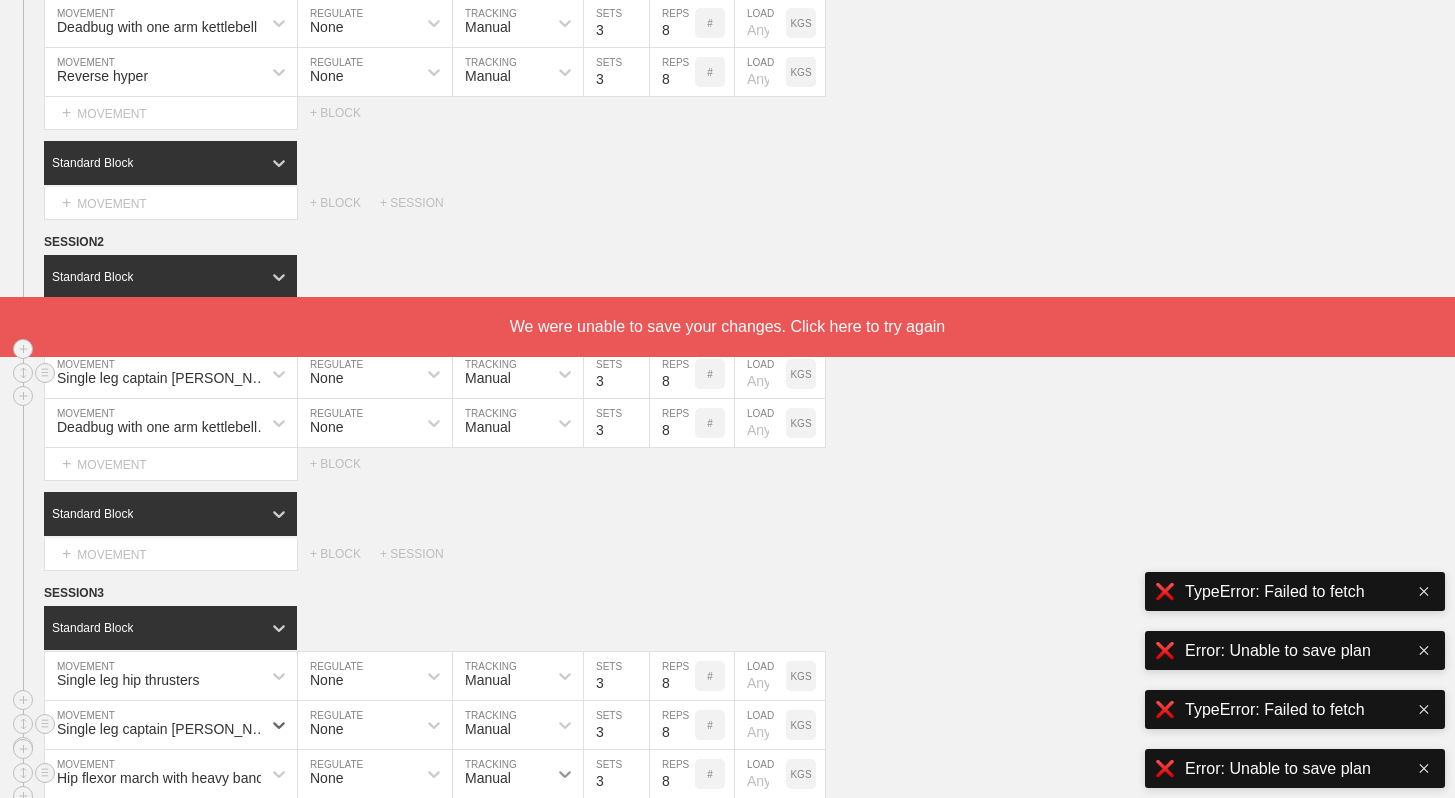 scroll, scrollTop: 444, scrollLeft: 0, axis: vertical 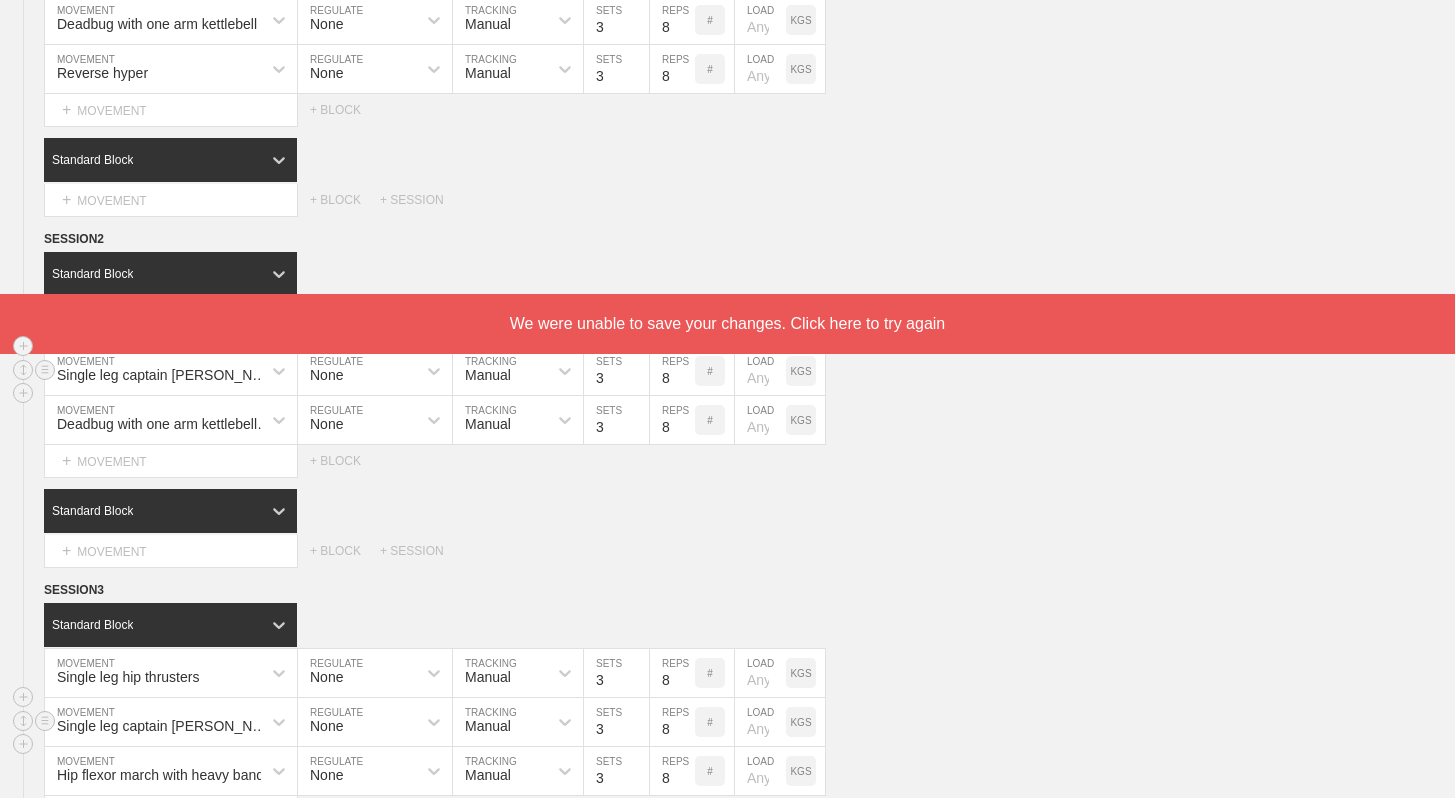 click on "We were unable to save your changes. Click here to try again" at bounding box center (727, 324) 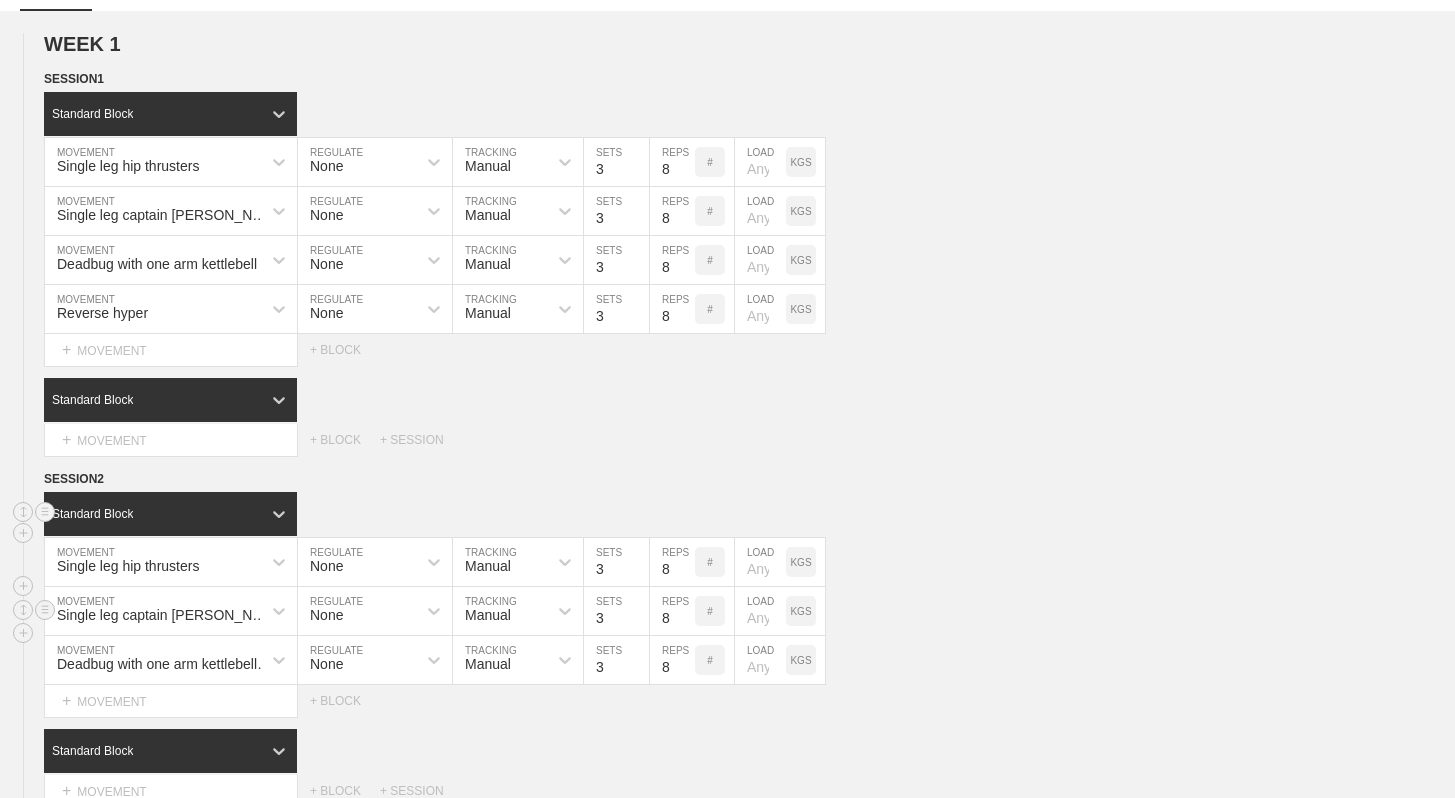 scroll, scrollTop: 203, scrollLeft: 0, axis: vertical 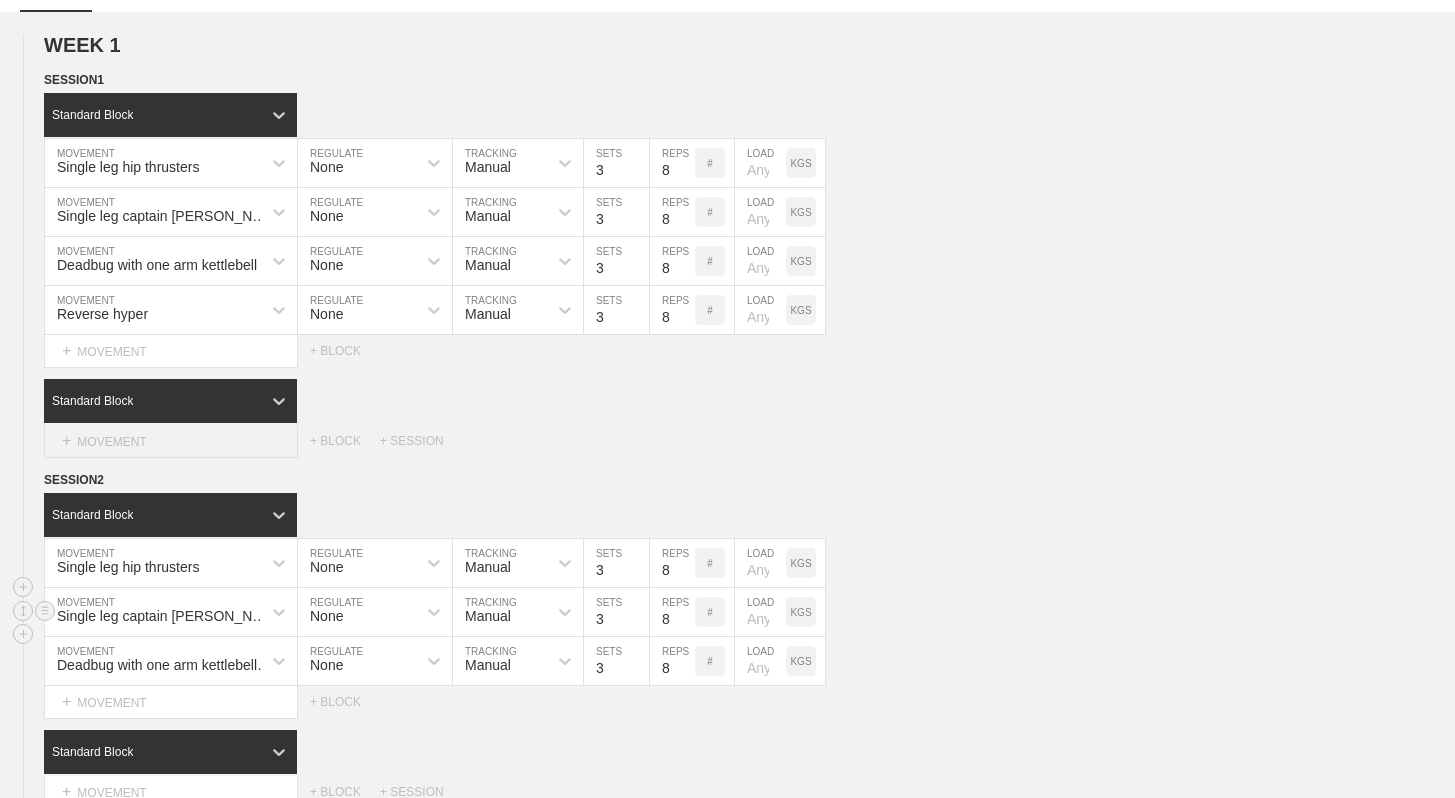 click on "+  MOVEMENT" at bounding box center (171, 441) 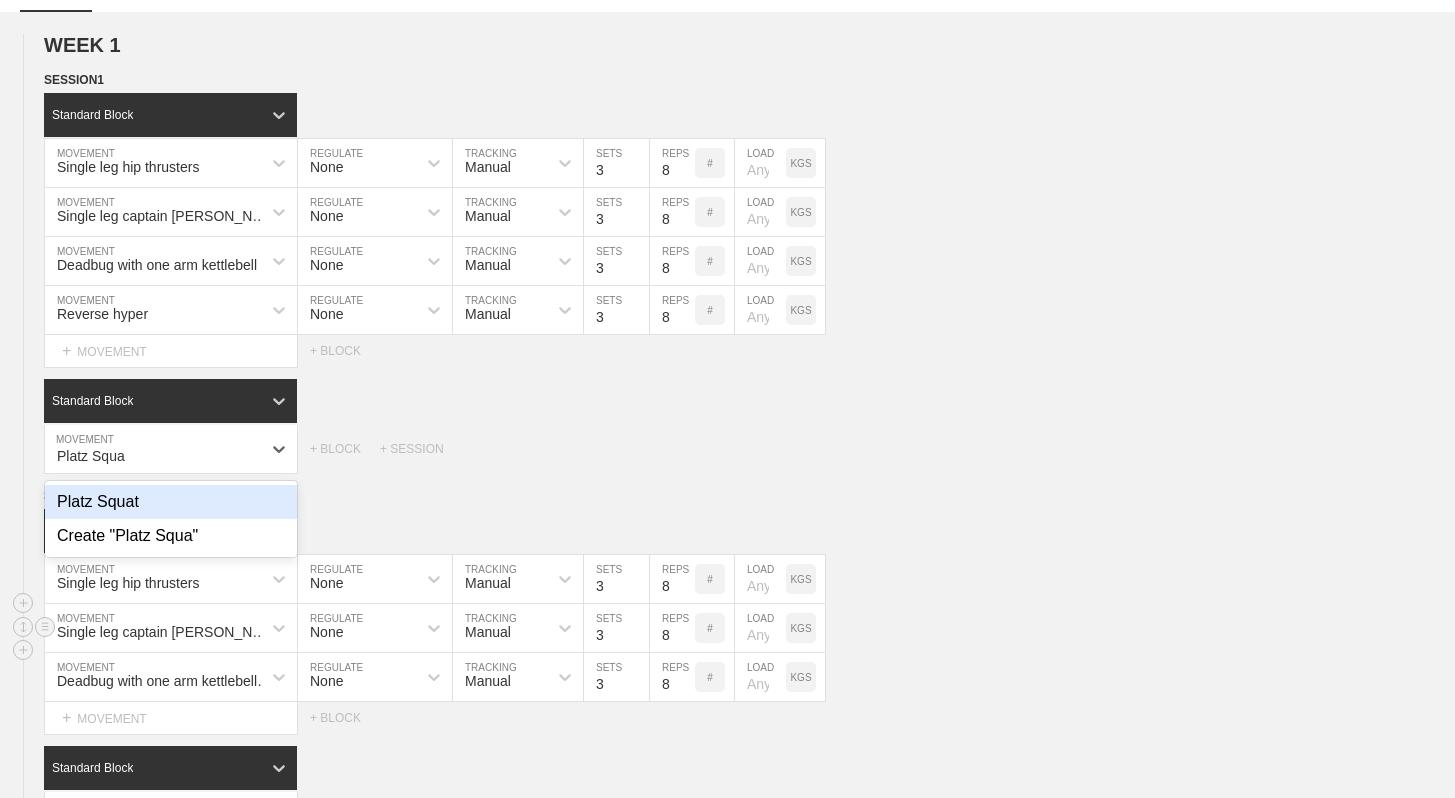 type on "Platz Squa" 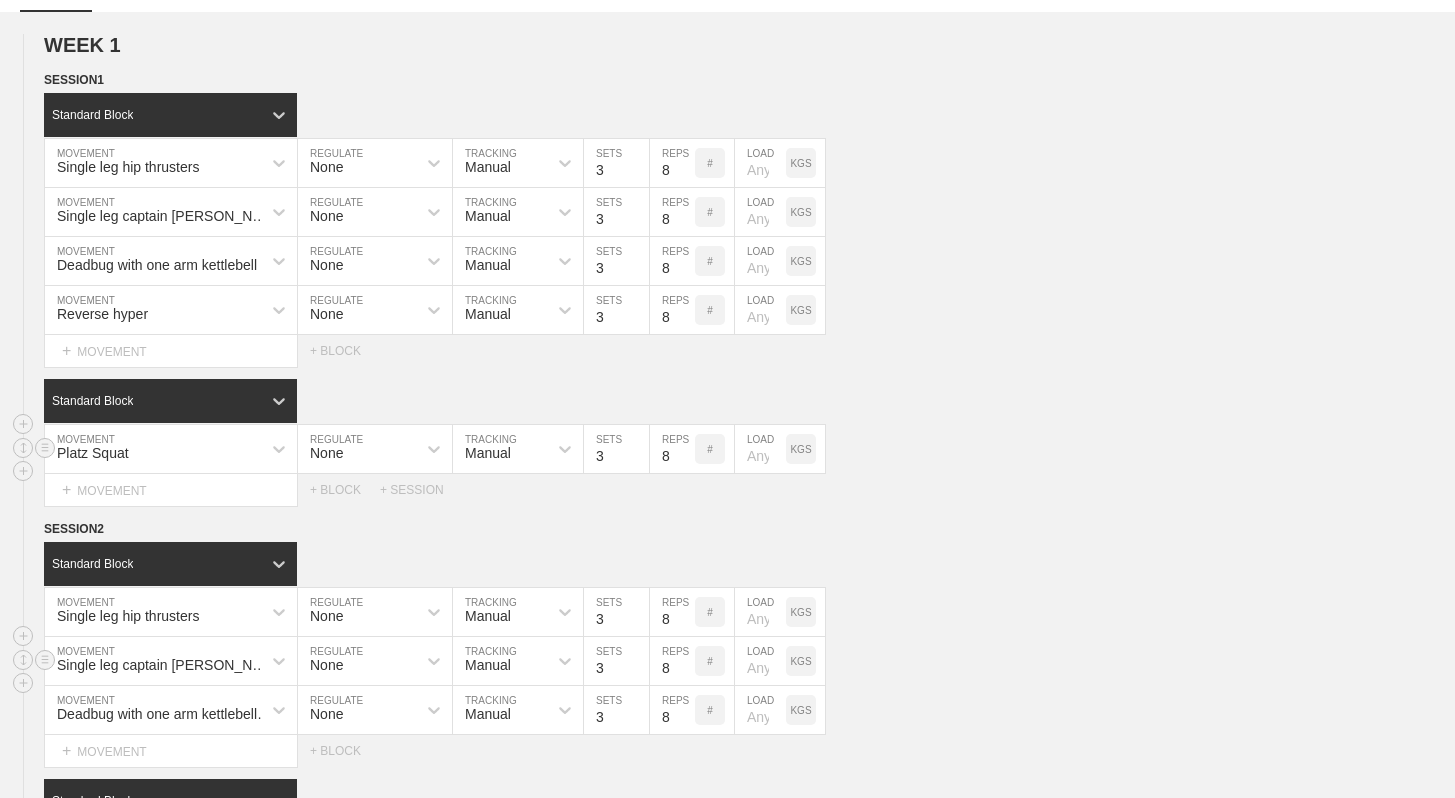click on "8" at bounding box center [672, 449] 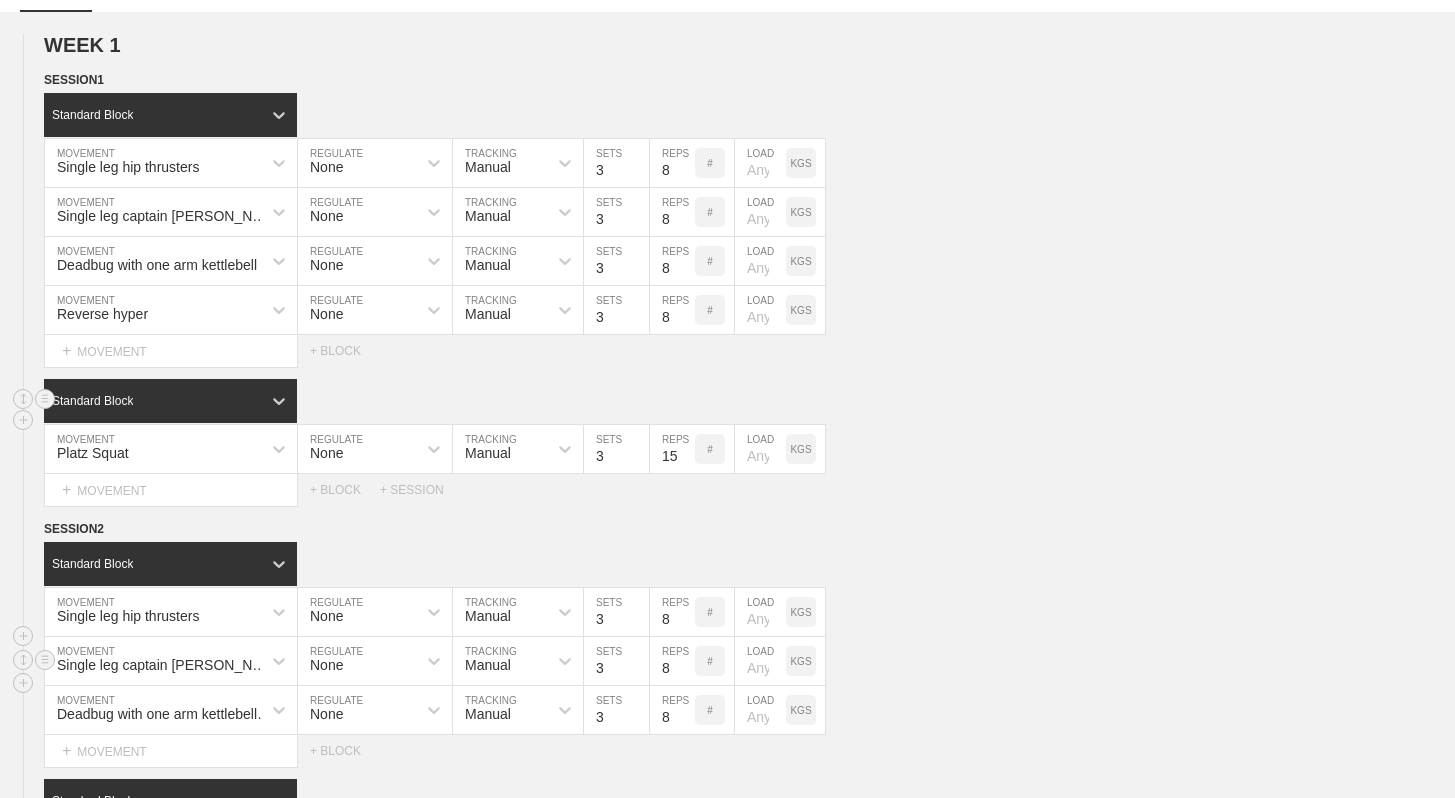 click on "Standard Block" at bounding box center [749, 401] 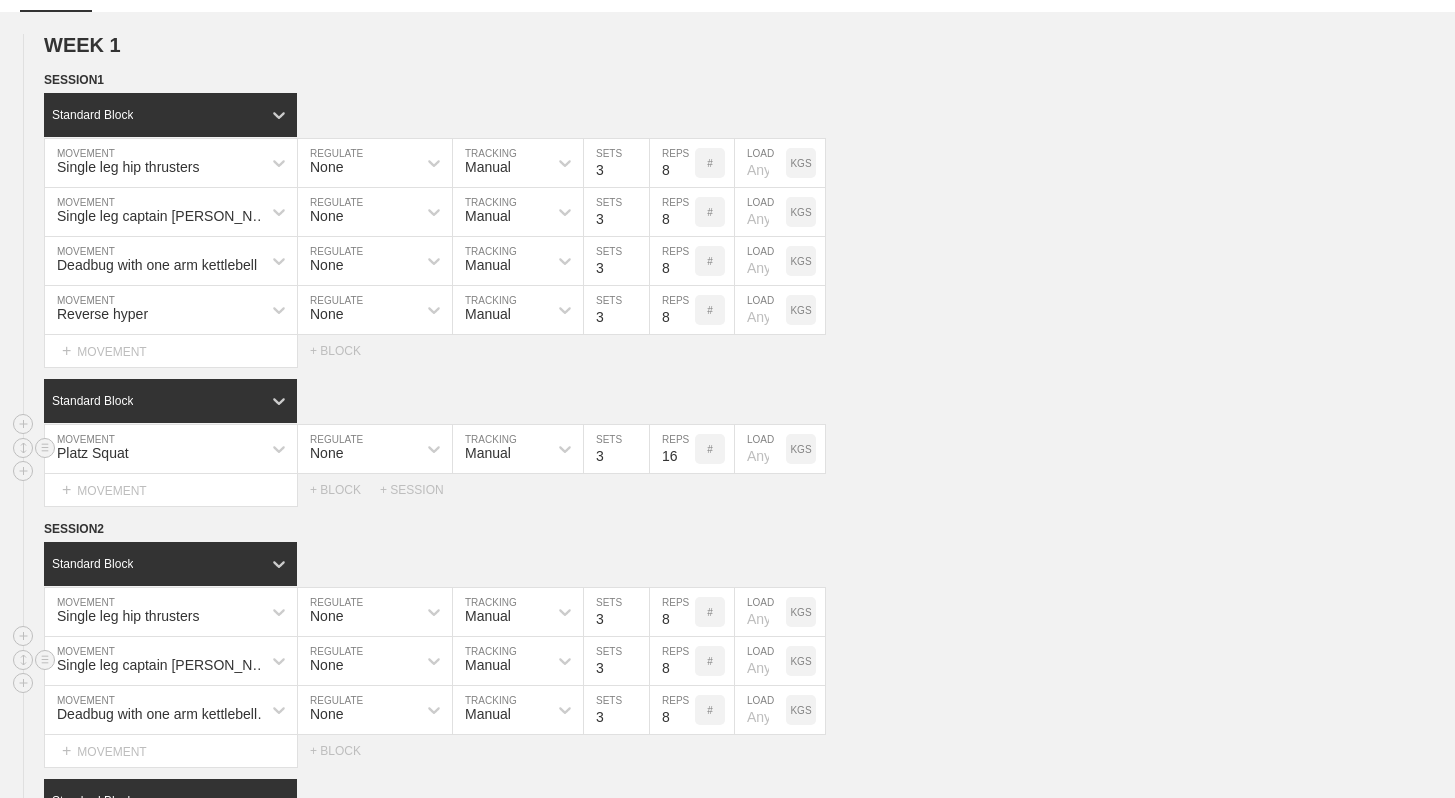 type on "16" 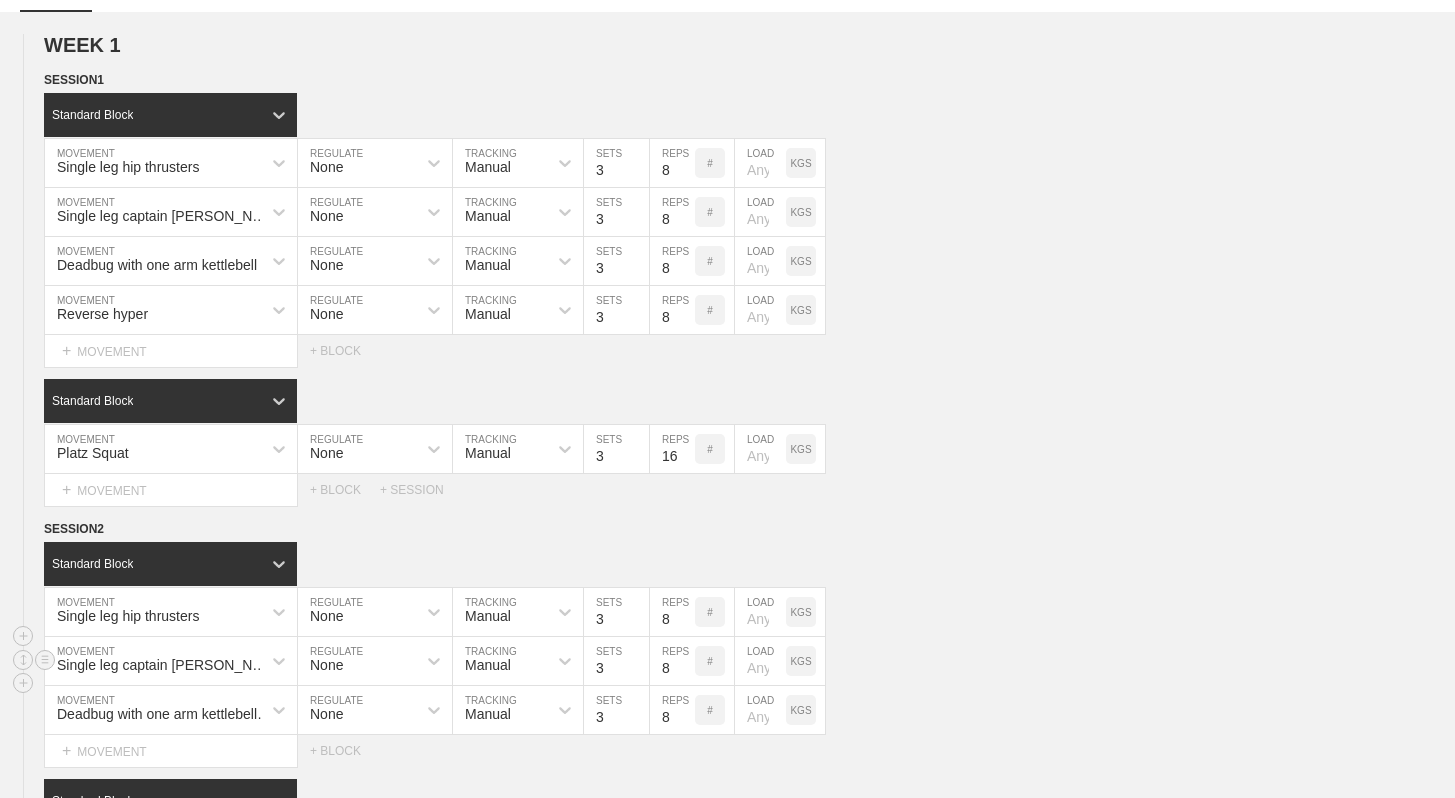 click on "Select... MOVEMENT +  MOVEMENT + BLOCK + SESSION" at bounding box center (727, 490) 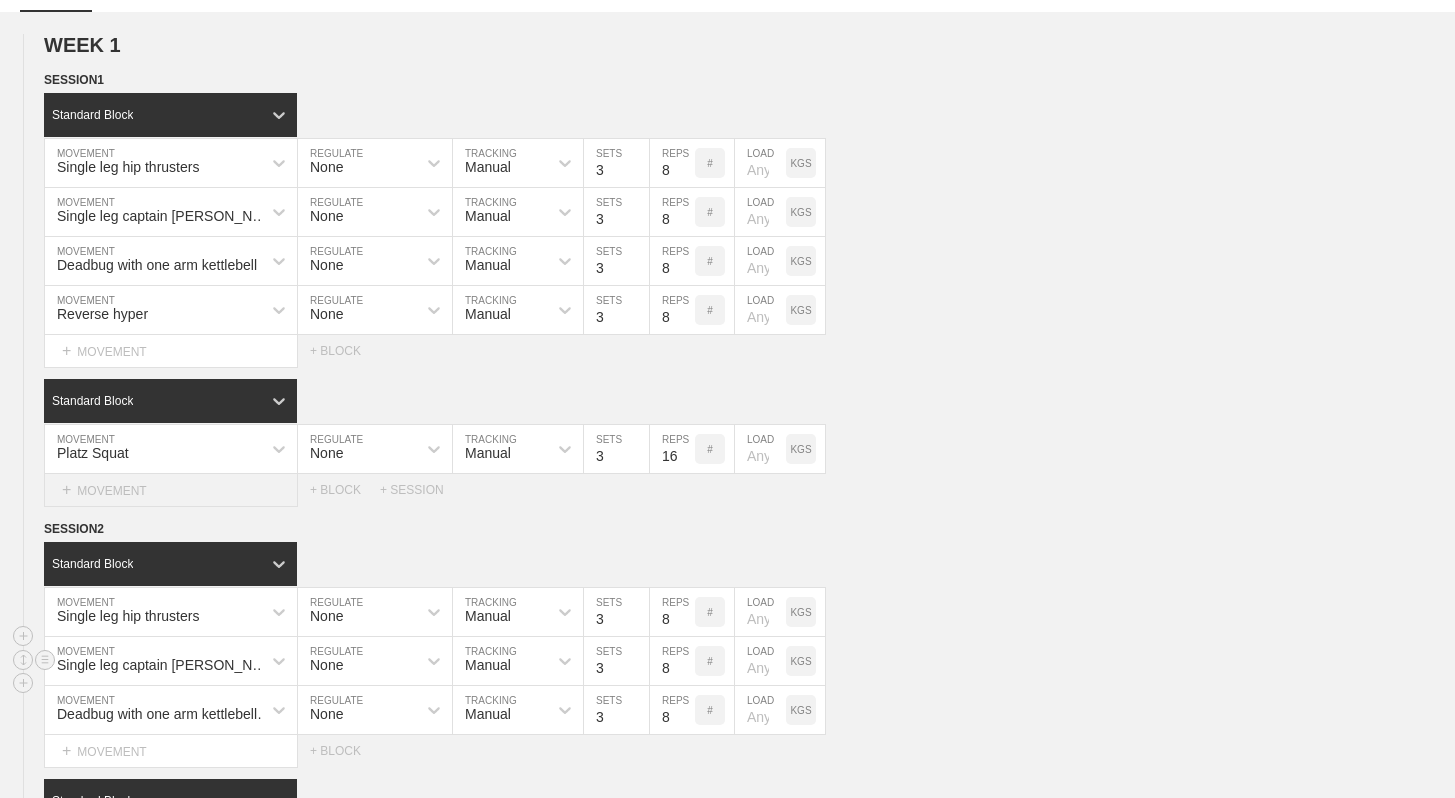 click on "+  MOVEMENT" at bounding box center (171, 490) 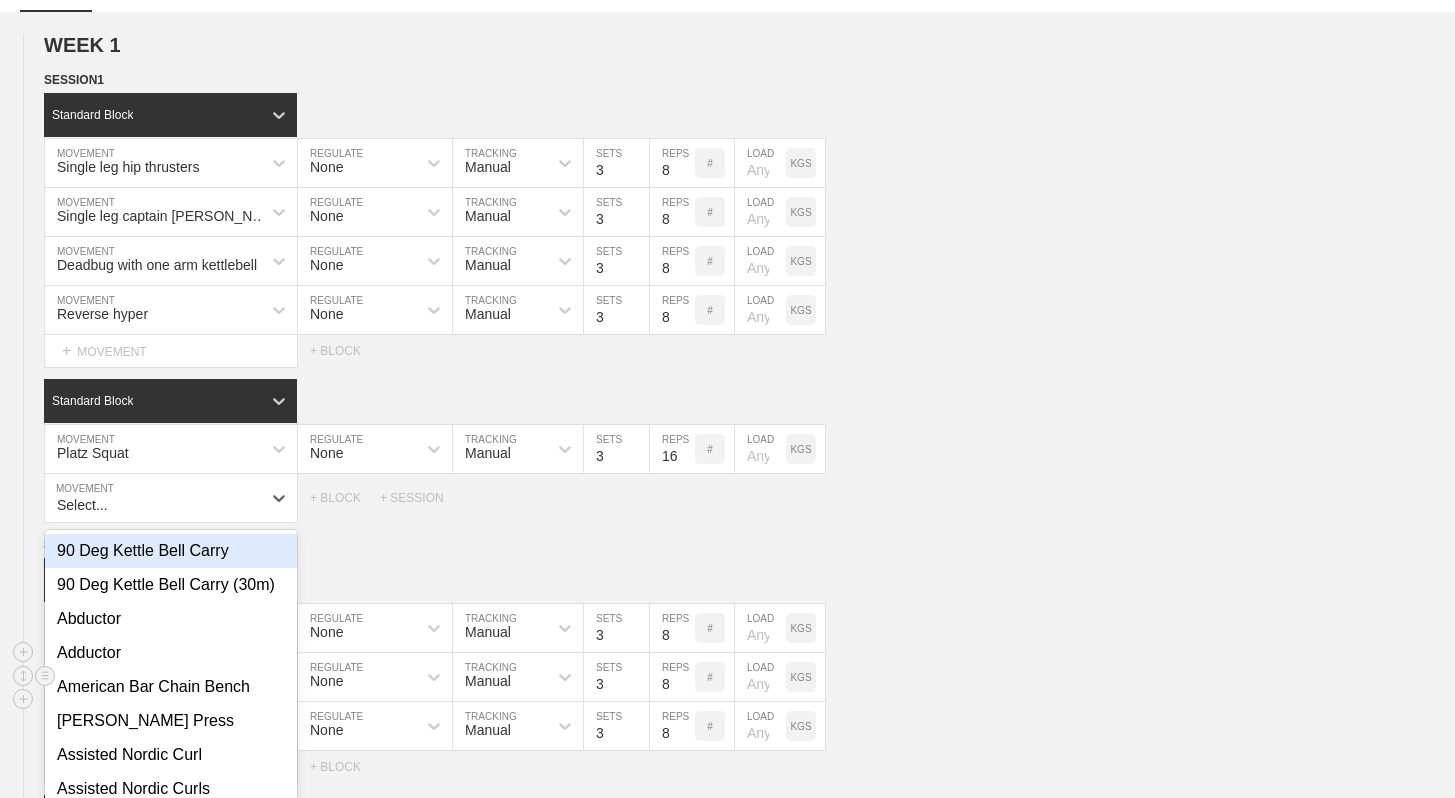 scroll, scrollTop: 242, scrollLeft: 0, axis: vertical 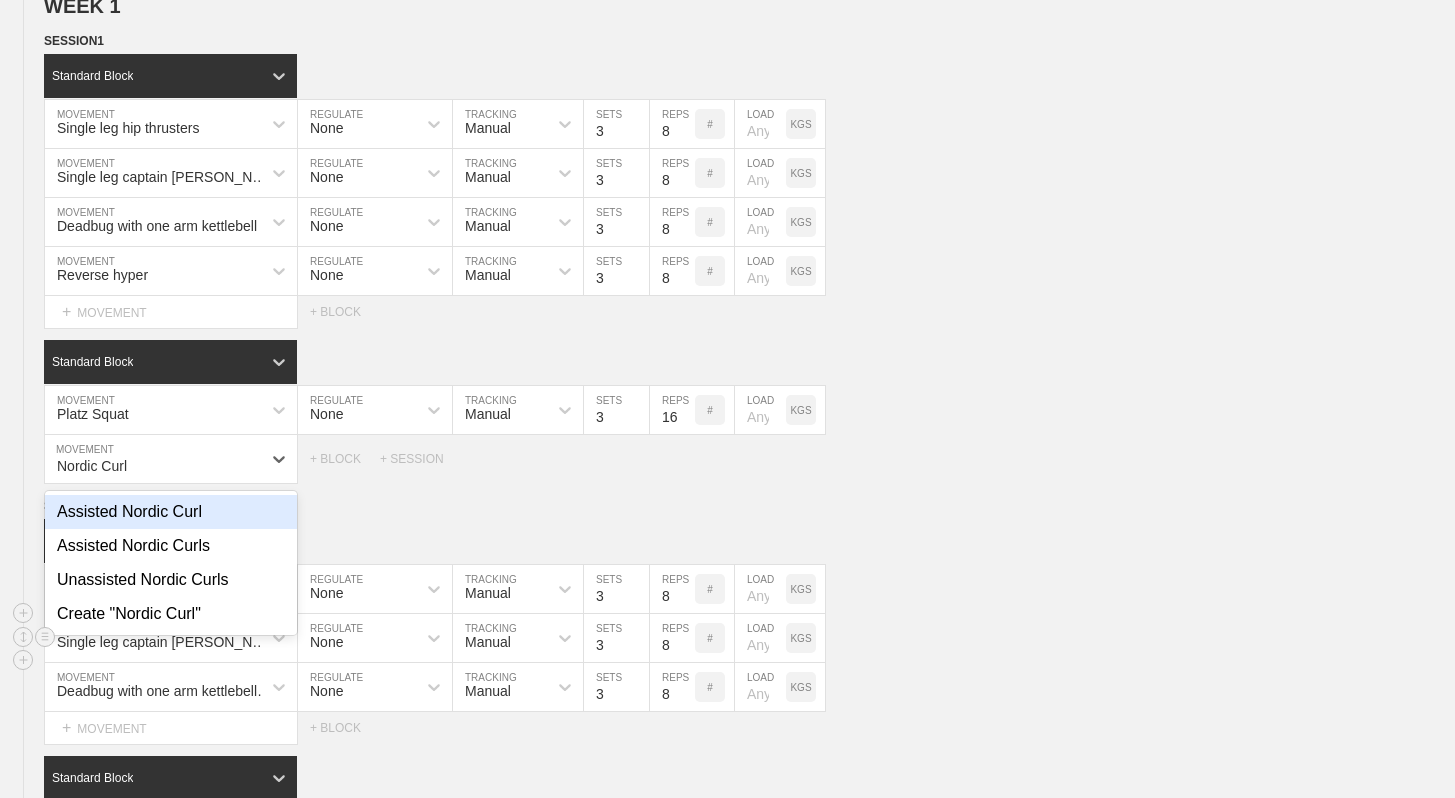 click on "Assisted Nordic Curl" at bounding box center (171, 512) 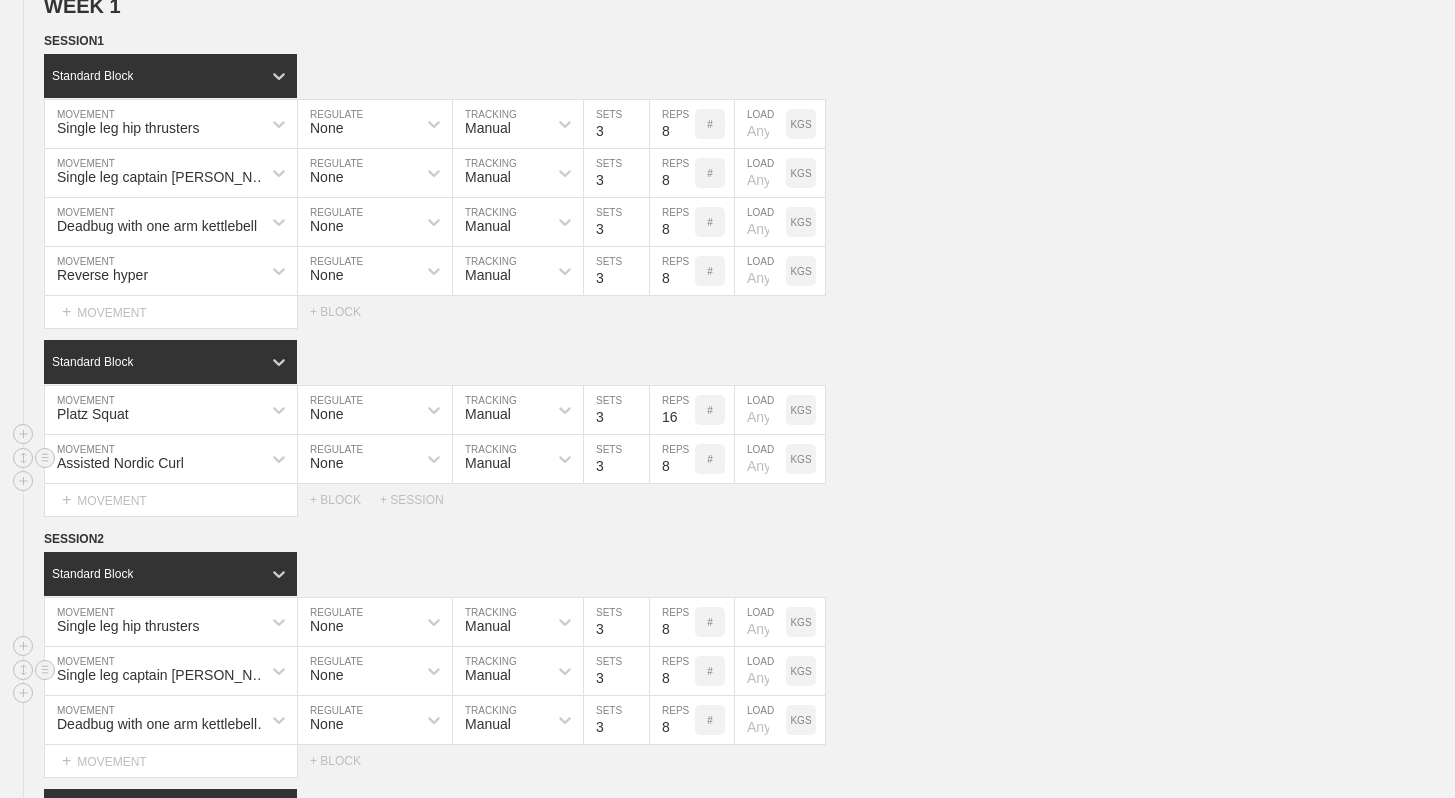 click on "8" at bounding box center [672, 459] 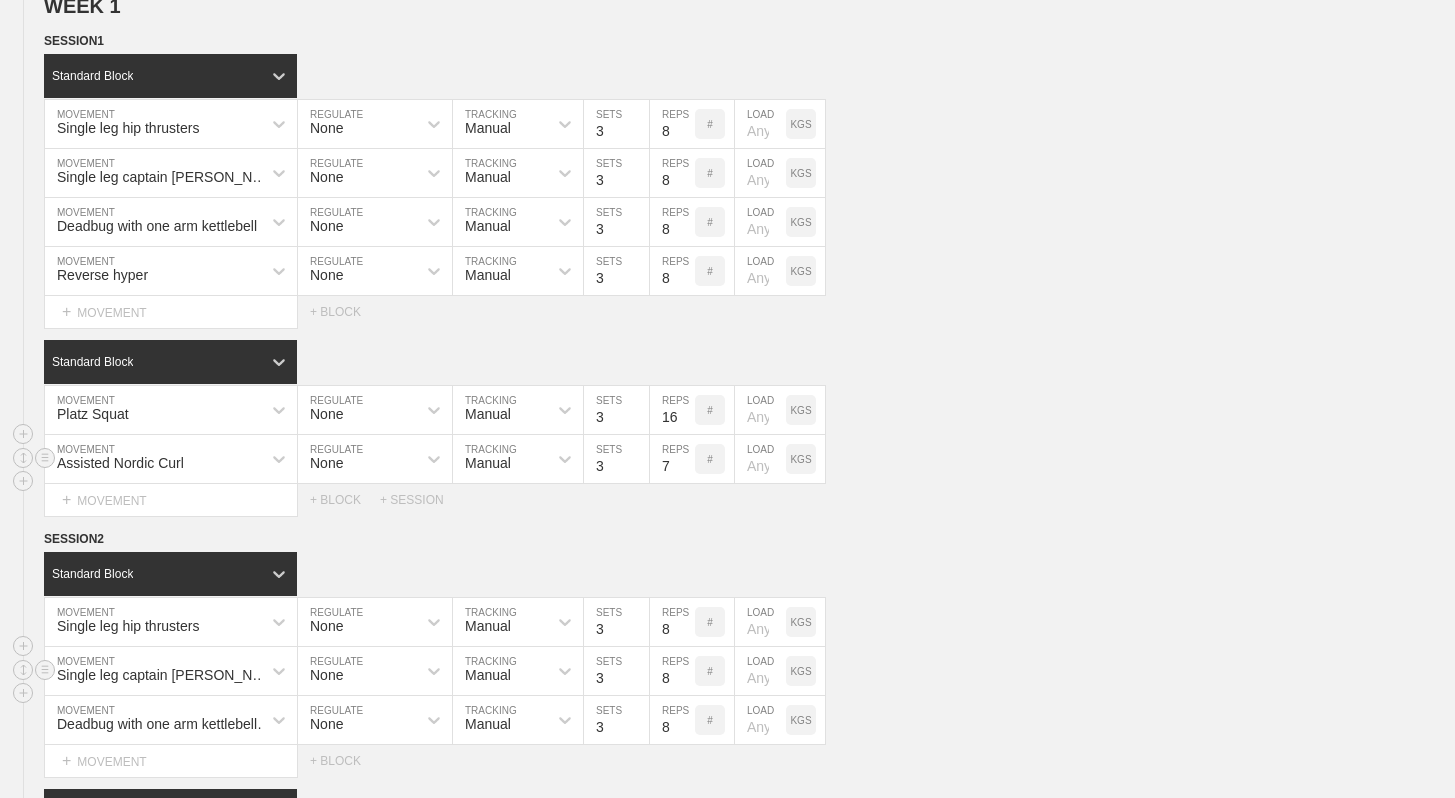 click on "7" at bounding box center [672, 459] 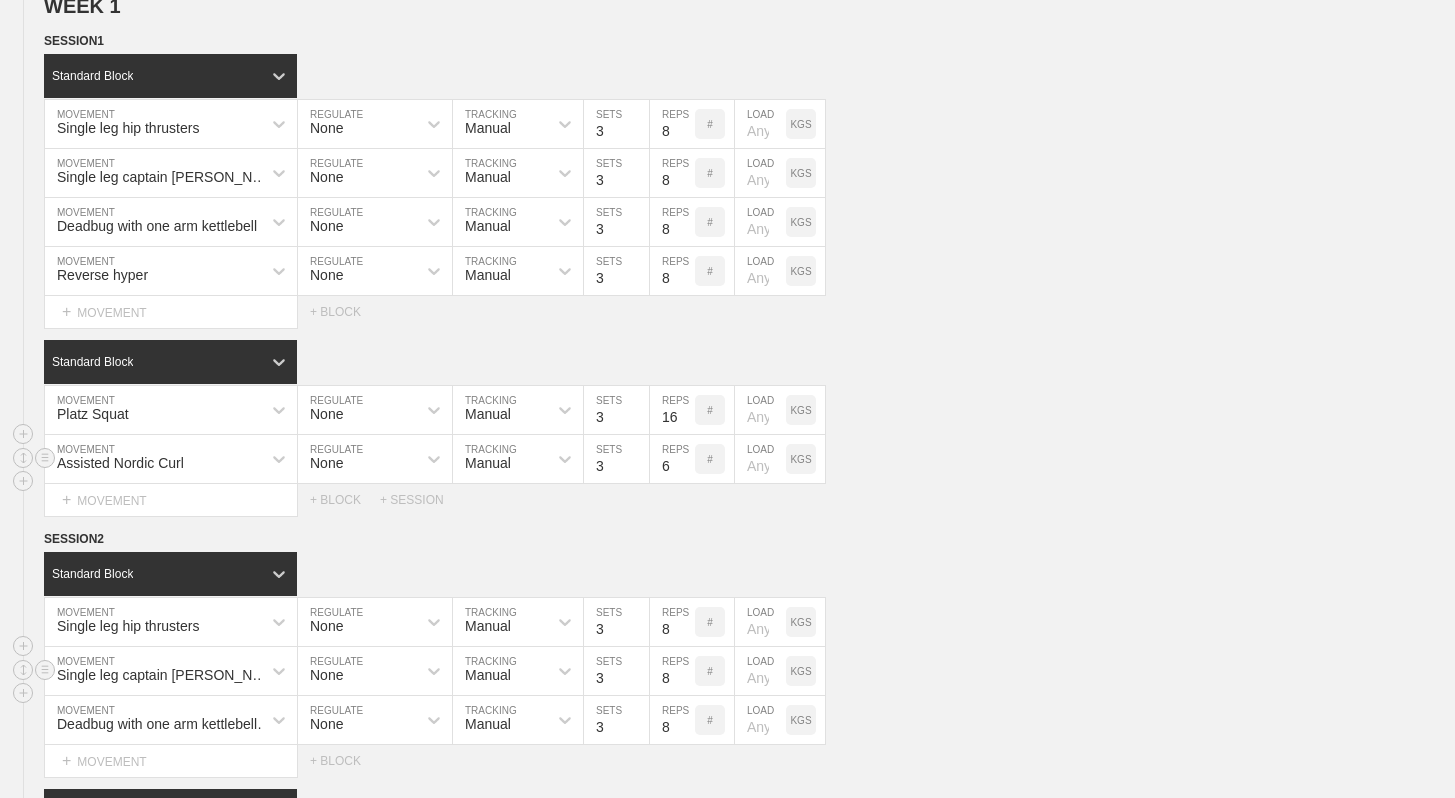 click on "6" at bounding box center [672, 459] 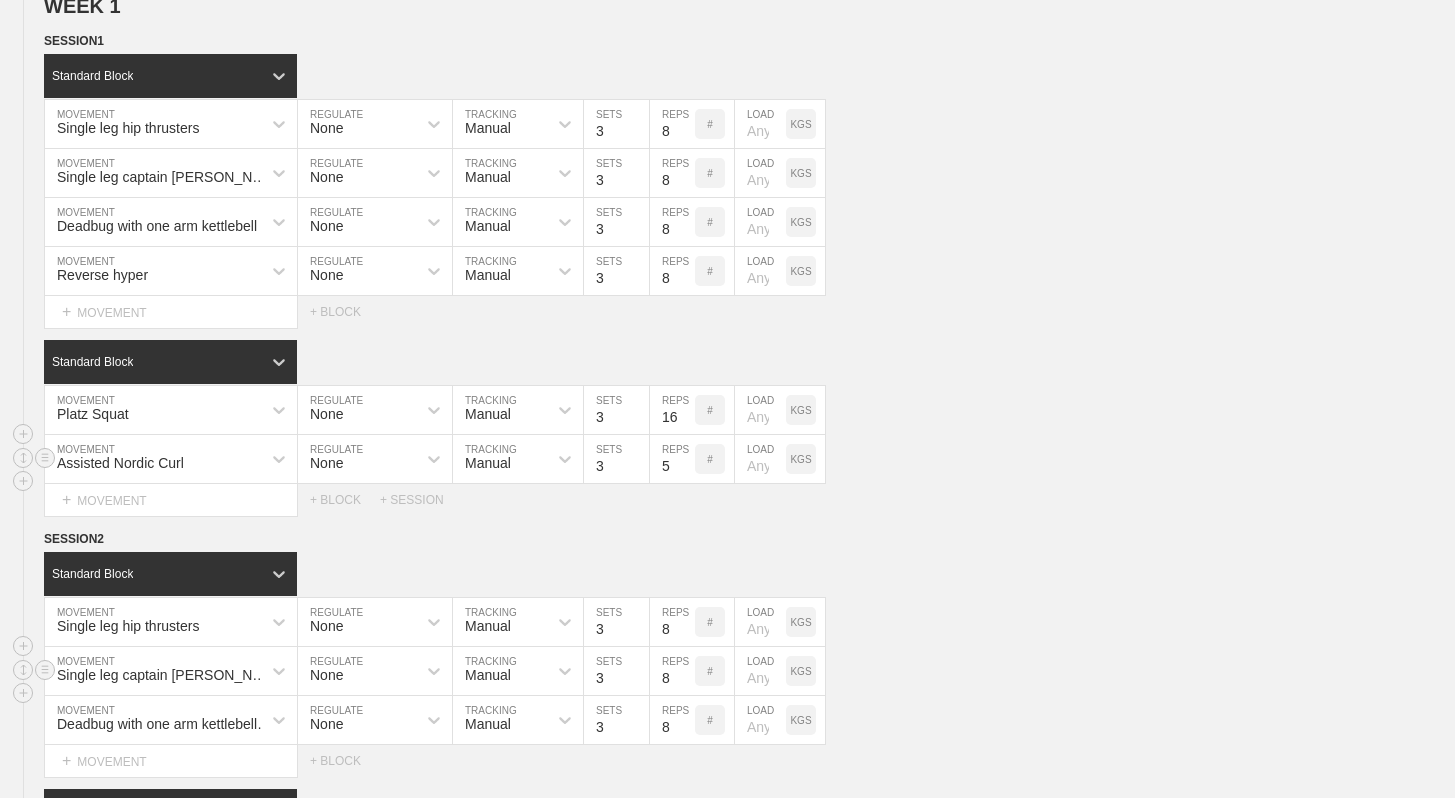 type on "5" 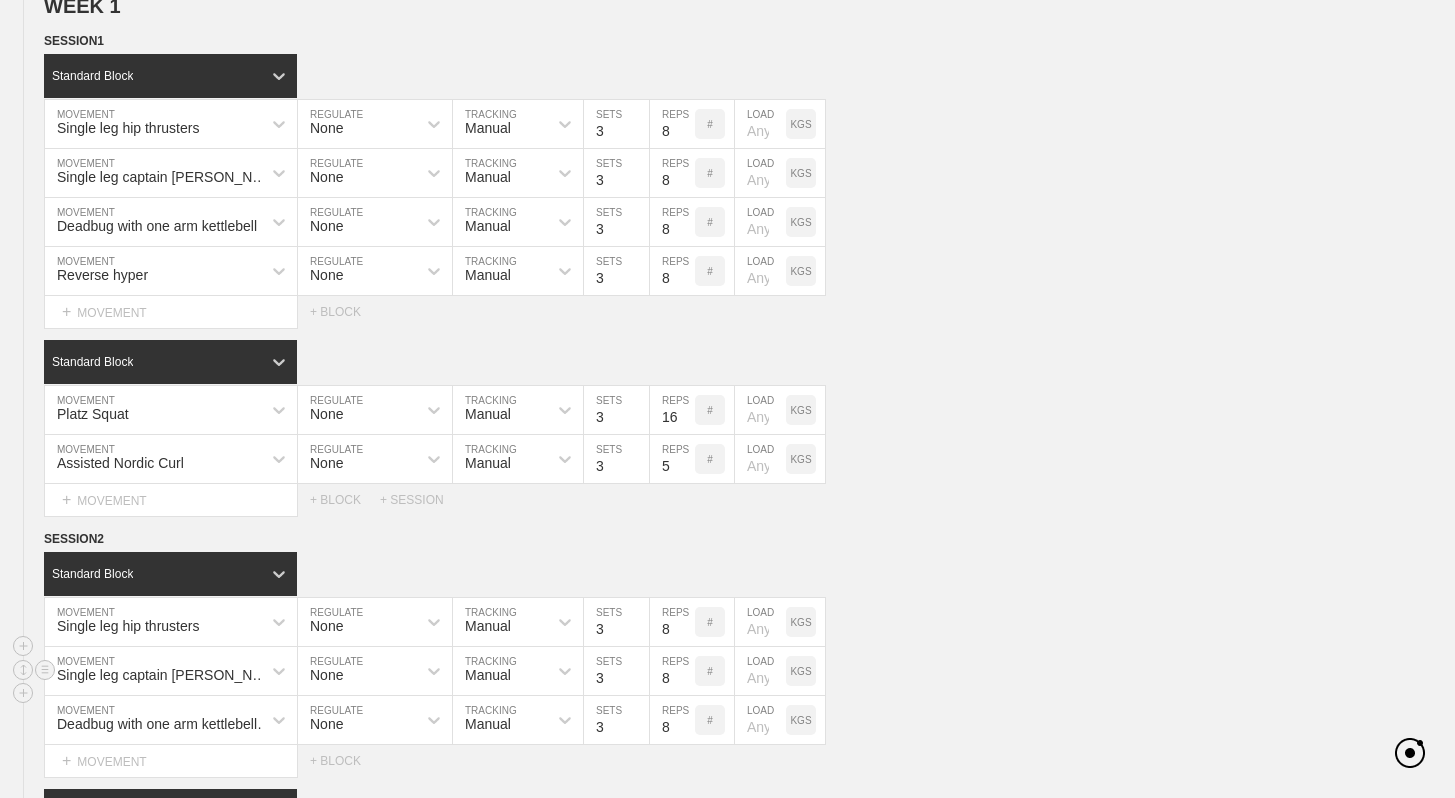 click on "Select... MOVEMENT +  MOVEMENT + BLOCK + SESSION" at bounding box center (727, 500) 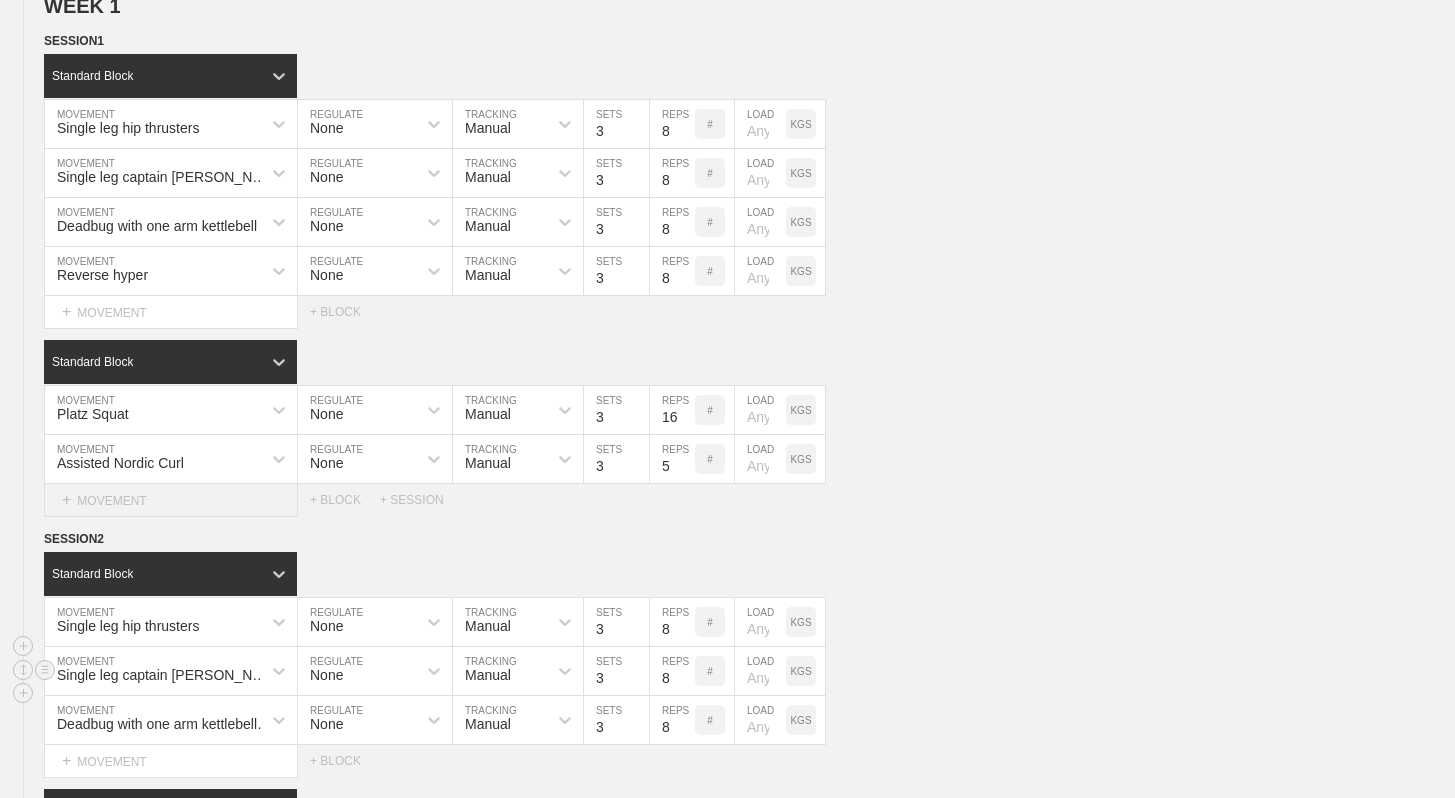 click on "+  MOVEMENT" at bounding box center (171, 500) 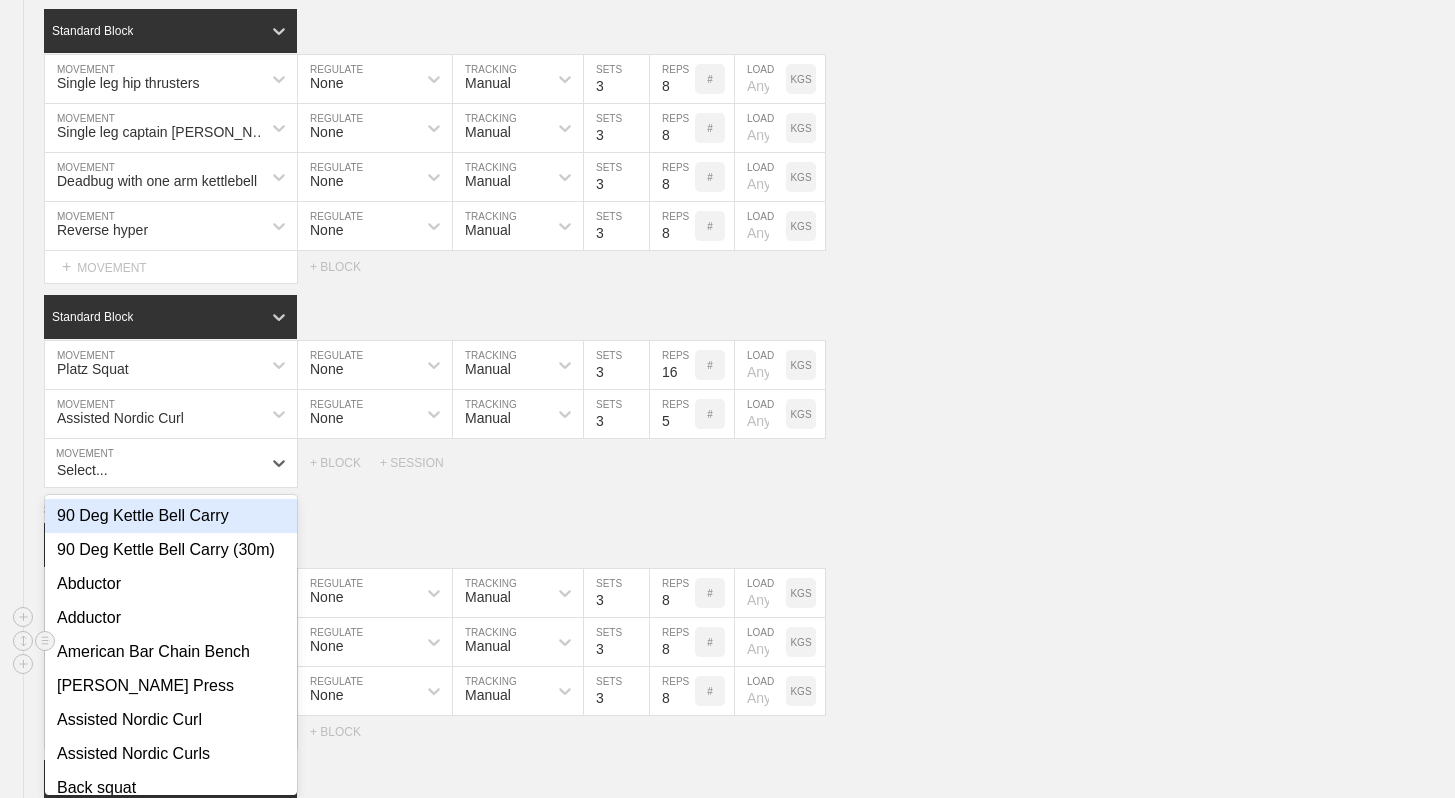 scroll, scrollTop: 291, scrollLeft: 0, axis: vertical 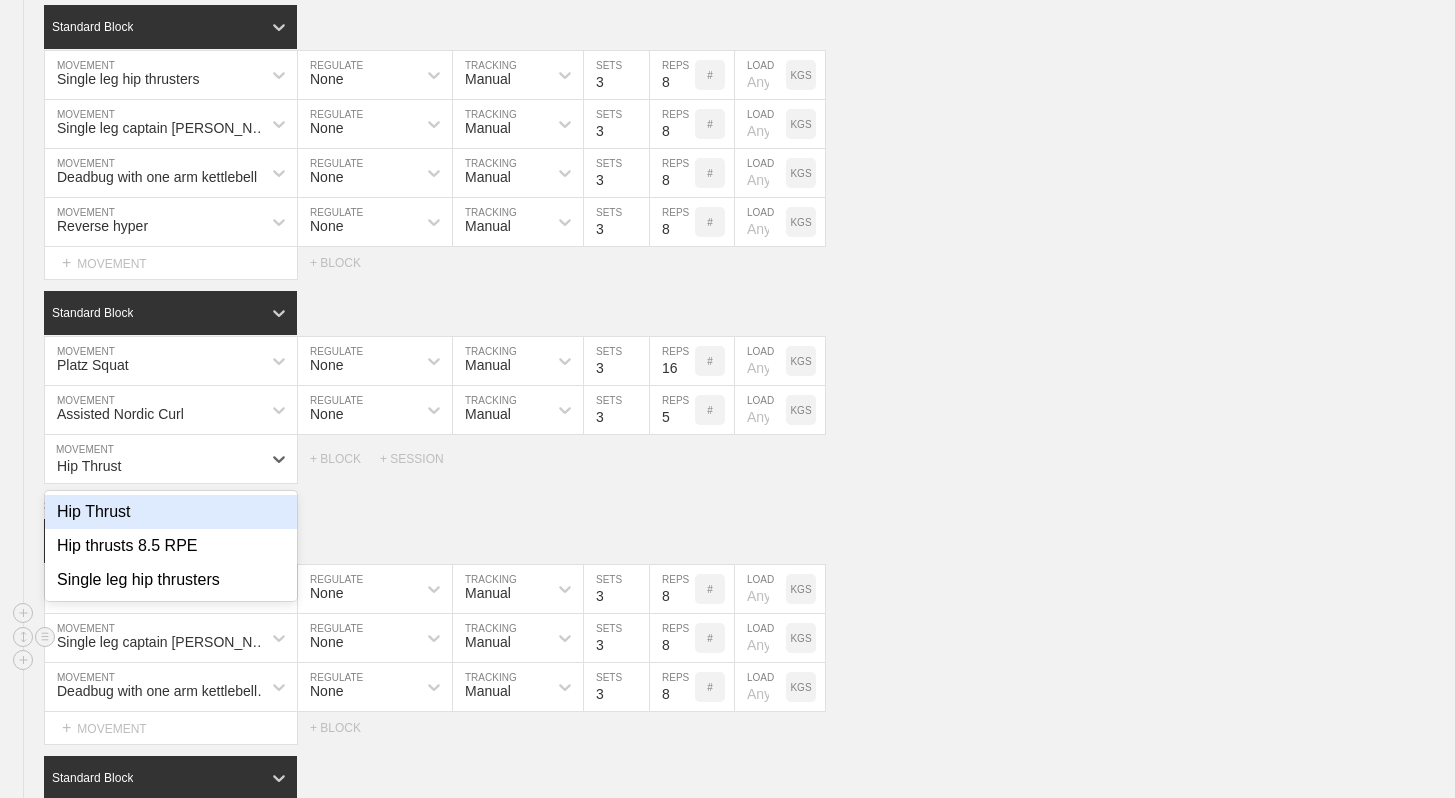 click on "Hip Thrust" at bounding box center (171, 512) 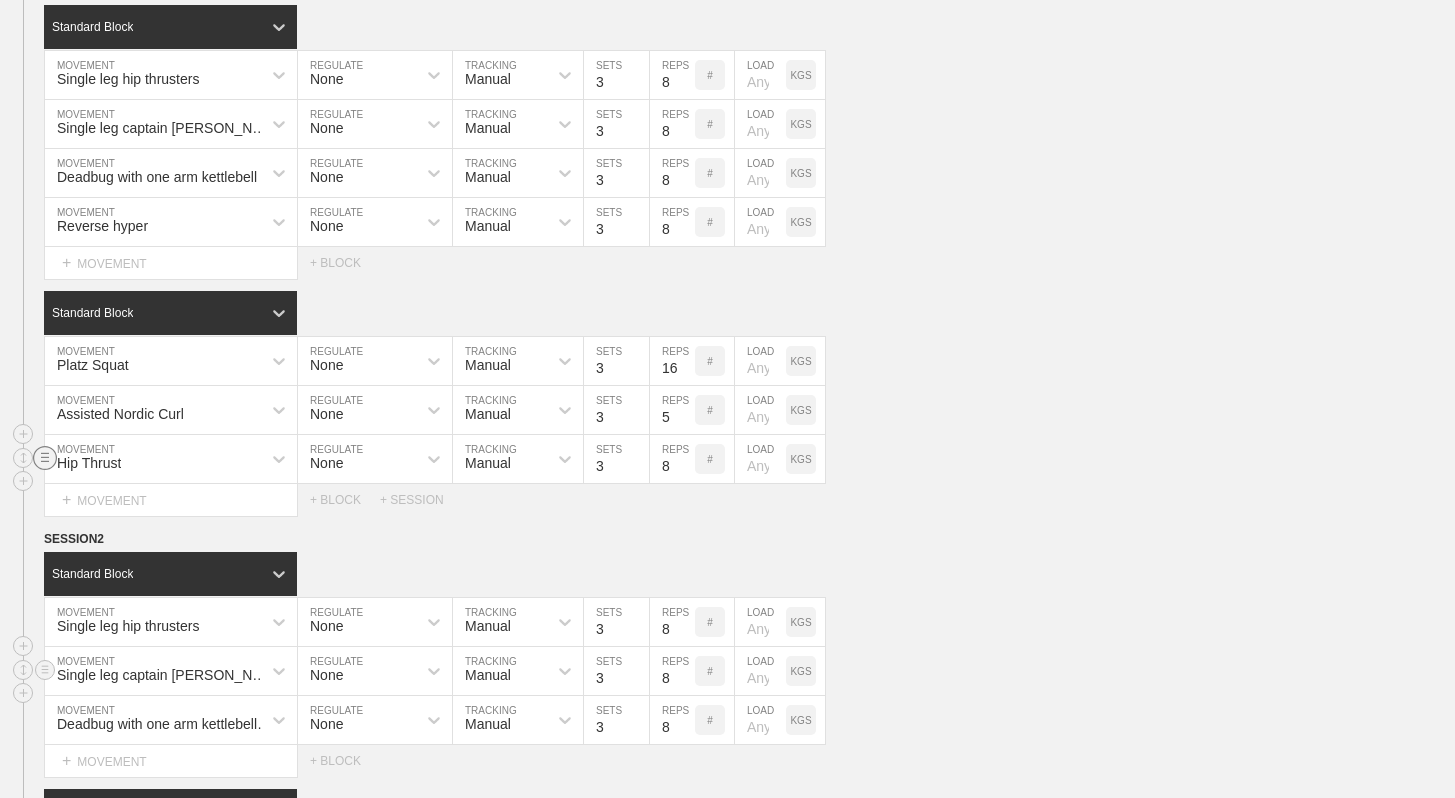click 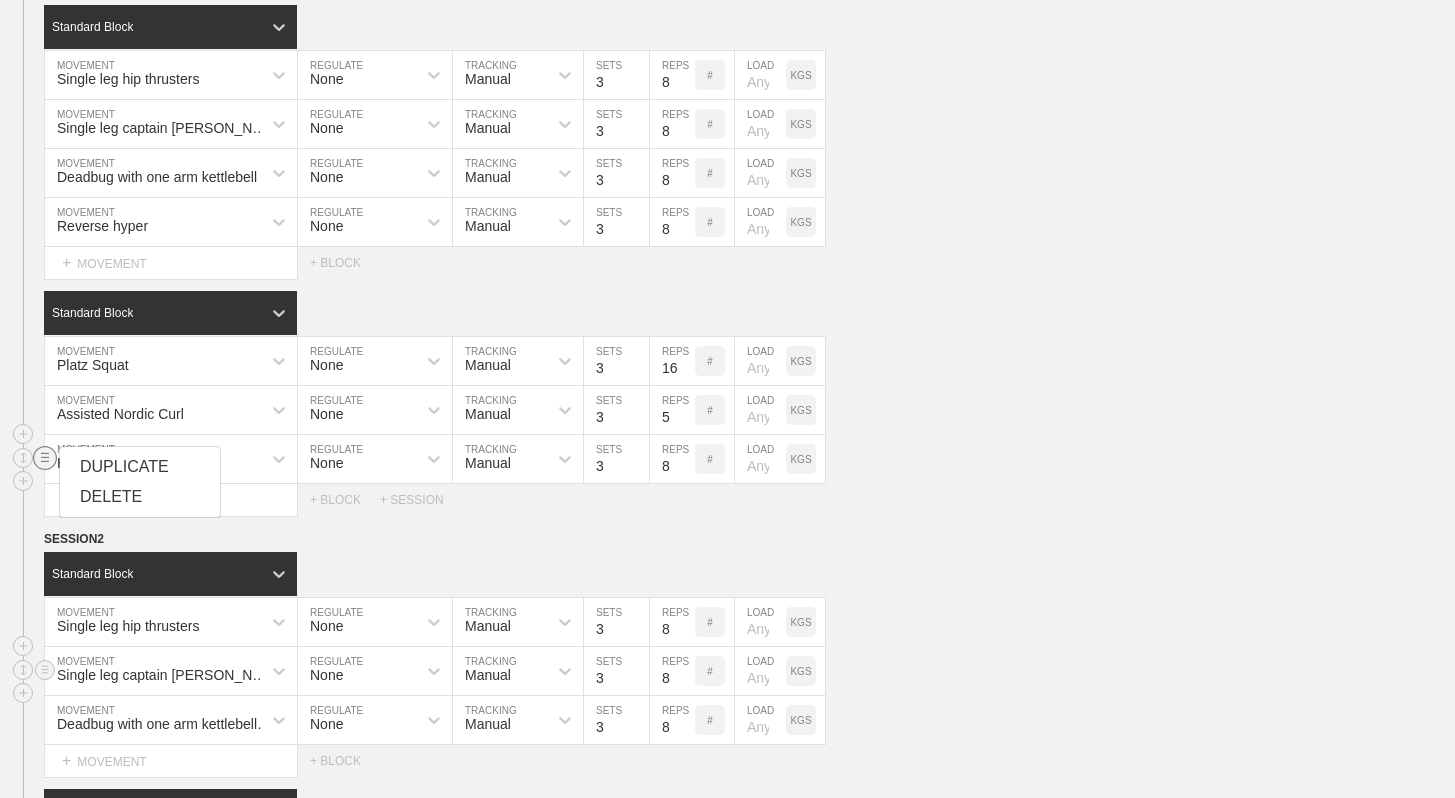 click on "DELETE" at bounding box center [140, 497] 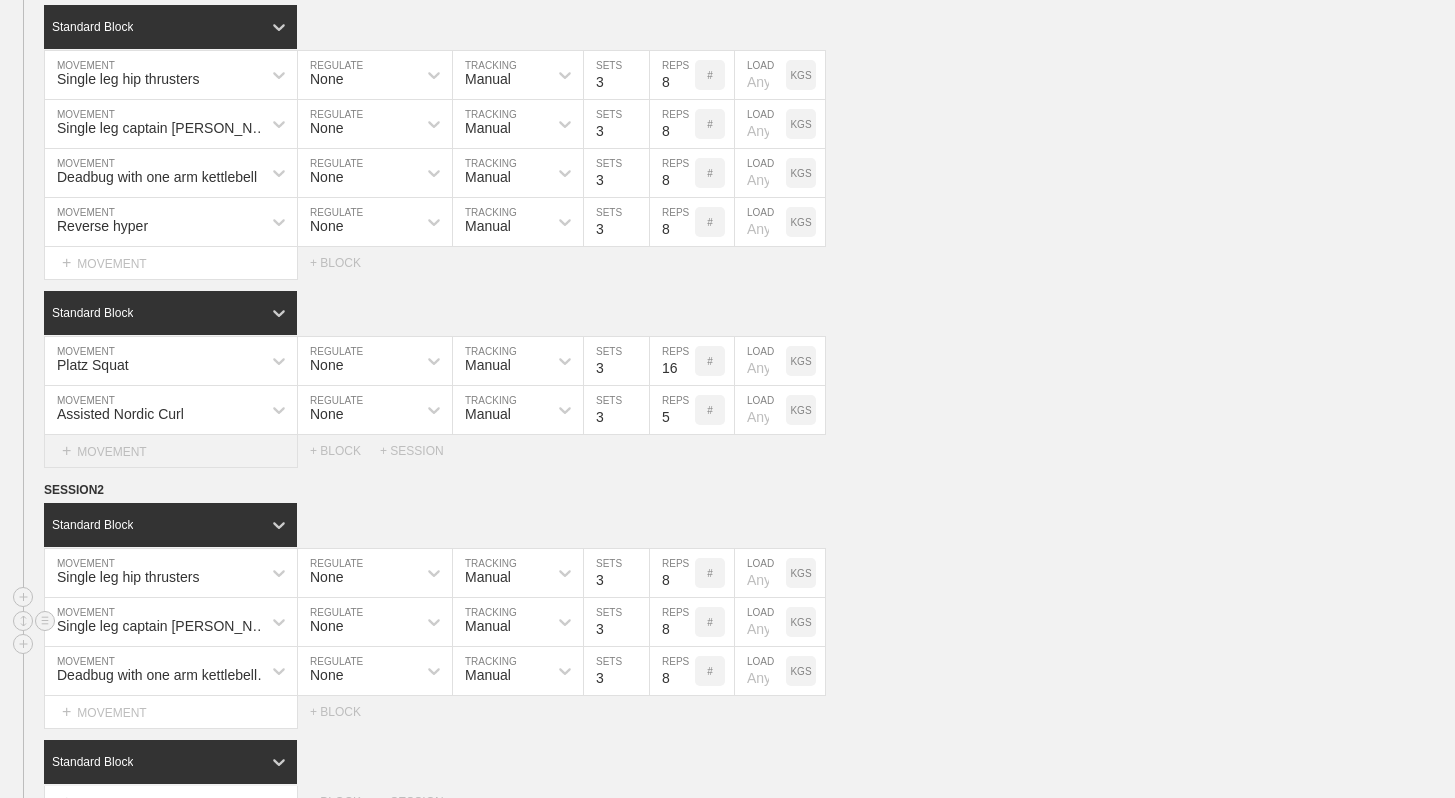 click on "+  MOVEMENT" at bounding box center (171, 451) 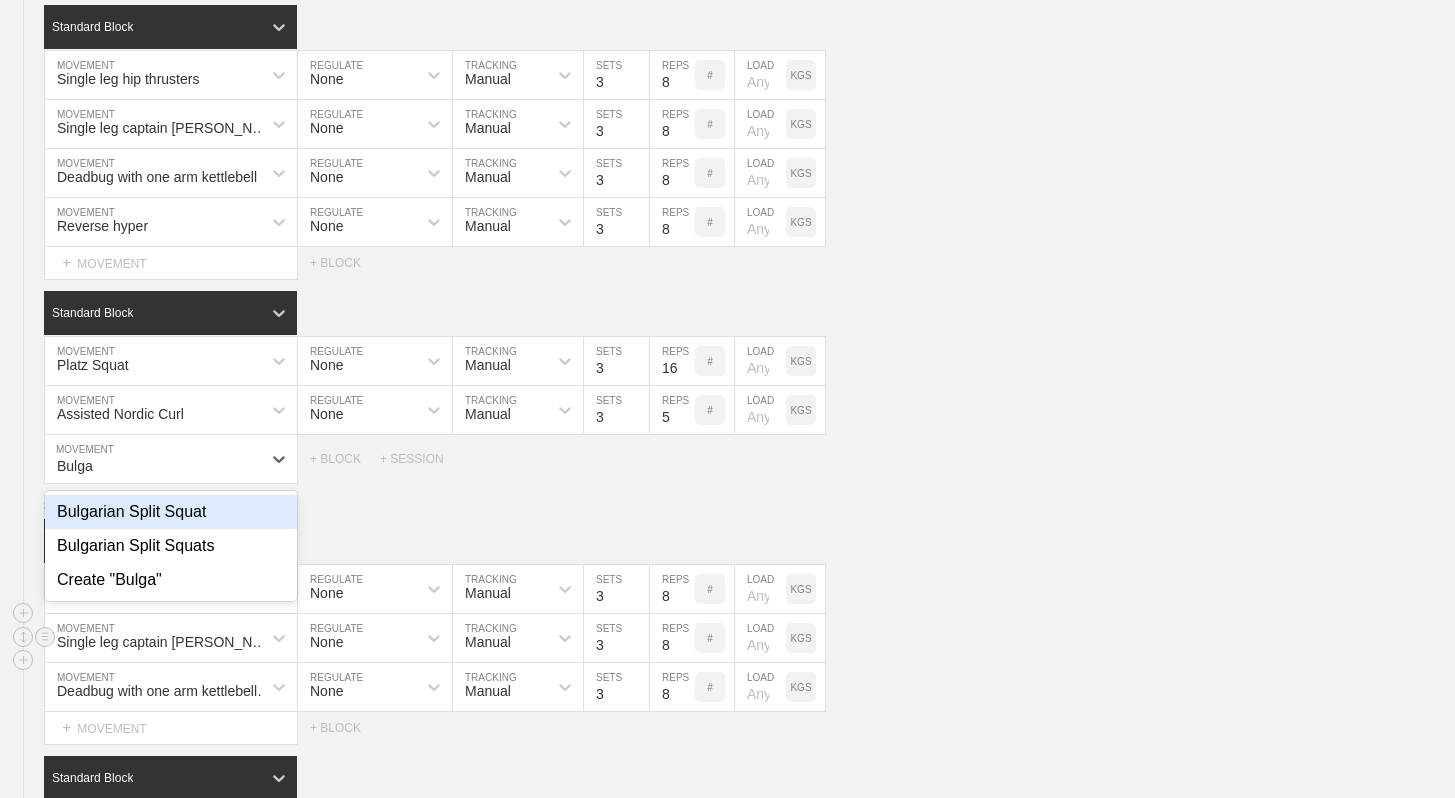 click on "Bulgarian Split Squat" at bounding box center (171, 512) 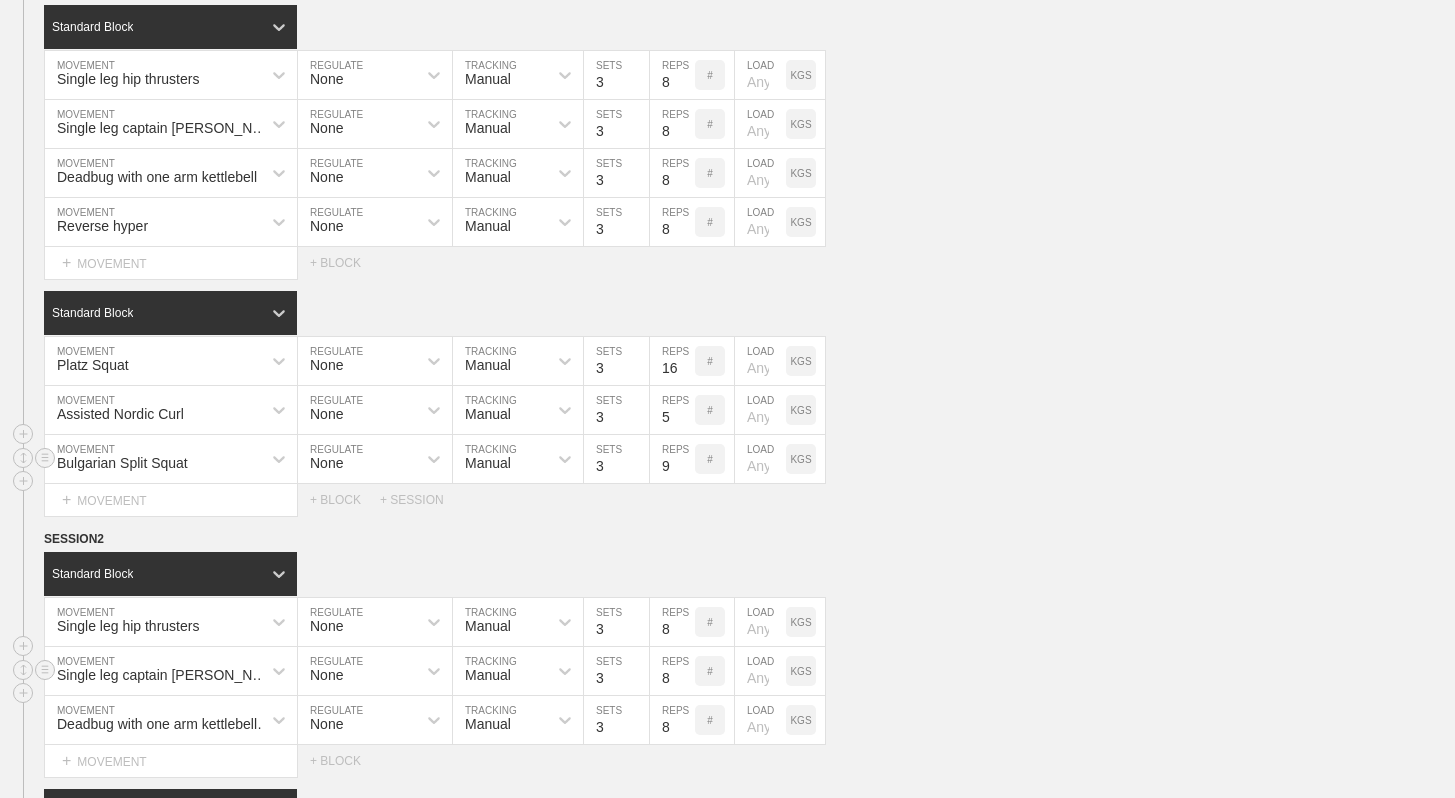 click on "9" at bounding box center [672, 459] 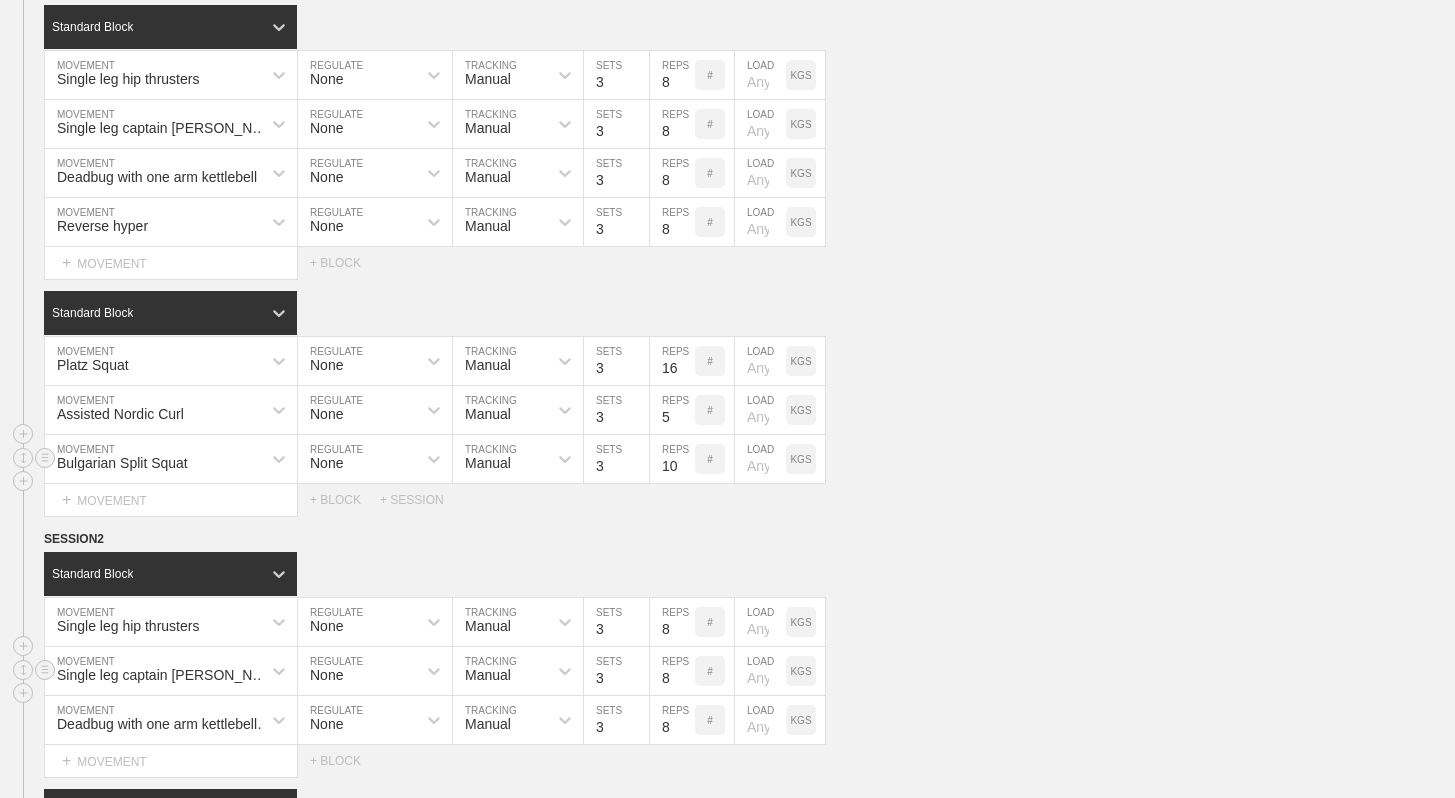 type on "10" 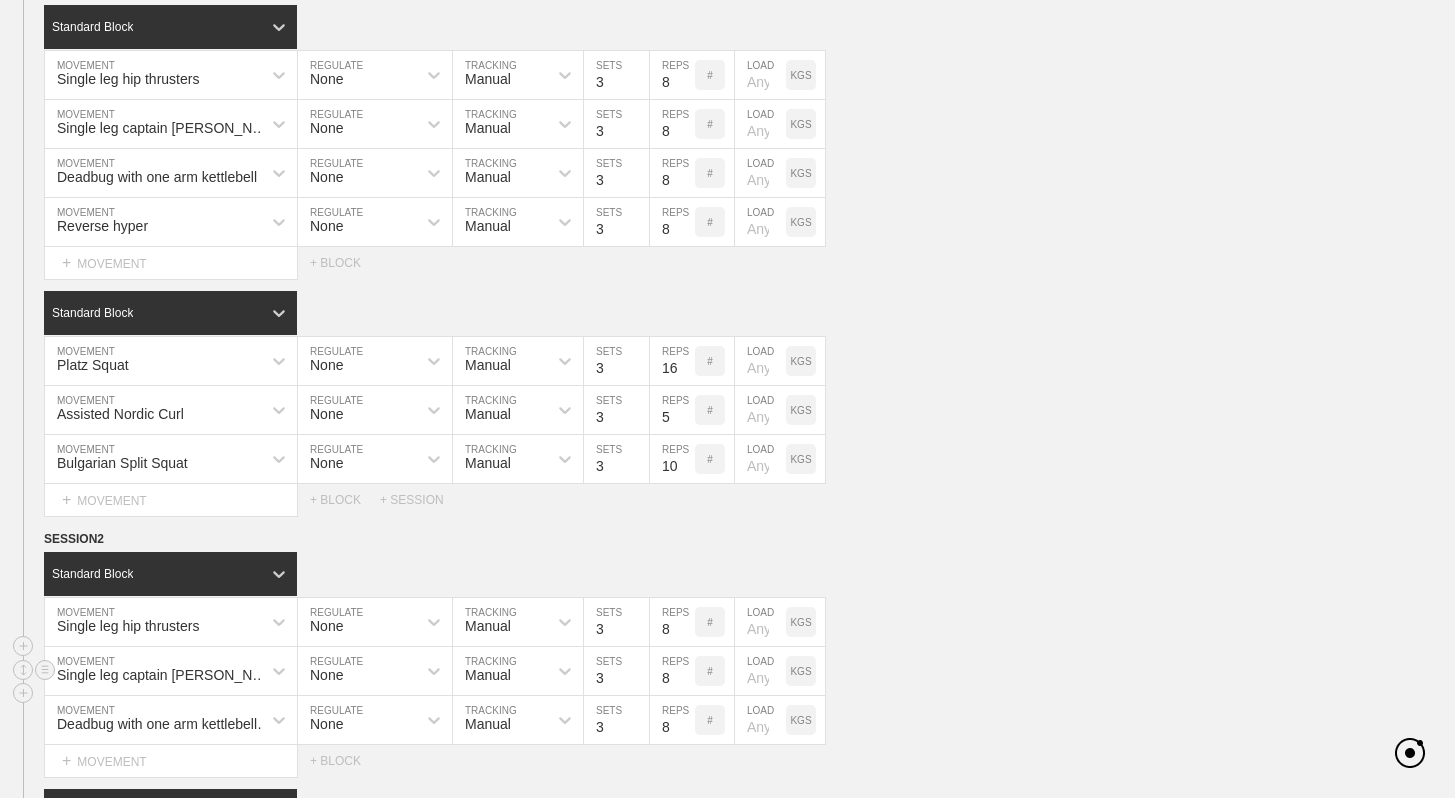 click on "Select... MOVEMENT +  MOVEMENT + BLOCK + SESSION" at bounding box center [727, 500] 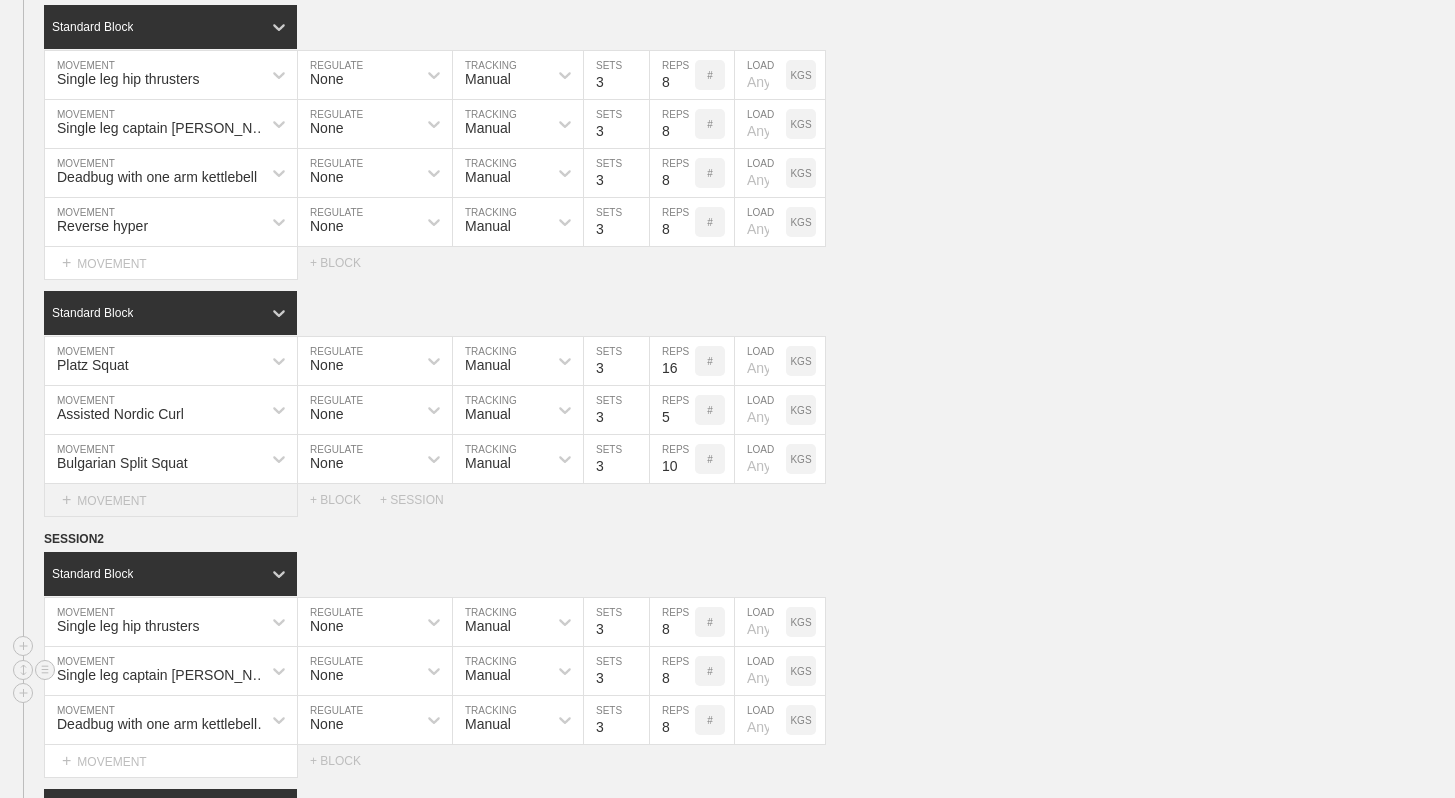 click on "+  MOVEMENT" at bounding box center [171, 500] 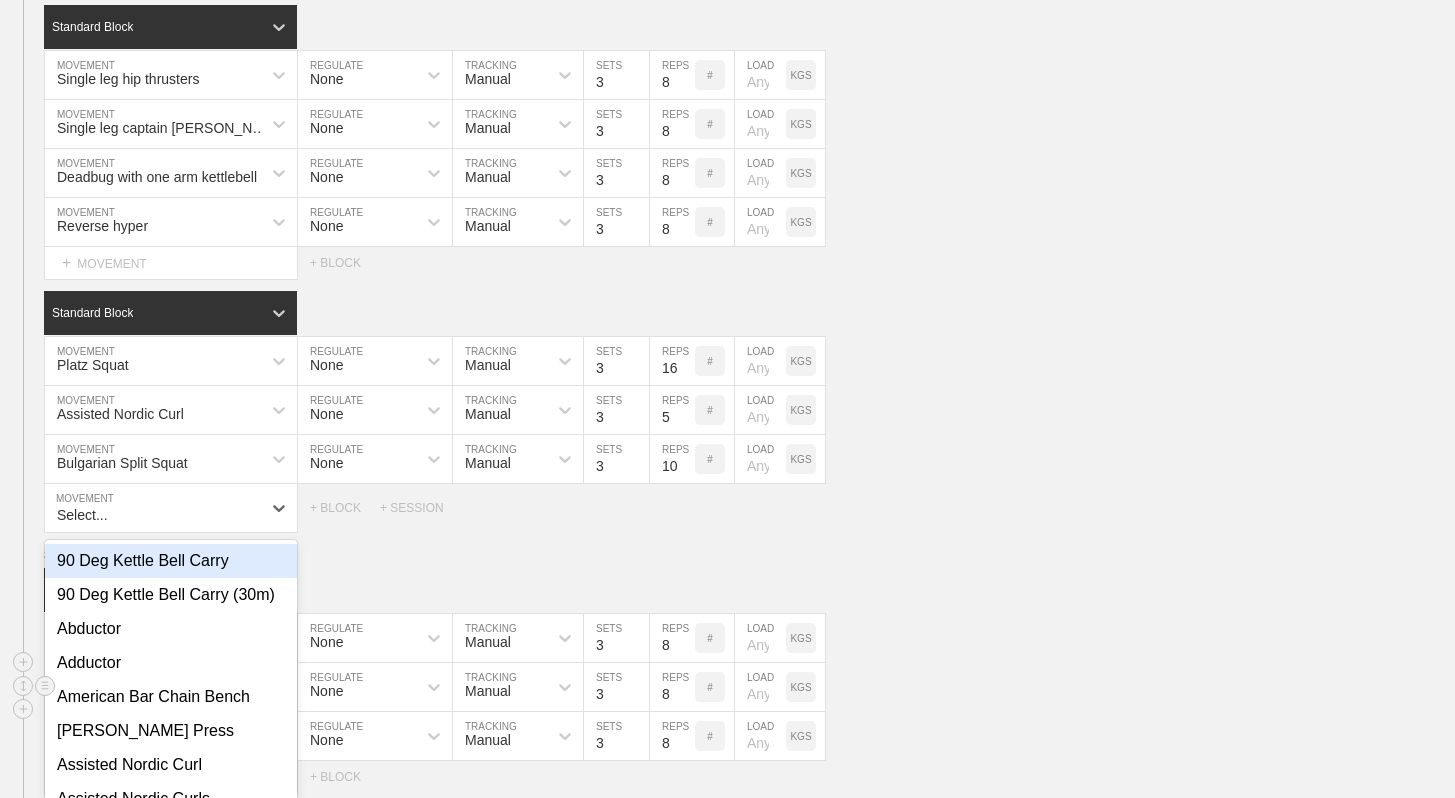 scroll, scrollTop: 340, scrollLeft: 0, axis: vertical 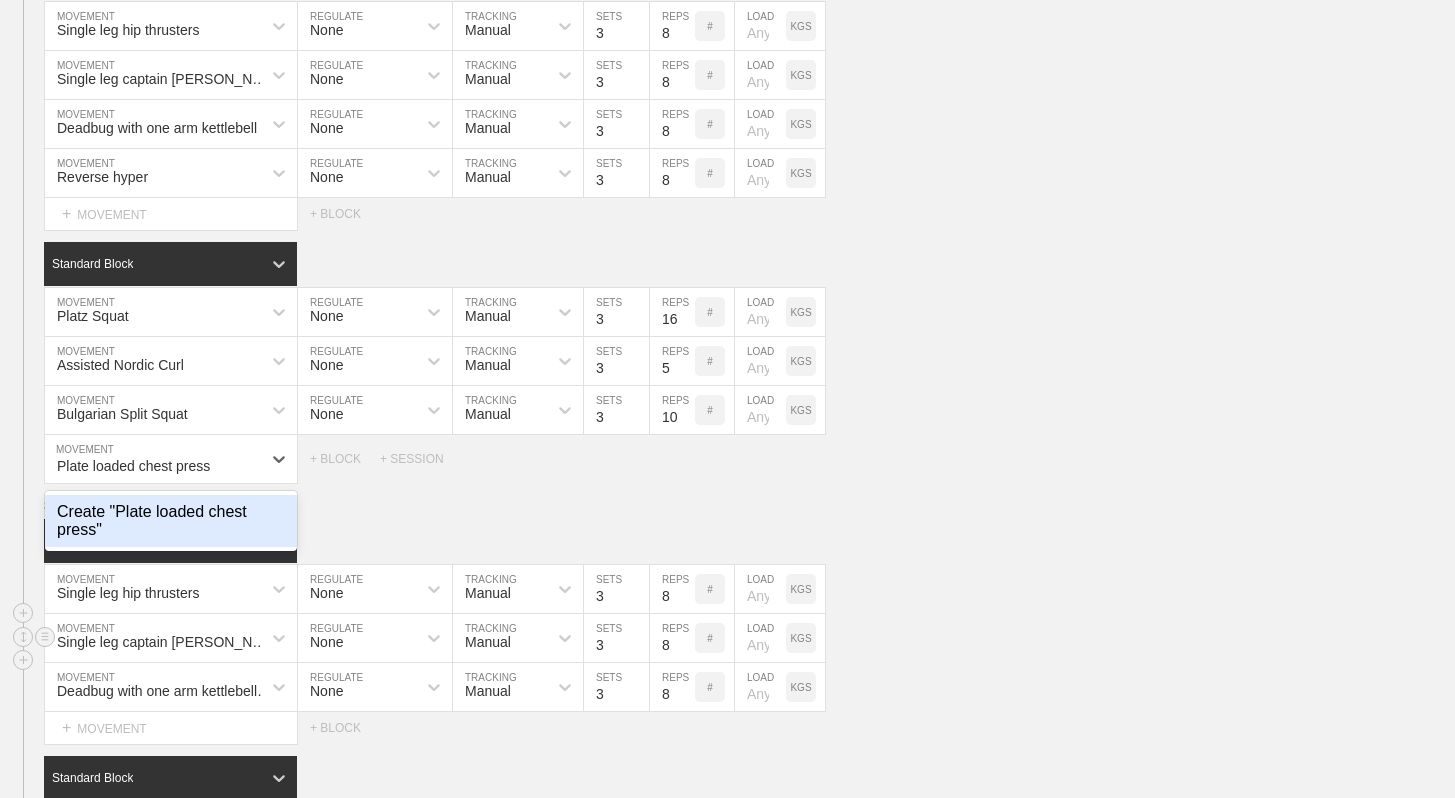 type on "Plate loaded chest press" 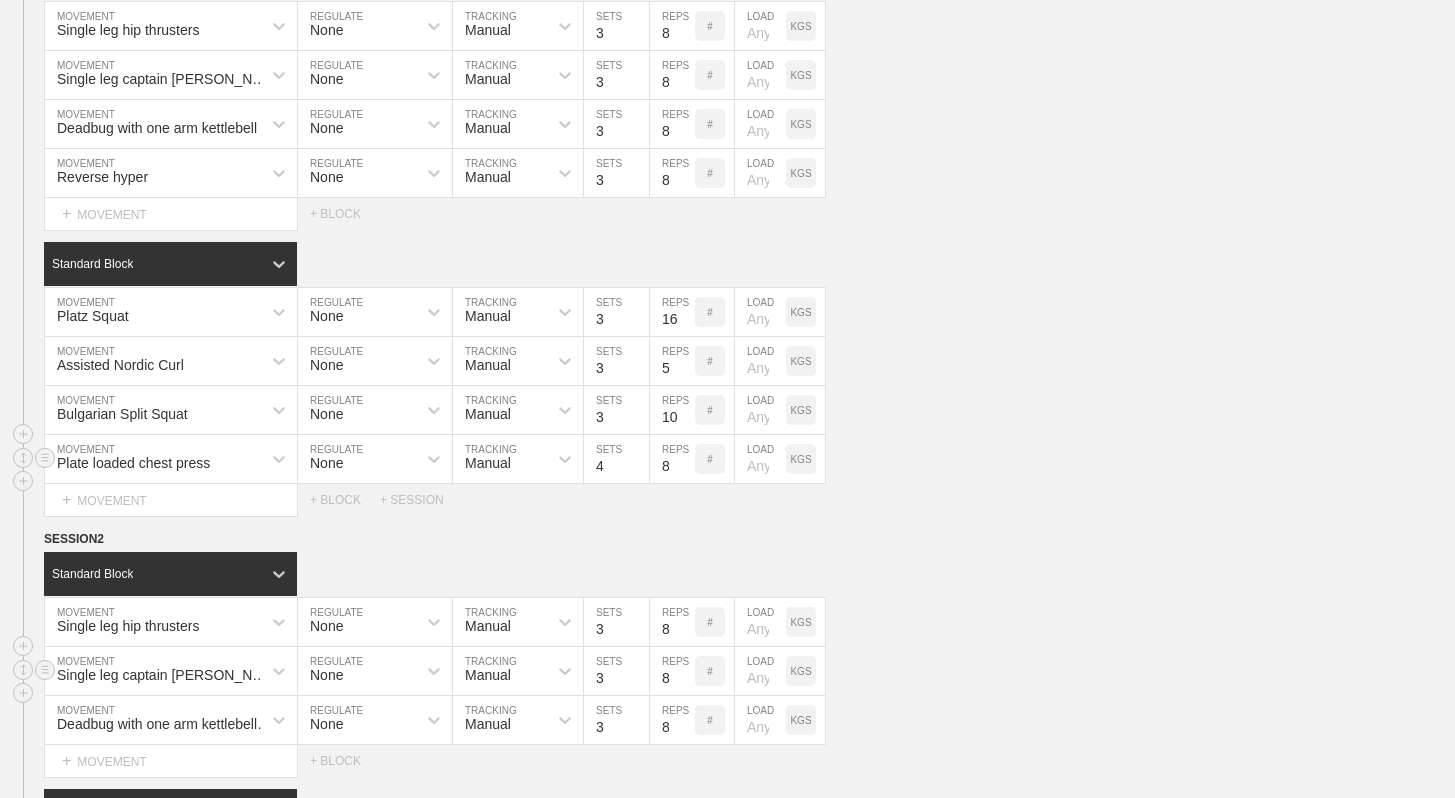 type on "4" 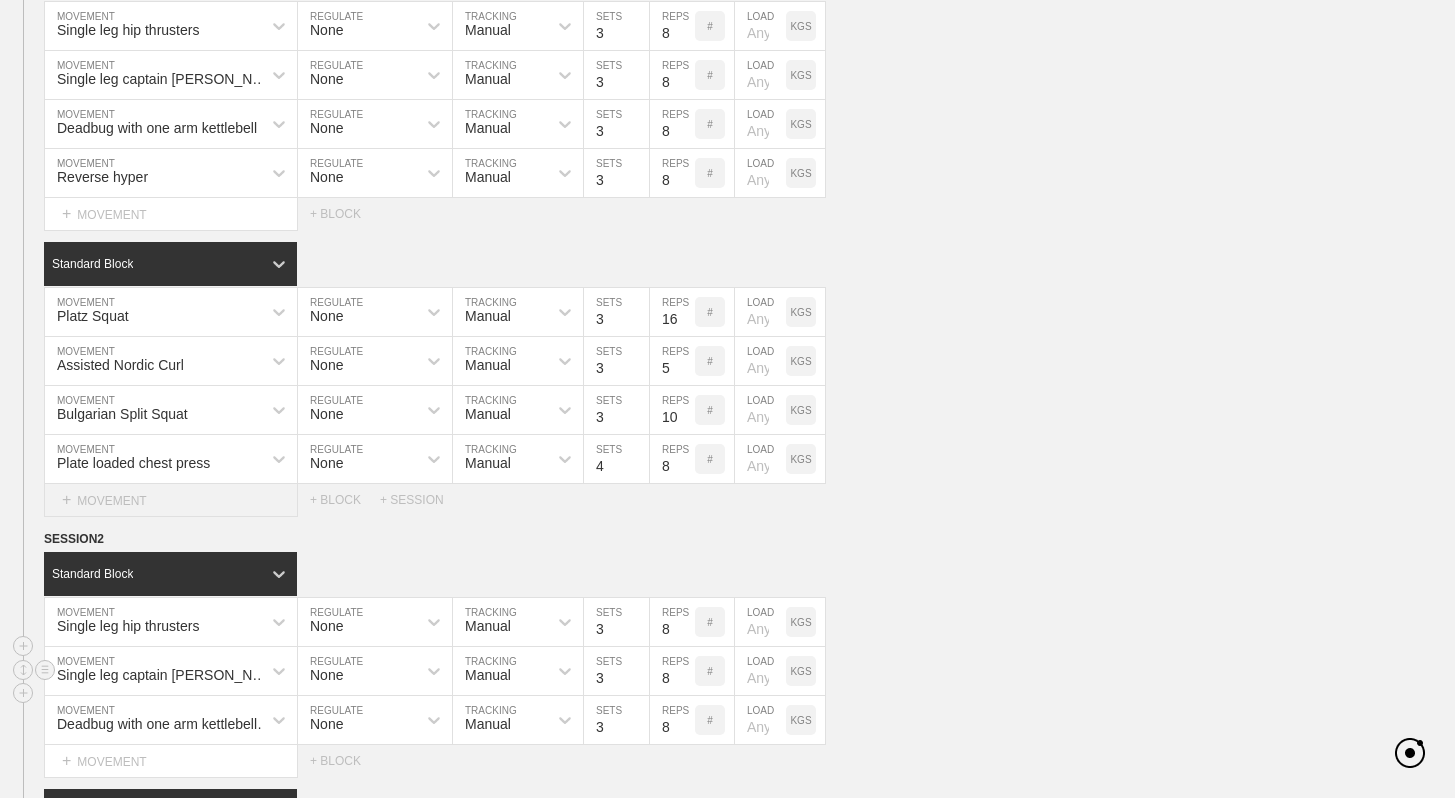 click on "+  MOVEMENT" at bounding box center (171, 500) 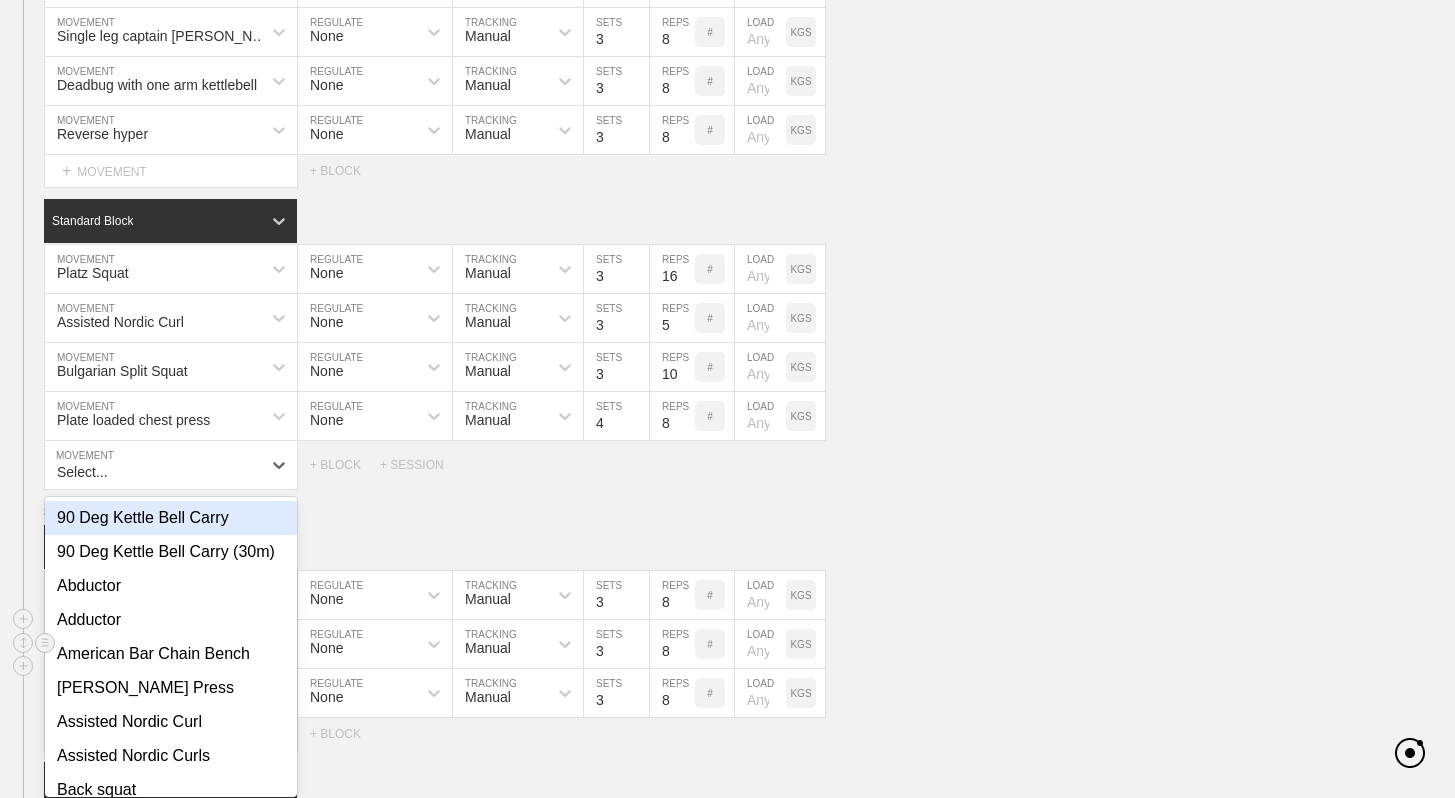 scroll, scrollTop: 389, scrollLeft: 0, axis: vertical 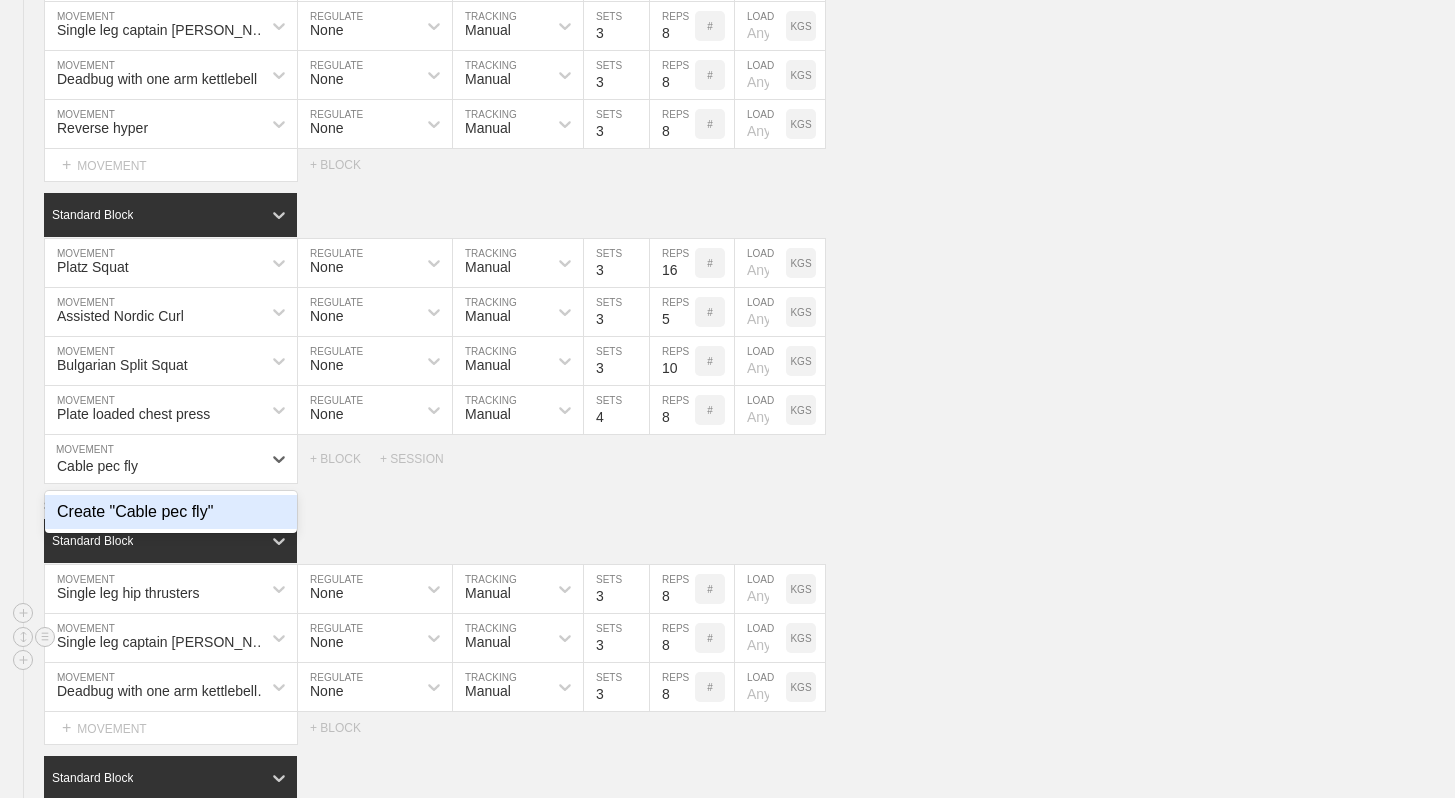click on "Create "Cable pec fly"" at bounding box center [171, 512] 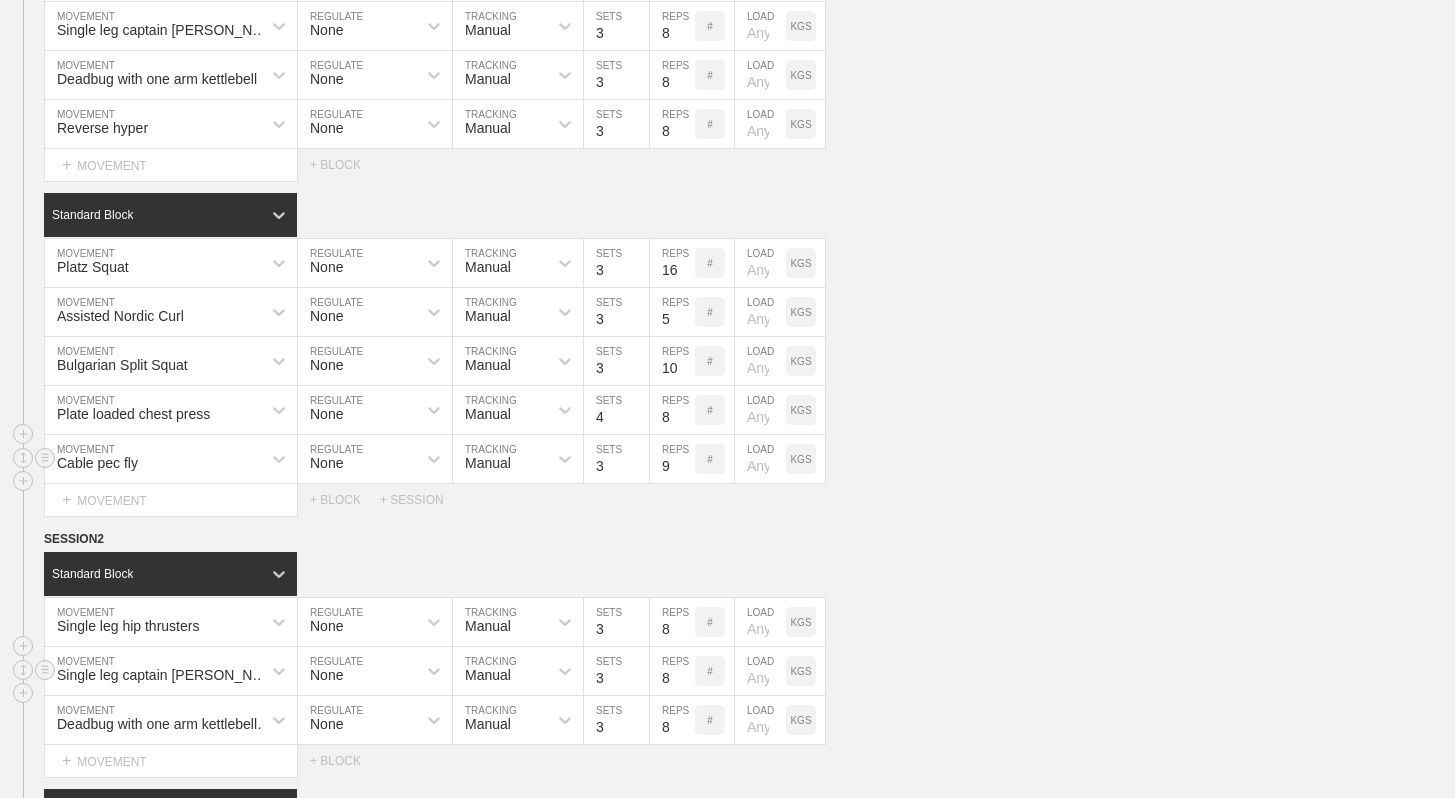 click on "9" at bounding box center (672, 459) 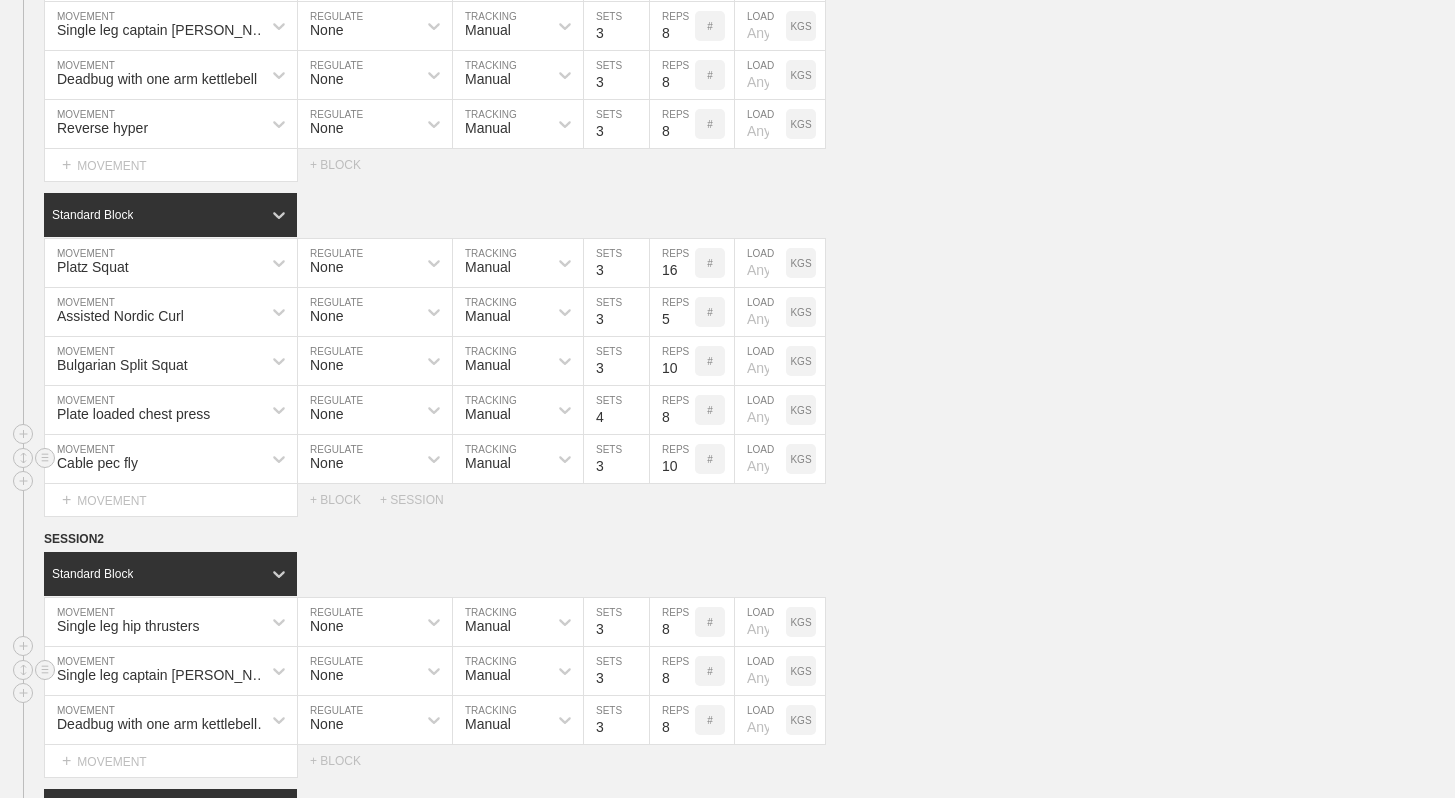 click on "10" at bounding box center [672, 459] 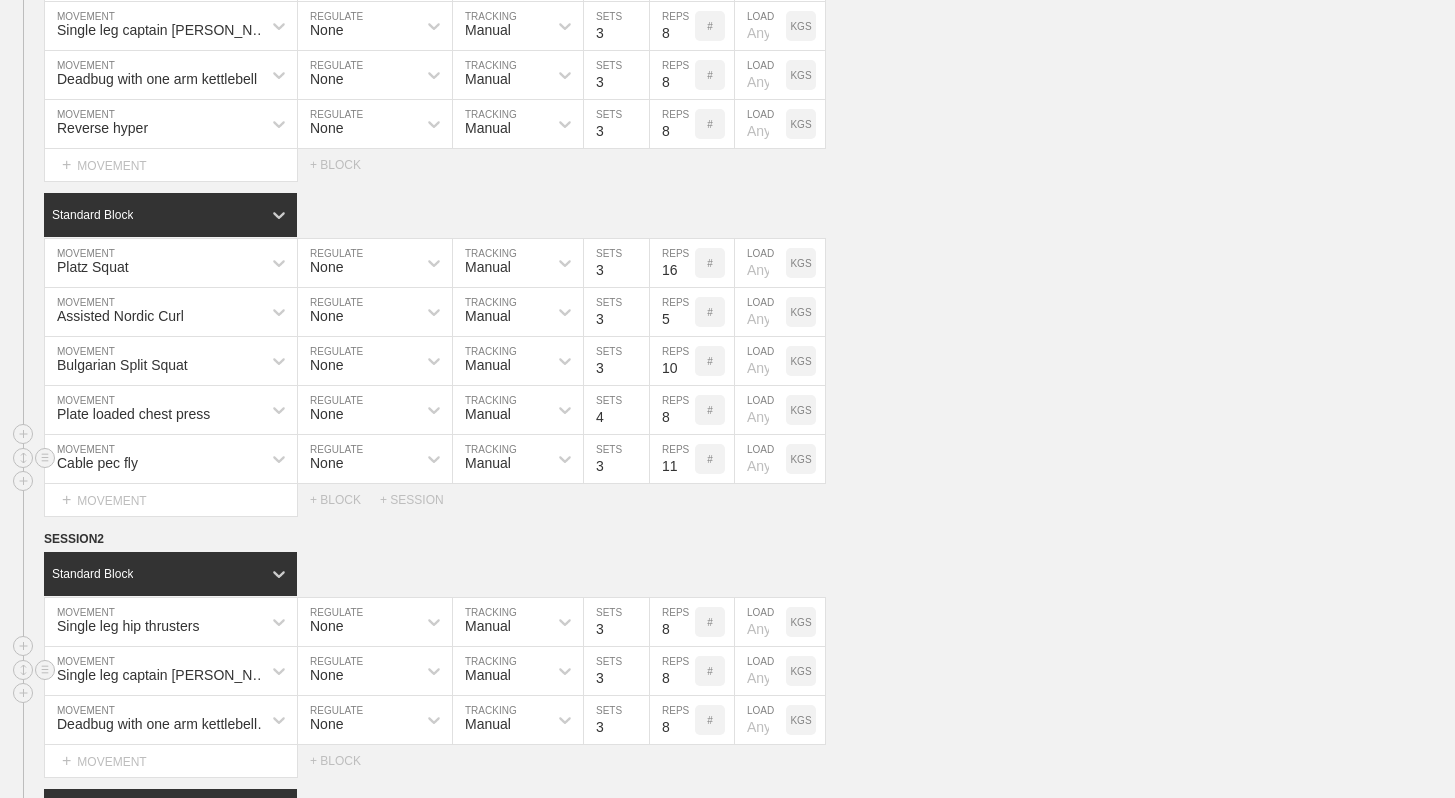 click on "11" at bounding box center (672, 459) 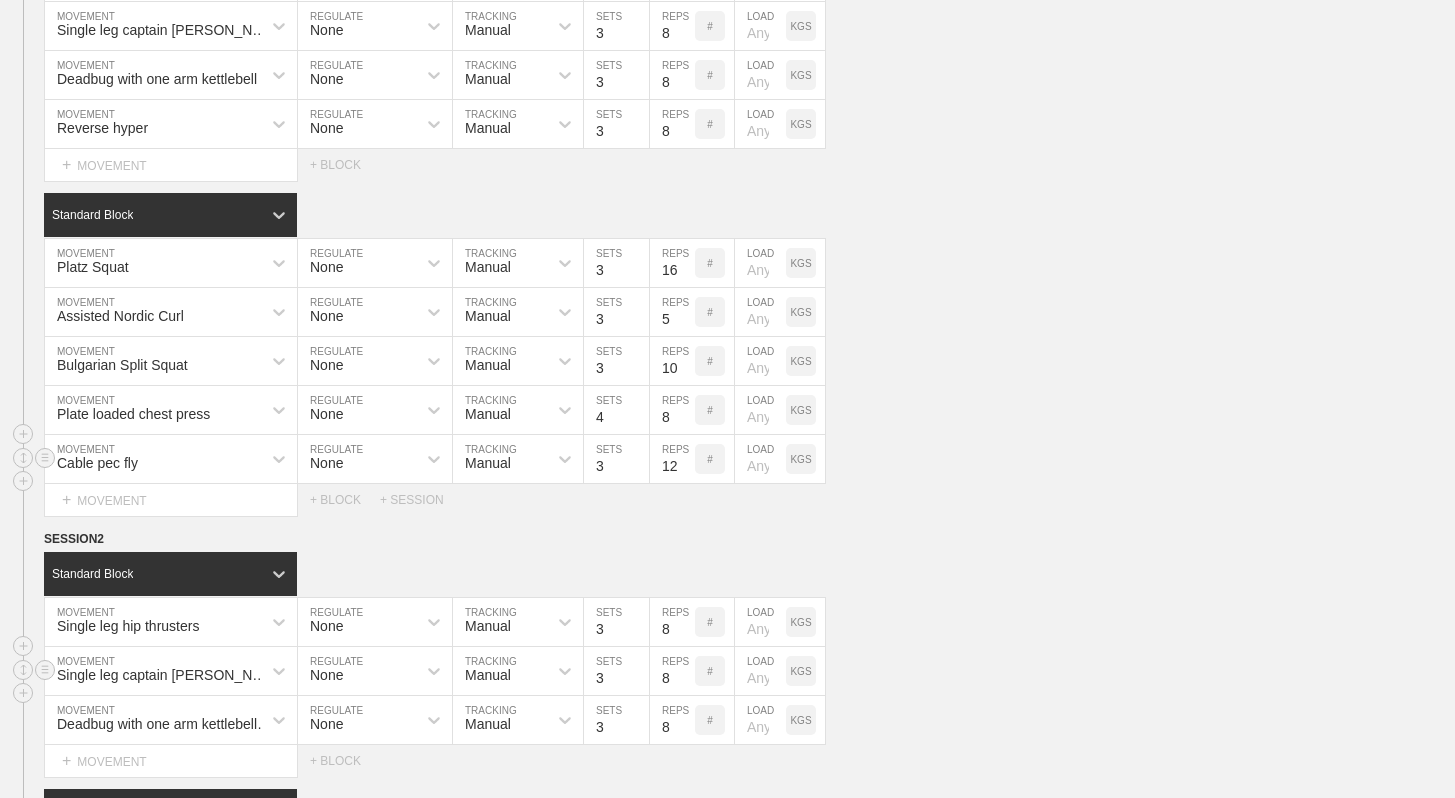 type on "12" 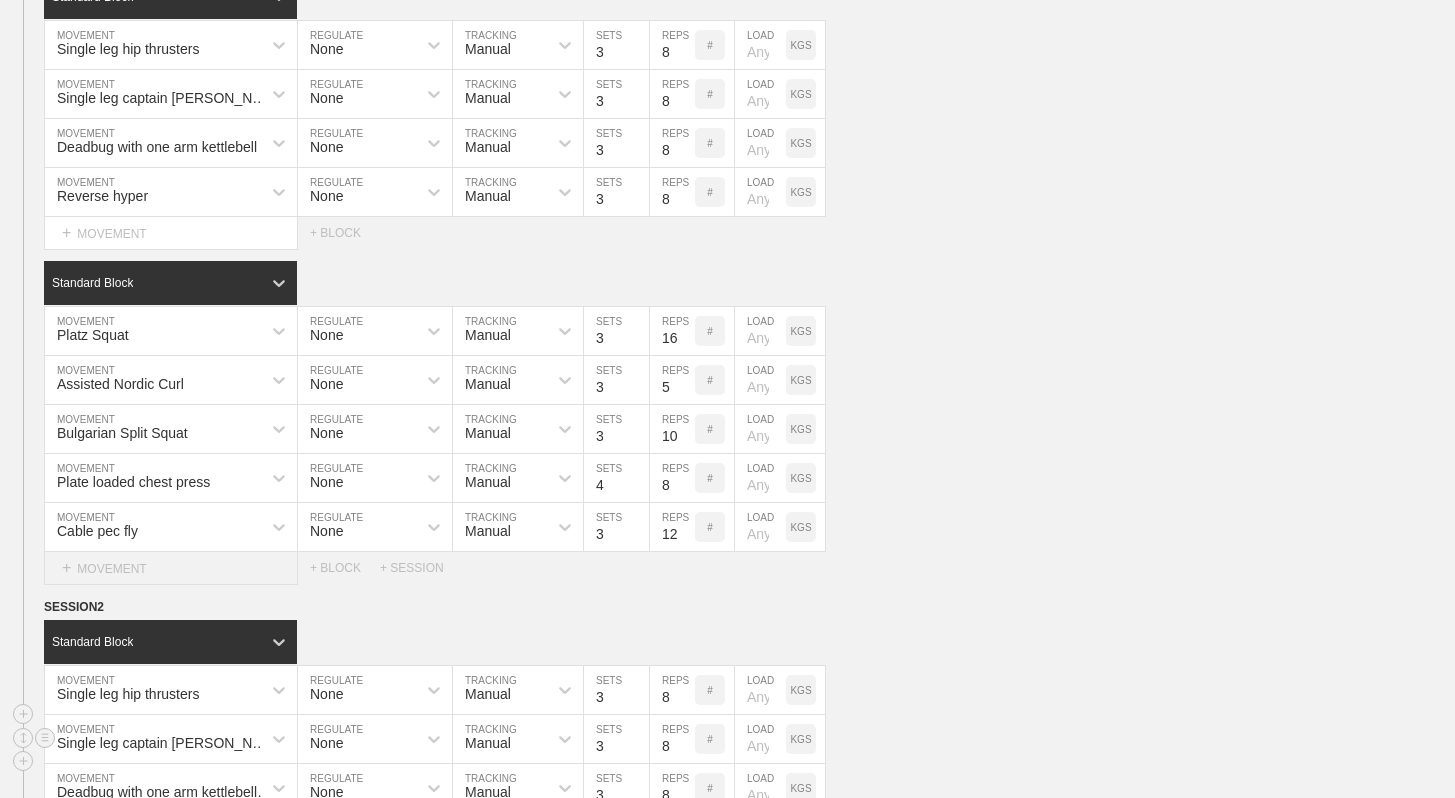 scroll, scrollTop: 323, scrollLeft: 0, axis: vertical 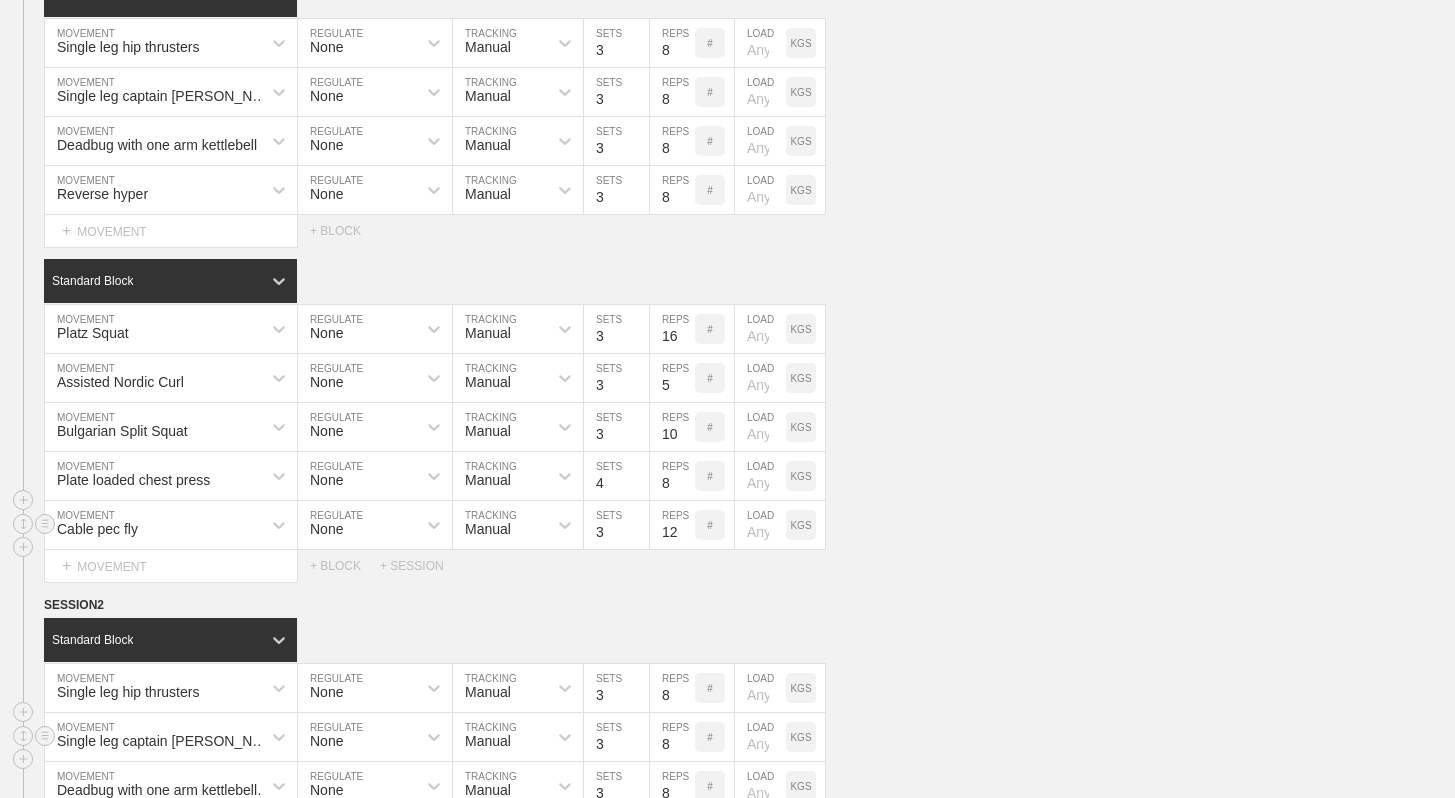 click on "Cable pec fly" at bounding box center (171, 525) 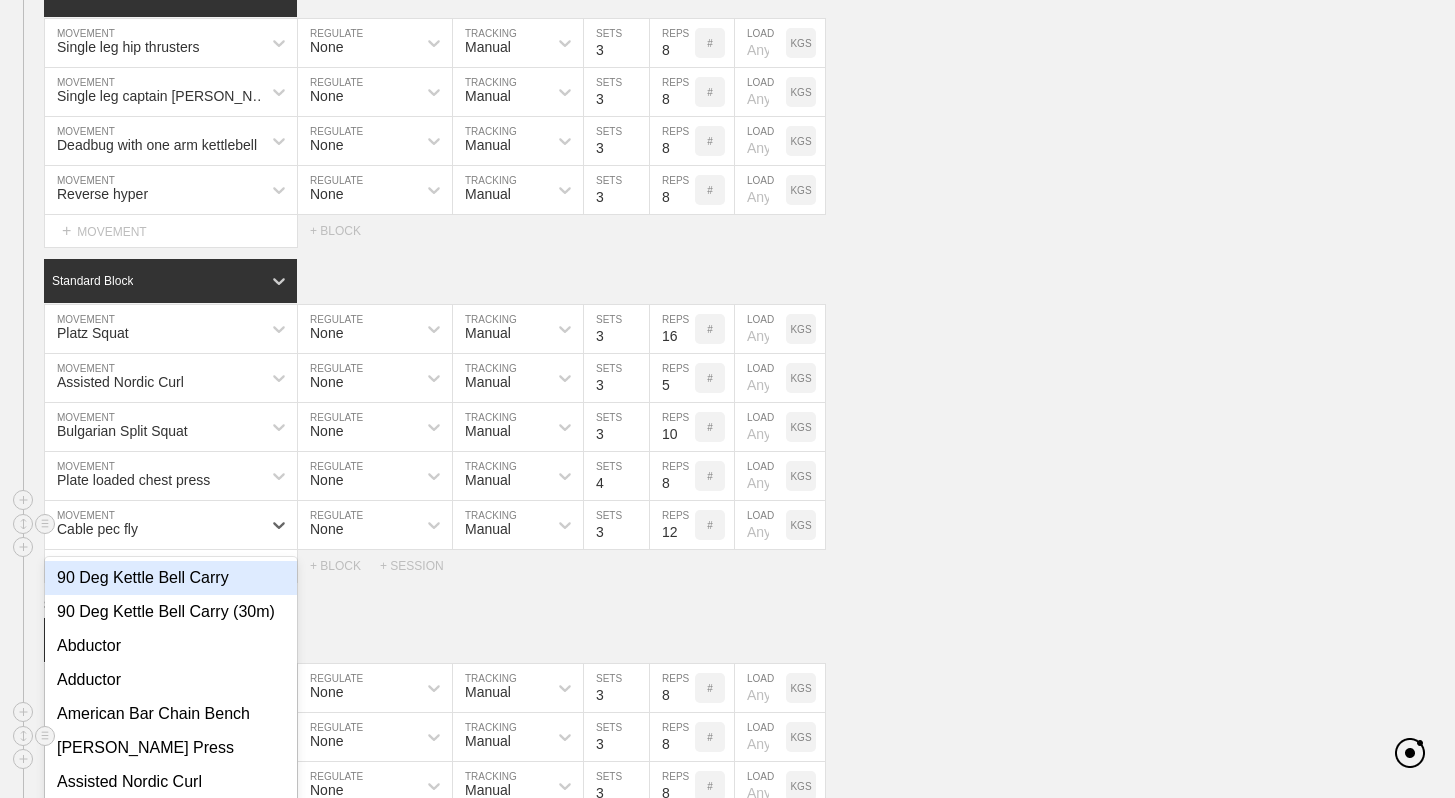 scroll, scrollTop: 389, scrollLeft: 0, axis: vertical 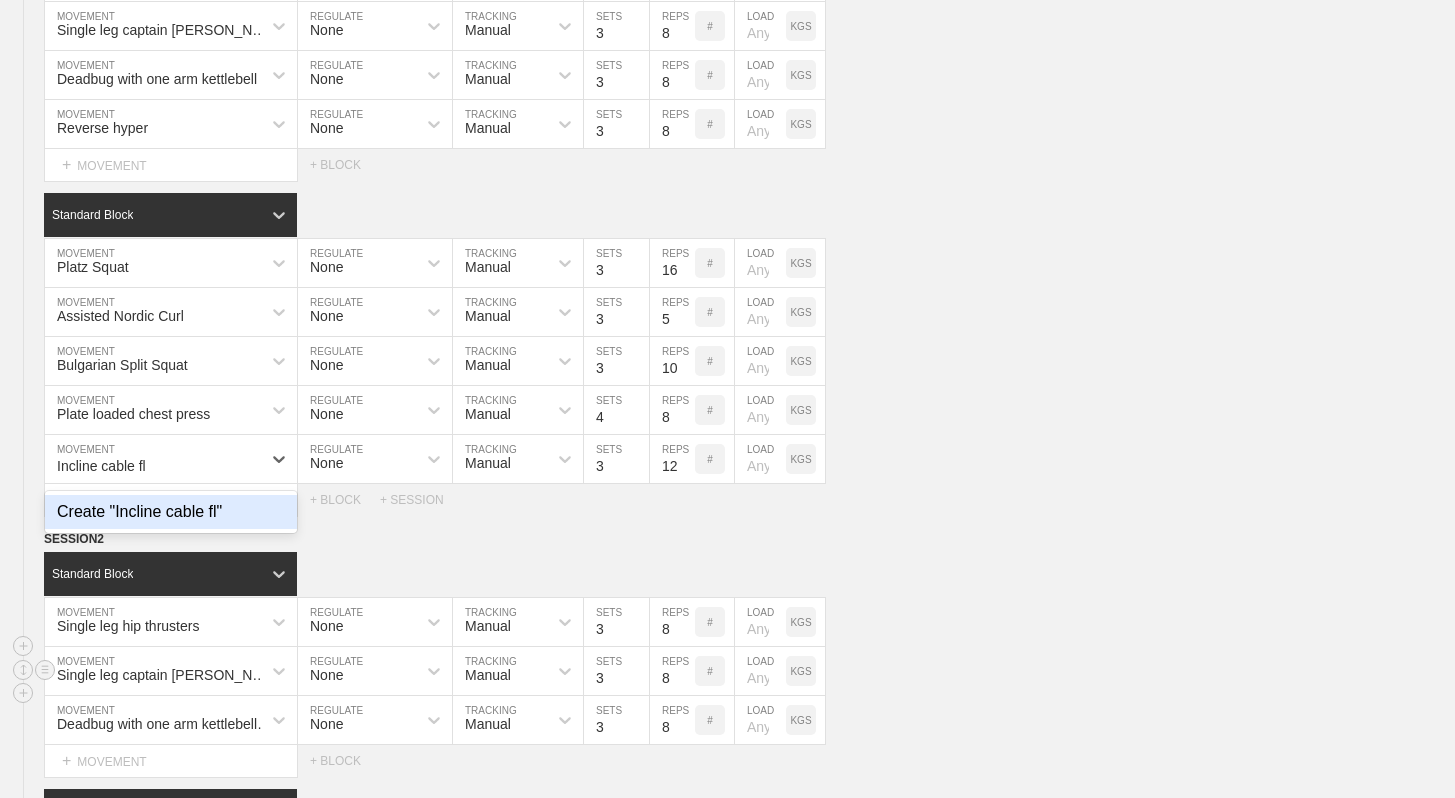 type on "Incline cable fly" 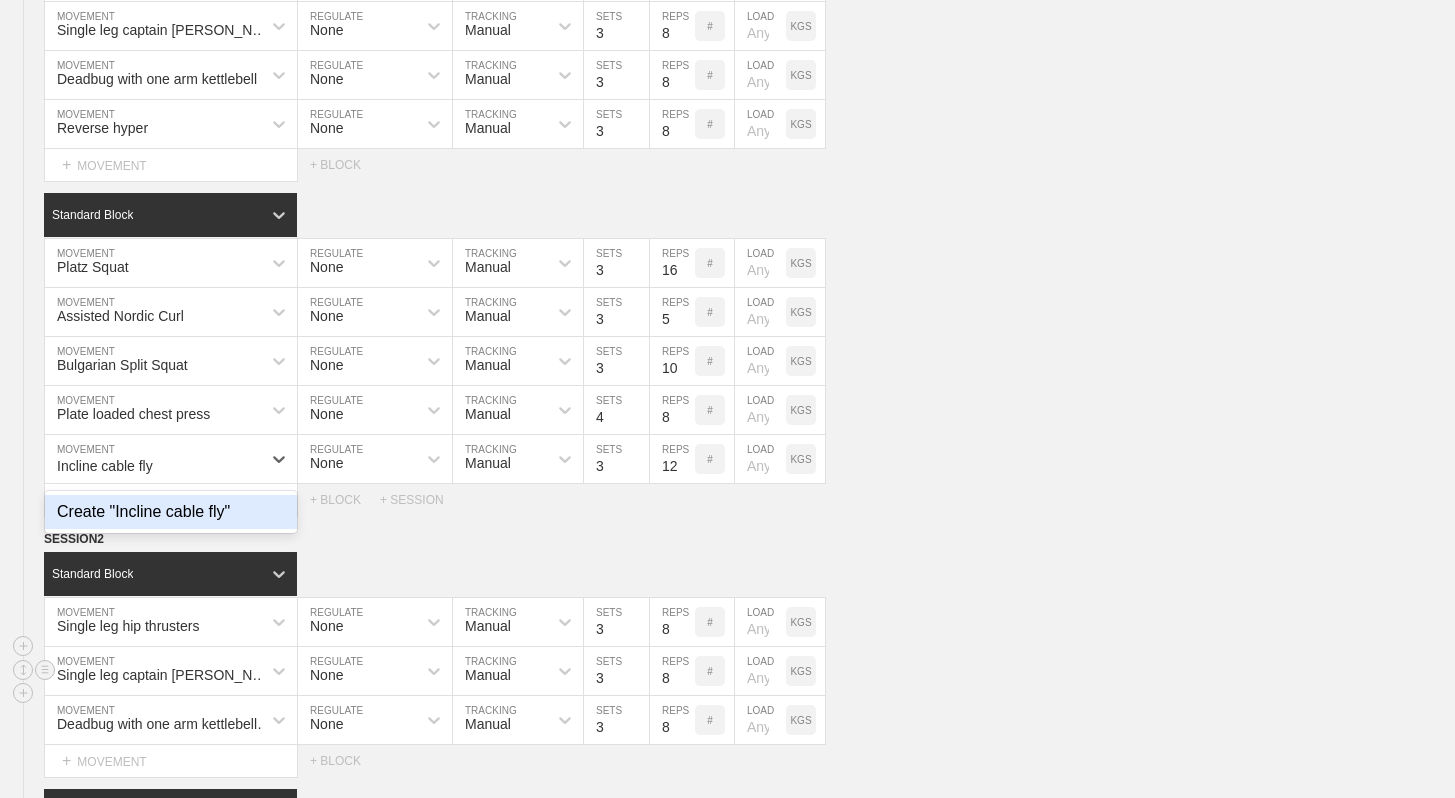 type 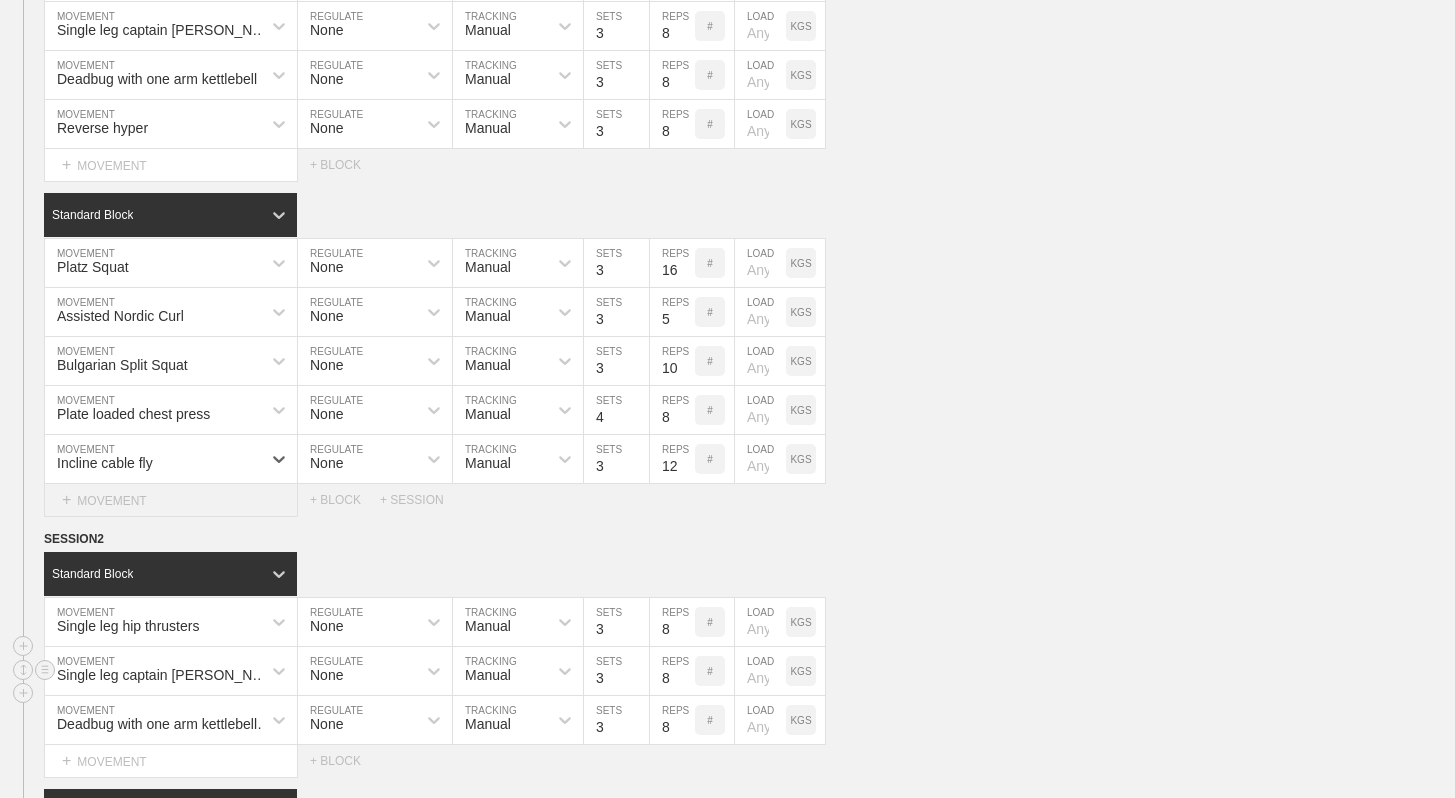 click on "+  MOVEMENT" at bounding box center (171, 500) 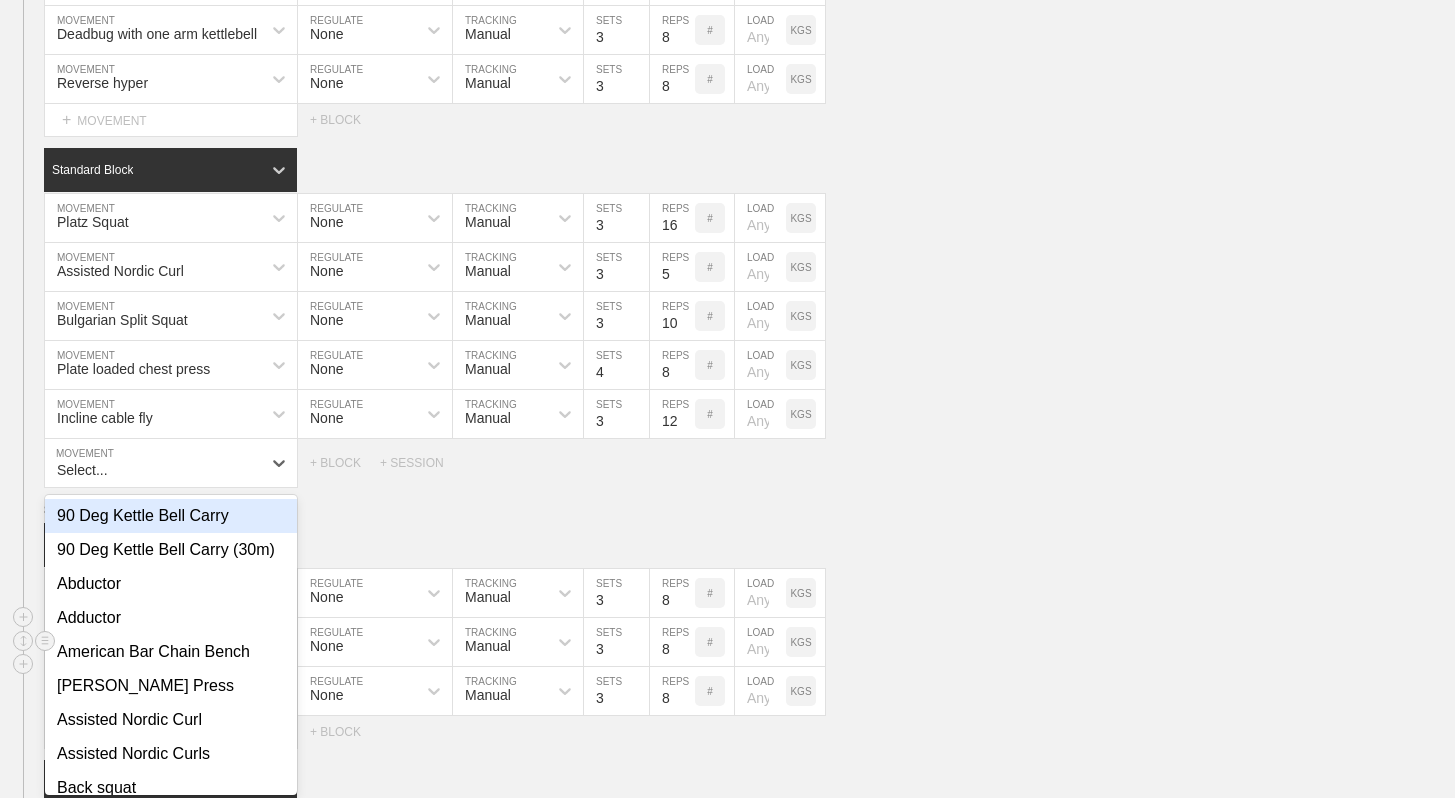 scroll, scrollTop: 438, scrollLeft: 0, axis: vertical 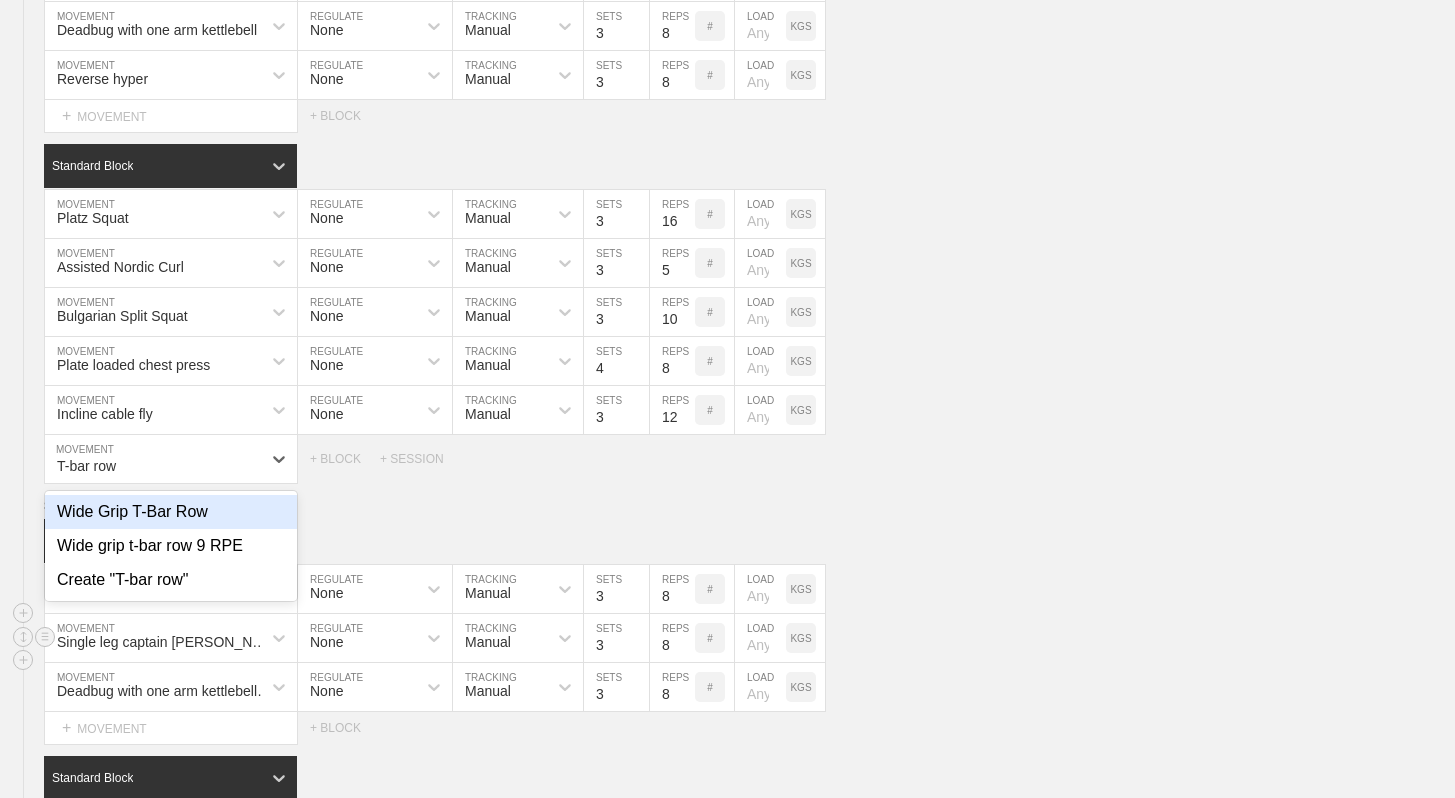 click on "Wide Grip T-Bar Row" at bounding box center (171, 512) 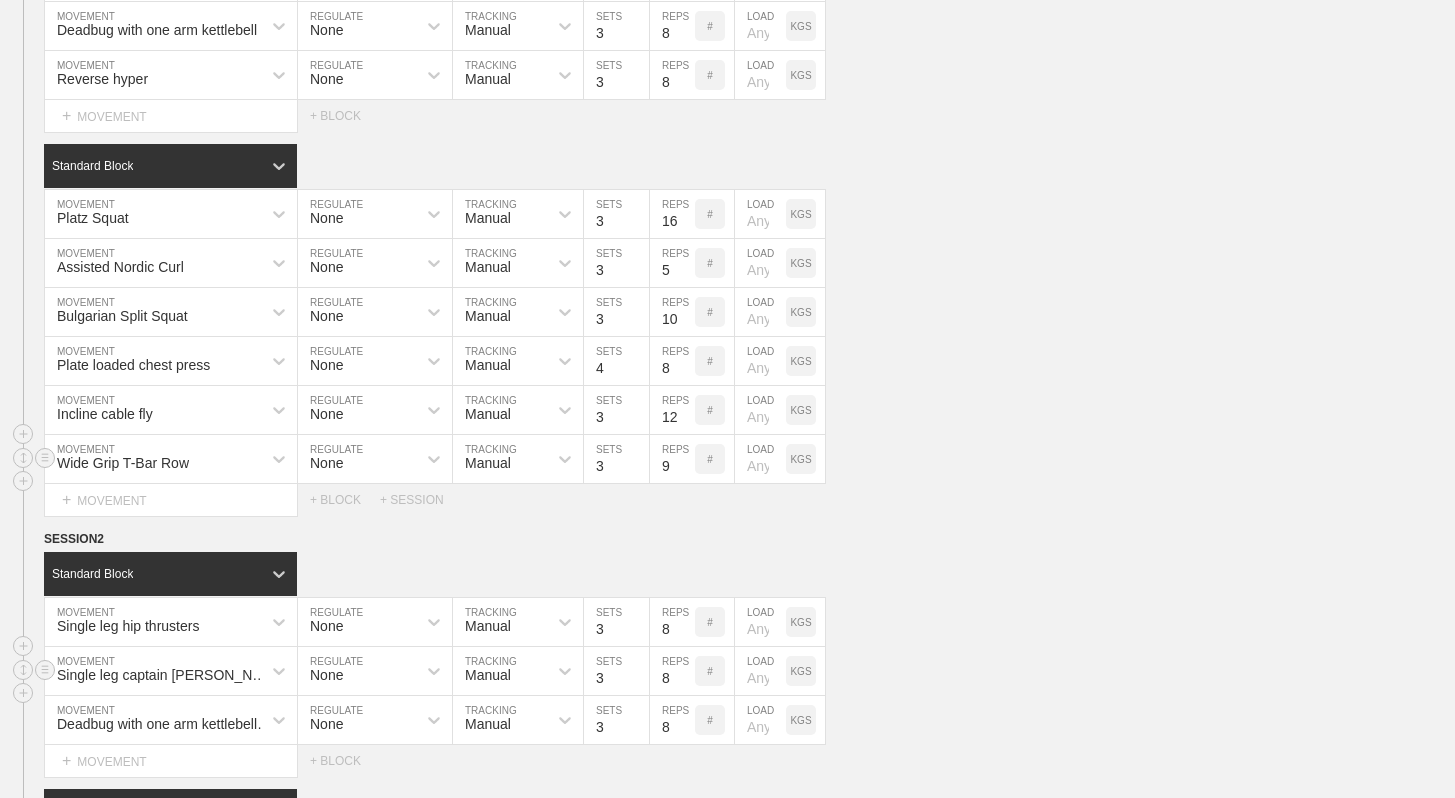 click on "9" at bounding box center [672, 459] 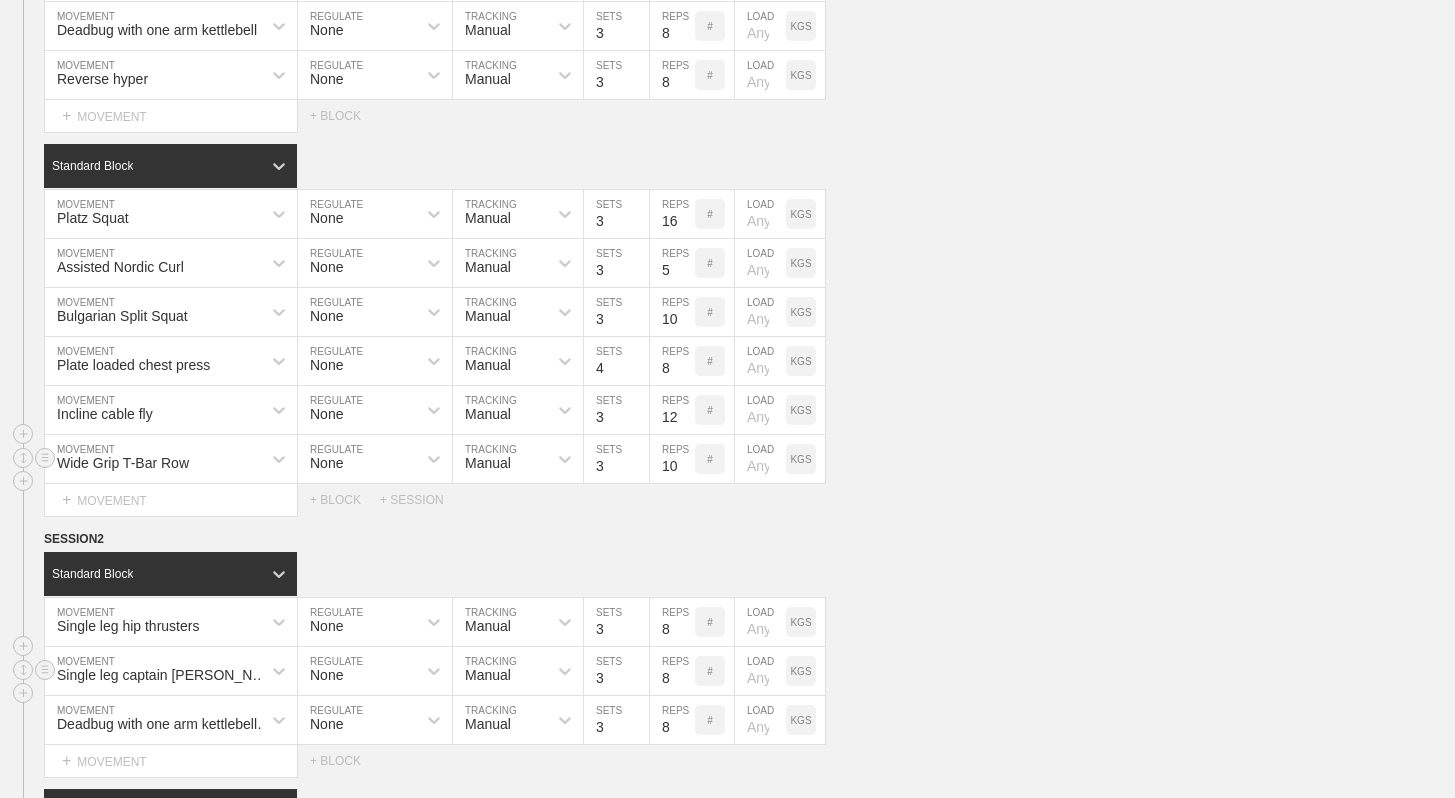 click on "10" at bounding box center (672, 459) 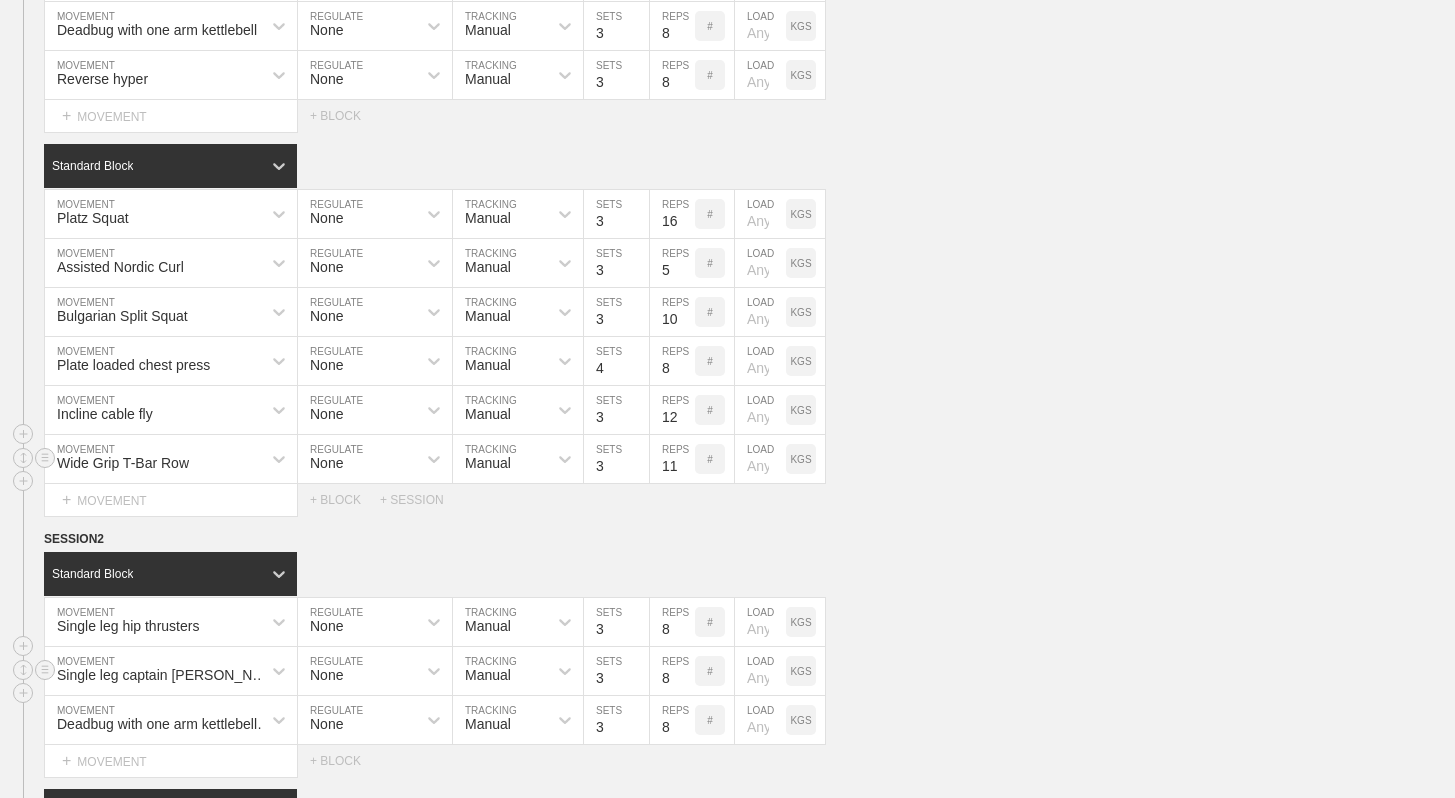 click on "11" at bounding box center (672, 459) 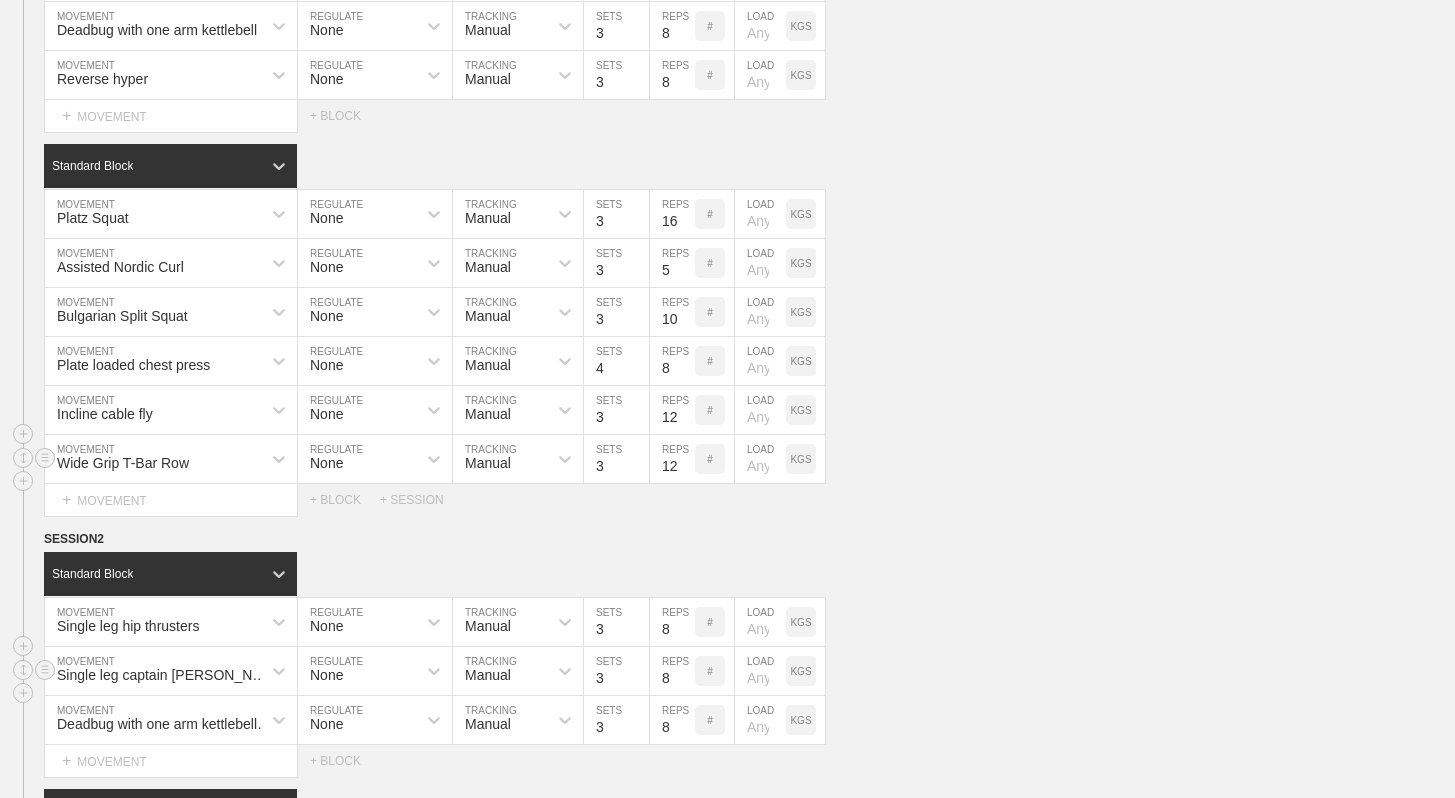 type on "12" 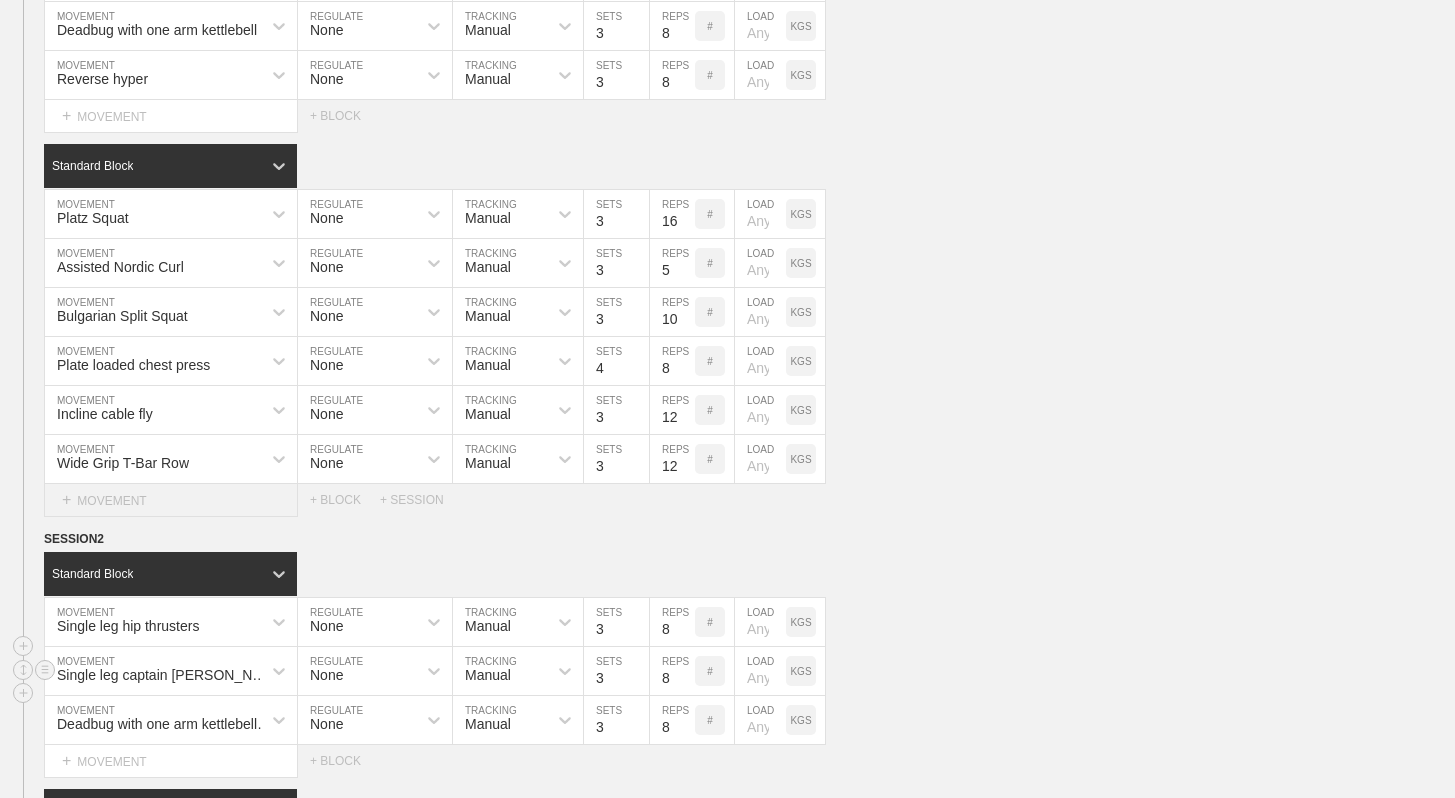 click on "+  MOVEMENT" at bounding box center (171, 500) 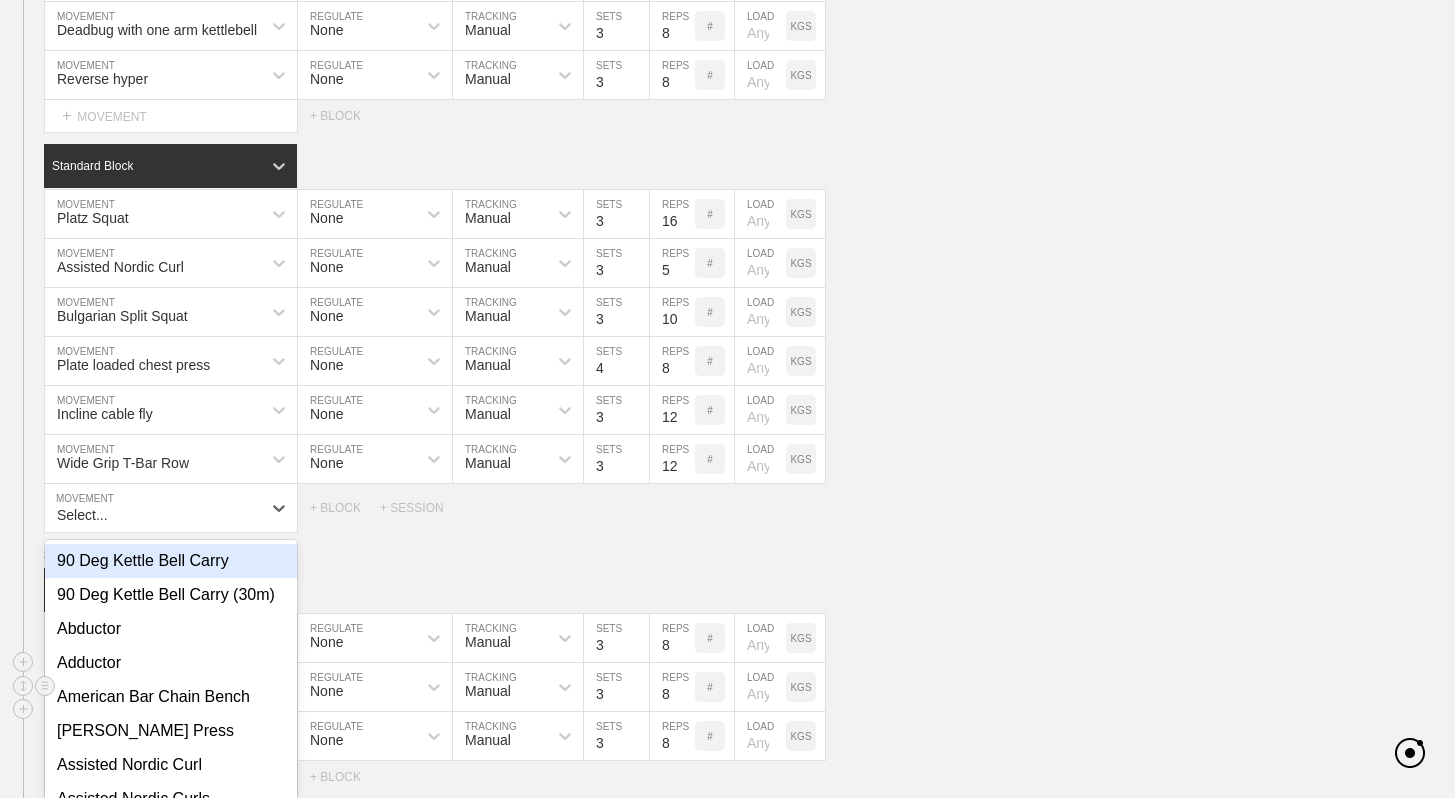 scroll, scrollTop: 487, scrollLeft: 0, axis: vertical 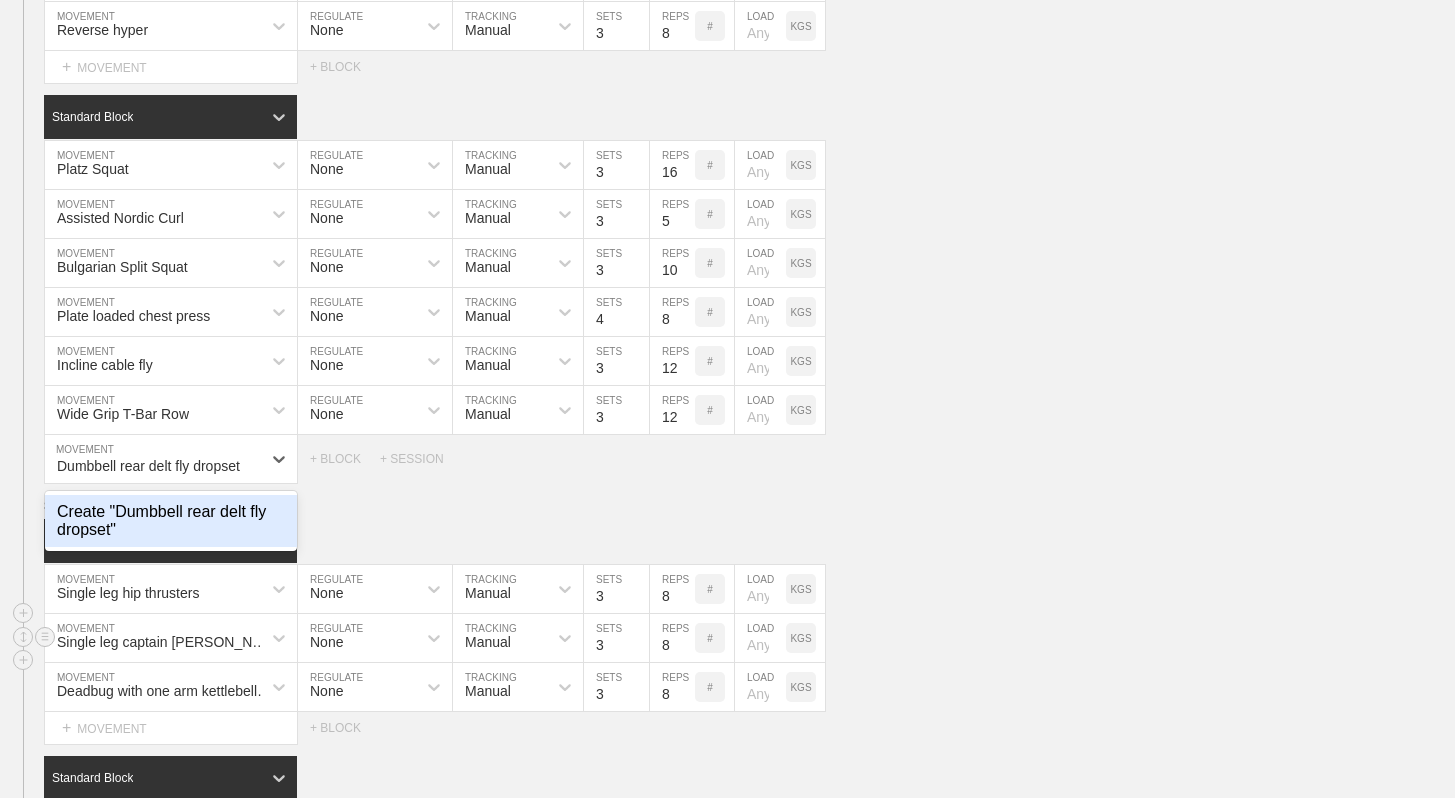 type on "Dumbbell rear delt fly dropset" 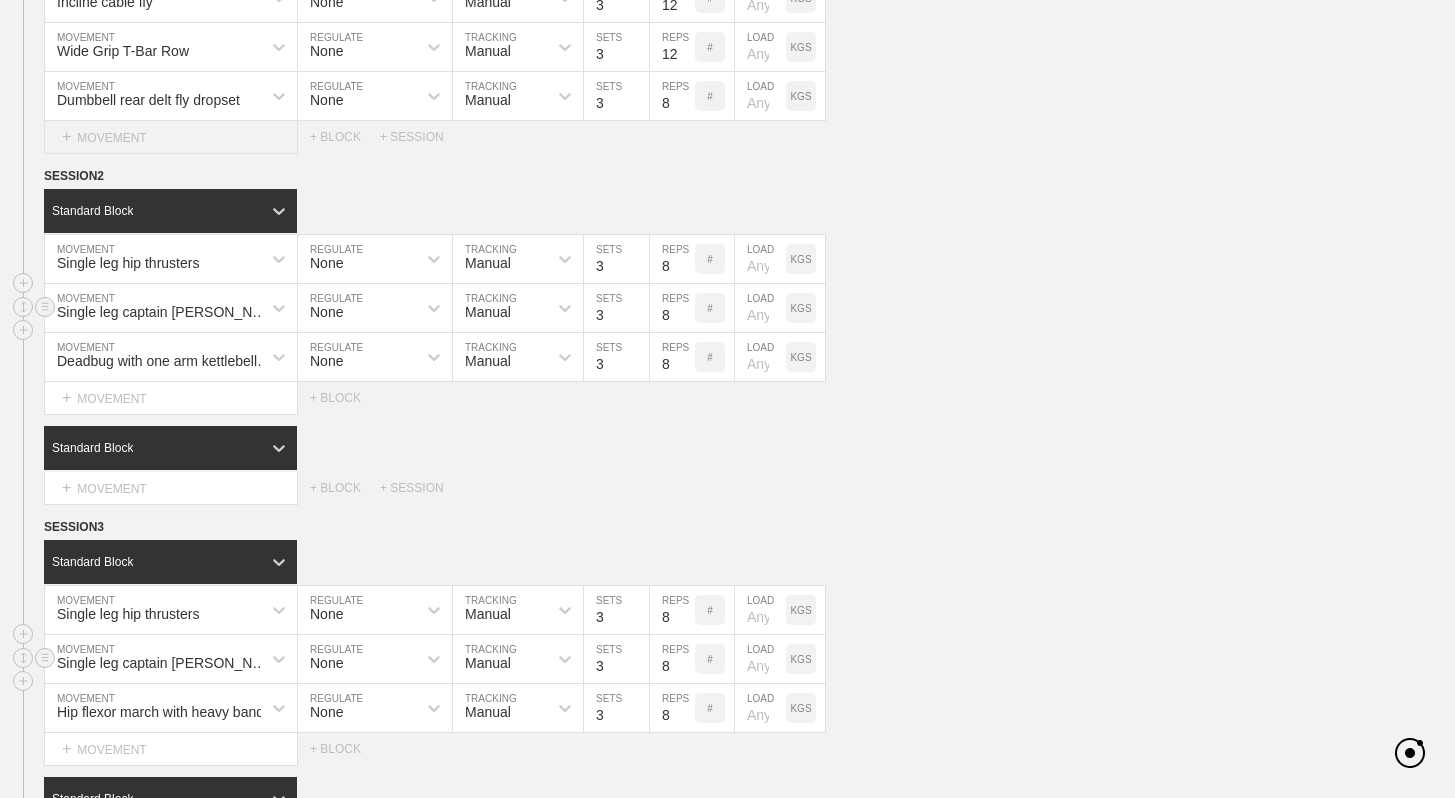 scroll, scrollTop: 856, scrollLeft: 0, axis: vertical 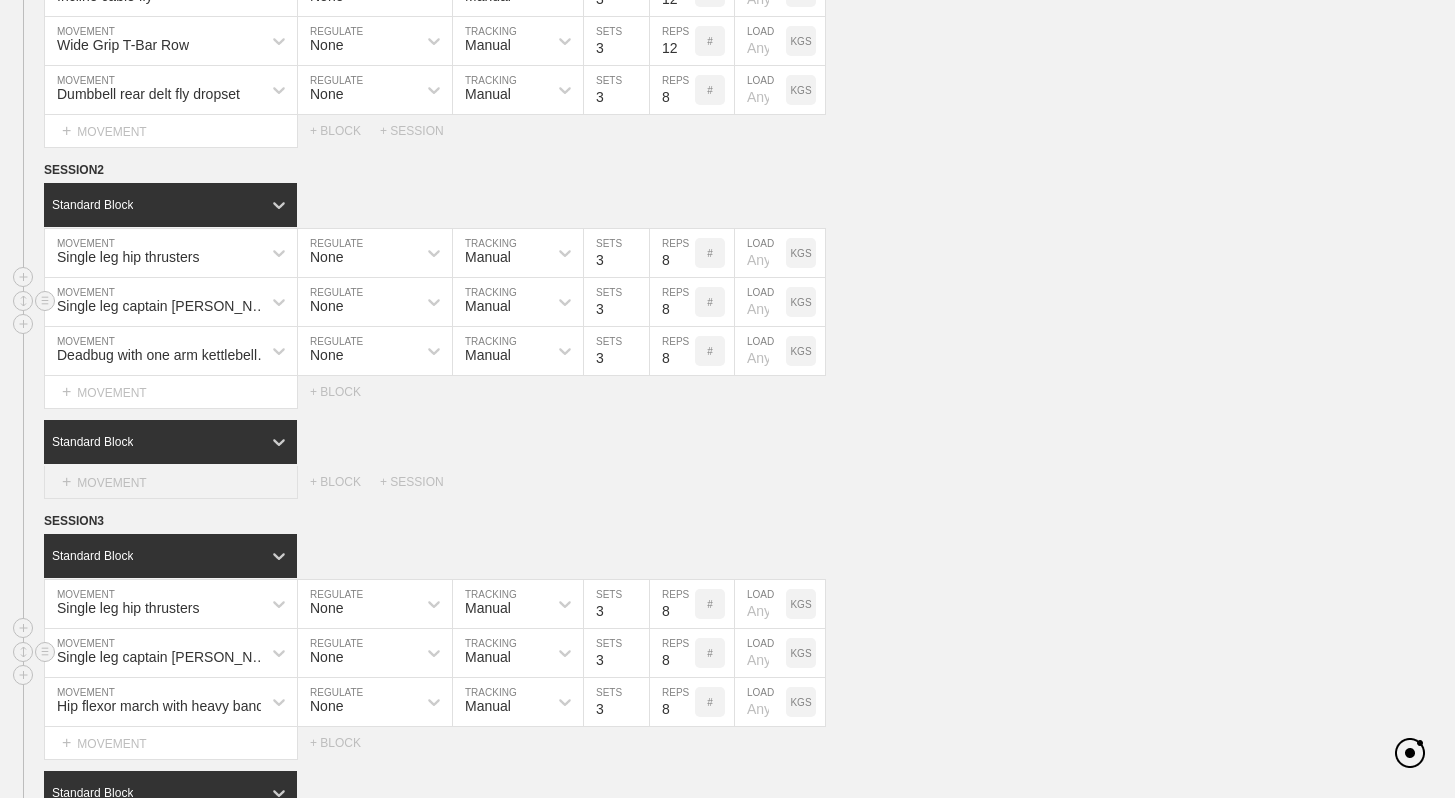 click on "+  MOVEMENT" at bounding box center [171, 482] 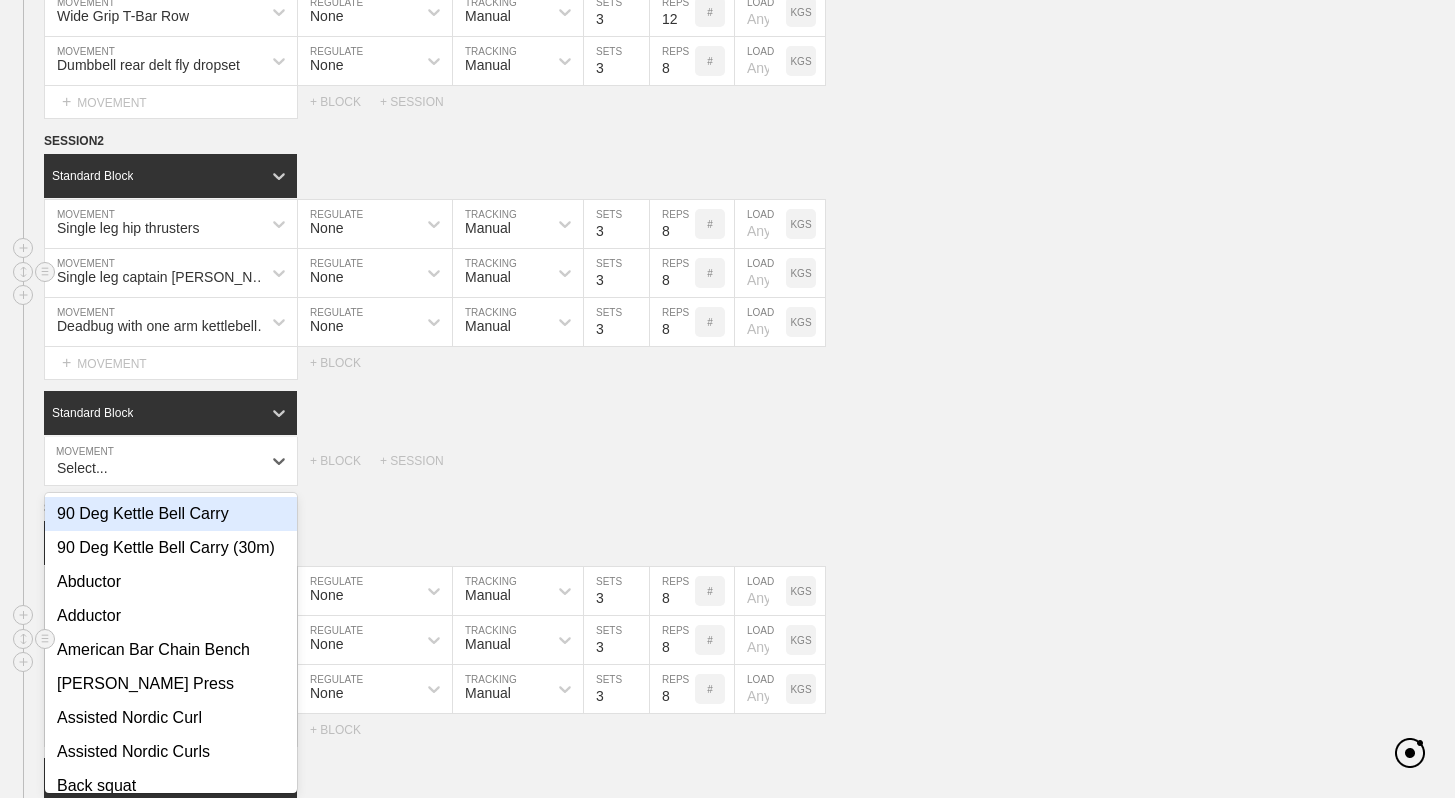 scroll, scrollTop: 887, scrollLeft: 0, axis: vertical 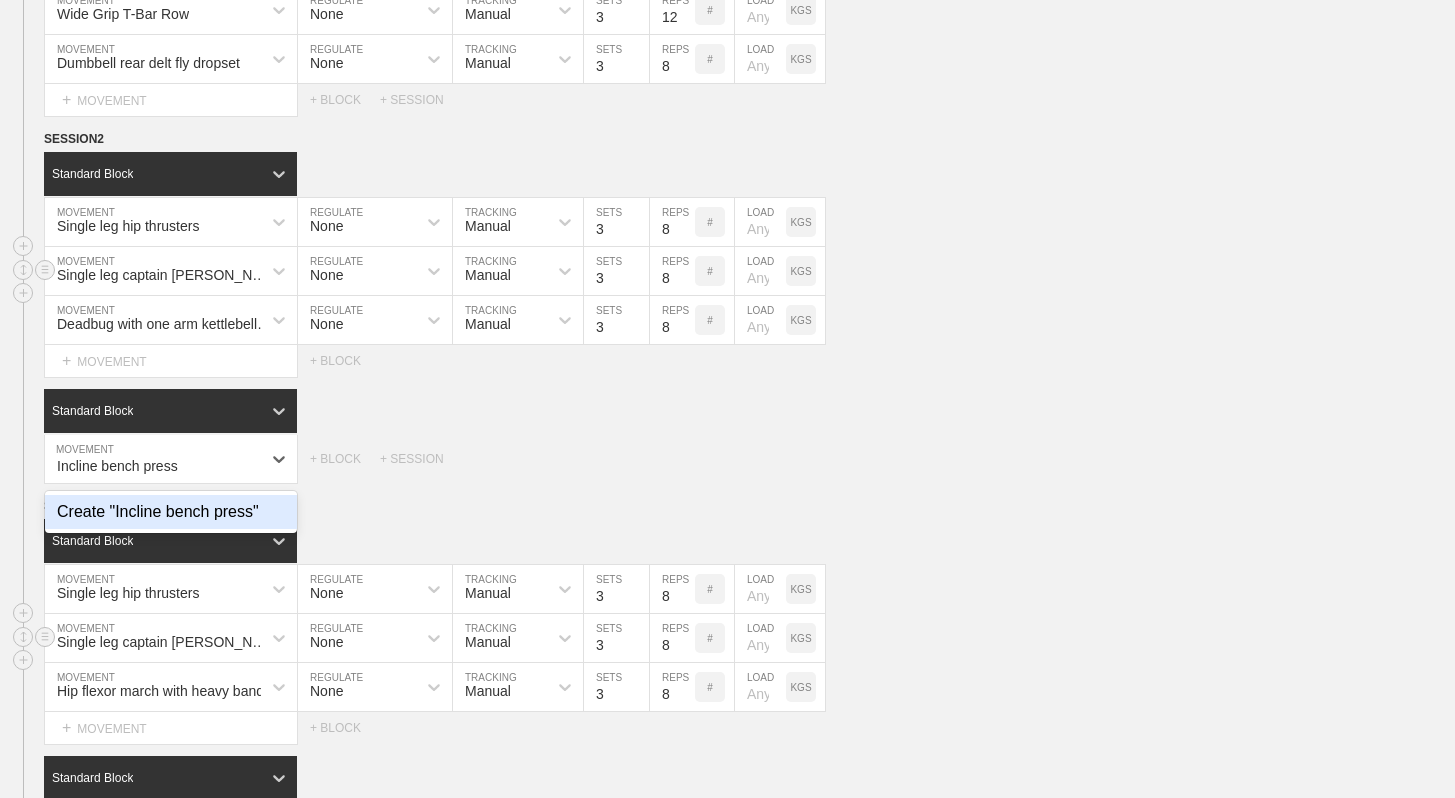 type on "Incline bench press" 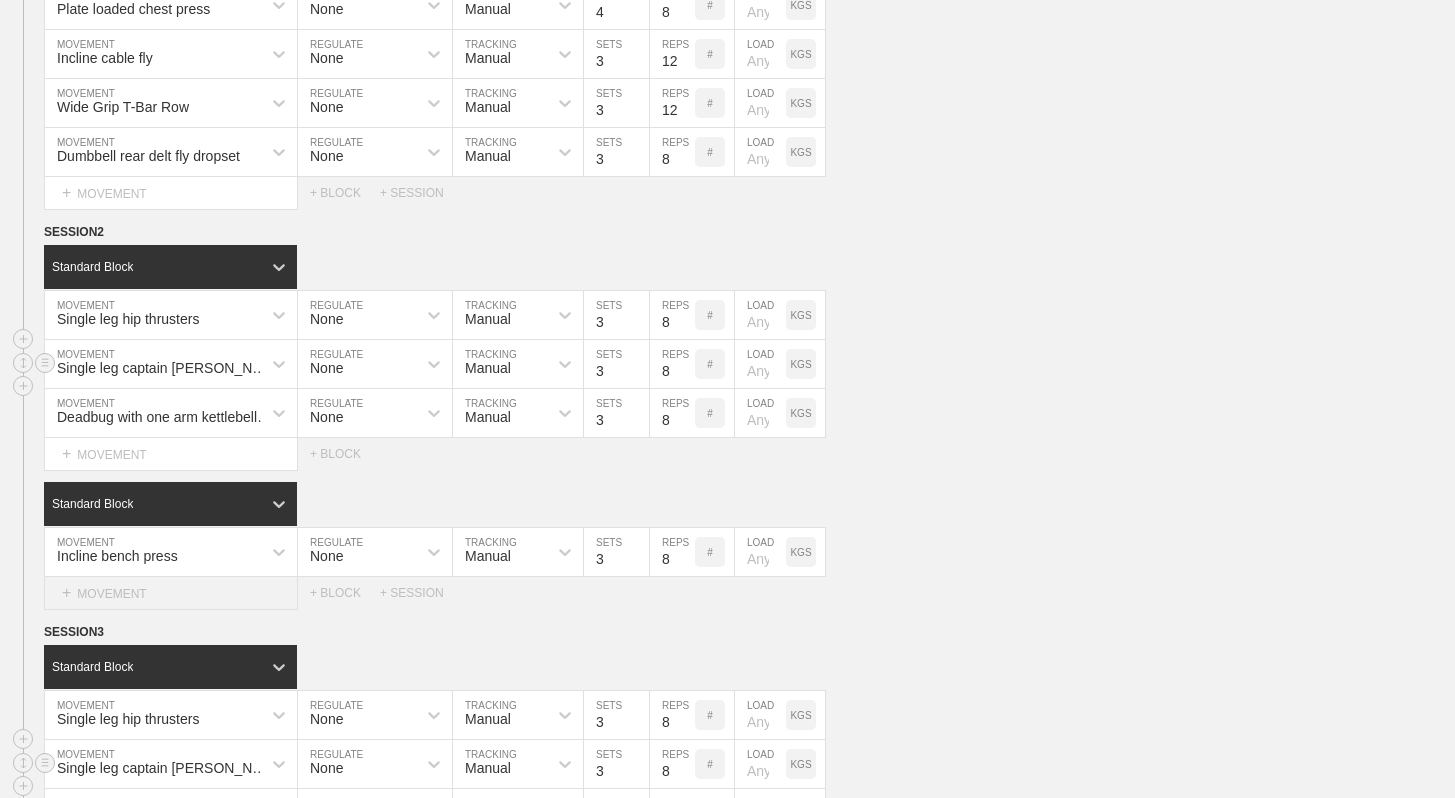 scroll, scrollTop: 799, scrollLeft: 0, axis: vertical 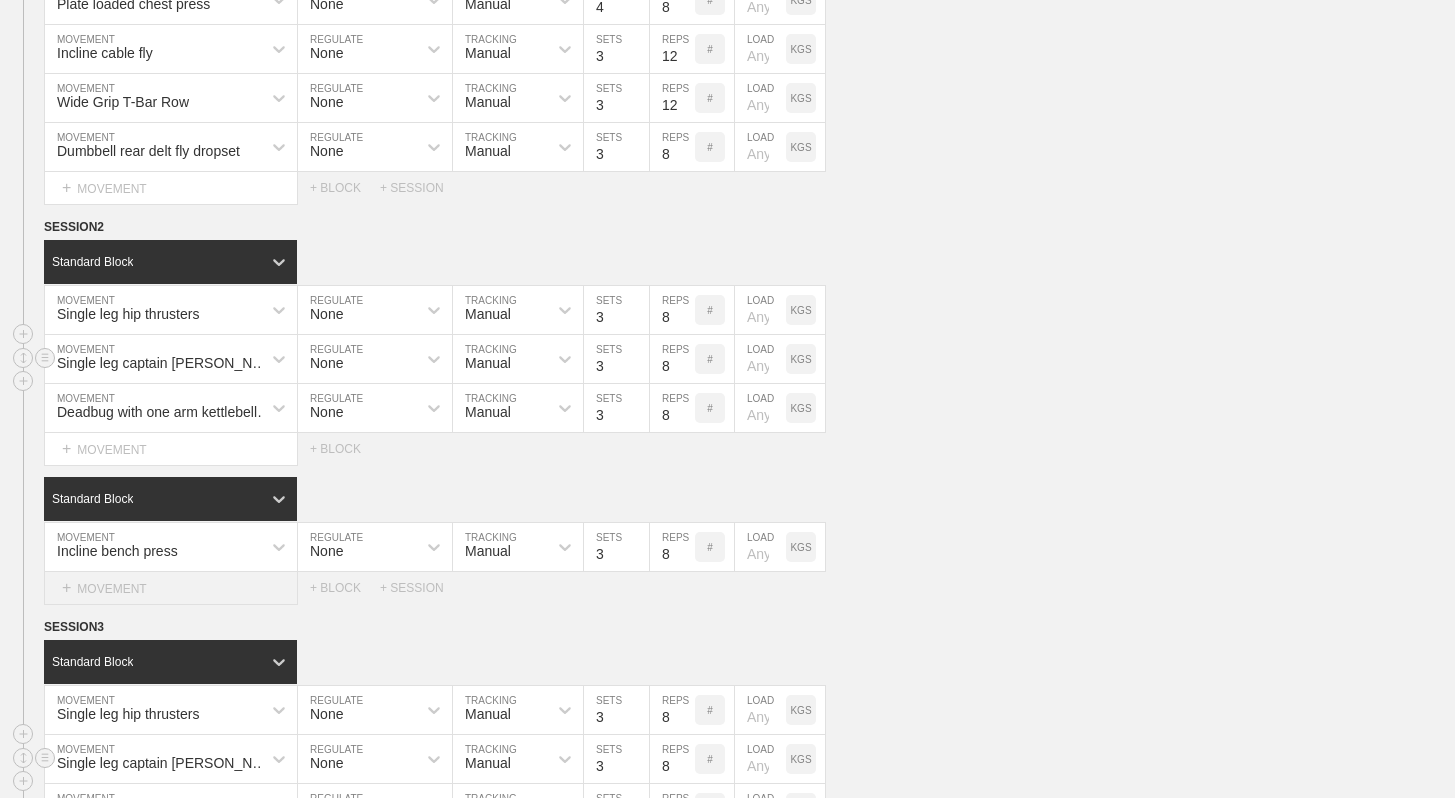 click on "+  MOVEMENT" at bounding box center (171, 588) 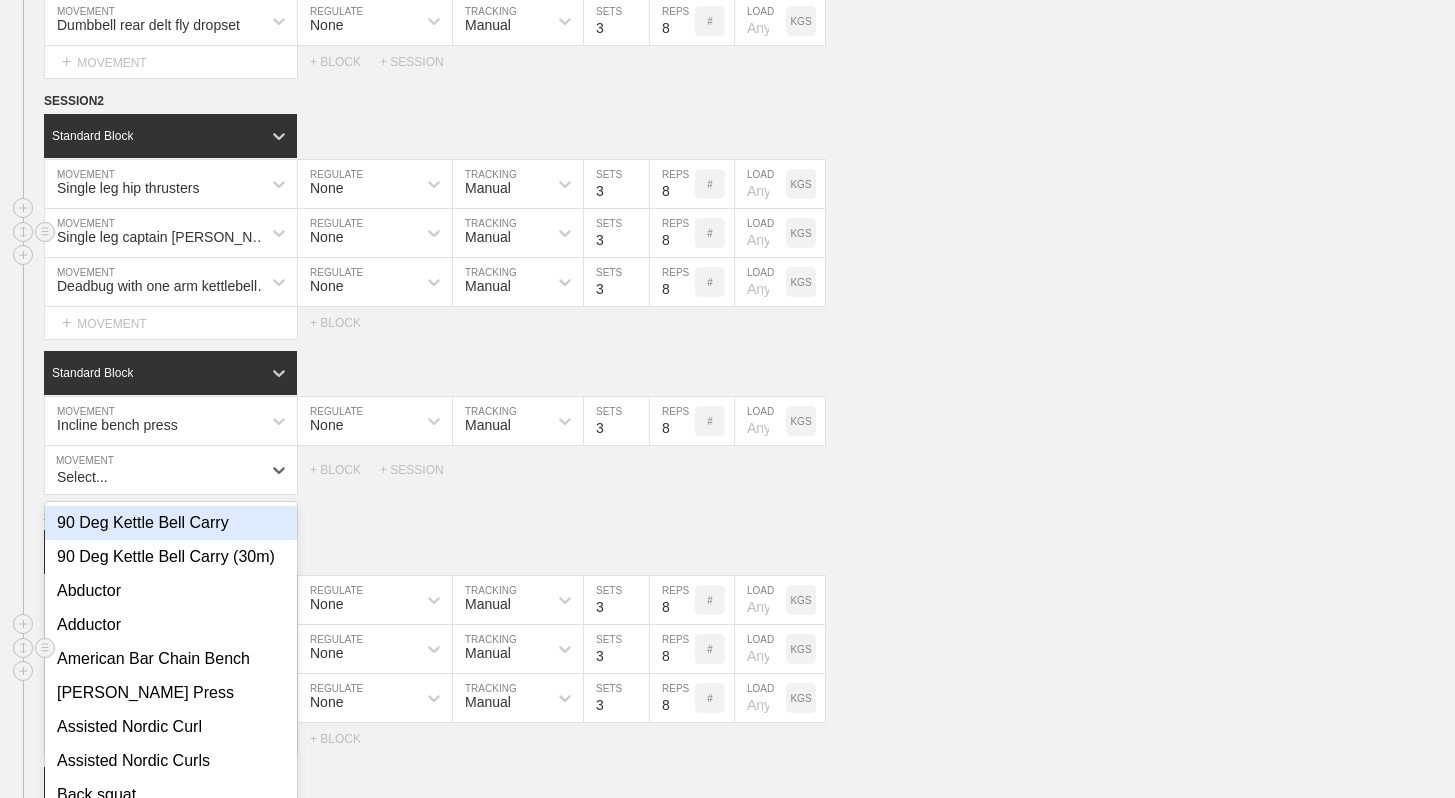 scroll, scrollTop: 936, scrollLeft: 0, axis: vertical 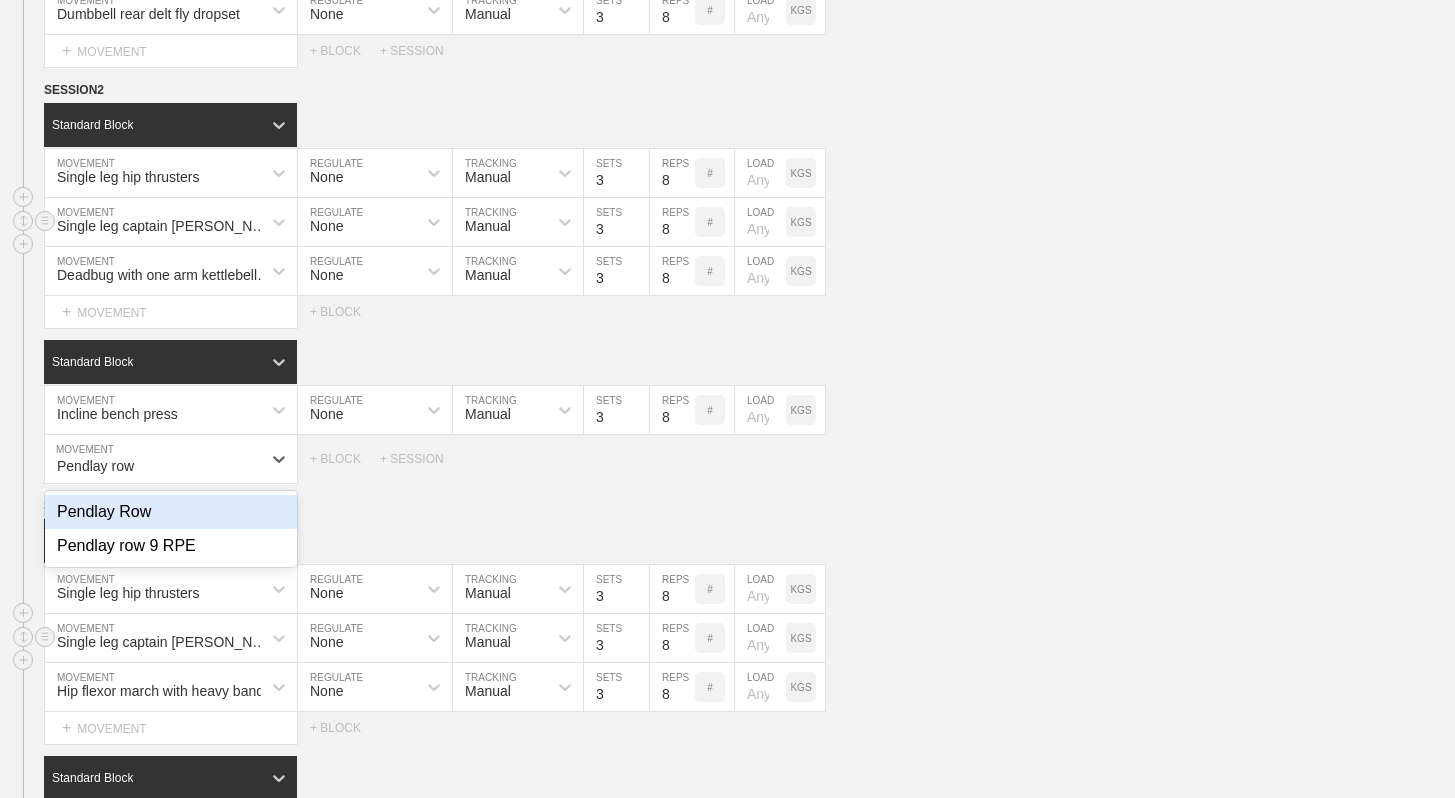 click on "Pendlay Row" at bounding box center (171, 512) 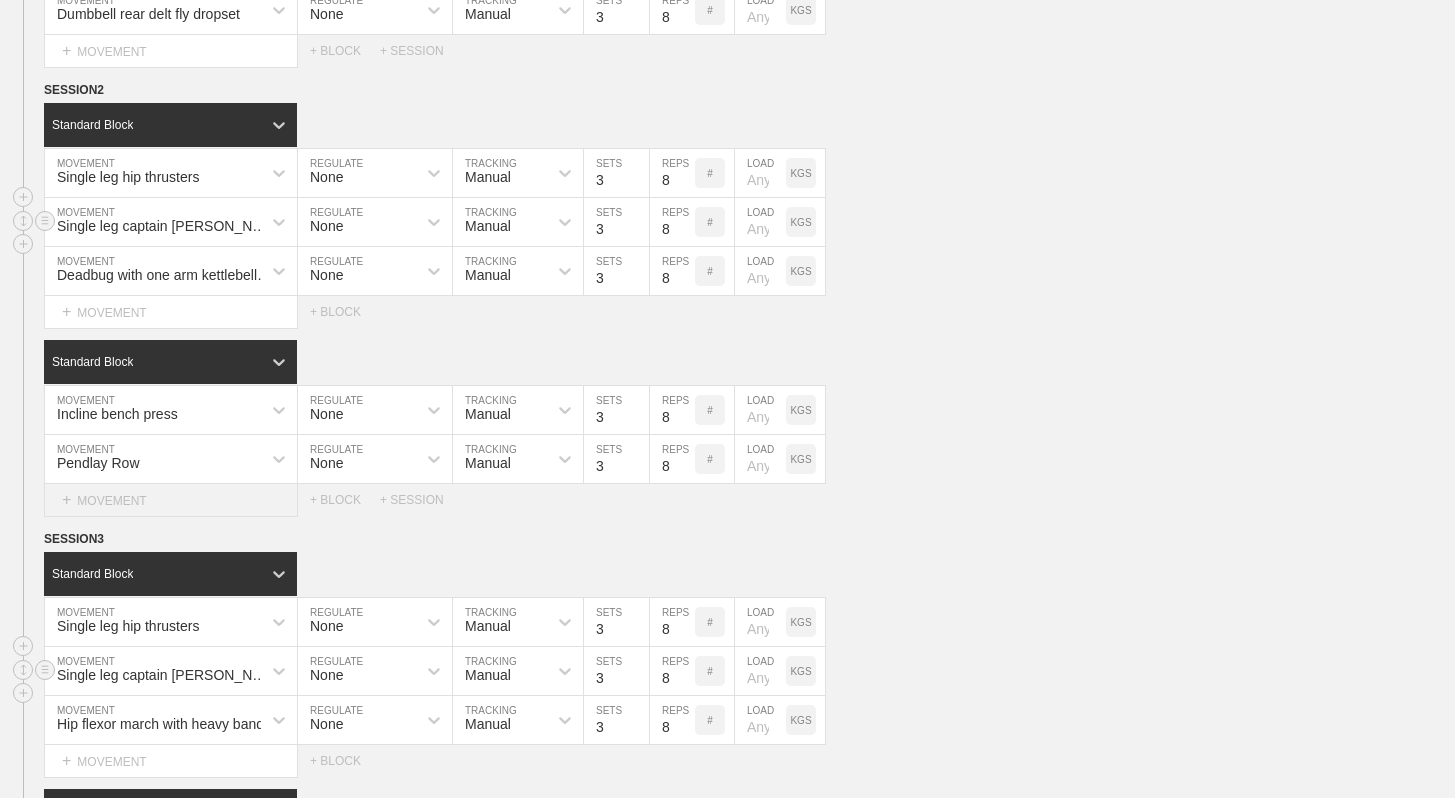 click on "+  MOVEMENT" at bounding box center [171, 500] 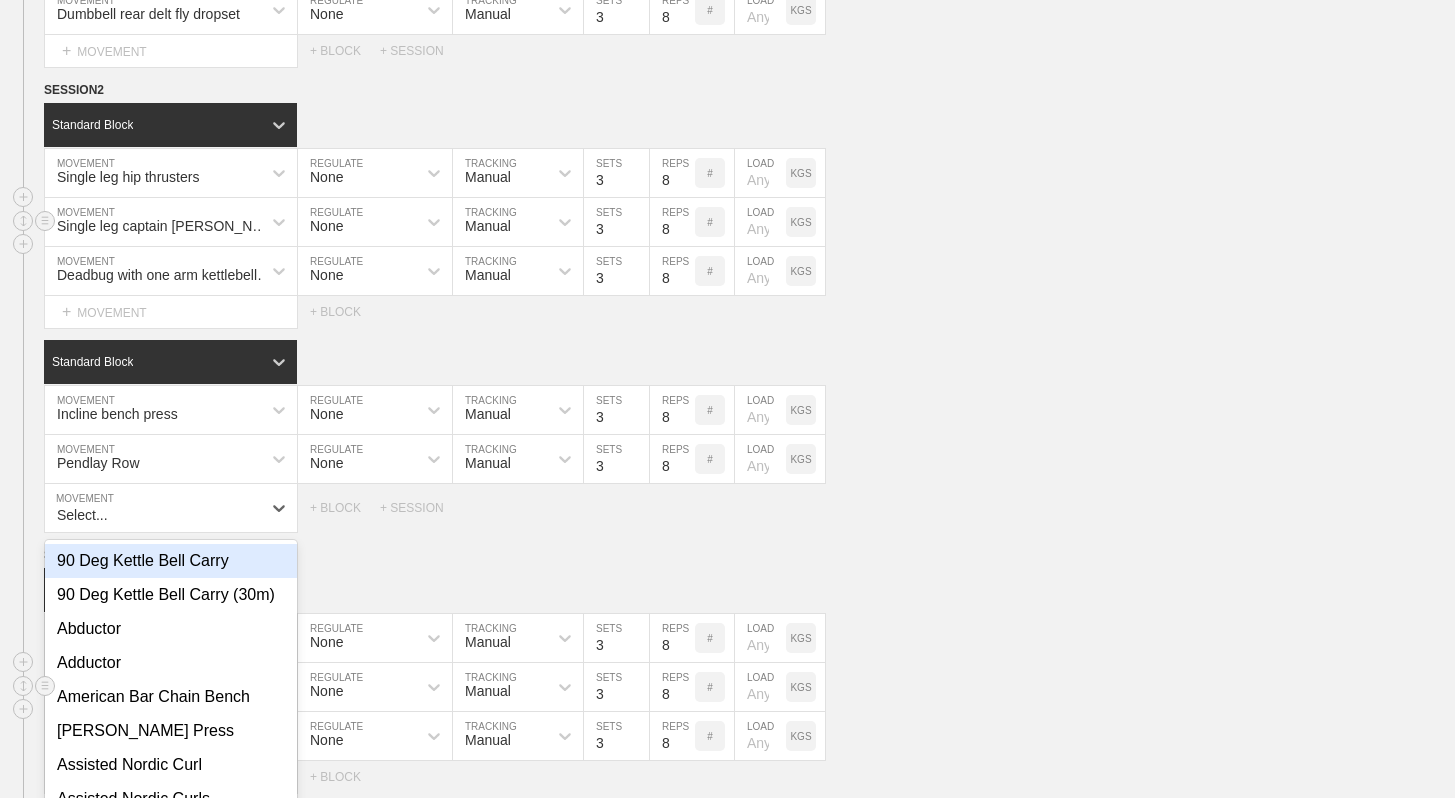 scroll, scrollTop: 985, scrollLeft: 0, axis: vertical 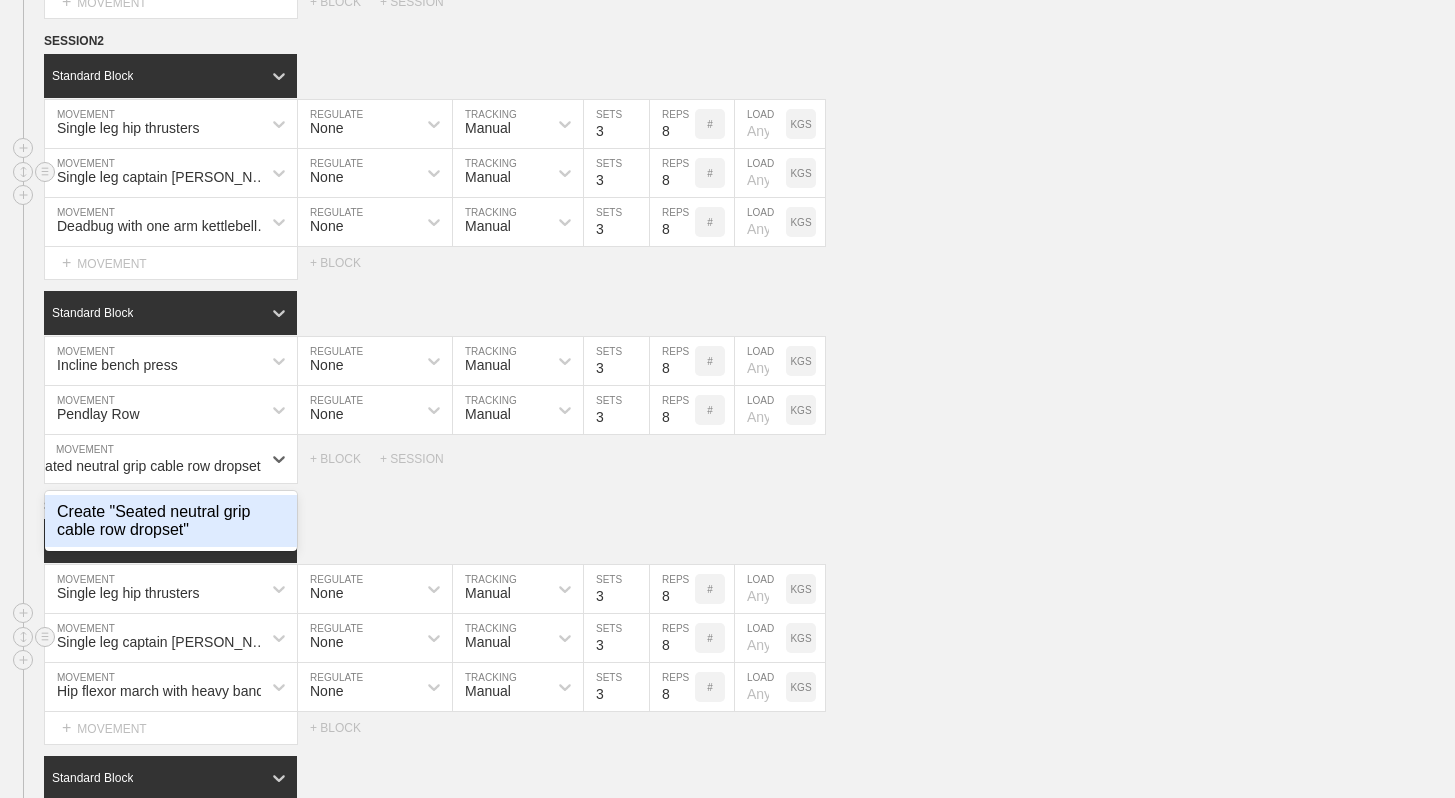 type on "Seated neutral grip cable row dropset" 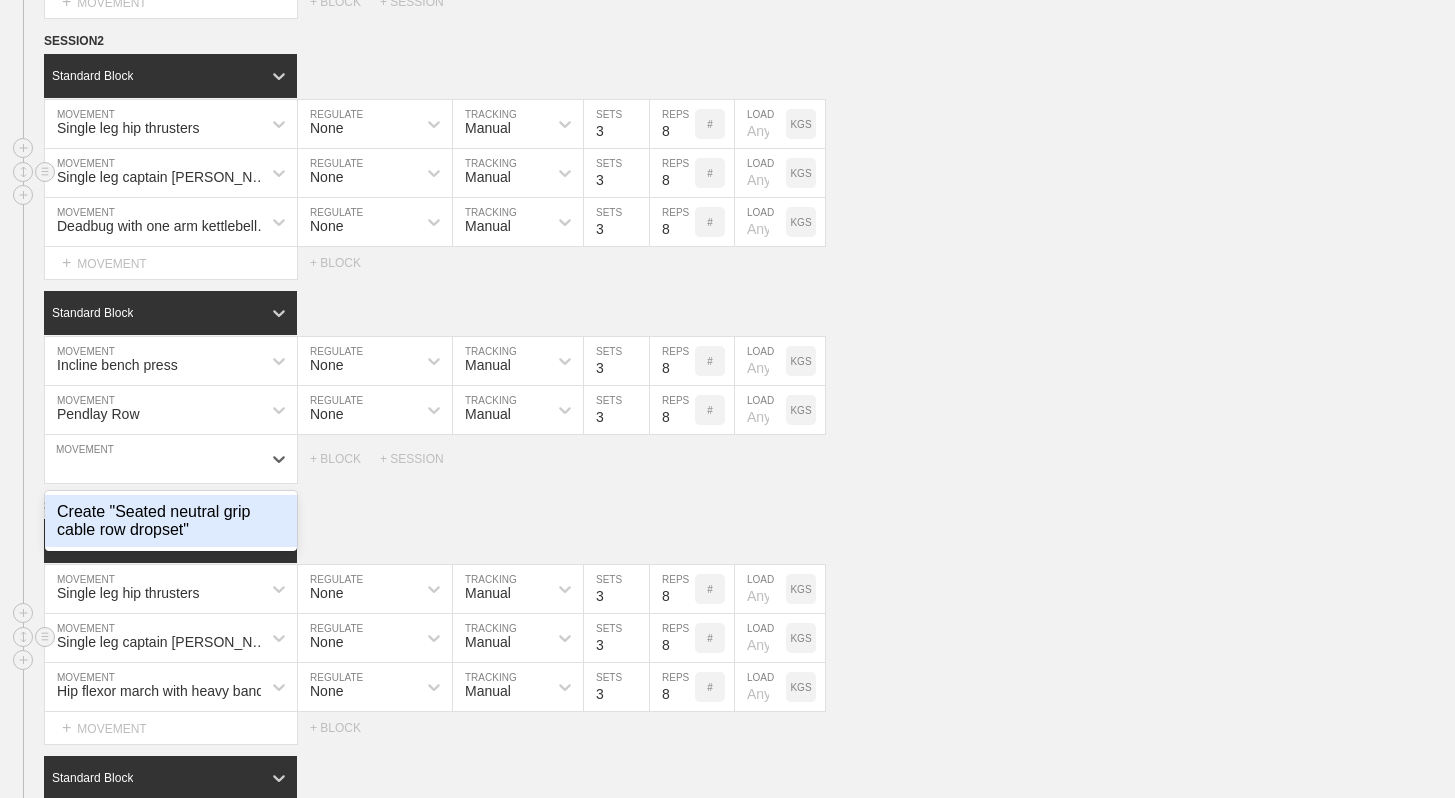 scroll, scrollTop: 0, scrollLeft: 0, axis: both 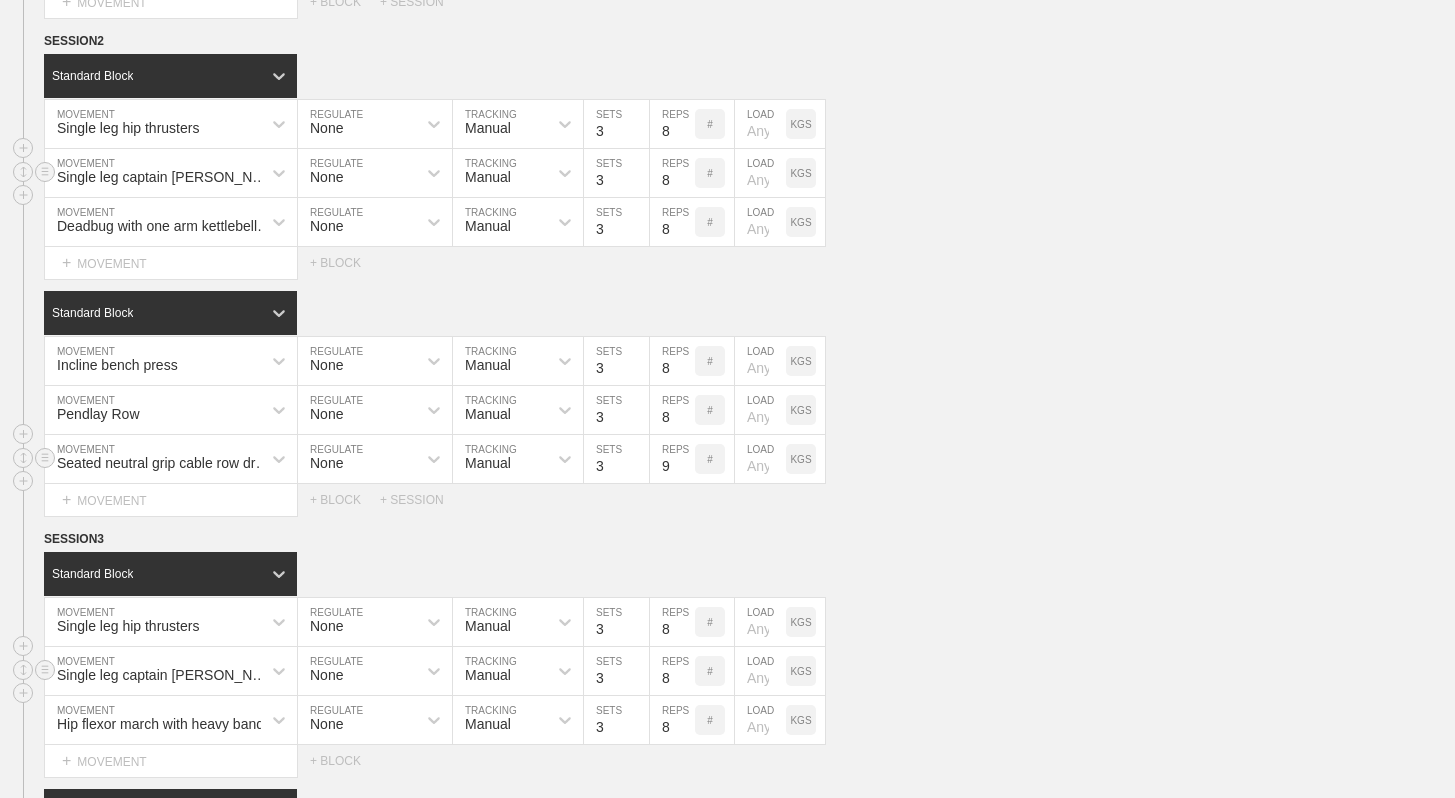 click on "9" at bounding box center [672, 459] 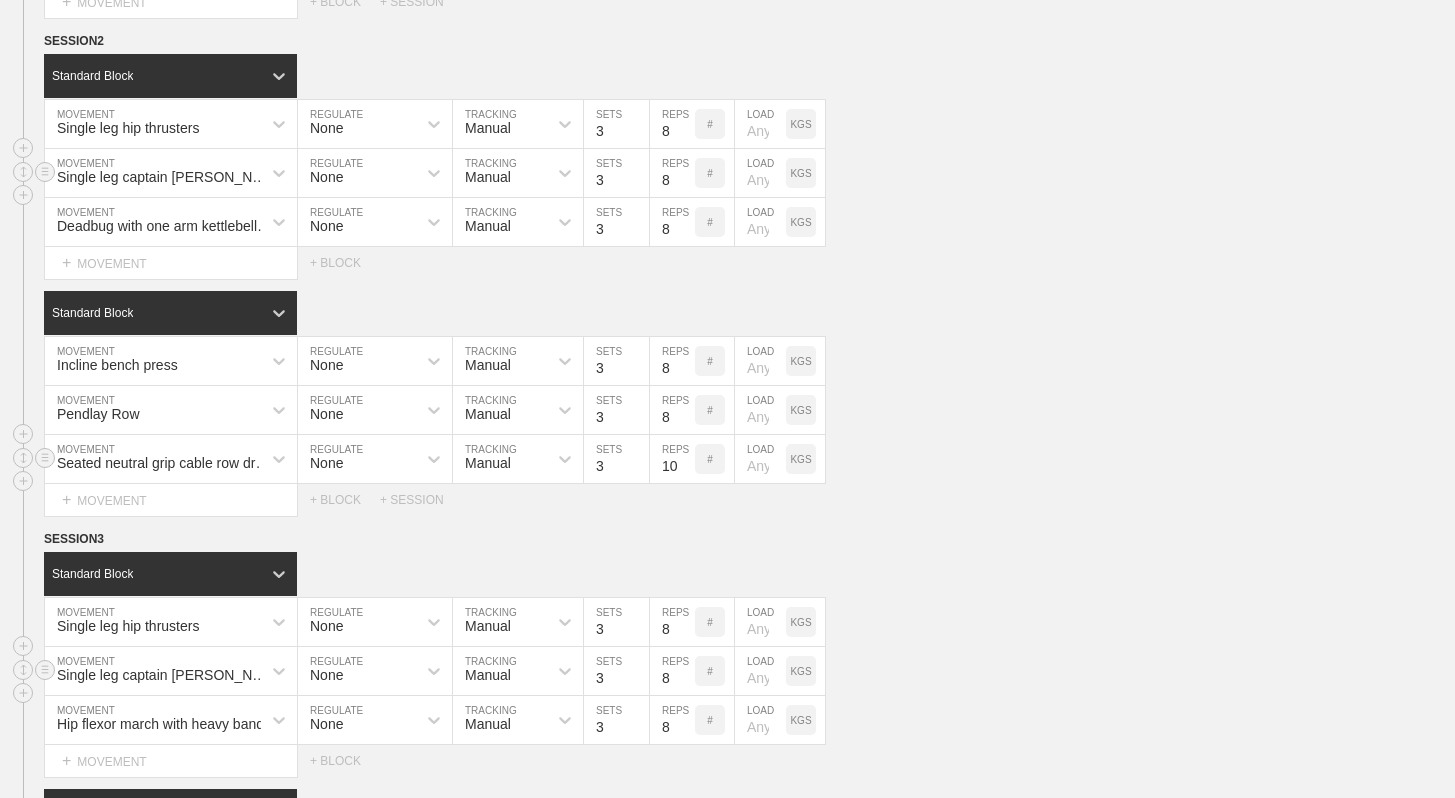 click on "10" at bounding box center [672, 459] 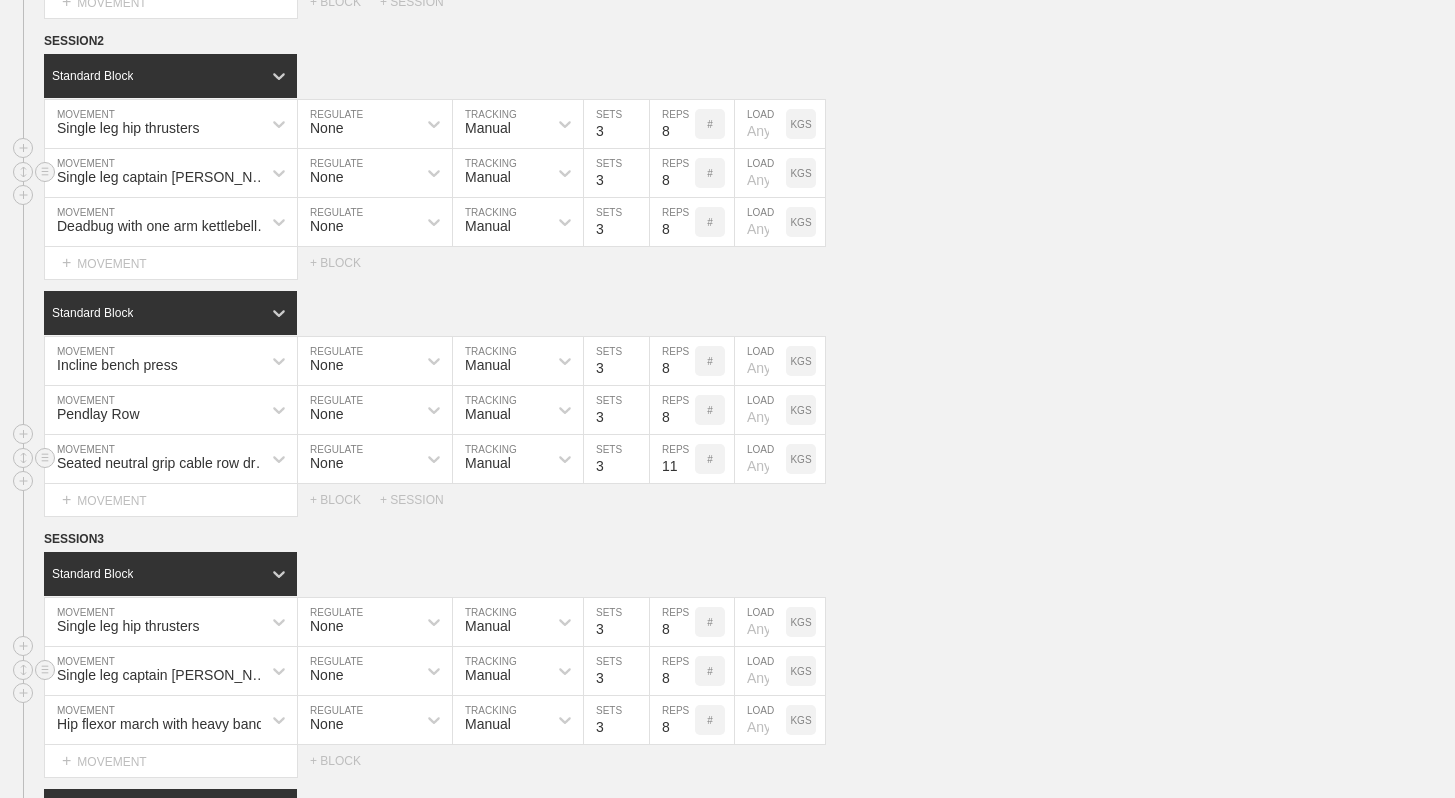 click on "11" at bounding box center (672, 459) 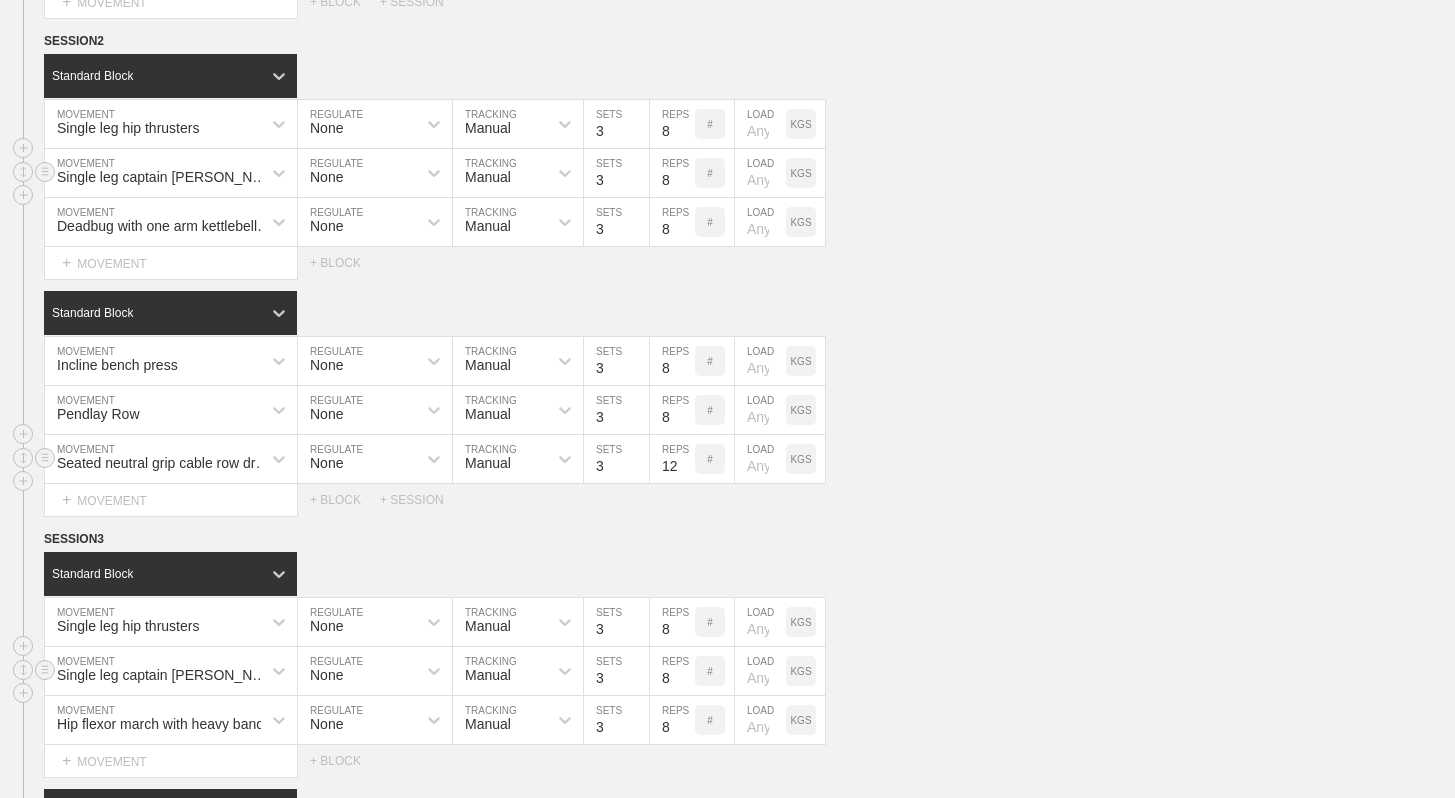 click on "12" at bounding box center [672, 459] 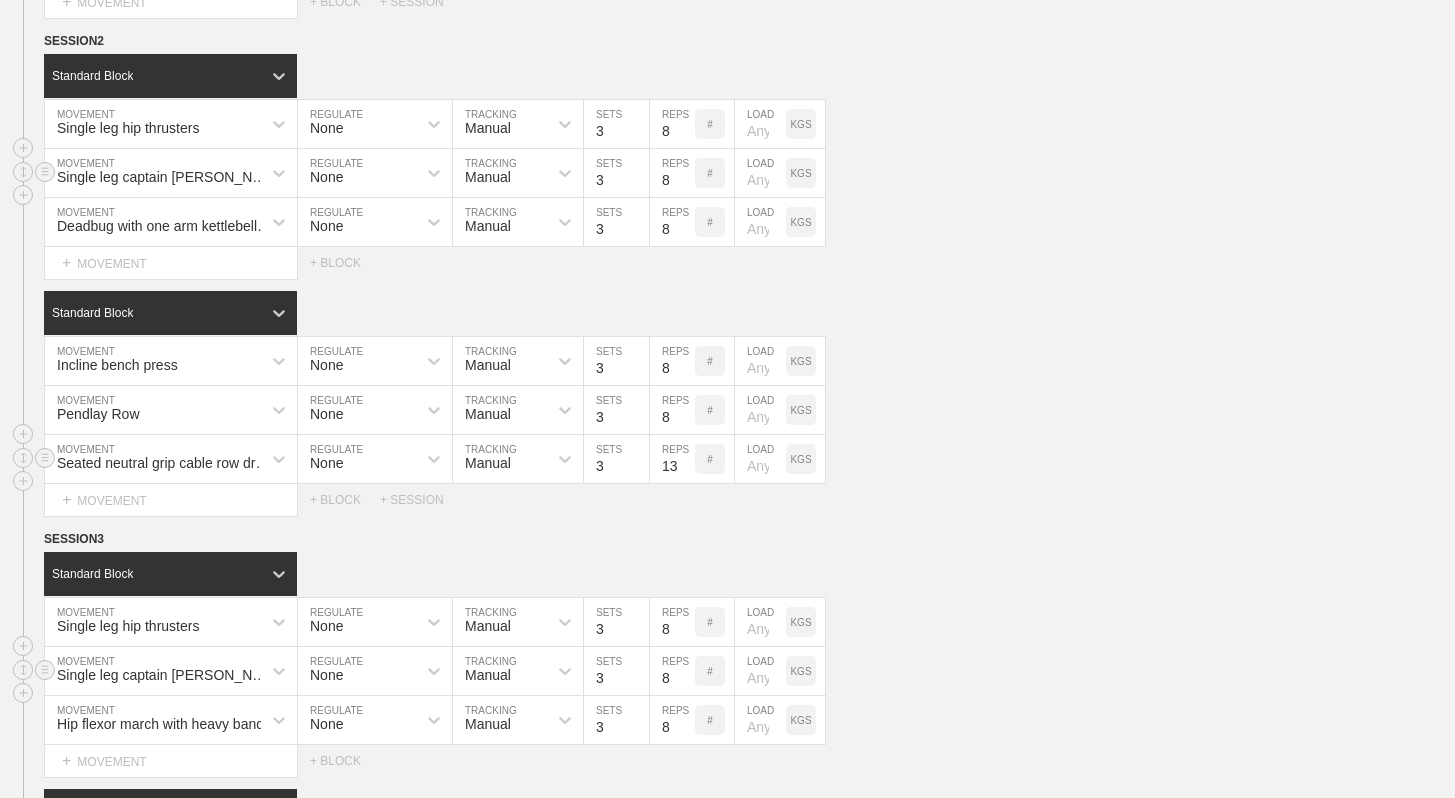 click on "13" at bounding box center [672, 459] 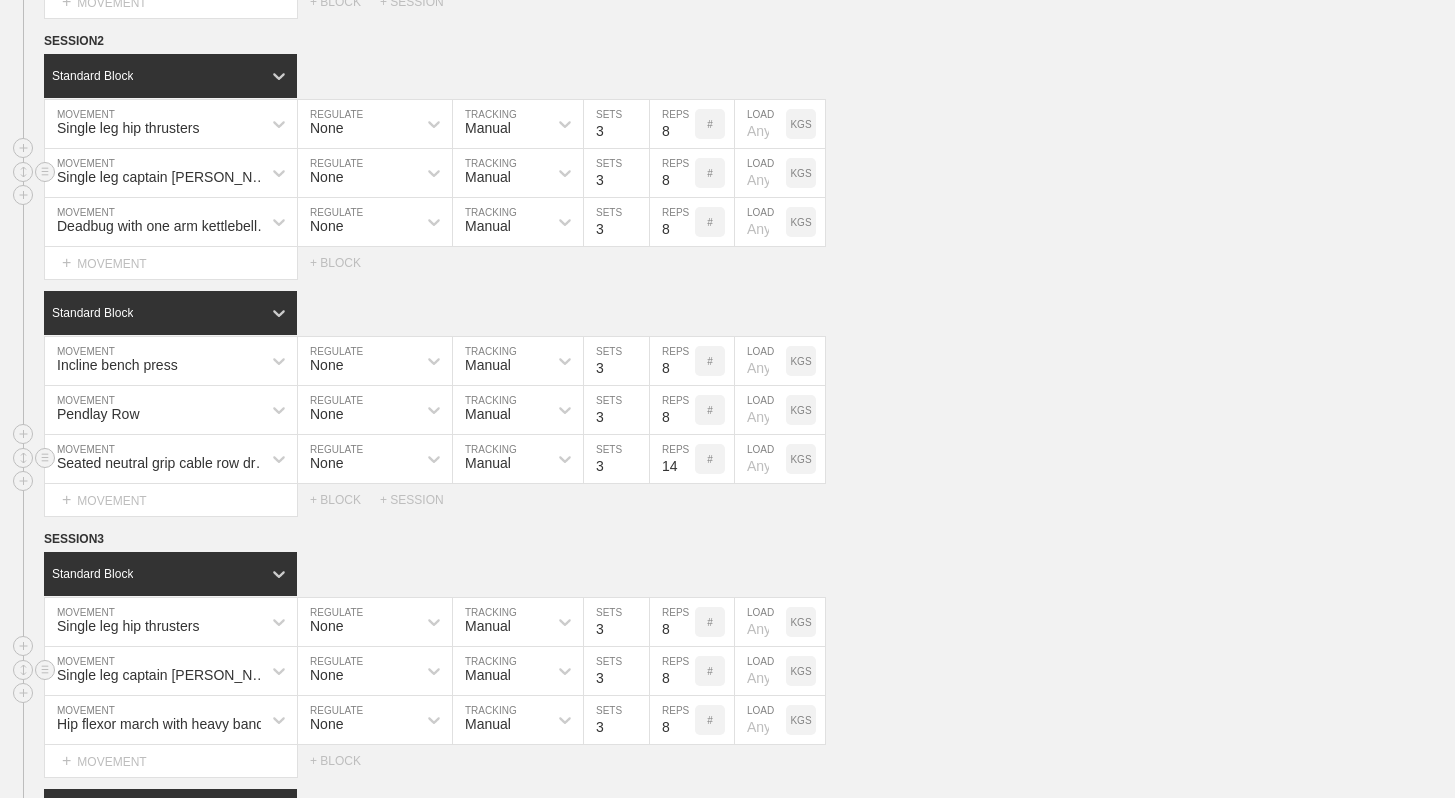 click on "14" at bounding box center (672, 459) 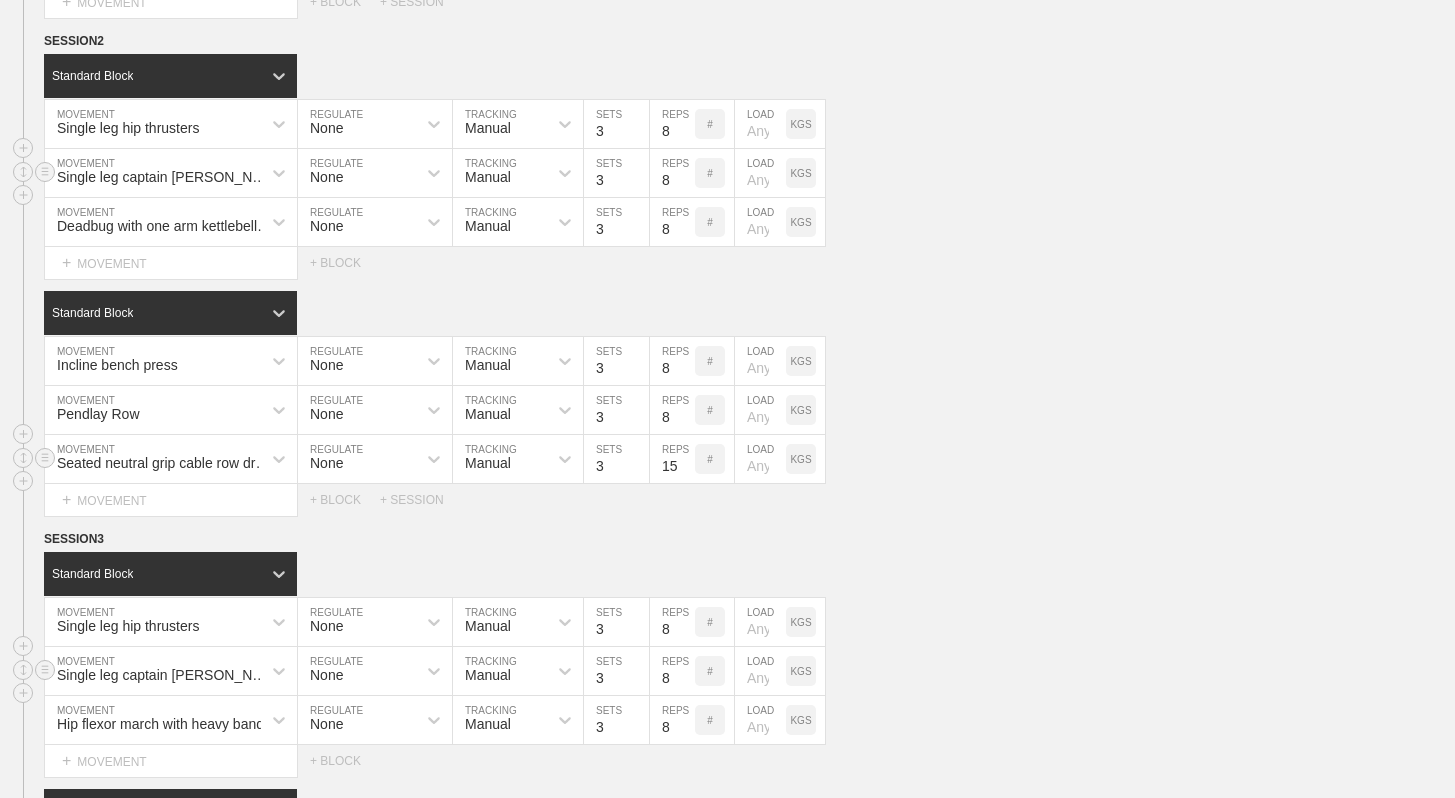 click on "15" at bounding box center (672, 459) 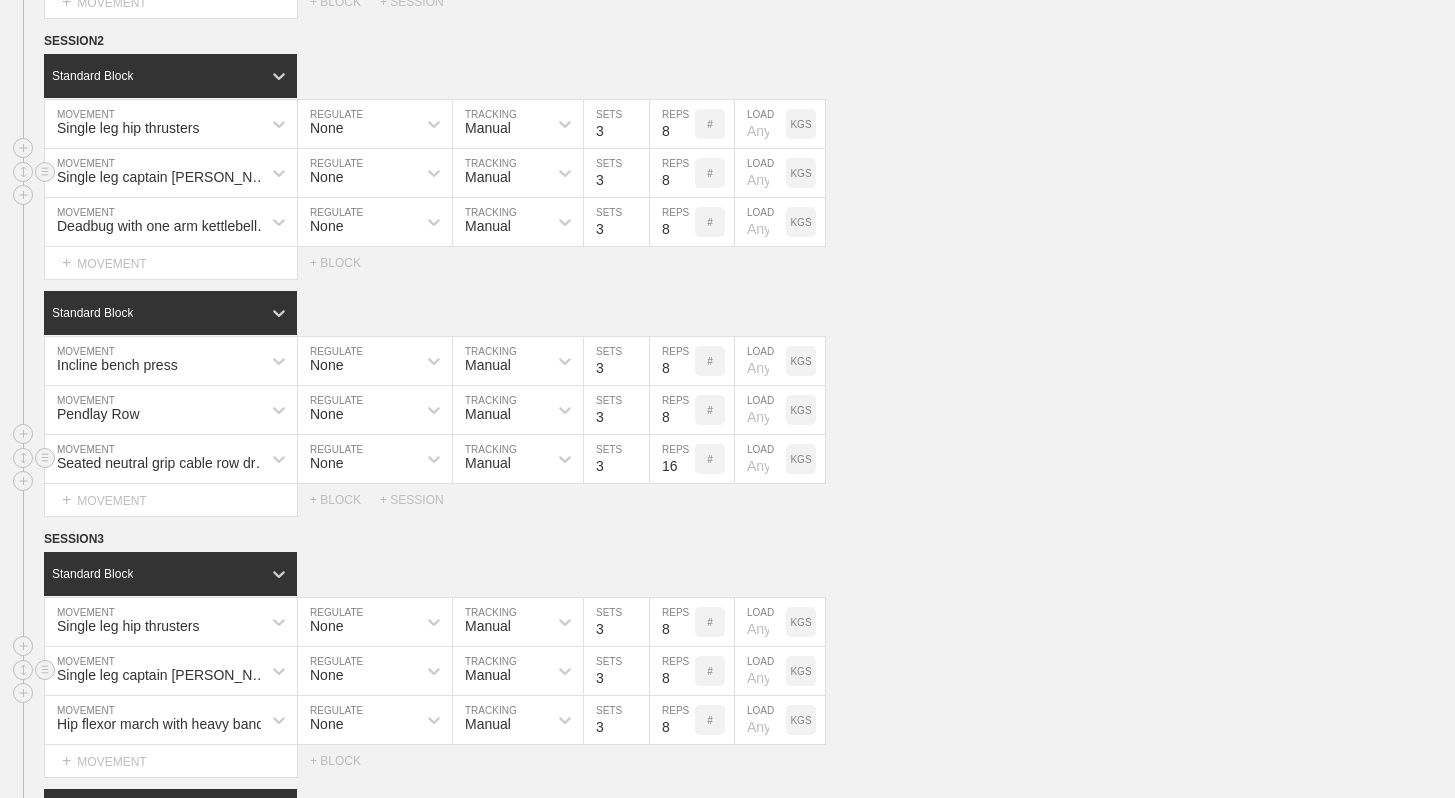 type on "16" 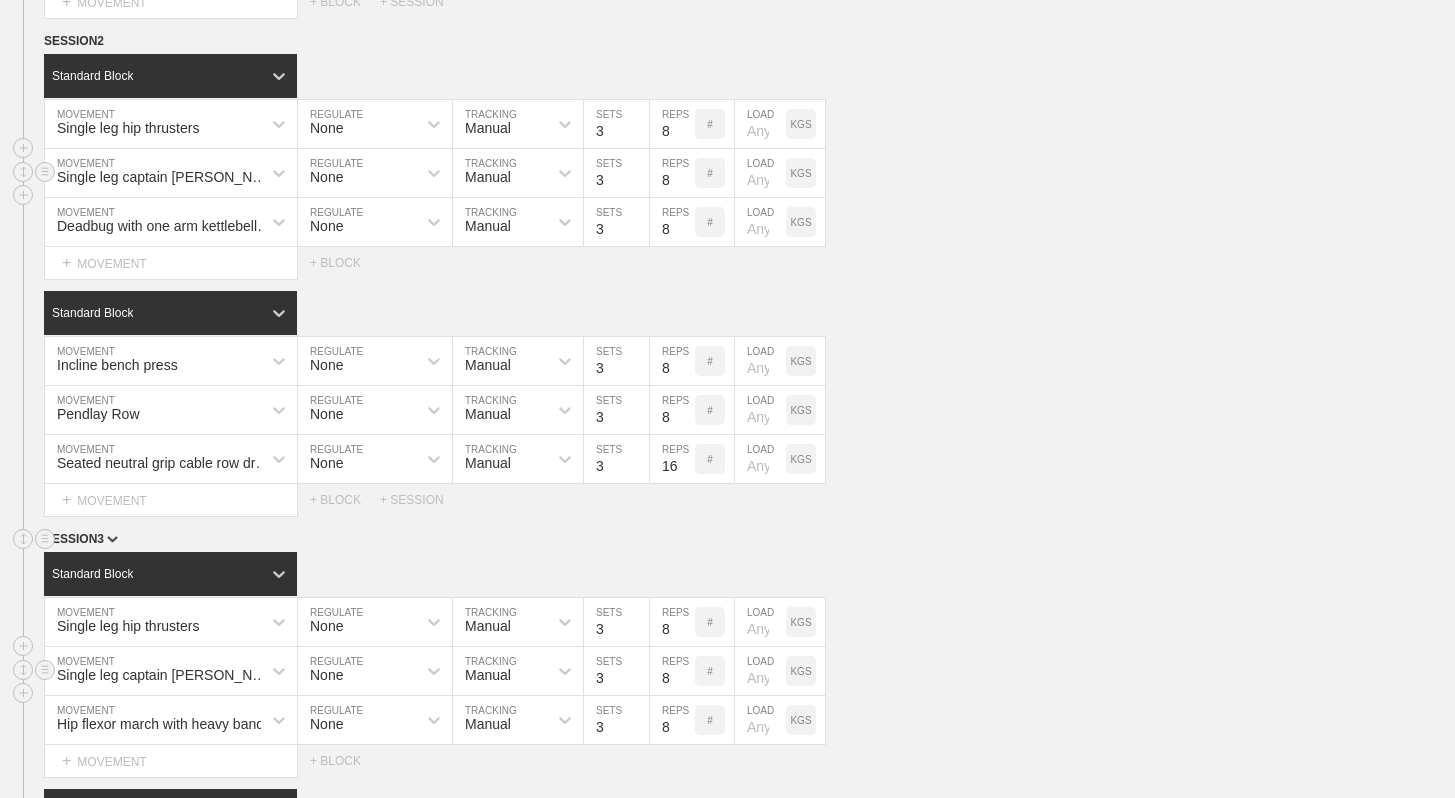 click on "SESSION  3" at bounding box center [749, 540] 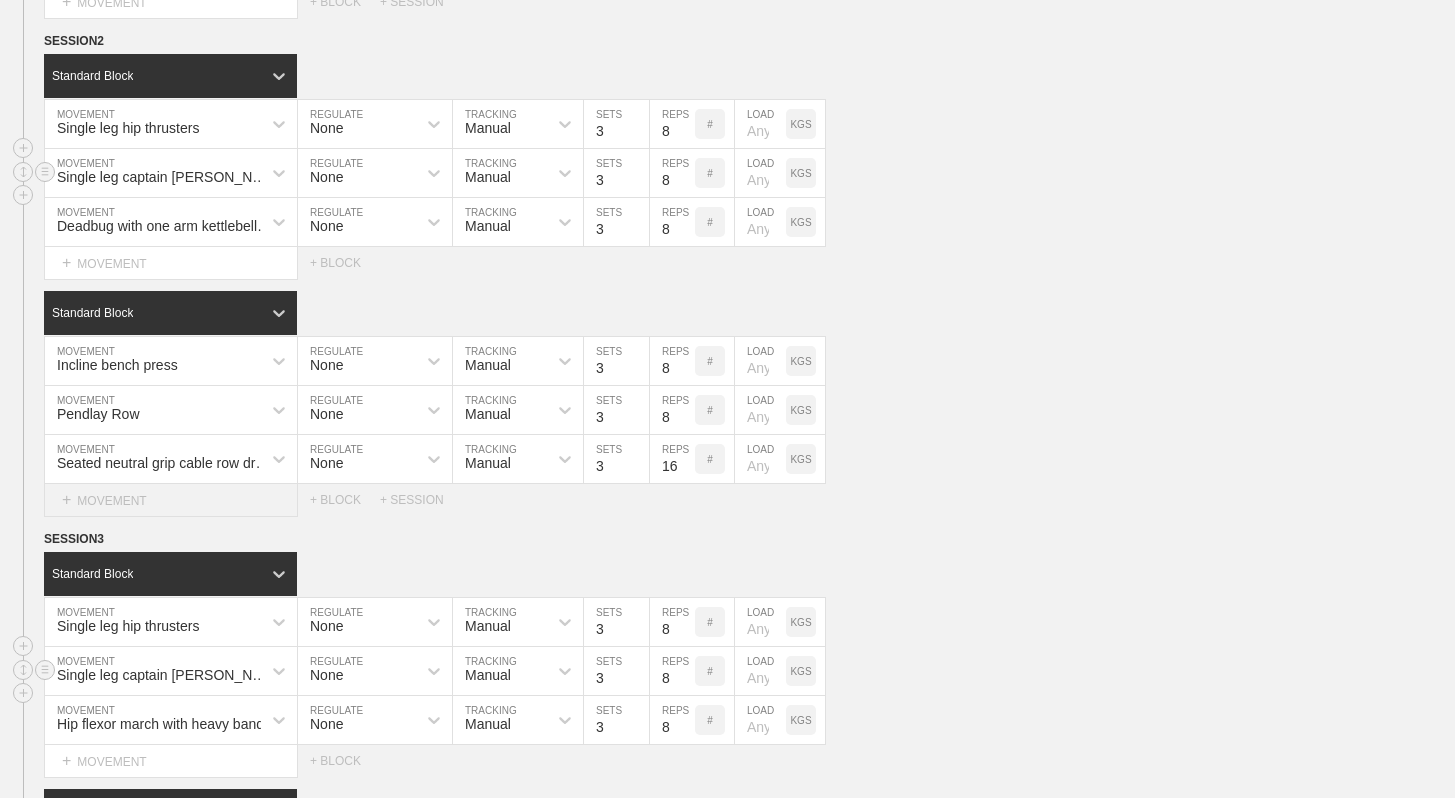 click on "+  MOVEMENT" at bounding box center [171, 500] 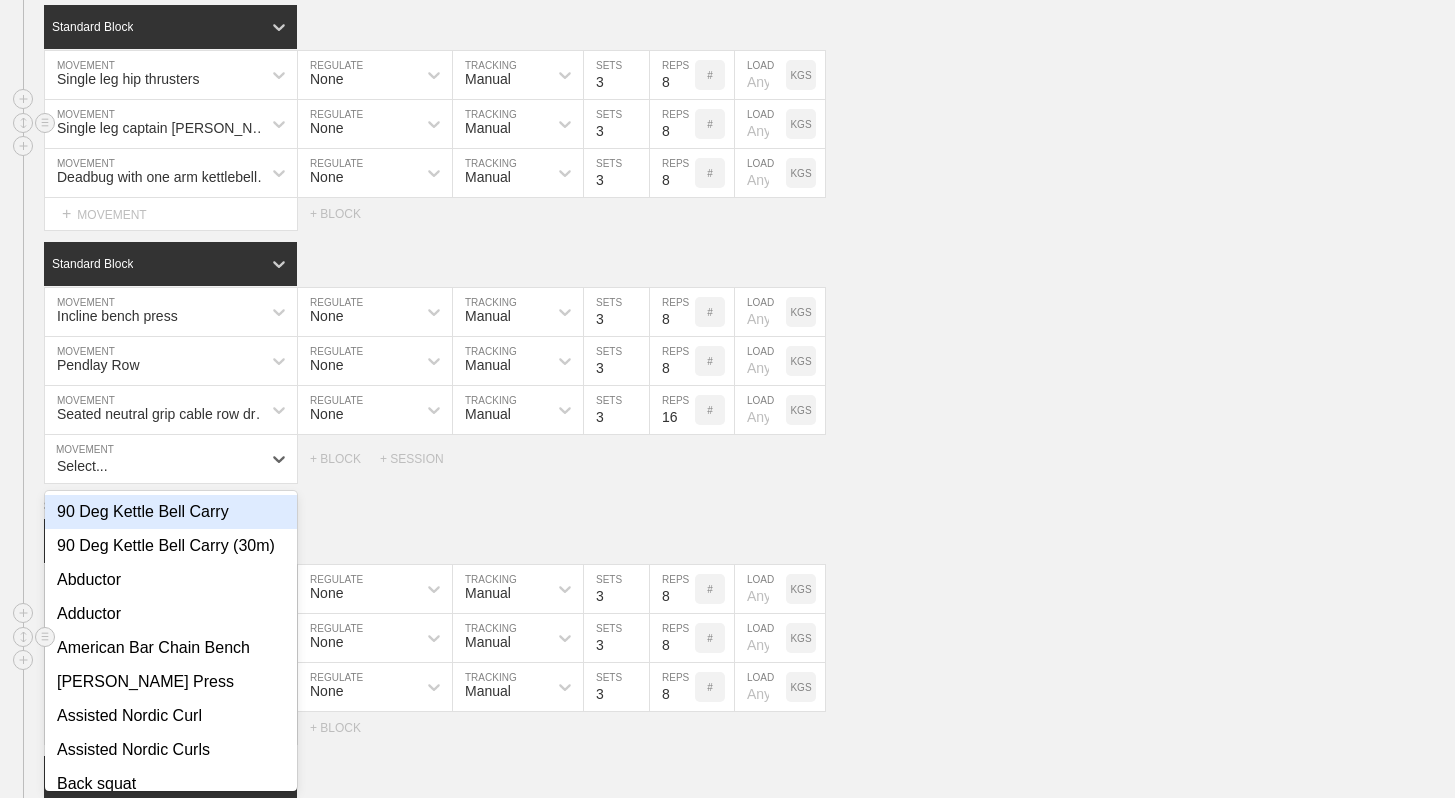 scroll, scrollTop: 1034, scrollLeft: 0, axis: vertical 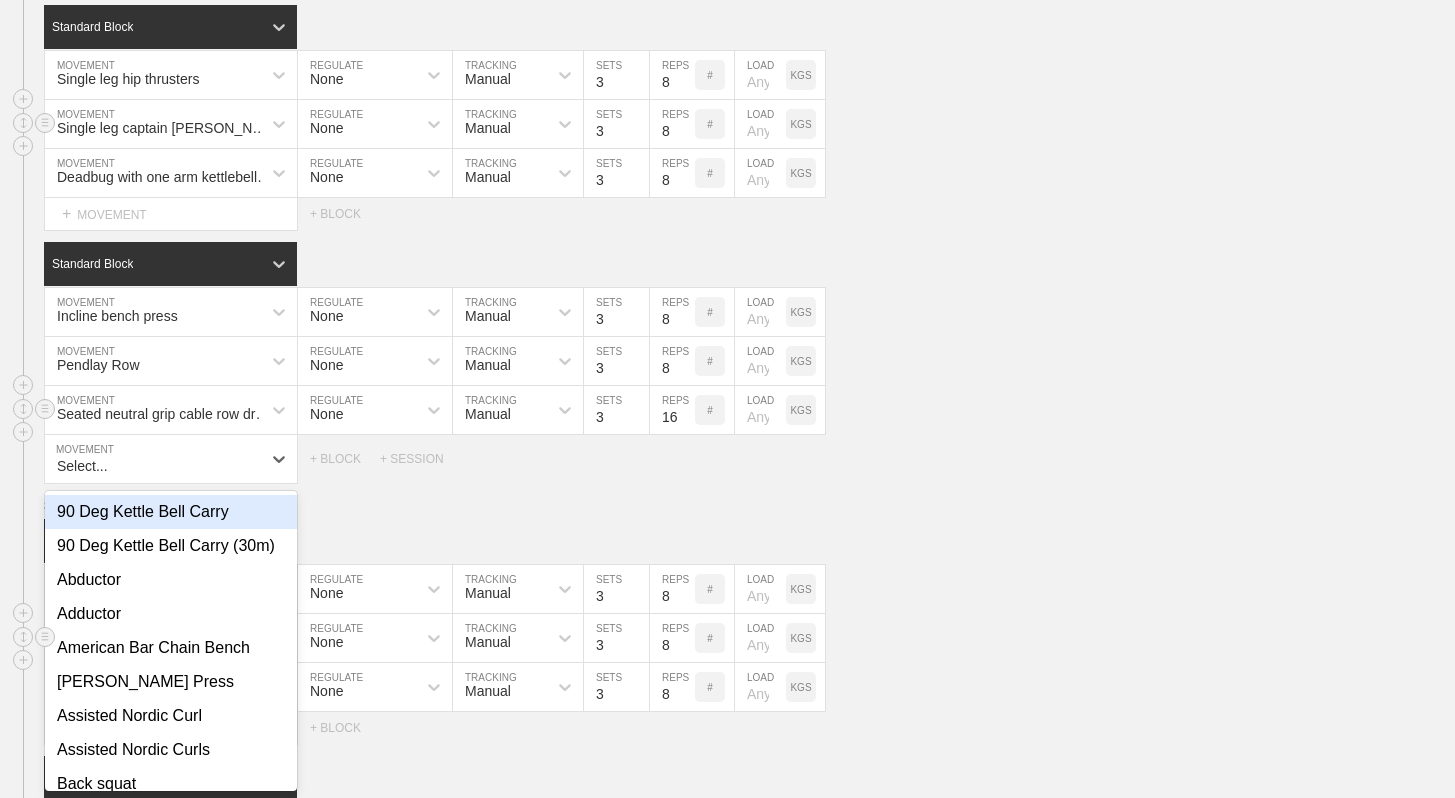 click on "Seated neutral grip cable row dropset" at bounding box center (165, 414) 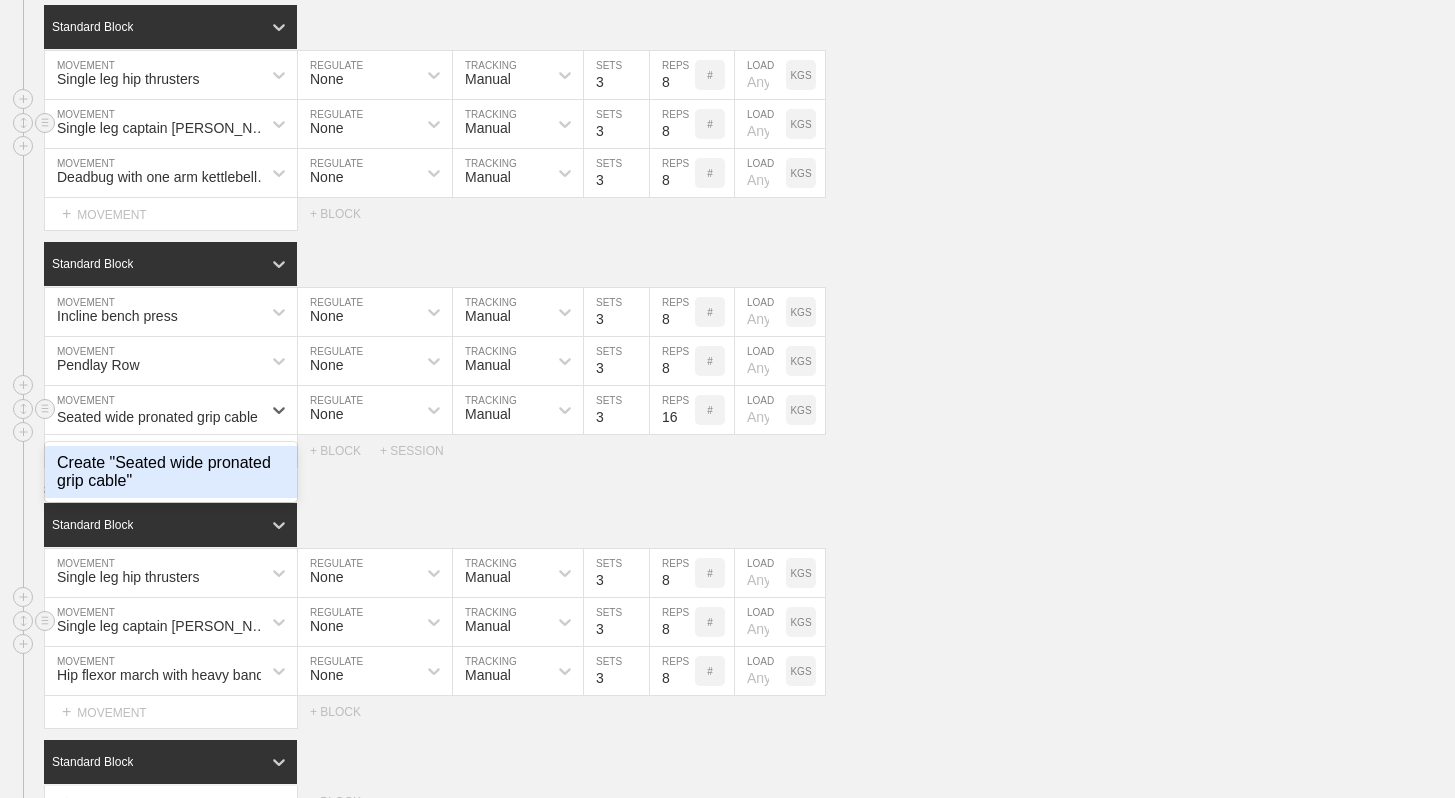 scroll, scrollTop: 0, scrollLeft: 1, axis: horizontal 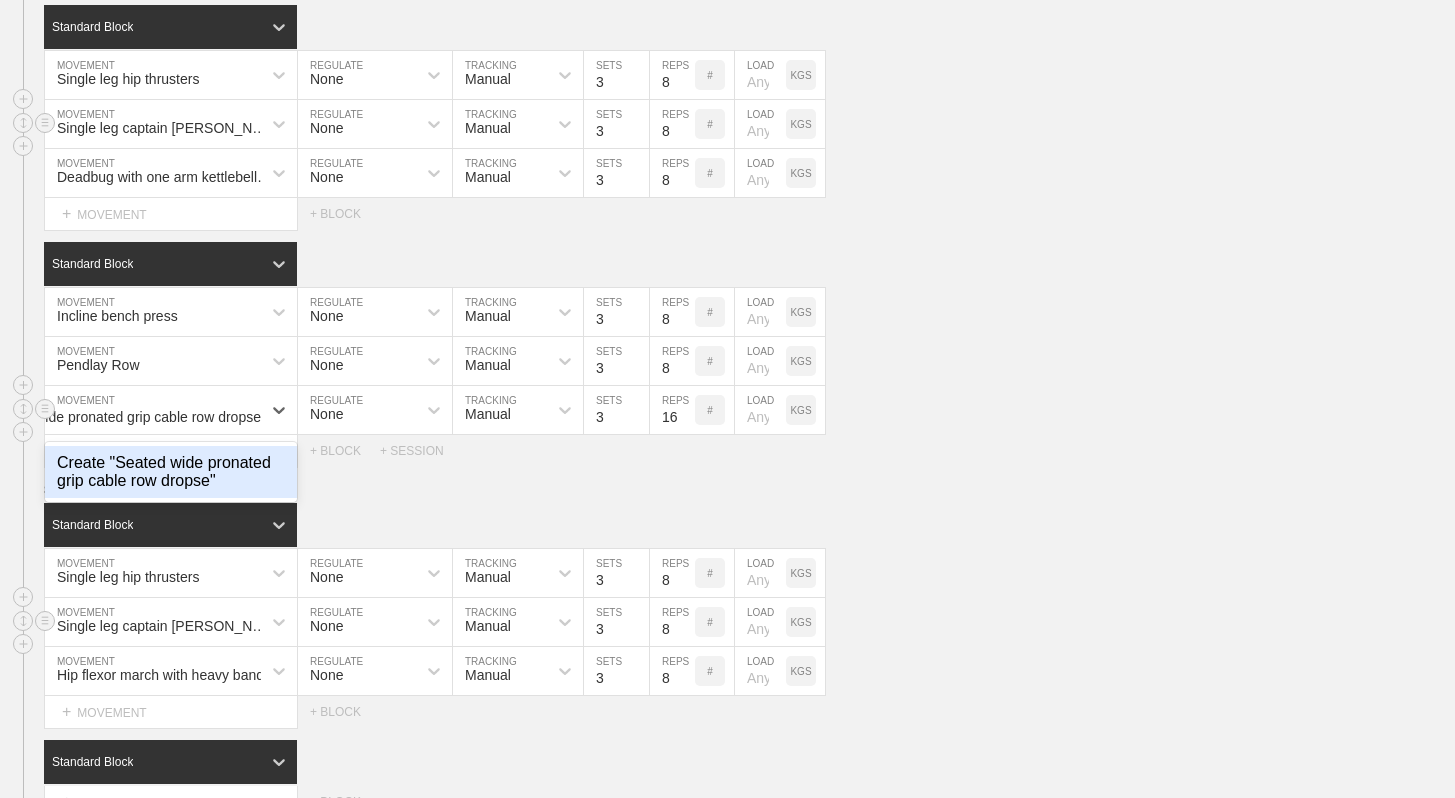 type on "Seated wide pronated grip cable row dropset" 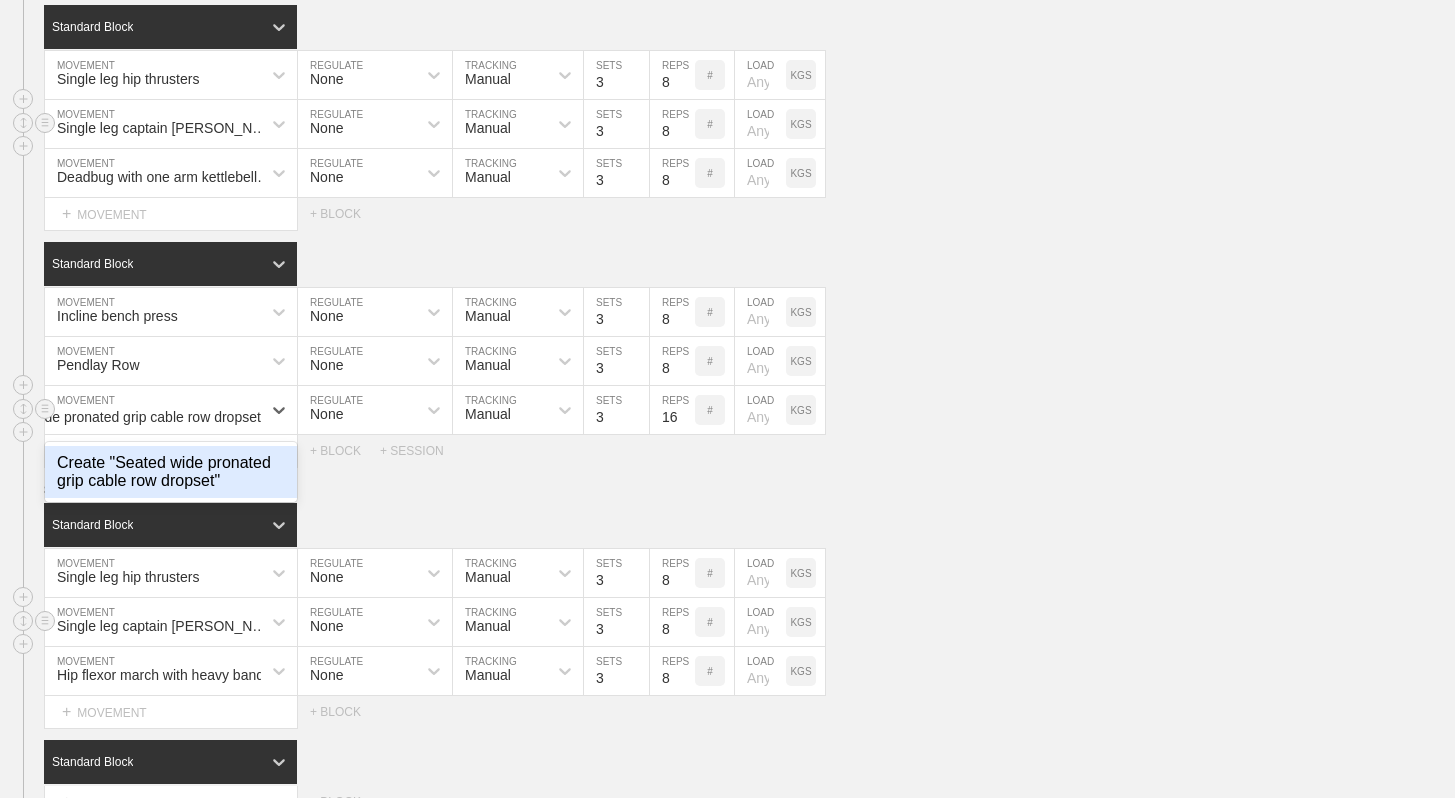 click on "Create "Seated wide pronated grip cable row dropset"" at bounding box center [171, 472] 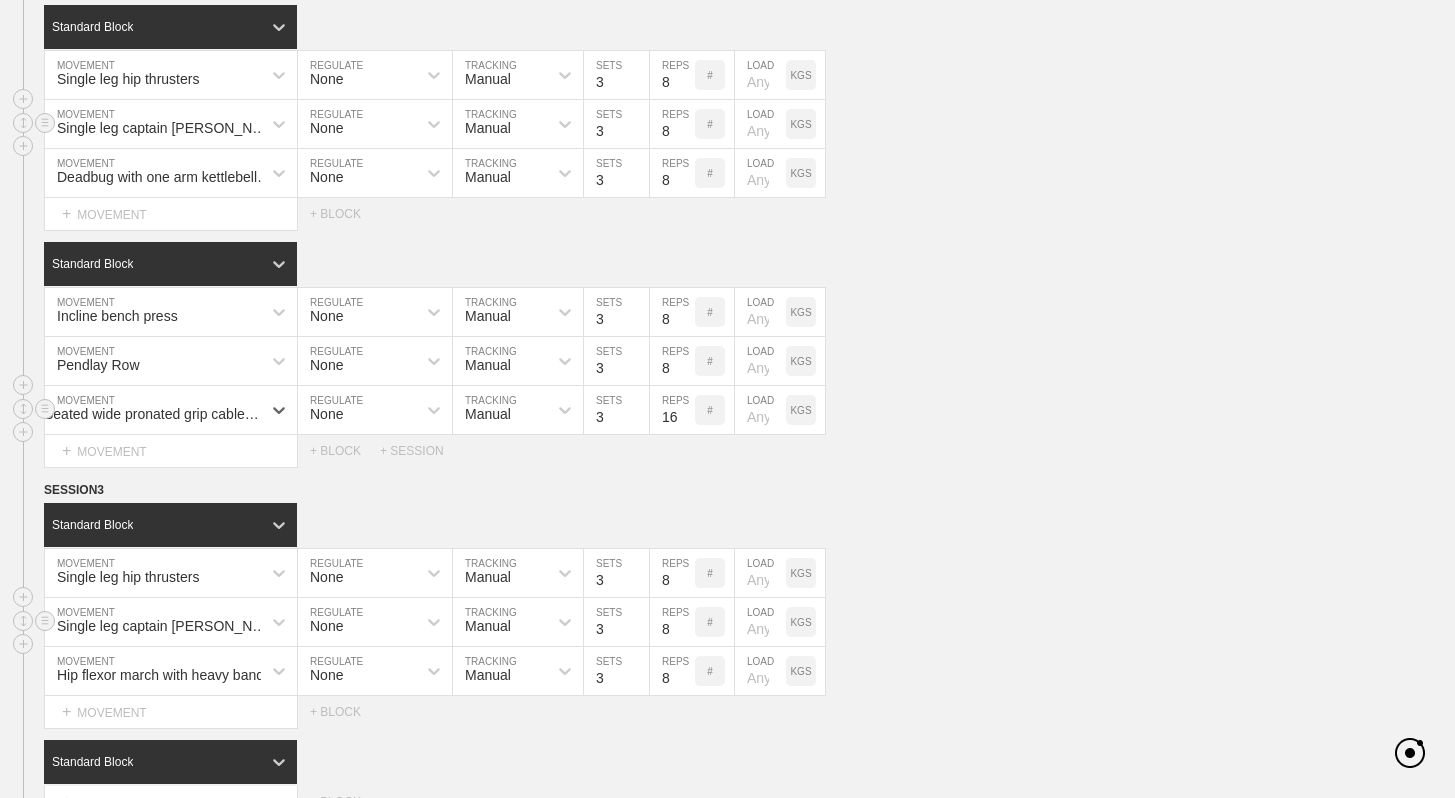 scroll, scrollTop: 0, scrollLeft: 13, axis: horizontal 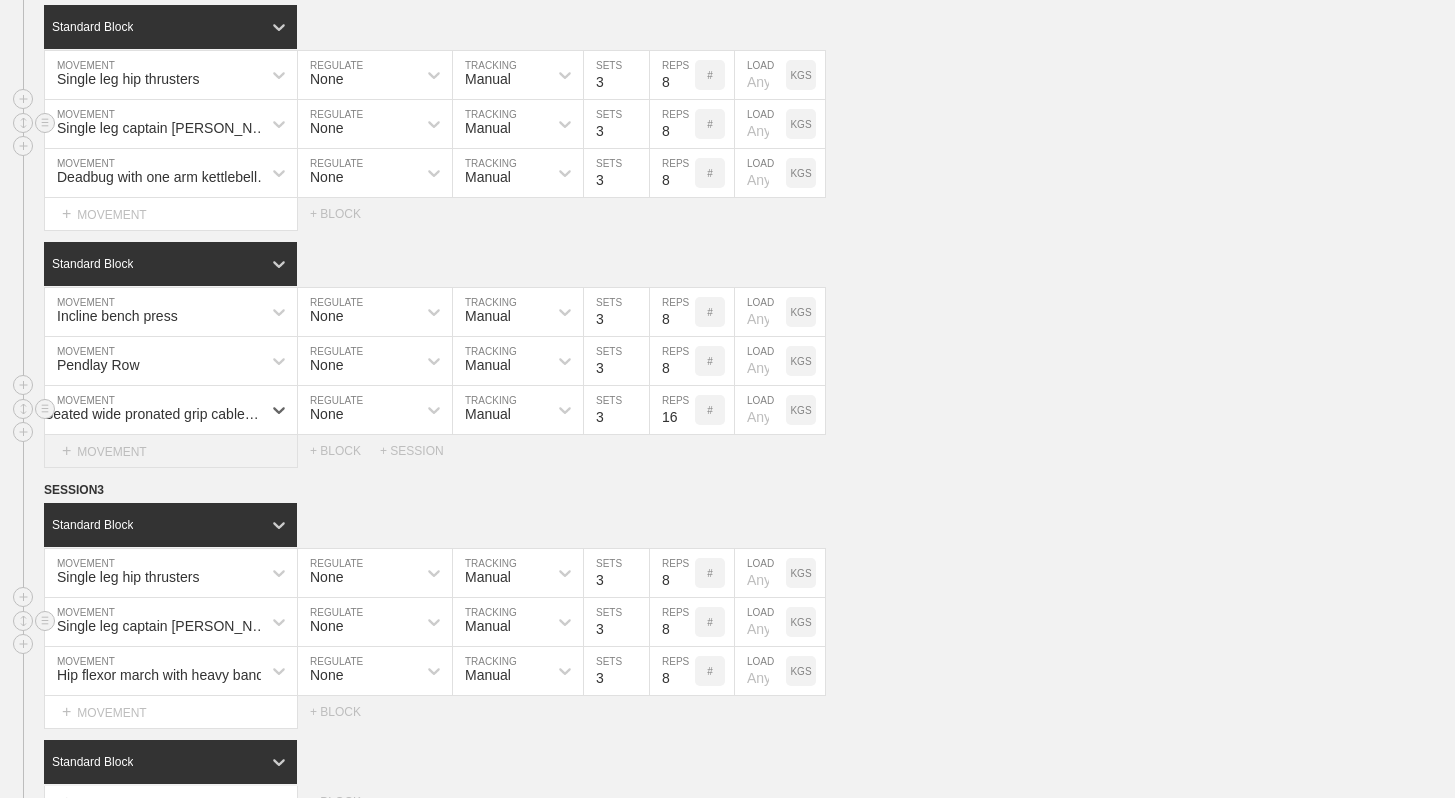 click on "+  MOVEMENT" at bounding box center [171, 451] 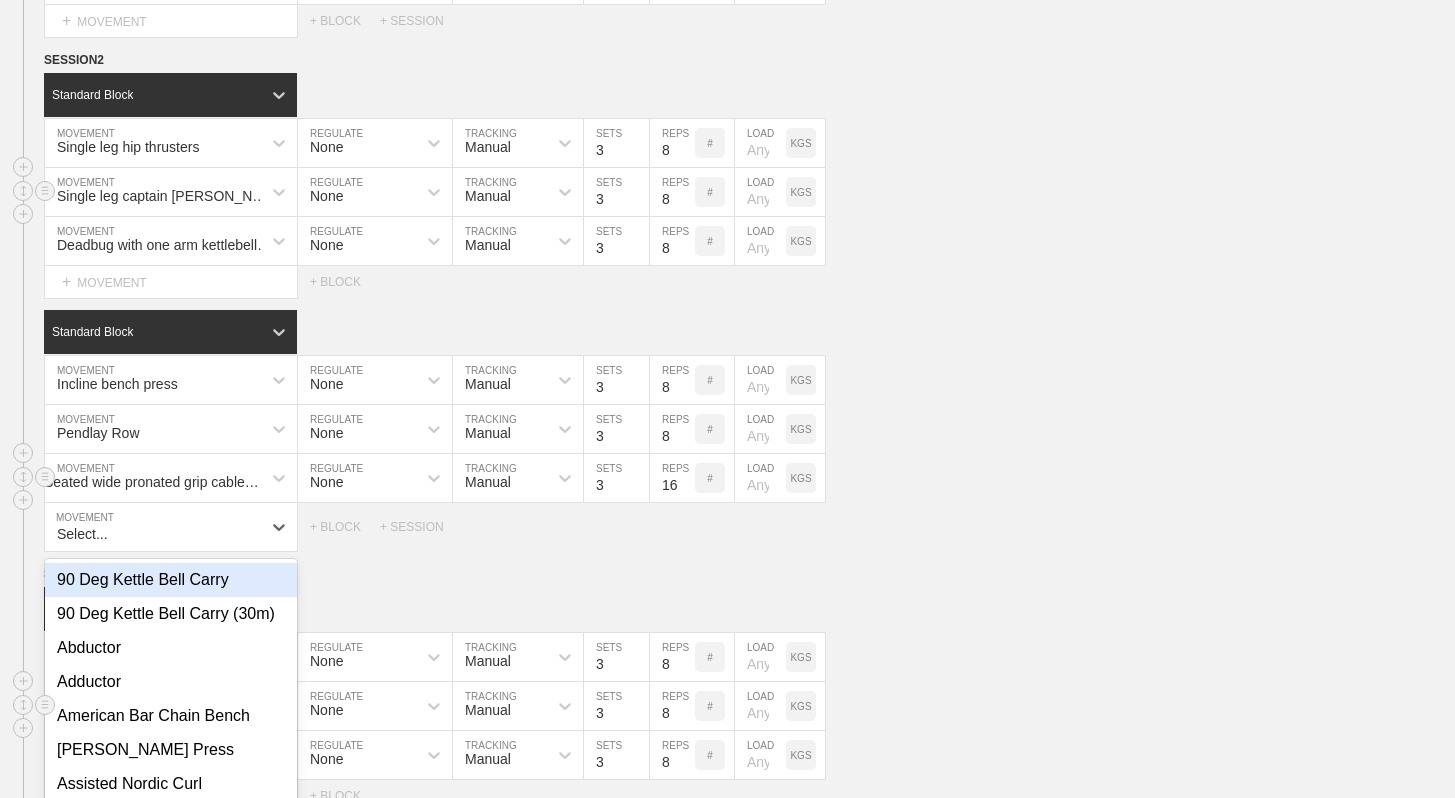 scroll, scrollTop: 967, scrollLeft: 0, axis: vertical 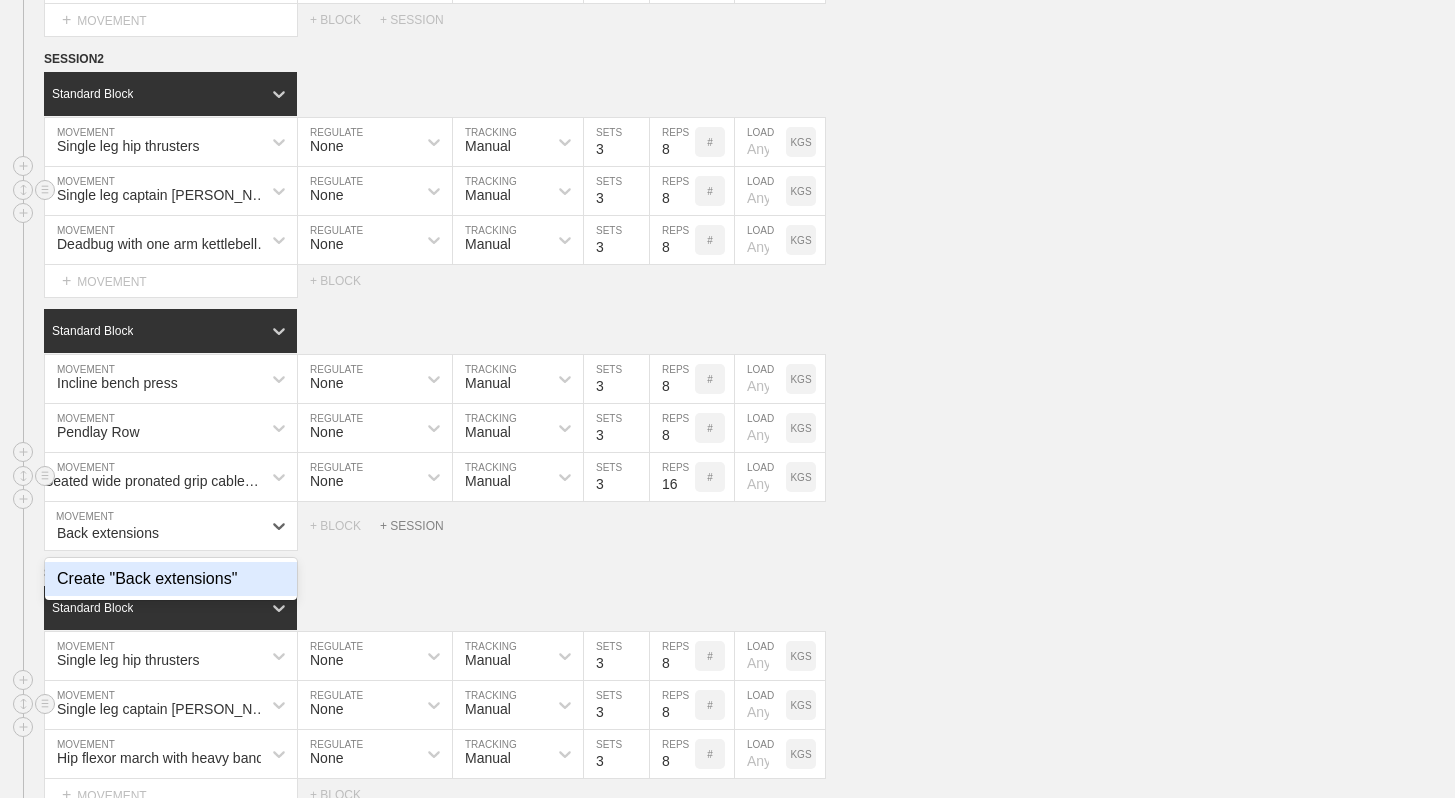 type on "Back extensions" 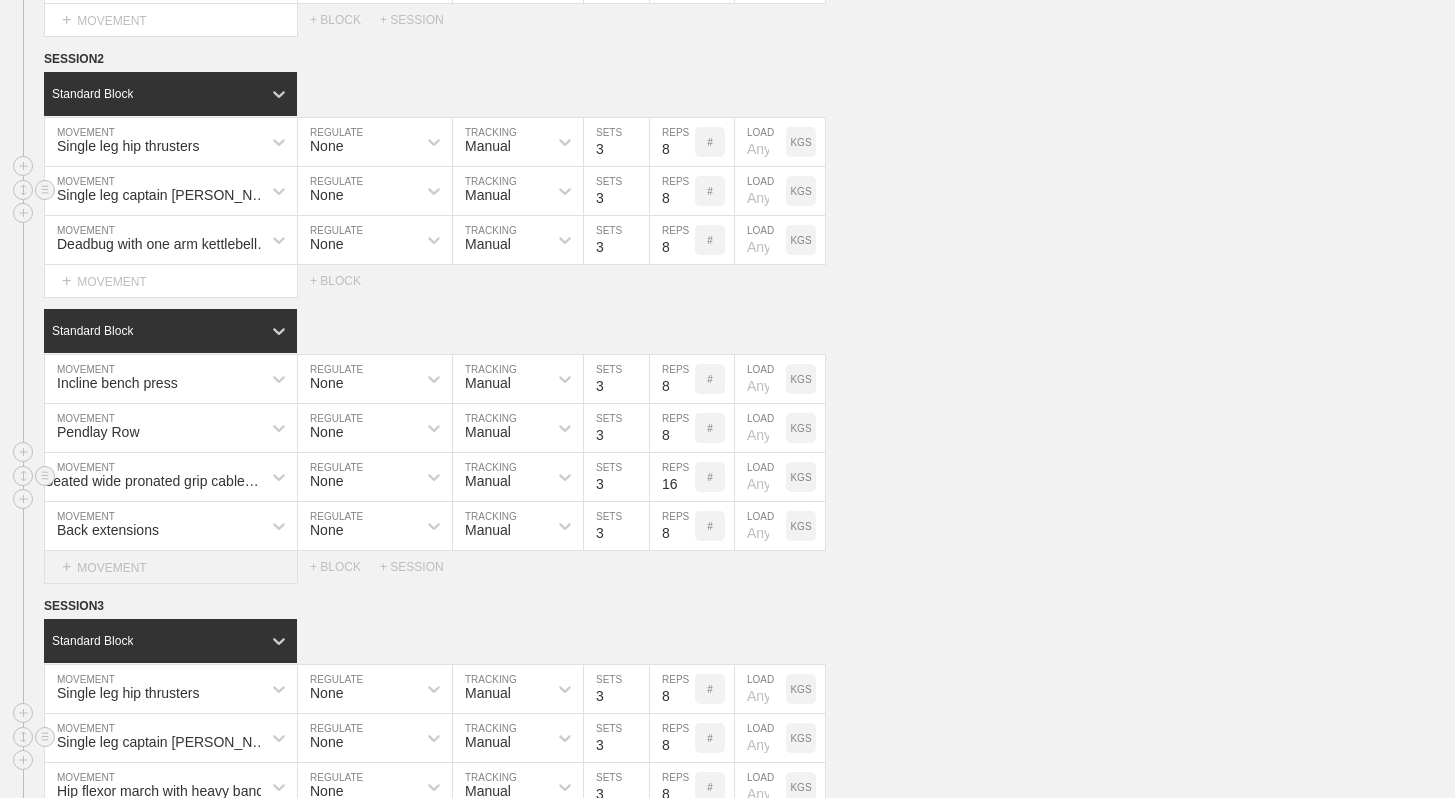 click on "+  MOVEMENT" at bounding box center [171, 567] 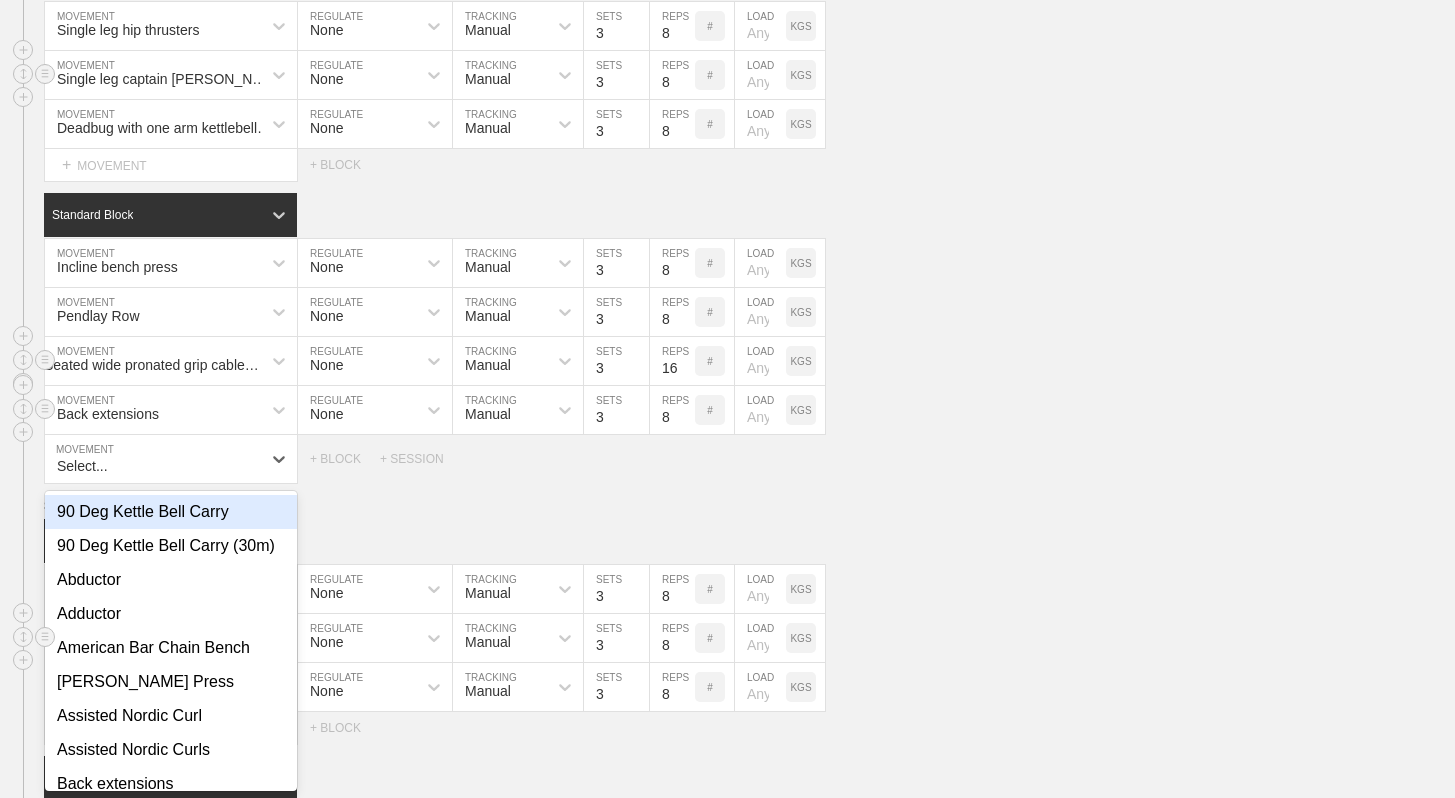scroll, scrollTop: 1084, scrollLeft: 0, axis: vertical 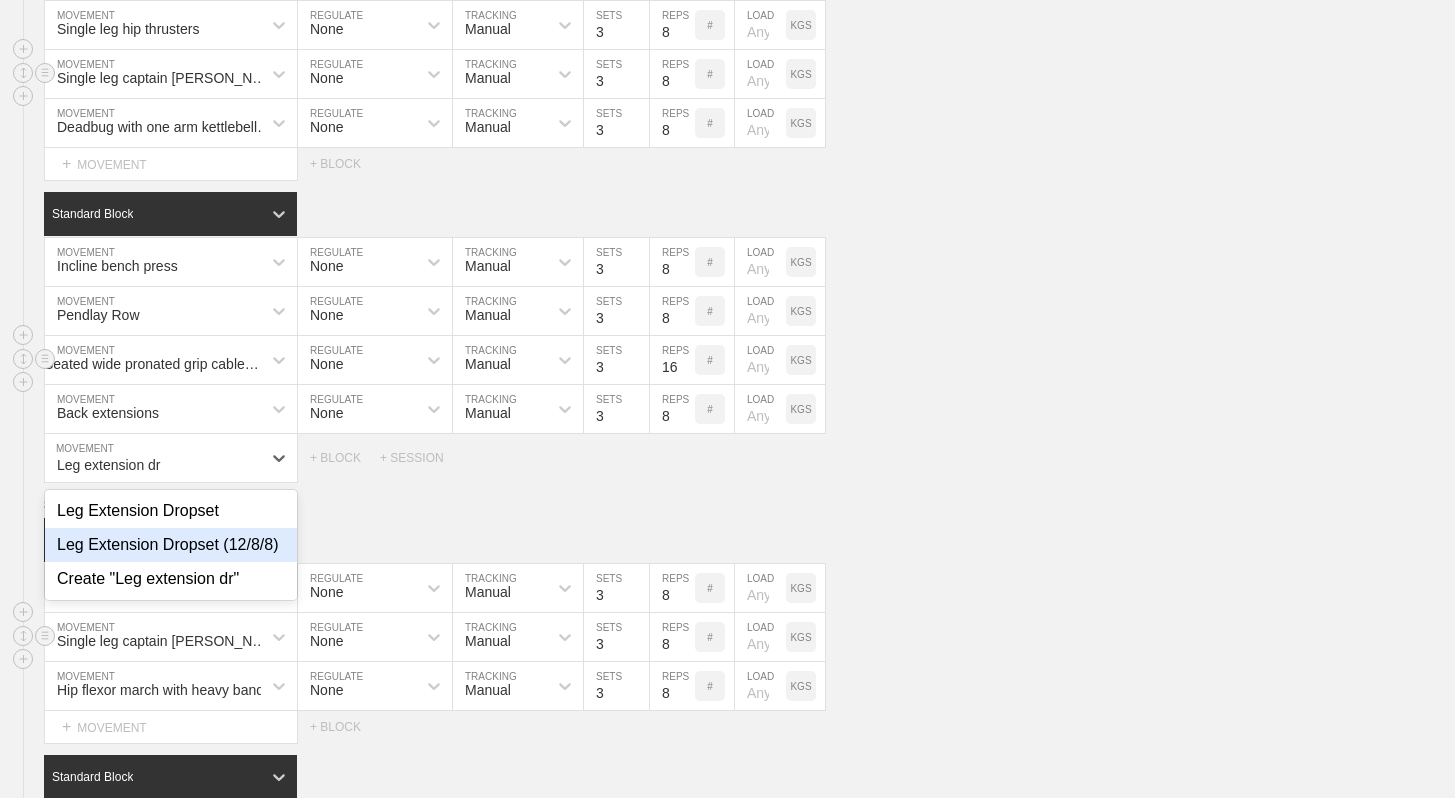 click on "Leg Extension Dropset (12/8/8)" at bounding box center (171, 545) 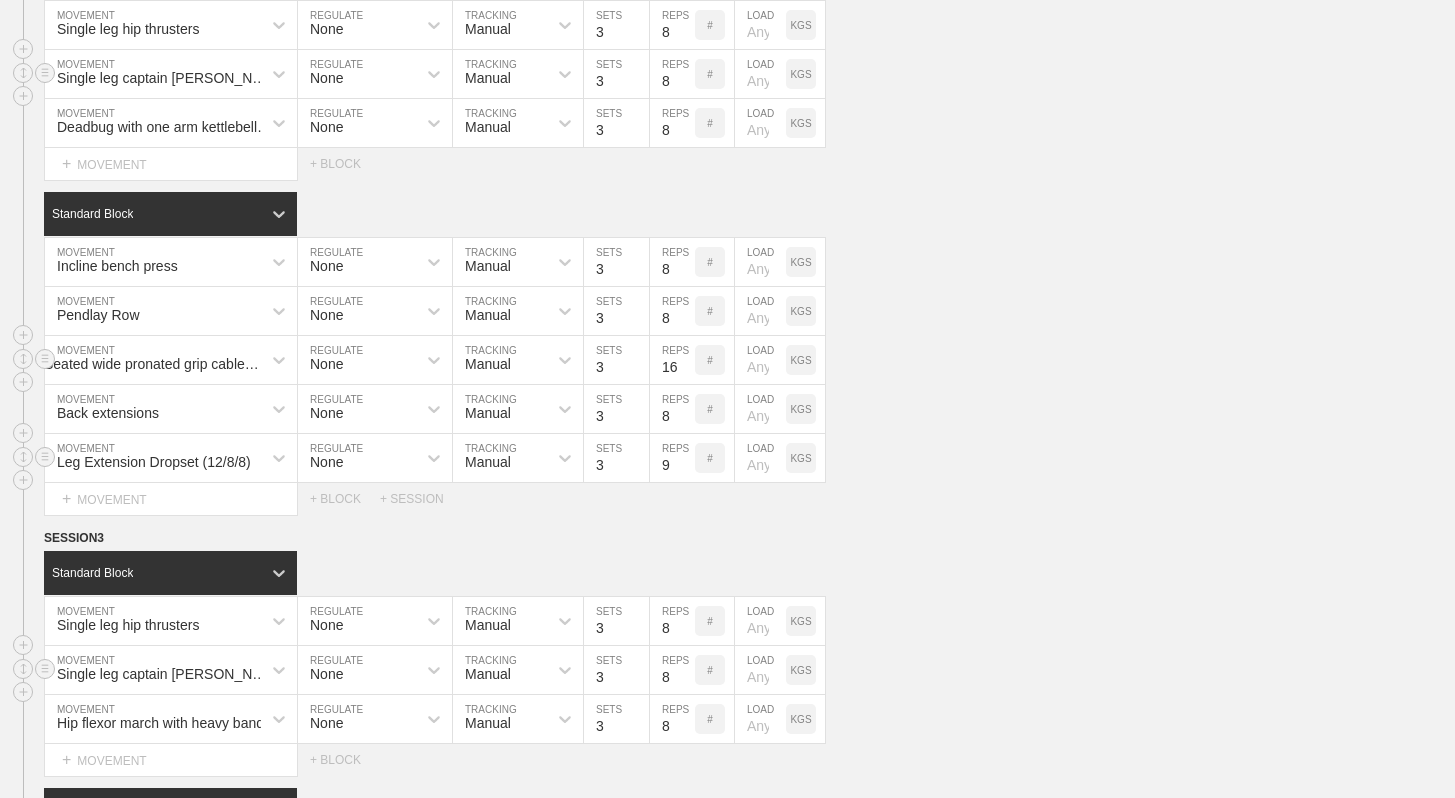 click on "9" at bounding box center (672, 458) 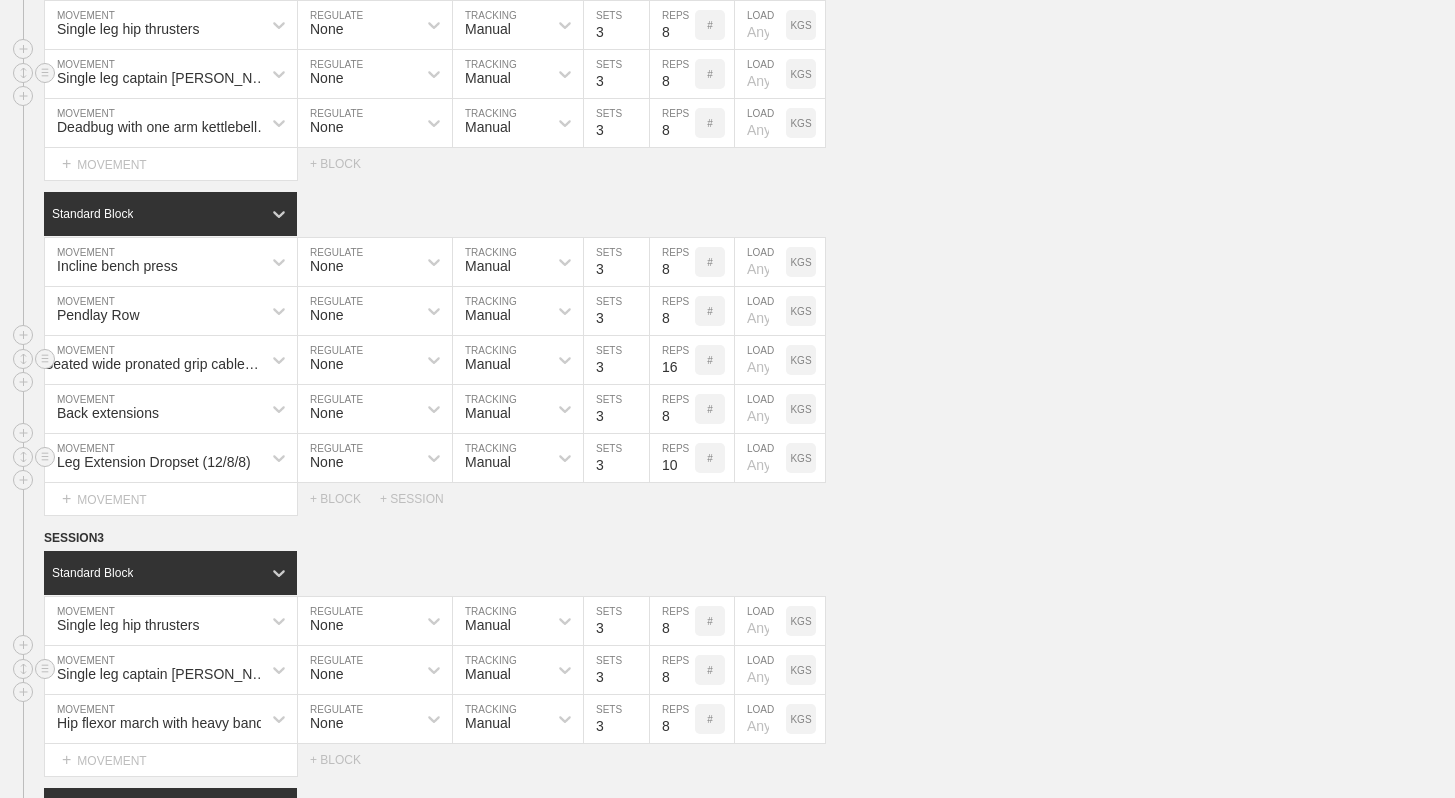 click on "10" at bounding box center (672, 458) 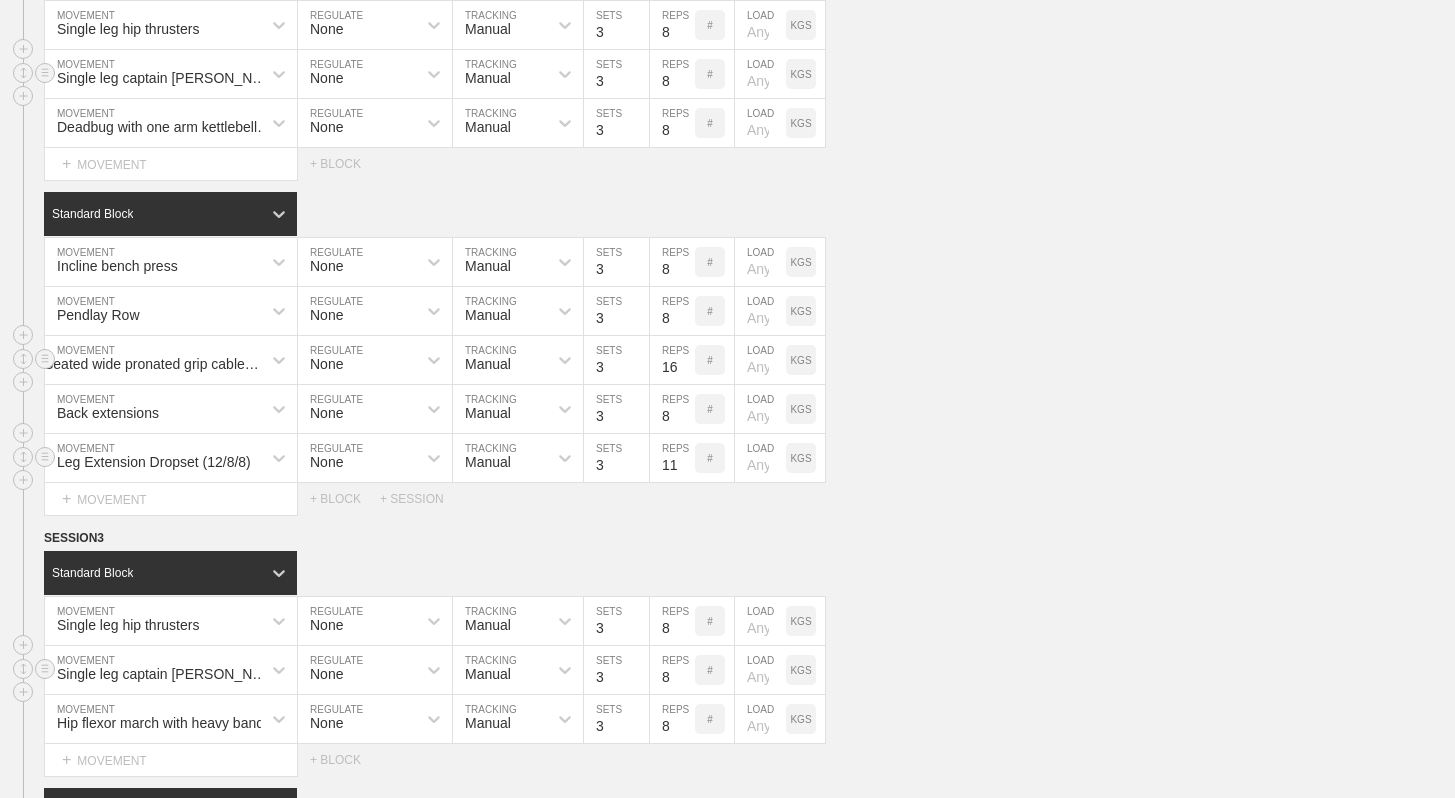 click on "11" at bounding box center [672, 458] 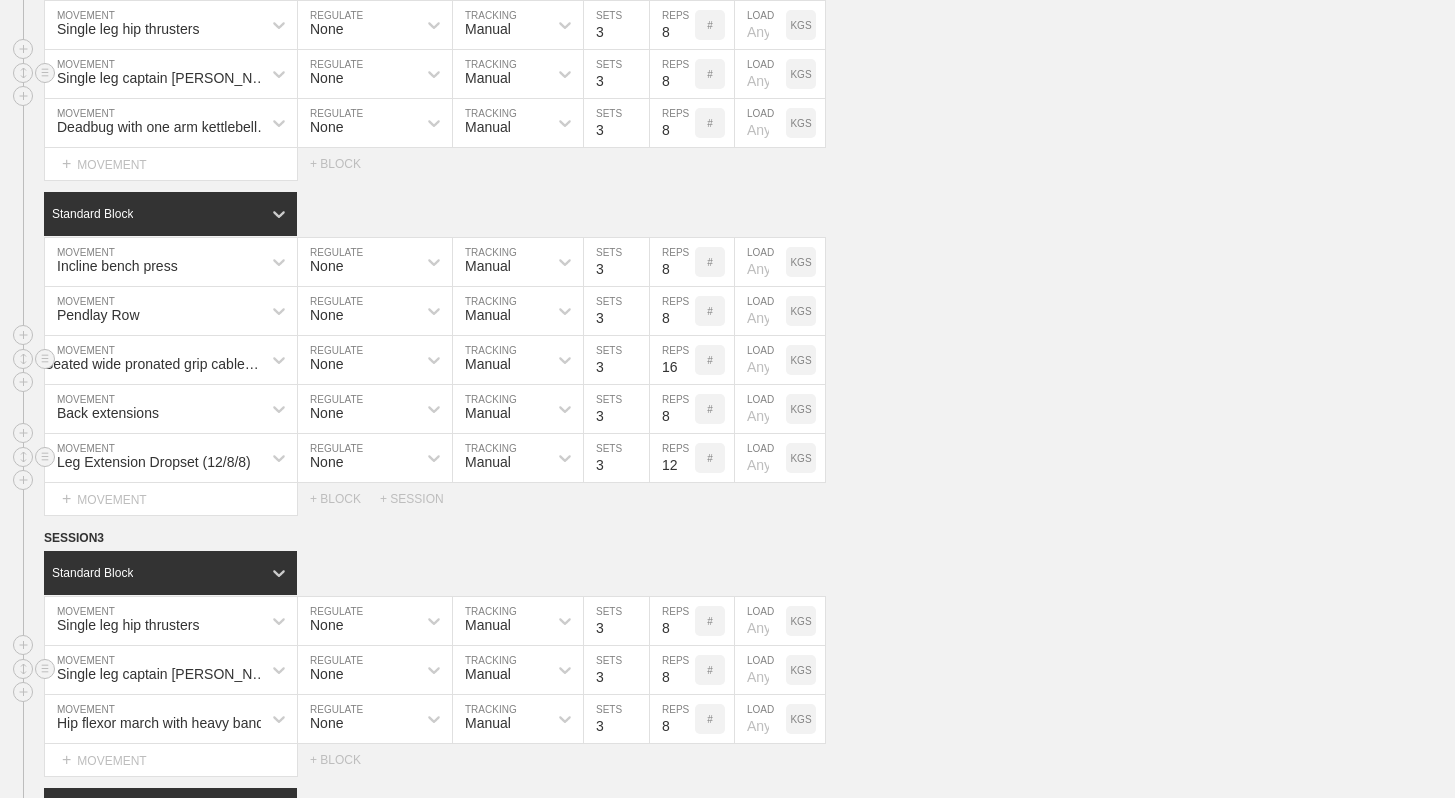type on "12" 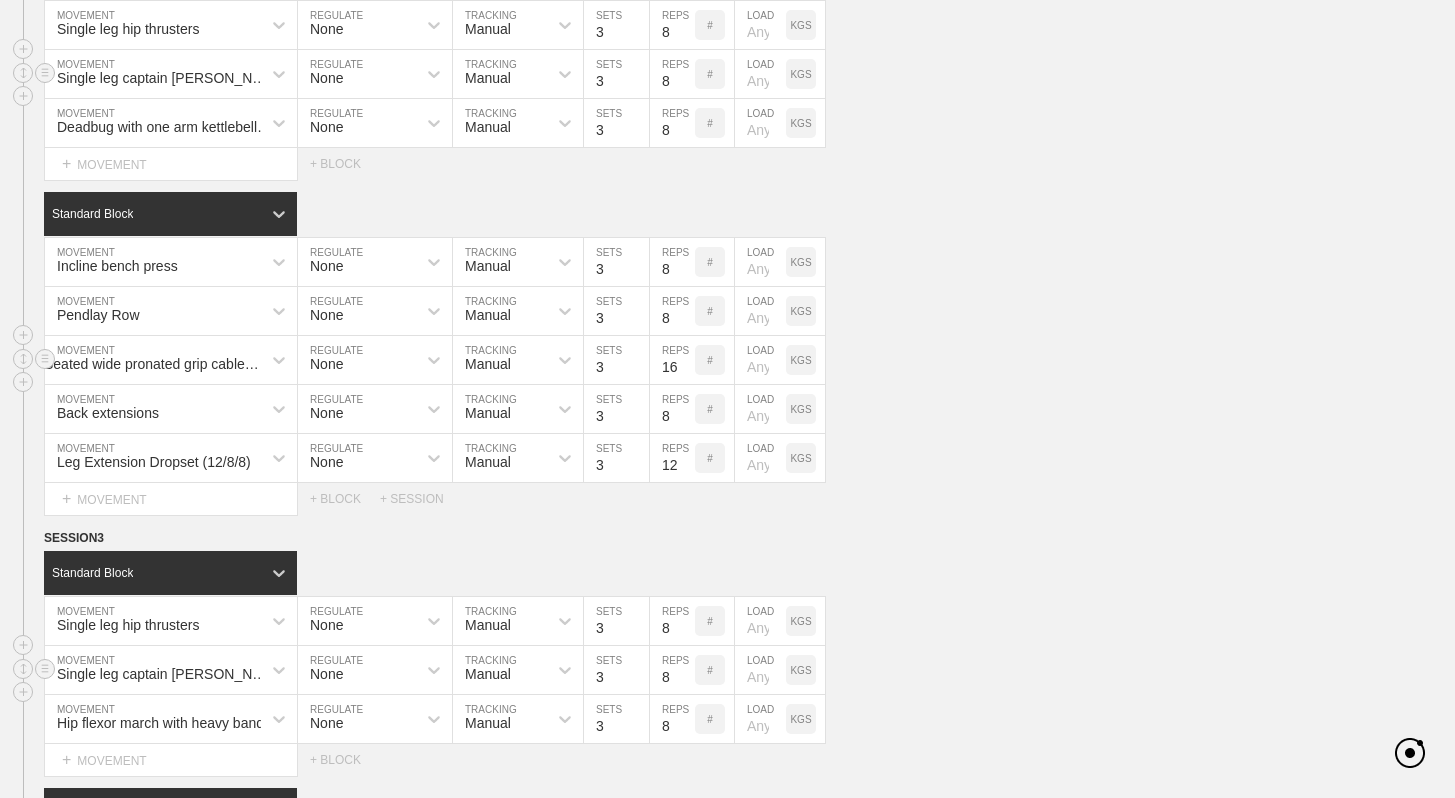 click on "Select... MOVEMENT +  MOVEMENT + BLOCK + SESSION" at bounding box center [727, 499] 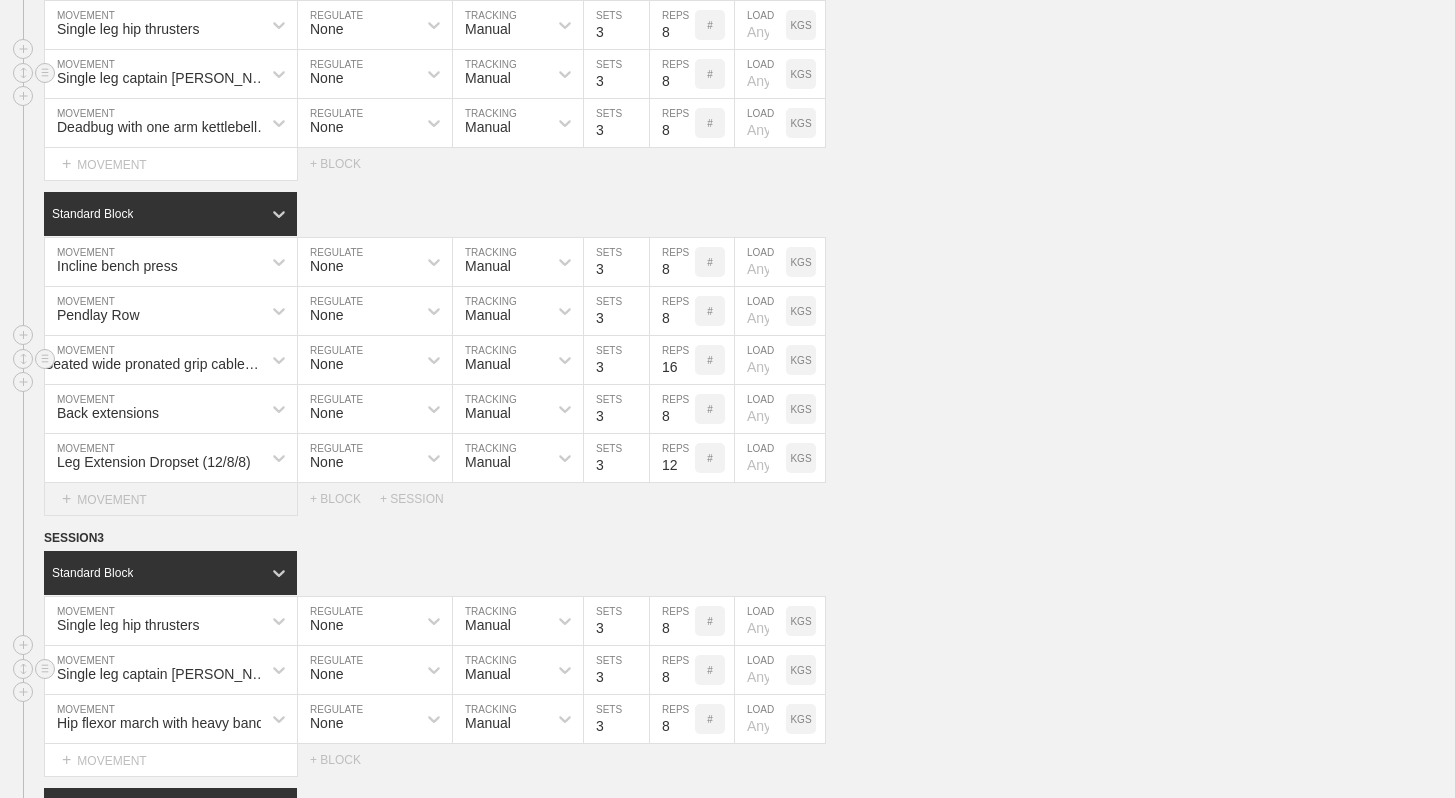 click on "+  MOVEMENT" at bounding box center [171, 499] 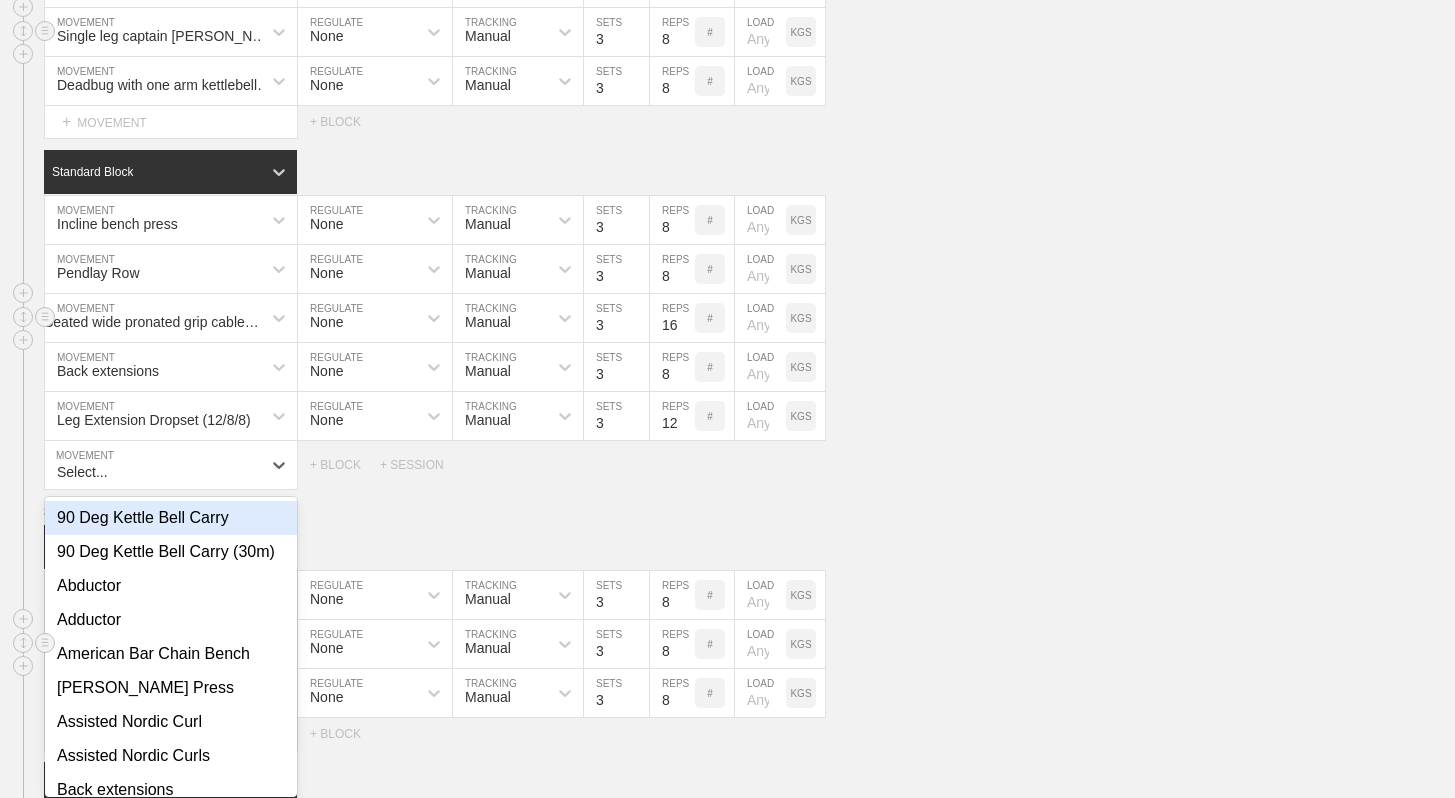 scroll, scrollTop: 1132, scrollLeft: 0, axis: vertical 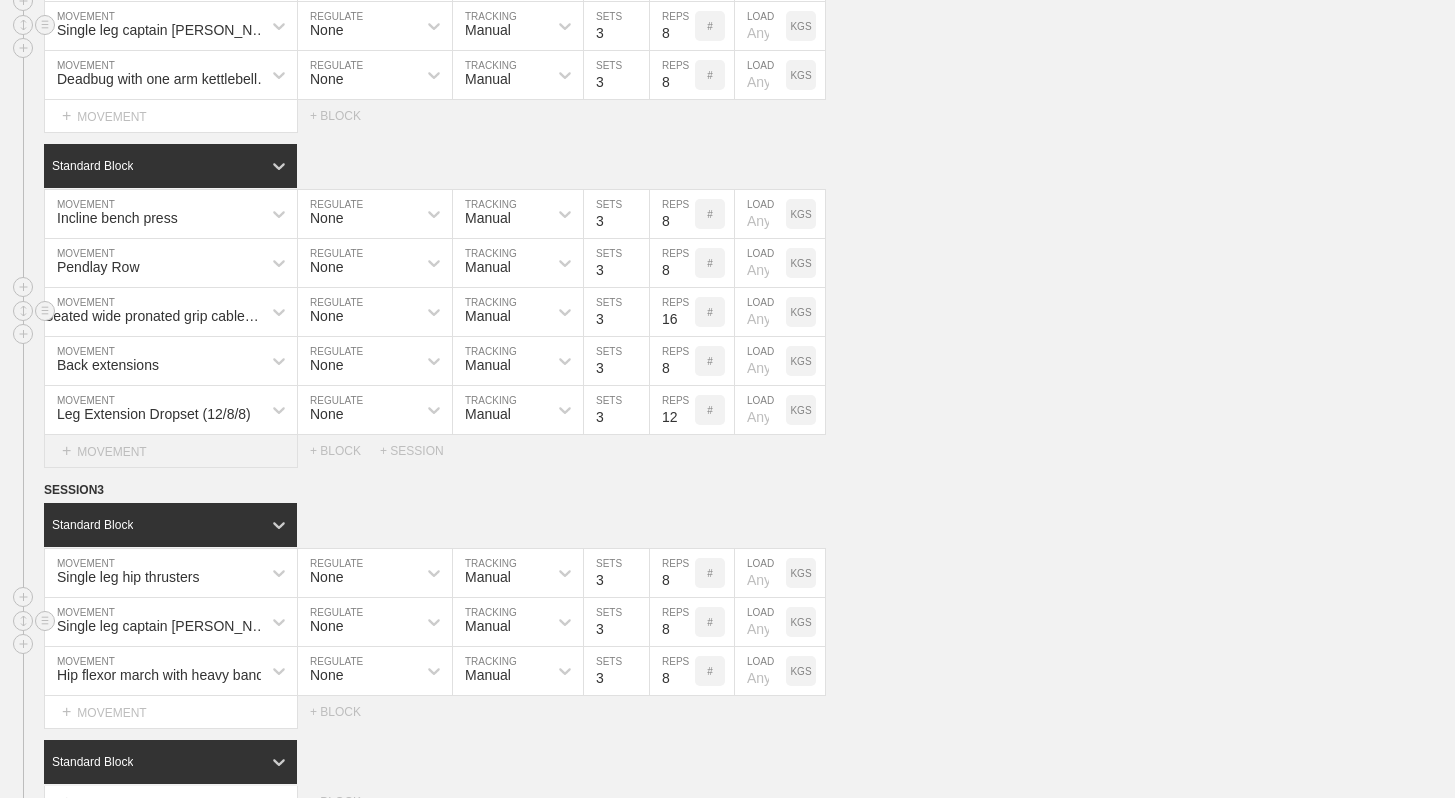 click on "+  MOVEMENT" at bounding box center [171, 451] 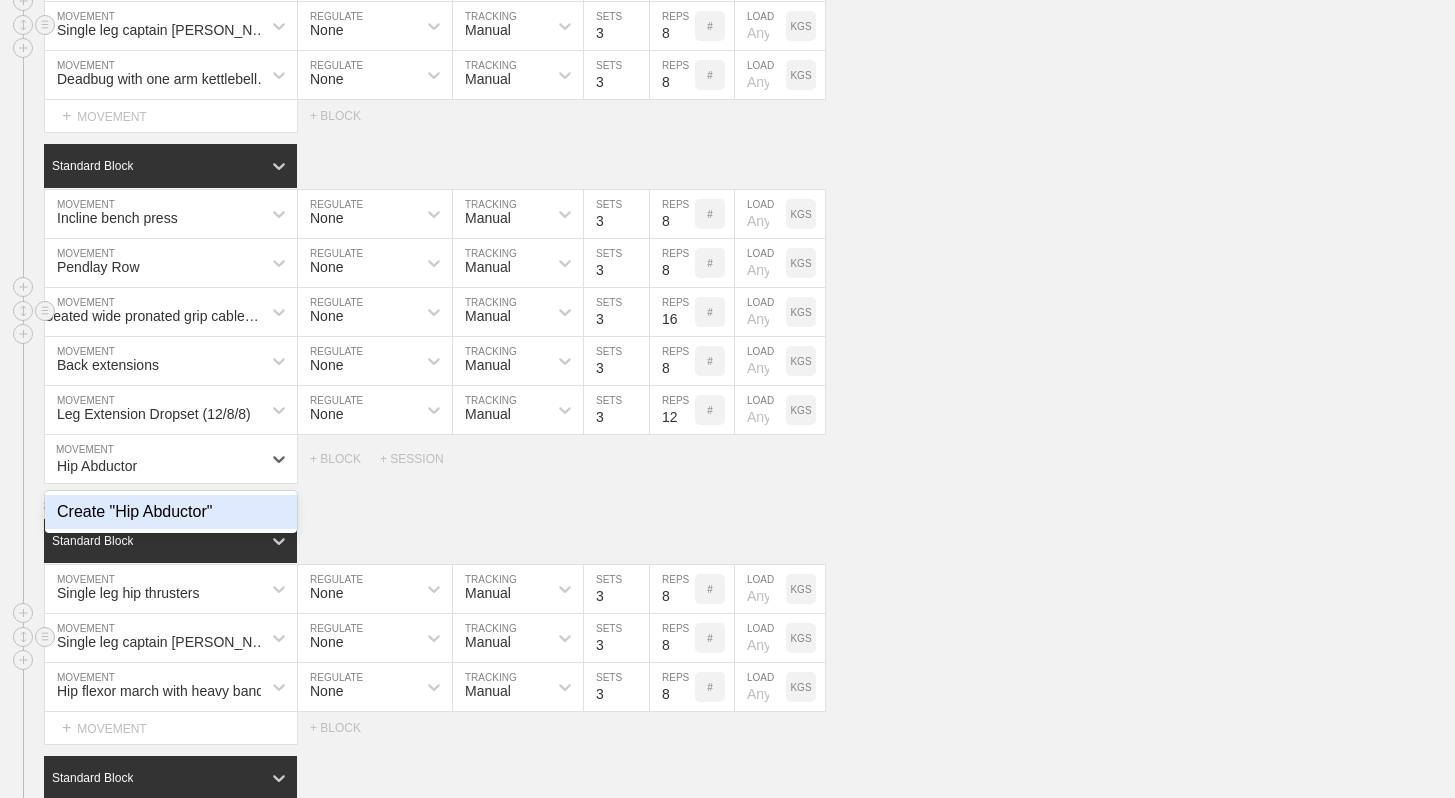 type on "Hip Abductor" 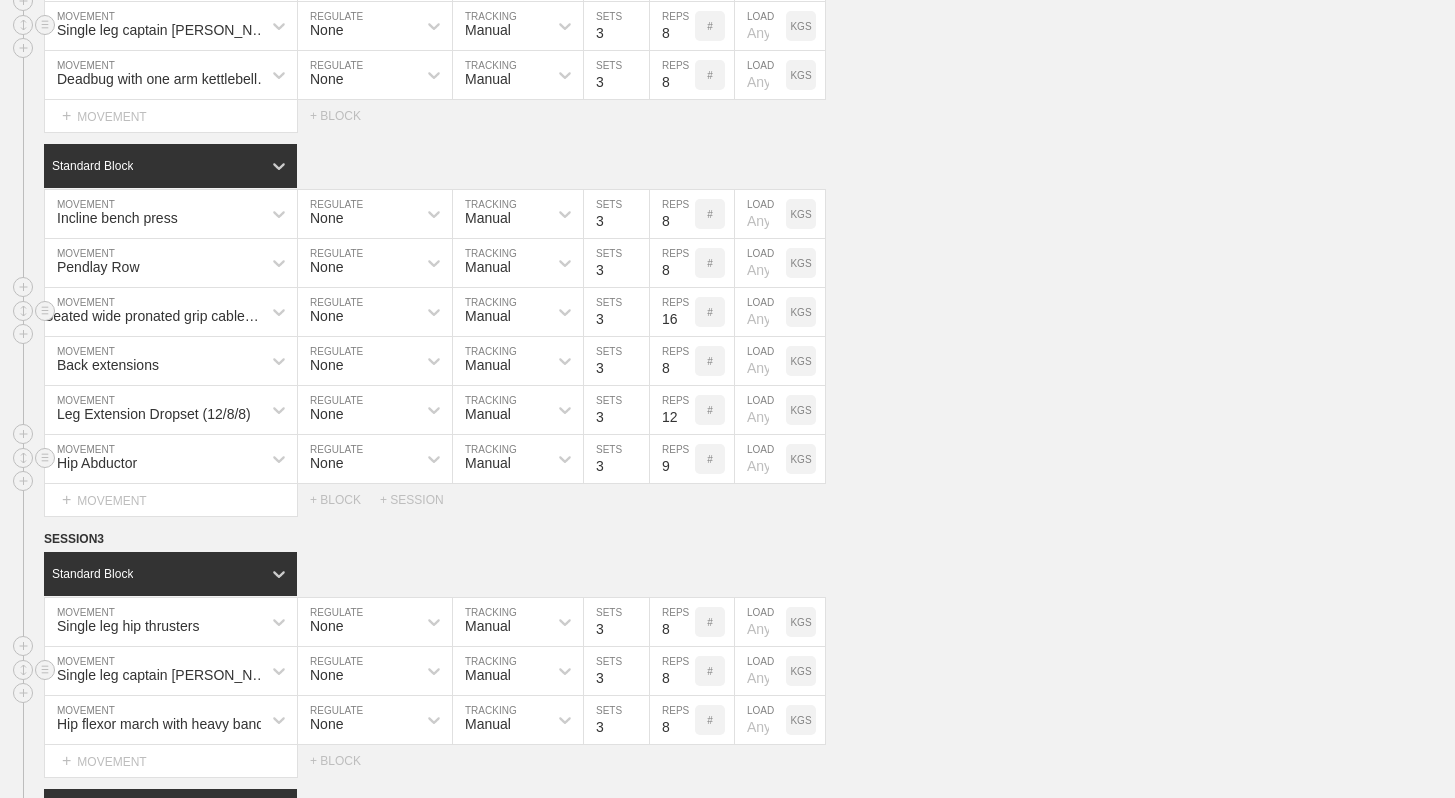 click on "9" at bounding box center [672, 459] 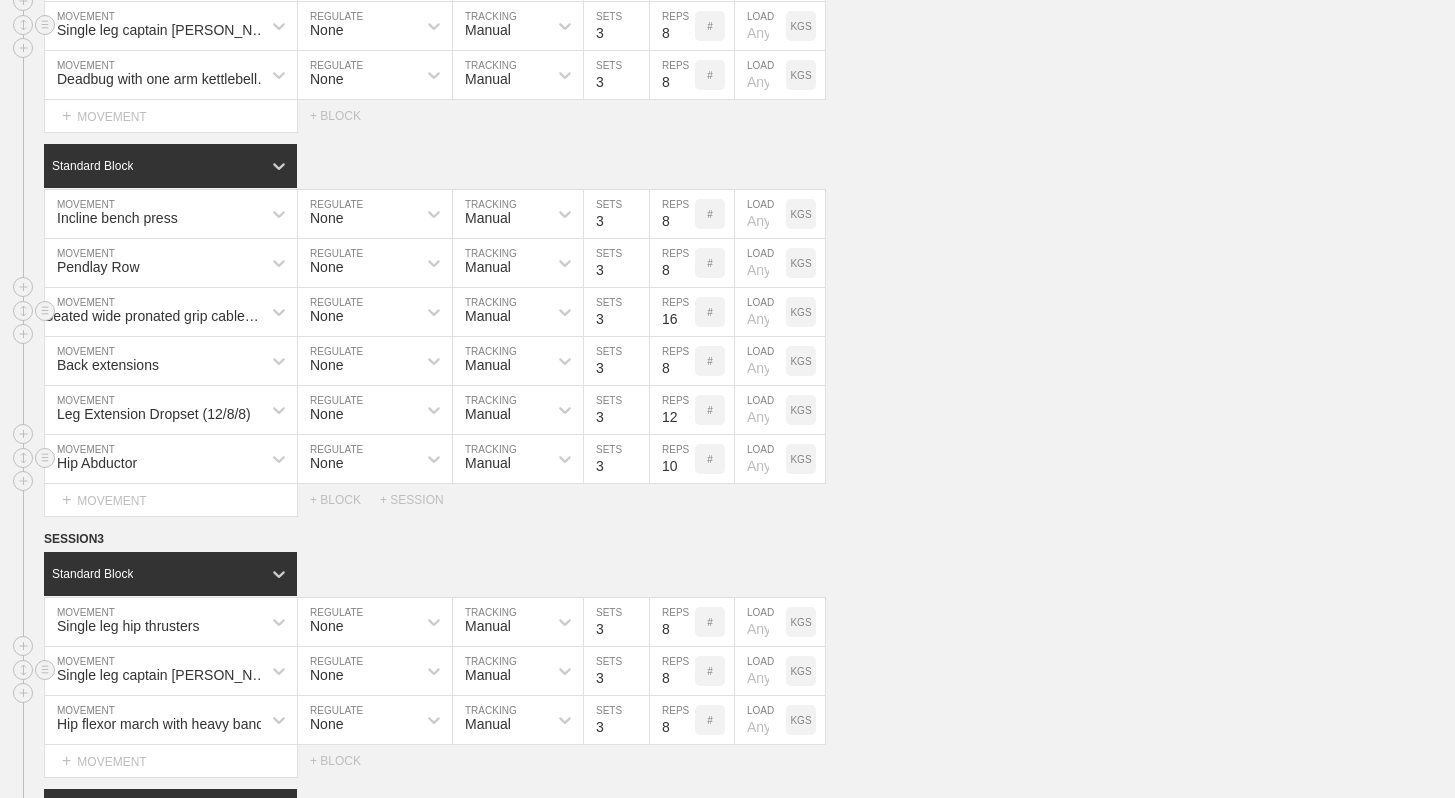 click on "10" at bounding box center [672, 459] 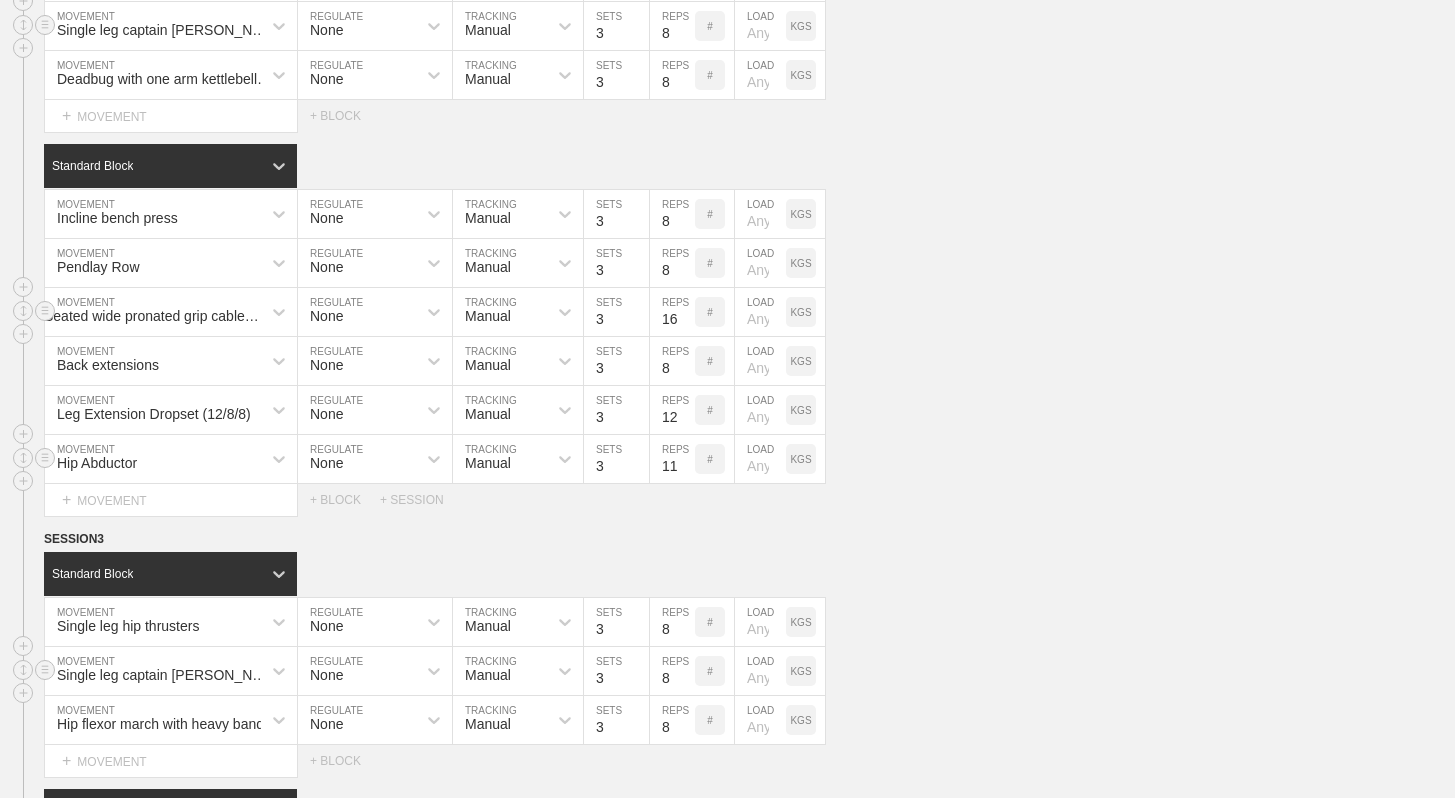 click on "11" at bounding box center [672, 459] 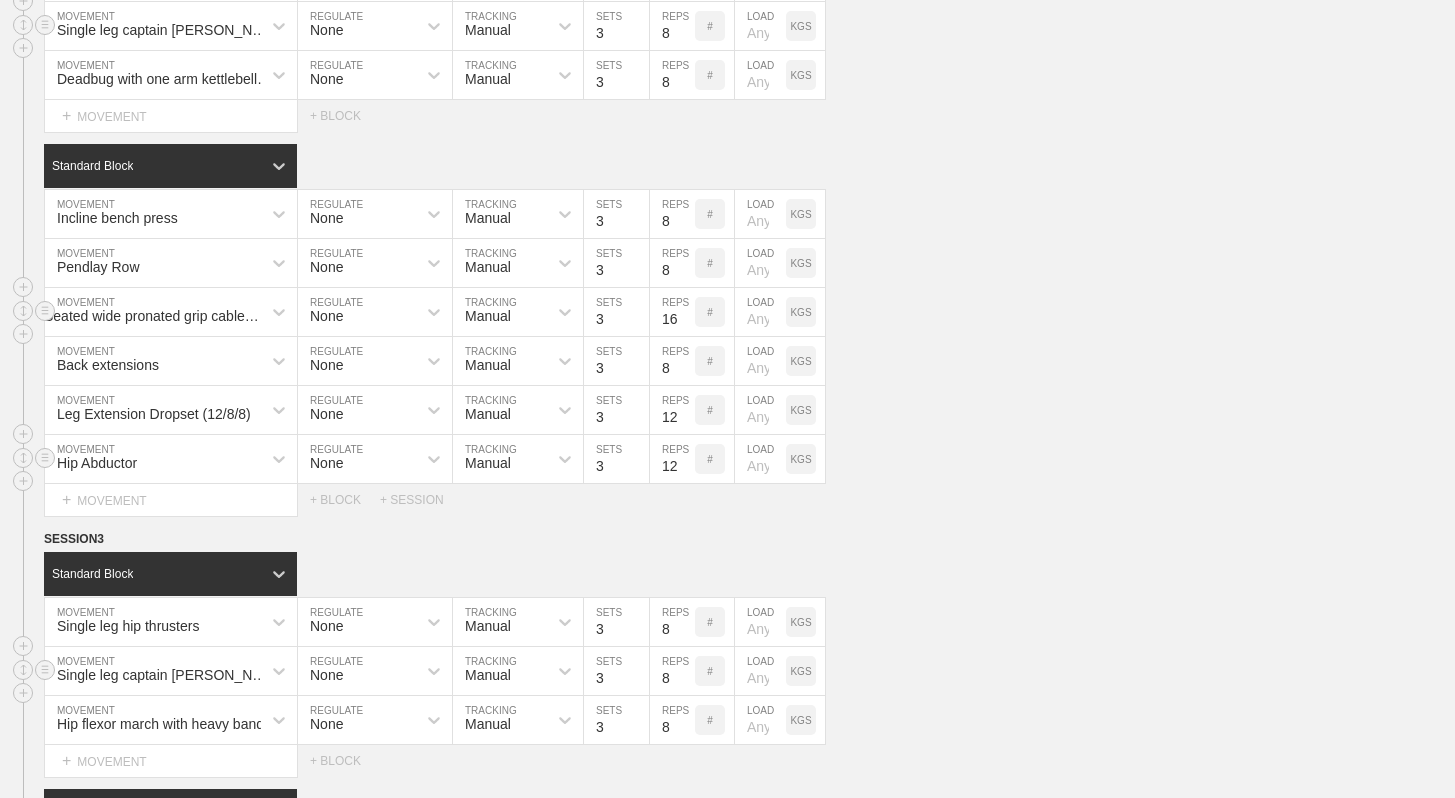 type on "12" 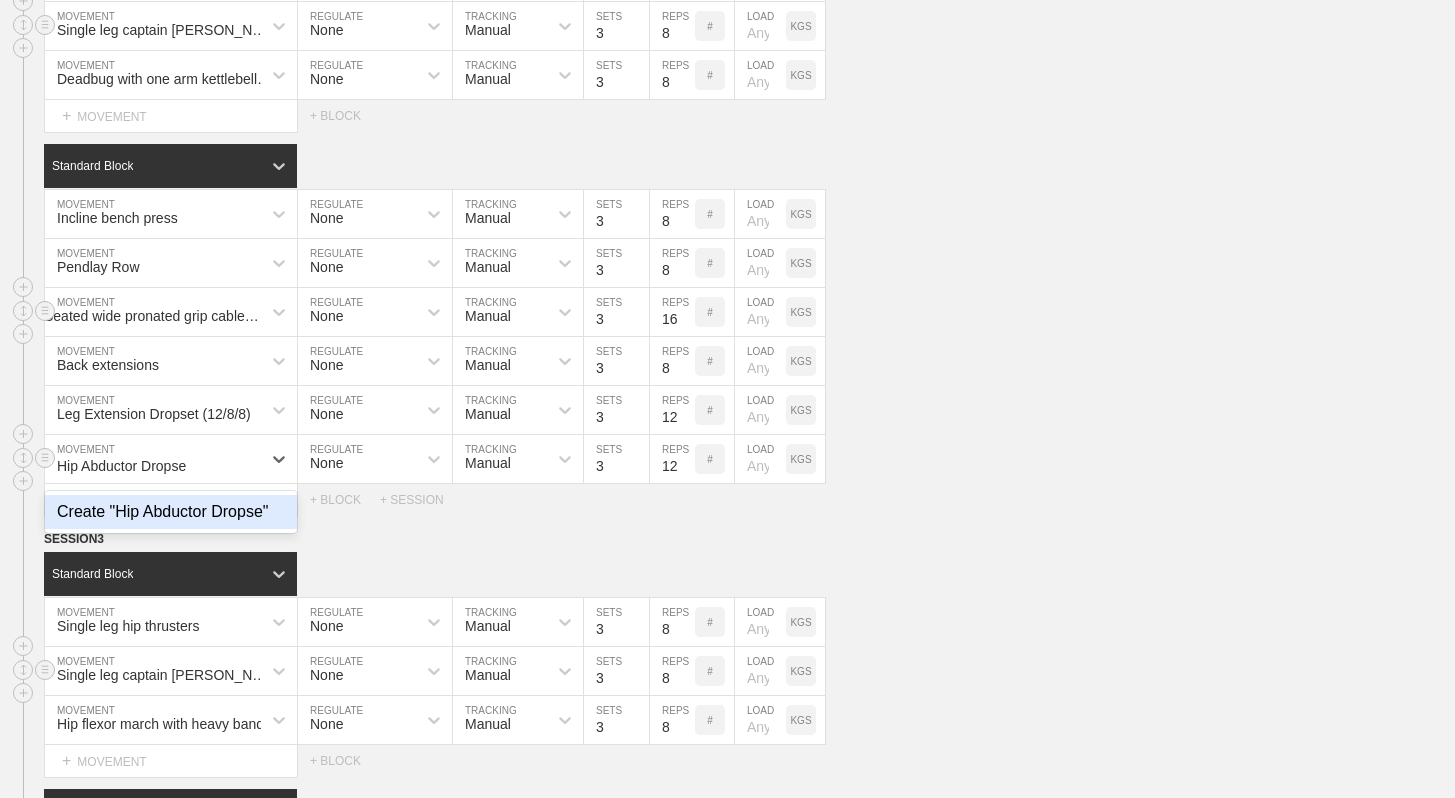 type on "Hip Abductor Dropset" 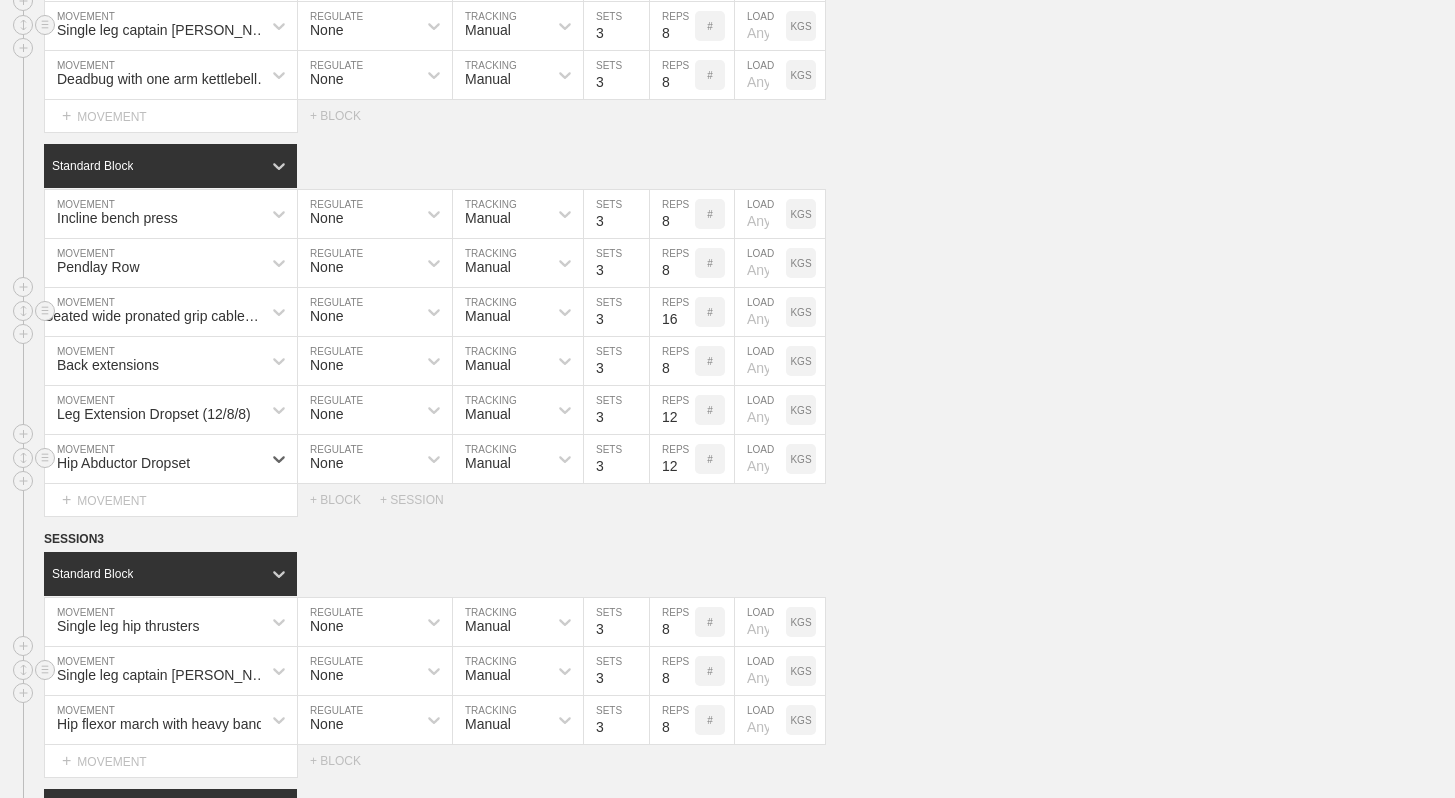 click on "Hip Abductor Dropset" at bounding box center [153, 459] 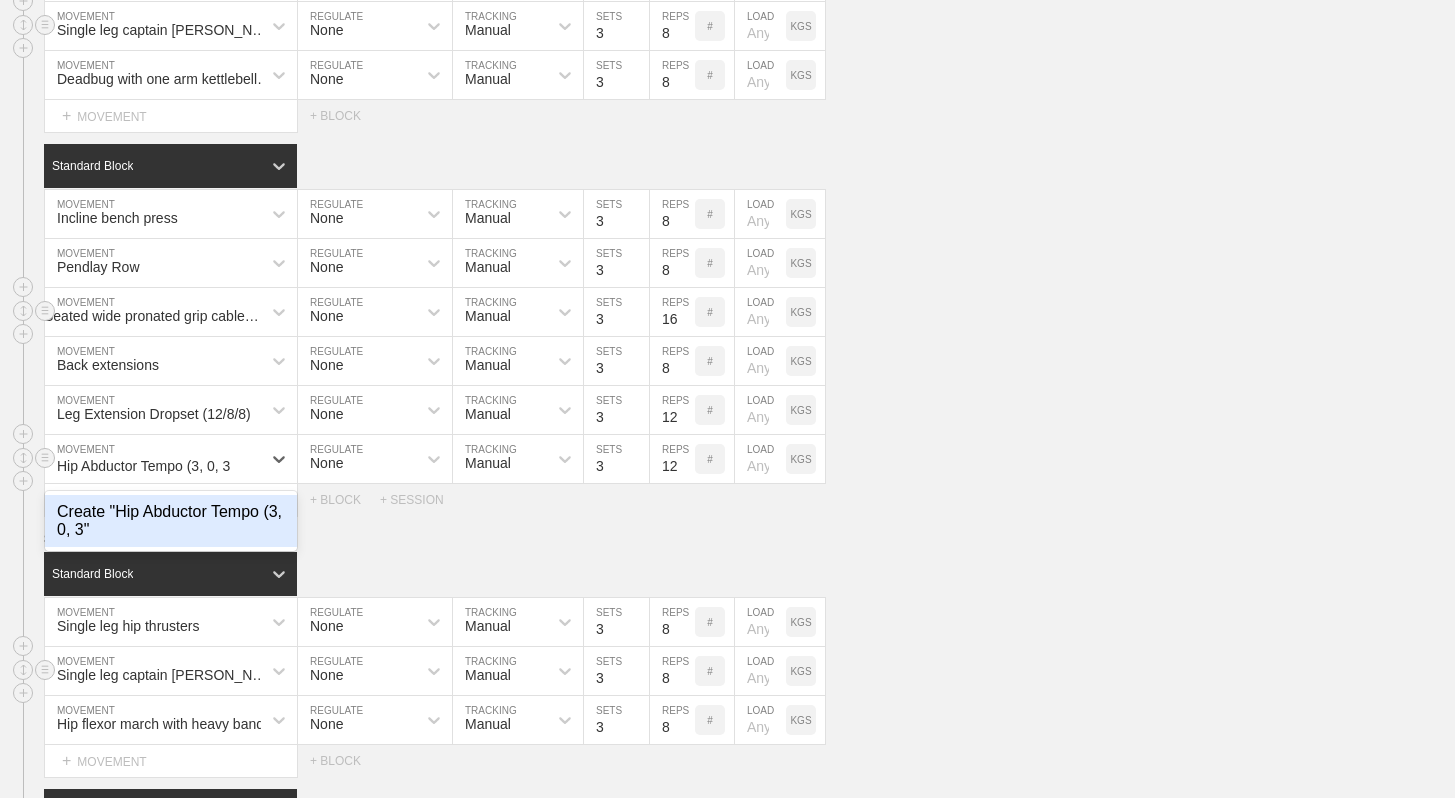 type on "Hip Abductor Tempo (3, 0, 3)" 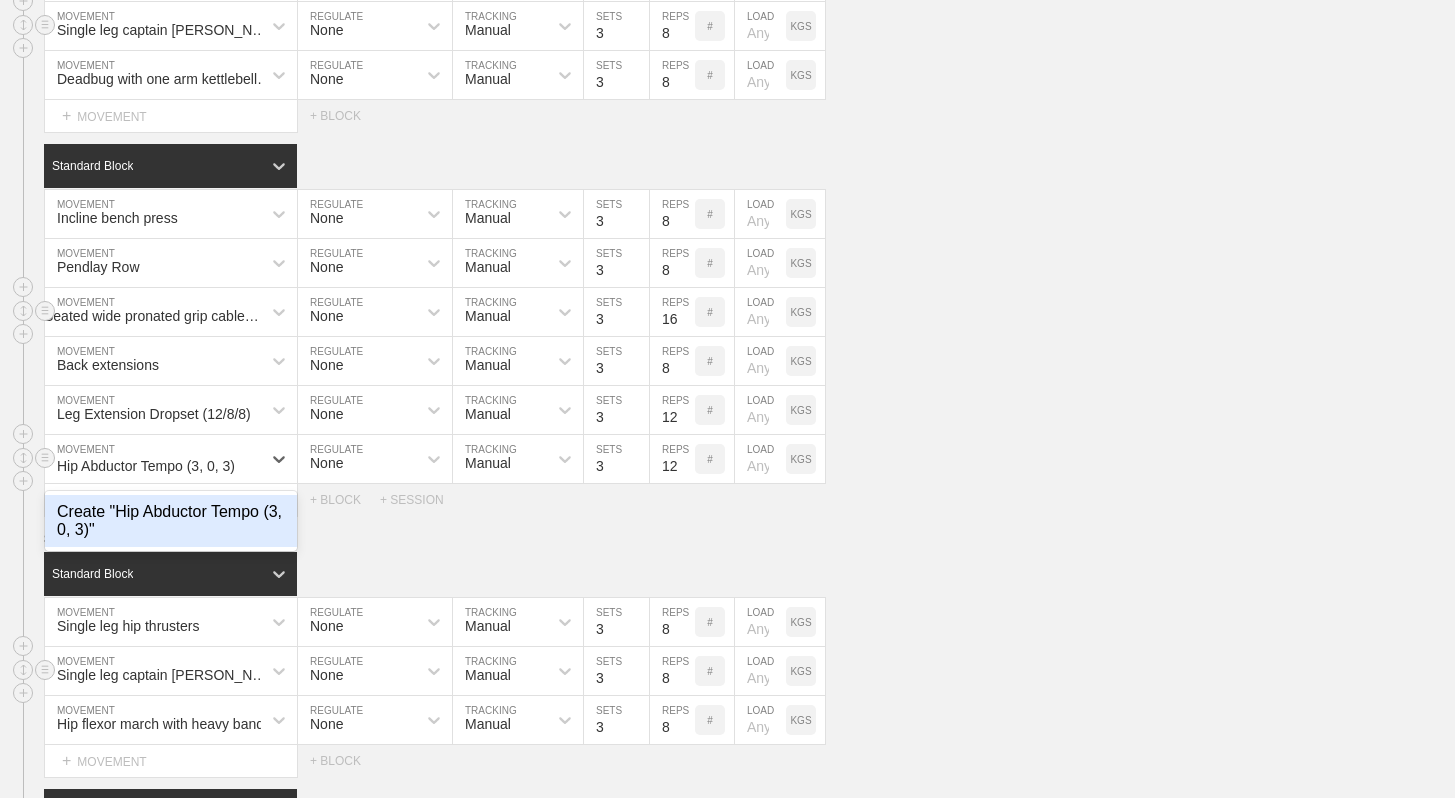 type 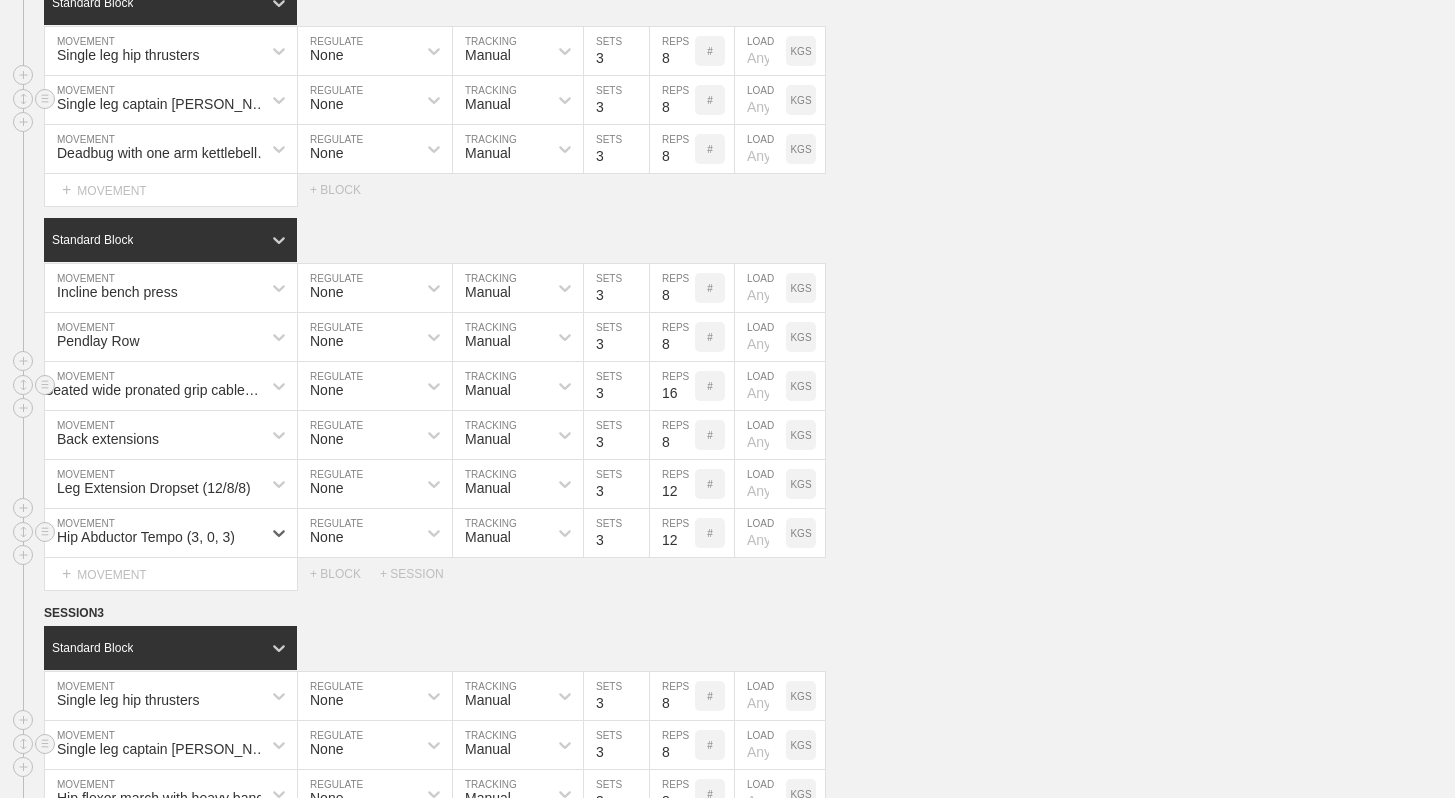 scroll, scrollTop: 1062, scrollLeft: 0, axis: vertical 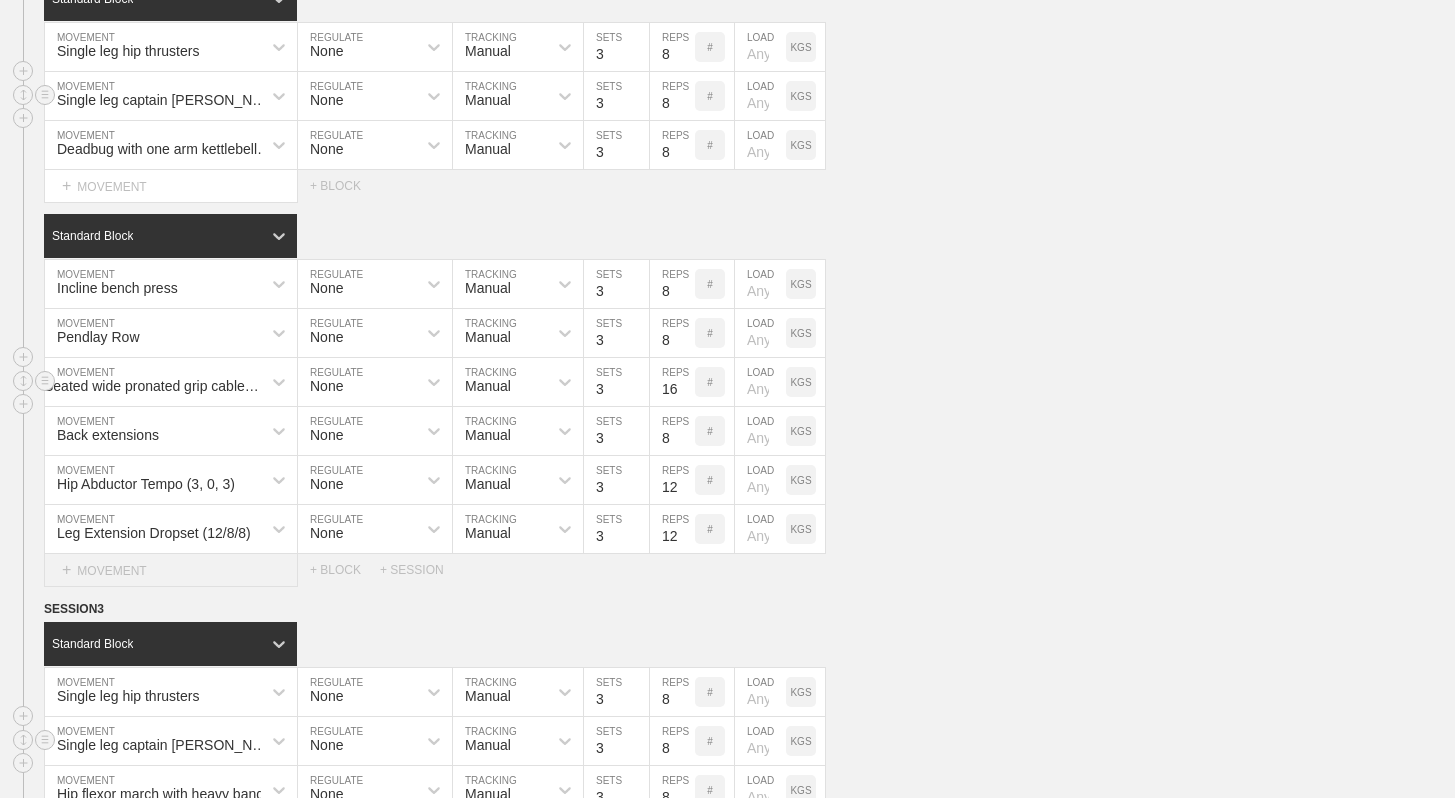 click on "+  MOVEMENT" at bounding box center (171, 570) 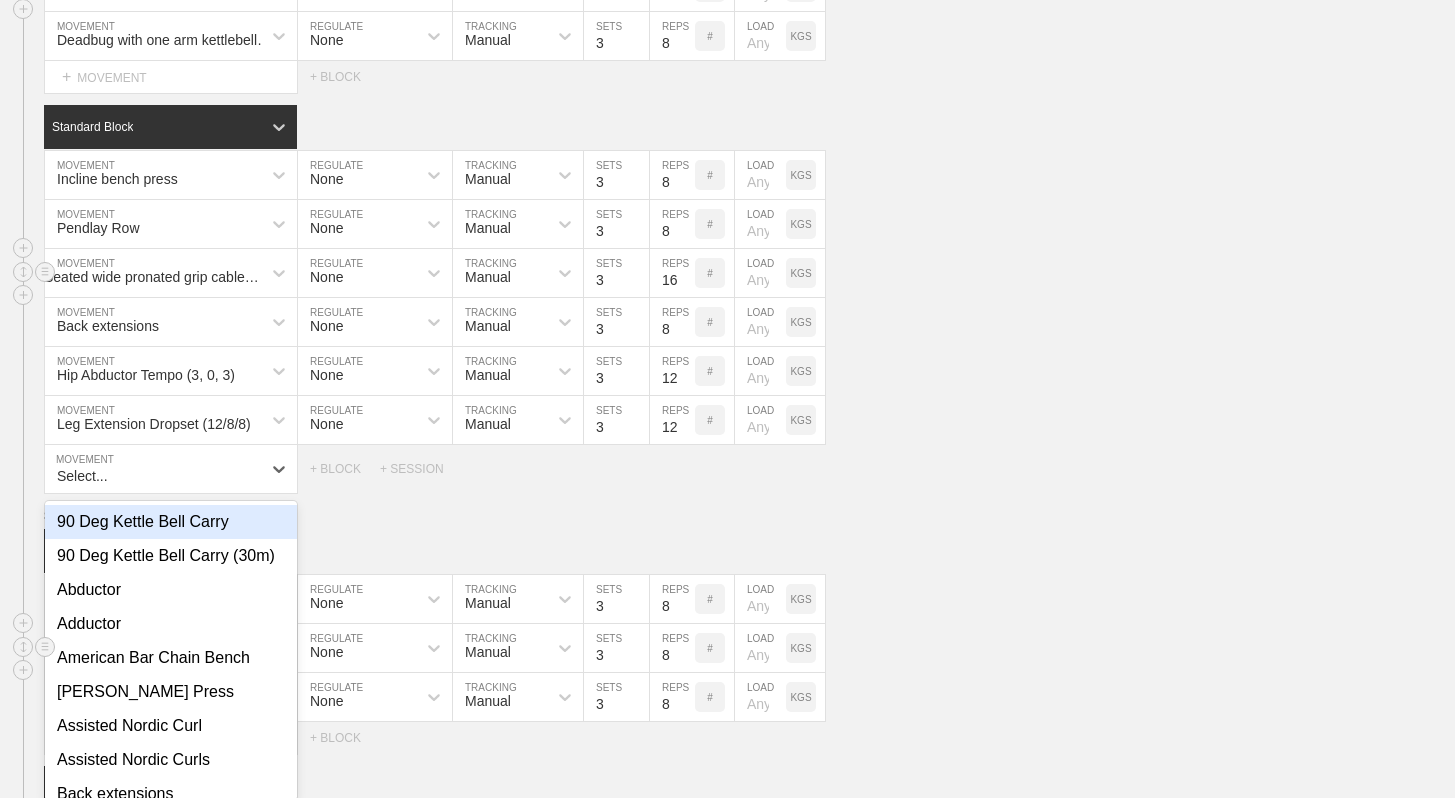 scroll, scrollTop: 1181, scrollLeft: 0, axis: vertical 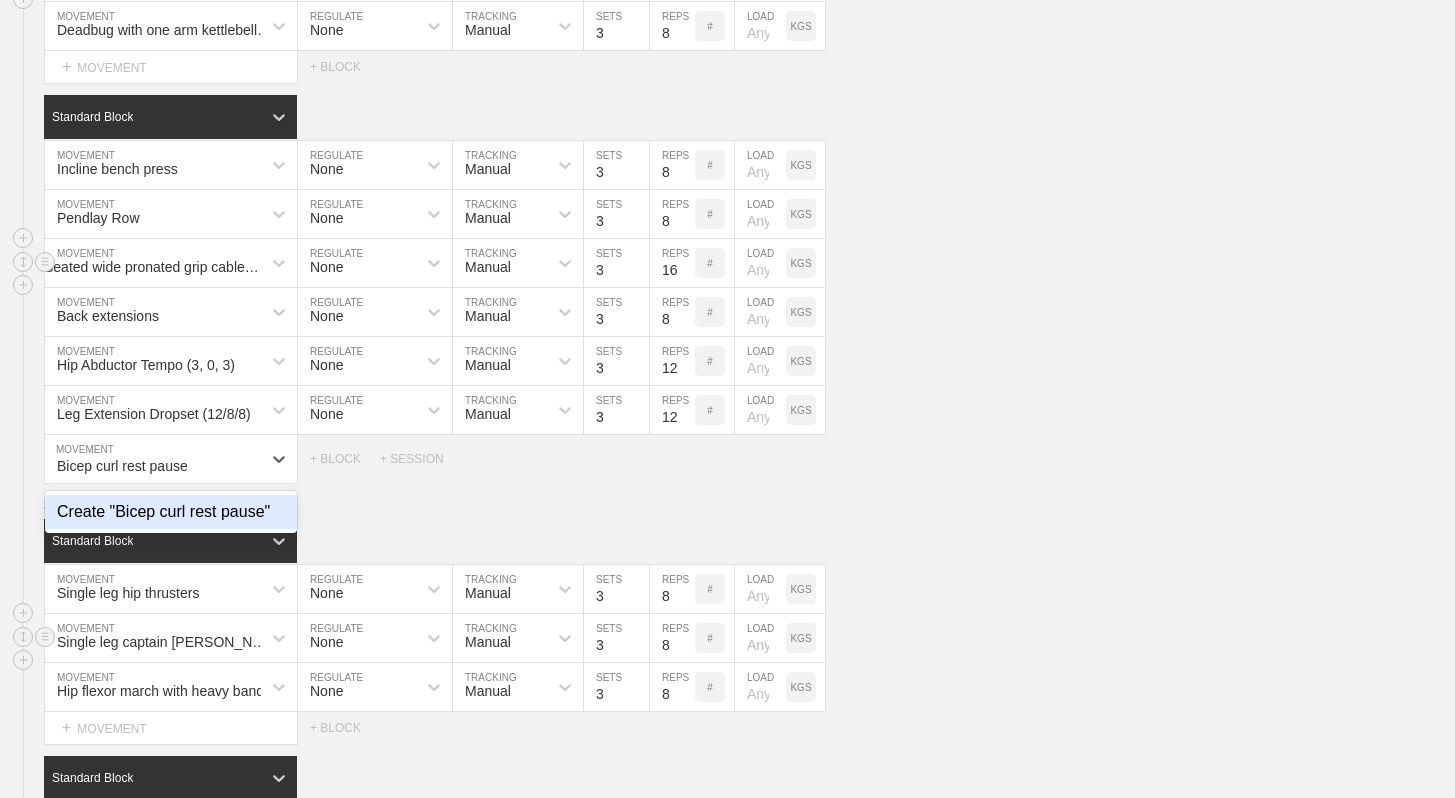 type on "Bicep curl rest pause" 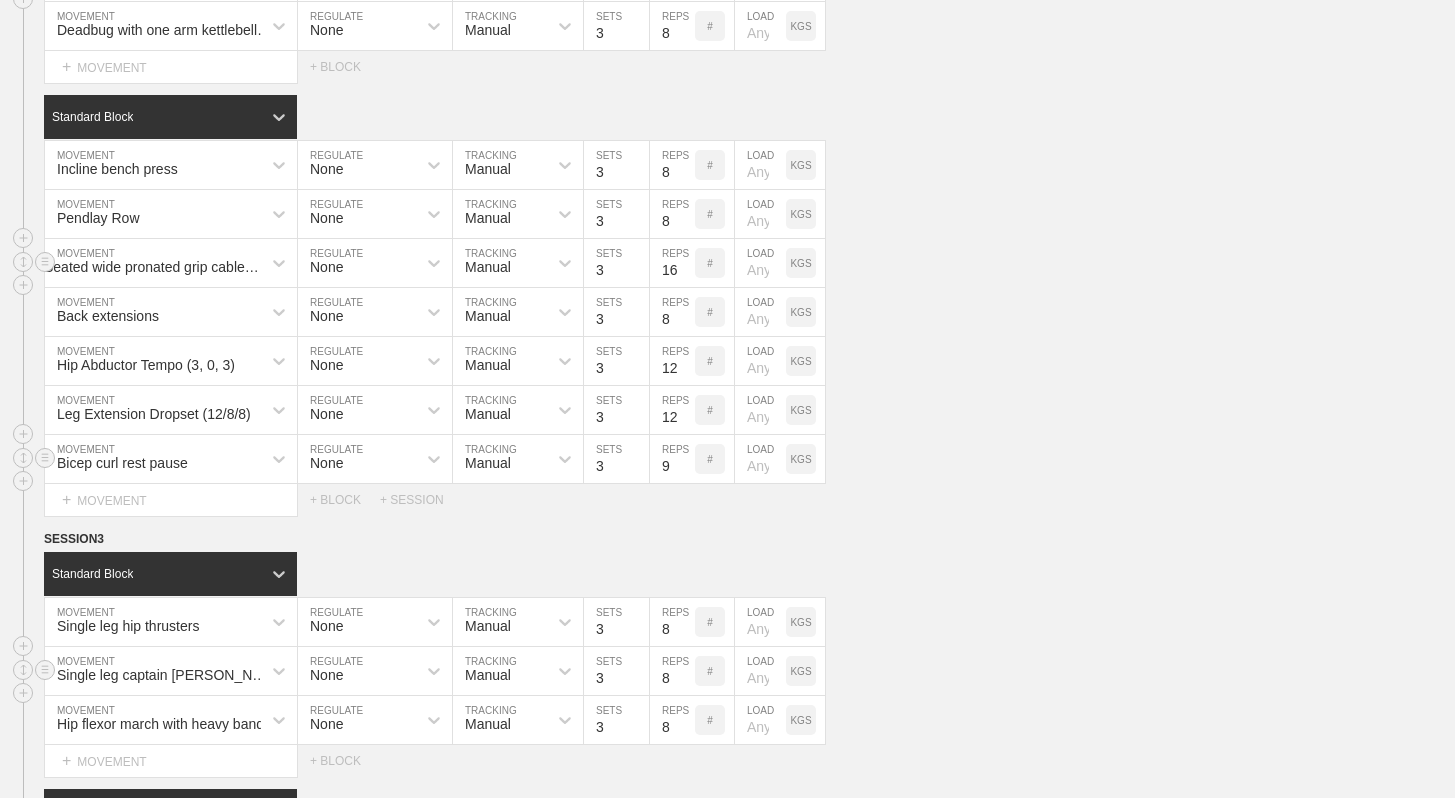 click on "9" at bounding box center [672, 459] 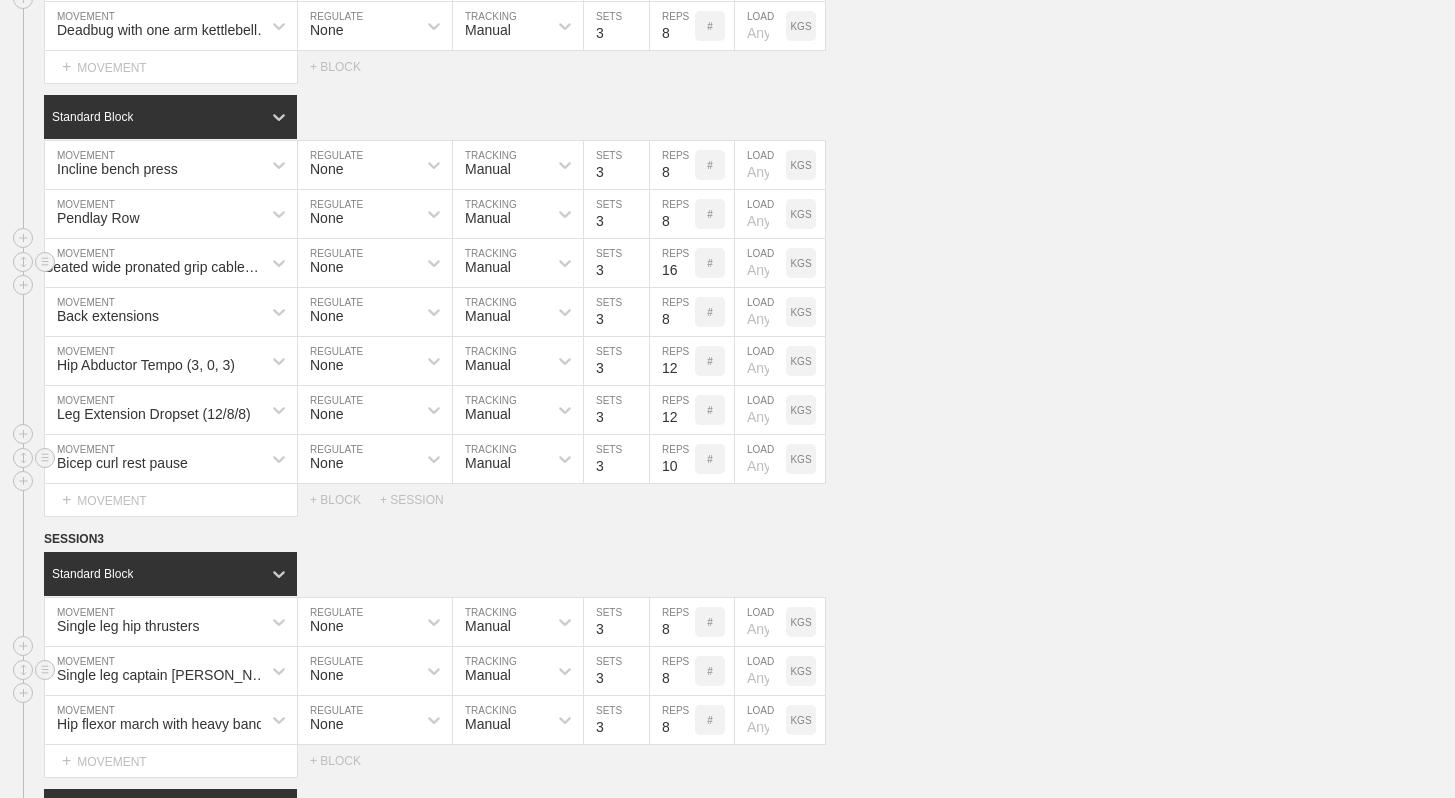 click on "10" at bounding box center (672, 459) 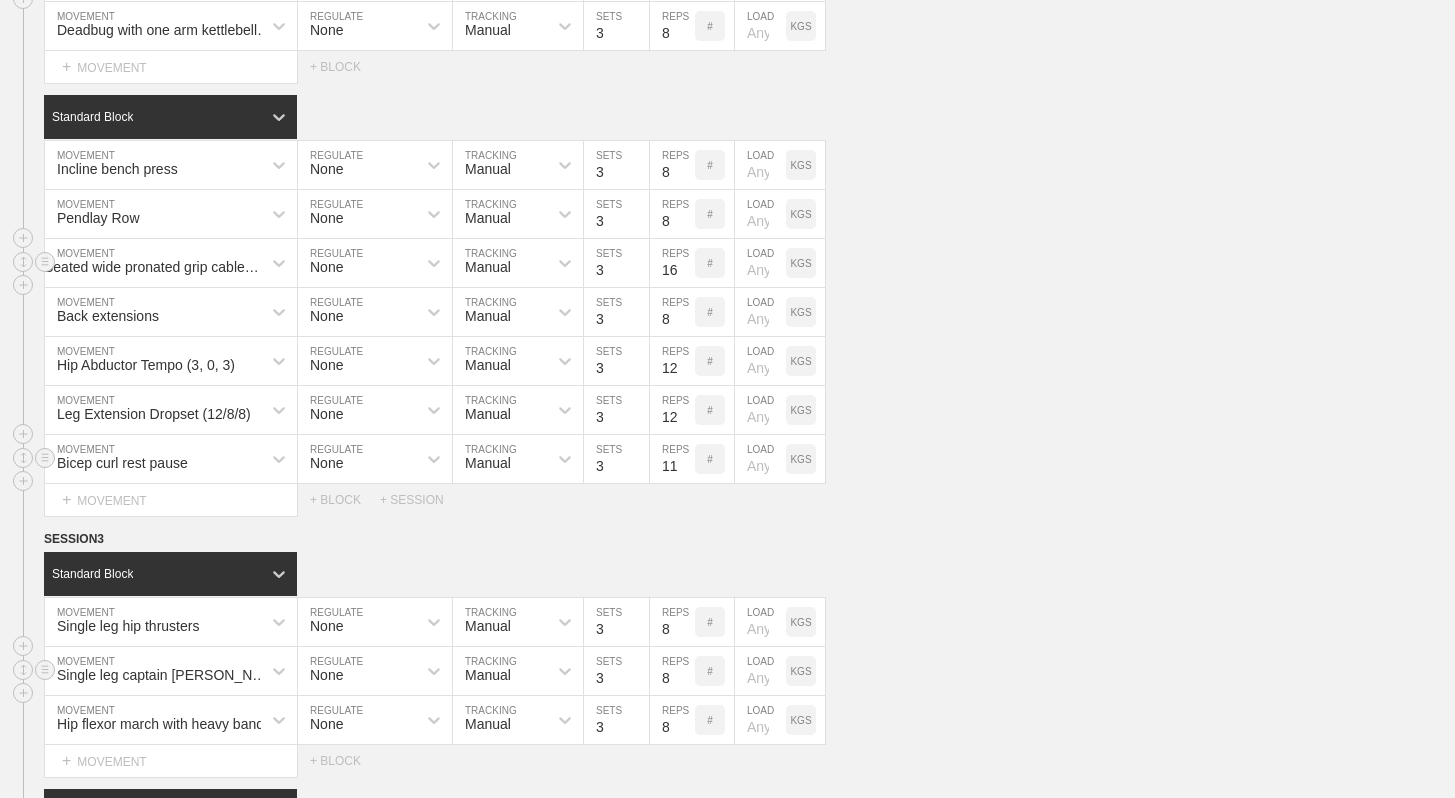 click on "11" at bounding box center (672, 459) 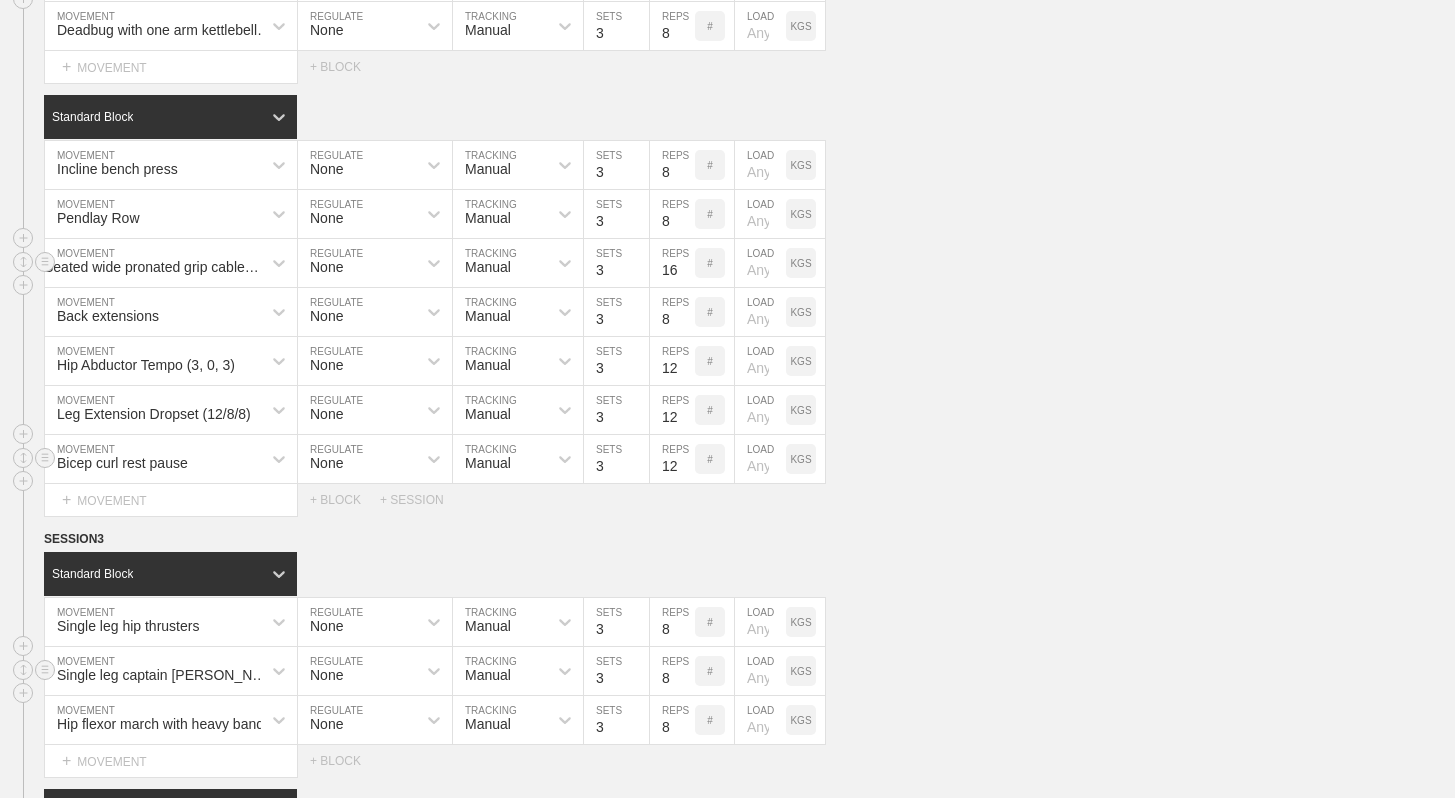 click on "12" at bounding box center (672, 459) 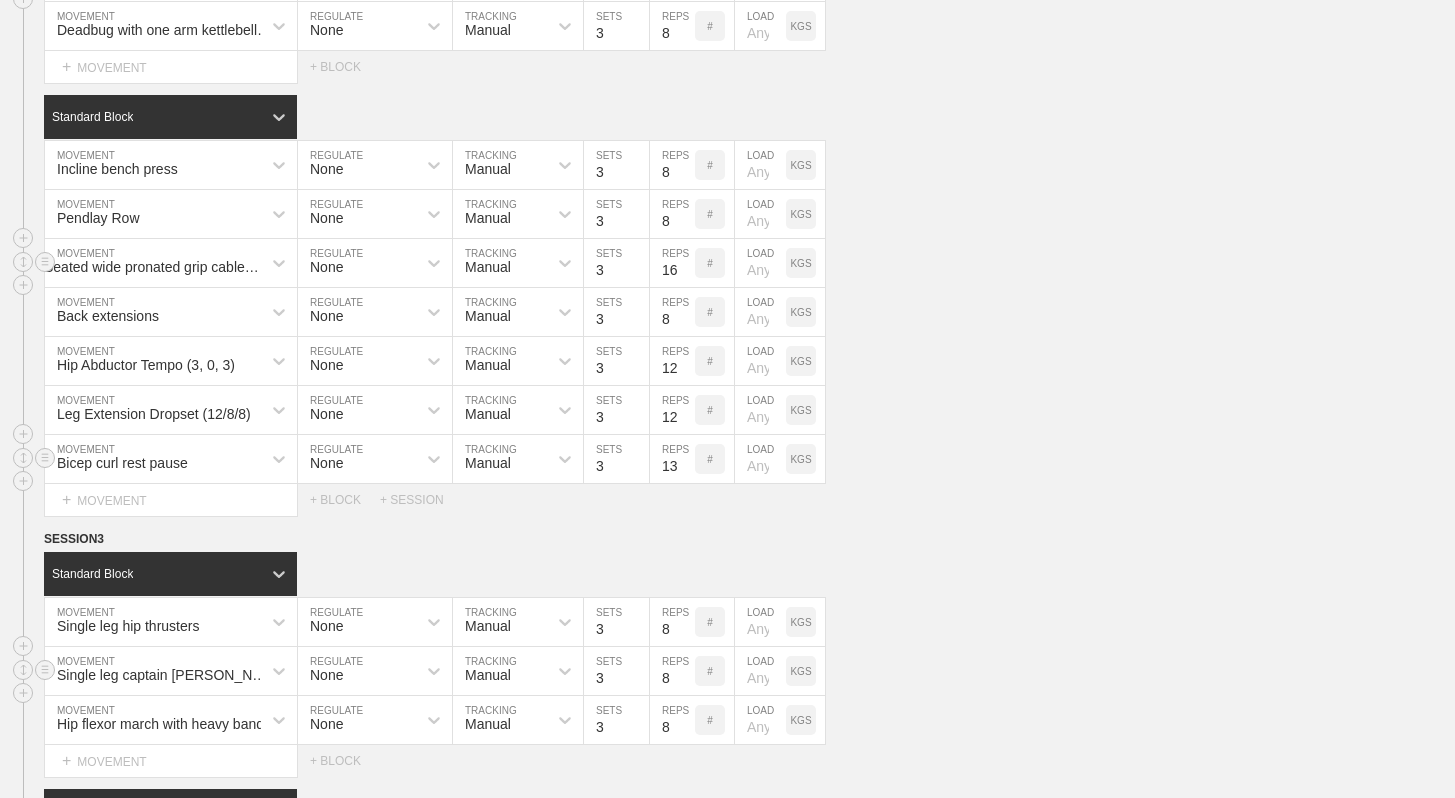 click on "13" at bounding box center (672, 459) 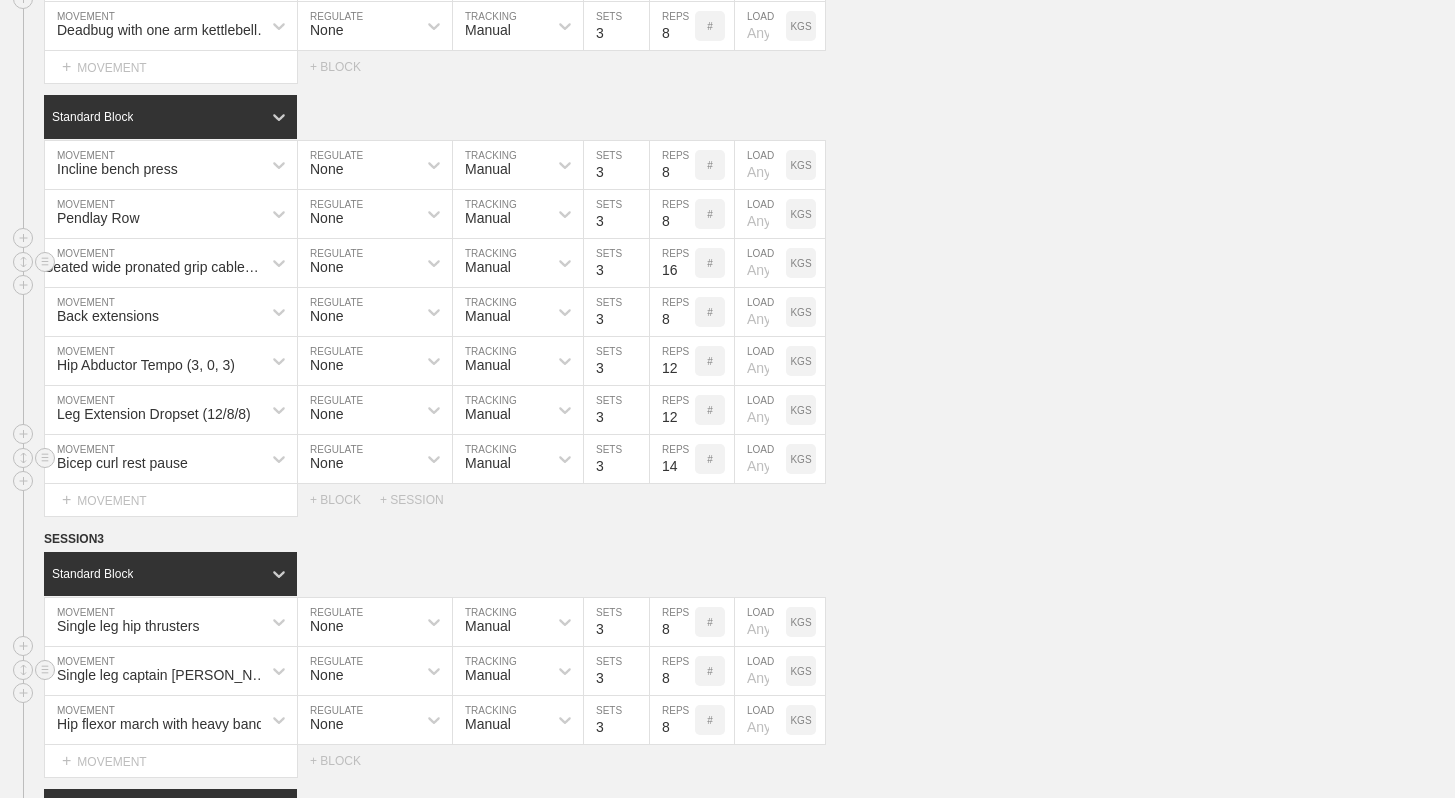 click on "14" at bounding box center [672, 459] 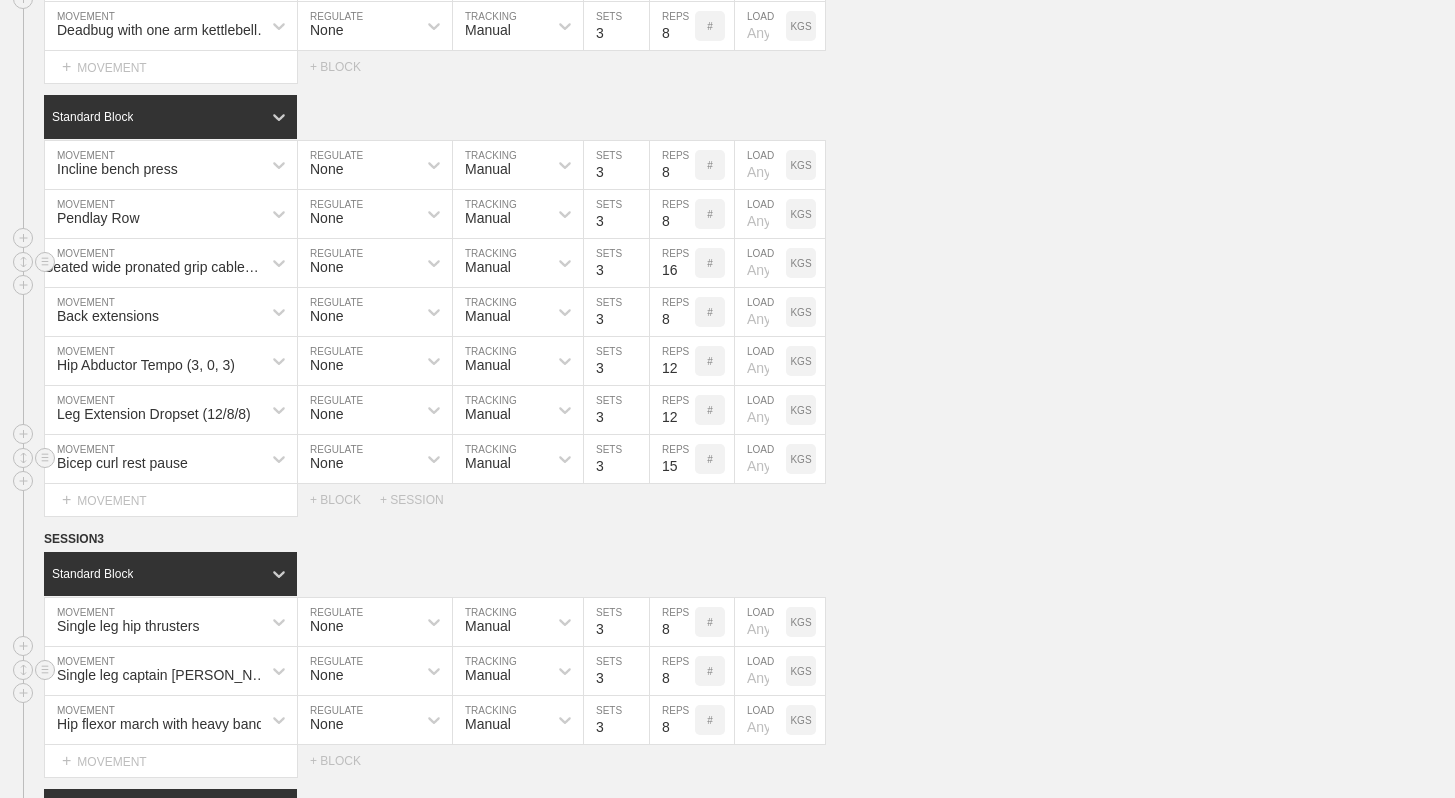 click on "15" at bounding box center (672, 459) 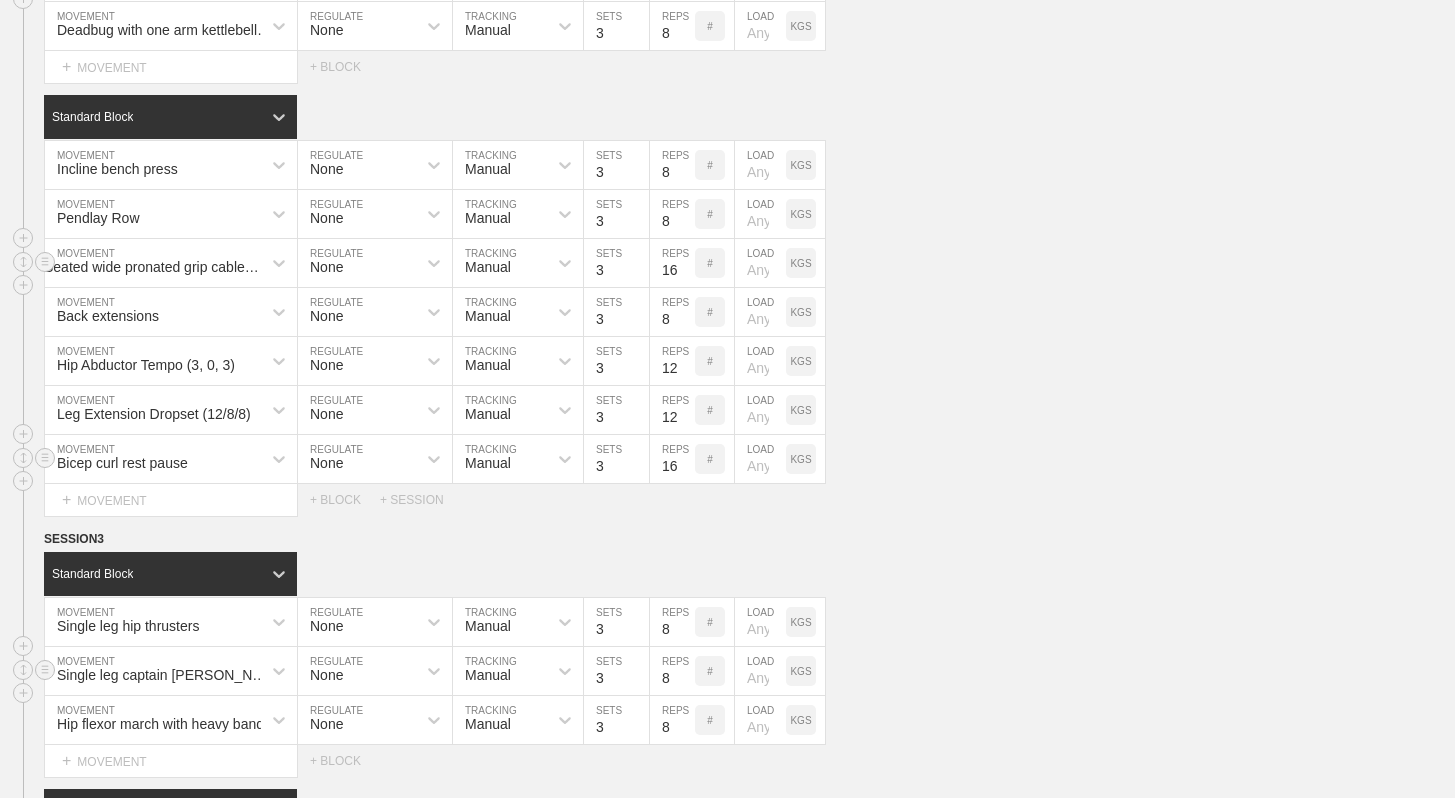 type on "16" 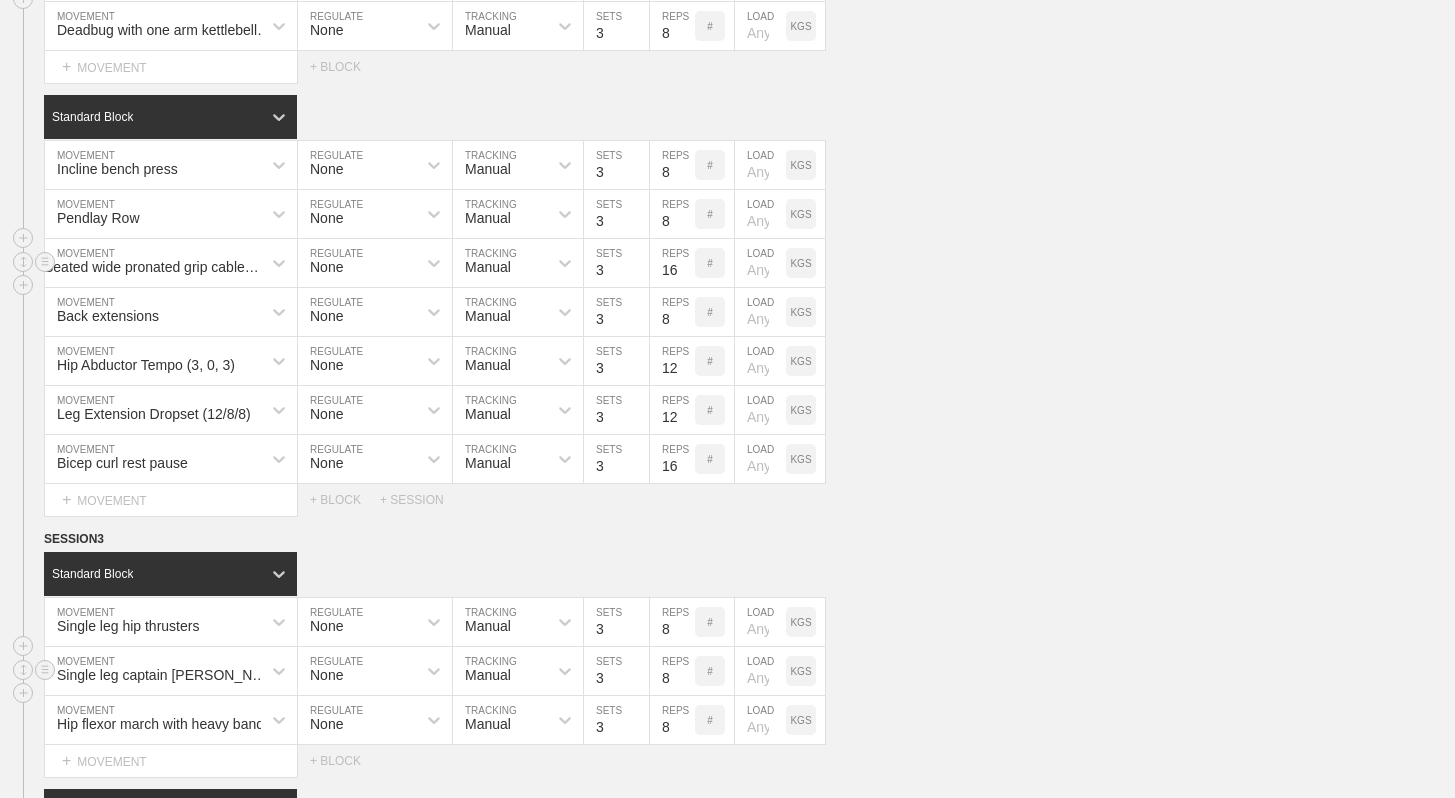 click on "Select... MOVEMENT +  MOVEMENT + BLOCK + SESSION" at bounding box center (727, 500) 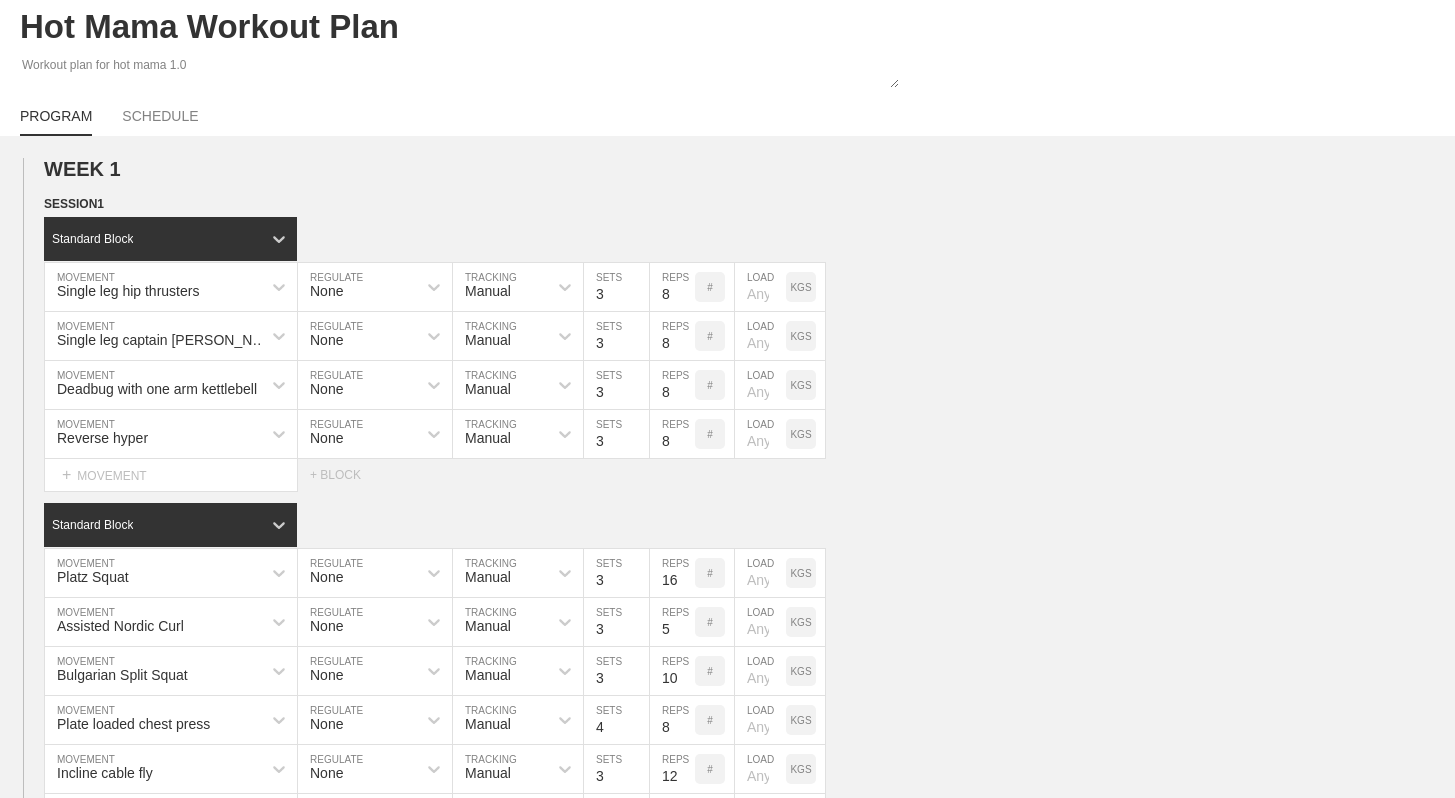 scroll, scrollTop: 71, scrollLeft: 0, axis: vertical 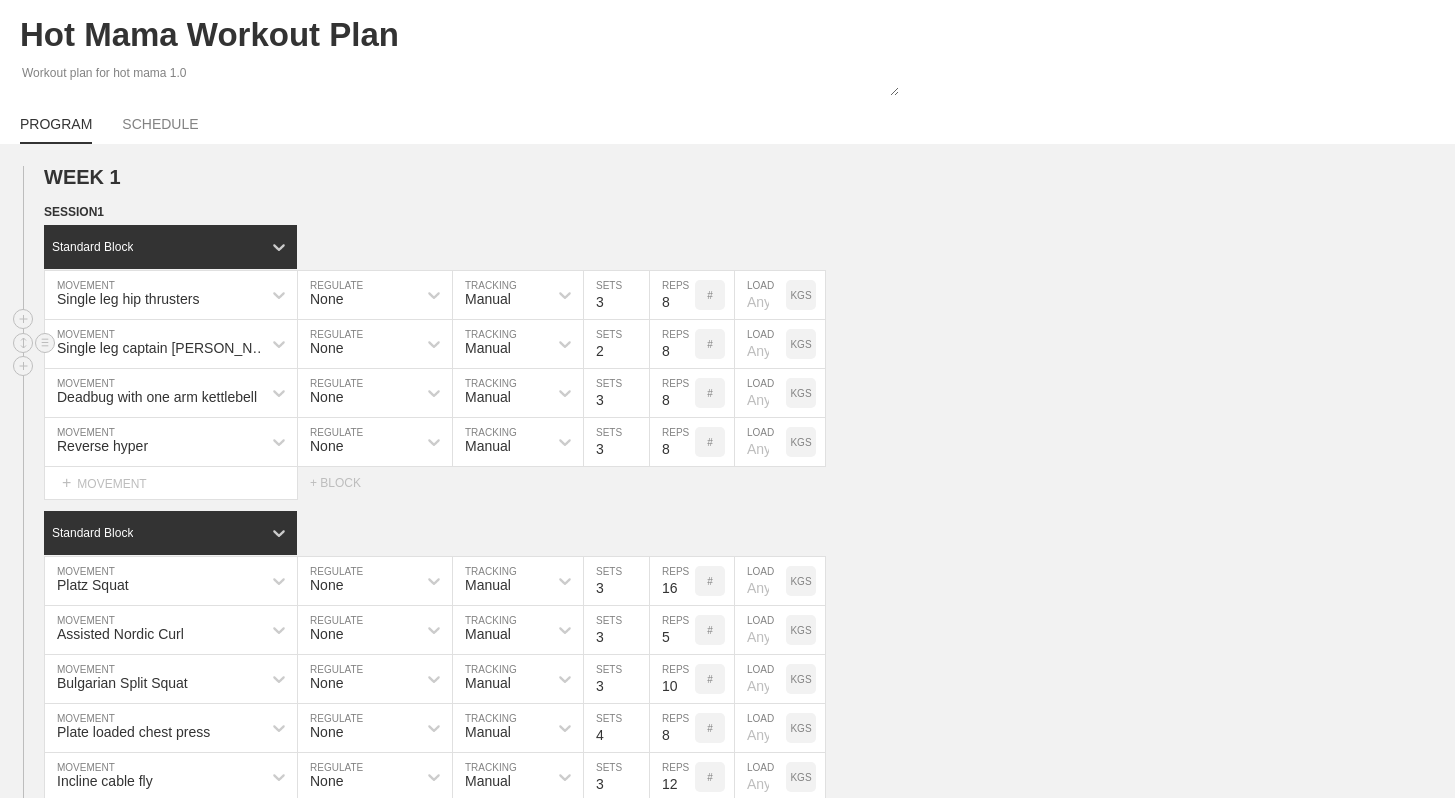 type on "2" 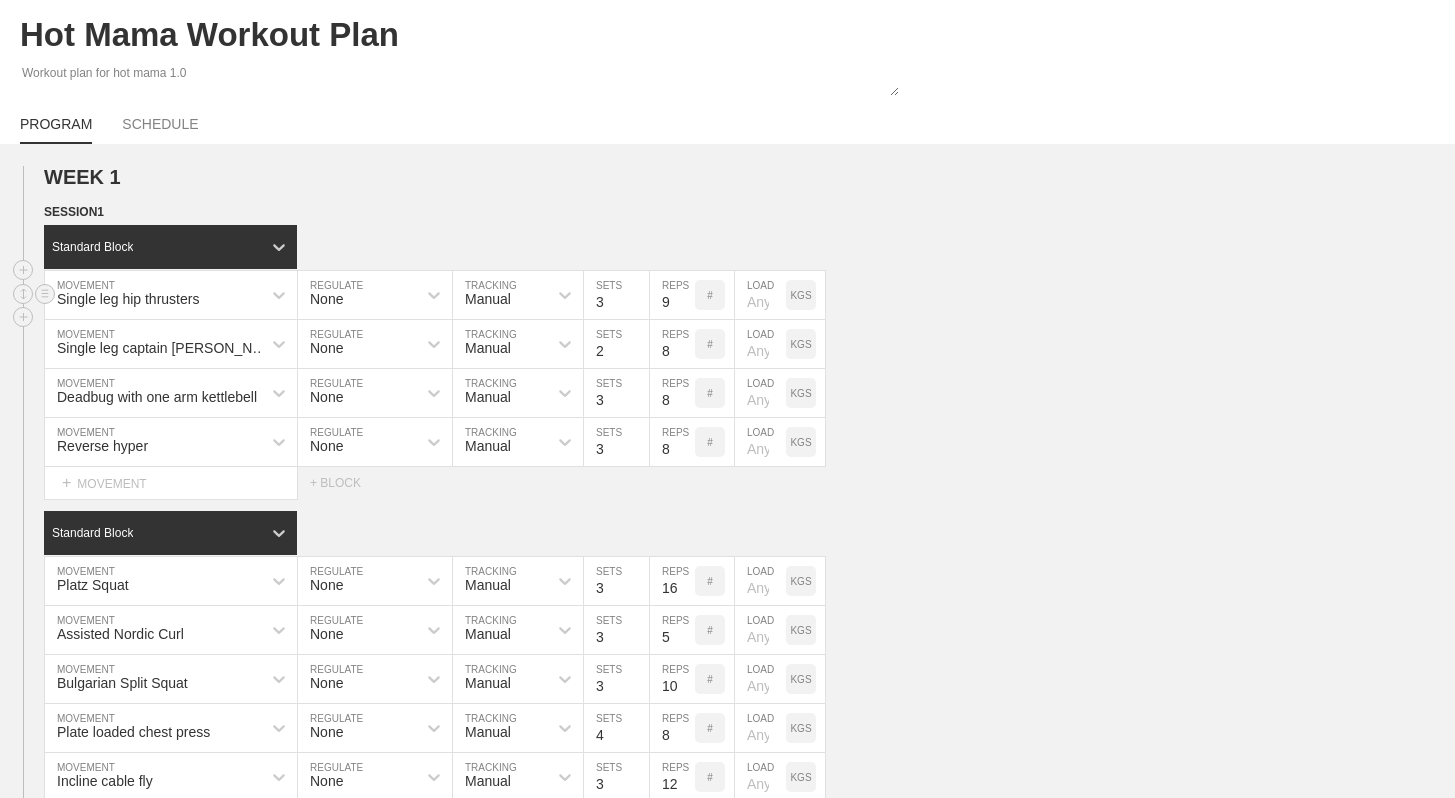 click on "9" at bounding box center [672, 295] 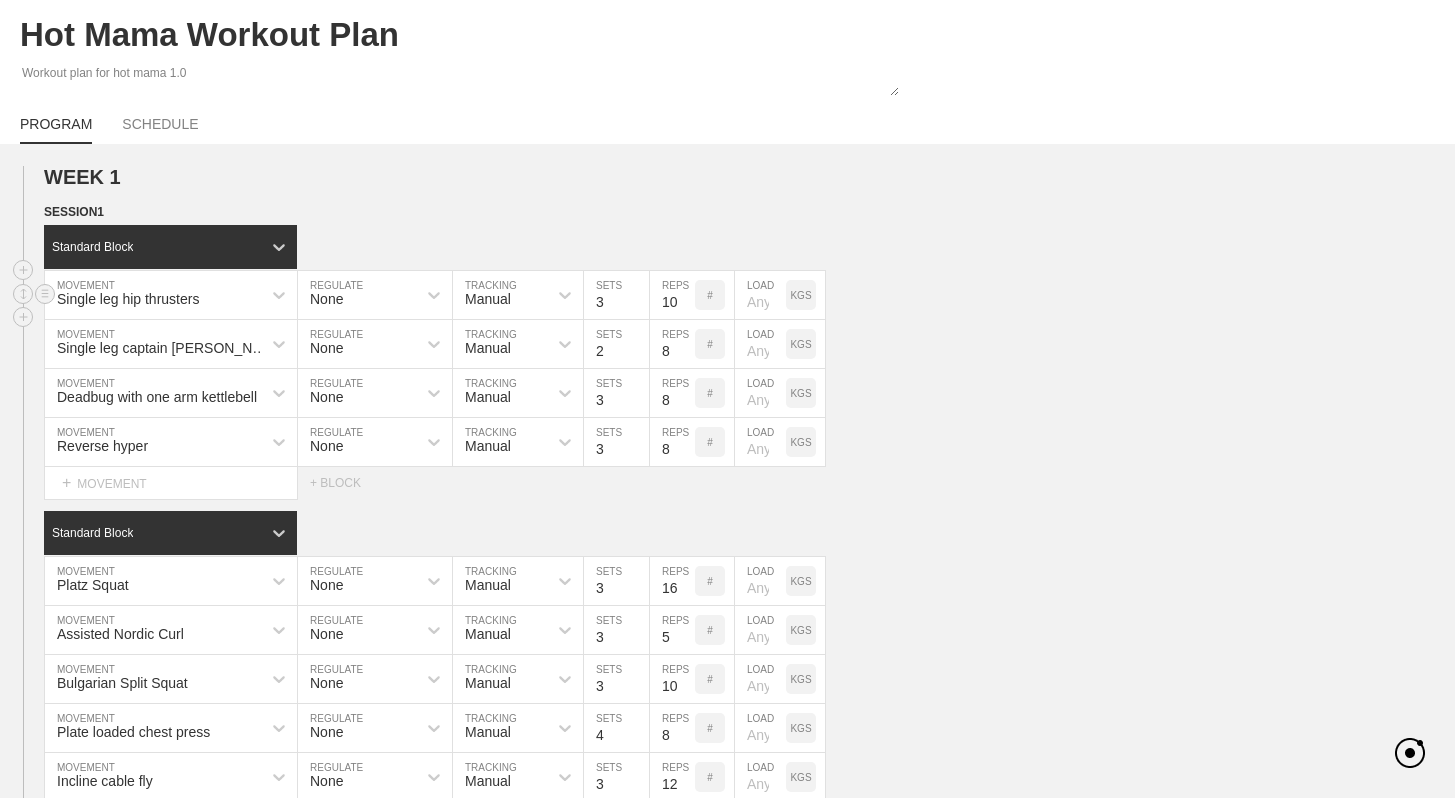 type on "10" 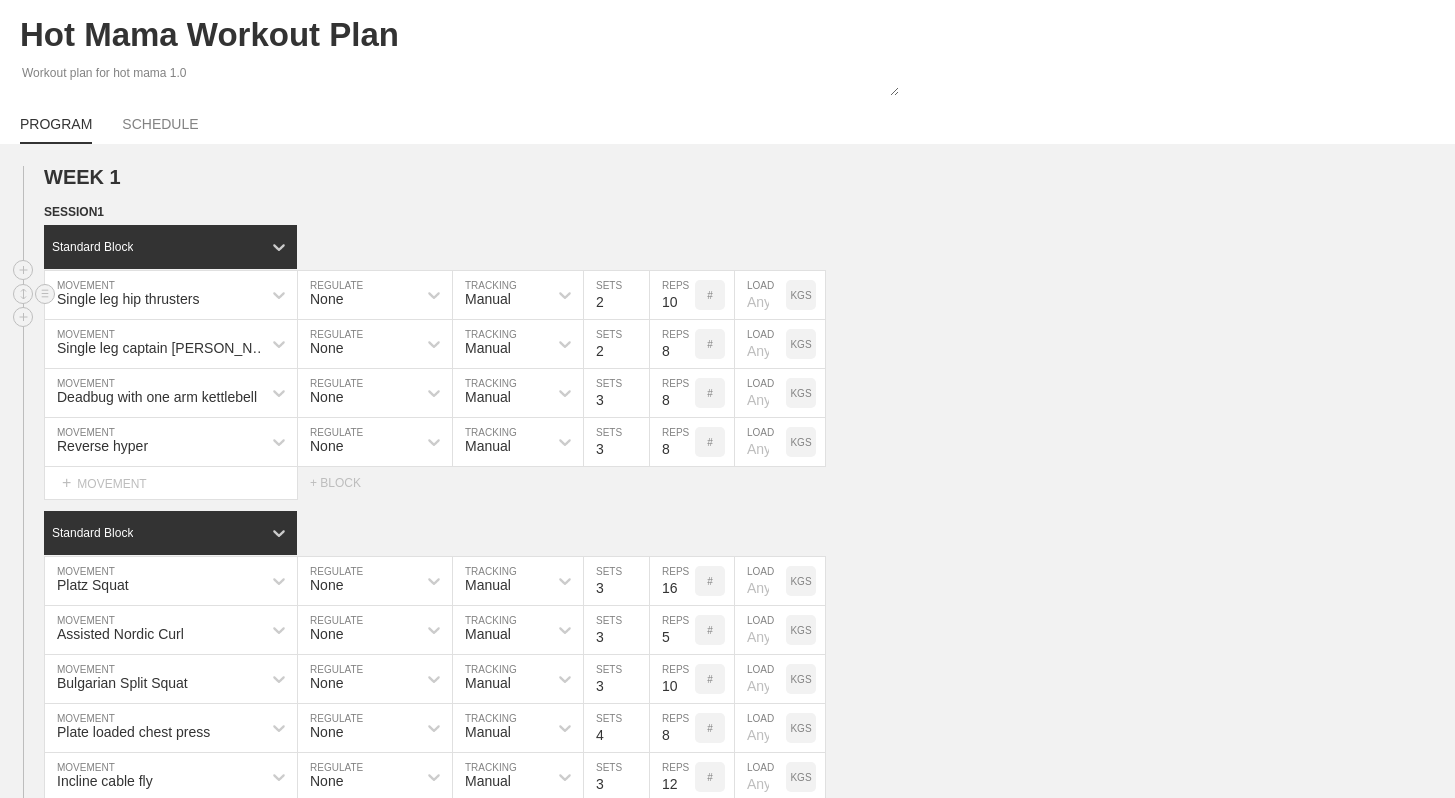 click on "2" at bounding box center [616, 295] 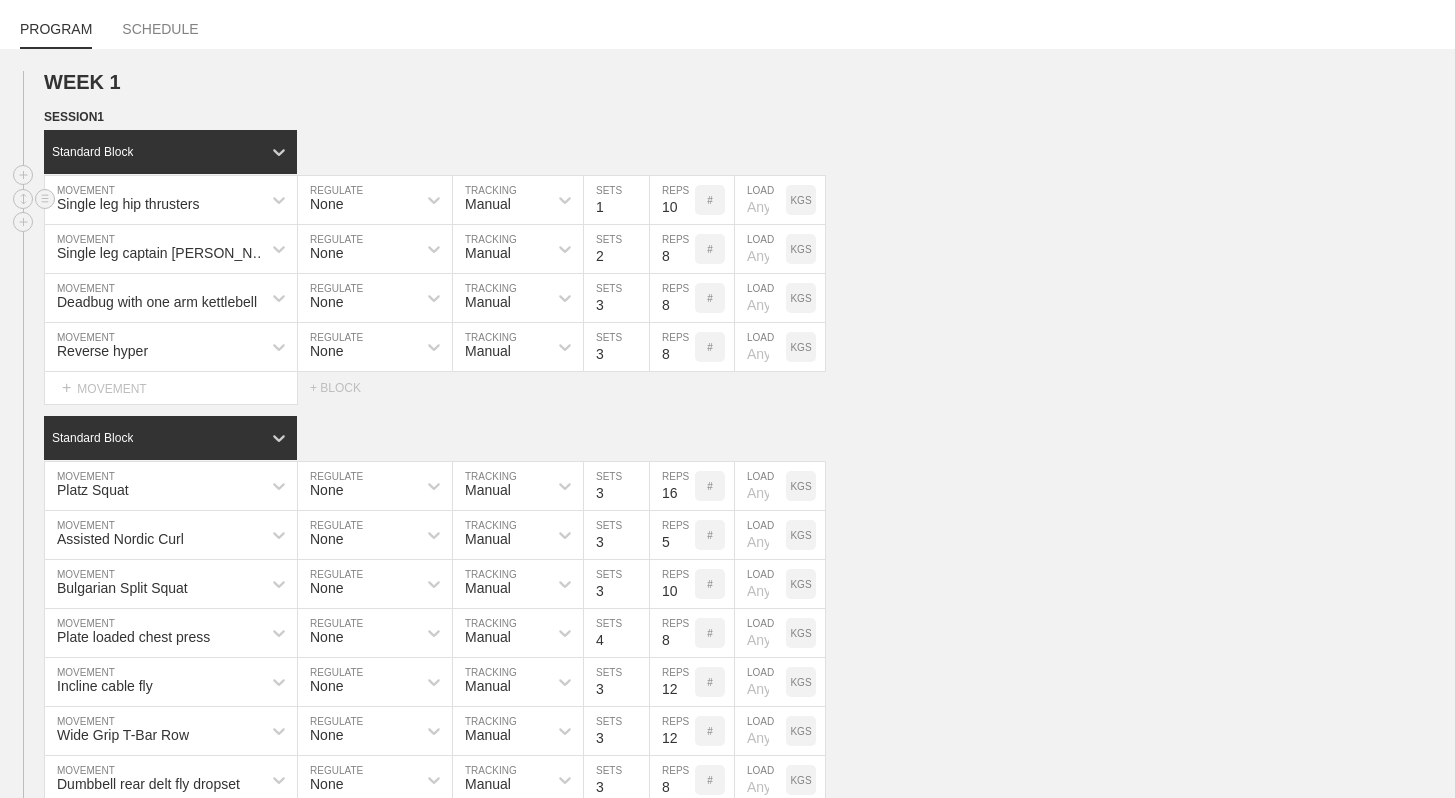 scroll, scrollTop: 173, scrollLeft: 0, axis: vertical 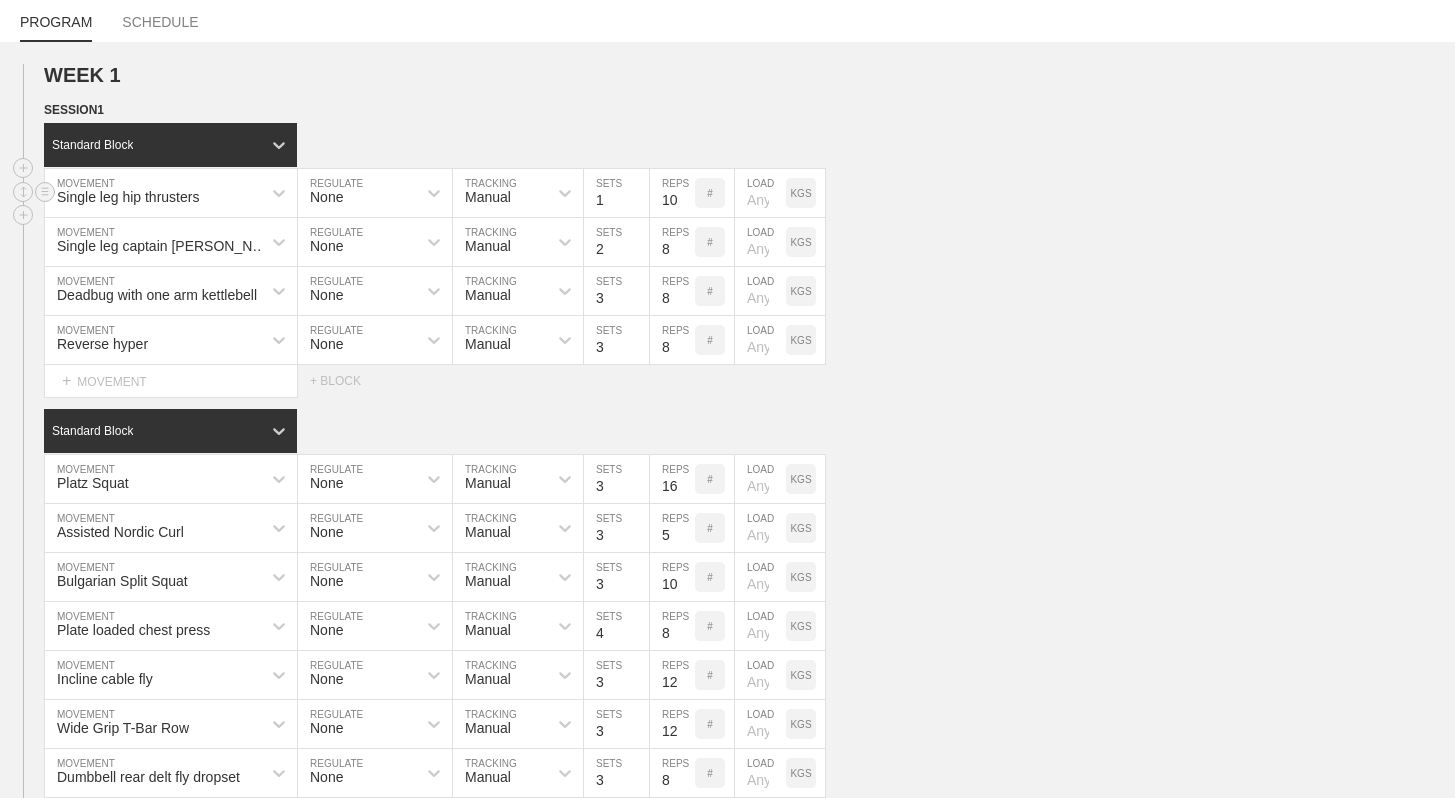 type on "2" 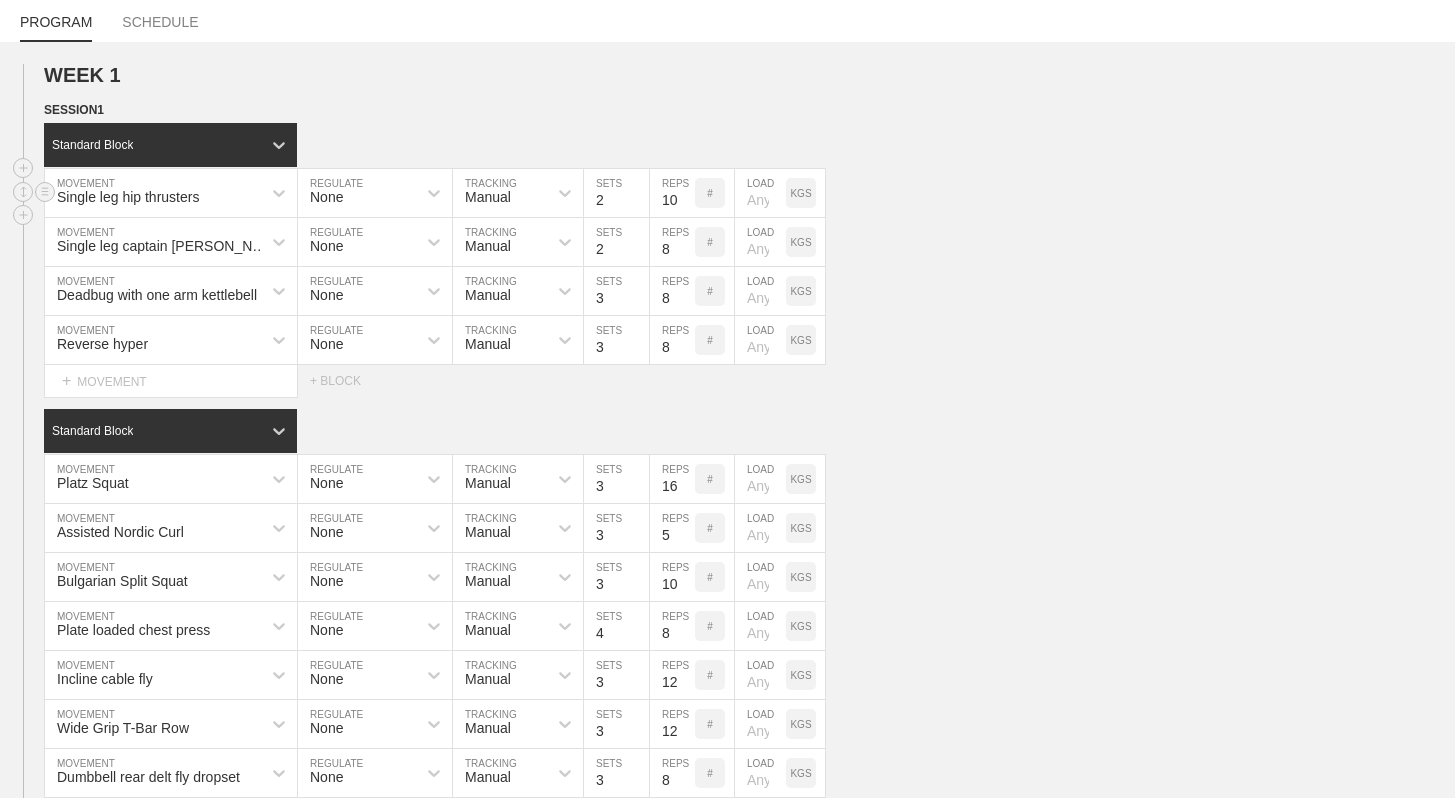 click on "2" at bounding box center [616, 193] 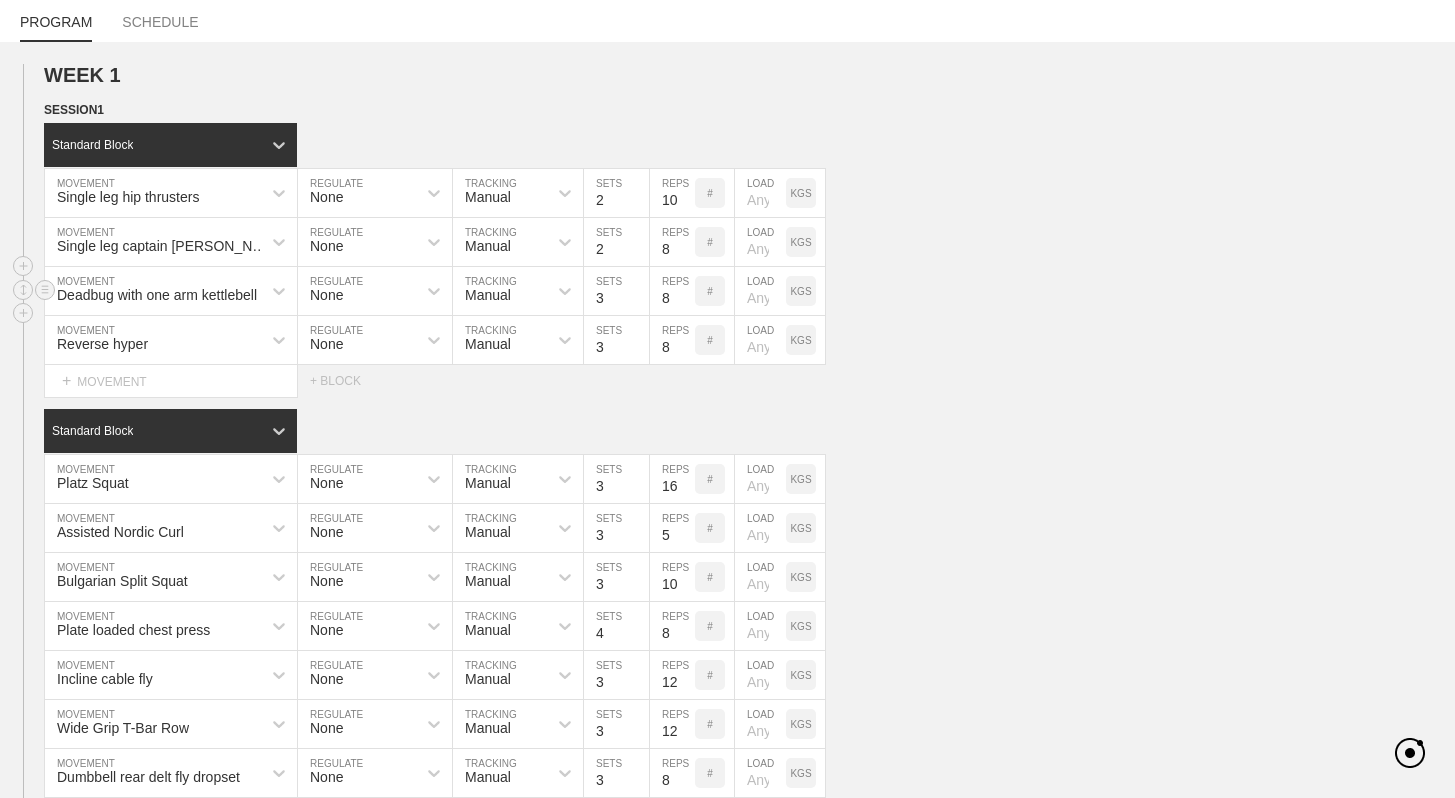 click on "Deadbug with one arm kettlebell MOVEMENT None REGULATE Manual TRACKING 3 SETS 8 REPS # LOAD KGS" at bounding box center (727, 291) 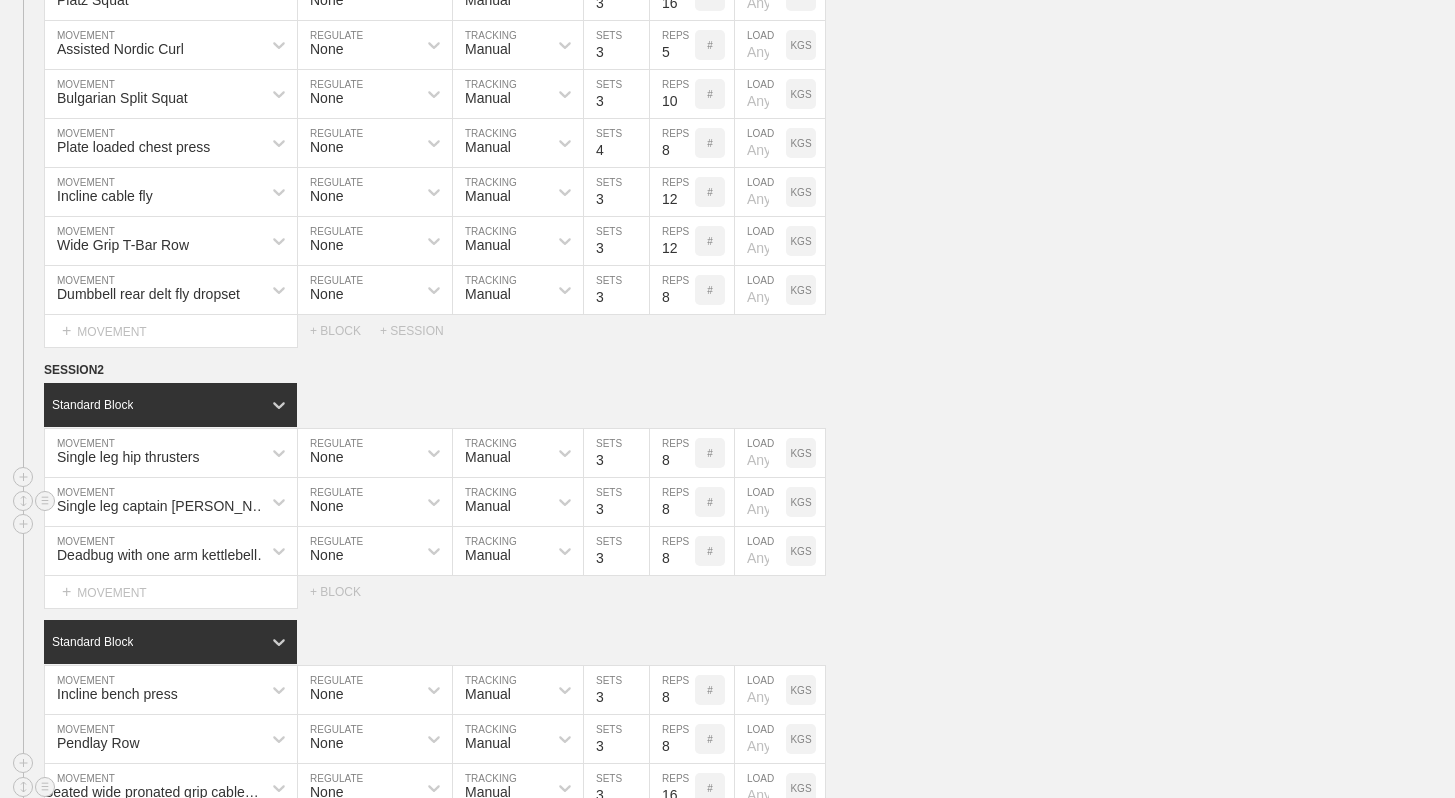 scroll, scrollTop: 681, scrollLeft: 0, axis: vertical 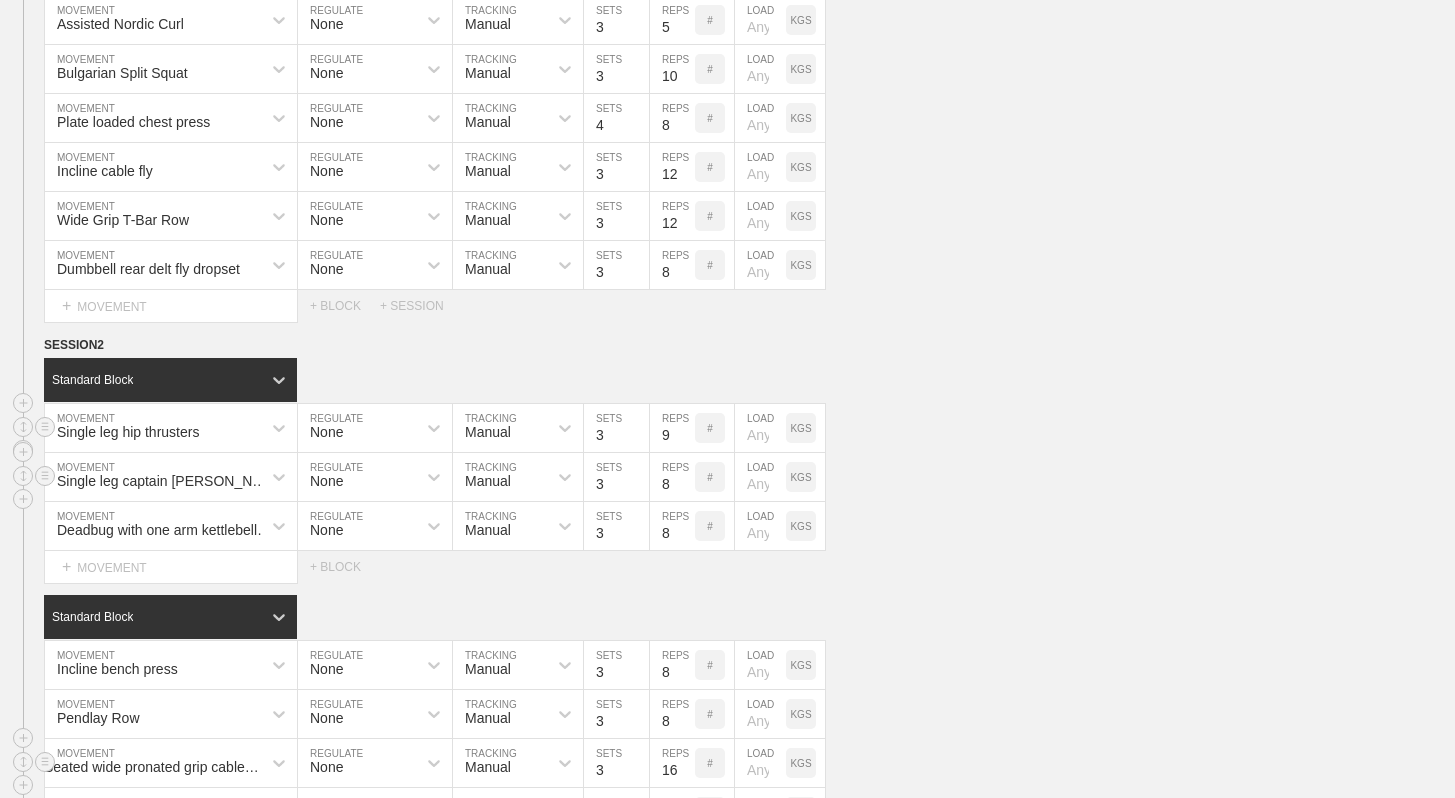 click on "9" at bounding box center [672, 428] 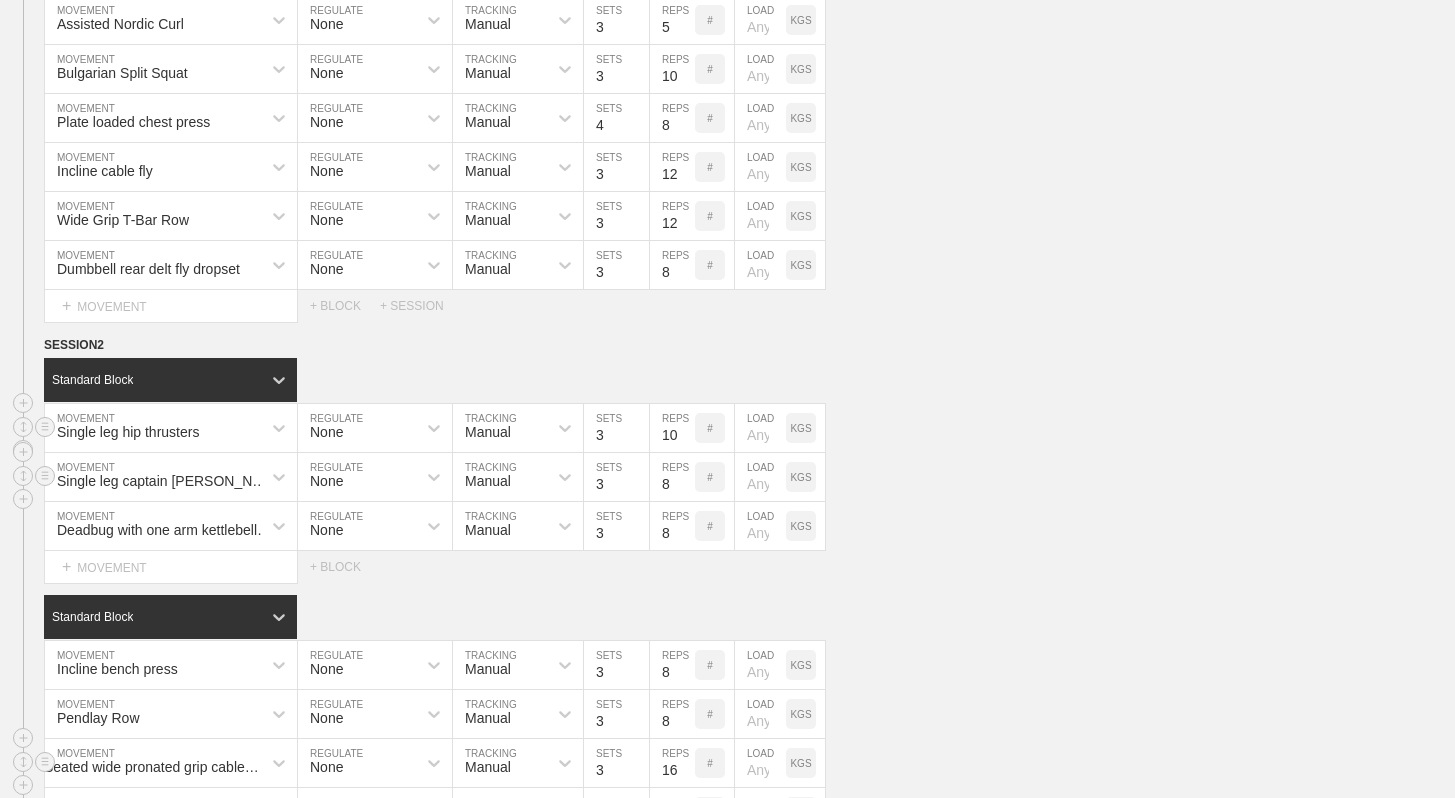 type on "10" 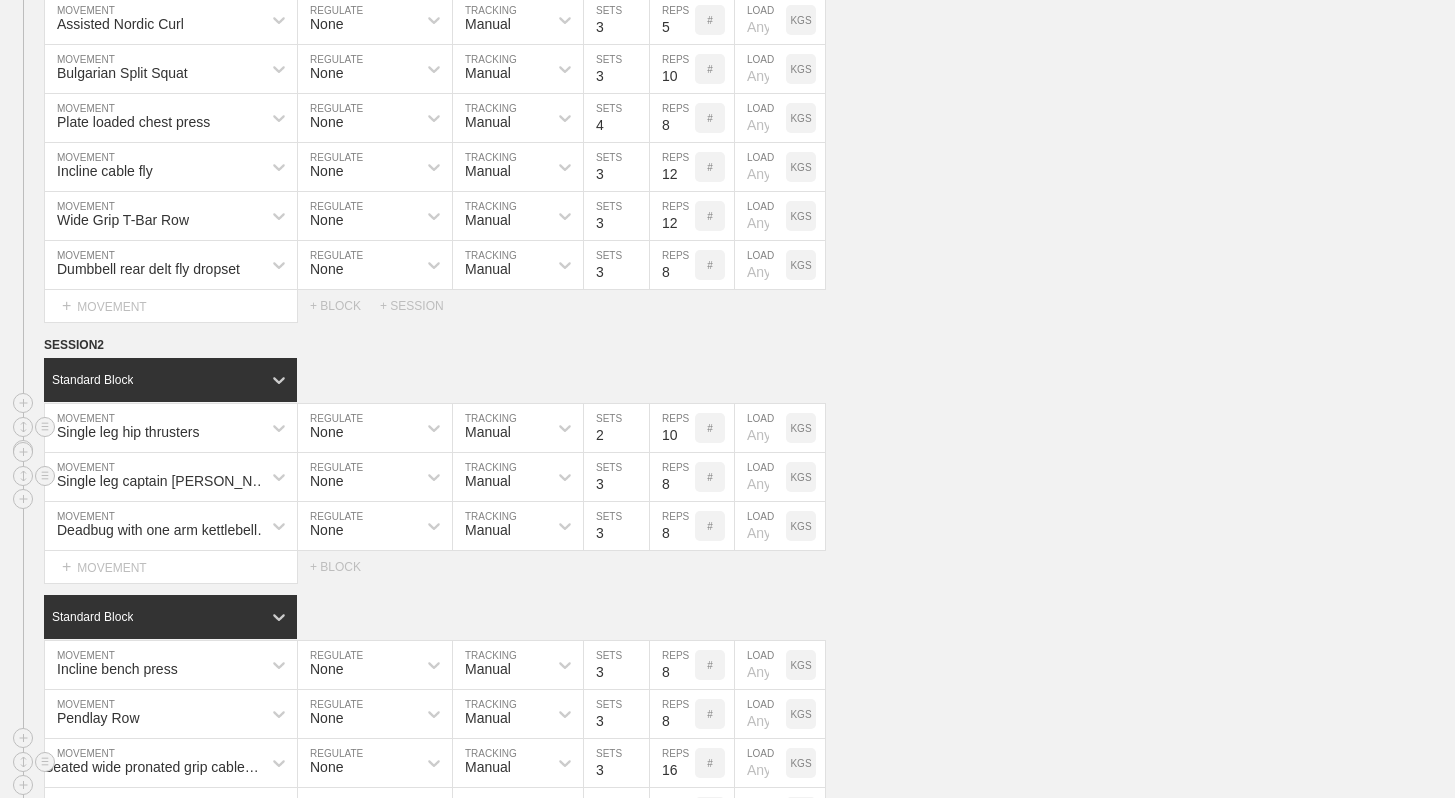 type on "2" 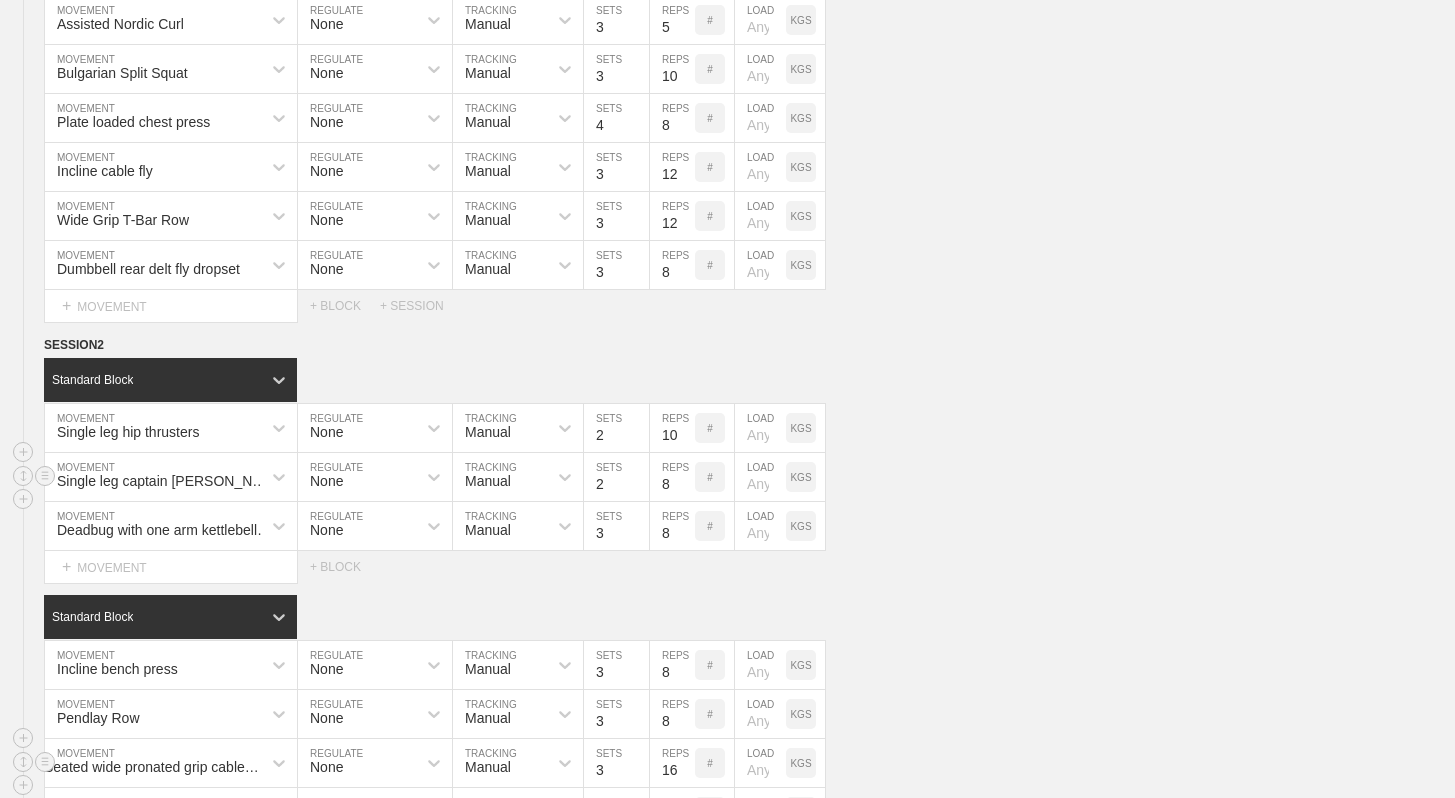 type 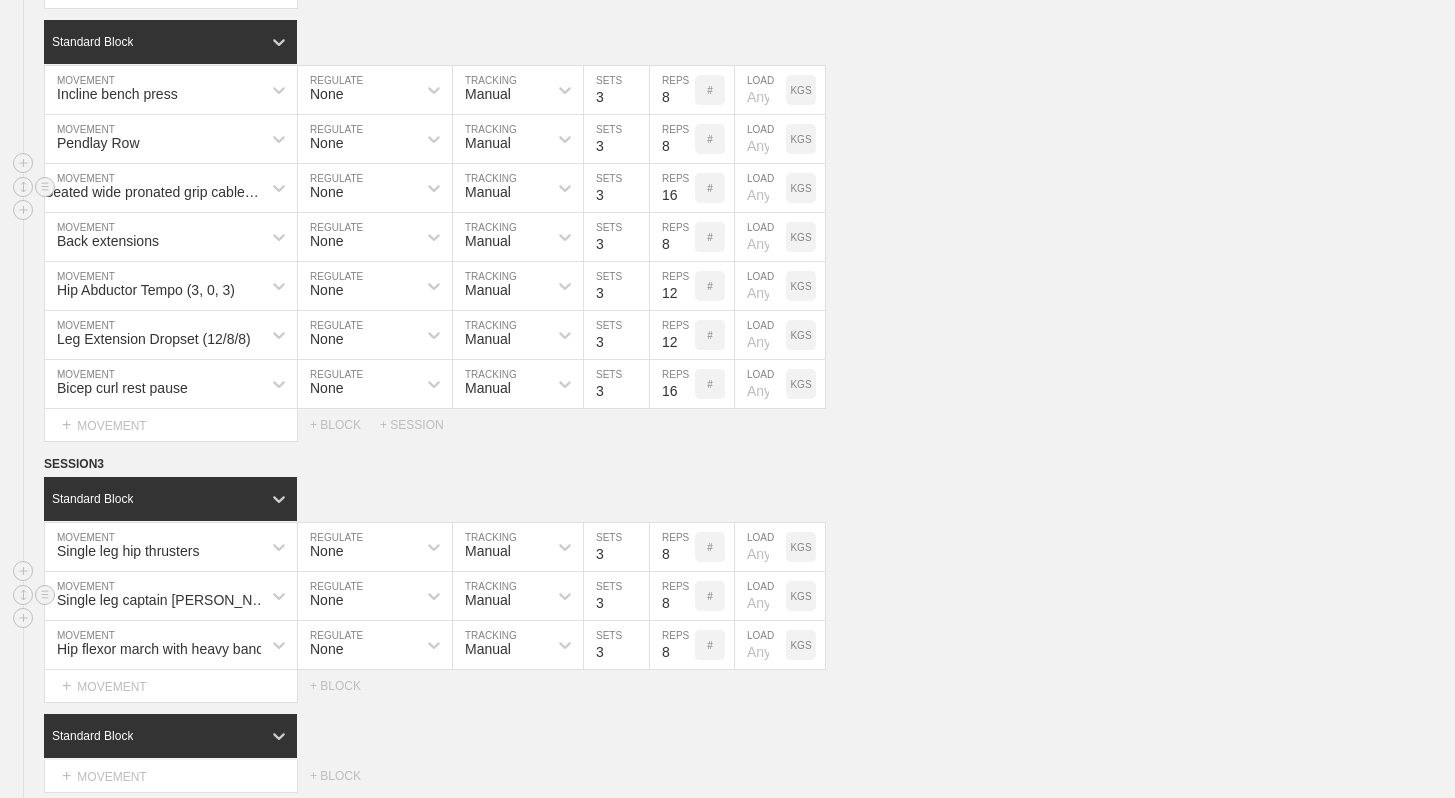 scroll, scrollTop: 1260, scrollLeft: 0, axis: vertical 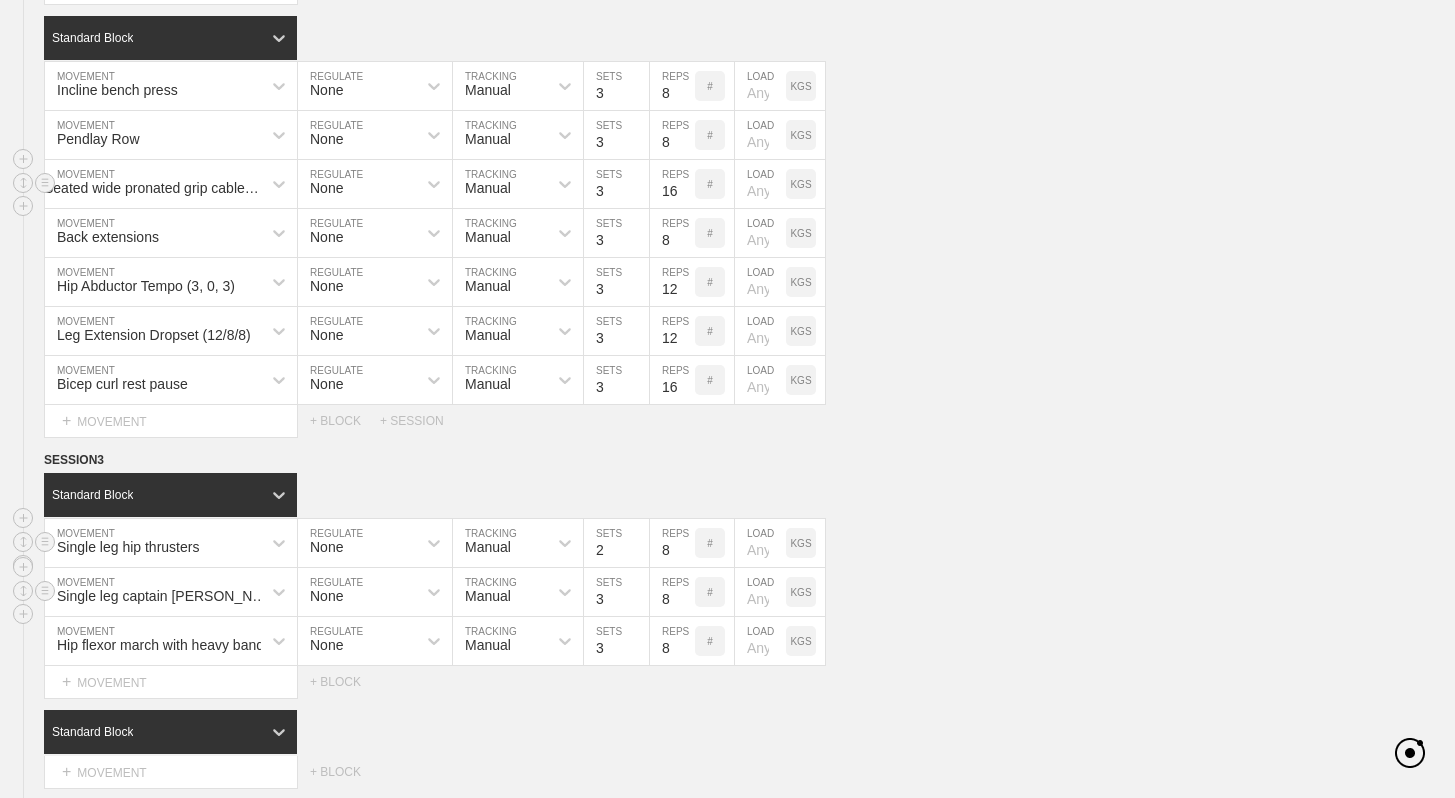 click on "2" at bounding box center (616, 543) 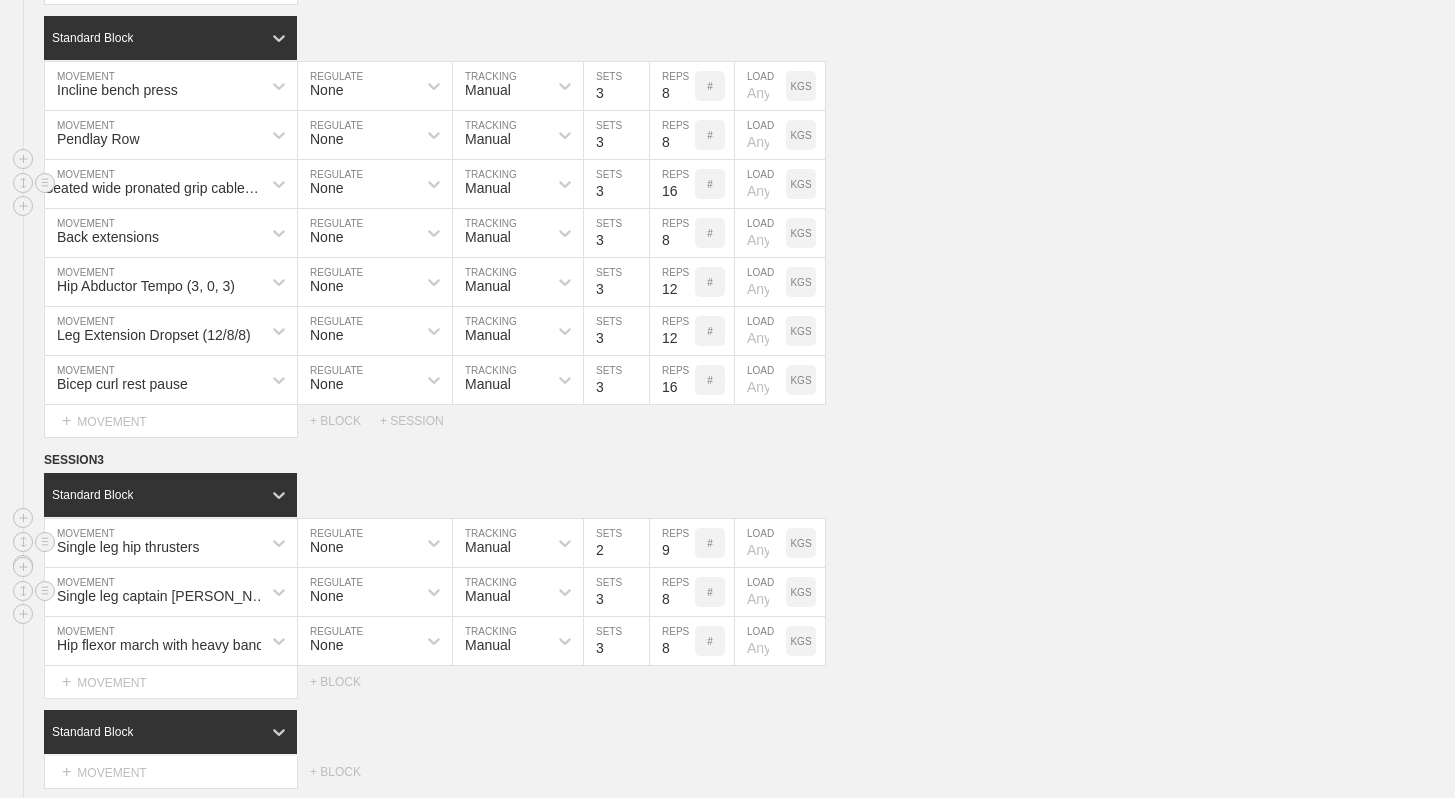 click on "9" at bounding box center (672, 543) 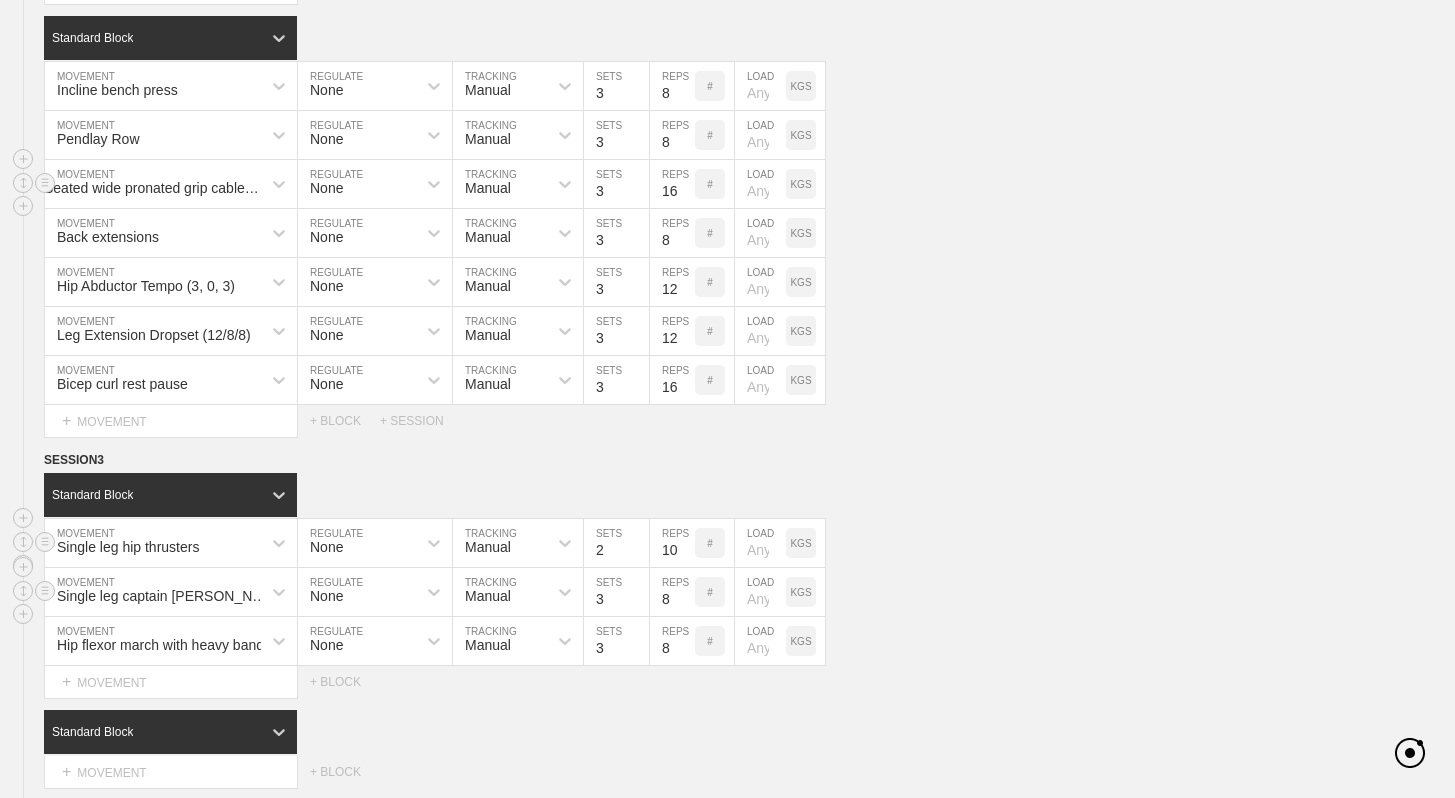click on "10" at bounding box center (672, 543) 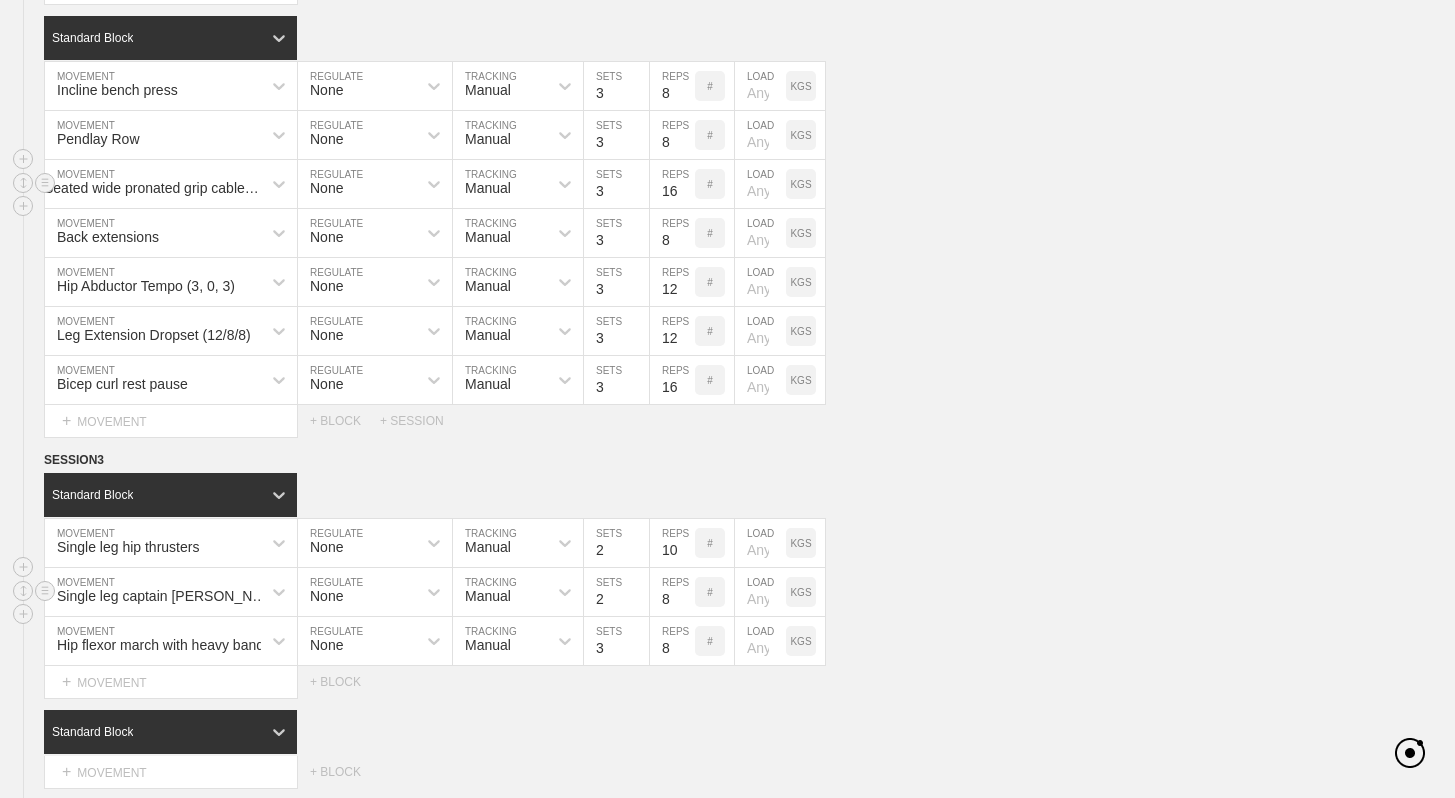 click on "2" at bounding box center (616, 592) 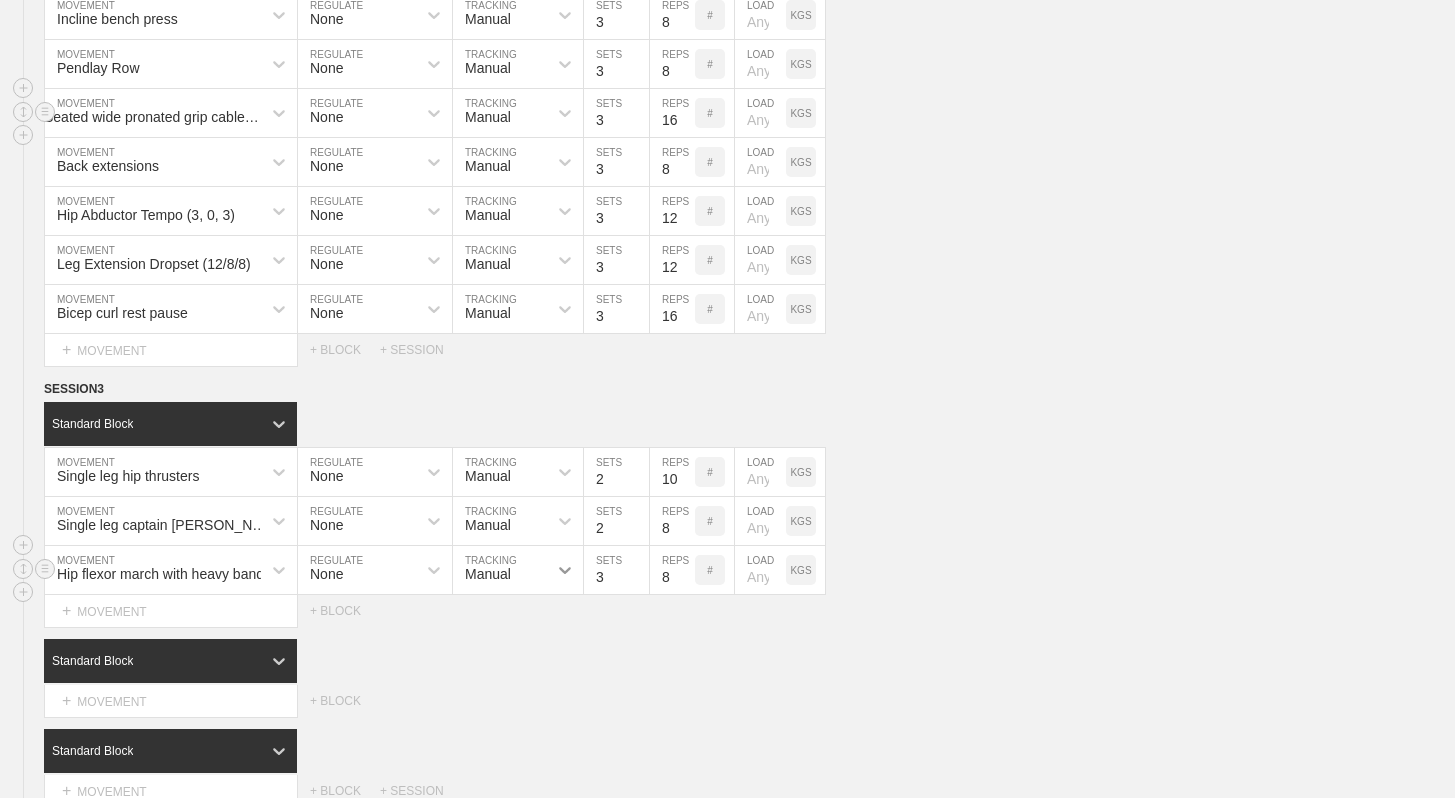 scroll, scrollTop: 1352, scrollLeft: 0, axis: vertical 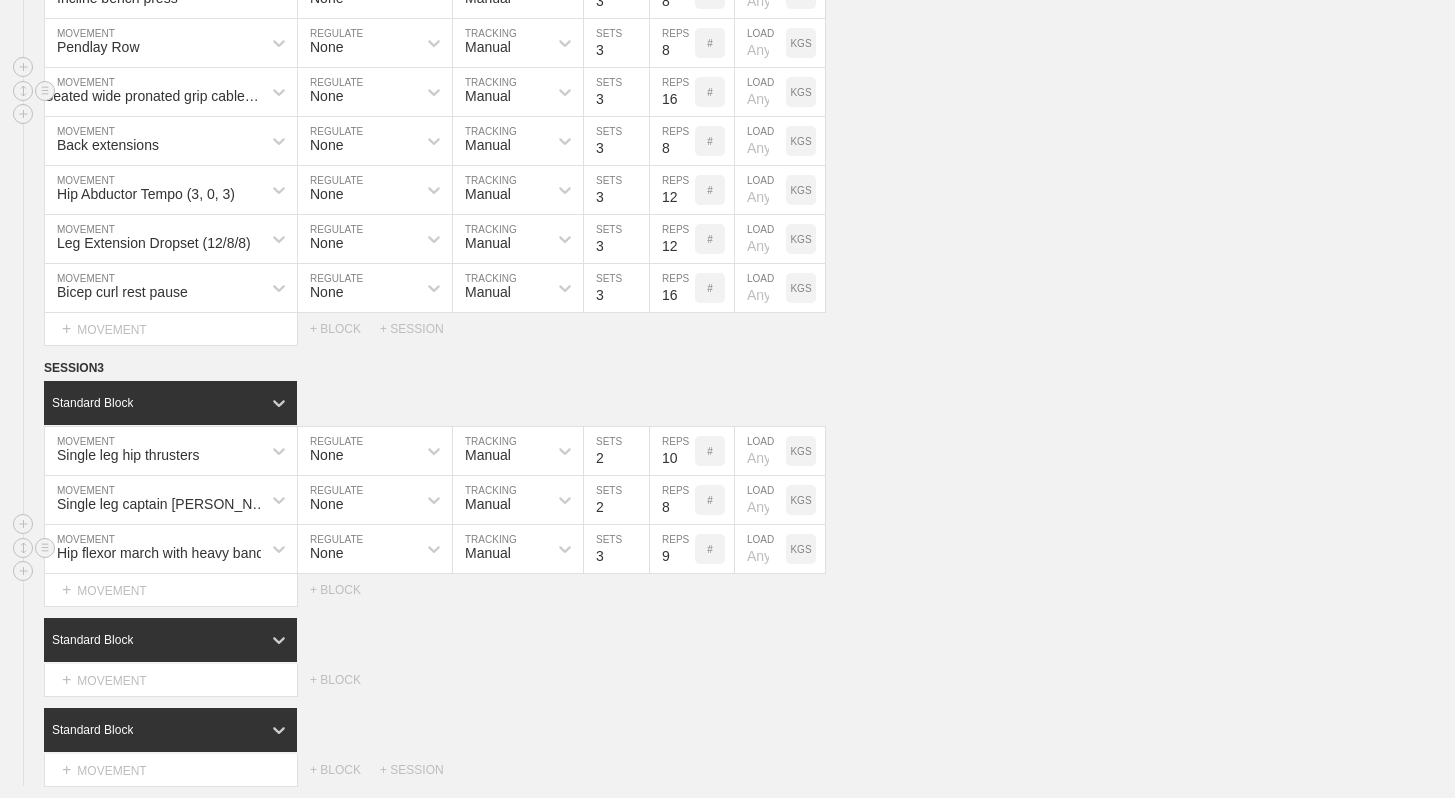 click on "9" at bounding box center (672, 549) 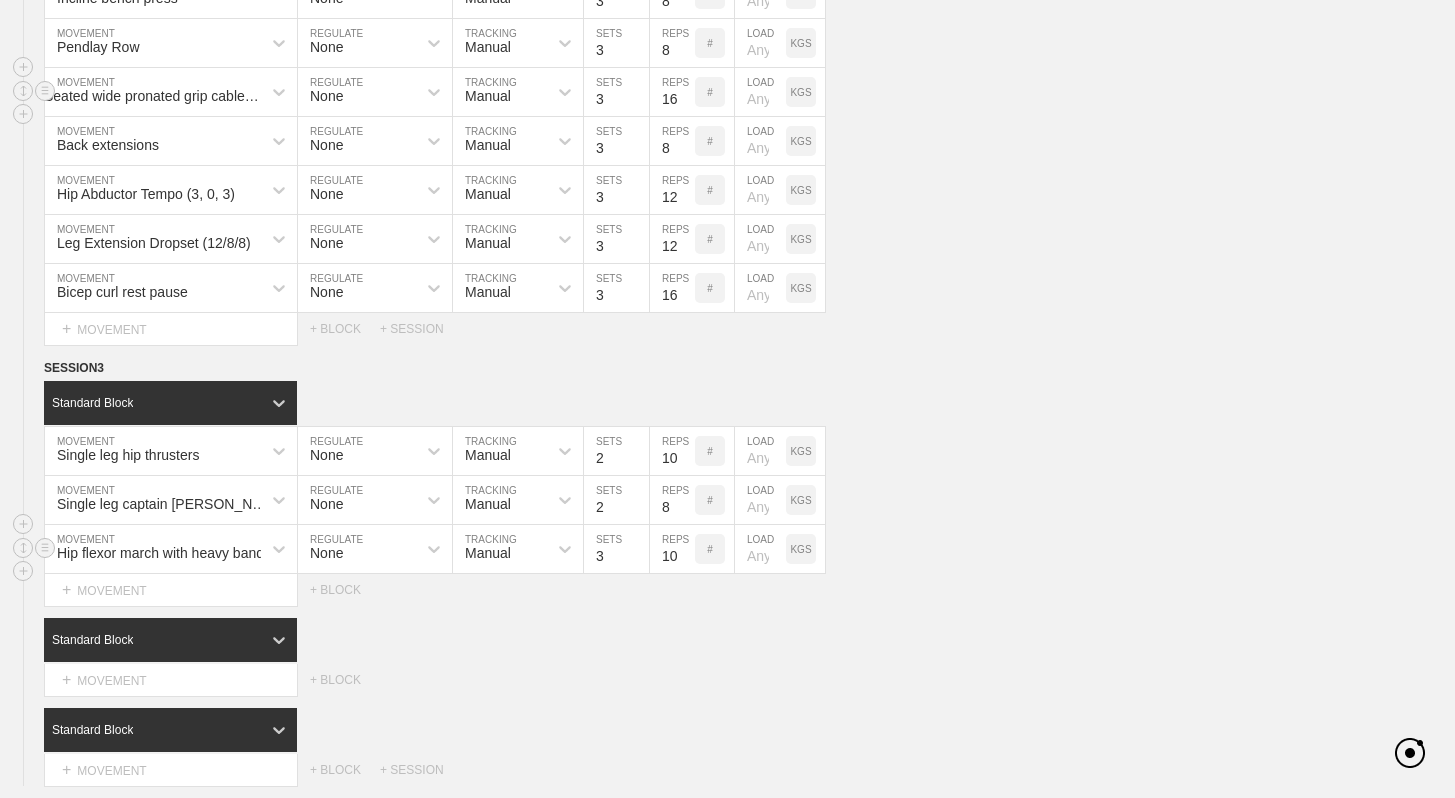 click on "10" at bounding box center (672, 549) 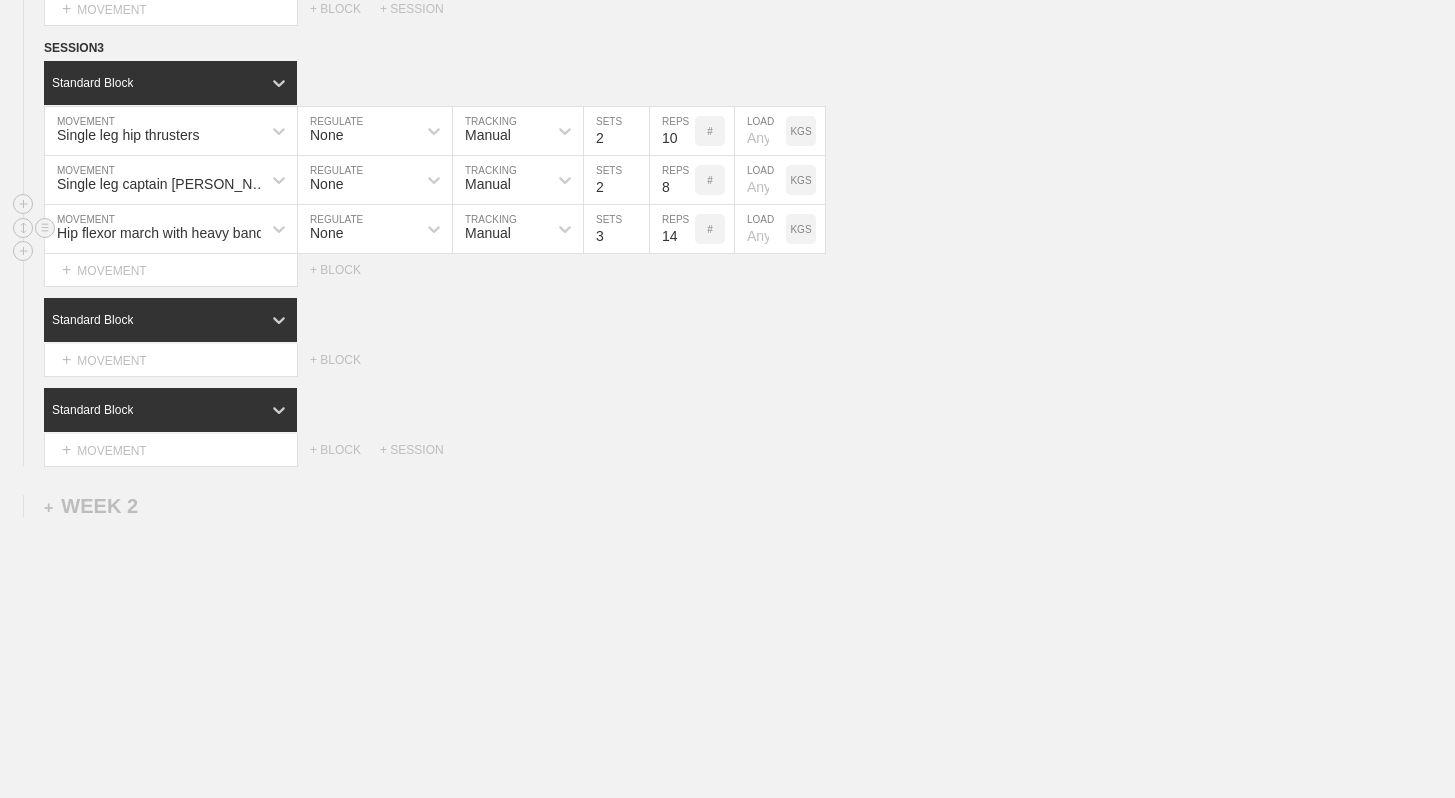 scroll, scrollTop: 1659, scrollLeft: 0, axis: vertical 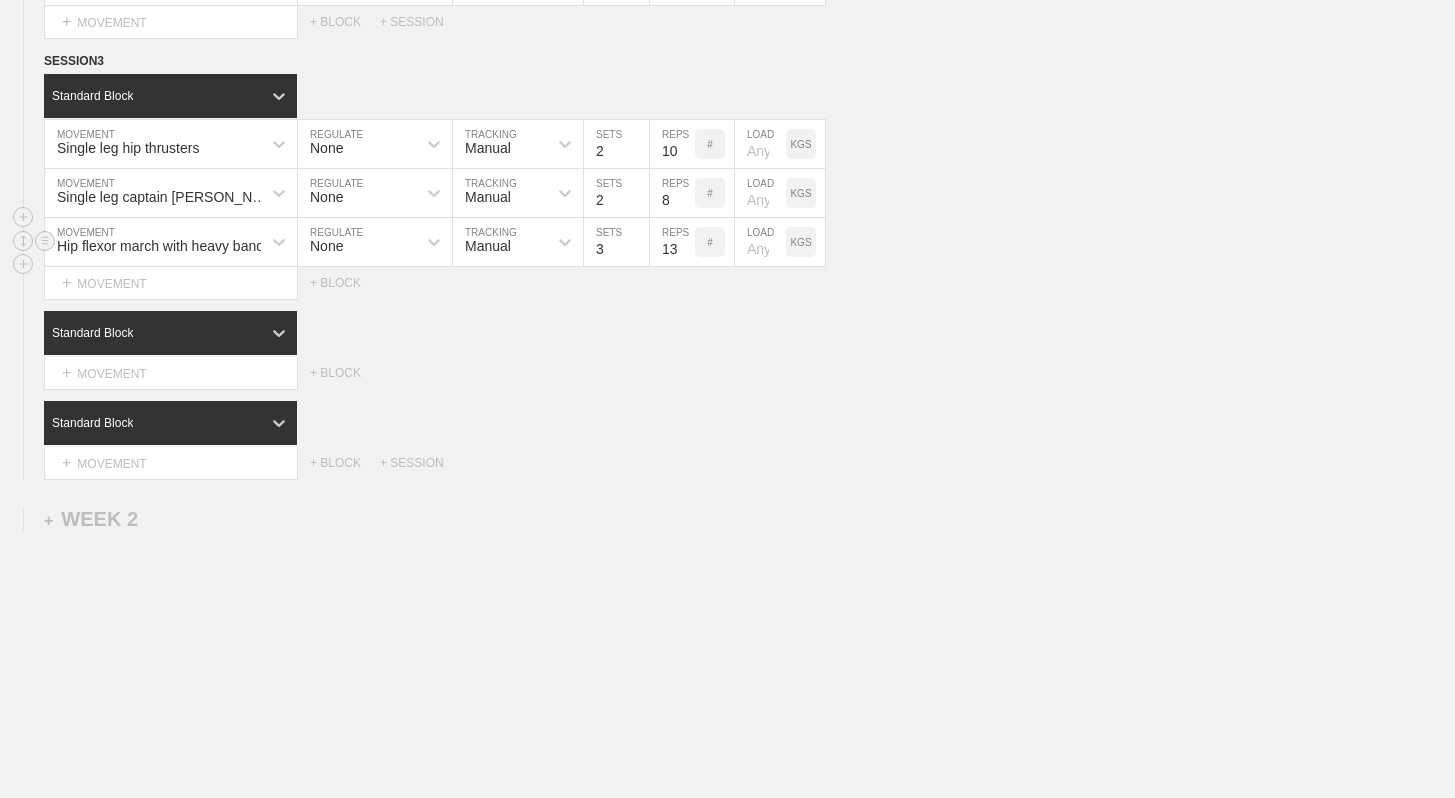 click on "13" at bounding box center (672, 242) 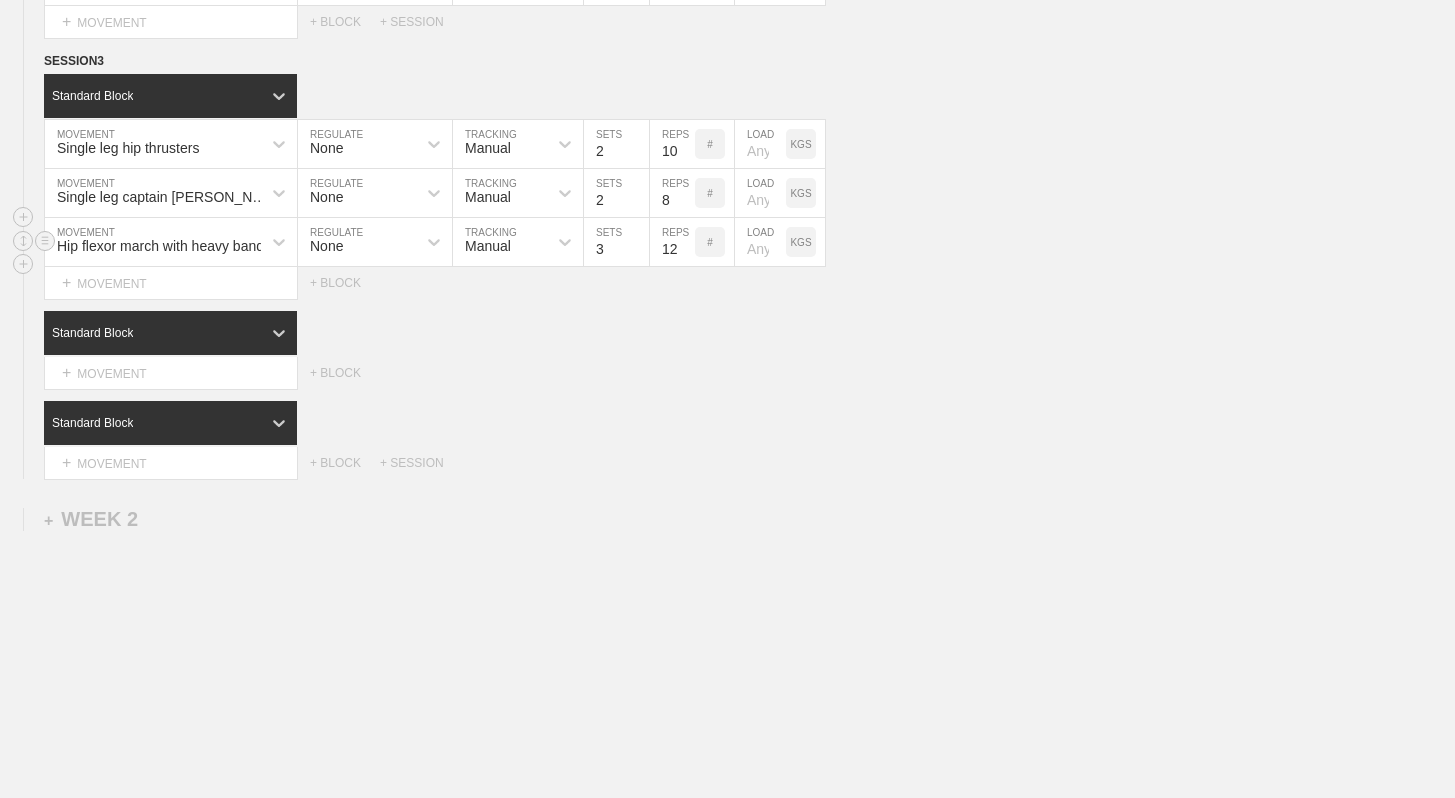 click on "12" at bounding box center [672, 242] 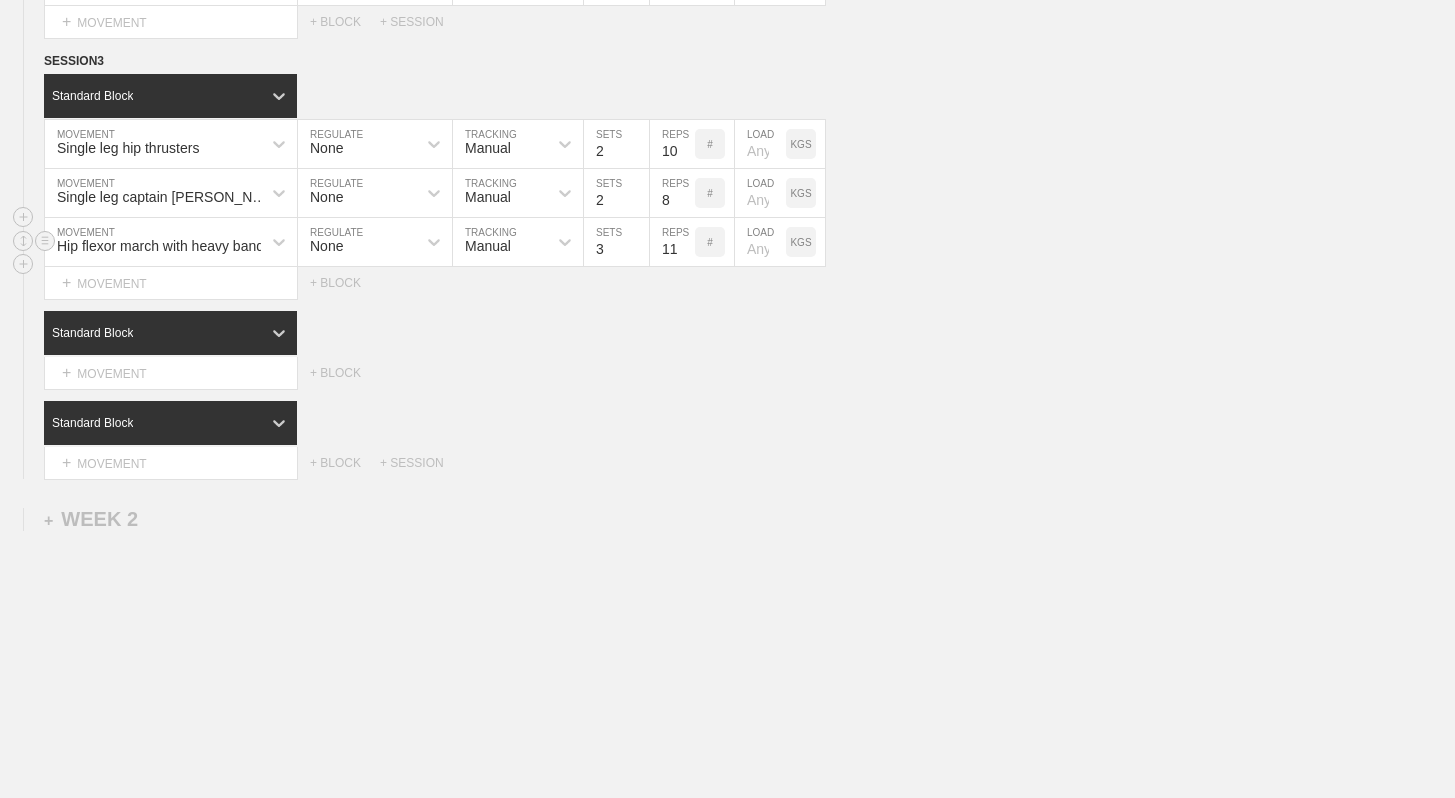 click on "11" at bounding box center [672, 242] 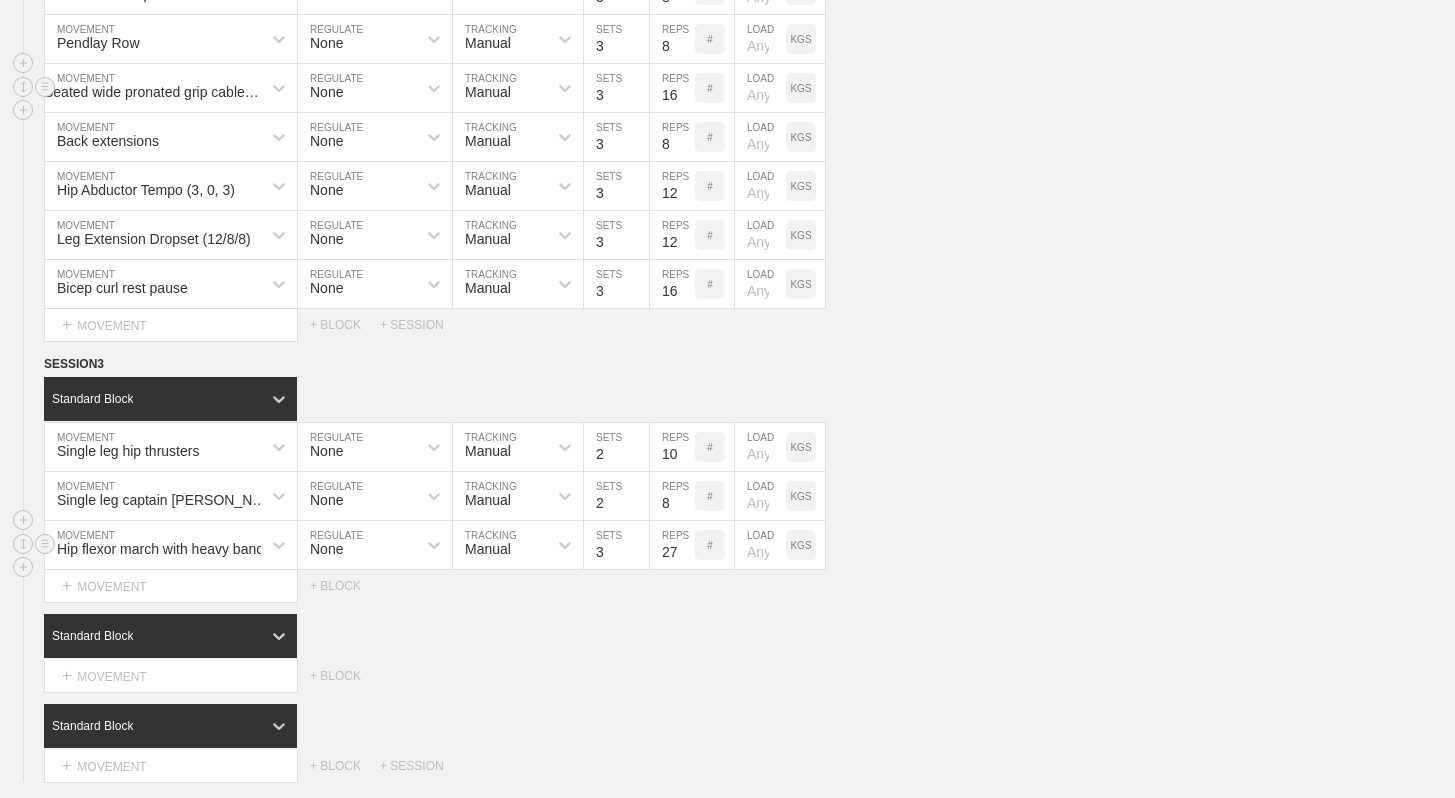 scroll, scrollTop: 1357, scrollLeft: 0, axis: vertical 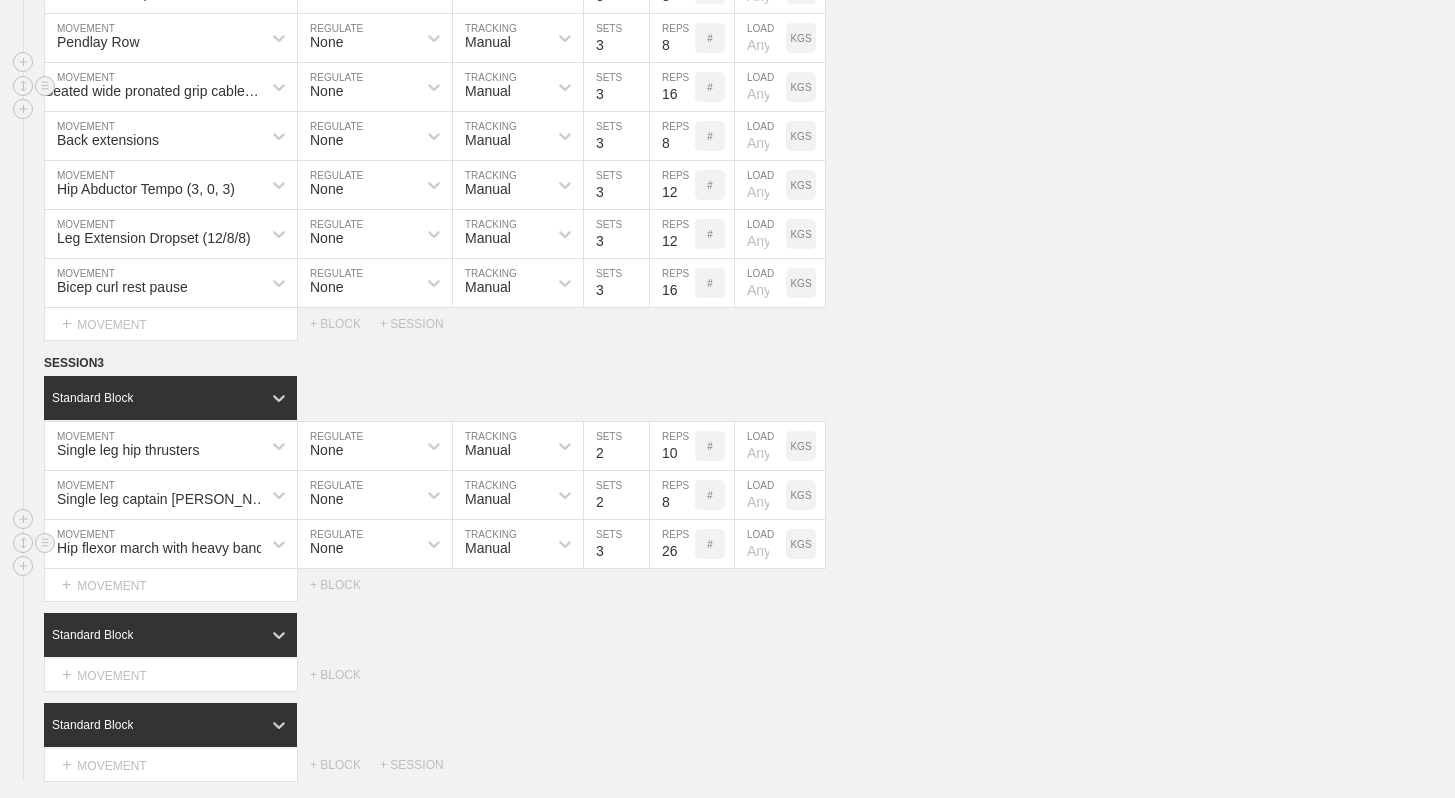 click on "26" at bounding box center [672, 544] 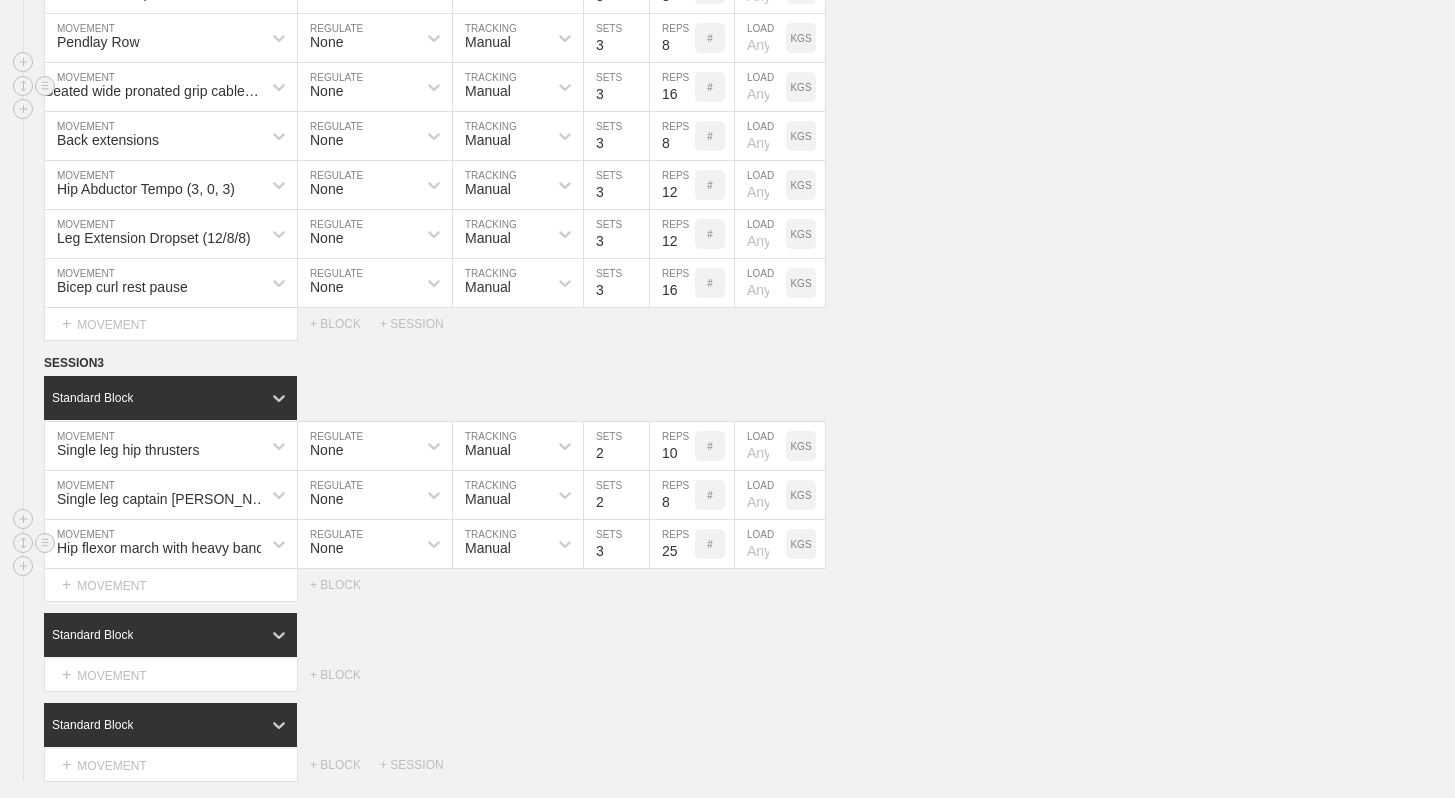 click on "25" at bounding box center [672, 544] 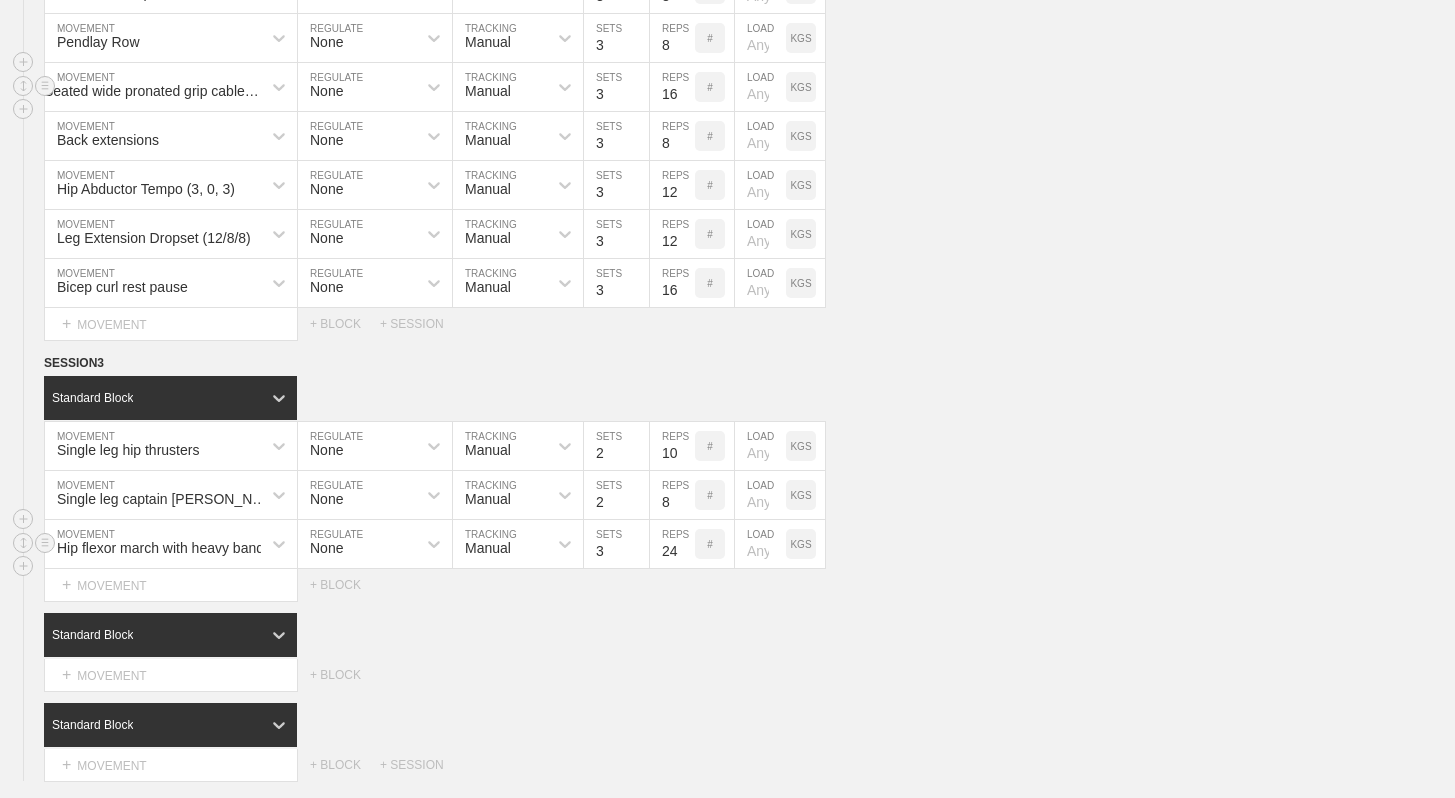 click on "24" at bounding box center [672, 544] 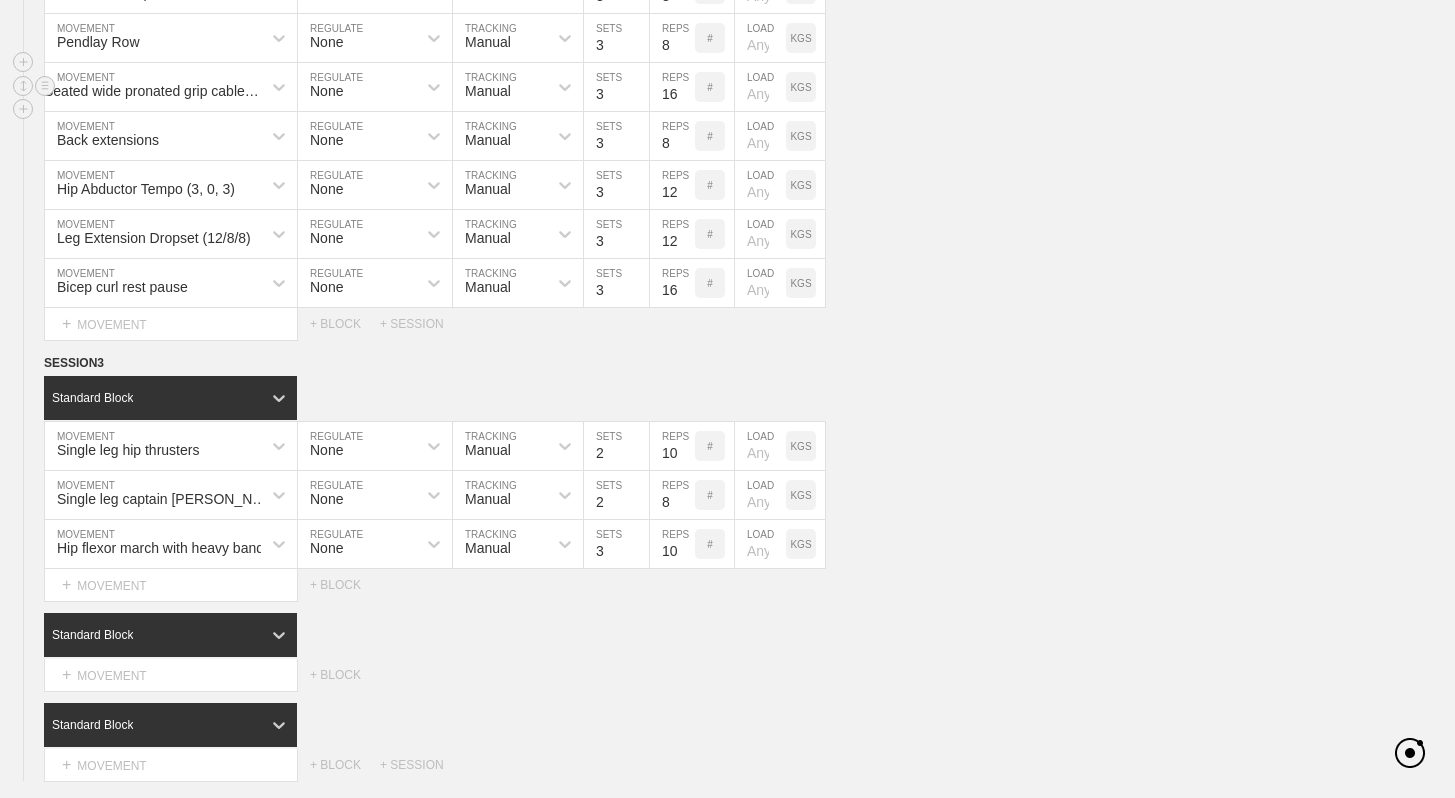 click on "Select... MOVEMENT +  MOVEMENT + BLOCK" at bounding box center (727, 585) 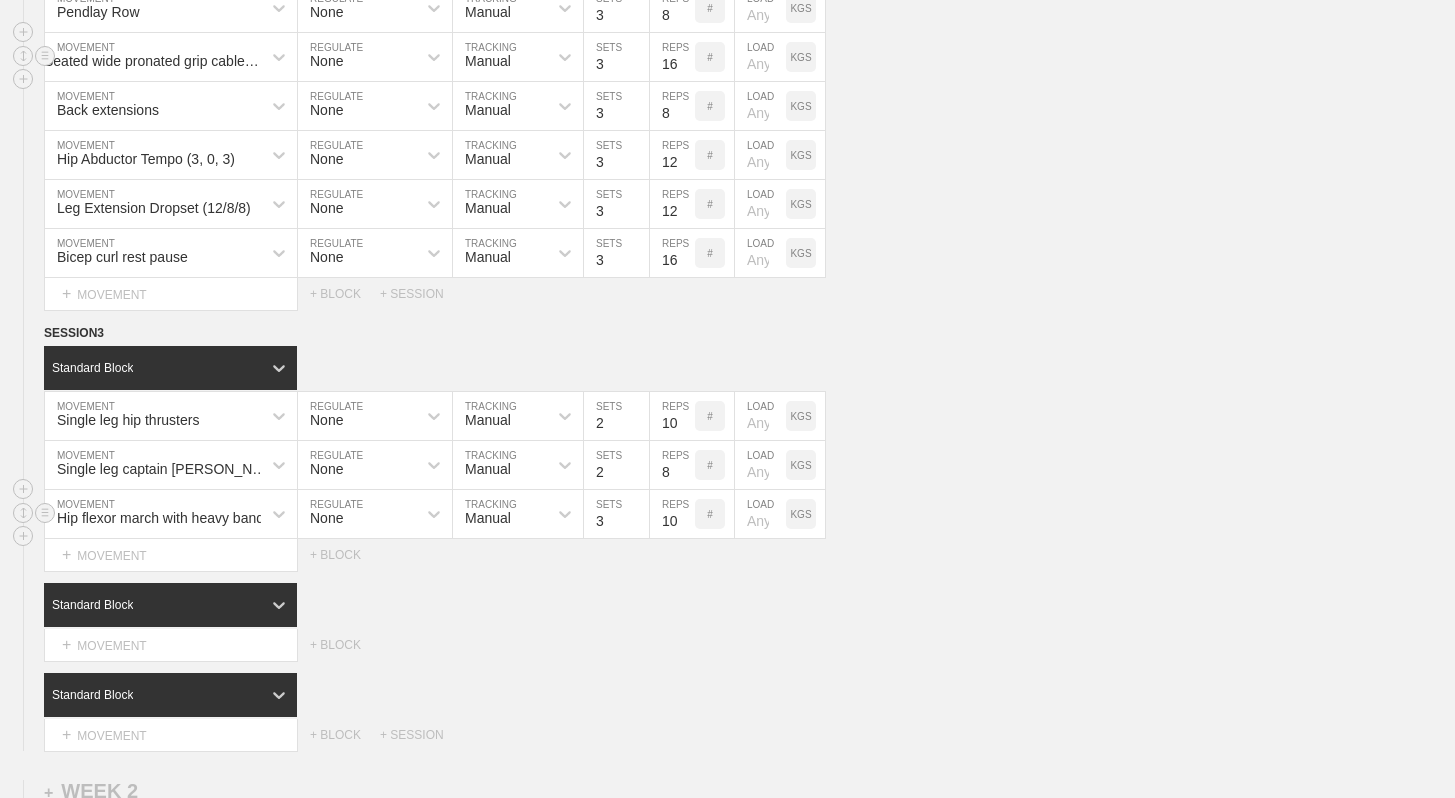 scroll, scrollTop: 1378, scrollLeft: 0, axis: vertical 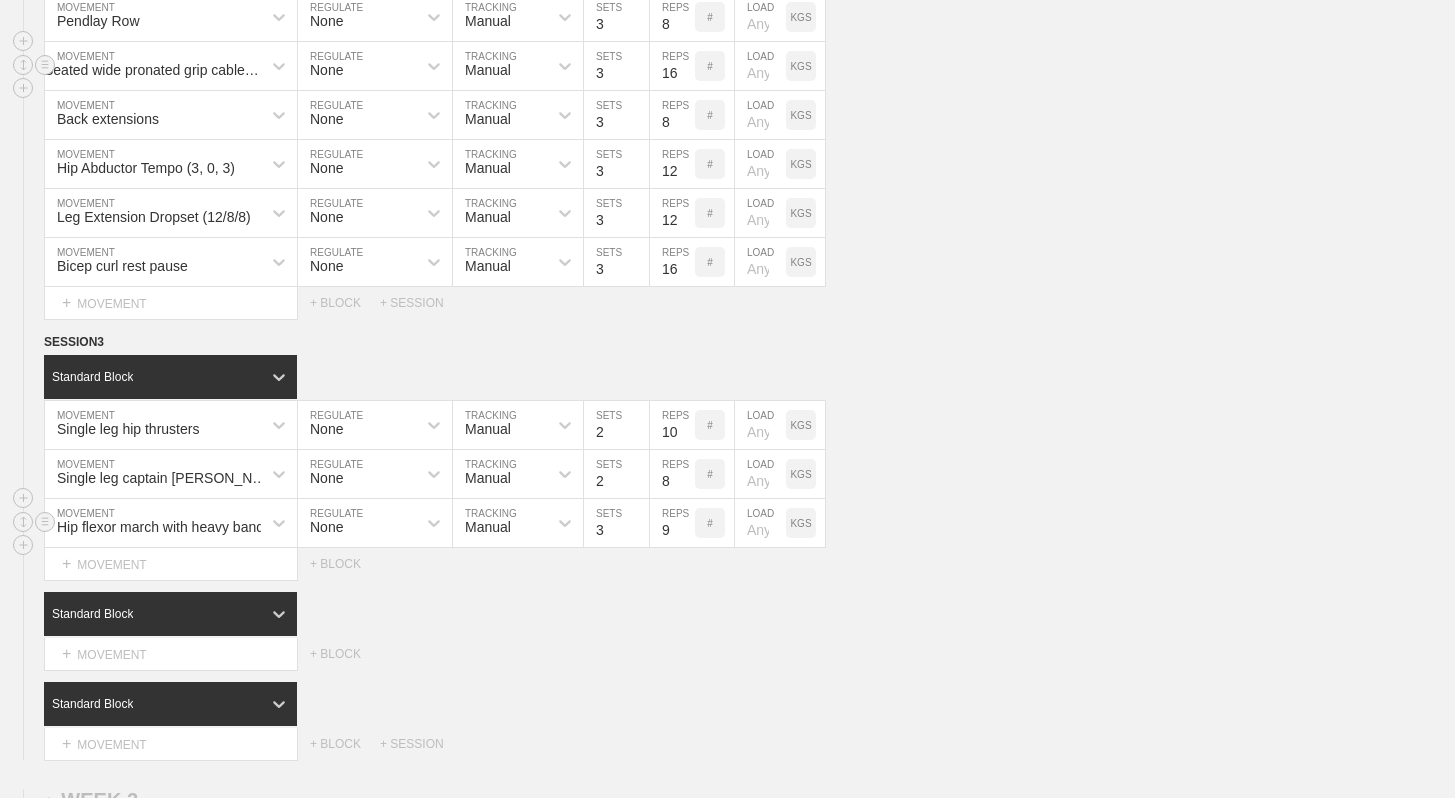 click on "9" at bounding box center [672, 523] 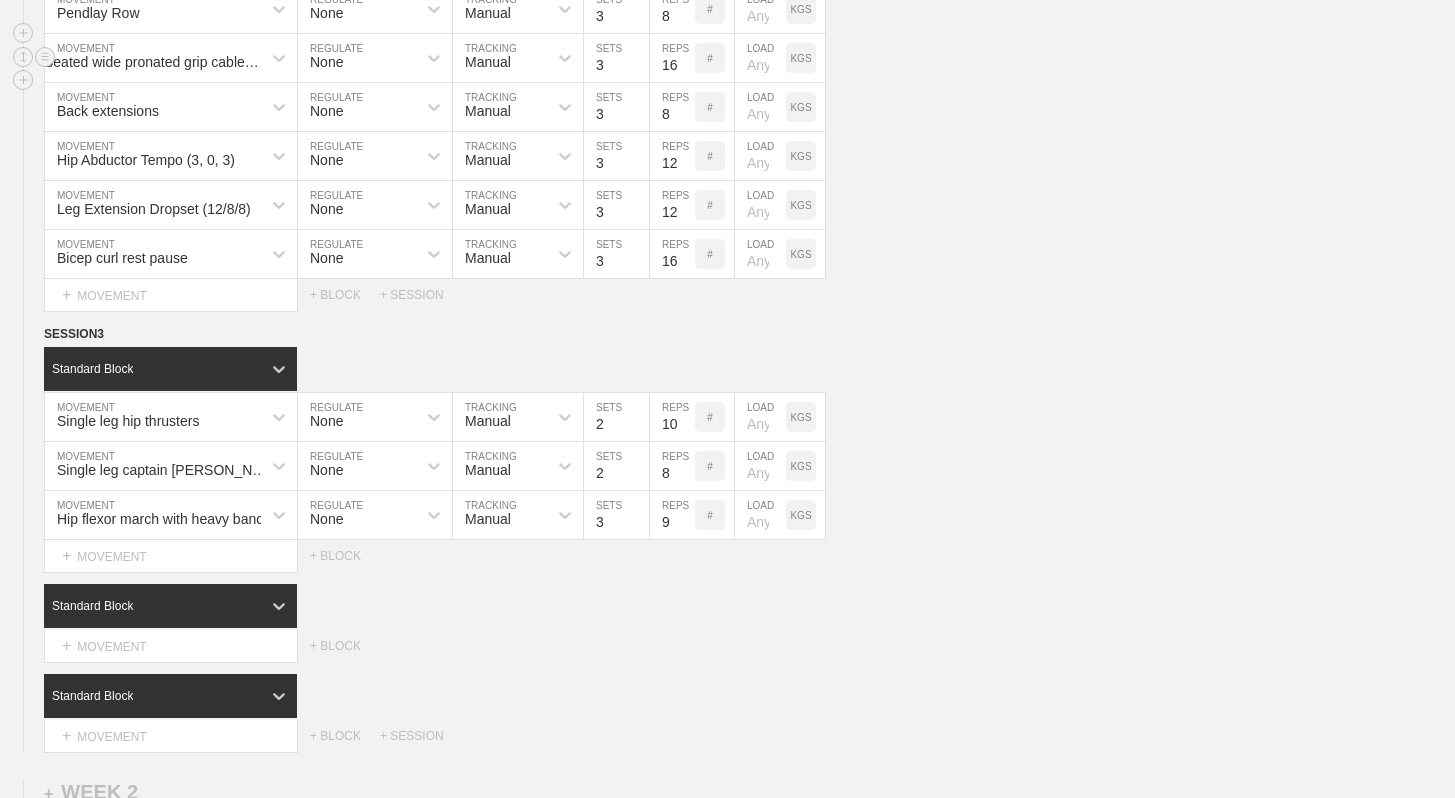 scroll, scrollTop: 1345, scrollLeft: 0, axis: vertical 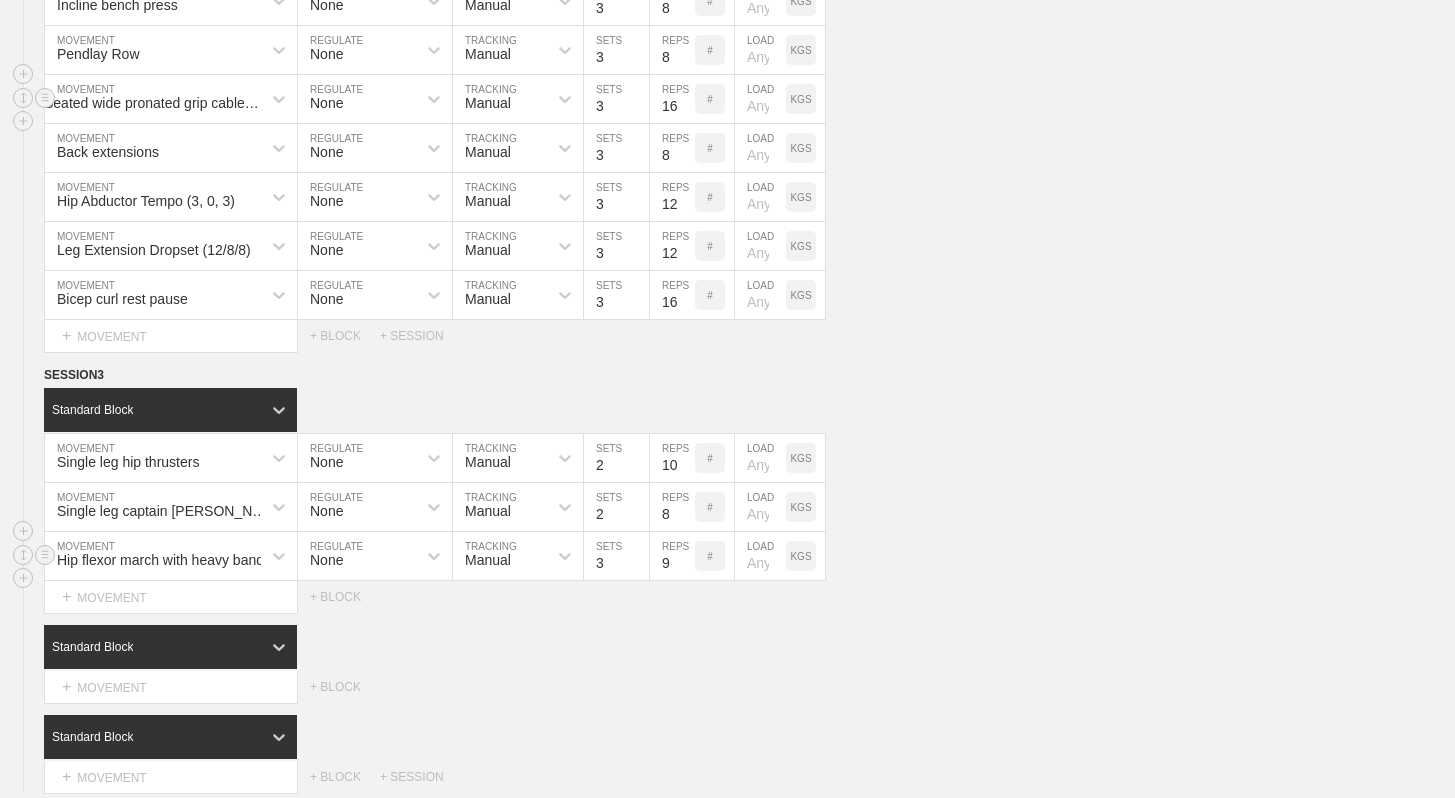 click on "9" at bounding box center [672, 556] 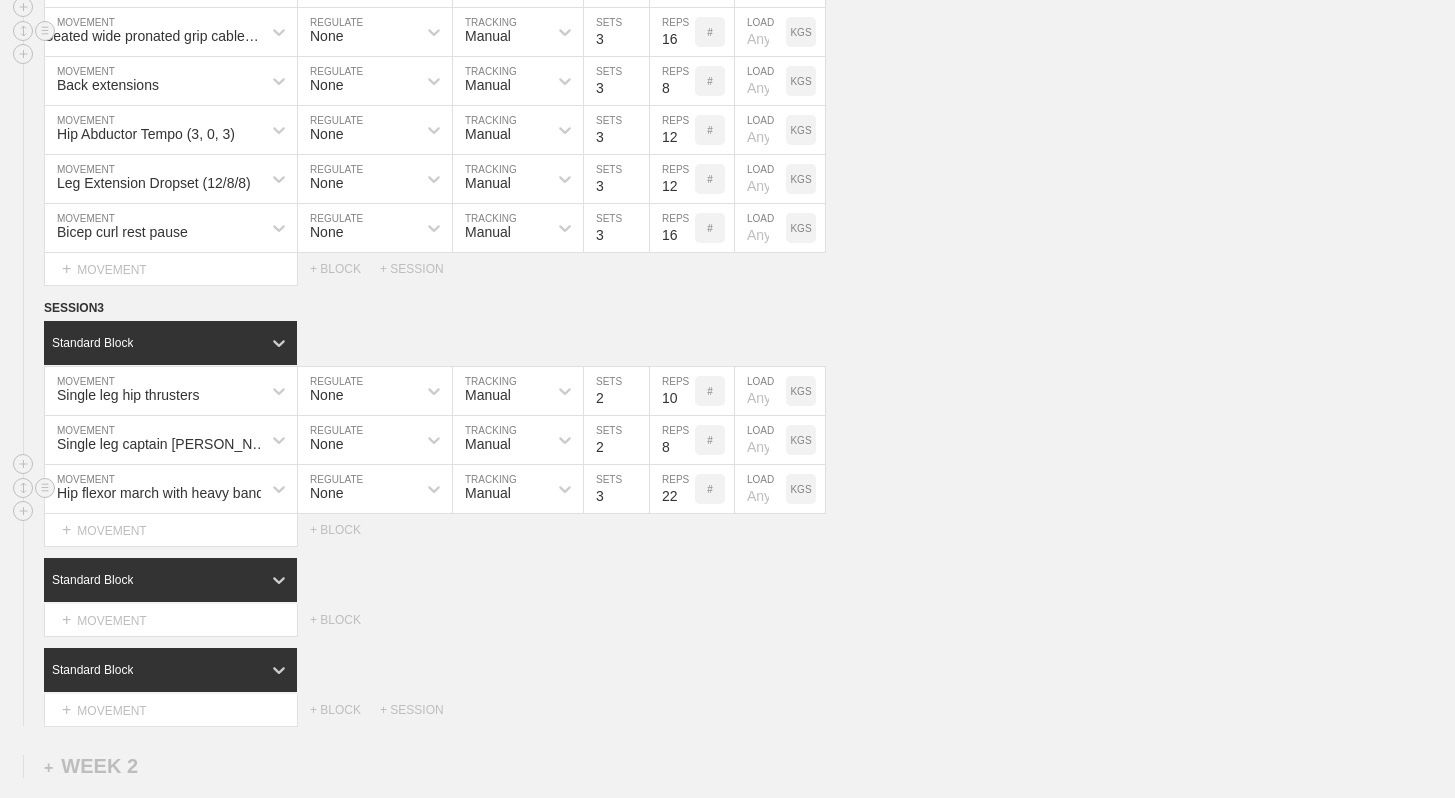 scroll, scrollTop: 1408, scrollLeft: 0, axis: vertical 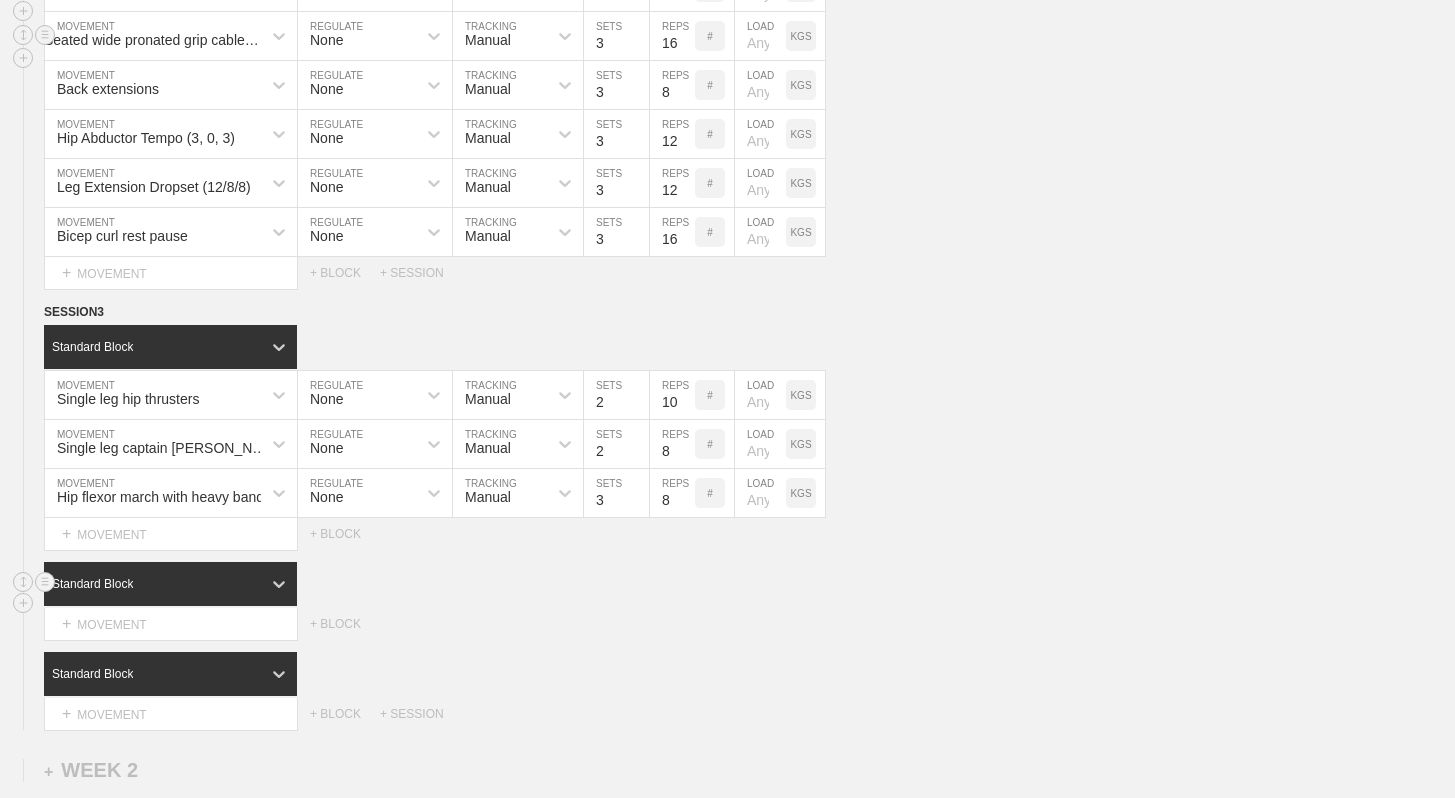 click on "SESSION  3   Standard Block DUPLICATE INSERT MOVEMENT AFTER DELETE Single leg hip thrusters MOVEMENT None REGULATE Manual TRACKING 2 SETS 10 REPS # LOAD KGS DUPLICATE INSERT BEFORE INSERT AFTER DELETE Single leg captain morgans MOVEMENT None REGULATE Manual TRACKING 2 SETS 8 REPS # LOAD KGS DUPLICATE INSERT BEFORE INSERT AFTER DELETE Hip flexor march with heavy band MOVEMENT None REGULATE Manual TRACKING 3 SETS 8 REPS # LOAD KGS DUPLICATE INSERT BEFORE INSERT AFTER DELETE Select... MOVEMENT +  MOVEMENT + BLOCK Standard Block DUPLICATE INSERT MOVEMENT AFTER DELETE Select... MOVEMENT +  MOVEMENT + BLOCK Standard Block DUPLICATE INSERT MOVEMENT AFTER DELETE Select... MOVEMENT +  MOVEMENT + BLOCK + SESSION DUPLICATE DELETE" at bounding box center (727, 516) 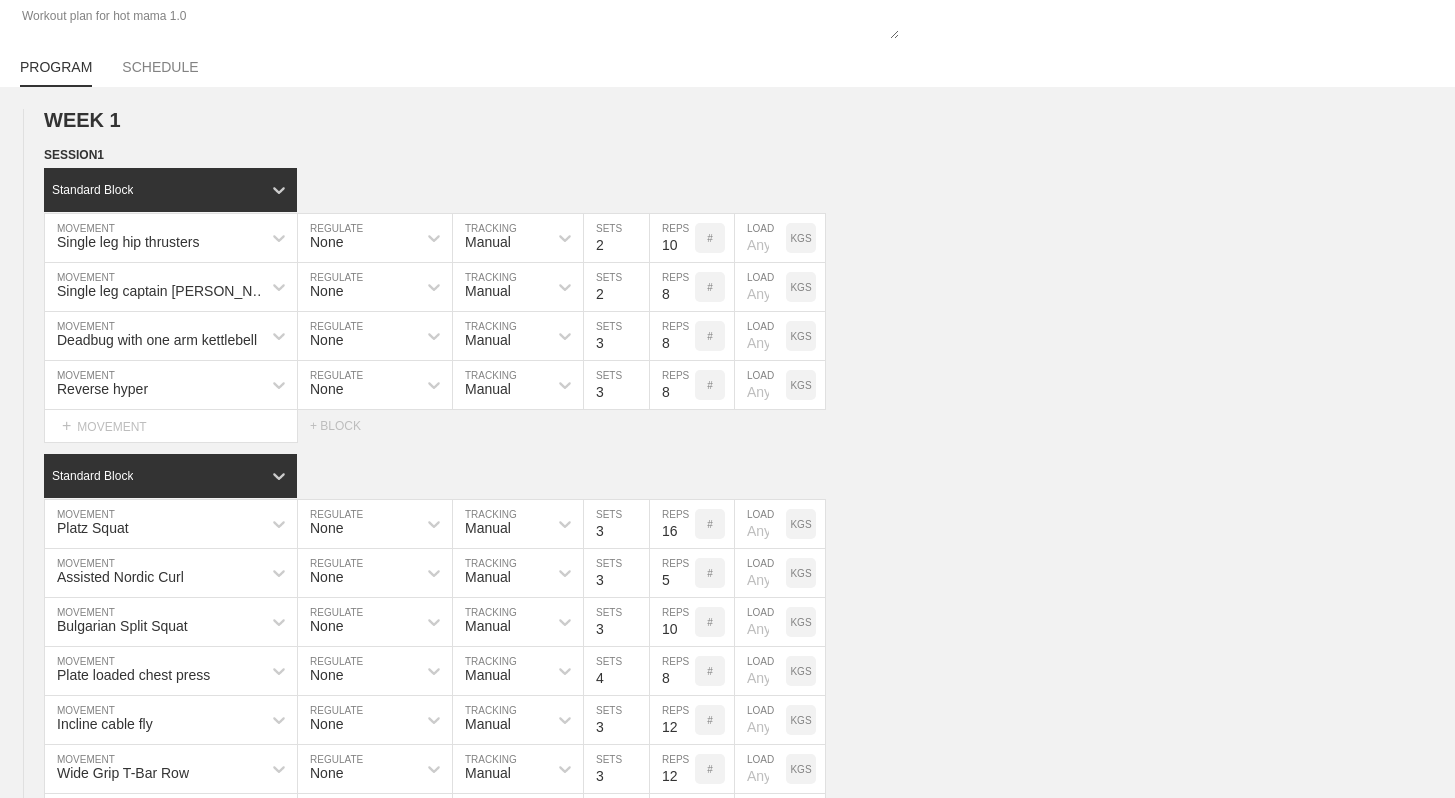 scroll, scrollTop: 0, scrollLeft: 0, axis: both 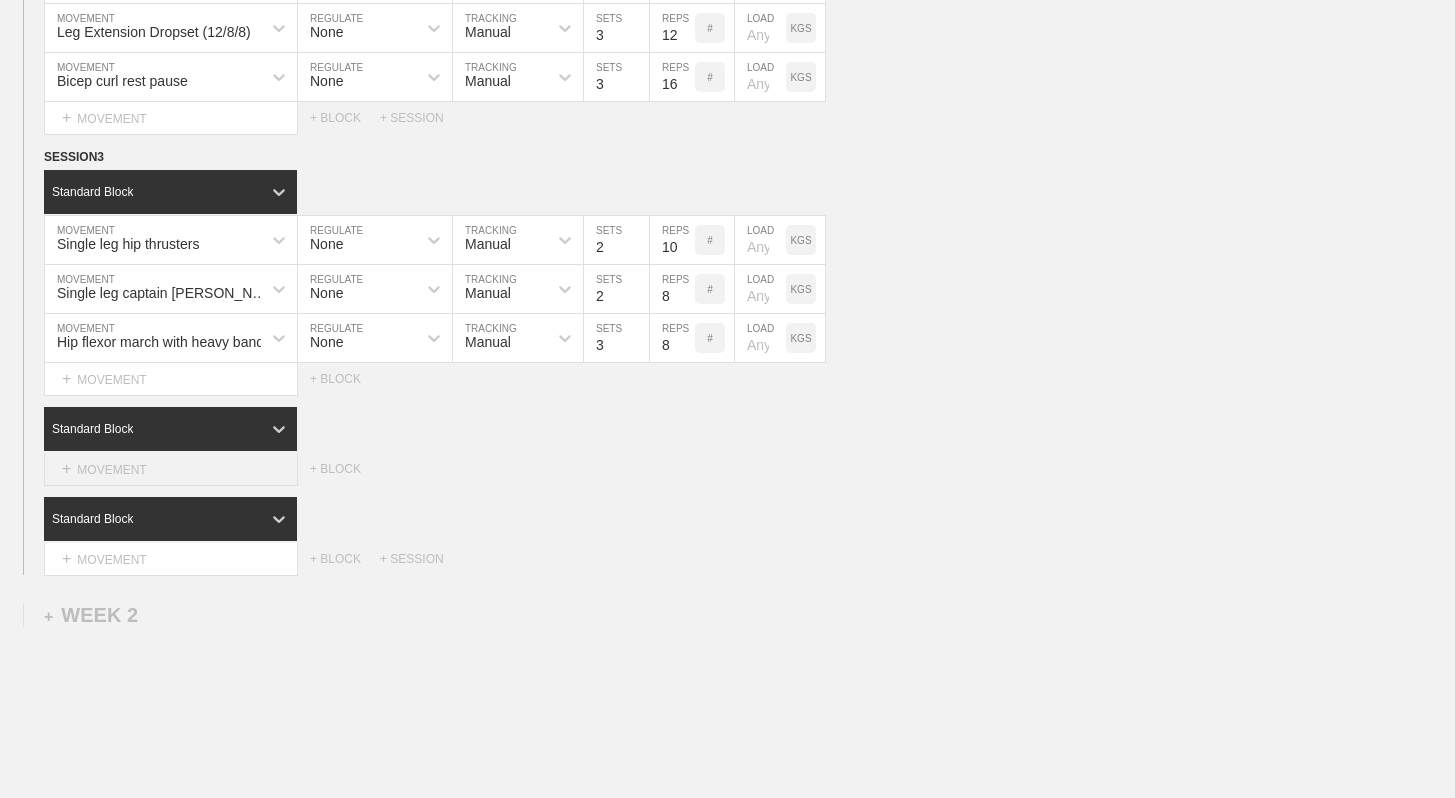 click on "+  MOVEMENT" at bounding box center (171, 469) 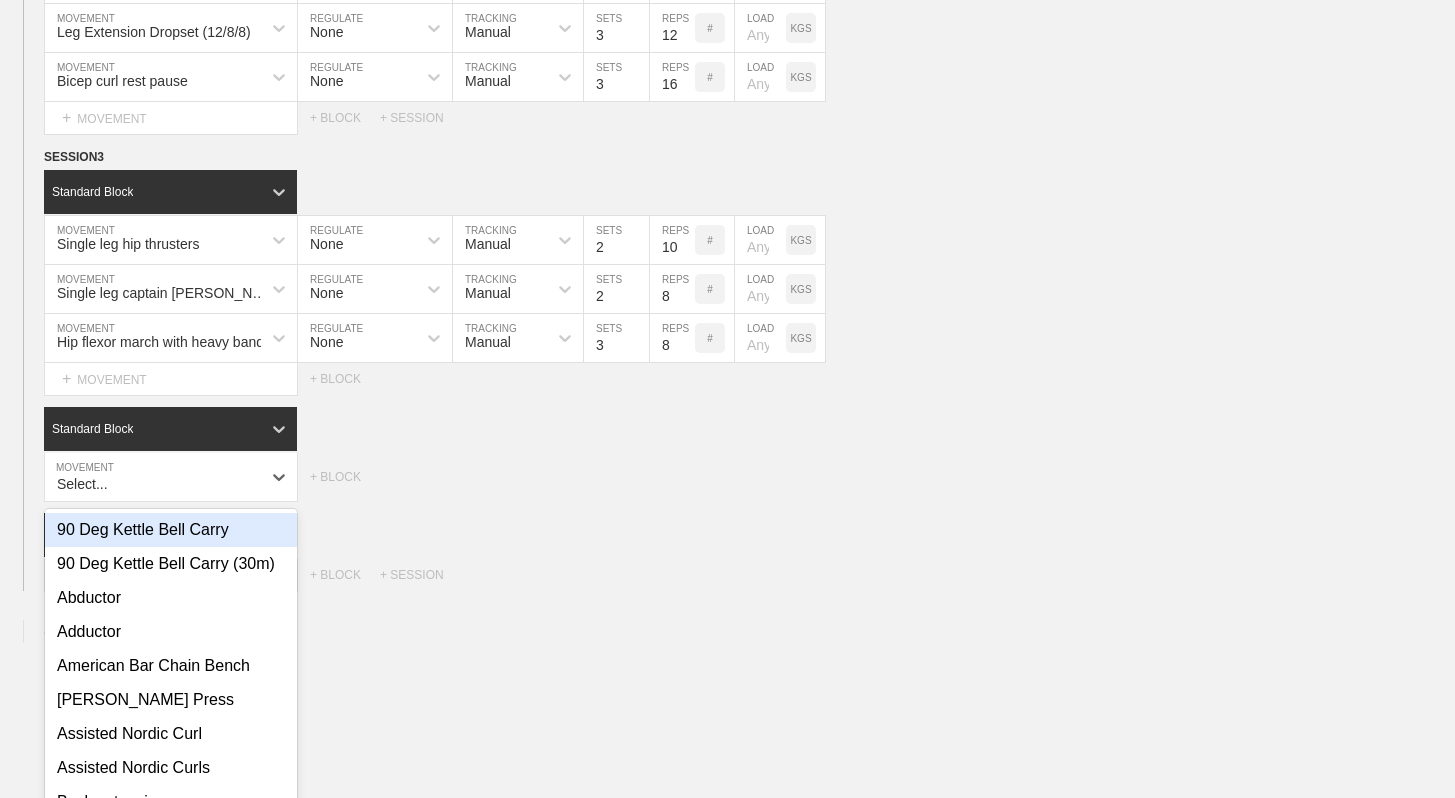 scroll, scrollTop: 1581, scrollLeft: 0, axis: vertical 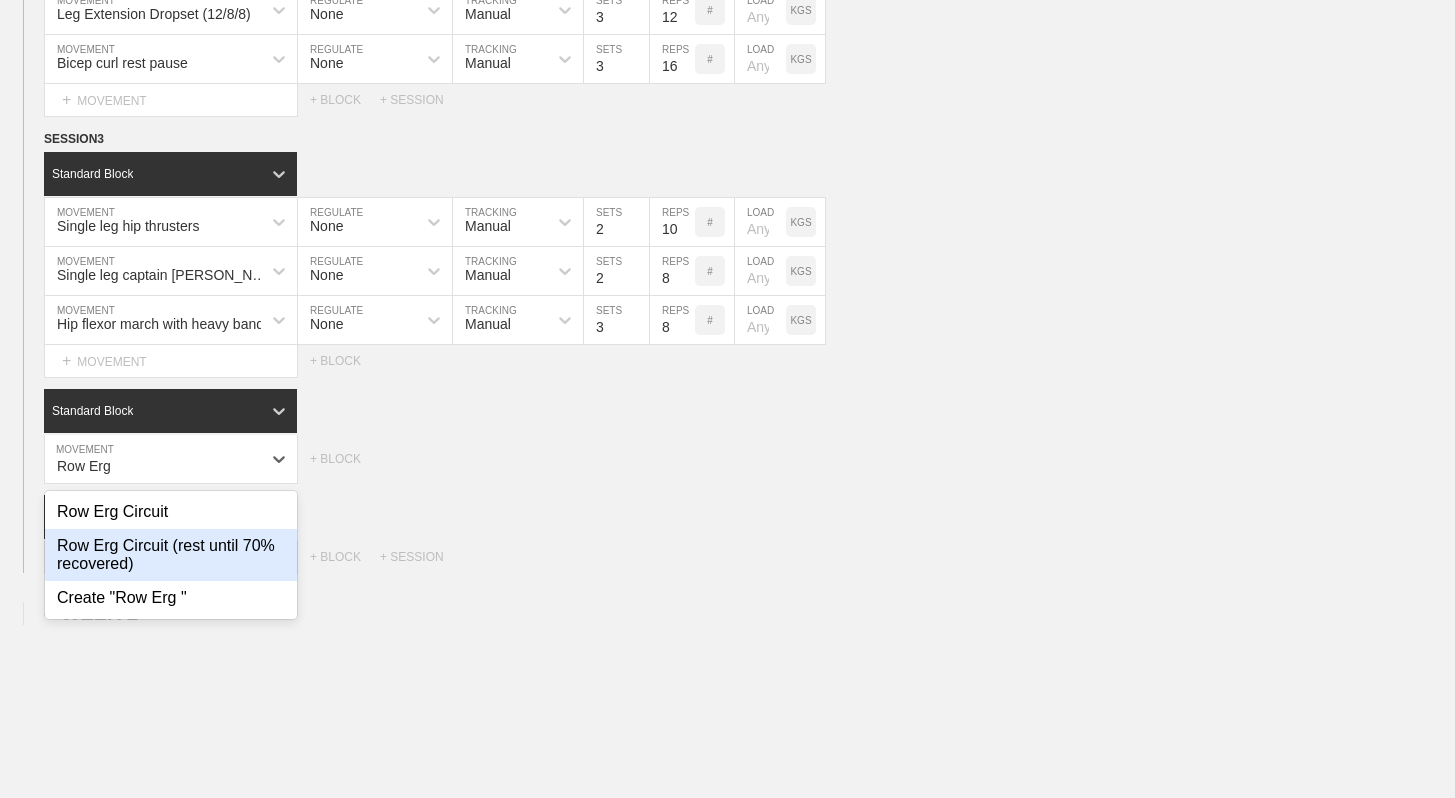 click on "Row Erg Circuit (rest until 70% recovered)" at bounding box center [171, 555] 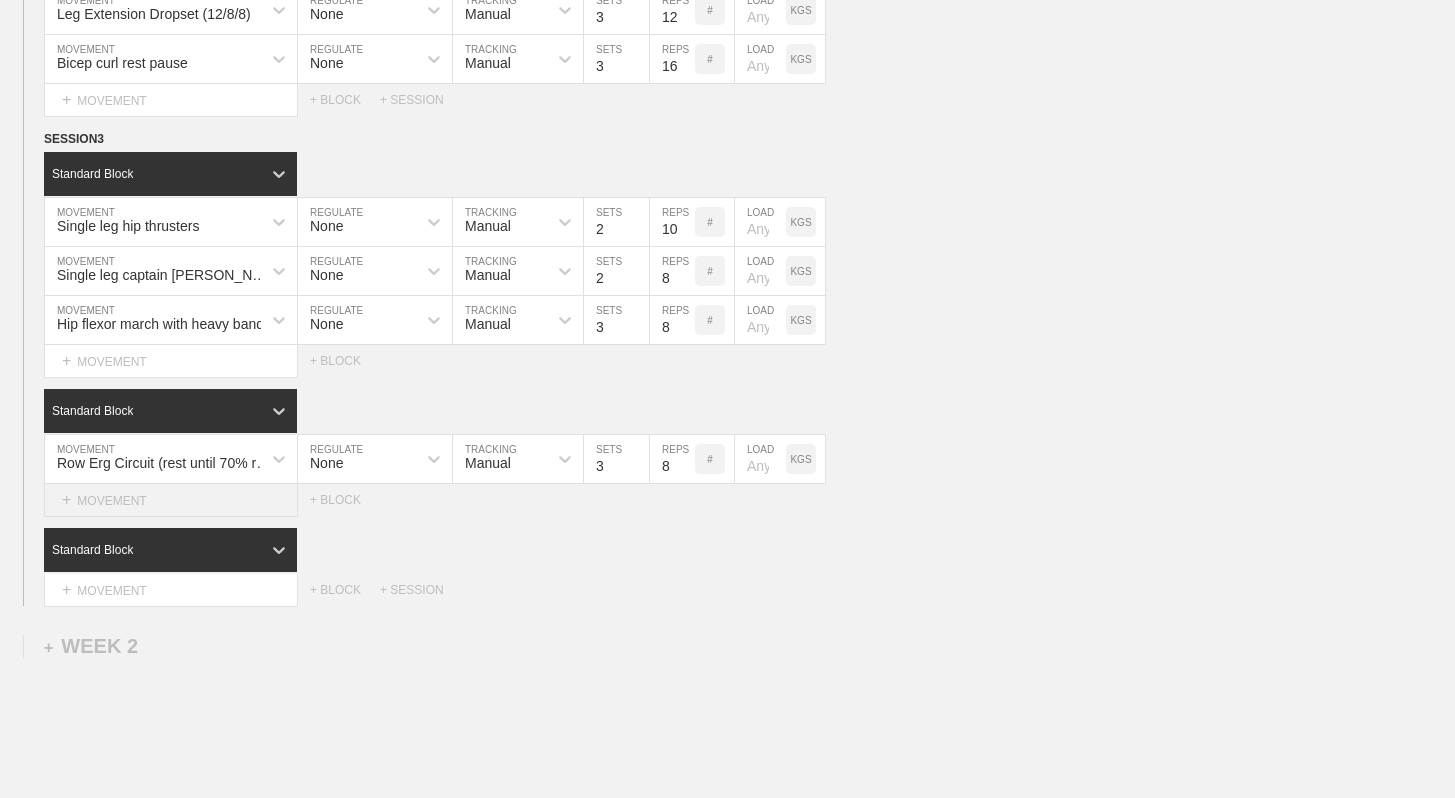 click on "+  MOVEMENT" at bounding box center [171, 500] 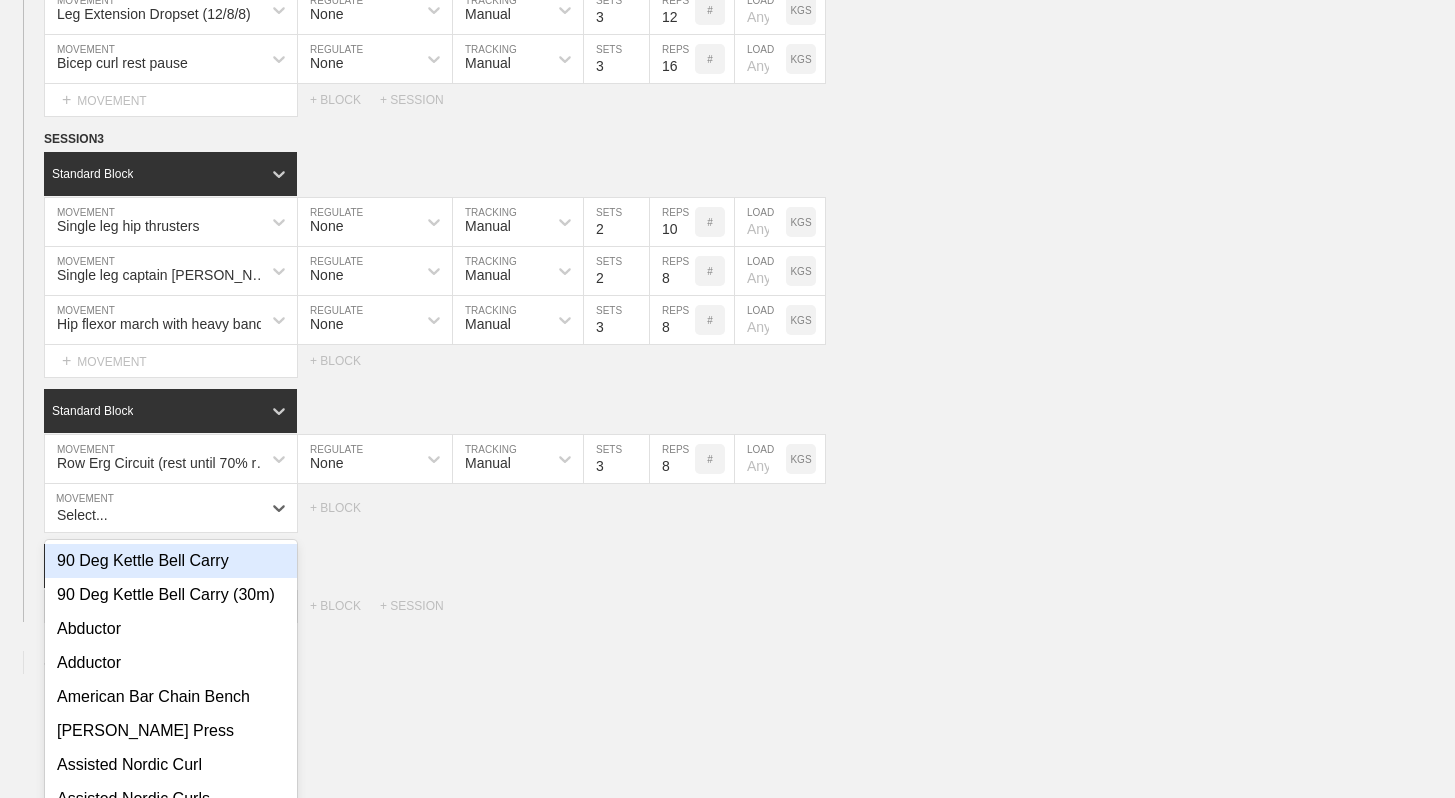 scroll, scrollTop: 1630, scrollLeft: 0, axis: vertical 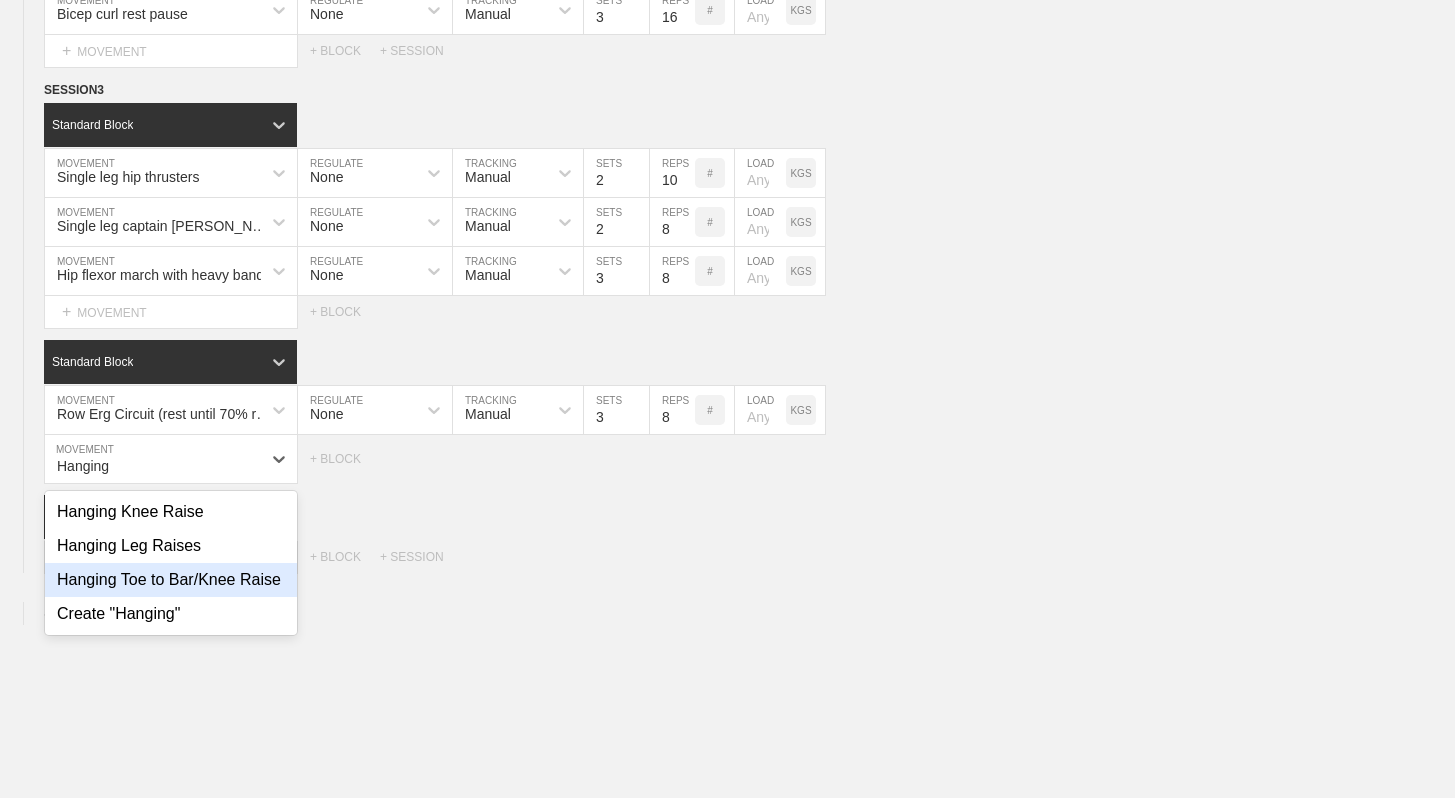 click on "Hanging Toe to Bar/Knee Raise" at bounding box center [171, 580] 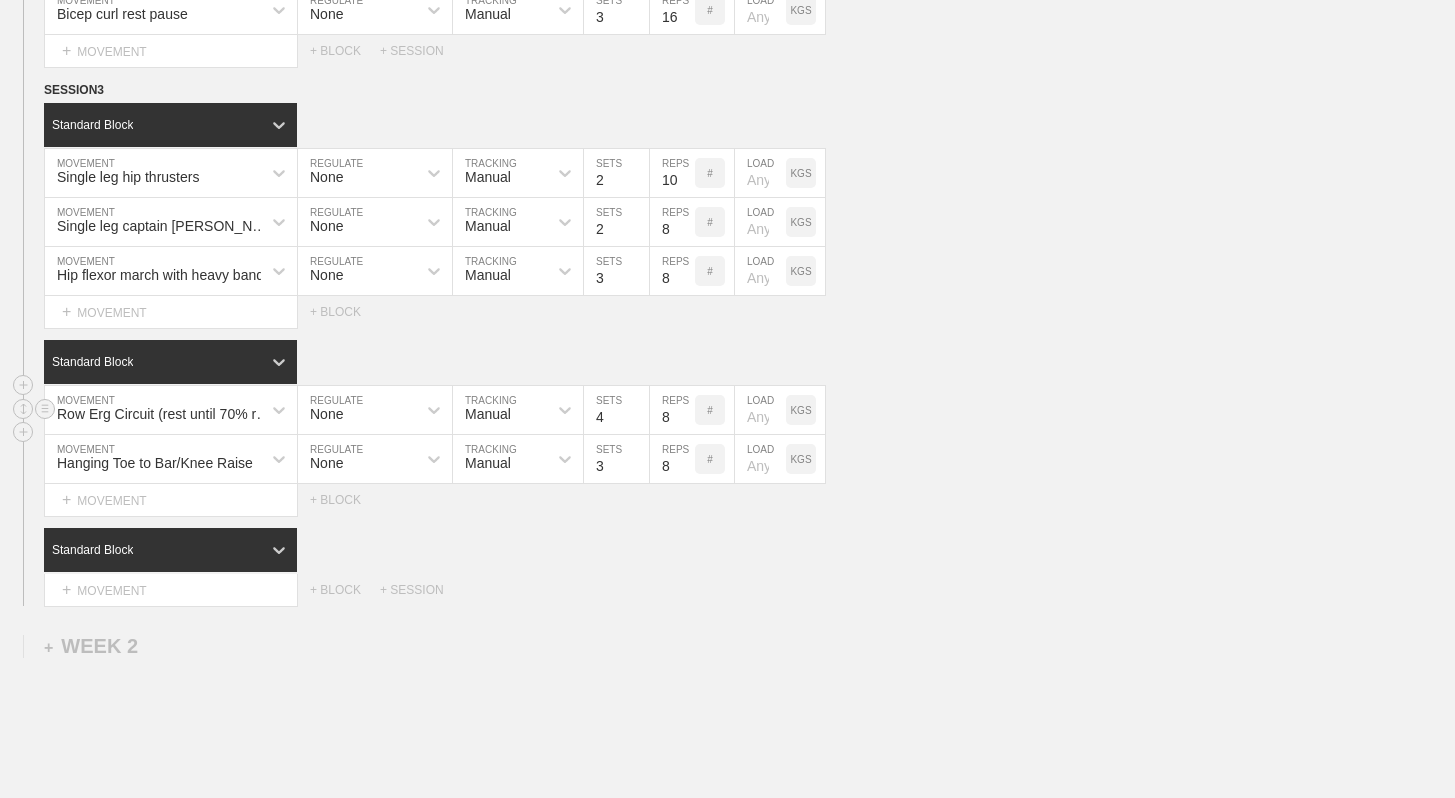 click on "4" at bounding box center (616, 410) 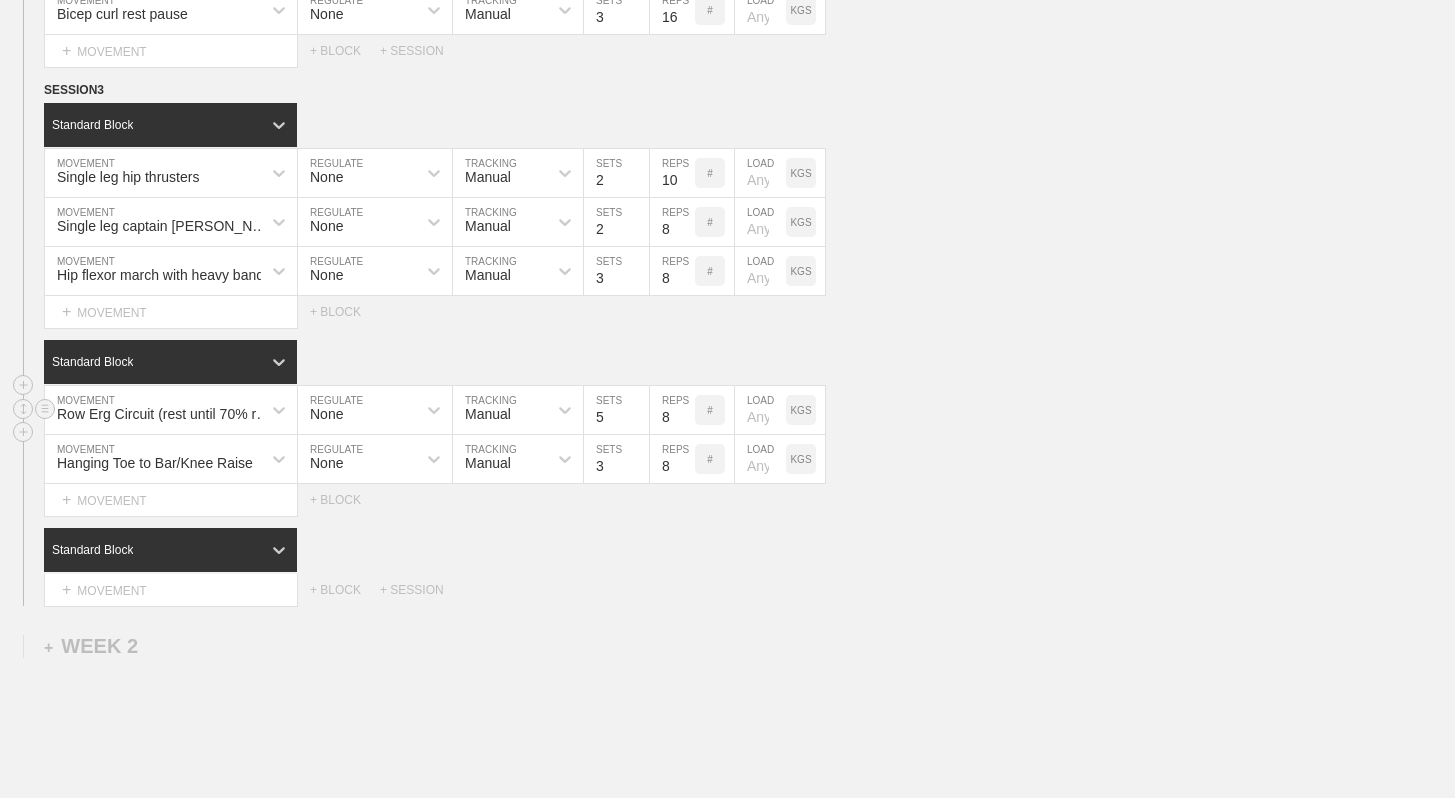 click on "5" at bounding box center (616, 410) 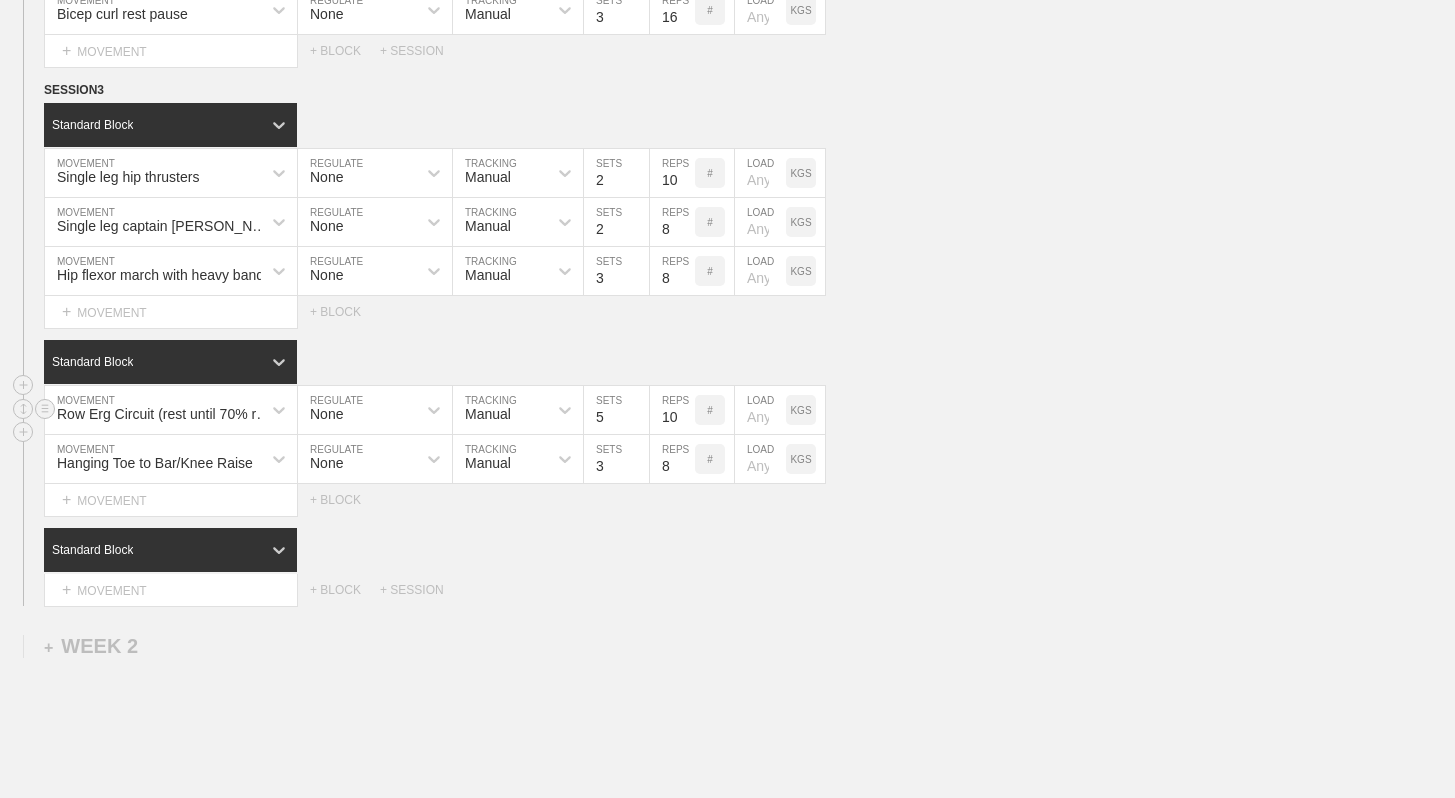 scroll, scrollTop: 0, scrollLeft: 7, axis: horizontal 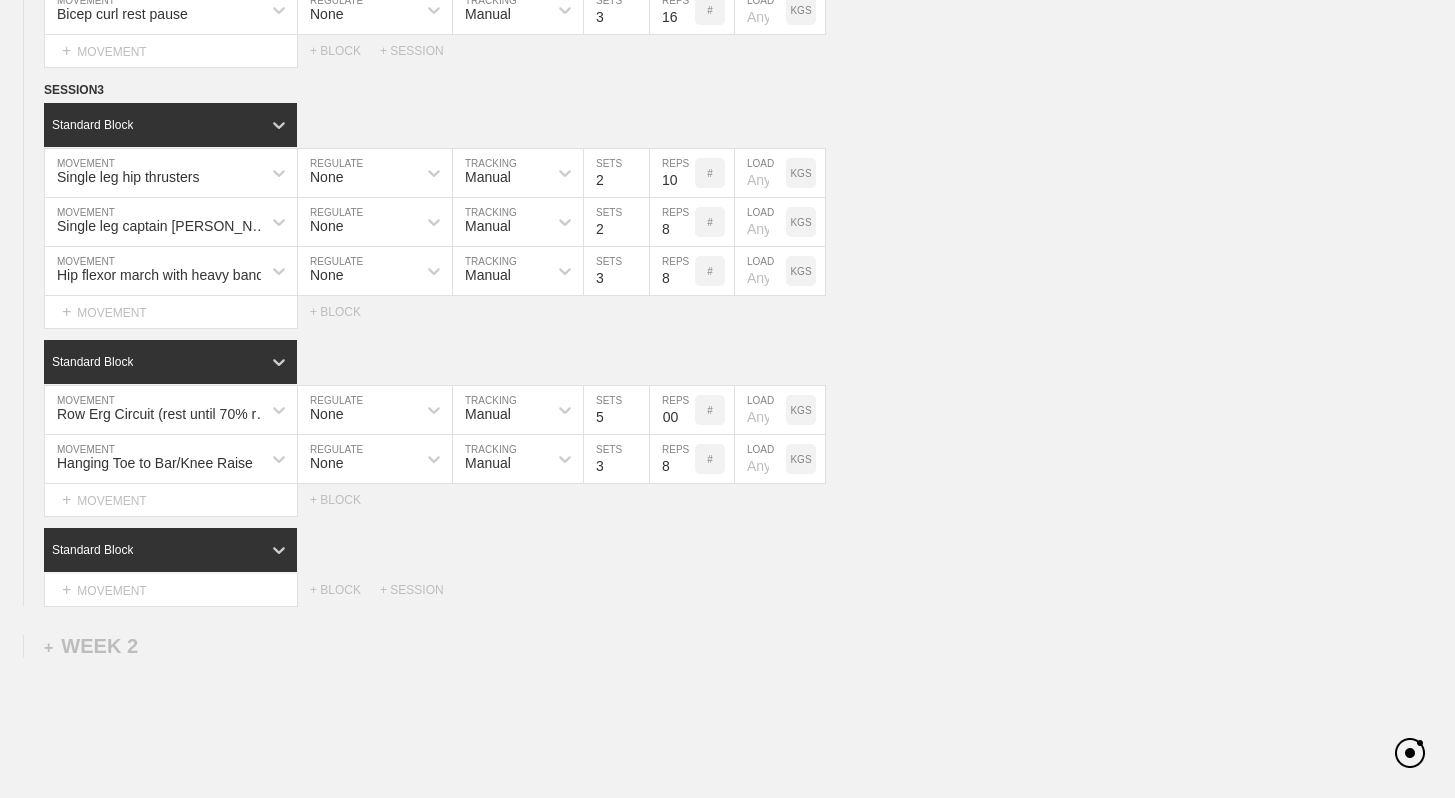 click on "Select... MOVEMENT +  MOVEMENT + BLOCK + SESSION" at bounding box center (727, 590) 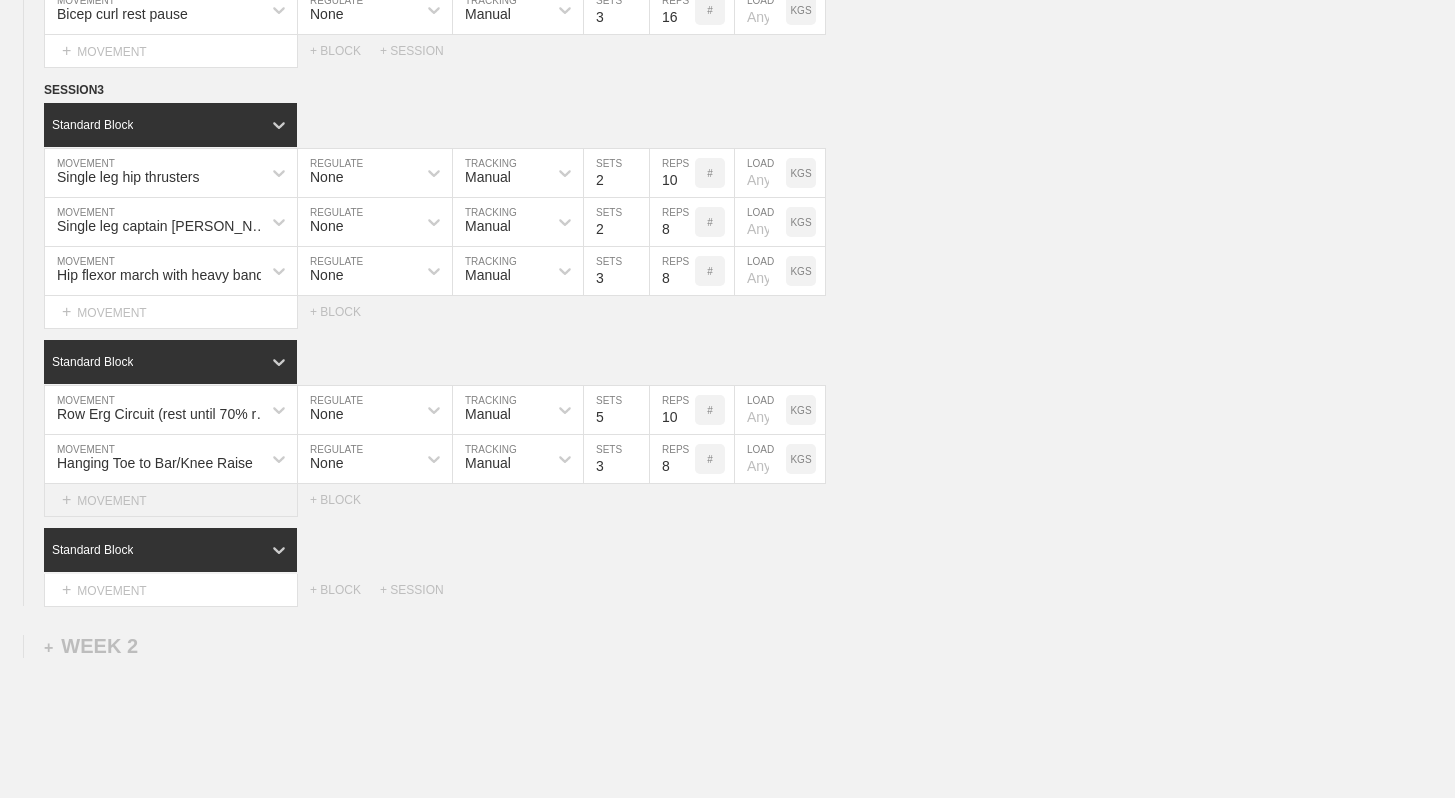 click on "+  MOVEMENT" at bounding box center [171, 500] 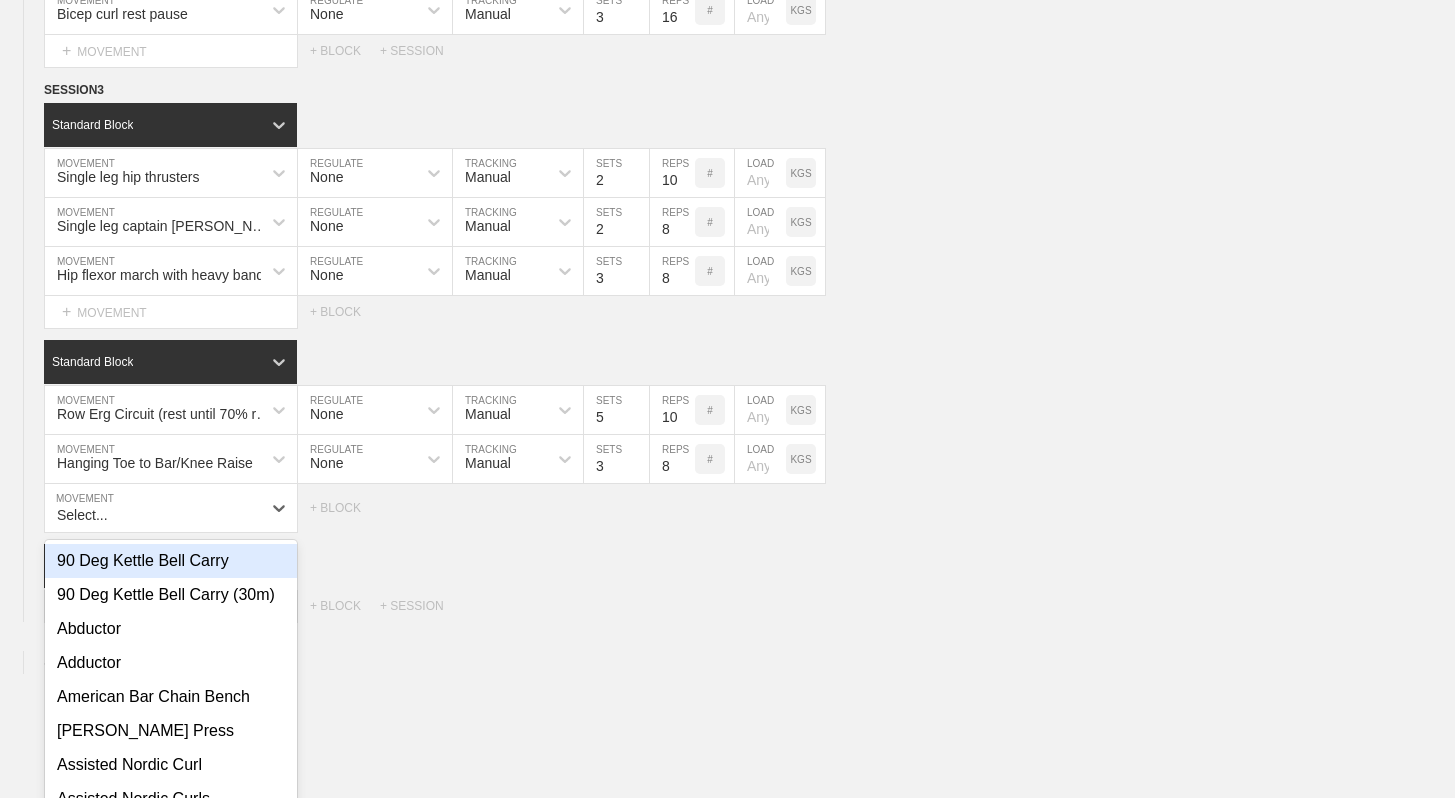 scroll, scrollTop: 1679, scrollLeft: 0, axis: vertical 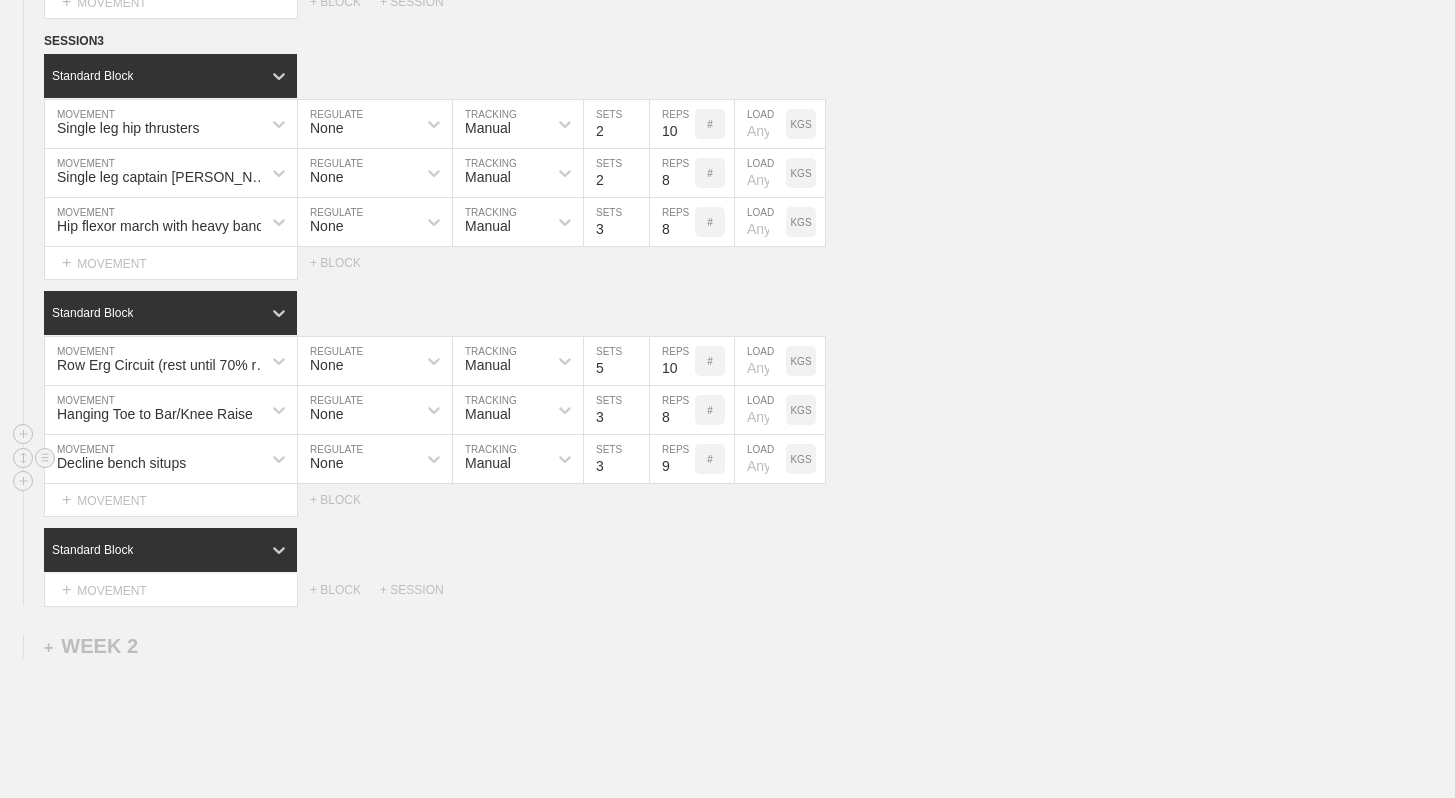 click on "9" at bounding box center [672, 459] 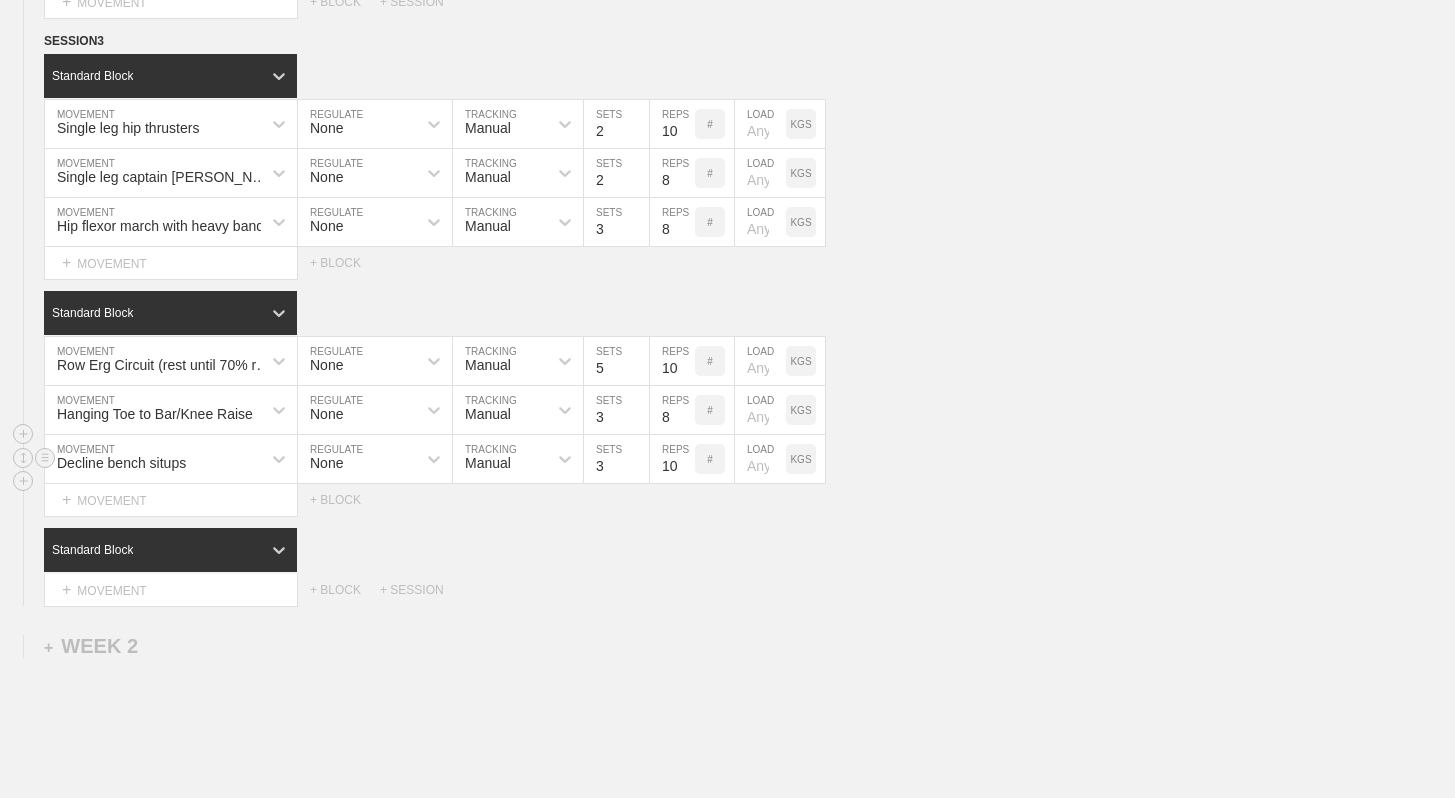 click on "10" at bounding box center [672, 459] 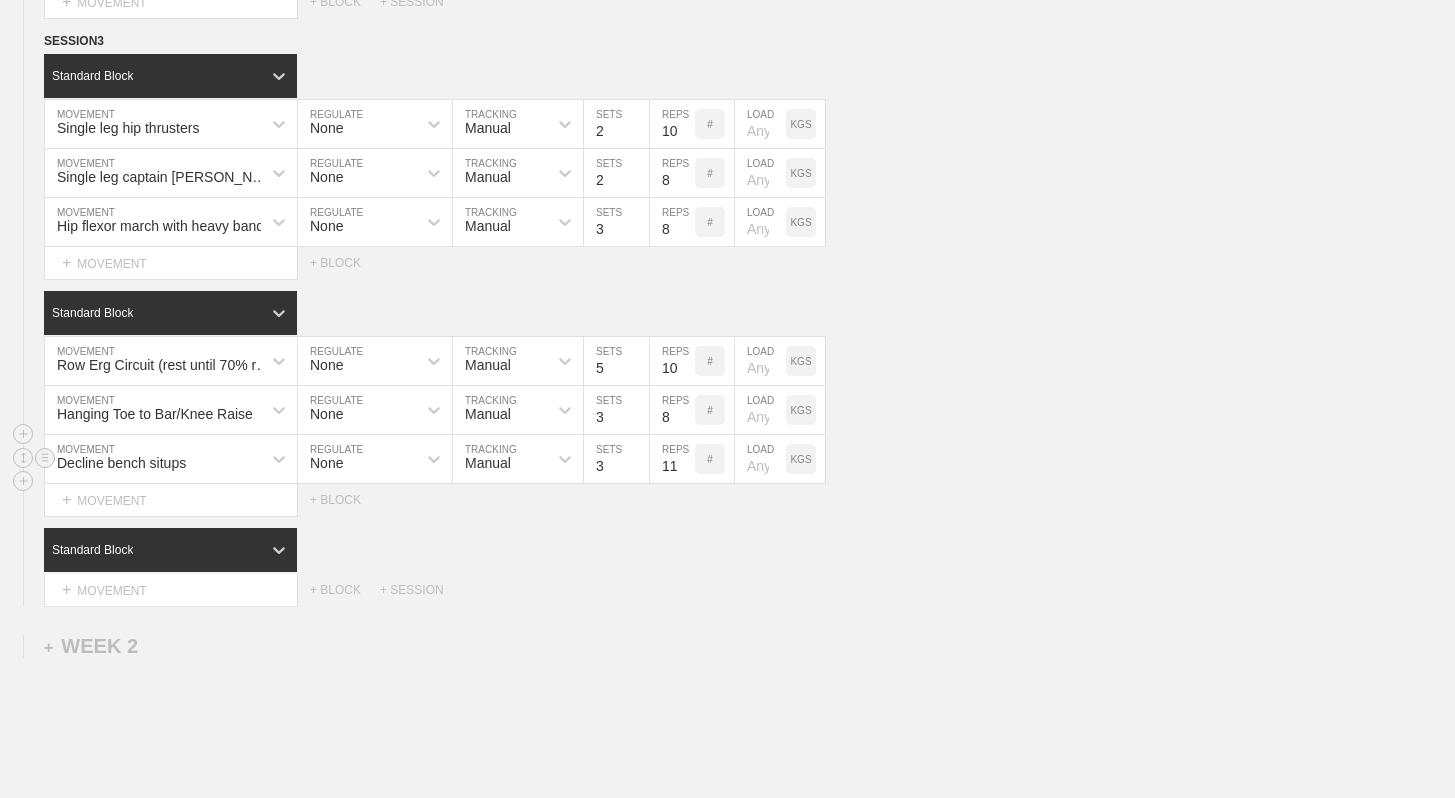 click on "11" at bounding box center (672, 459) 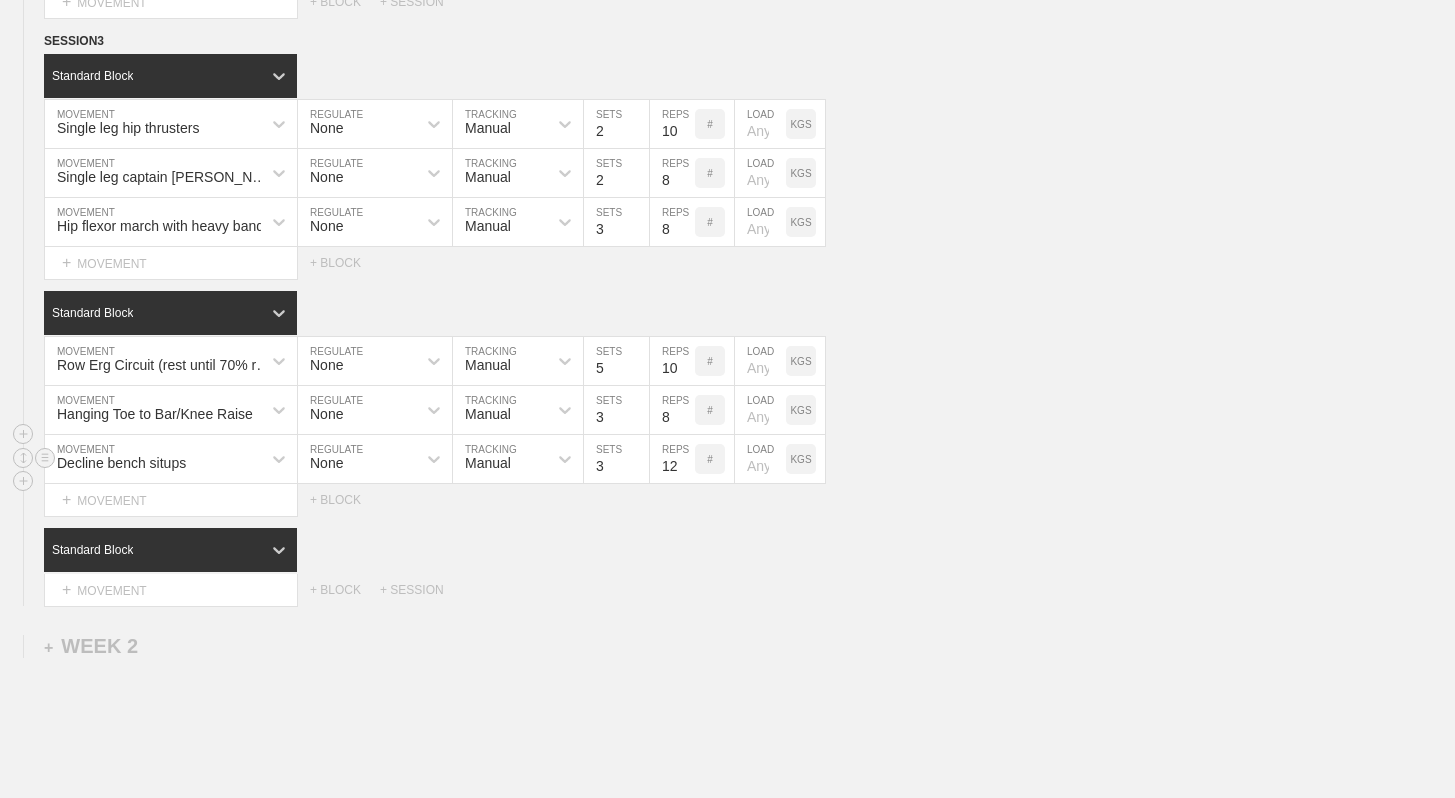 click on "12" at bounding box center (672, 459) 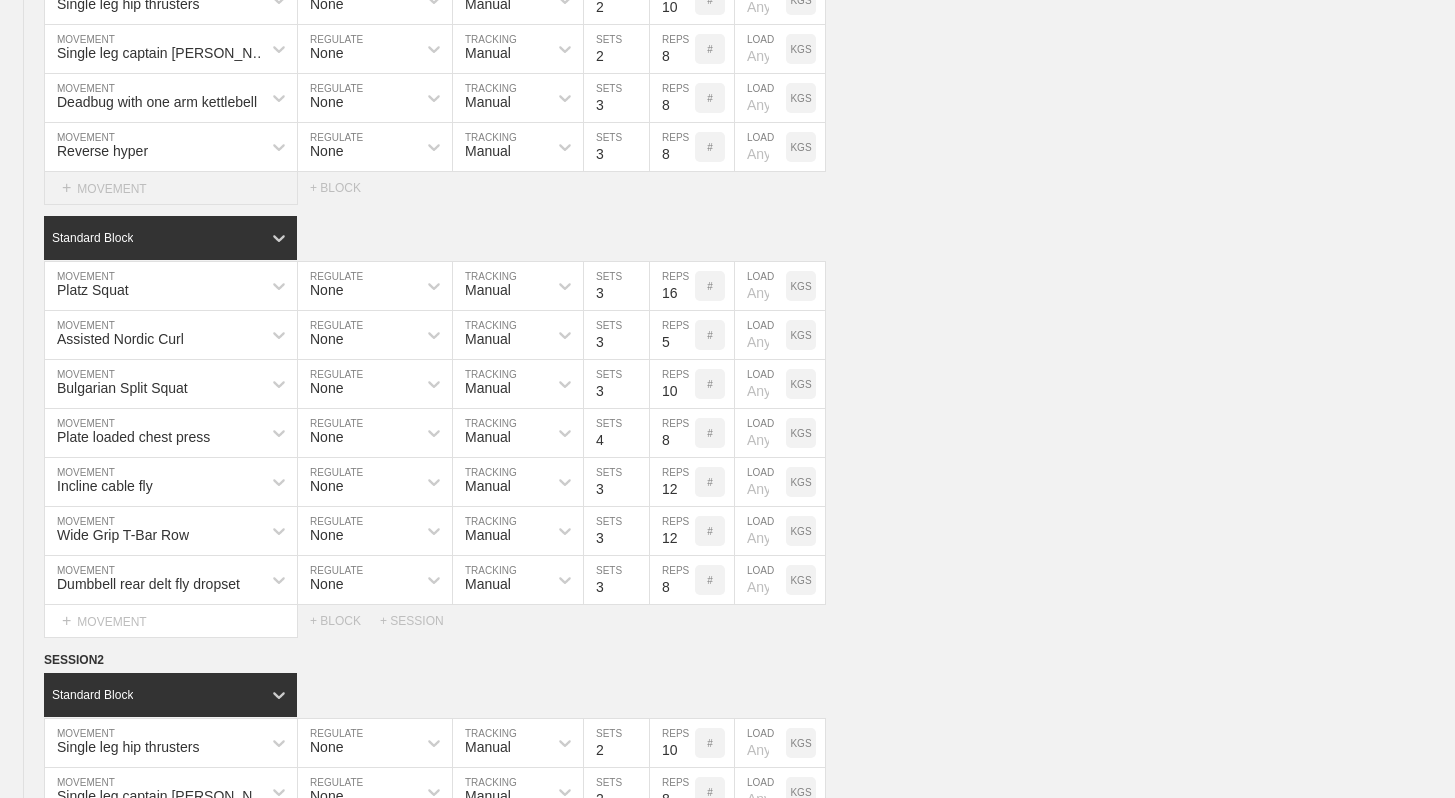 scroll, scrollTop: 368, scrollLeft: 0, axis: vertical 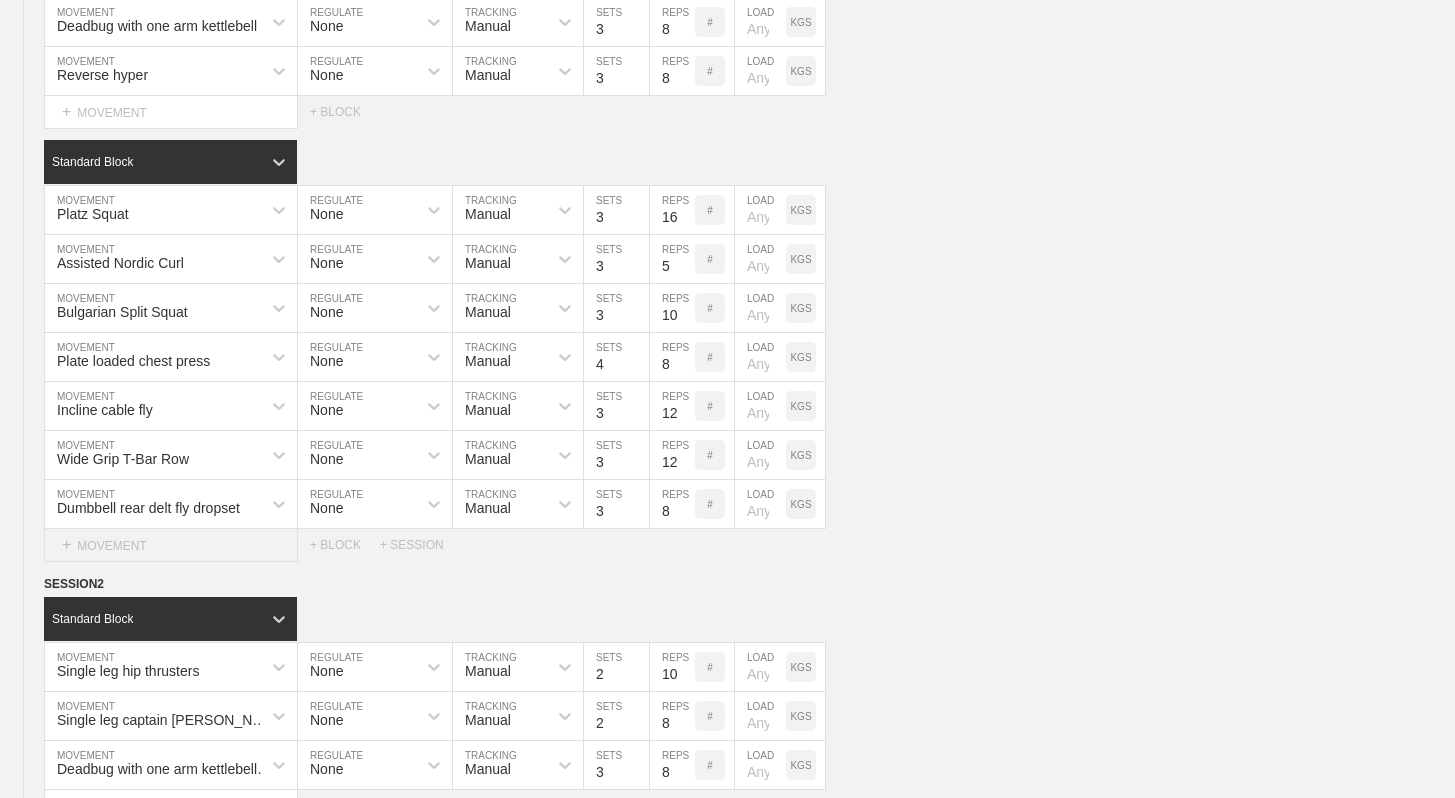 click on "+  MOVEMENT" at bounding box center [171, 545] 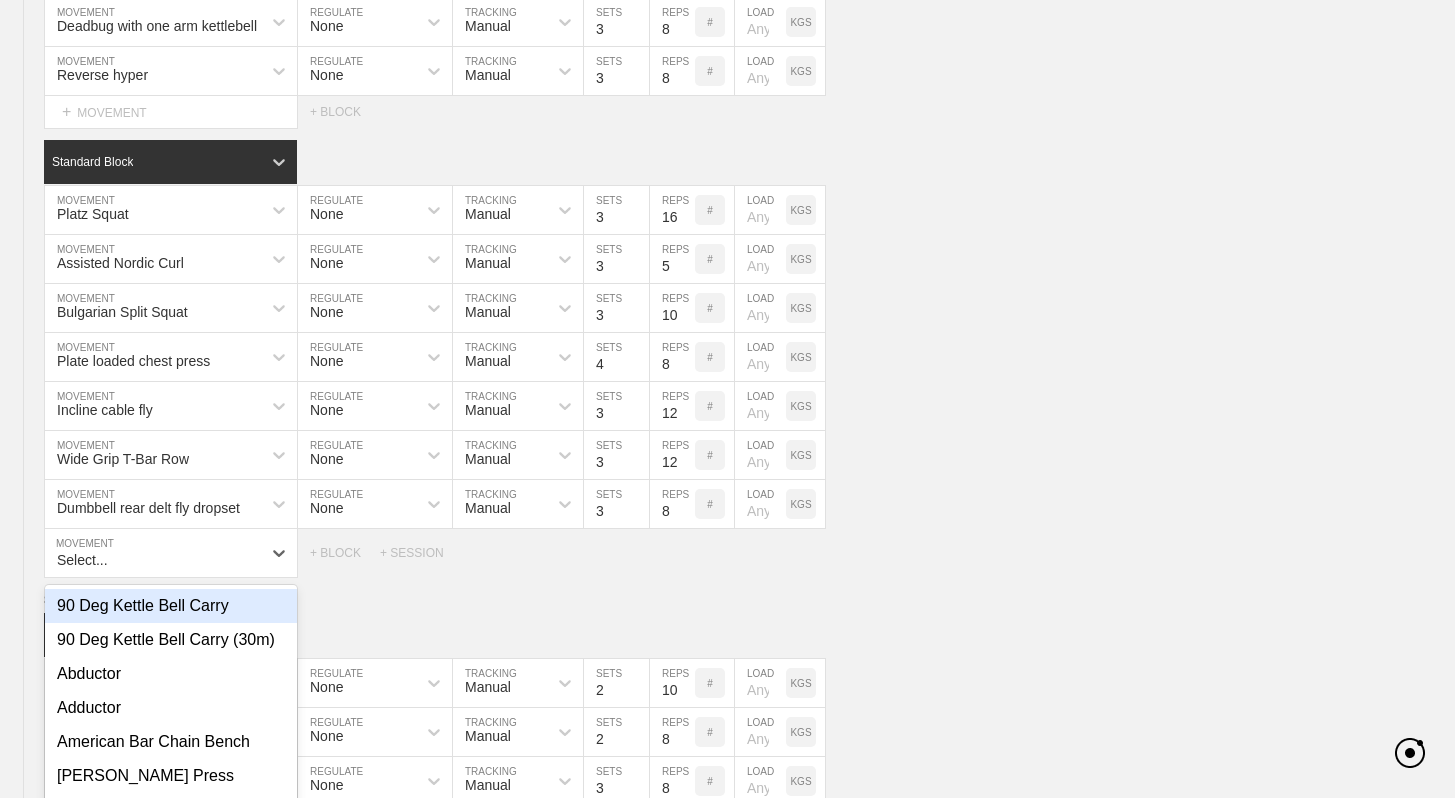 scroll, scrollTop: 536, scrollLeft: 0, axis: vertical 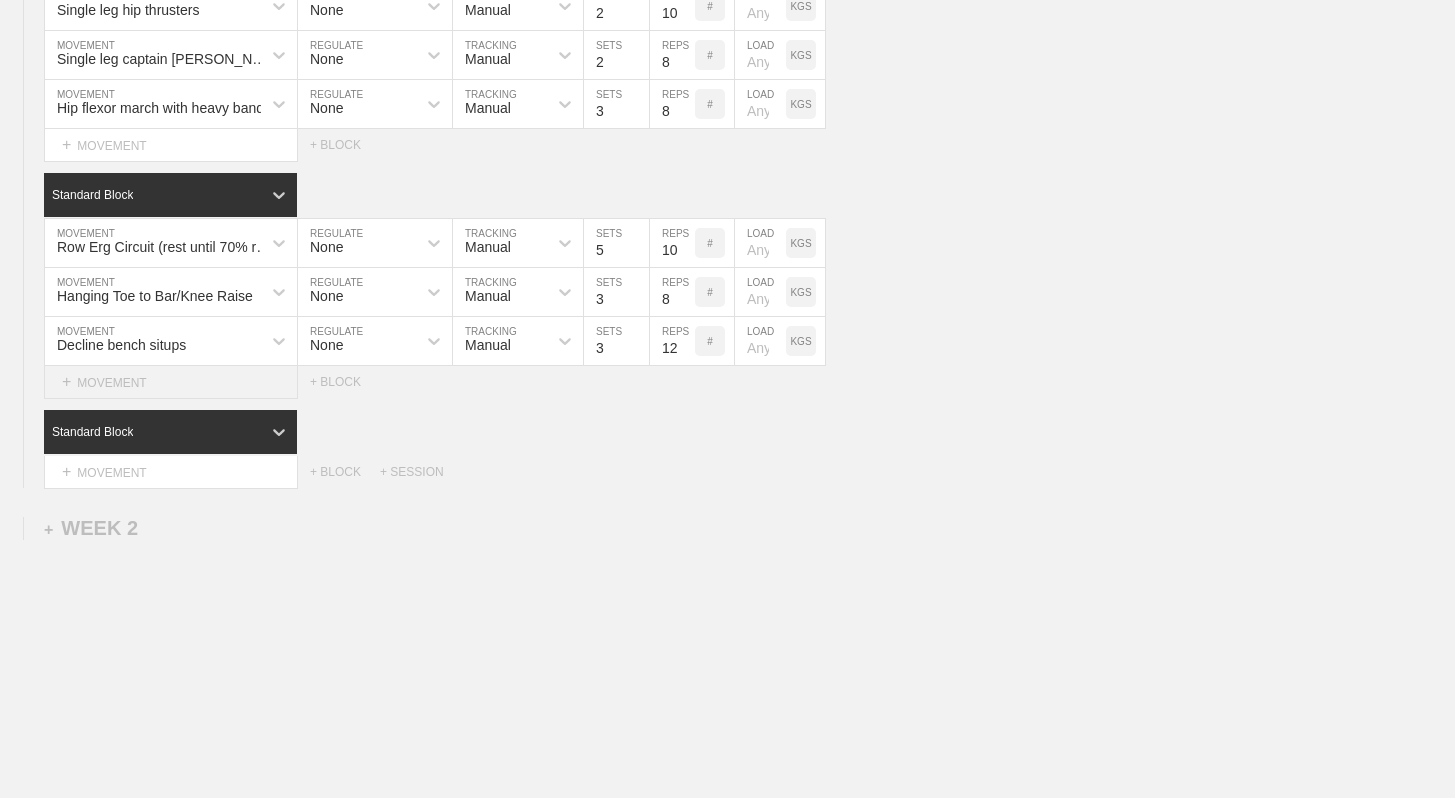 click on "+  MOVEMENT" at bounding box center (171, 382) 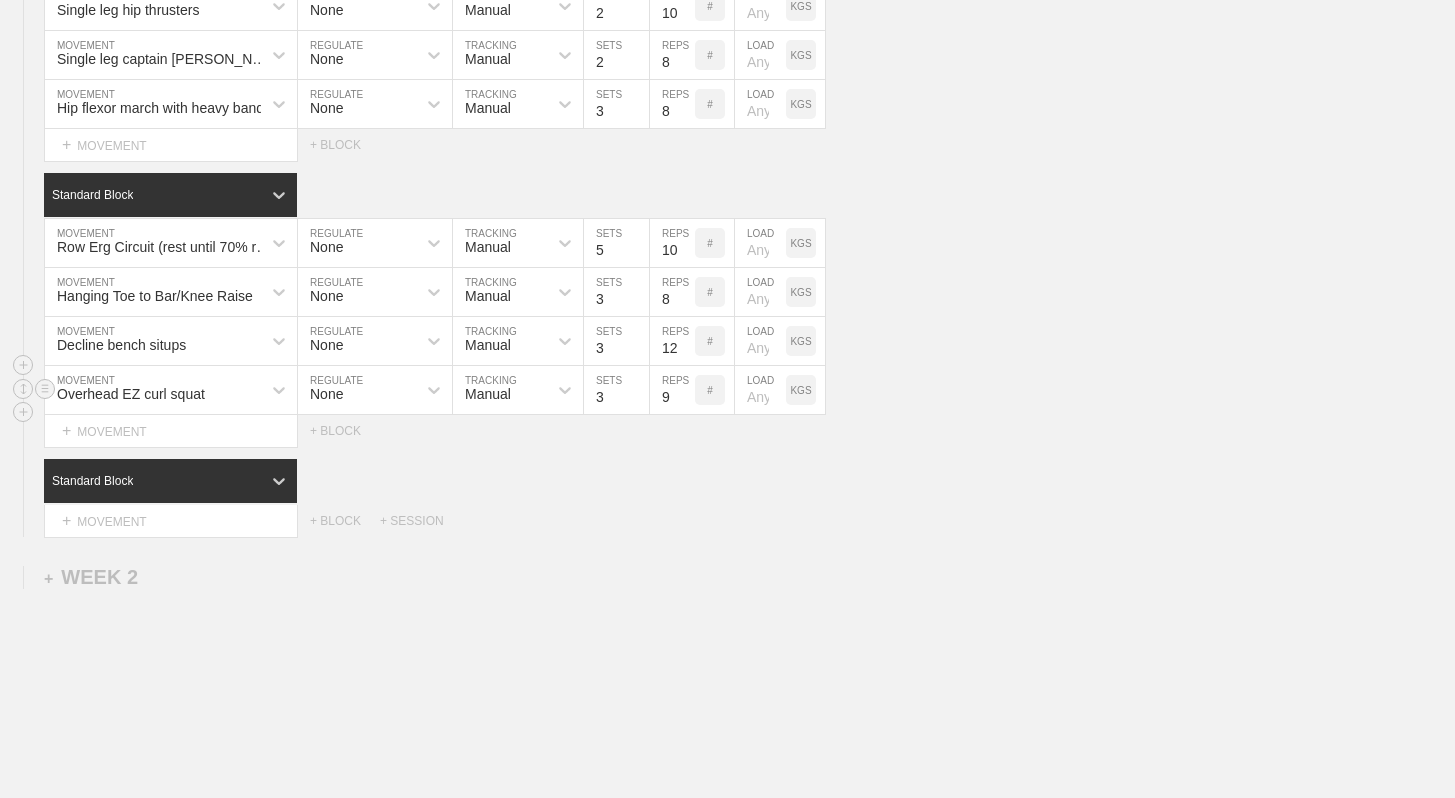 click on "9" at bounding box center (672, 390) 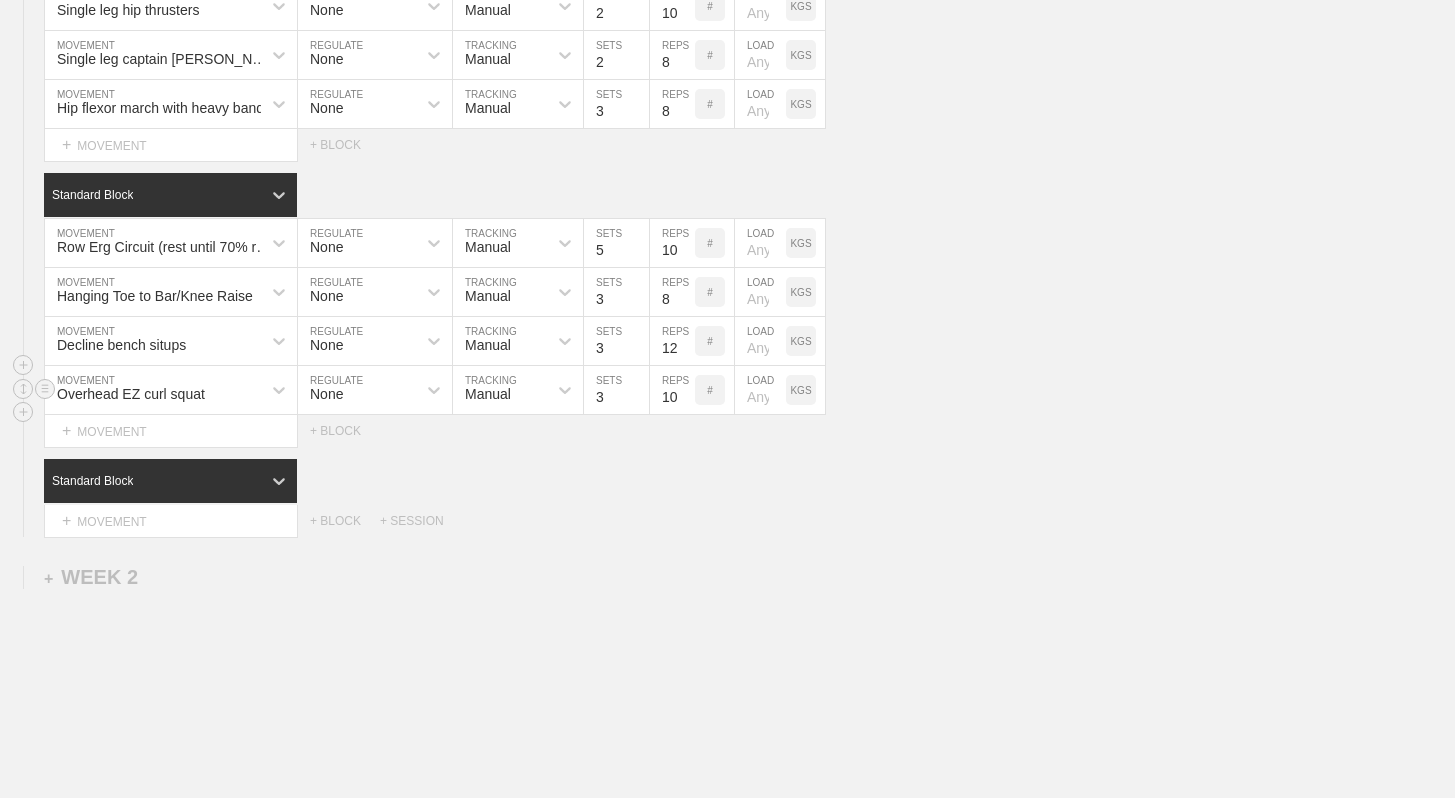 click on "10" at bounding box center [672, 390] 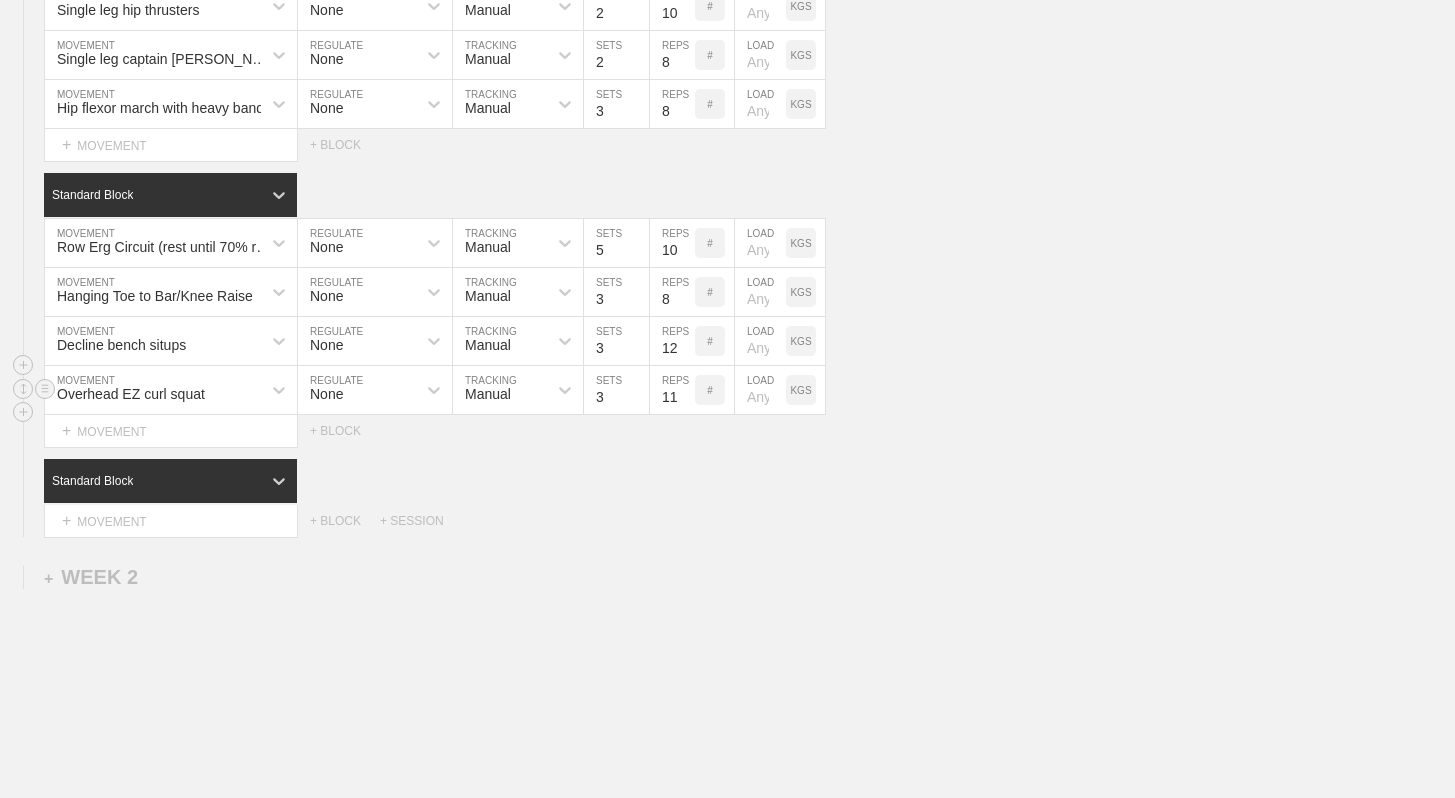 click on "11" at bounding box center [672, 390] 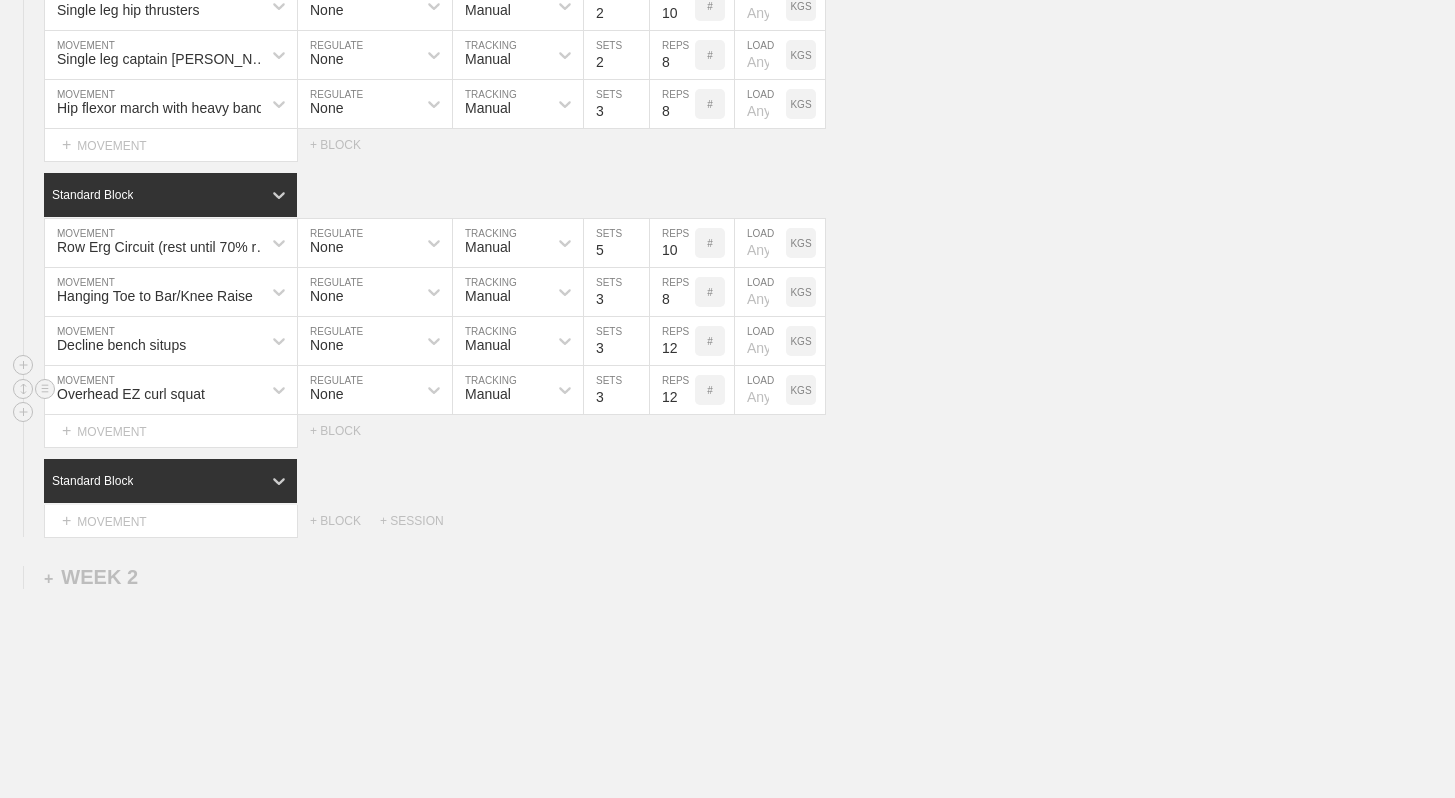 click on "12" at bounding box center (672, 390) 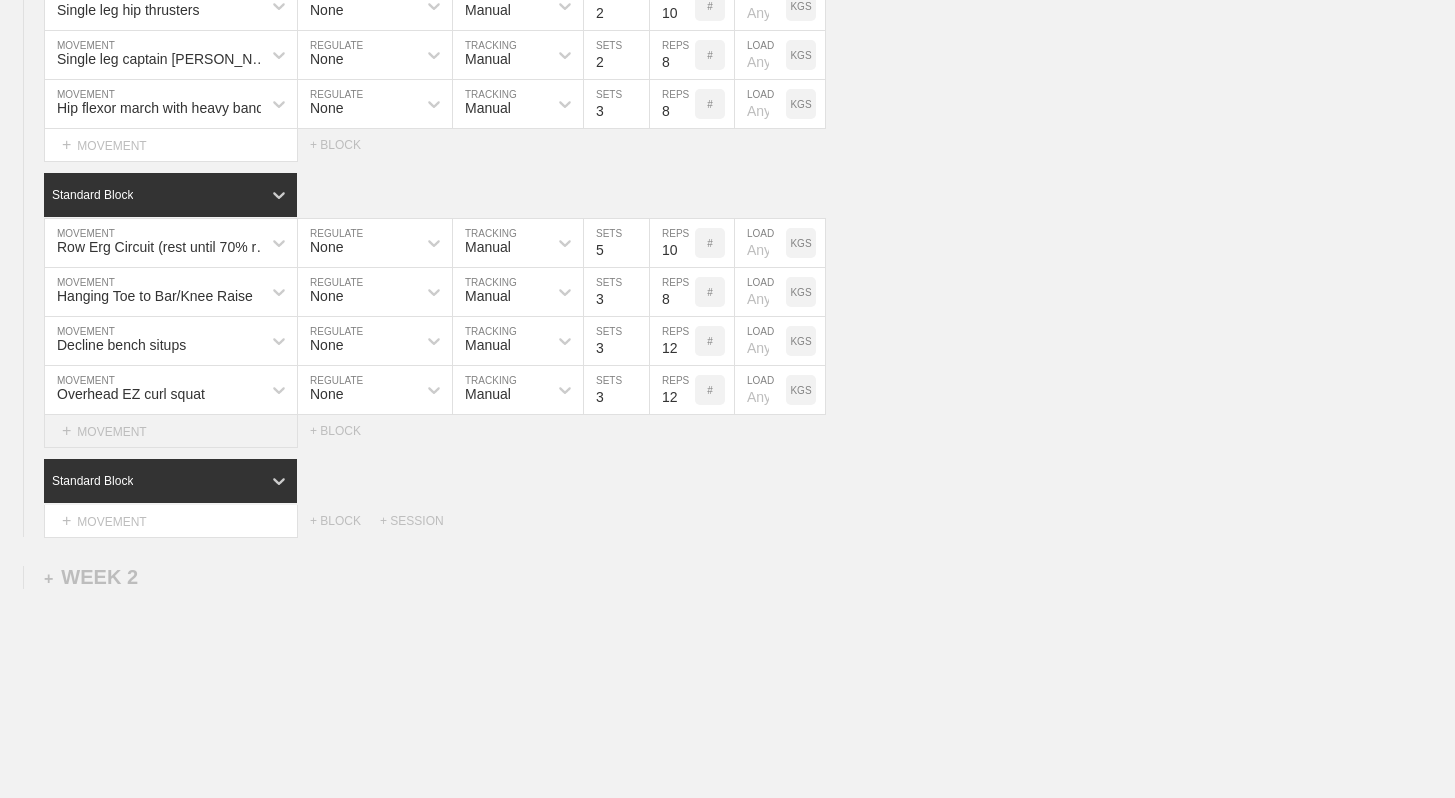 click on "+  MOVEMENT" at bounding box center [171, 431] 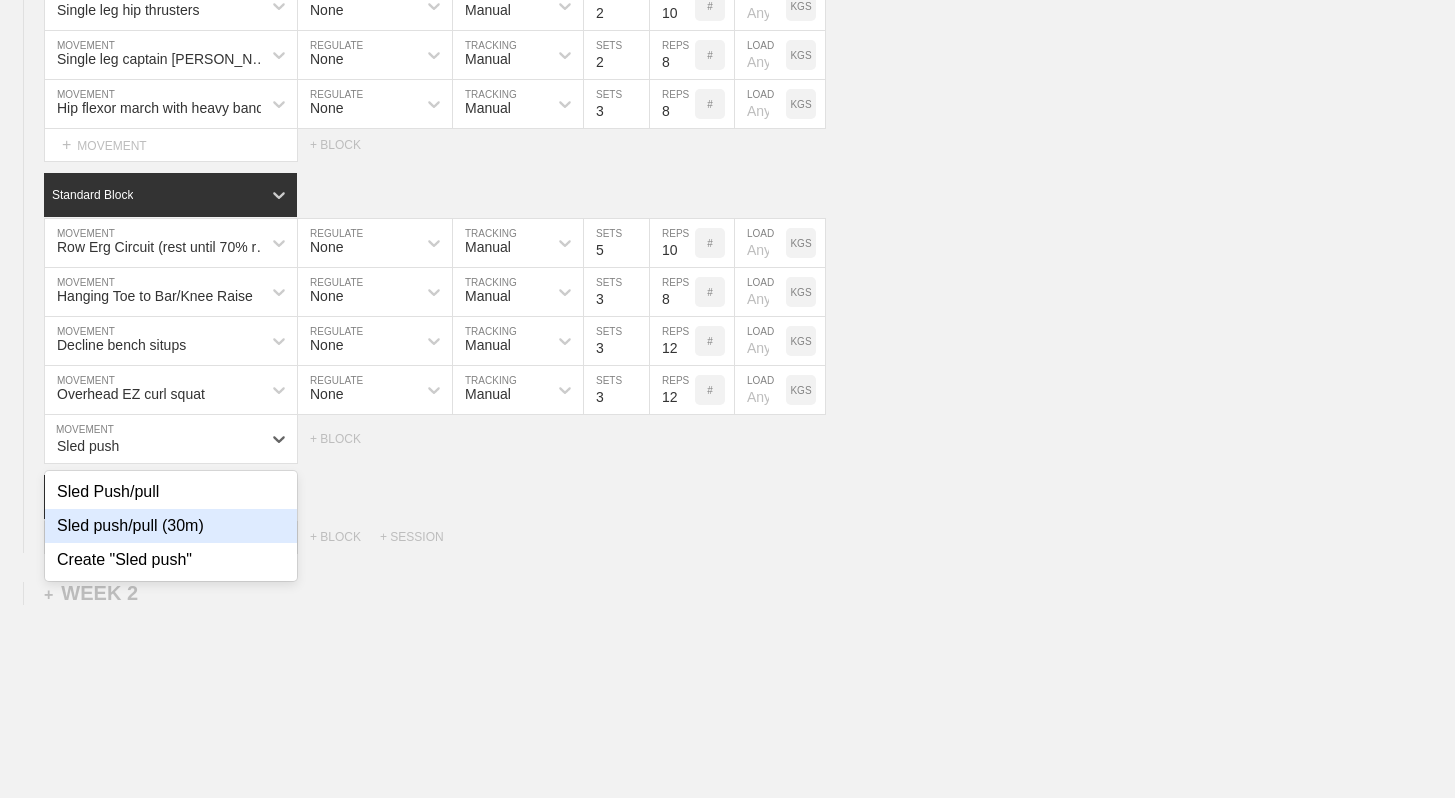 click on "Sled push/pull (30m)" at bounding box center (171, 526) 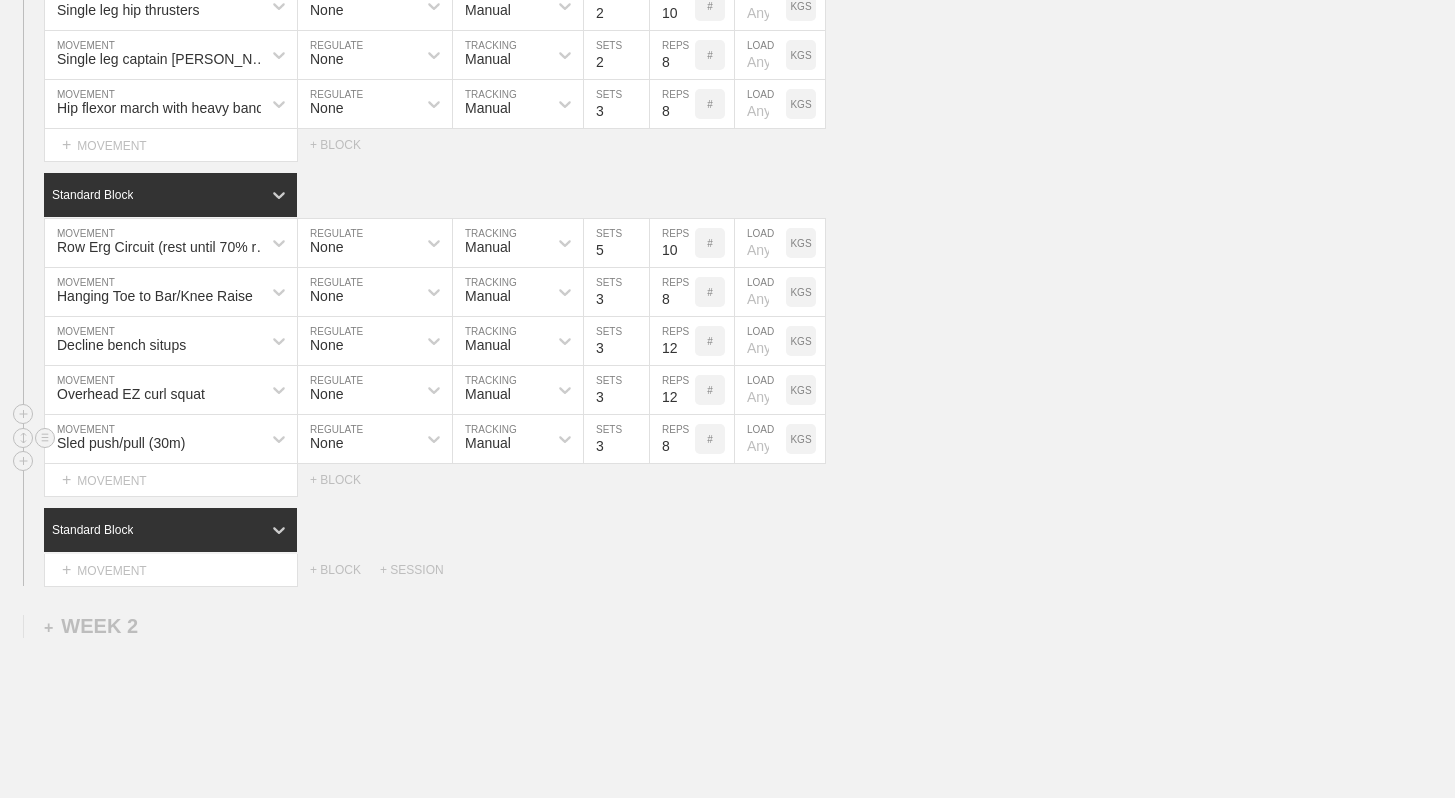 click on "8" at bounding box center (672, 439) 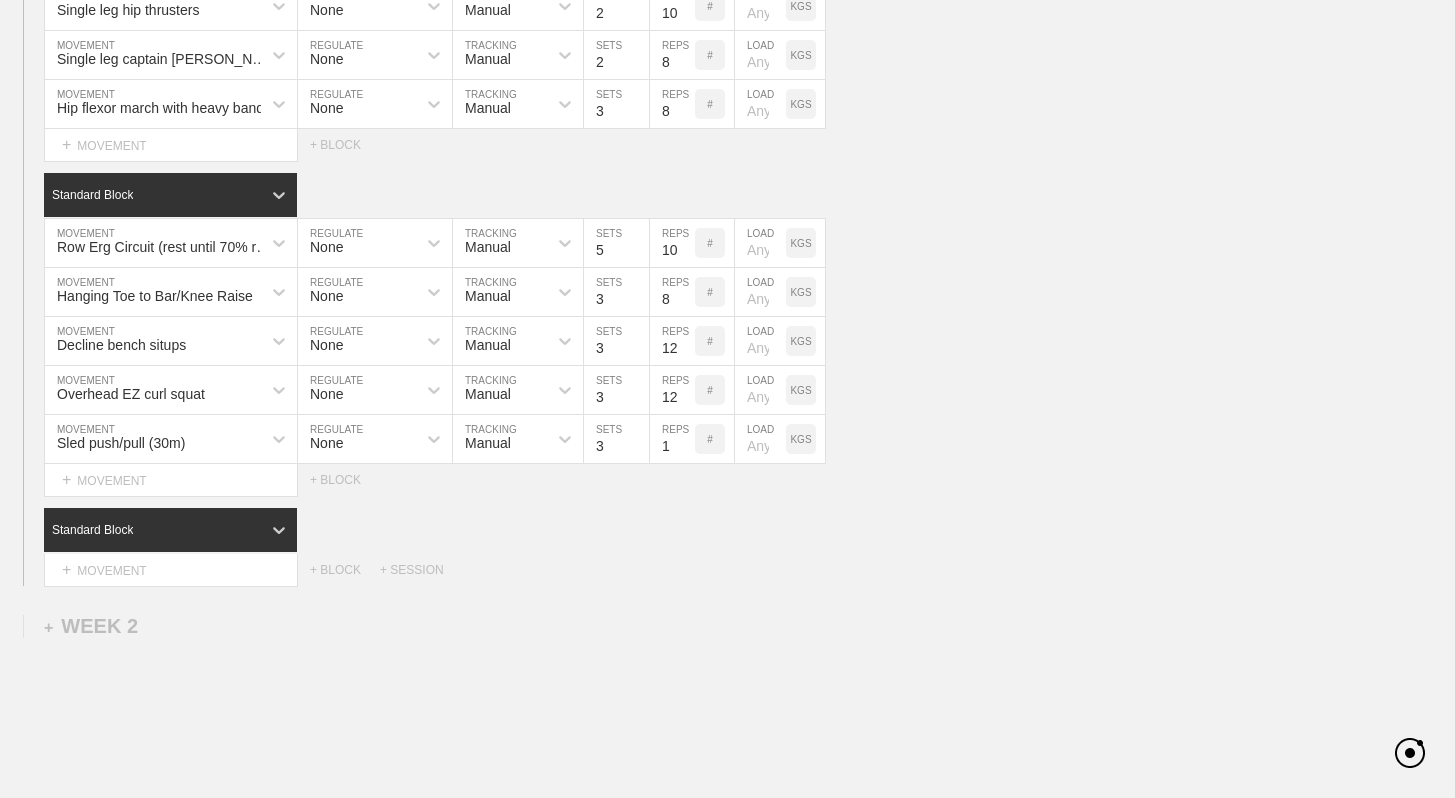 click on "Select... MOVEMENT +  MOVEMENT + BLOCK" at bounding box center (727, 480) 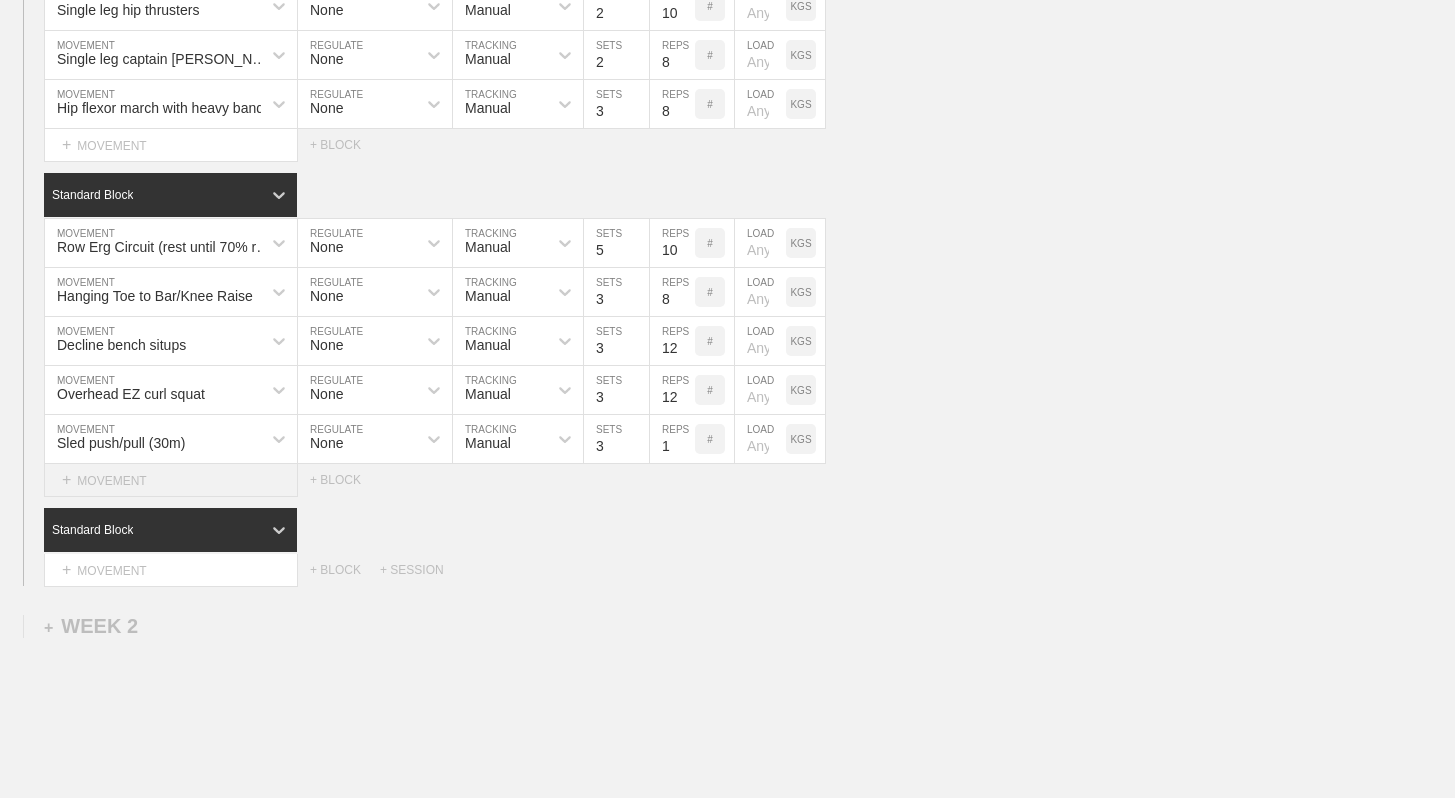 click on "+  MOVEMENT" at bounding box center (171, 480) 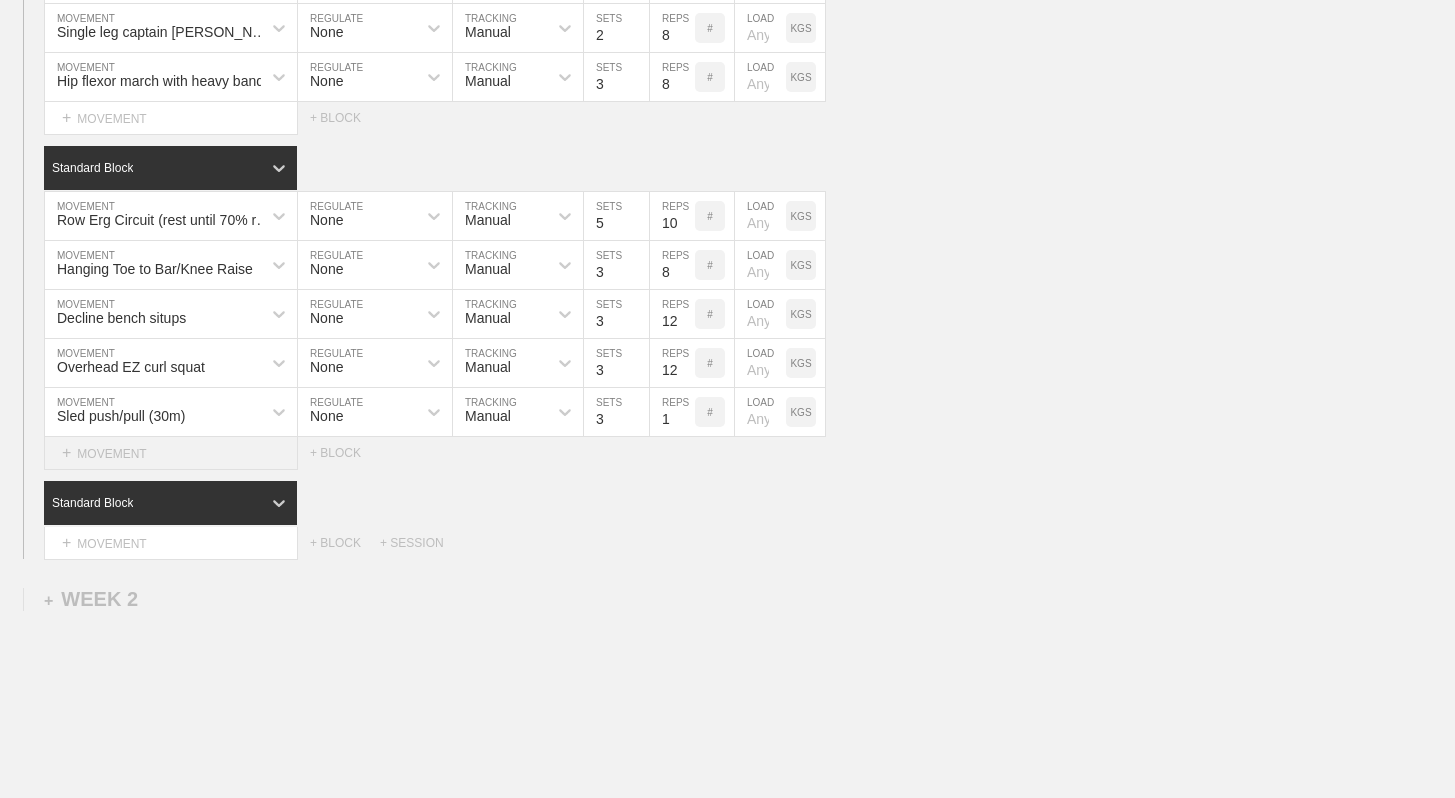 scroll, scrollTop: 1875, scrollLeft: 0, axis: vertical 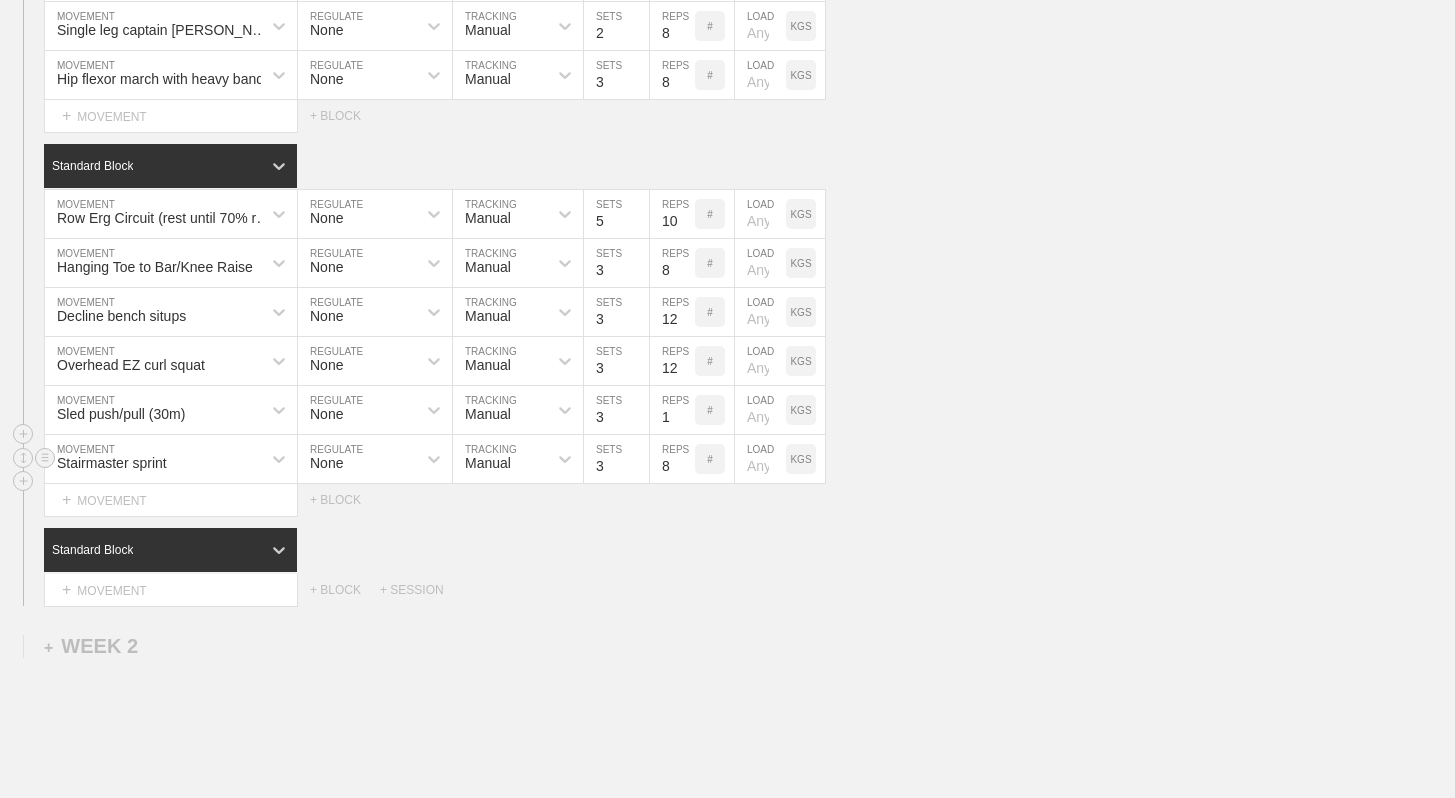 click on "3" at bounding box center [616, 459] 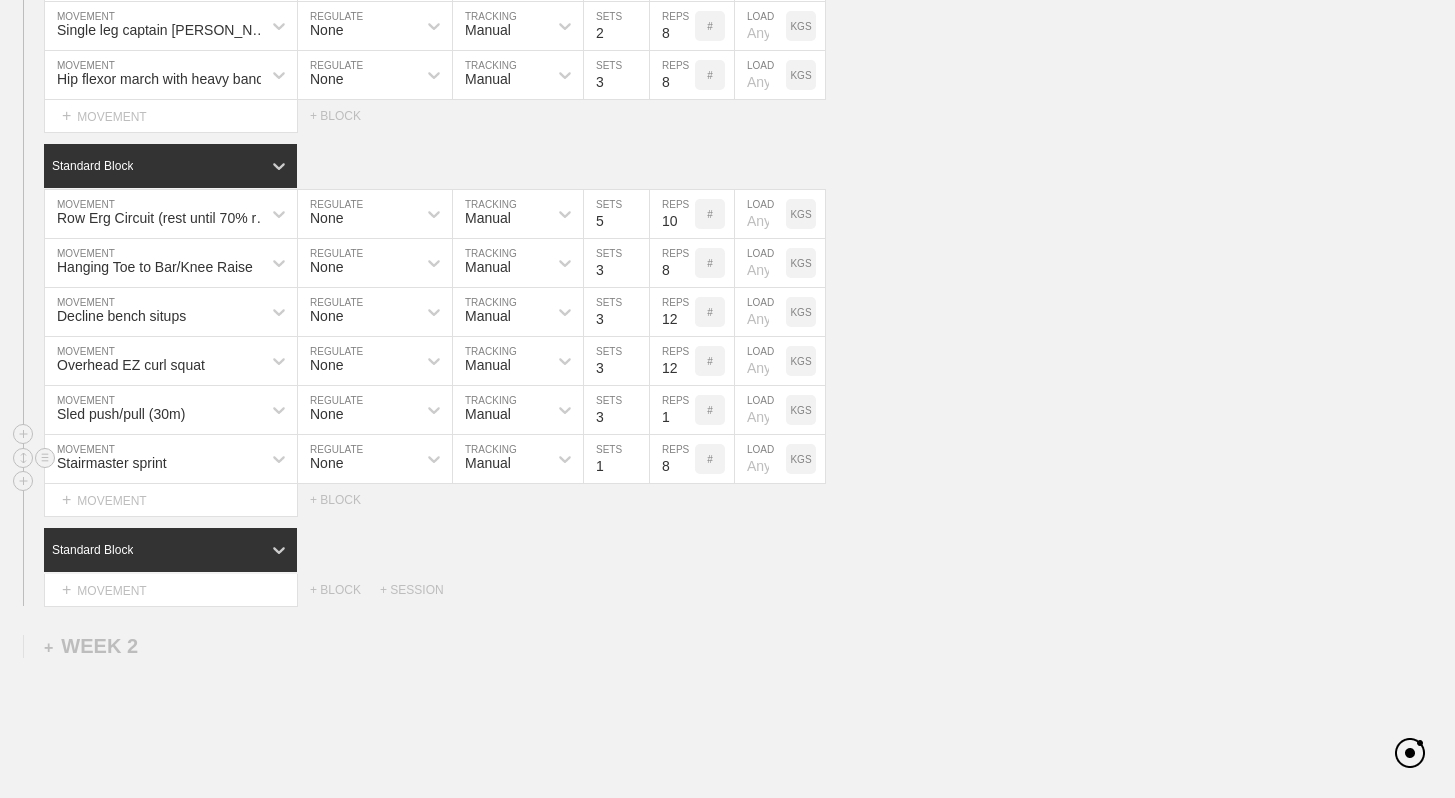 click on "8" at bounding box center [672, 459] 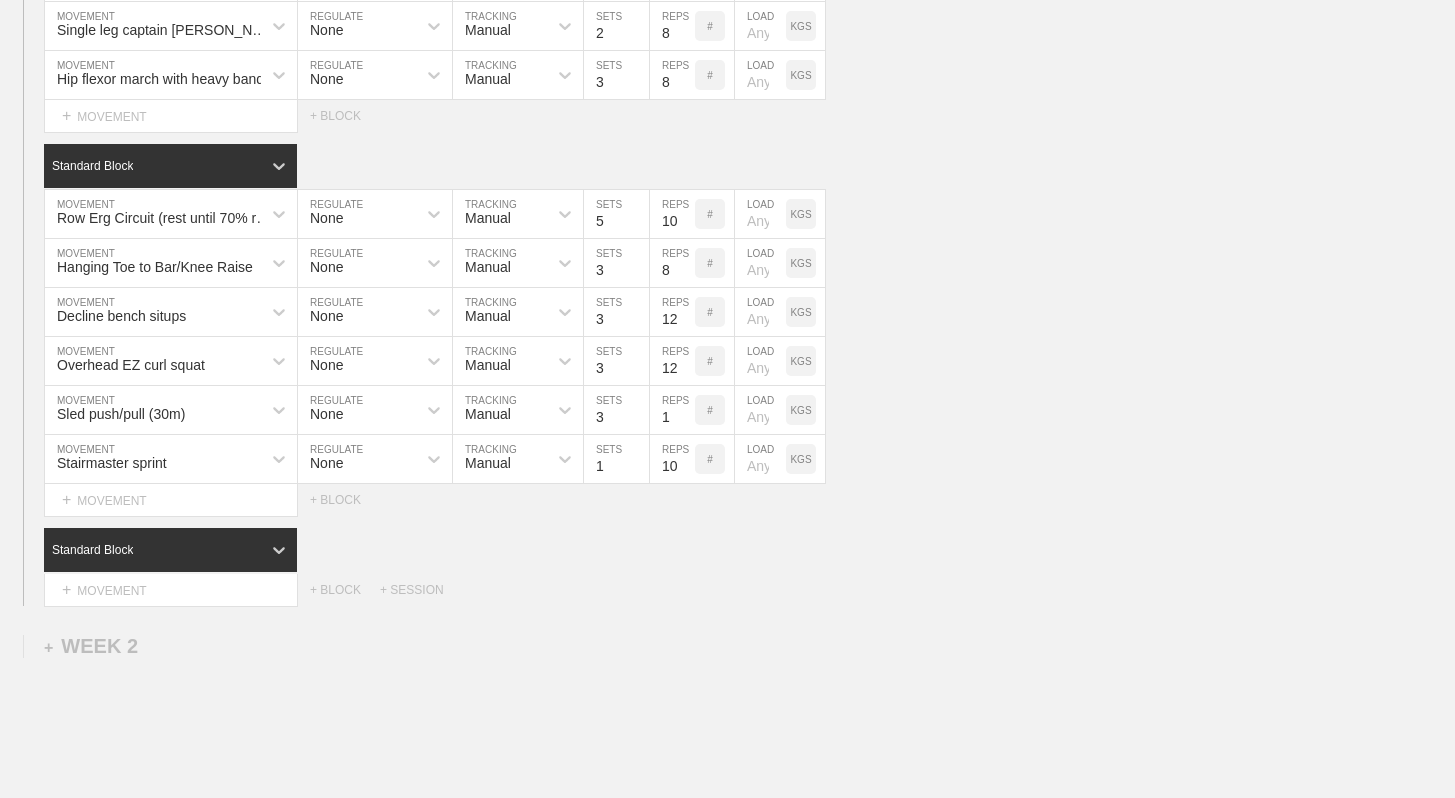 click on "SESSION  3   Standard Block DUPLICATE INSERT MOVEMENT AFTER DELETE Single leg hip thrusters MOVEMENT None REGULATE Manual TRACKING 2 SETS 10 REPS # LOAD KGS DUPLICATE INSERT BEFORE INSERT AFTER DELETE Single leg captain morgans MOVEMENT None REGULATE Manual TRACKING 2 SETS 8 REPS # LOAD KGS DUPLICATE INSERT BEFORE INSERT AFTER DELETE Hip flexor march with heavy band MOVEMENT None REGULATE Manual TRACKING 3 SETS 8 REPS # LOAD KGS DUPLICATE INSERT BEFORE INSERT AFTER DELETE Select... MOVEMENT +  MOVEMENT + BLOCK Standard Block DUPLICATE INSERT MOVEMENT AFTER DELETE Row Erg Circuit (rest until 70% recovered) MOVEMENT None REGULATE Manual TRACKING 5 SETS 100 REPS # LOAD KGS DUPLICATE INSERT BEFORE INSERT AFTER DELETE Hanging Toe to Bar/Knee Raise MOVEMENT None REGULATE Manual TRACKING 3 SETS 8 REPS # LOAD KGS DUPLICATE INSERT BEFORE INSERT AFTER DELETE Decline bench situps MOVEMENT None REGULATE Manual TRACKING 3 SETS 12 REPS # LOAD KGS DUPLICATE INSERT BEFORE INSERT AFTER DELETE Overhead EZ curl squat MOVEMENT 3" at bounding box center [727, 245] 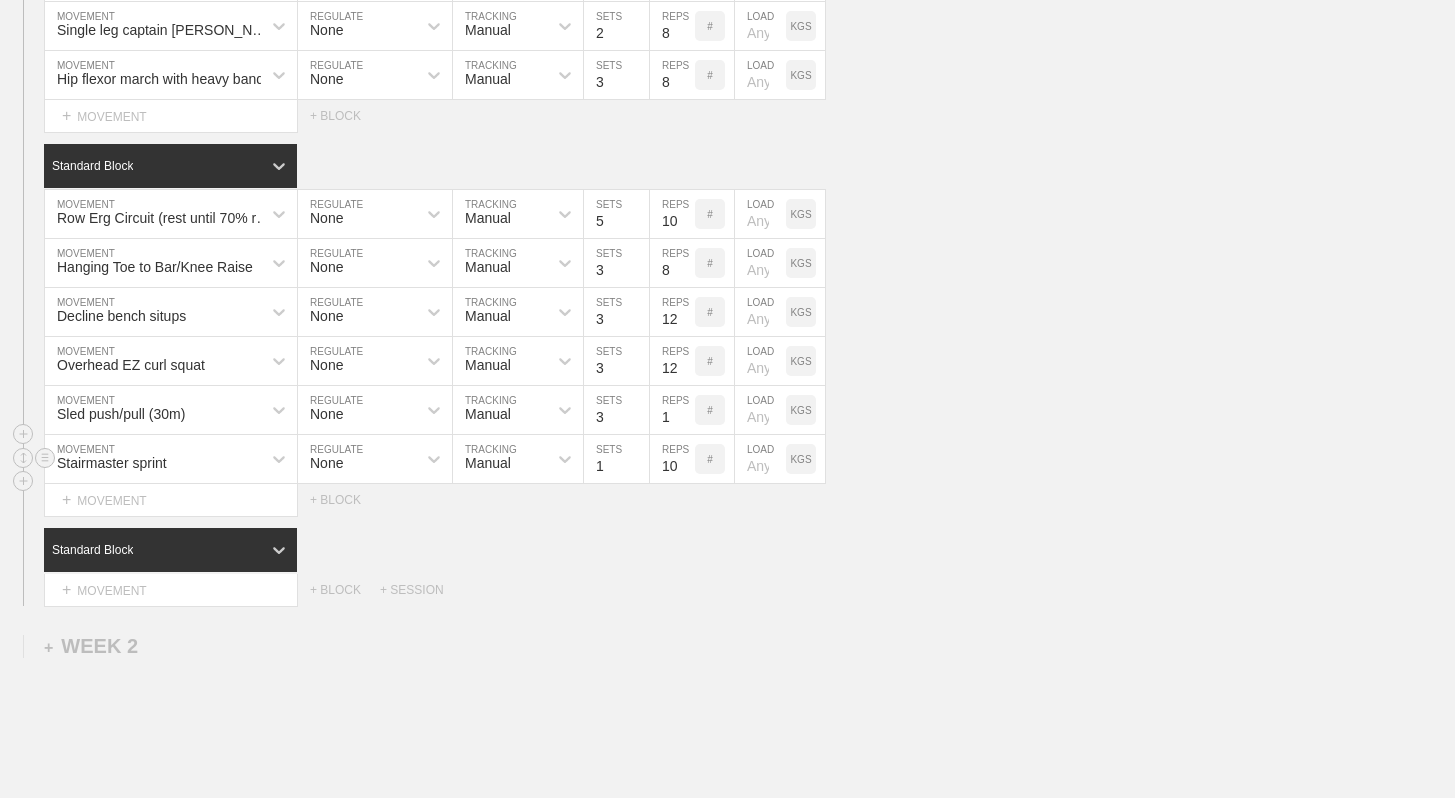 click at bounding box center [760, 459] 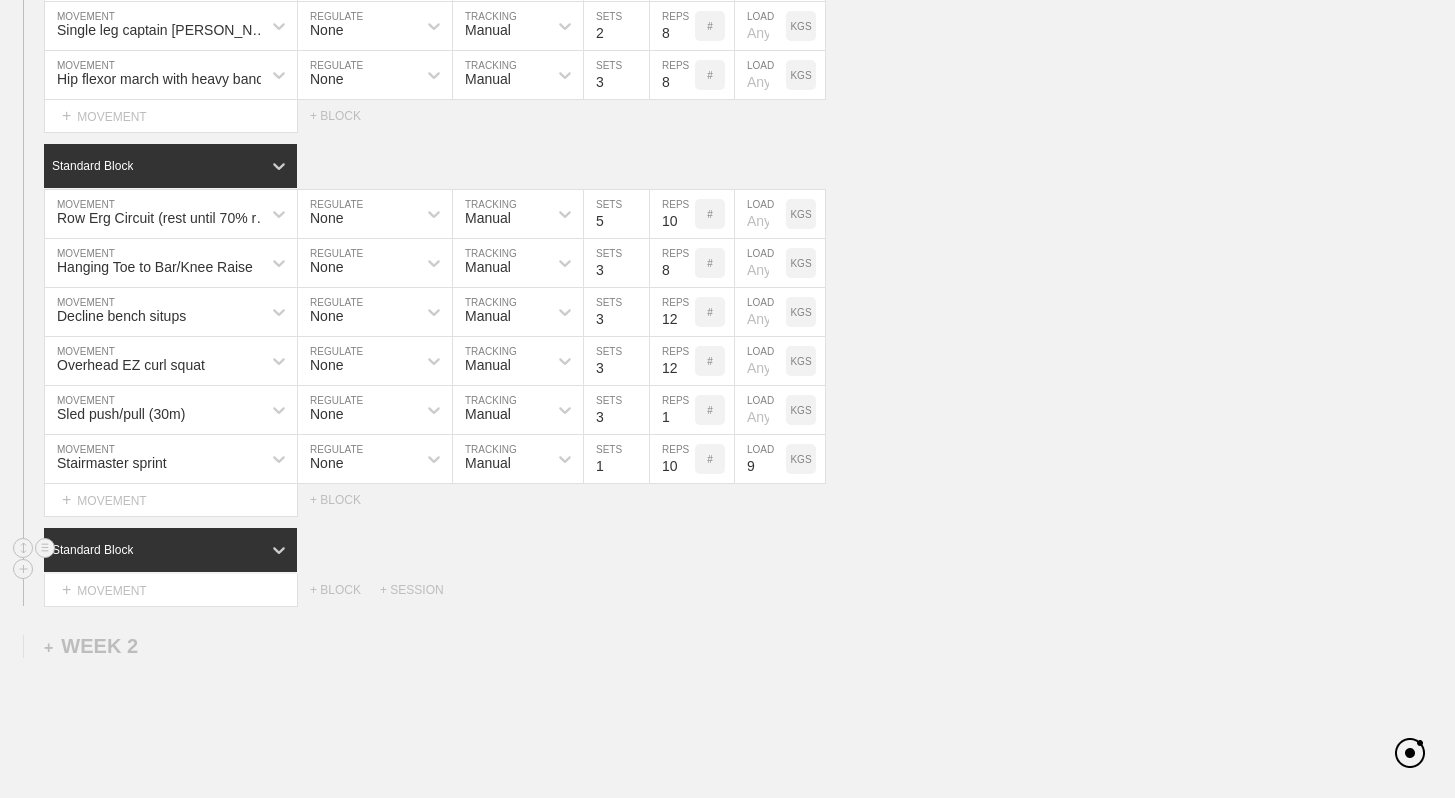 click on "Standard Block" at bounding box center (749, 550) 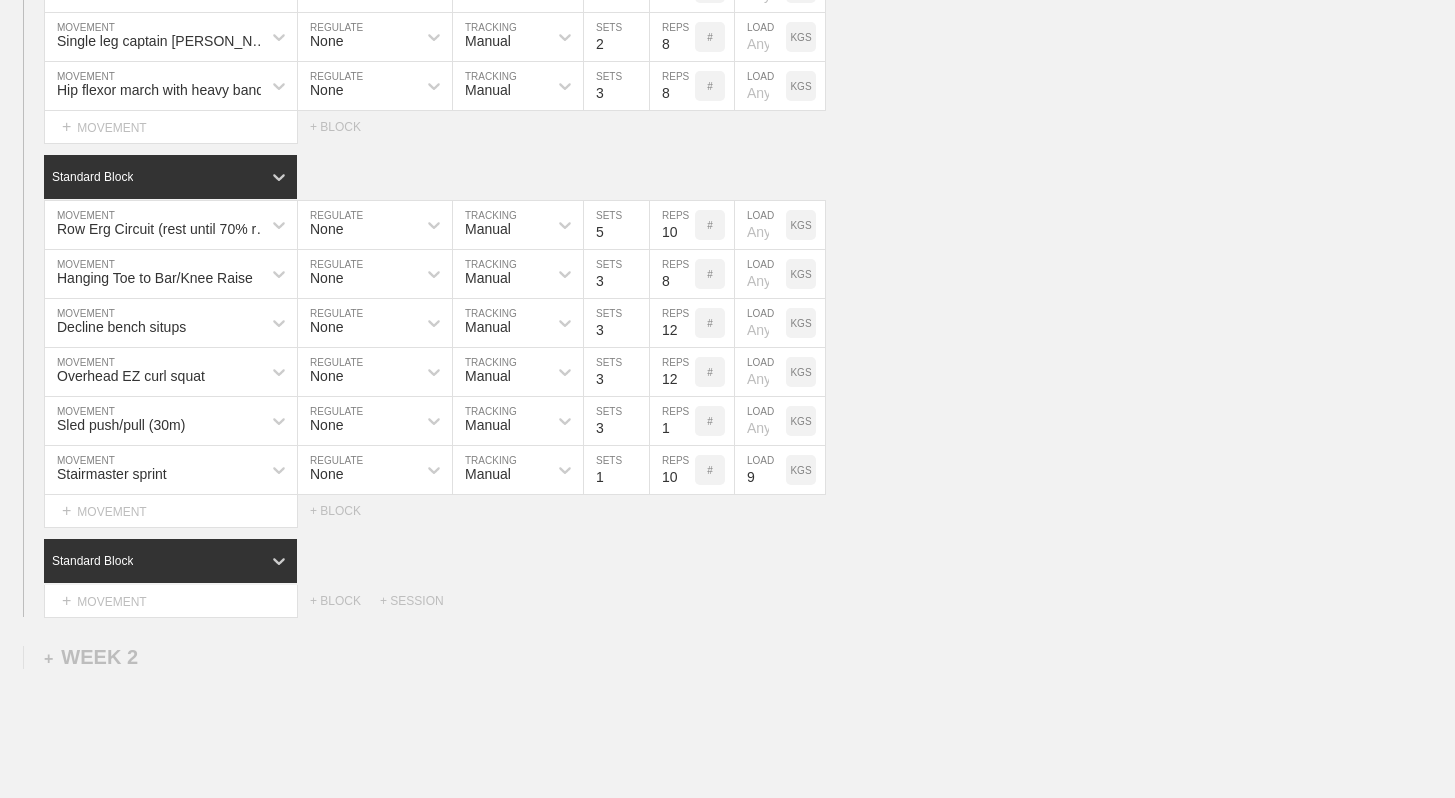 scroll, scrollTop: 1844, scrollLeft: 0, axis: vertical 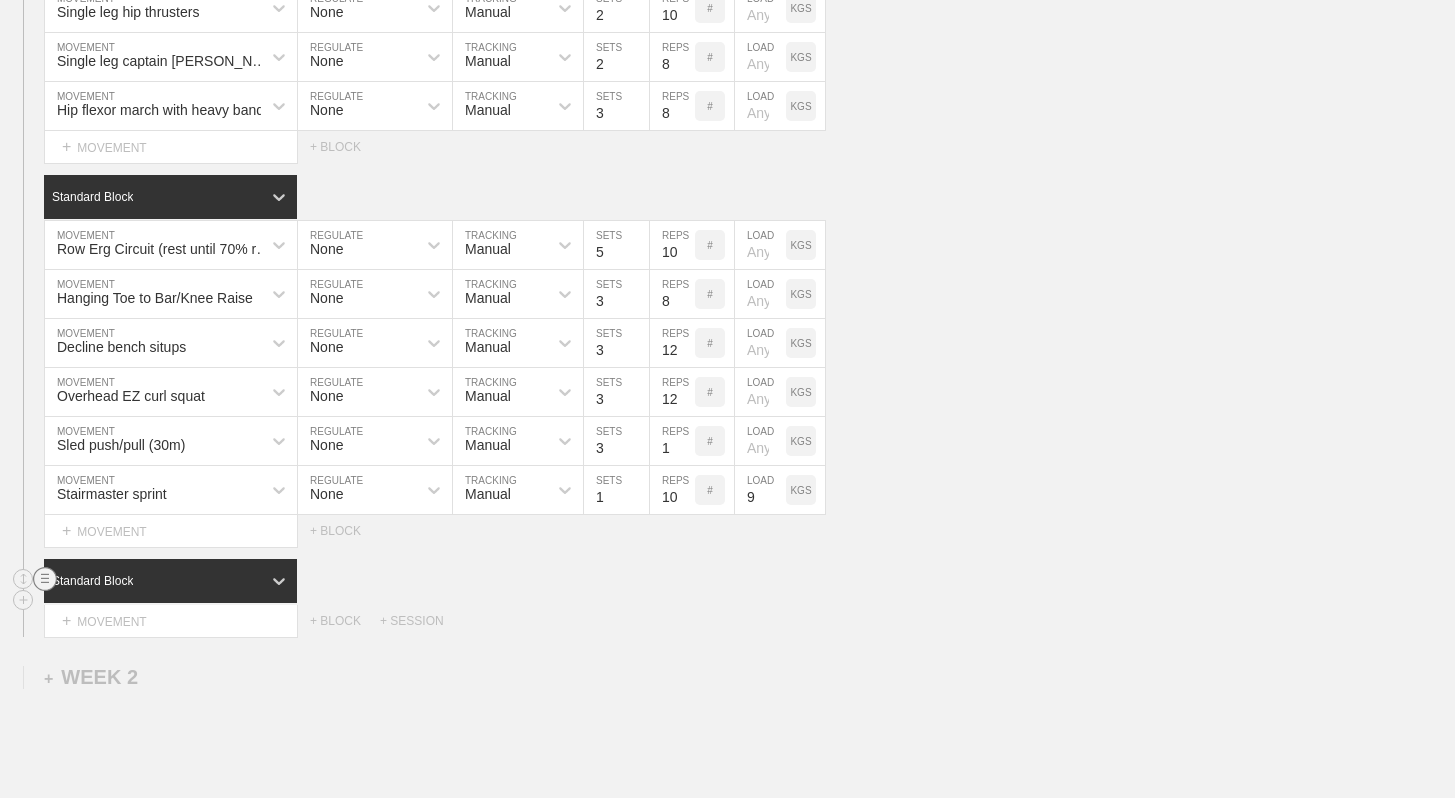 click 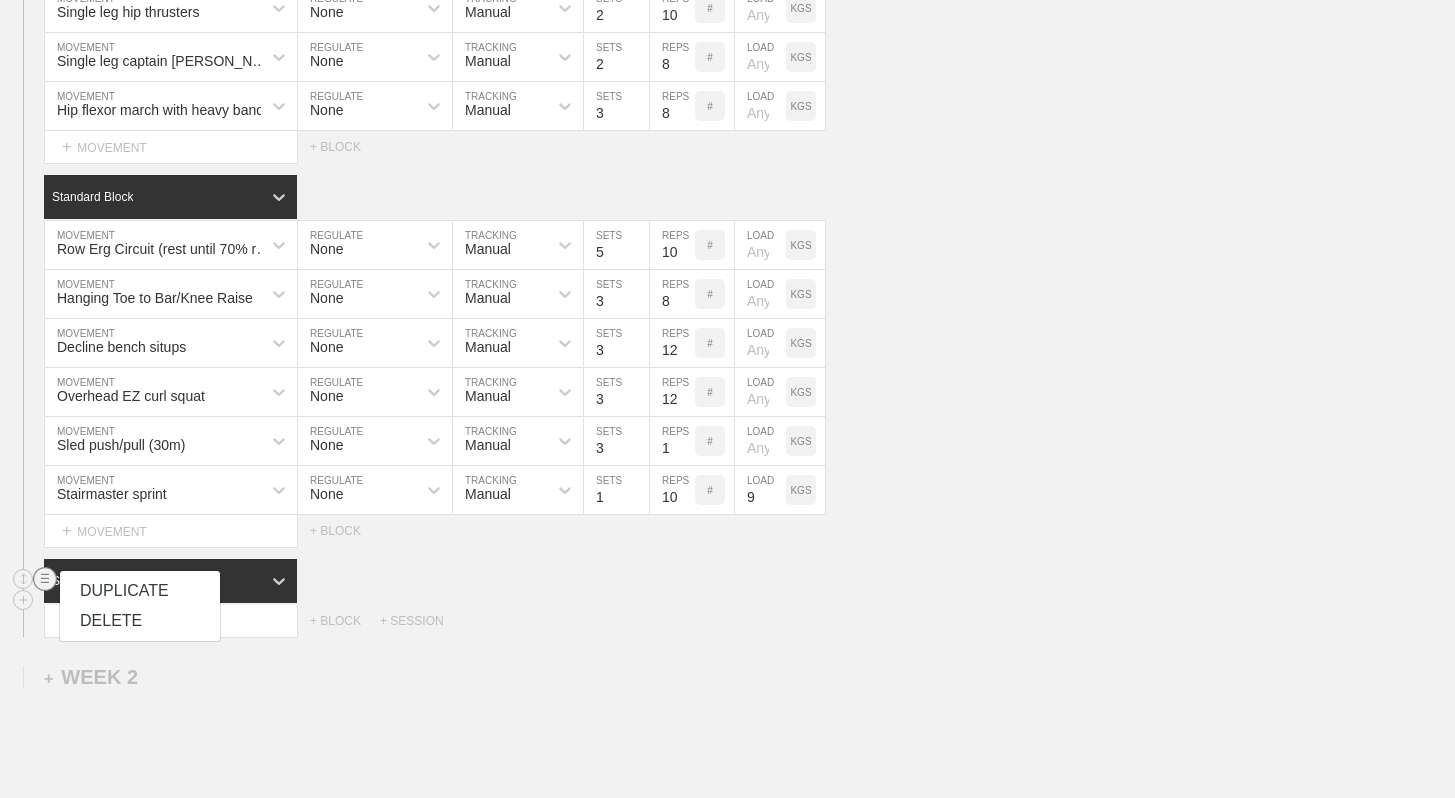 click on "DELETE" at bounding box center (140, 621) 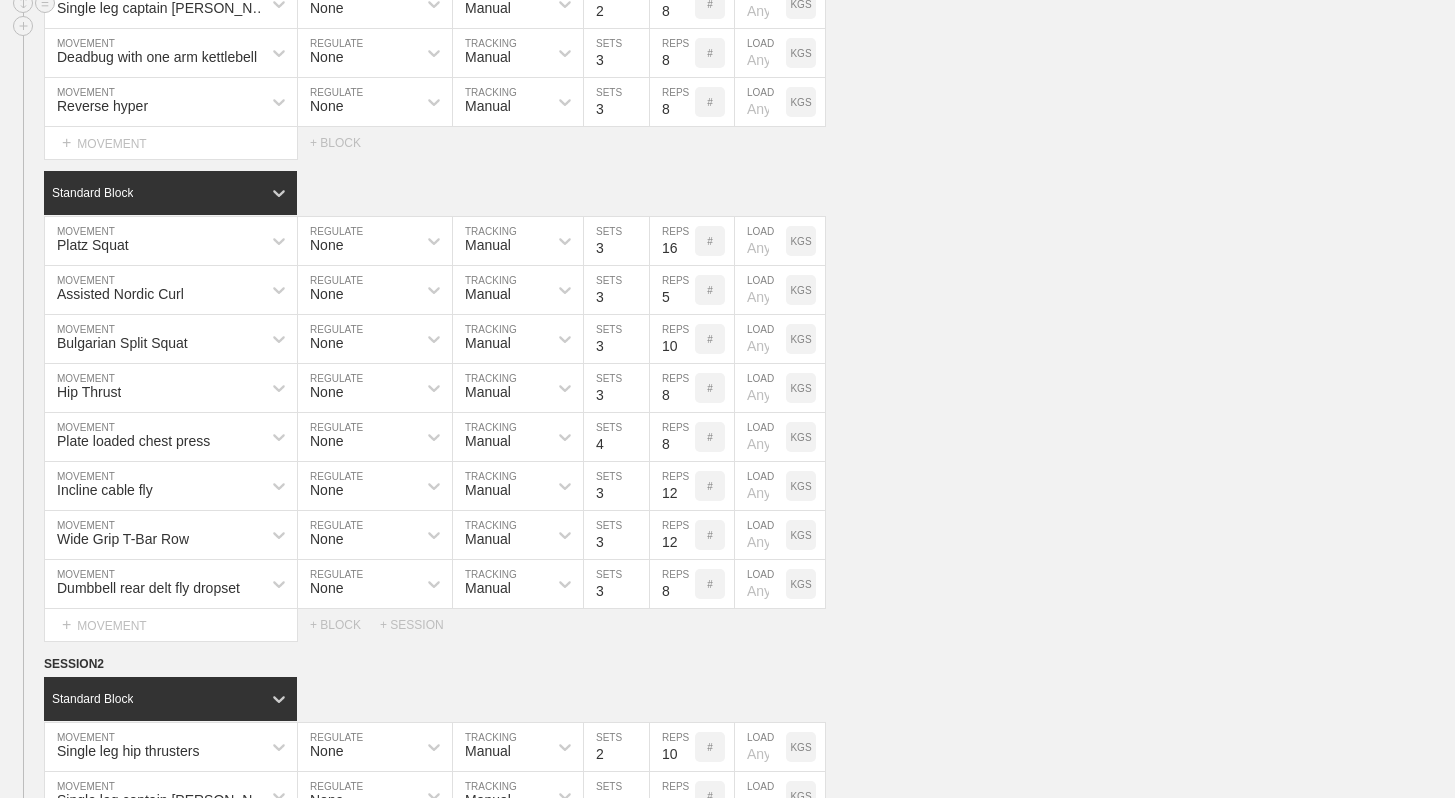 scroll, scrollTop: 415, scrollLeft: 0, axis: vertical 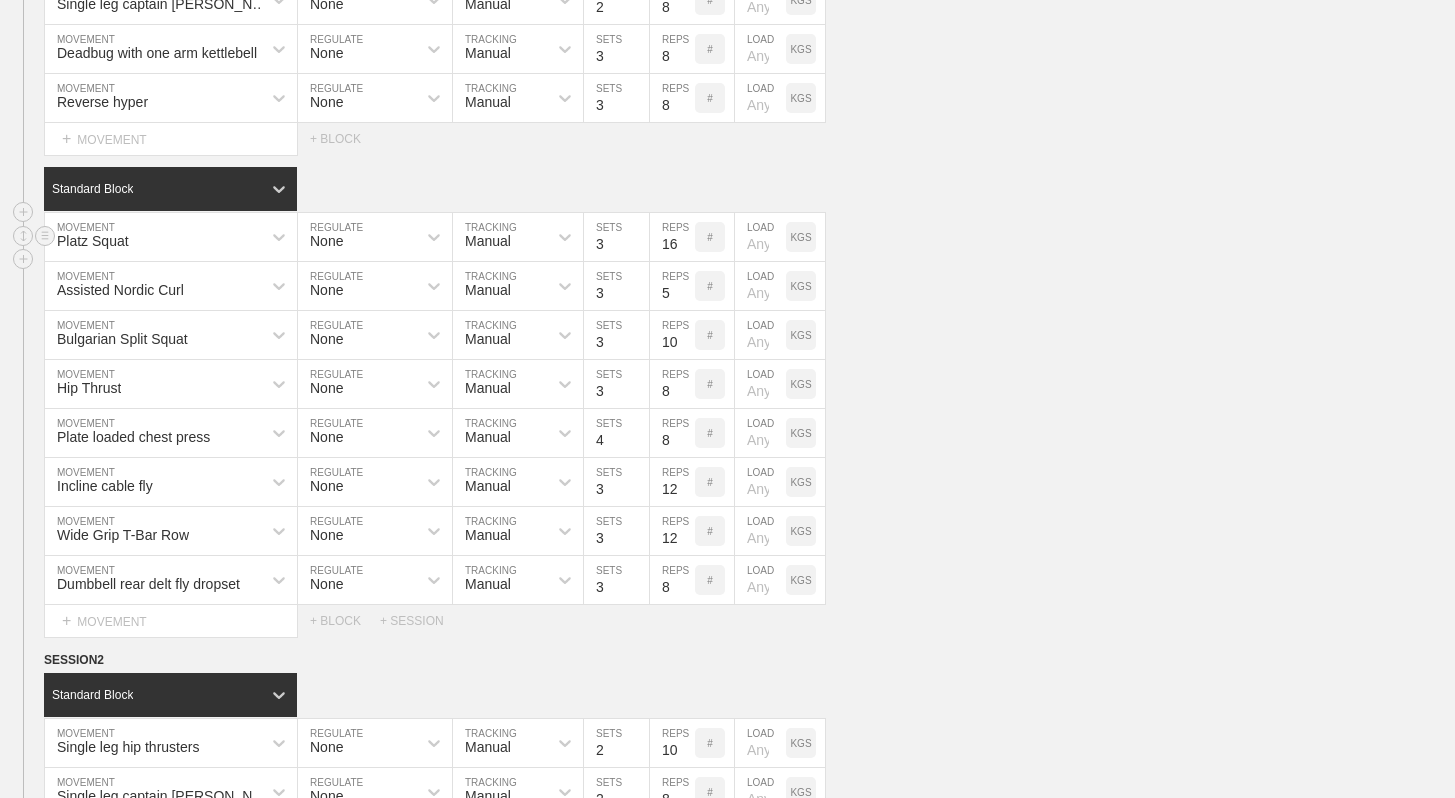 click at bounding box center (760, 237) 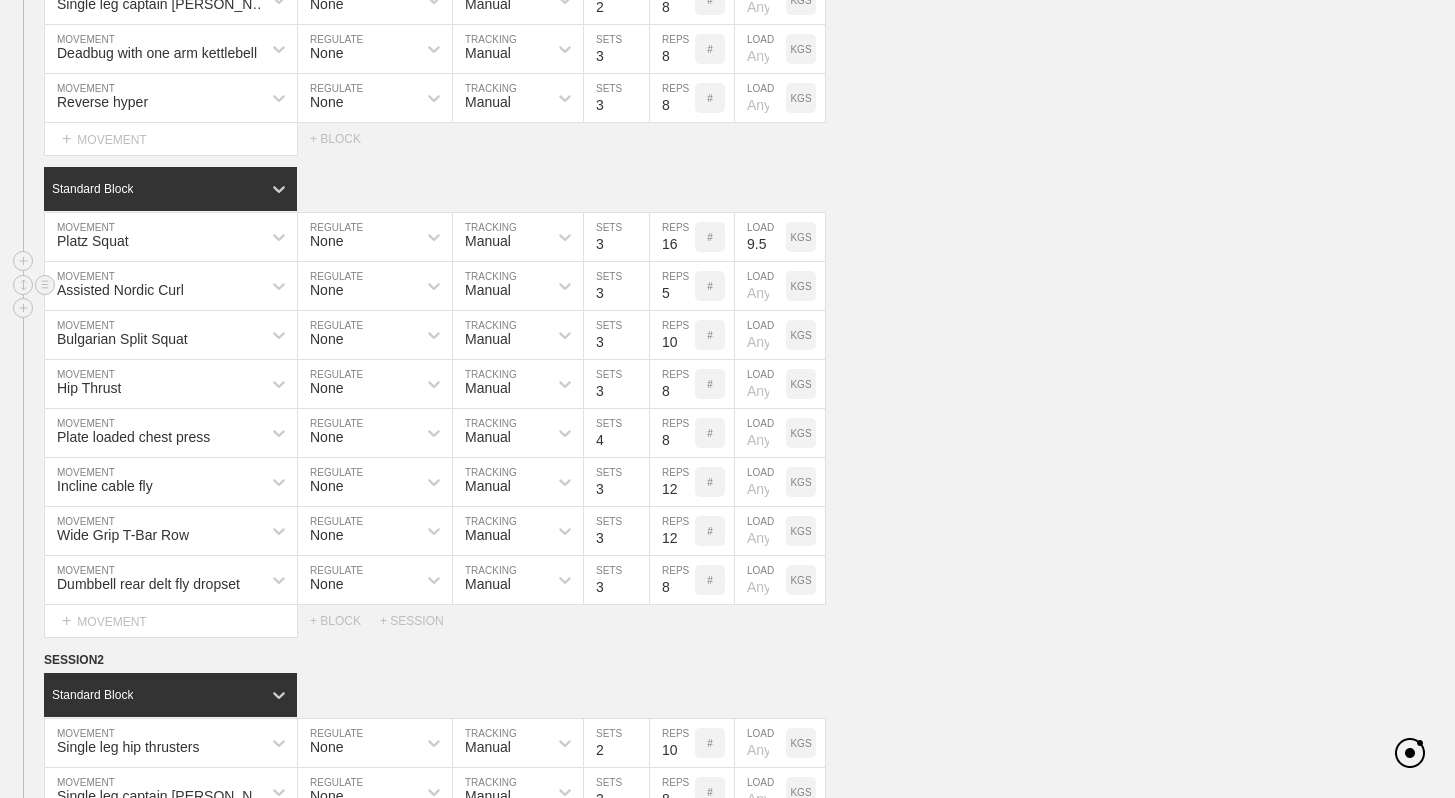 click on "Assisted Nordic Curl MOVEMENT None REGULATE Manual TRACKING 3 SETS 5 REPS # LOAD KGS" at bounding box center [727, 286] 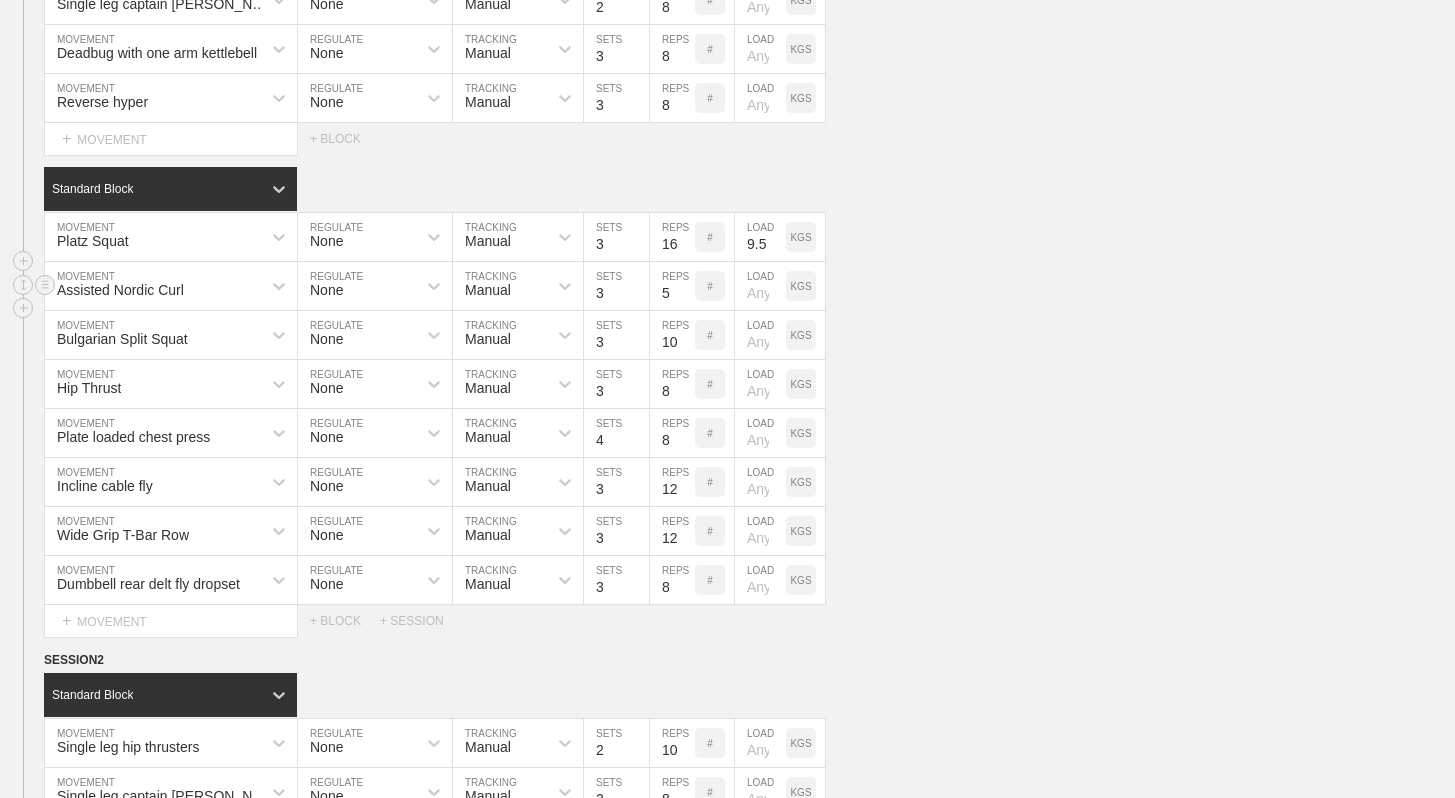 click at bounding box center [760, 286] 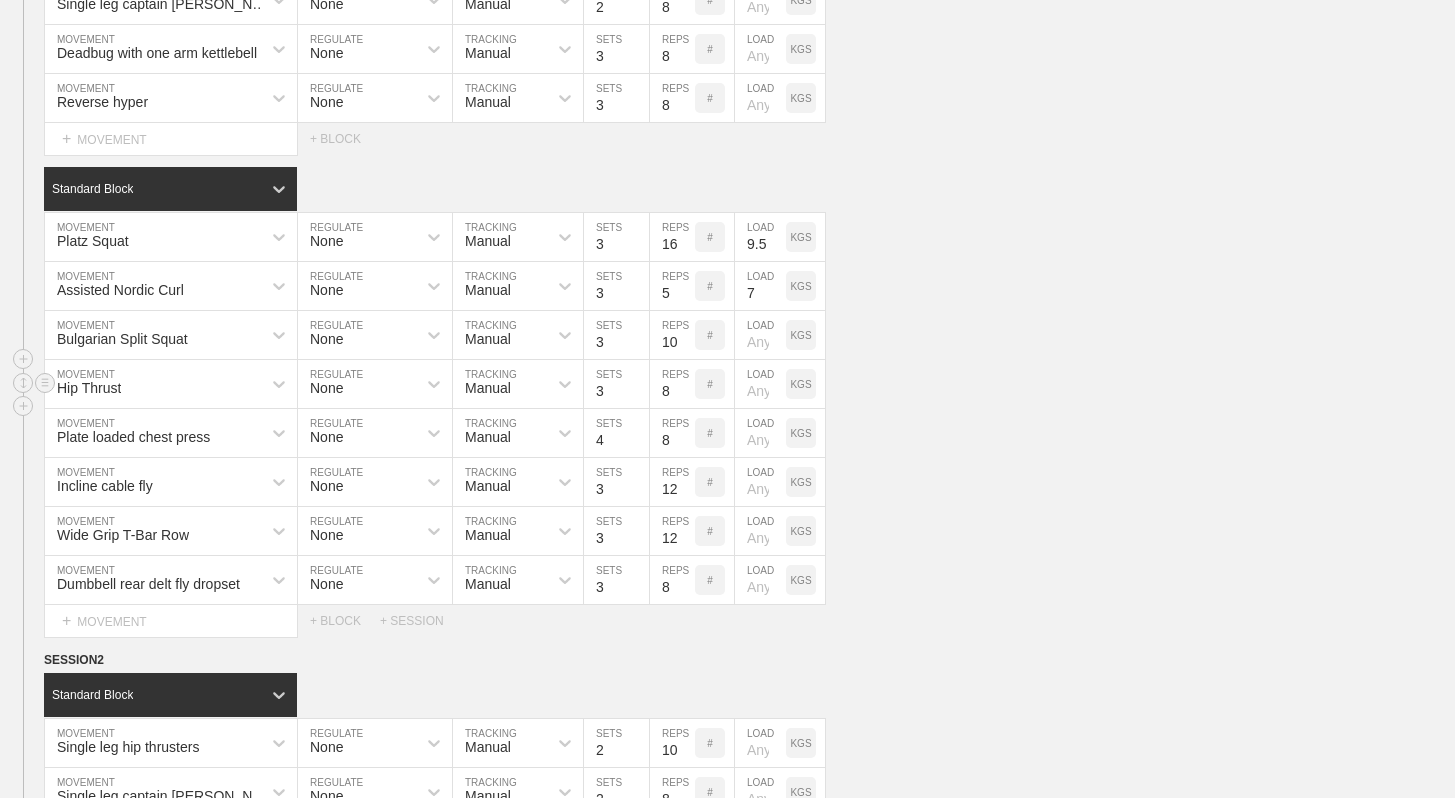 click on "Hip Thrust MOVEMENT None REGULATE Manual TRACKING 3 SETS 8 REPS # LOAD KGS" at bounding box center (727, 384) 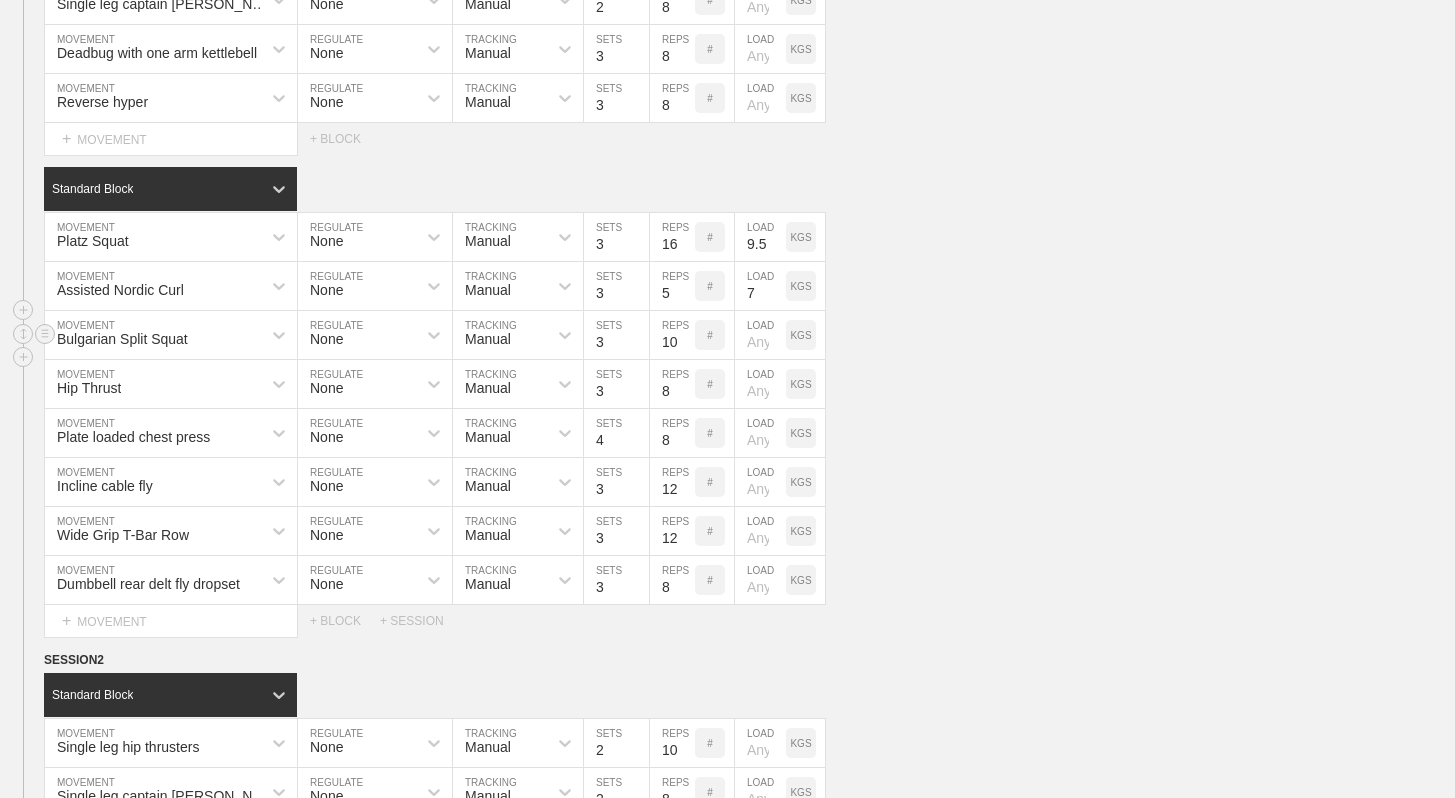 click at bounding box center [760, 335] 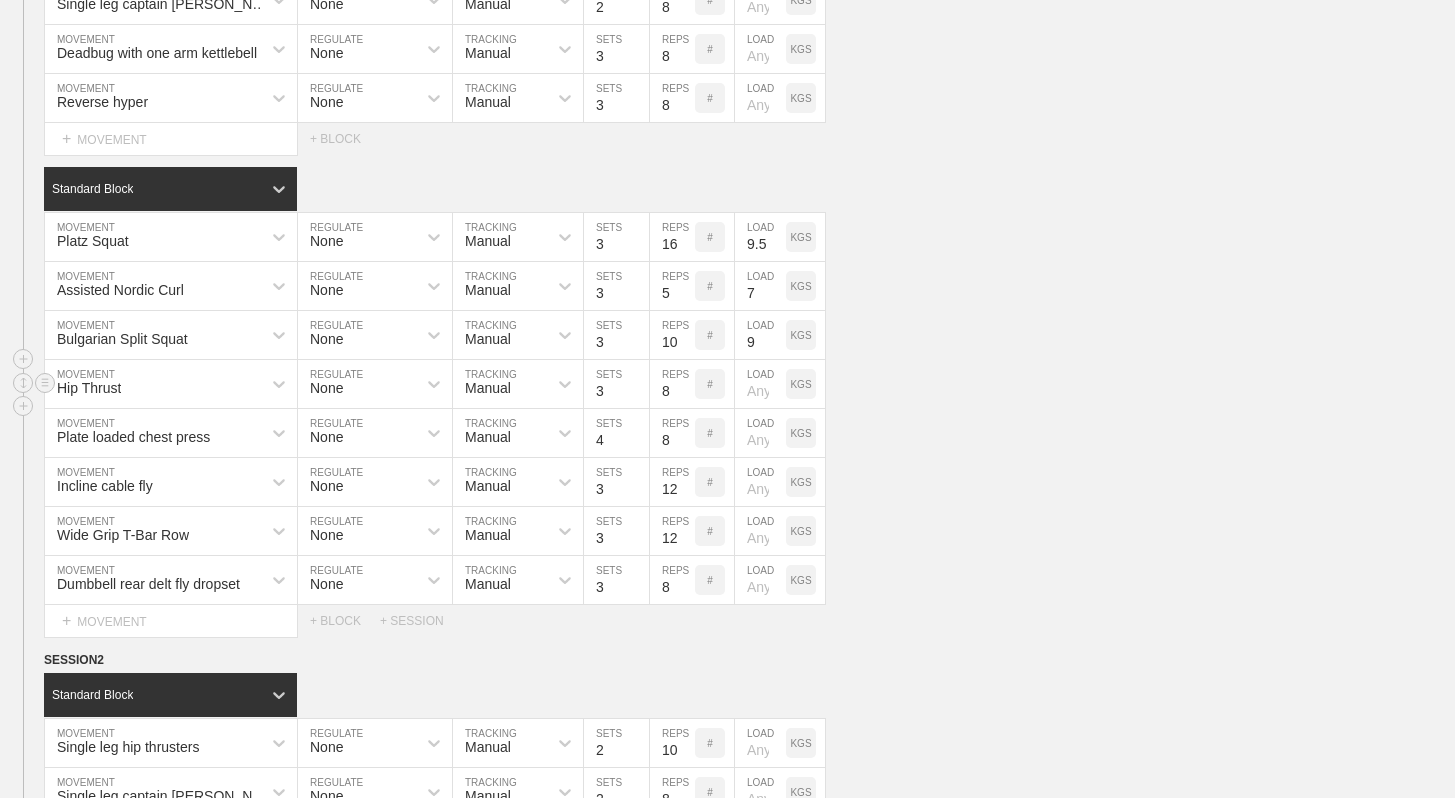 click at bounding box center (760, 384) 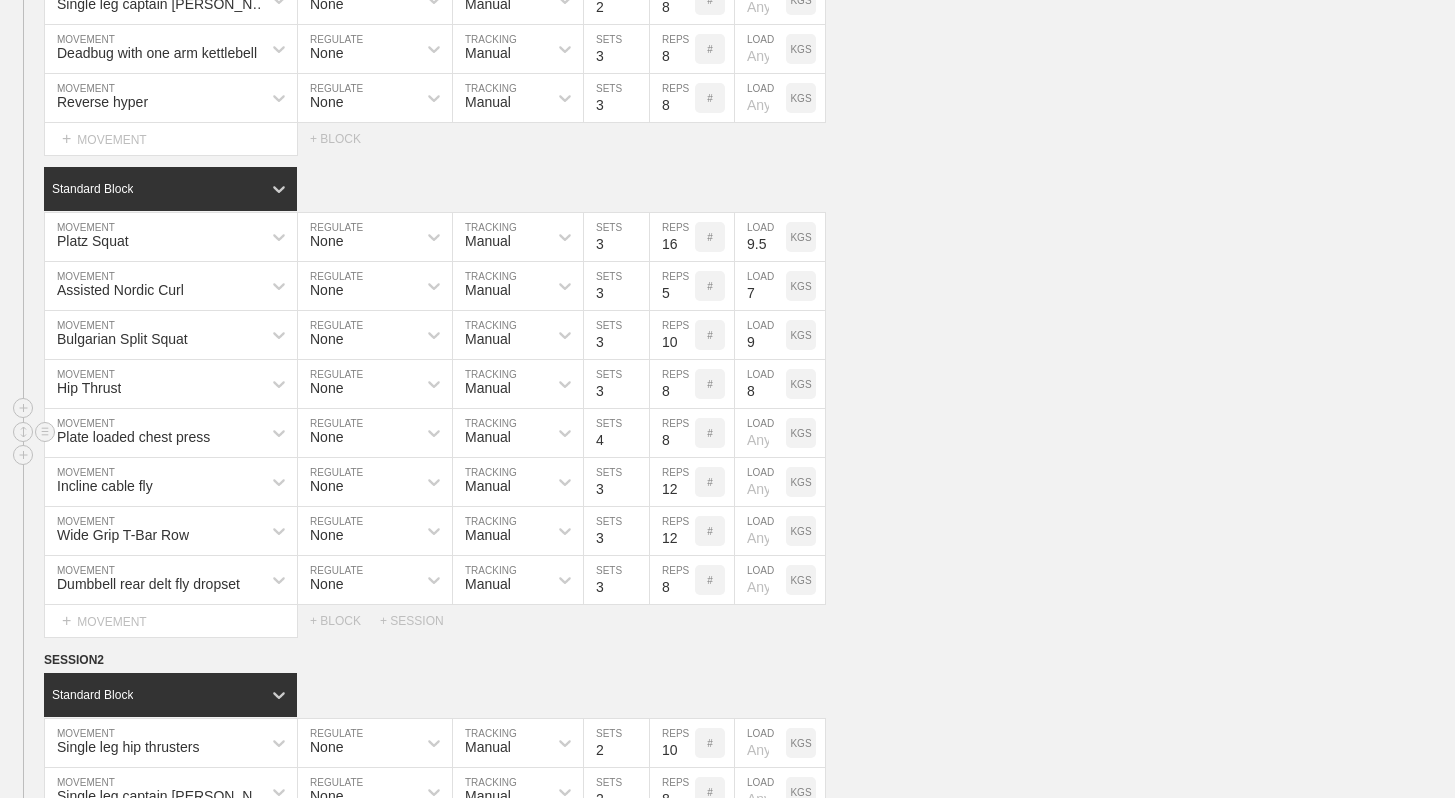 click at bounding box center (760, 433) 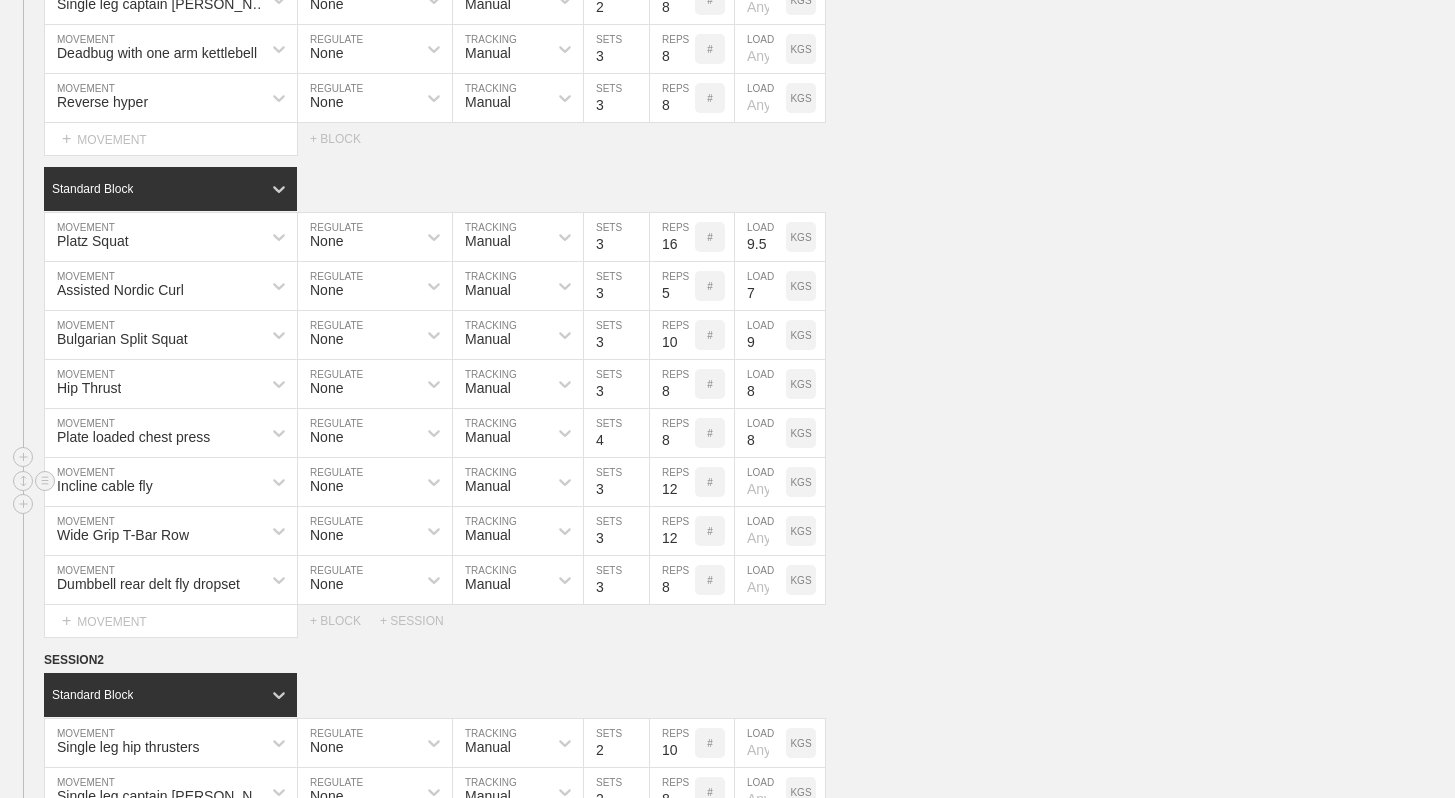 click at bounding box center (760, 482) 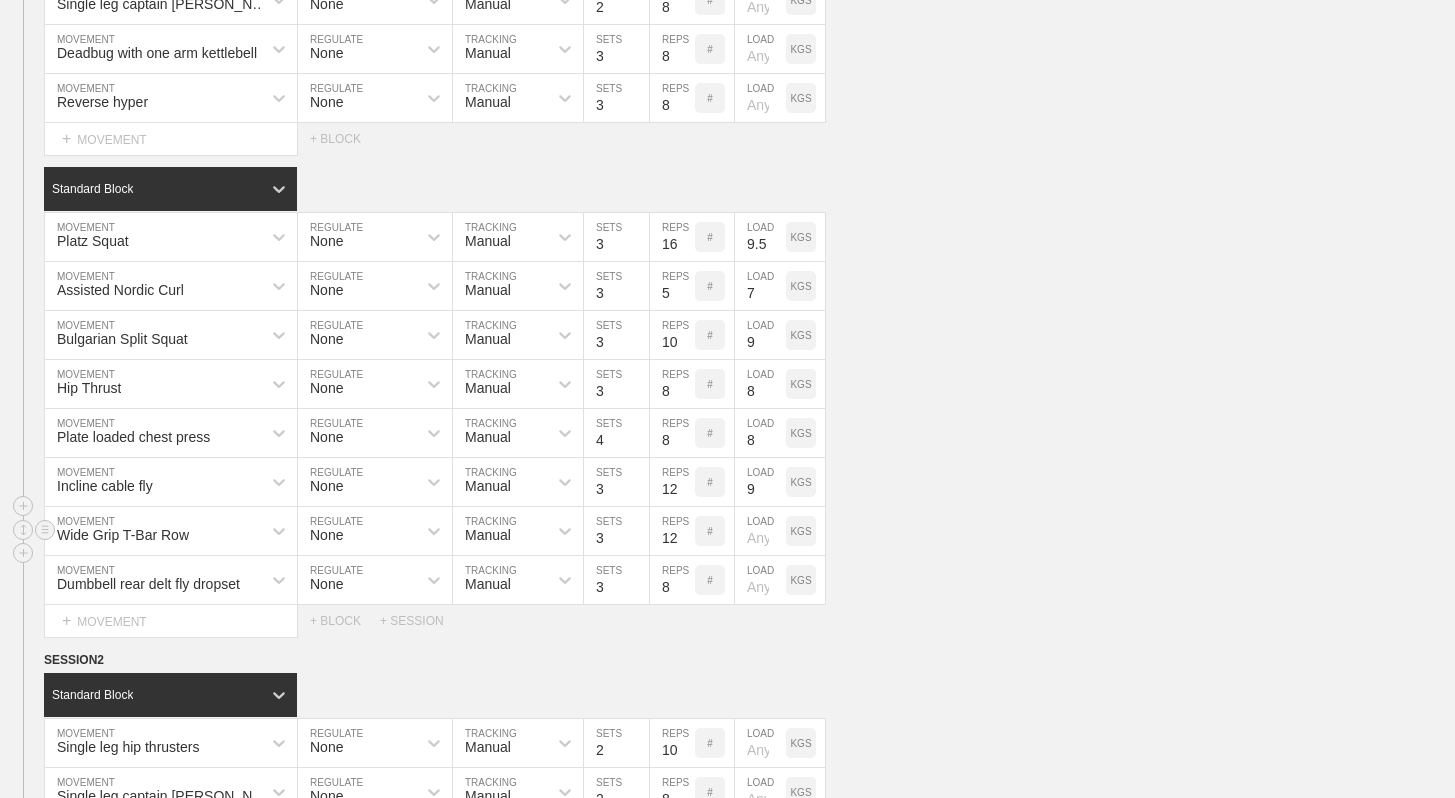 click at bounding box center [760, 531] 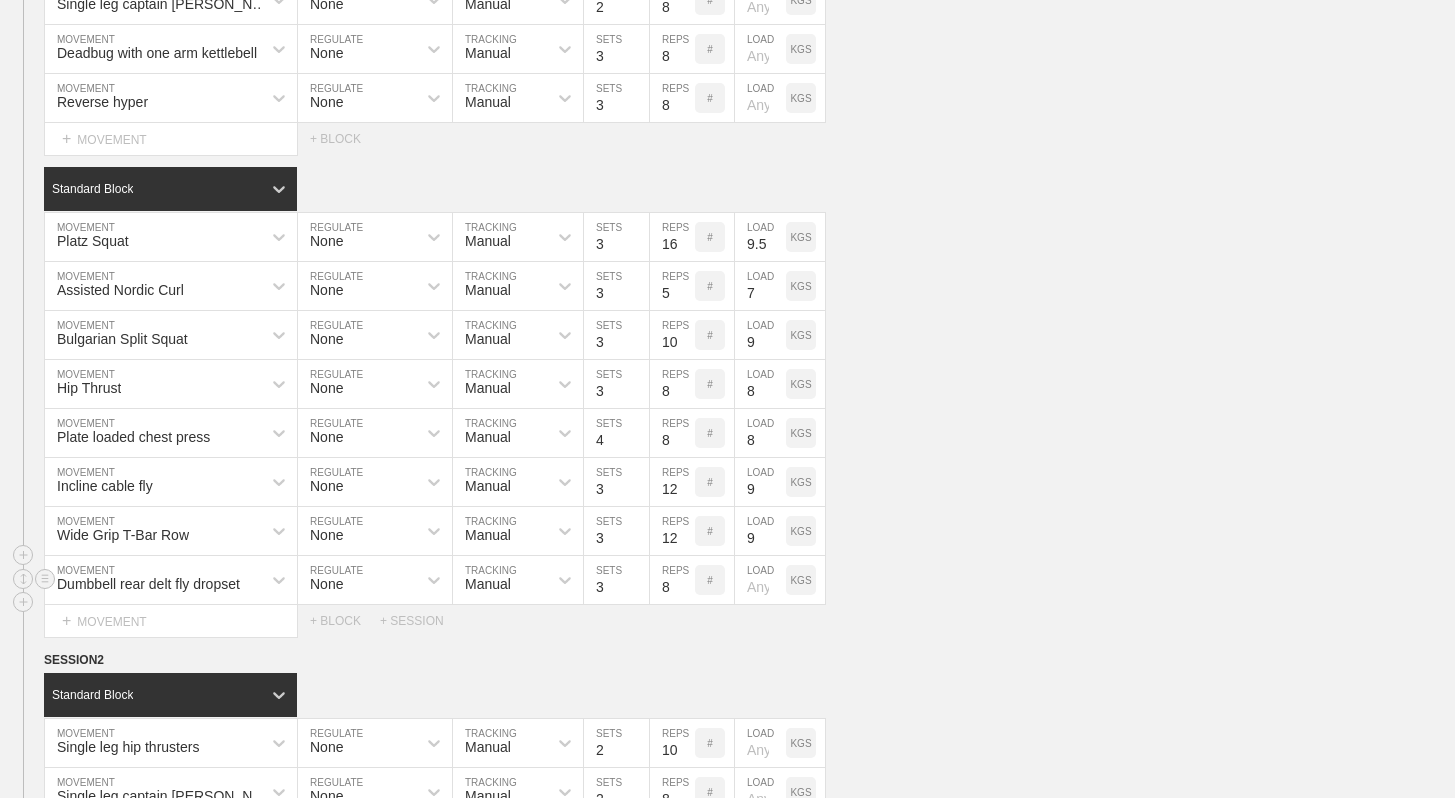 click at bounding box center [760, 580] 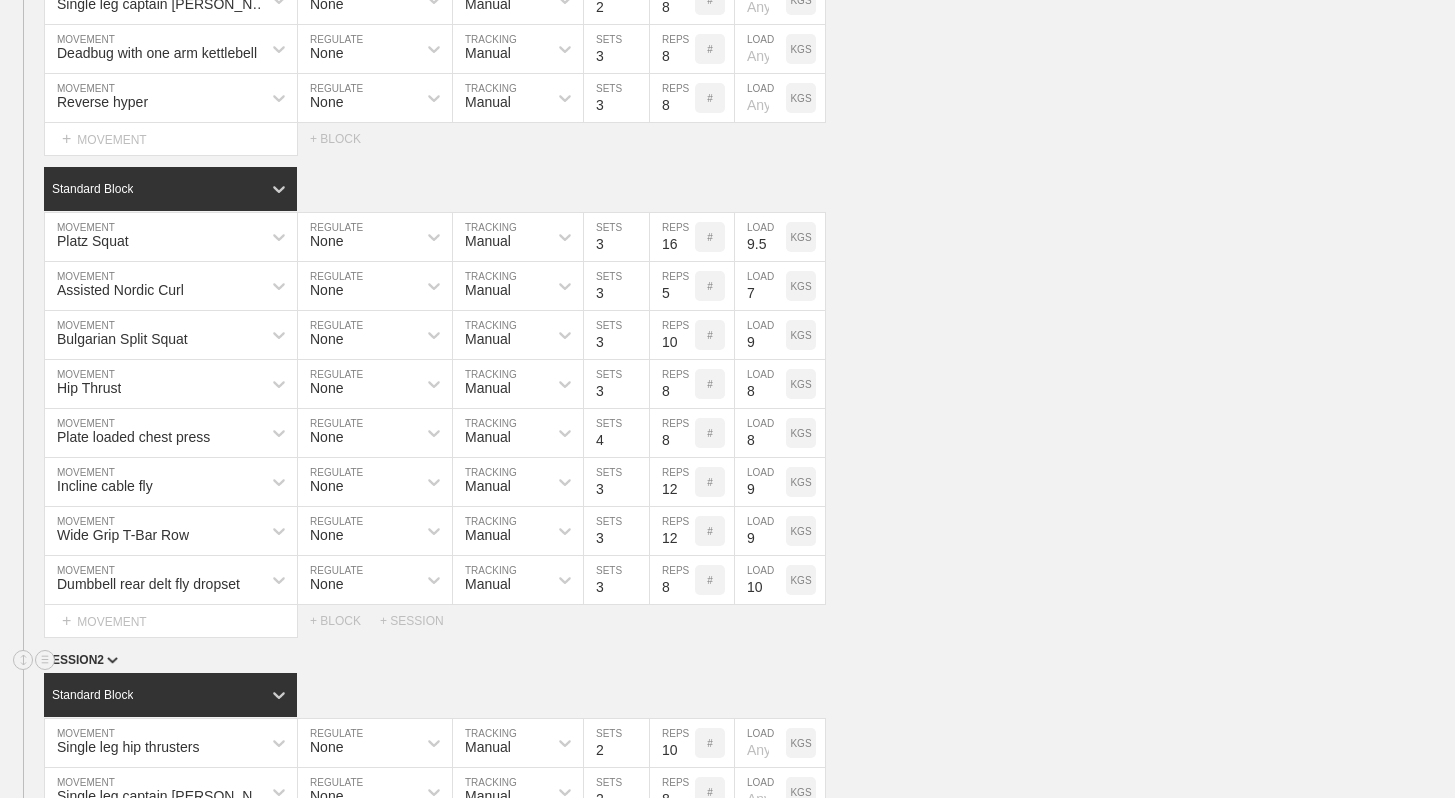 click on "SESSION  2" at bounding box center (749, 661) 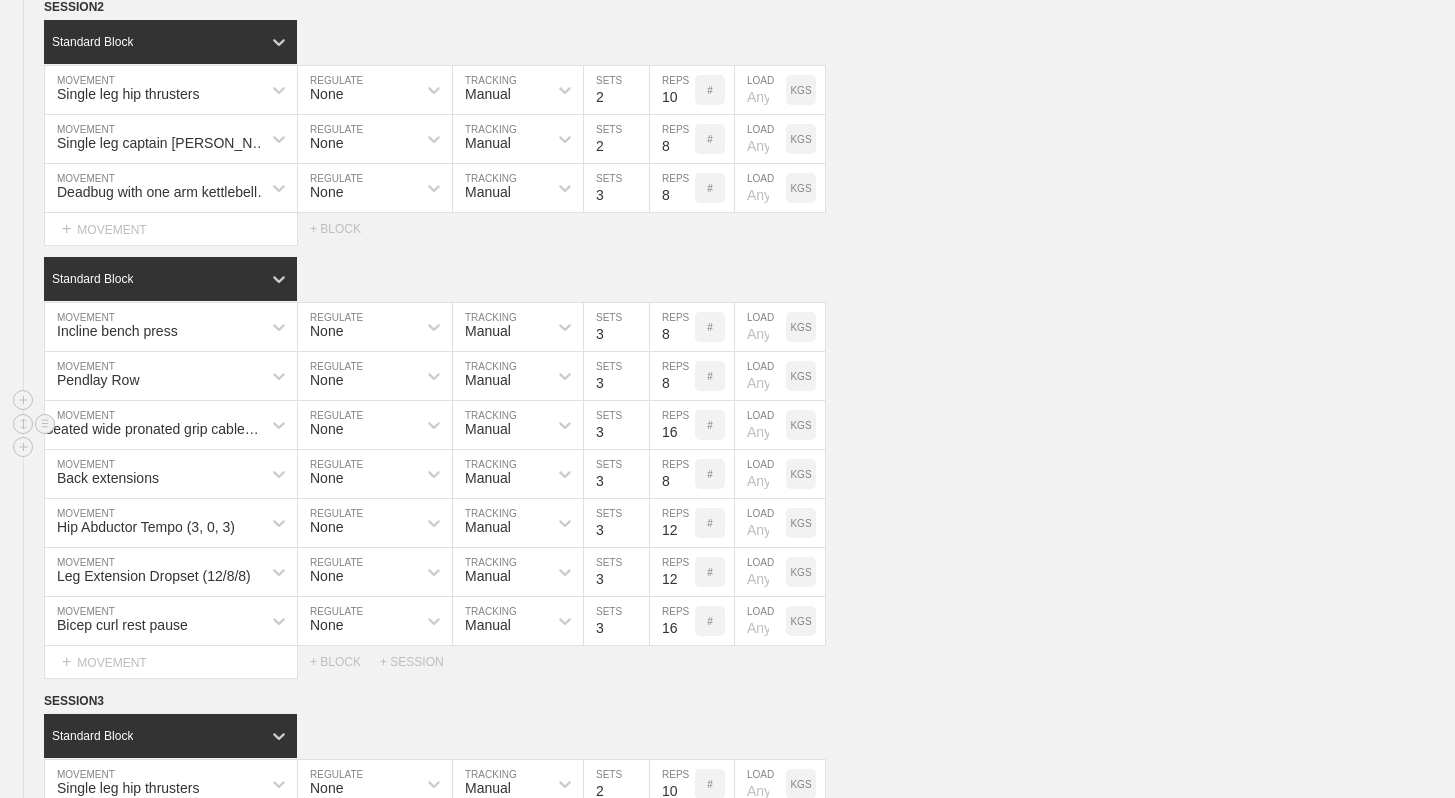 scroll, scrollTop: 1075, scrollLeft: 0, axis: vertical 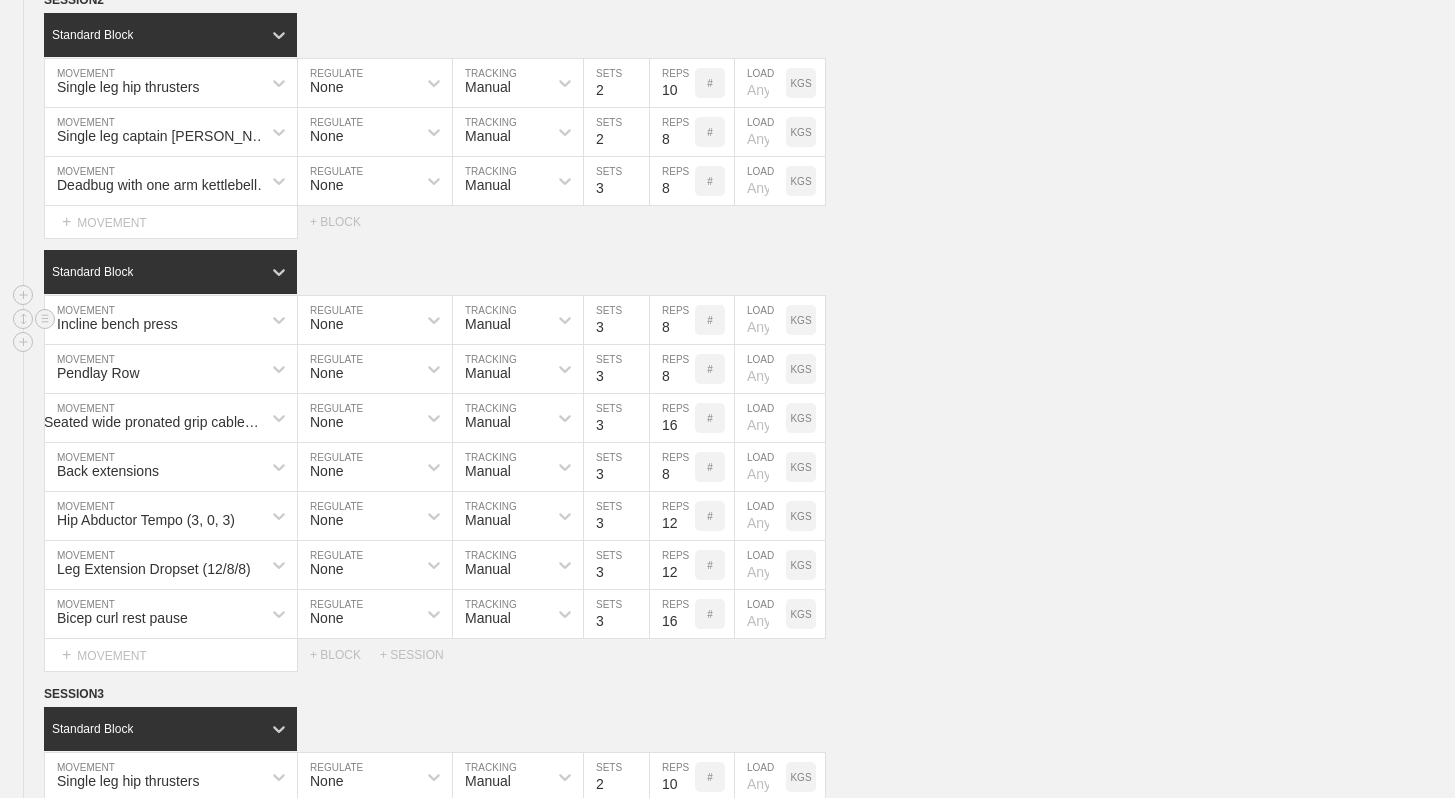 click at bounding box center (760, 320) 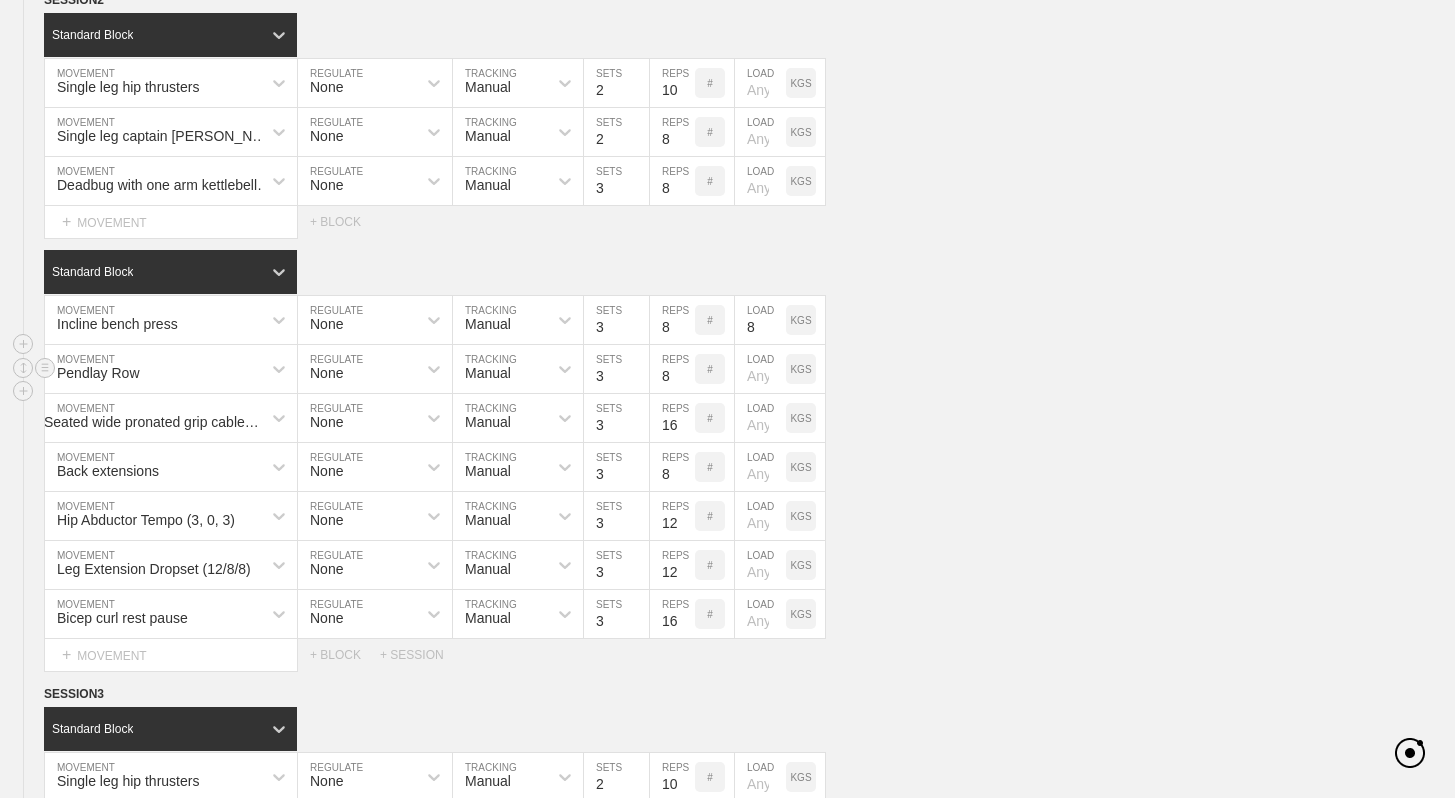 click at bounding box center [760, 369] 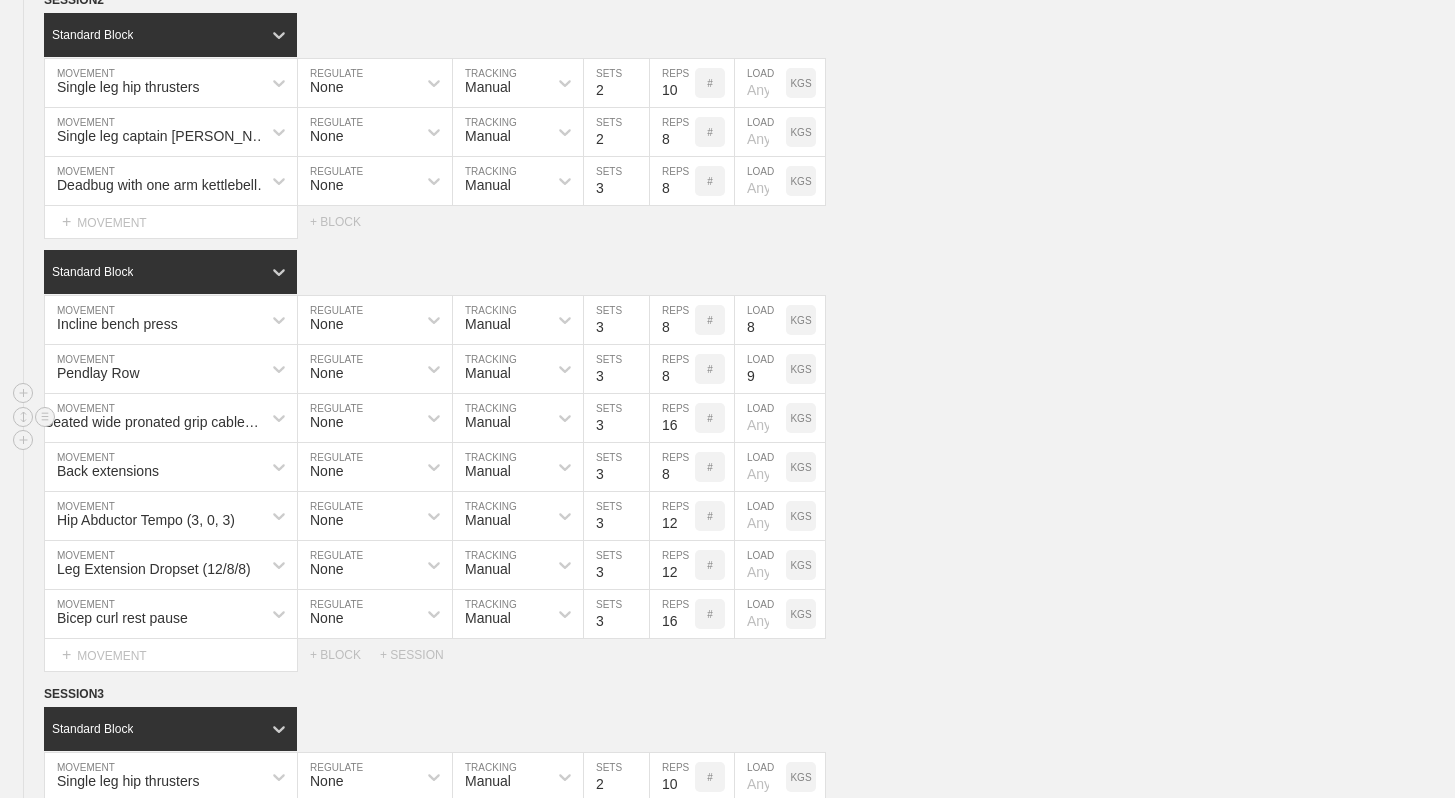 click at bounding box center [760, 418] 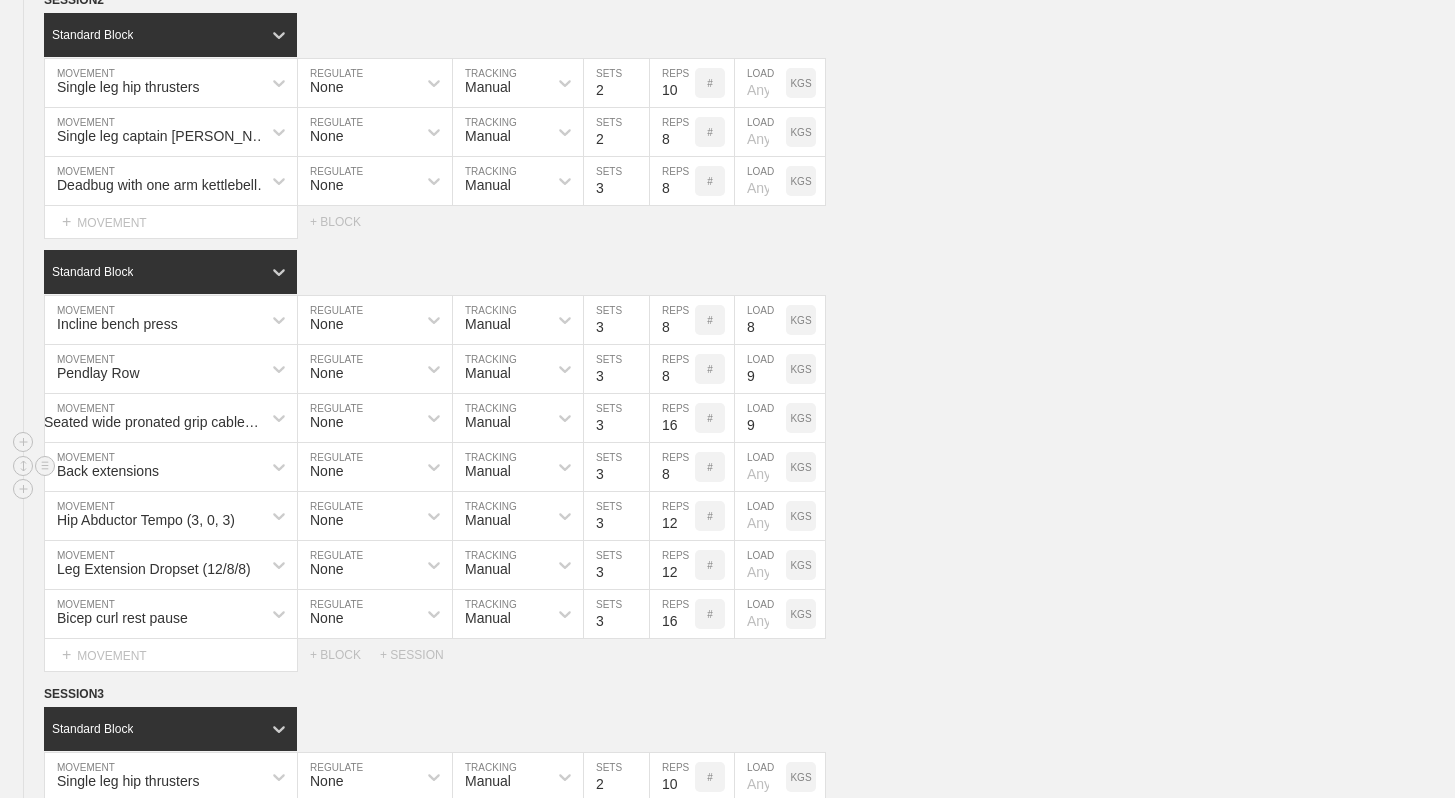 click at bounding box center [760, 467] 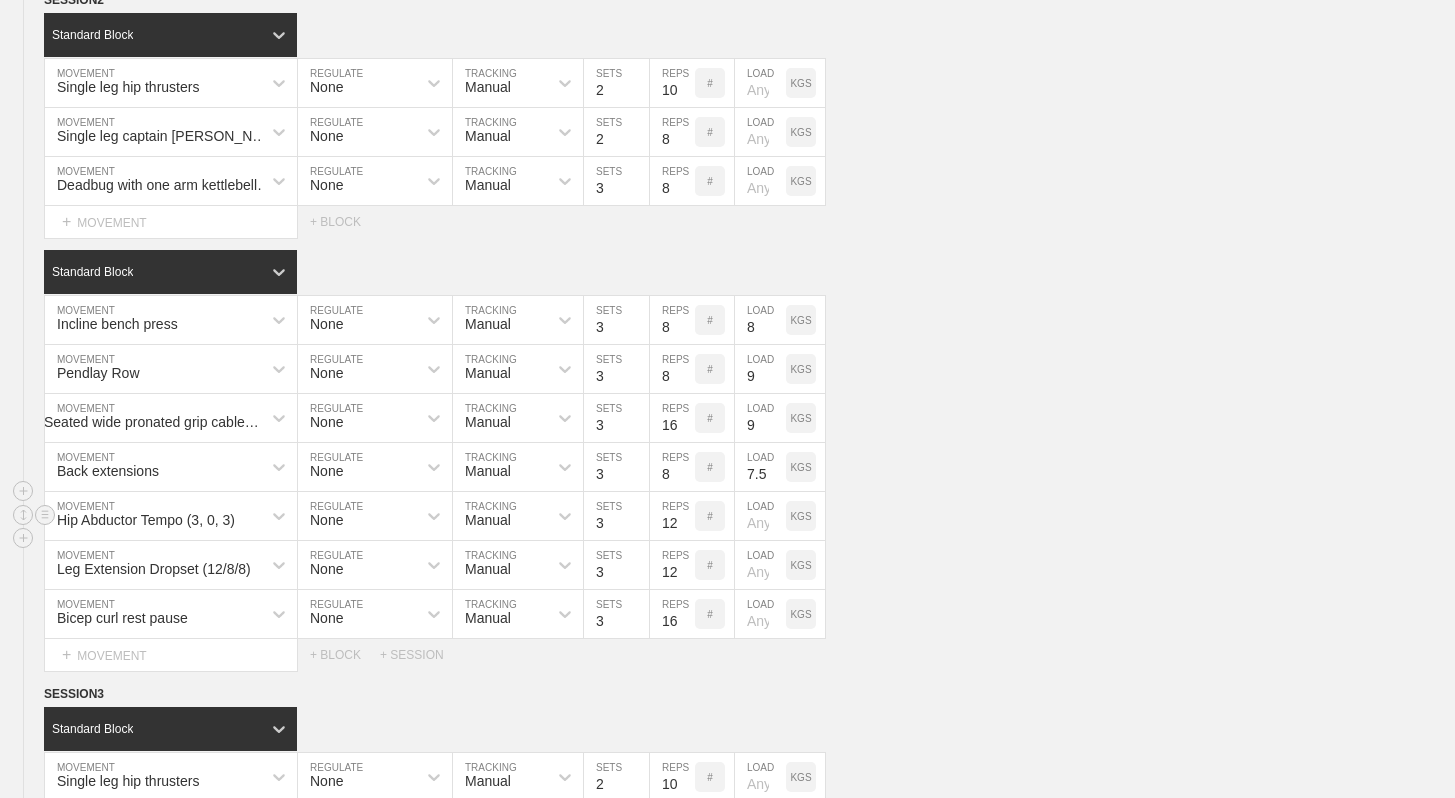 click at bounding box center [760, 516] 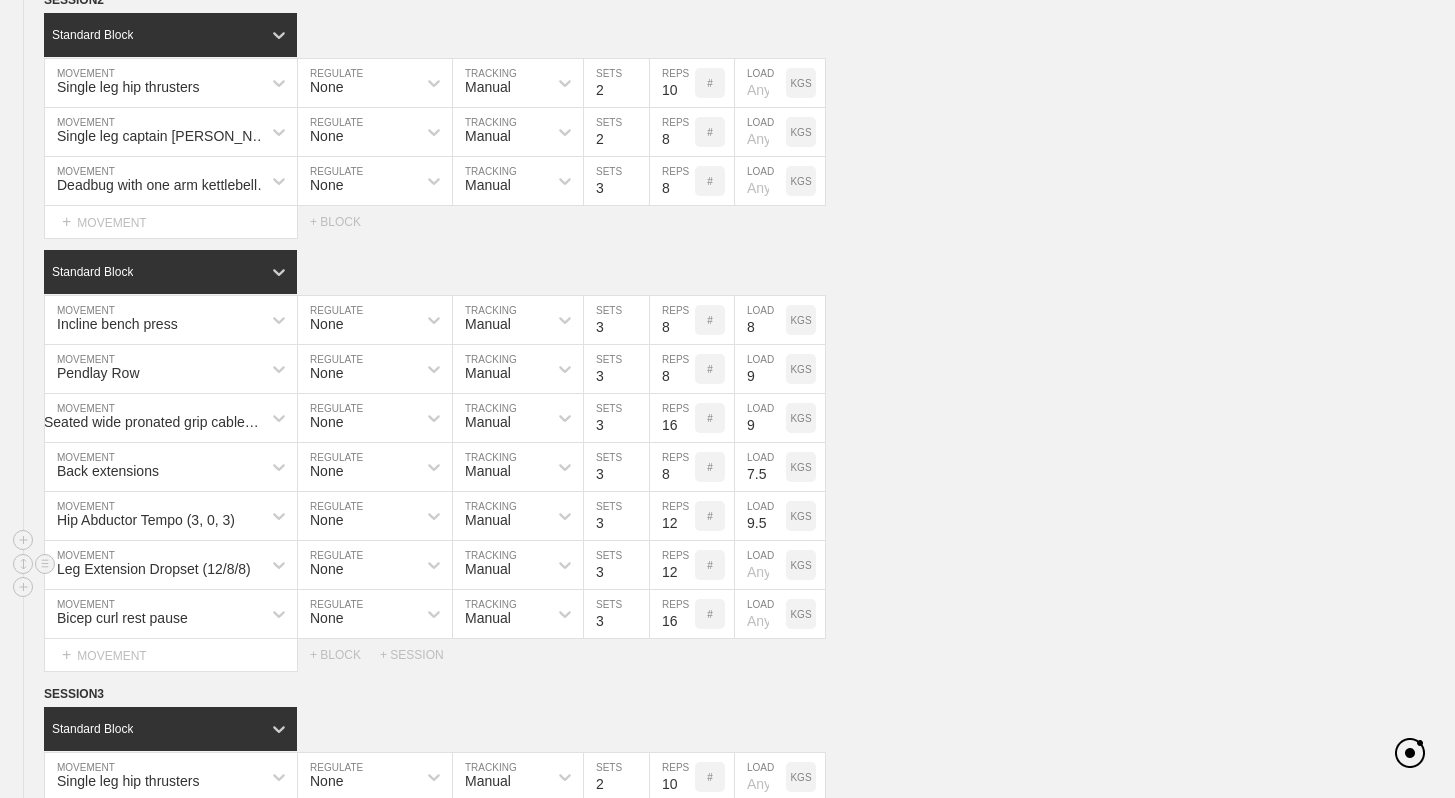 click at bounding box center [760, 565] 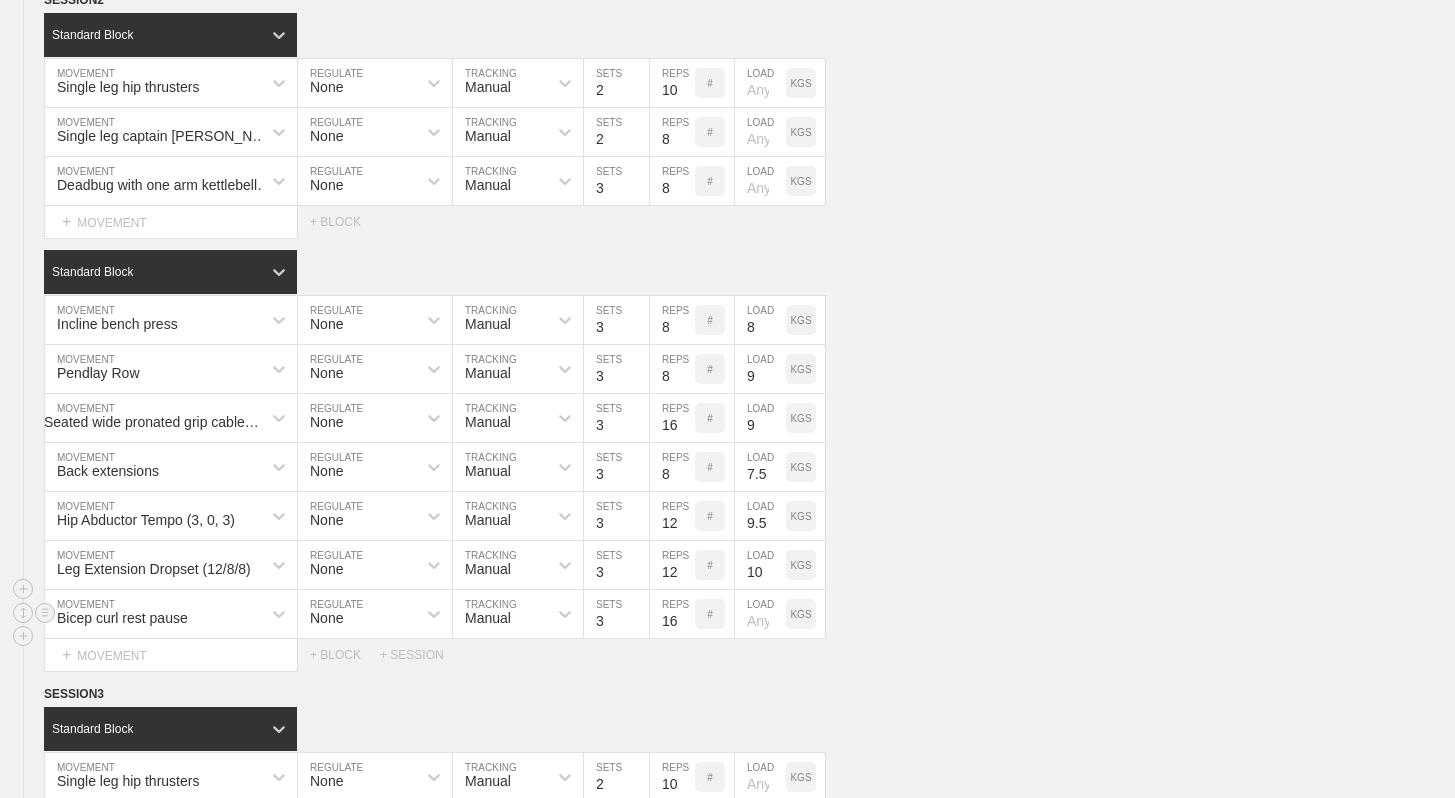 click at bounding box center [760, 614] 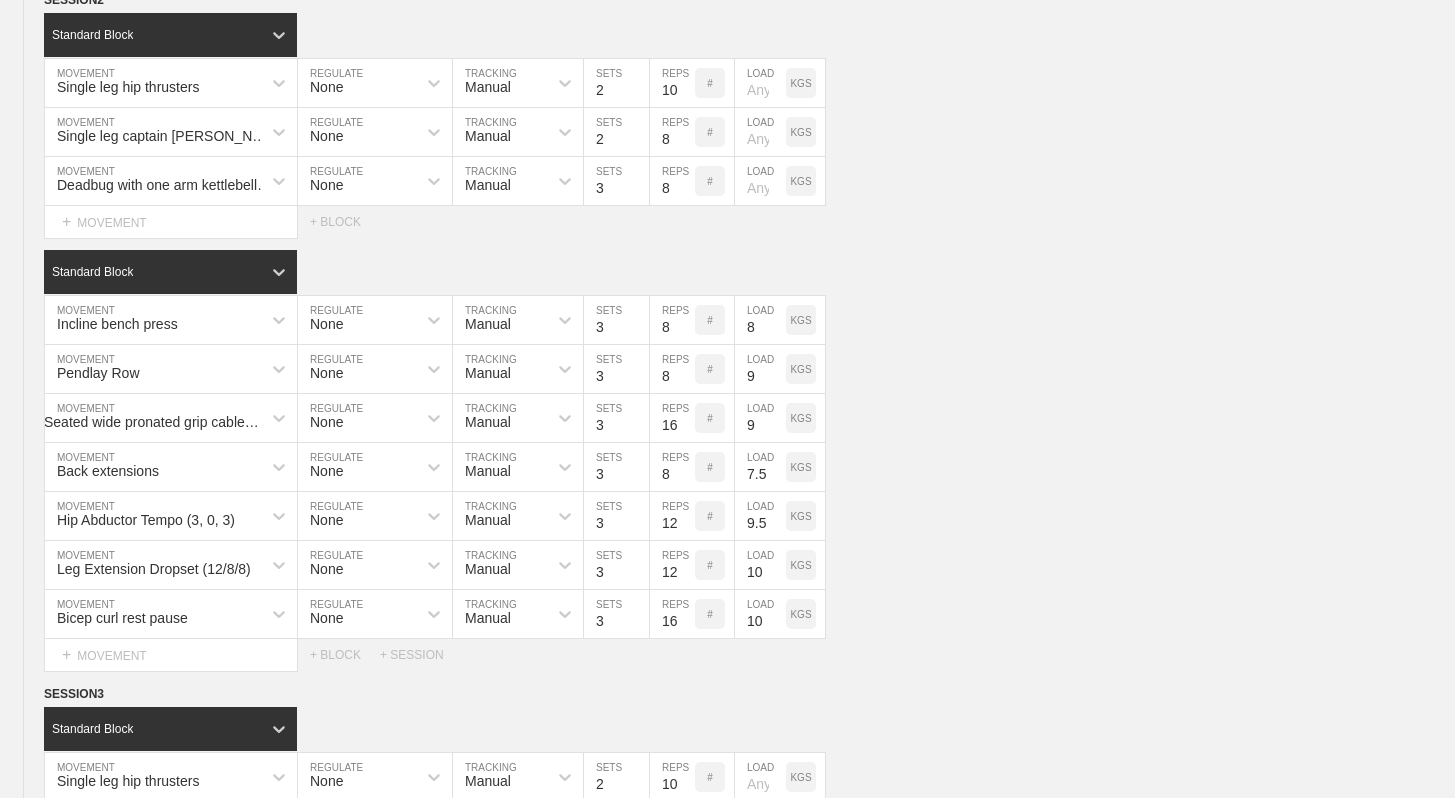 click on "Select... MOVEMENT +  MOVEMENT + BLOCK + SESSION" at bounding box center [727, 655] 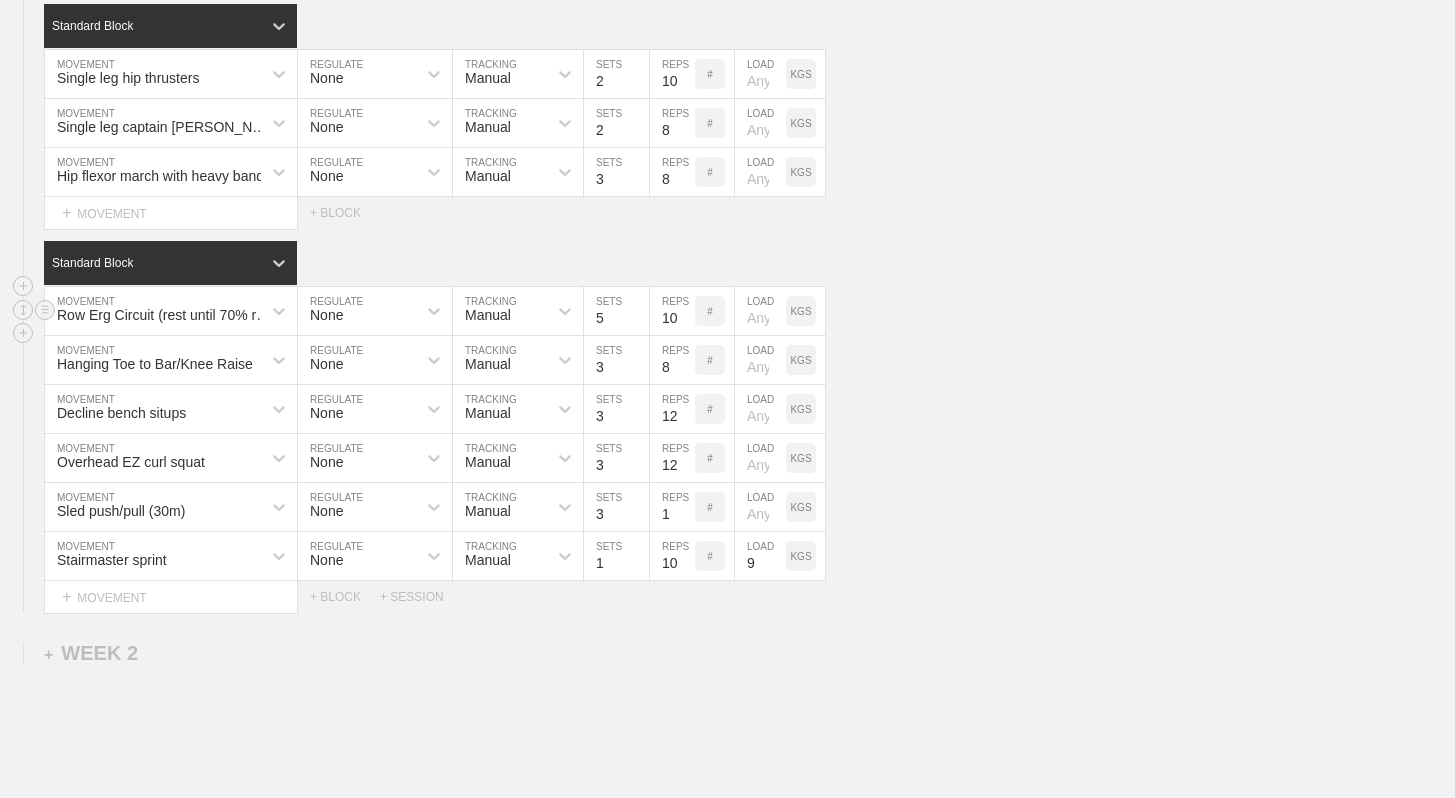 scroll, scrollTop: 1782, scrollLeft: 0, axis: vertical 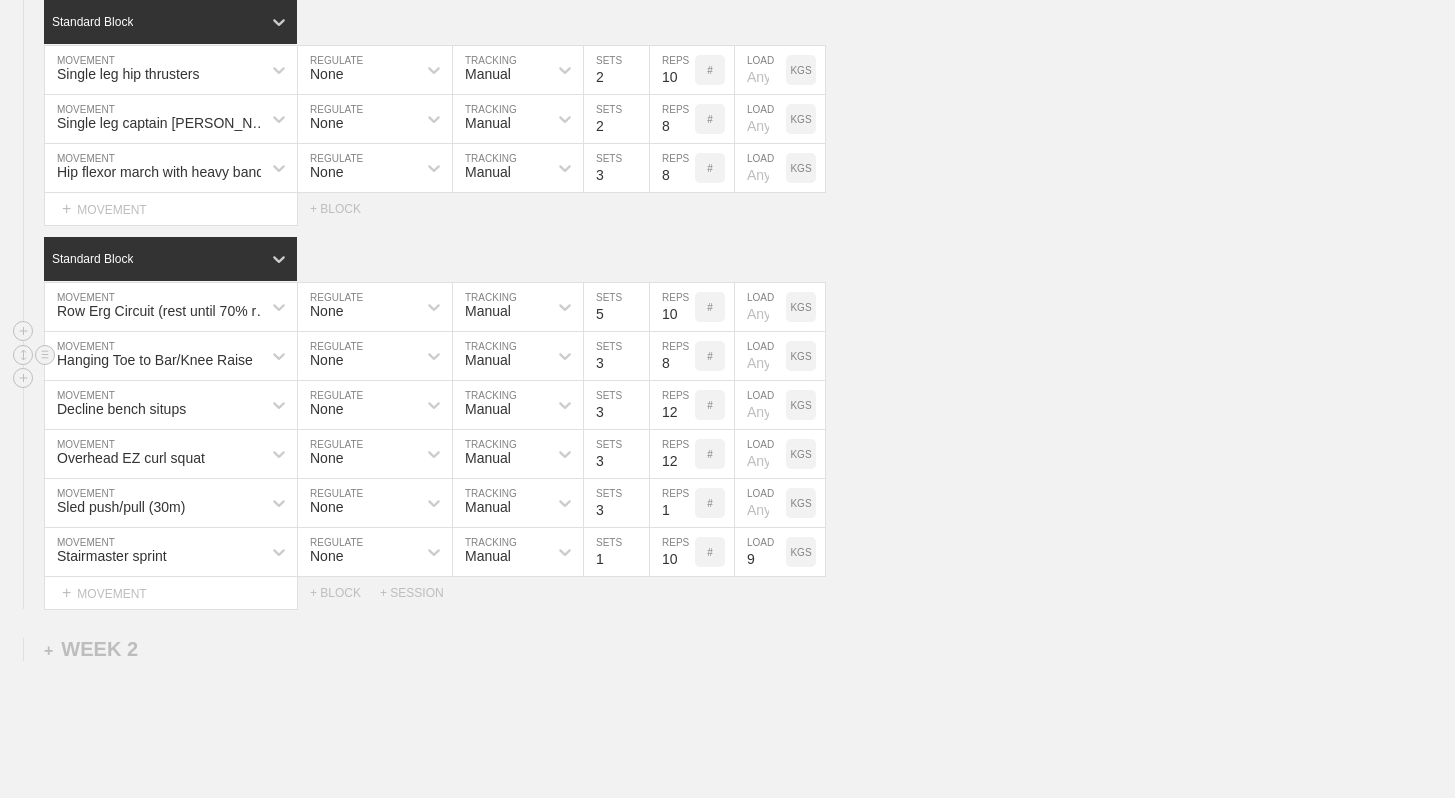 click at bounding box center [760, 356] 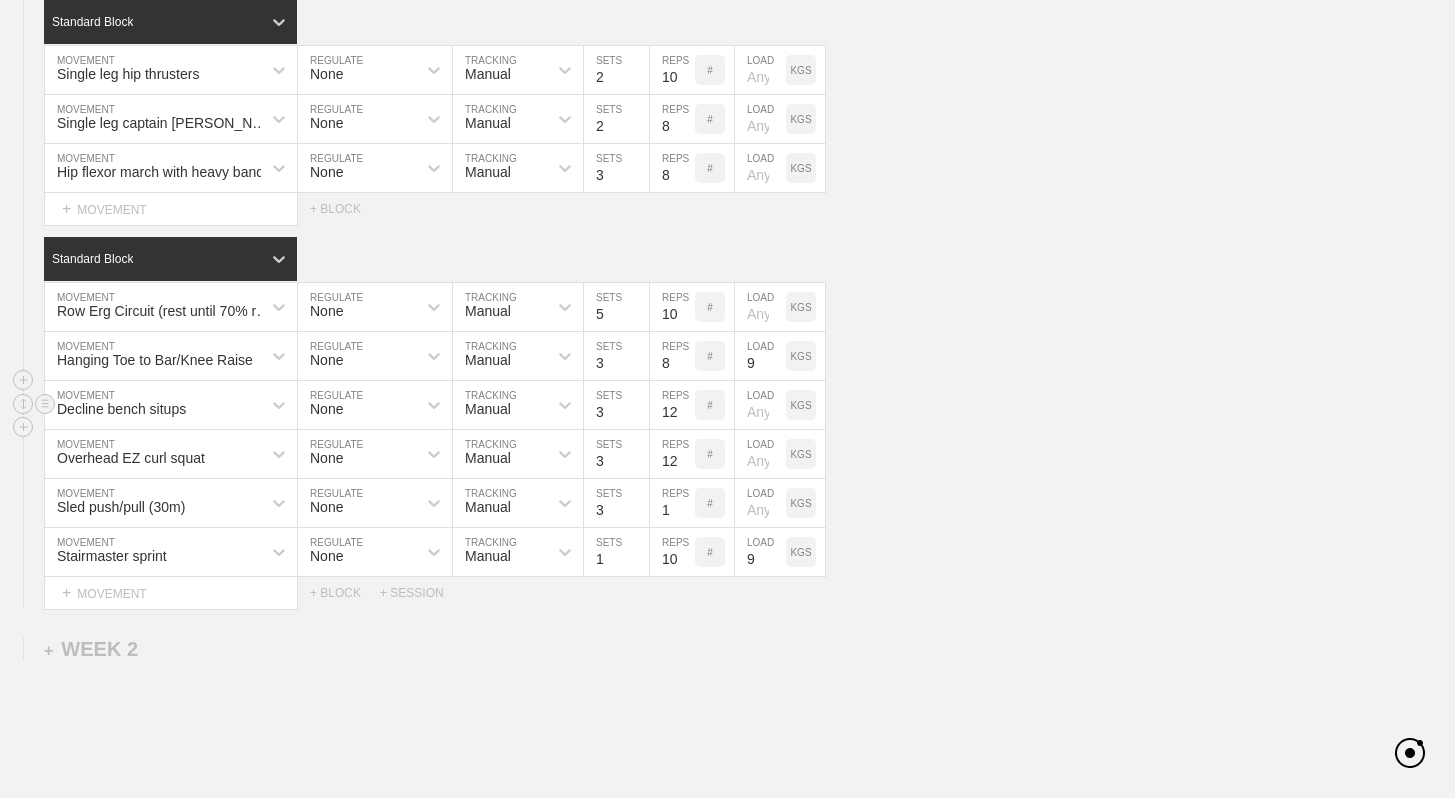 click at bounding box center [760, 405] 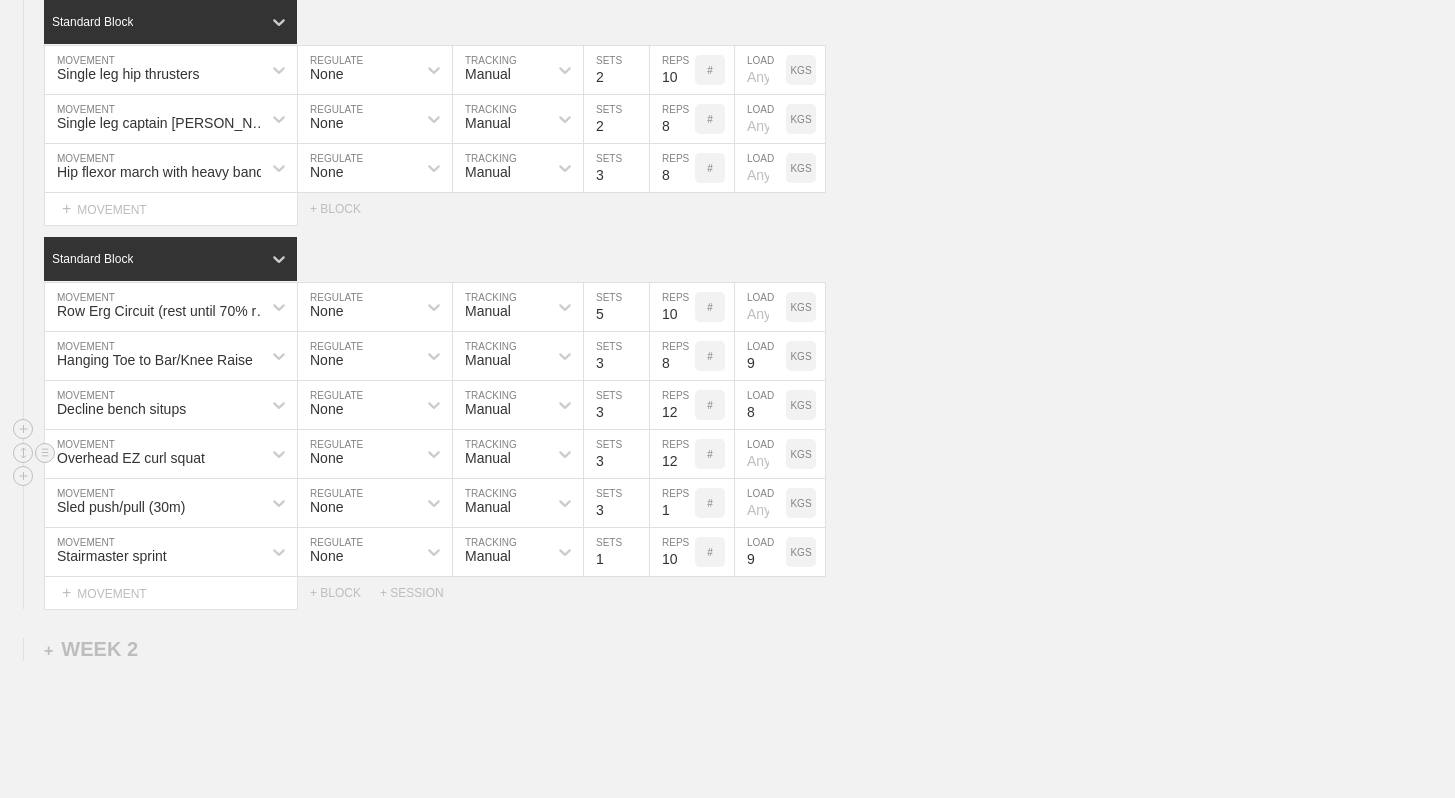 click at bounding box center [760, 454] 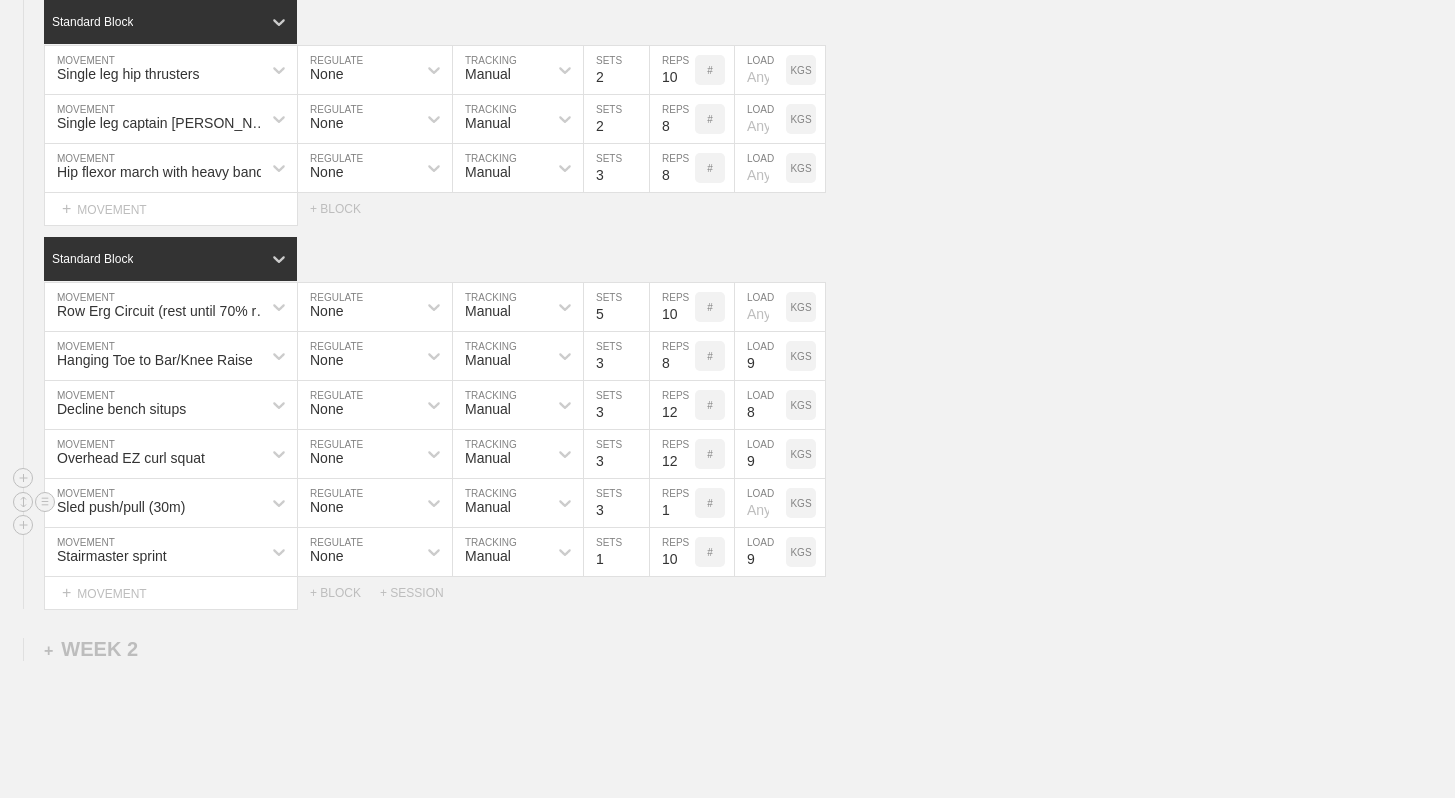 click at bounding box center [760, 503] 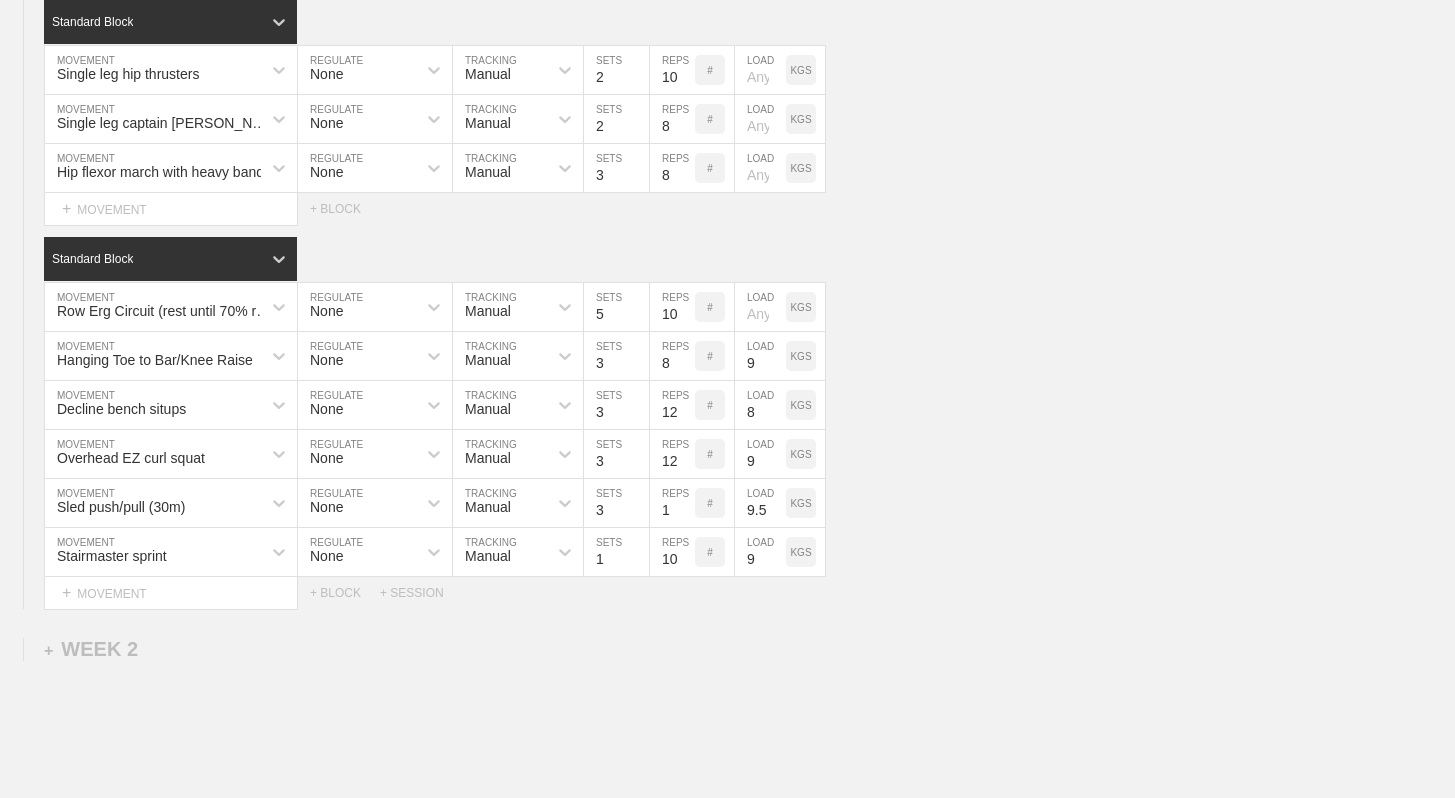 click on "WEEK   1   DUPLICATE DELETE SESSION  1   Standard Block DUPLICATE INSERT MOVEMENT AFTER DELETE Single leg hip thrusters MOVEMENT None REGULATE Manual TRACKING 2 SETS 10 REPS # LOAD KGS DUPLICATE INSERT BEFORE INSERT AFTER DELETE Single leg captain [PERSON_NAME] MOVEMENT None REGULATE Manual TRACKING 2 SETS 8 REPS # LOAD KGS DUPLICATE INSERT BEFORE INSERT AFTER DELETE Deadbug with one arm kettlebell MOVEMENT None REGULATE Manual TRACKING 3 SETS 8 REPS # LOAD KGS DUPLICATE INSERT BEFORE INSERT AFTER DELETE Reverse hyper MOVEMENT None REGULATE Manual TRACKING 3 SETS 8 REPS # LOAD KGS DUPLICATE INSERT BEFORE INSERT AFTER DELETE Select... MOVEMENT +  MOVEMENT + BLOCK Standard Block DUPLICATE INSERT MOVEMENT AFTER DELETE Platz Squat MOVEMENT None REGULATE Manual TRACKING 3 SETS 16 REPS # 9.5 LOAD KGS DUPLICATE INSERT BEFORE INSERT AFTER DELETE Assisted Nordic Curl MOVEMENT None REGULATE Manual TRACKING 3 SETS 5 REPS # 7 LOAD KGS DUPLICATE INSERT BEFORE INSERT AFTER DELETE Bulgarian Split Squat MOVEMENT None REGULATE 3 10" at bounding box center [727, -303] 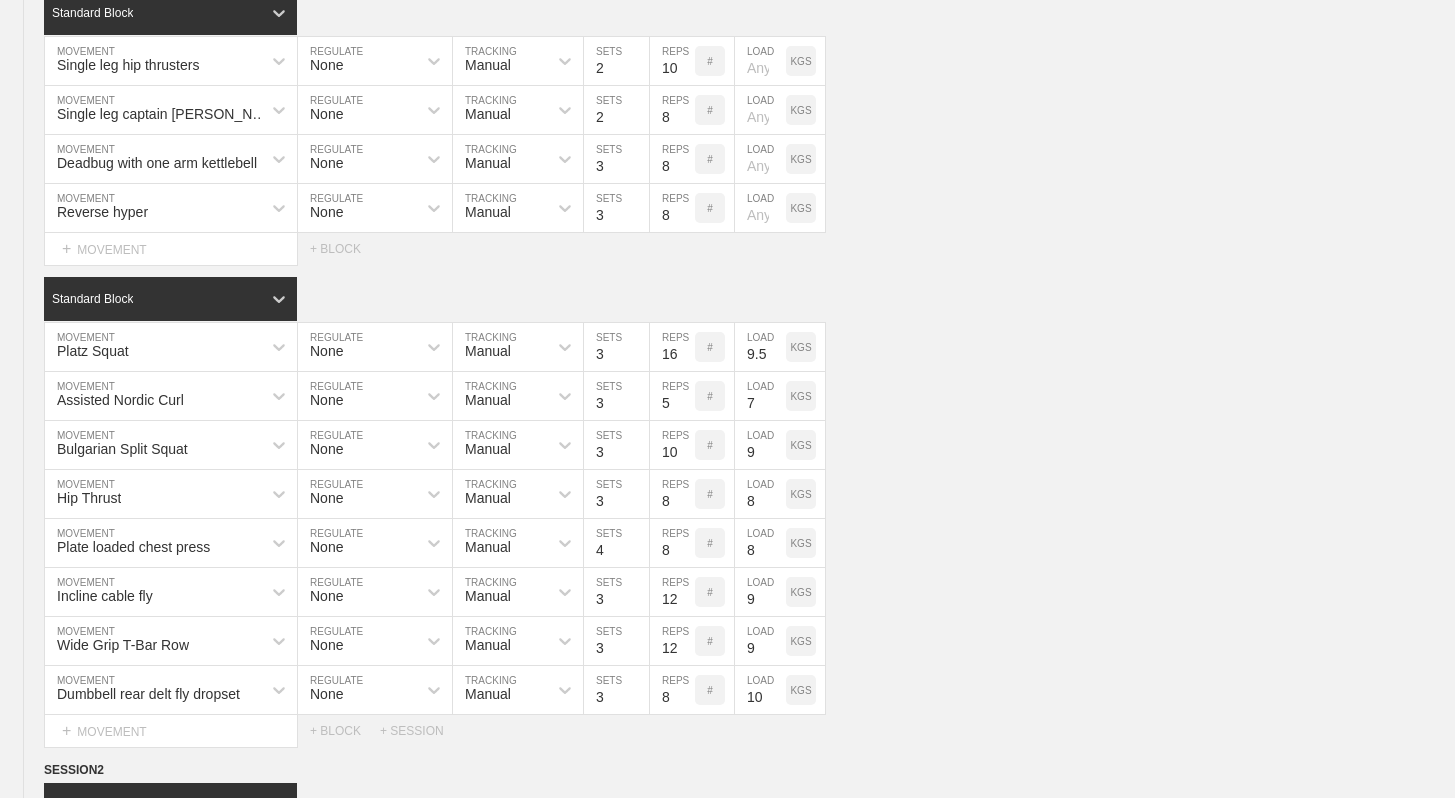 scroll, scrollTop: 0, scrollLeft: 0, axis: both 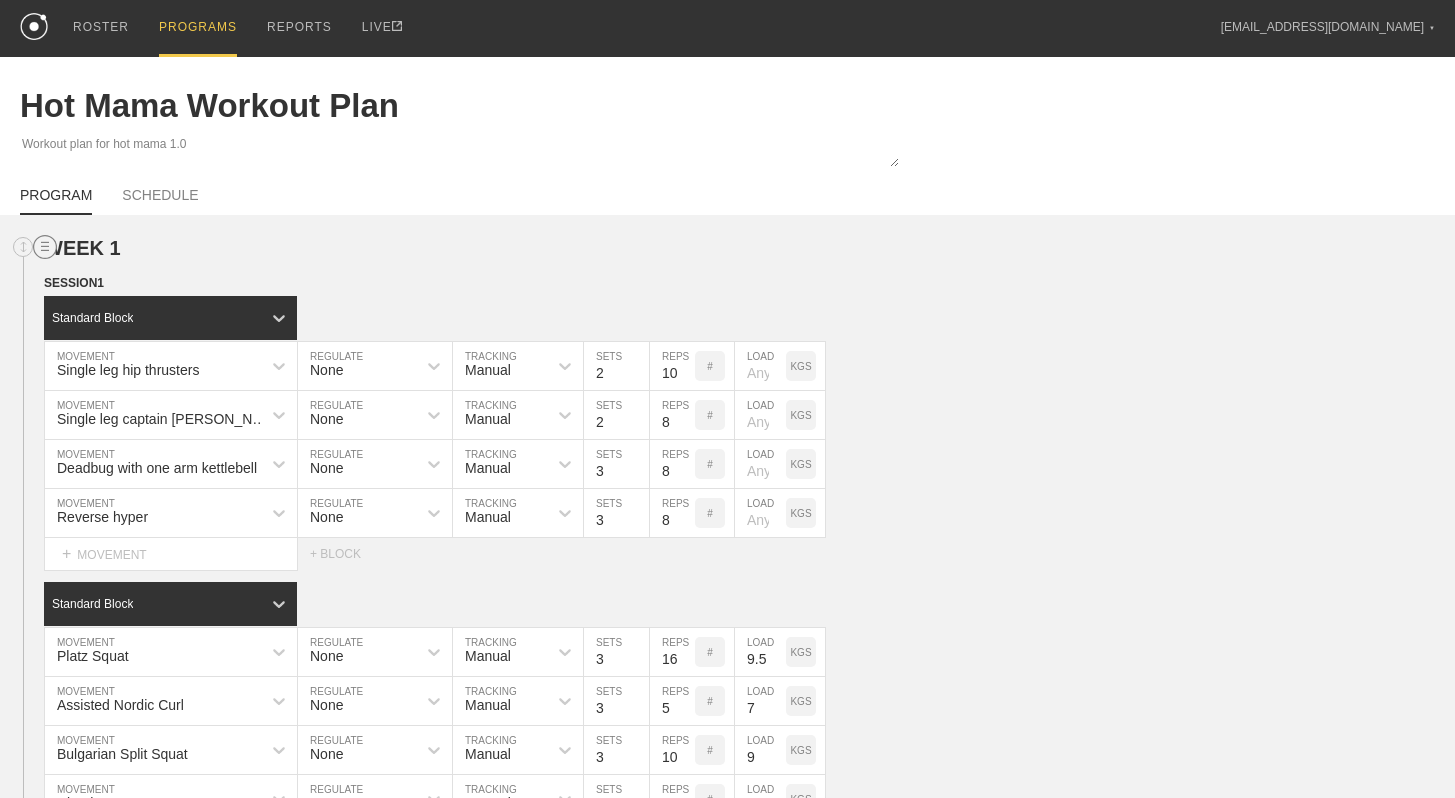 click 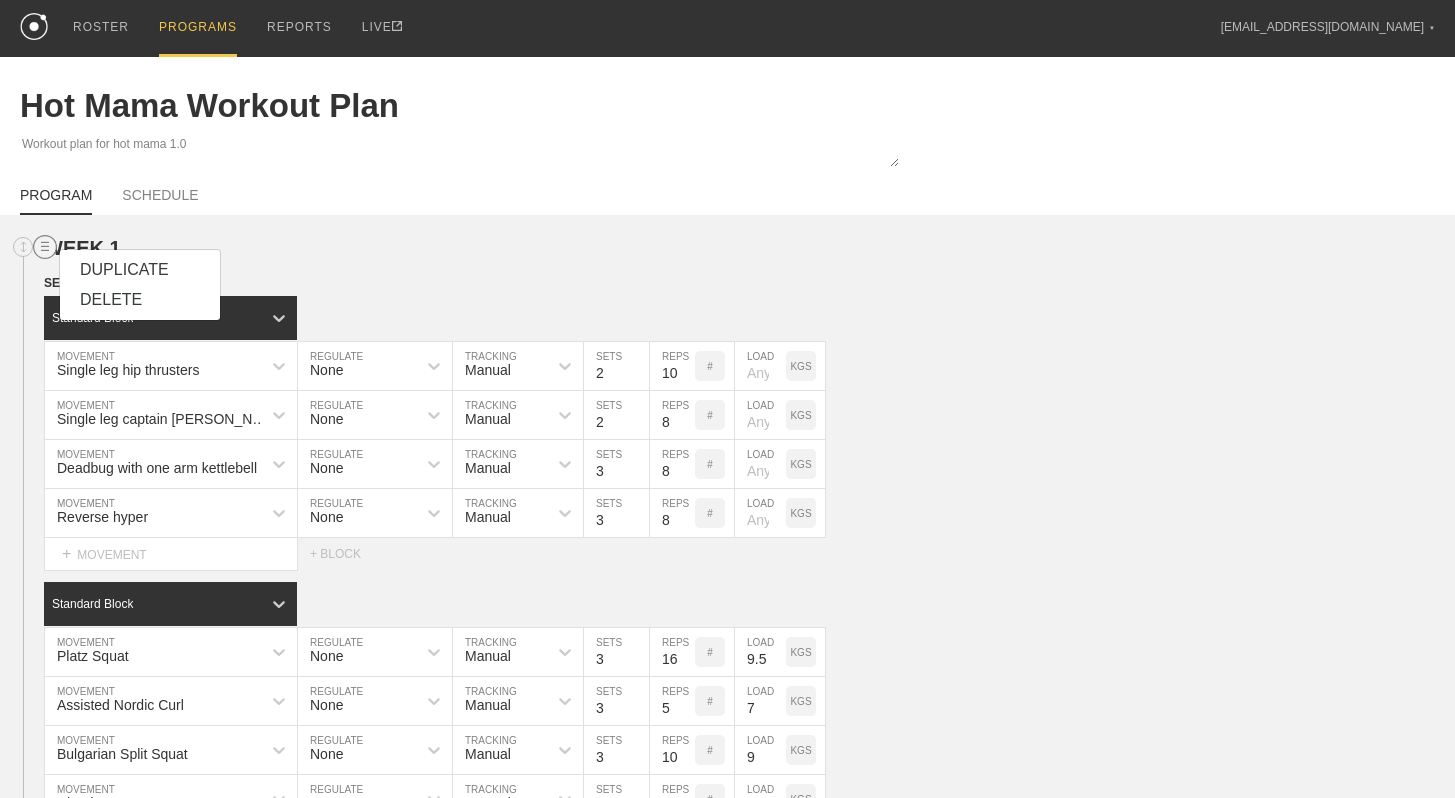 click on "DUPLICATE" at bounding box center [140, 270] 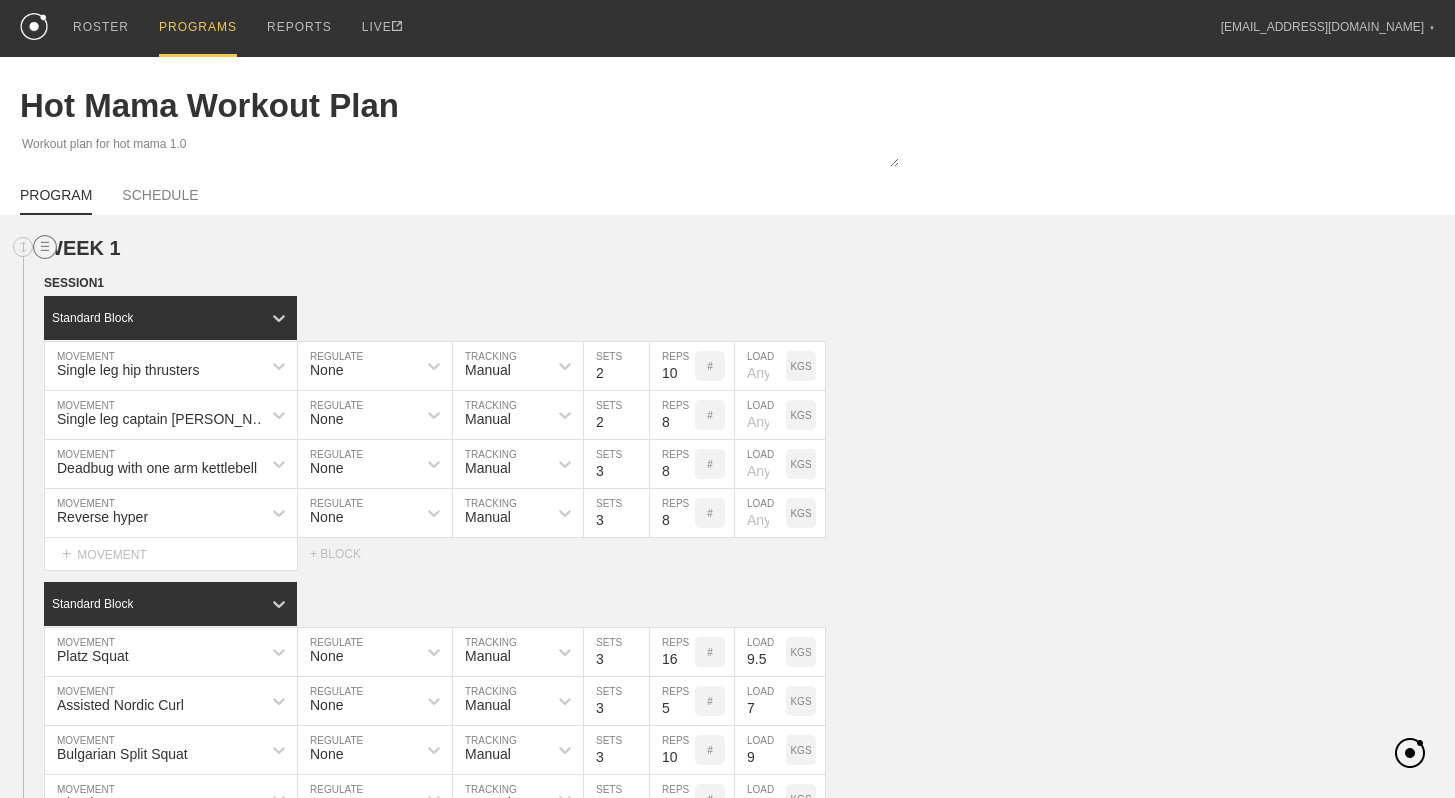 click 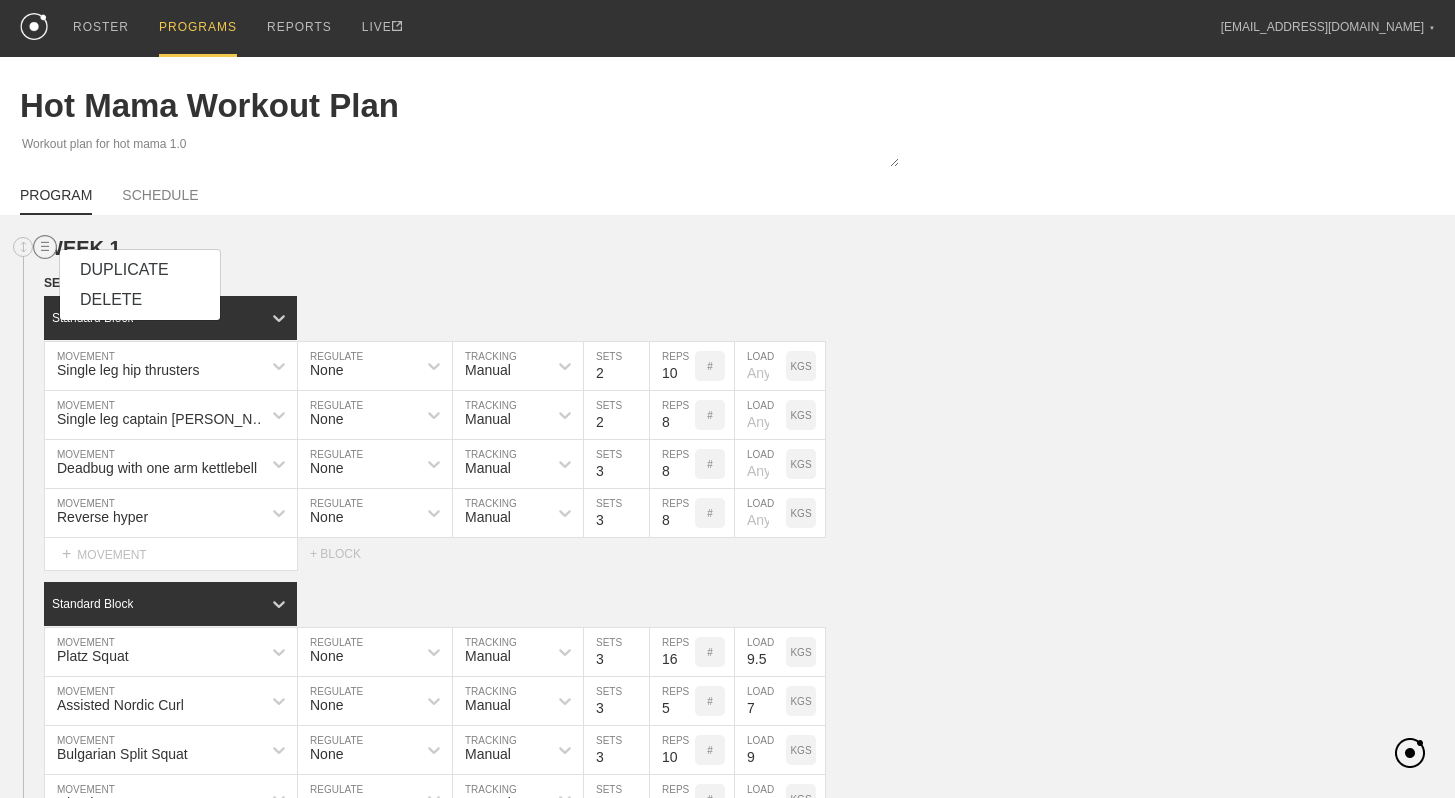 click on "DUPLICATE" at bounding box center (140, 270) 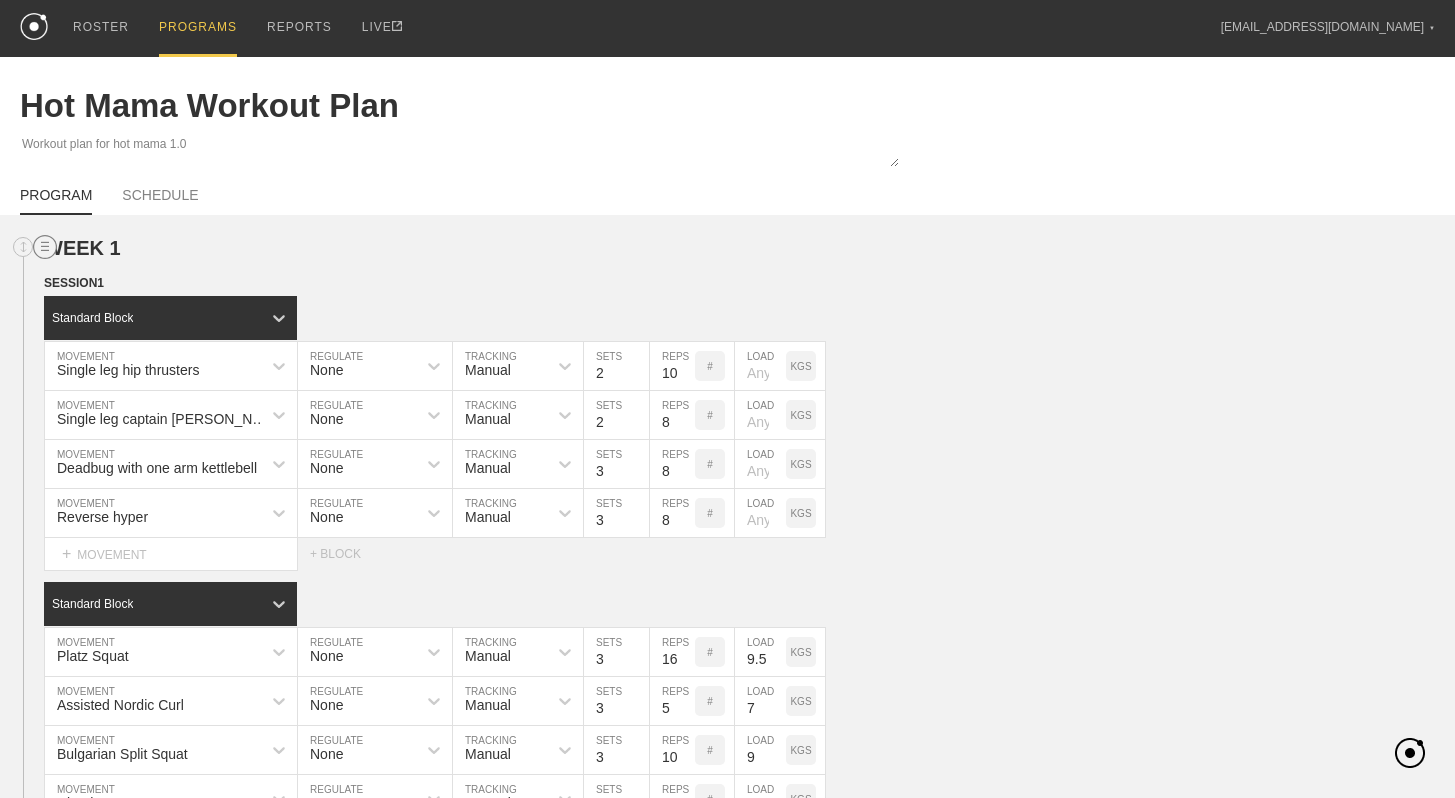 click 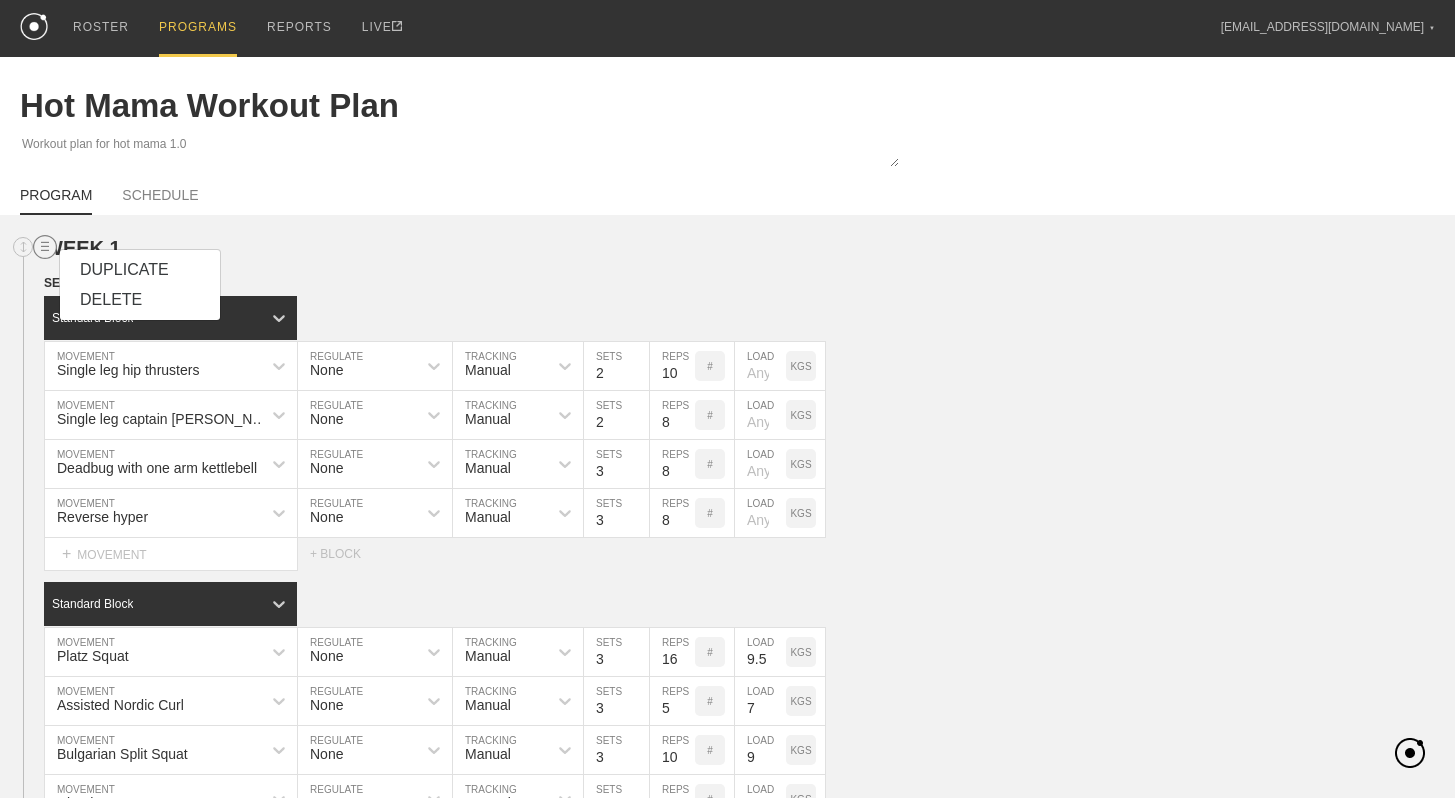 click on "DUPLICATE" at bounding box center [140, 270] 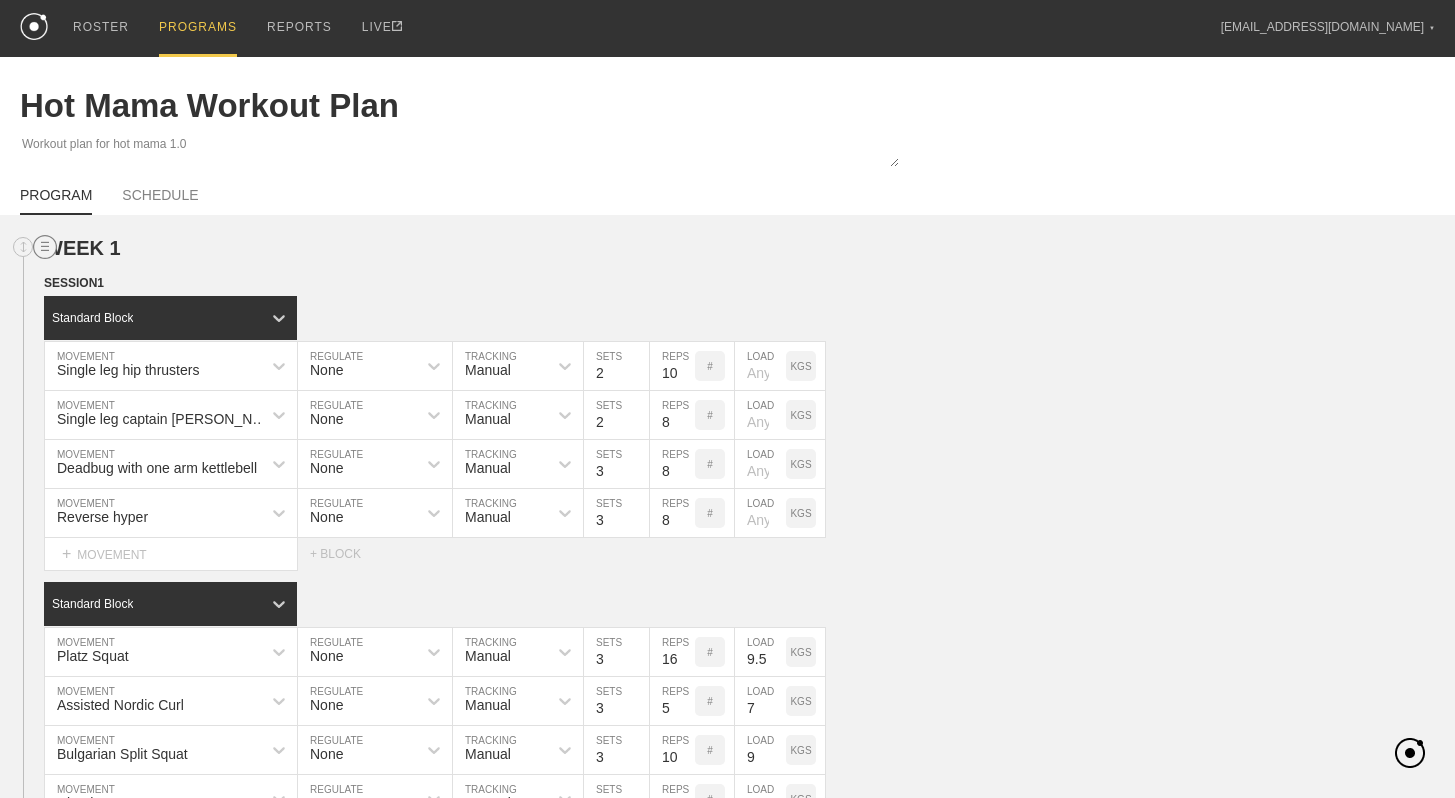 click 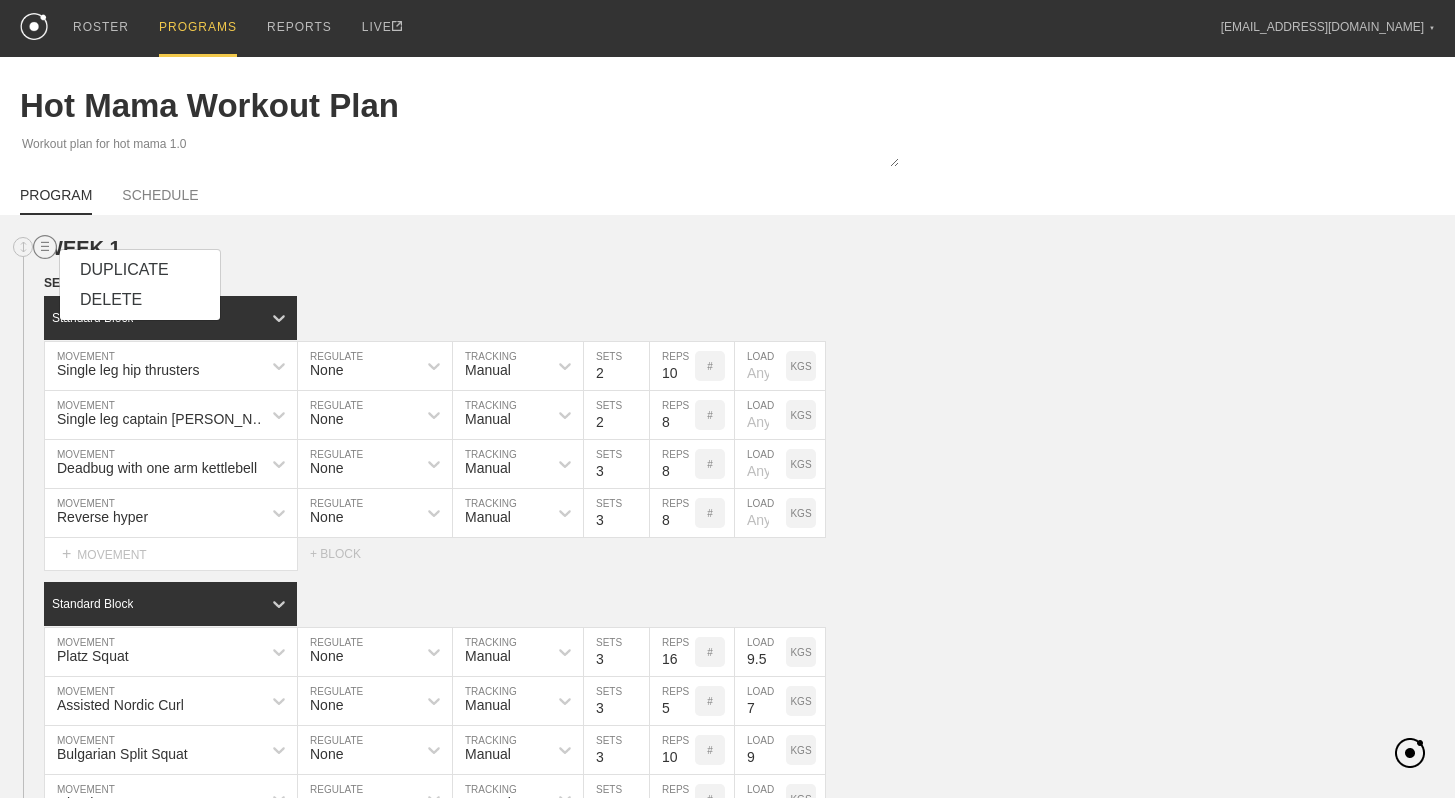 click on "DUPLICATE" at bounding box center (140, 270) 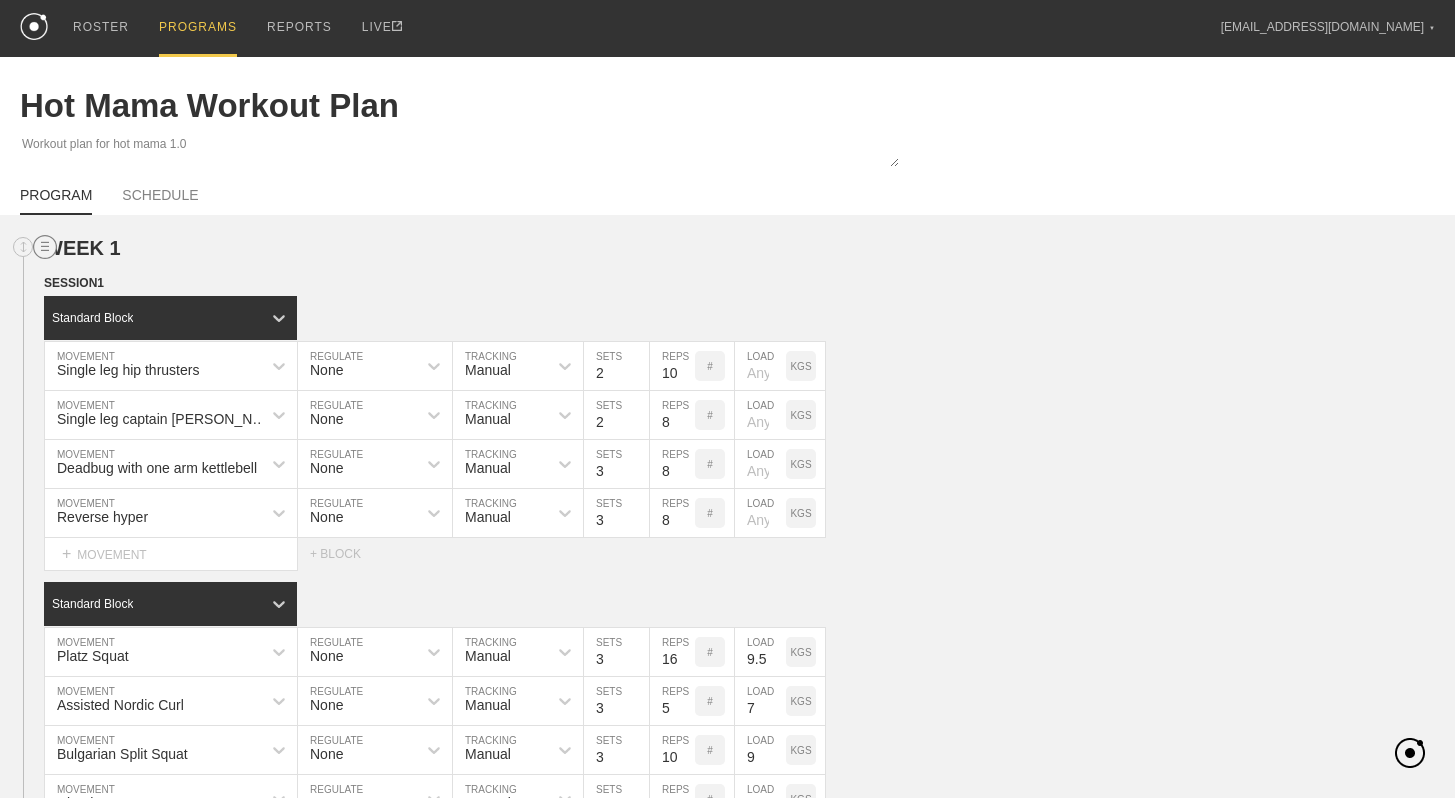 click 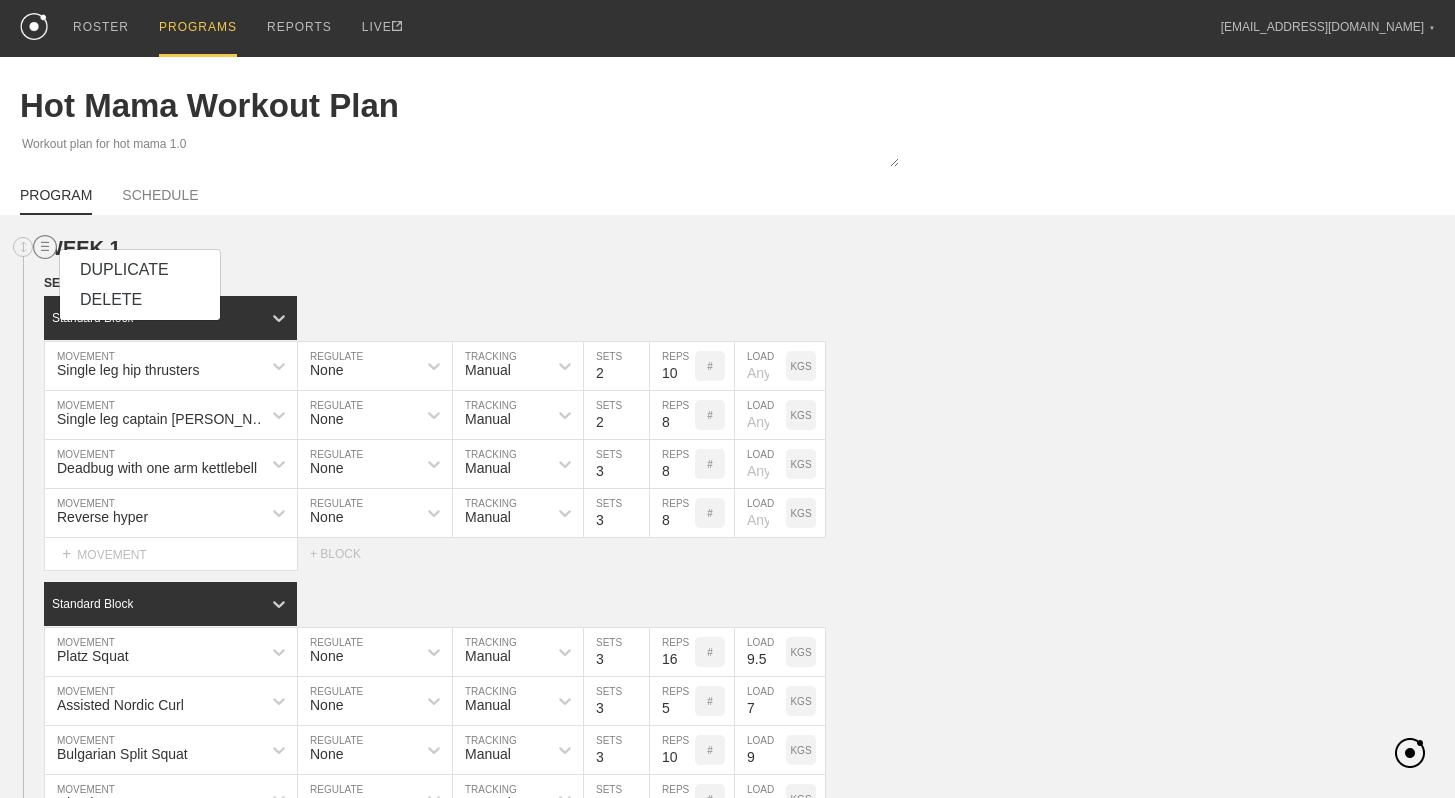 click on "DUPLICATE" at bounding box center [140, 270] 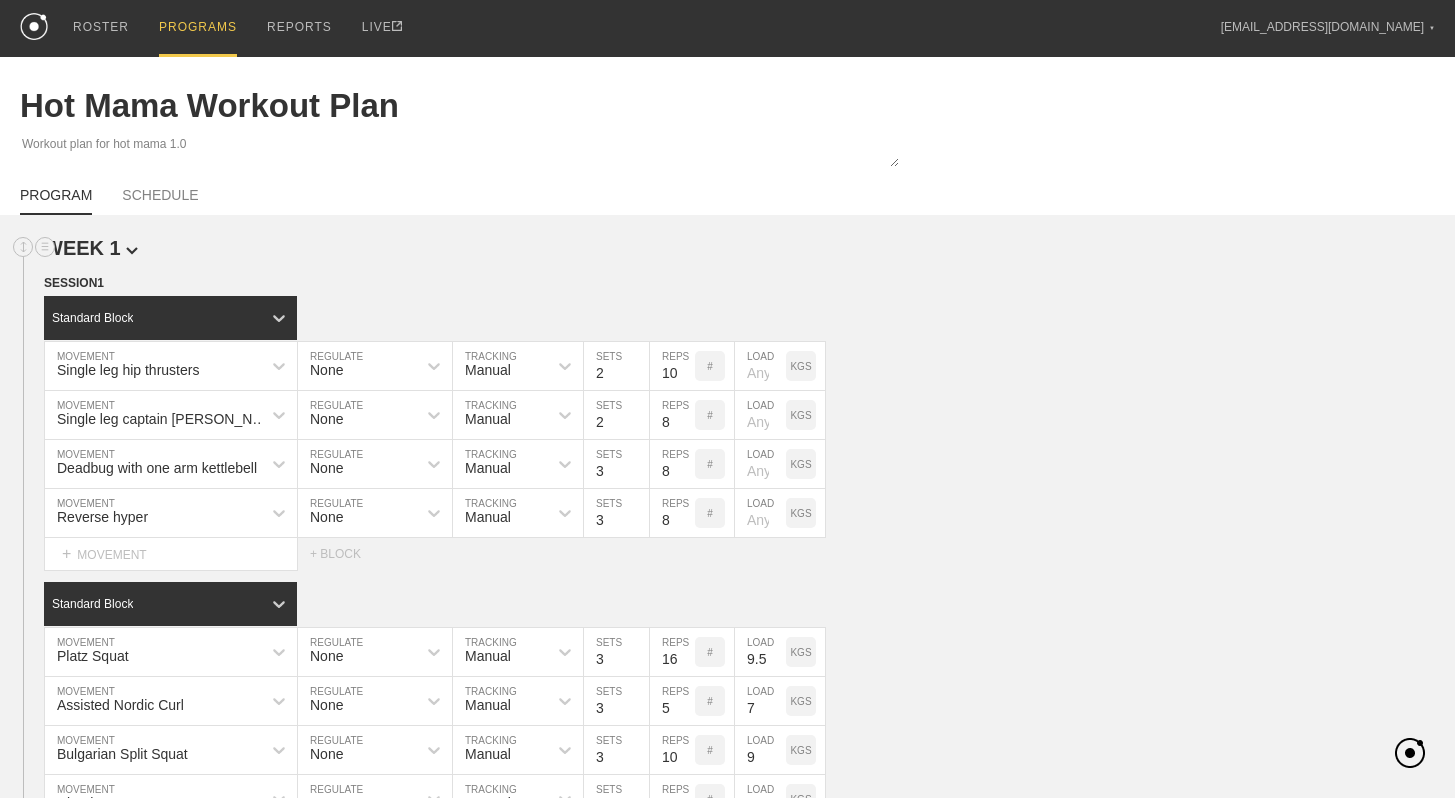 click at bounding box center [132, 251] 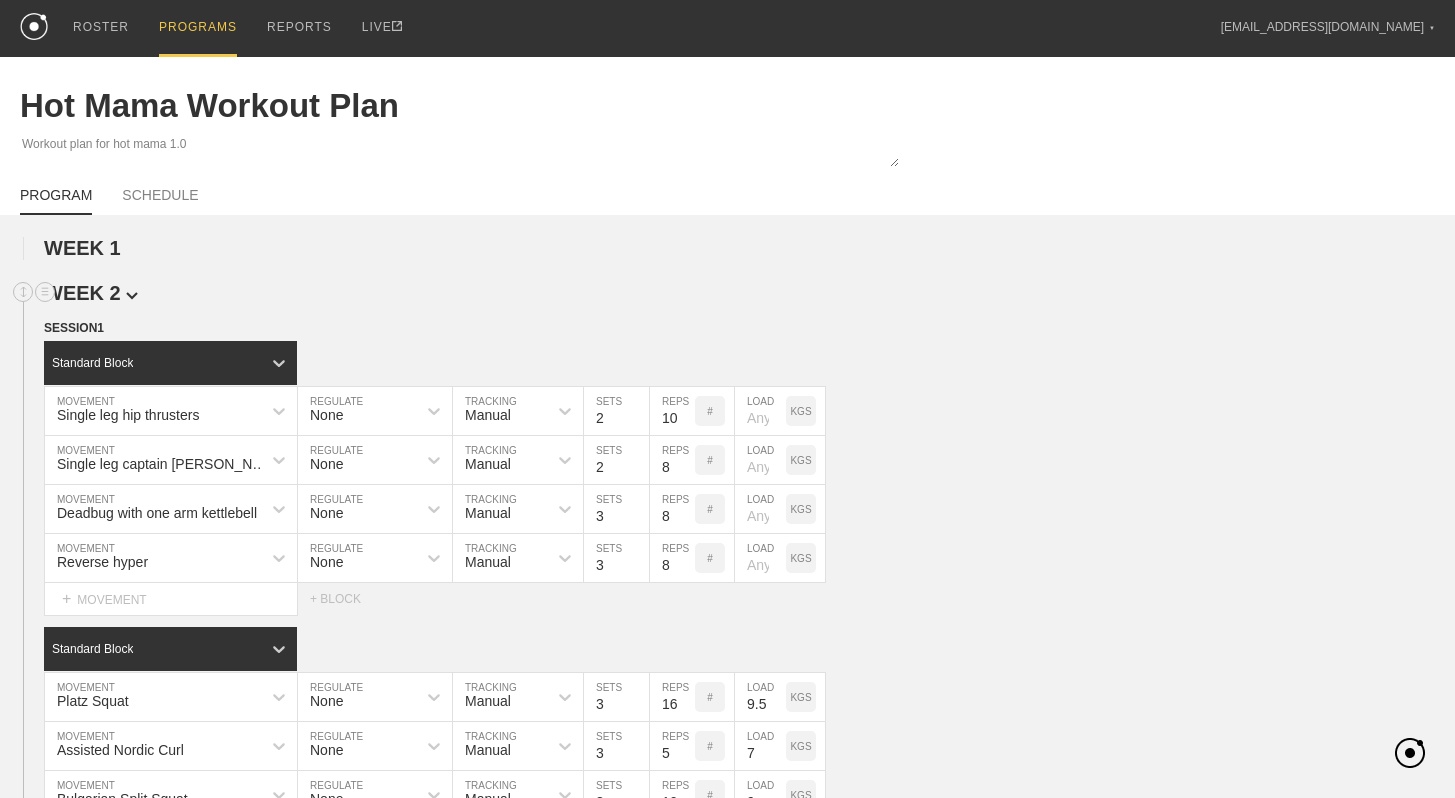 click on "WEEK   2" at bounding box center [91, 293] 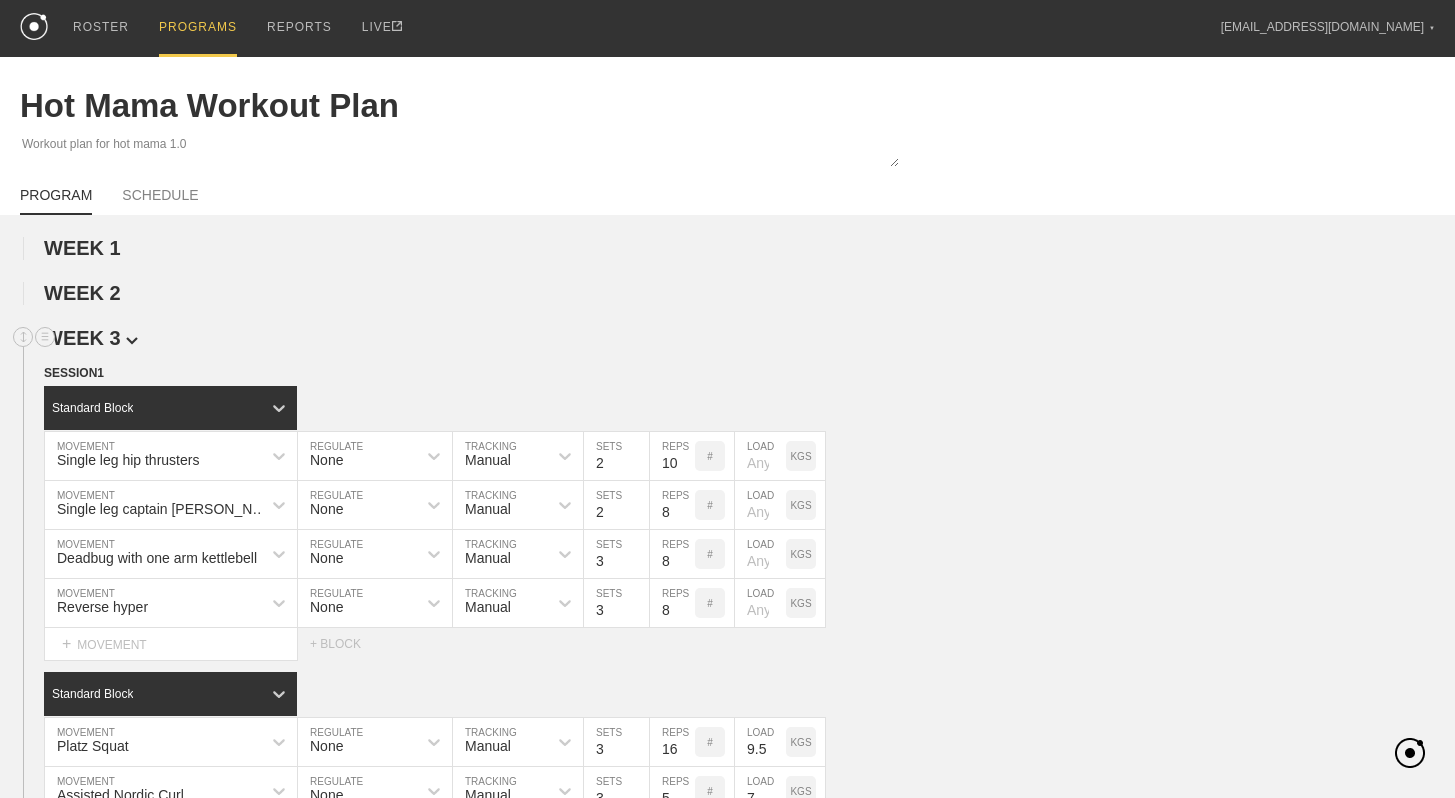 click on "WEEK   3" at bounding box center [91, 338] 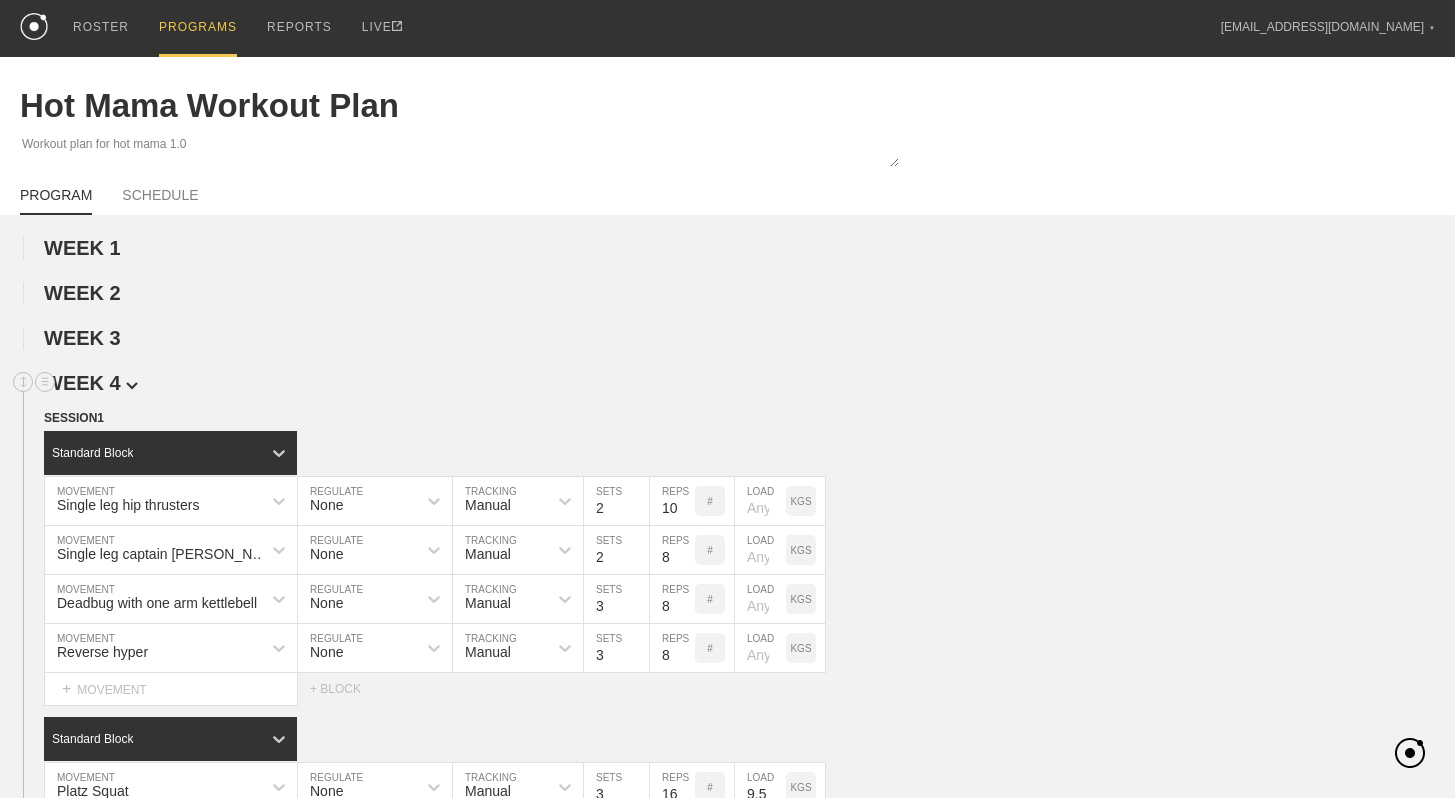 click on "WEEK   4" at bounding box center [91, 383] 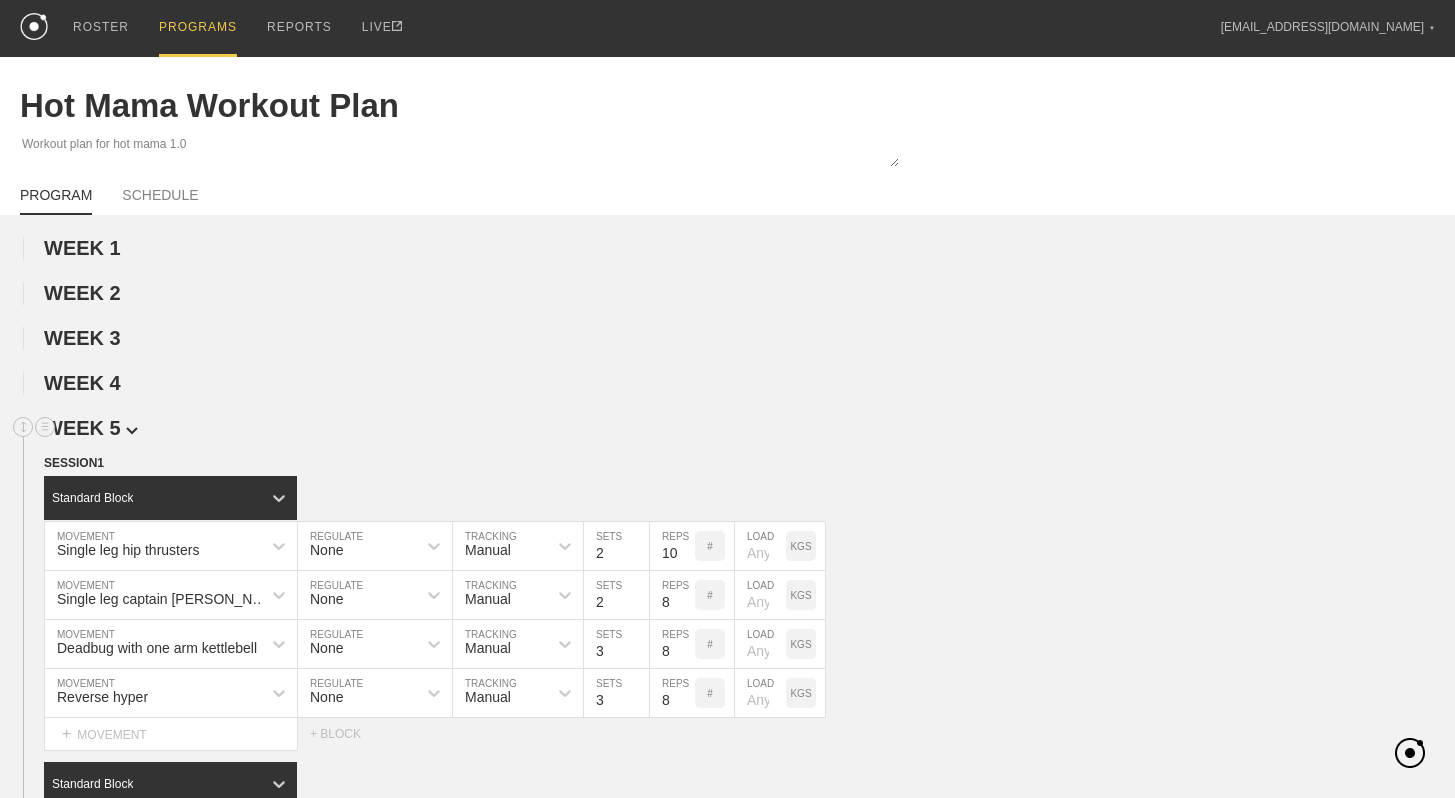click on "WEEK   5" at bounding box center (91, 428) 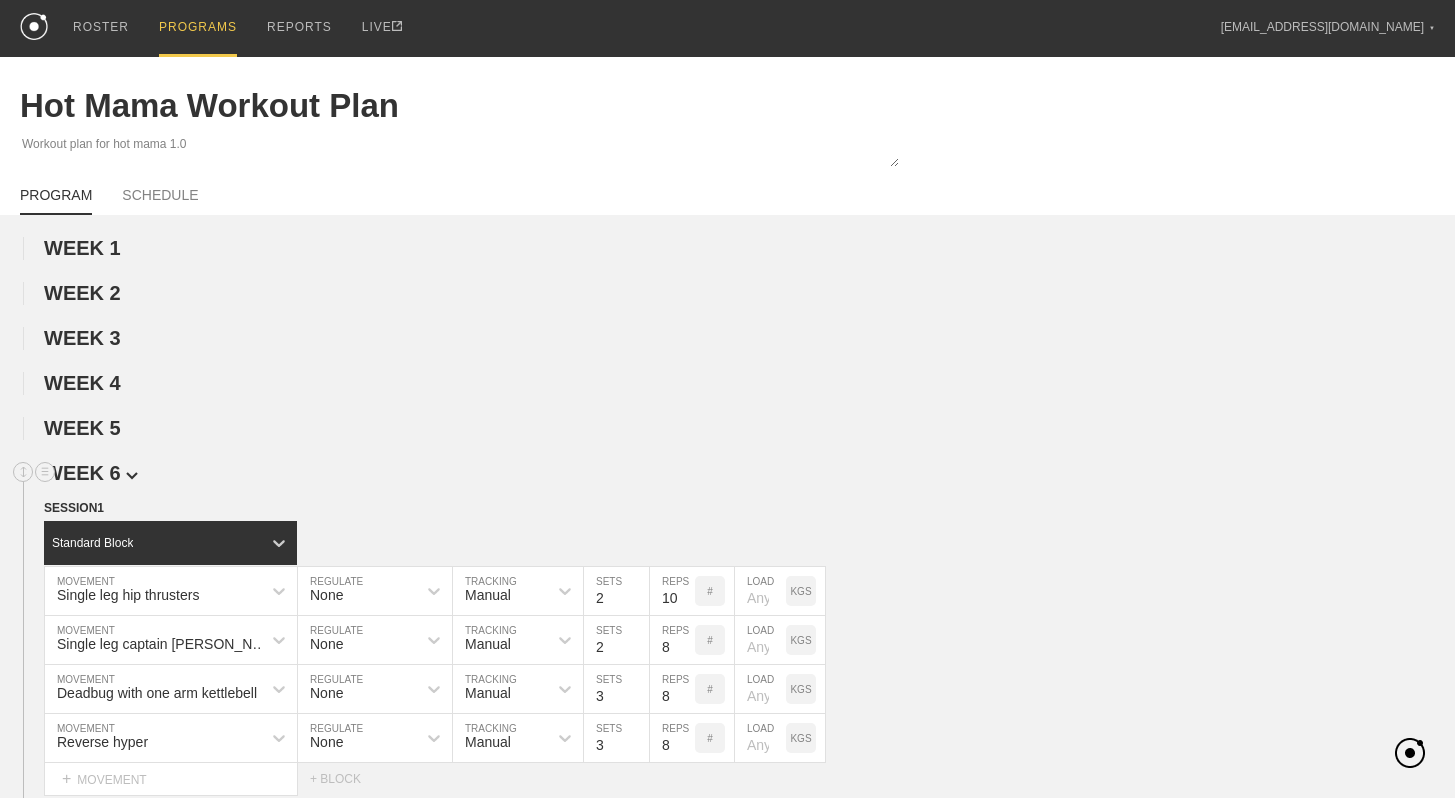 click on "WEEK   6" at bounding box center [749, 473] 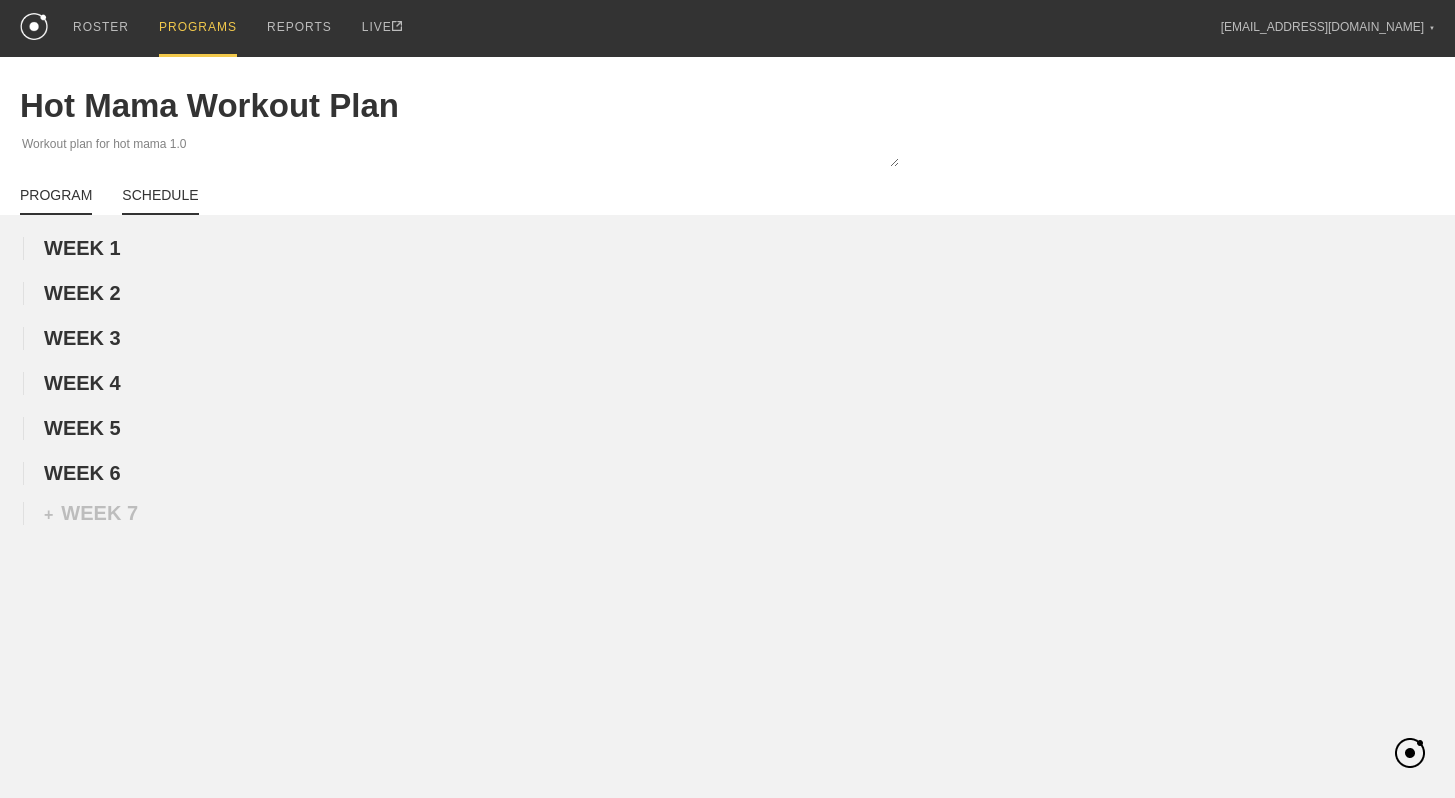 click on "SCHEDULE" at bounding box center (160, 201) 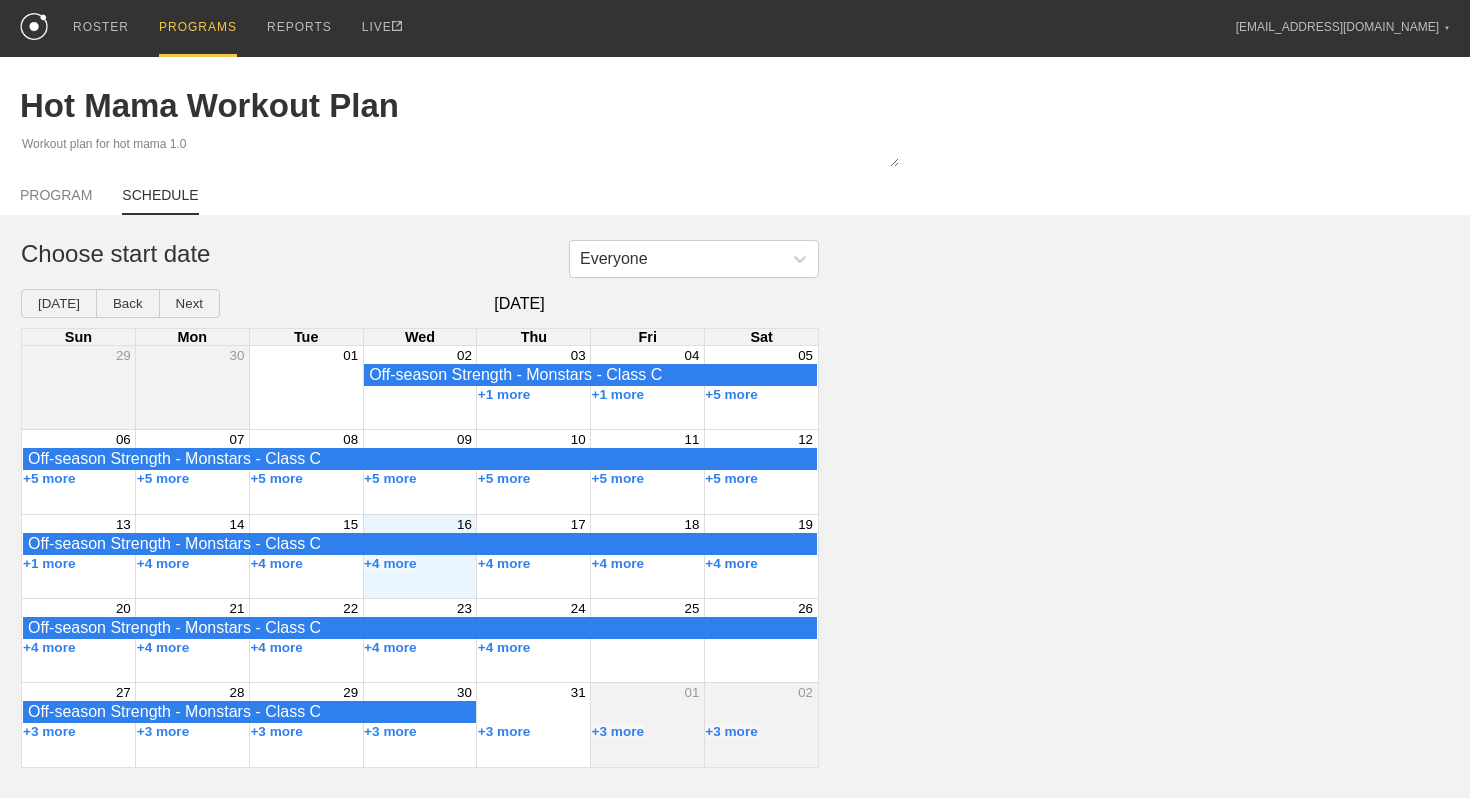 click on "PROGRAM SCHEDULE" at bounding box center [735, 193] 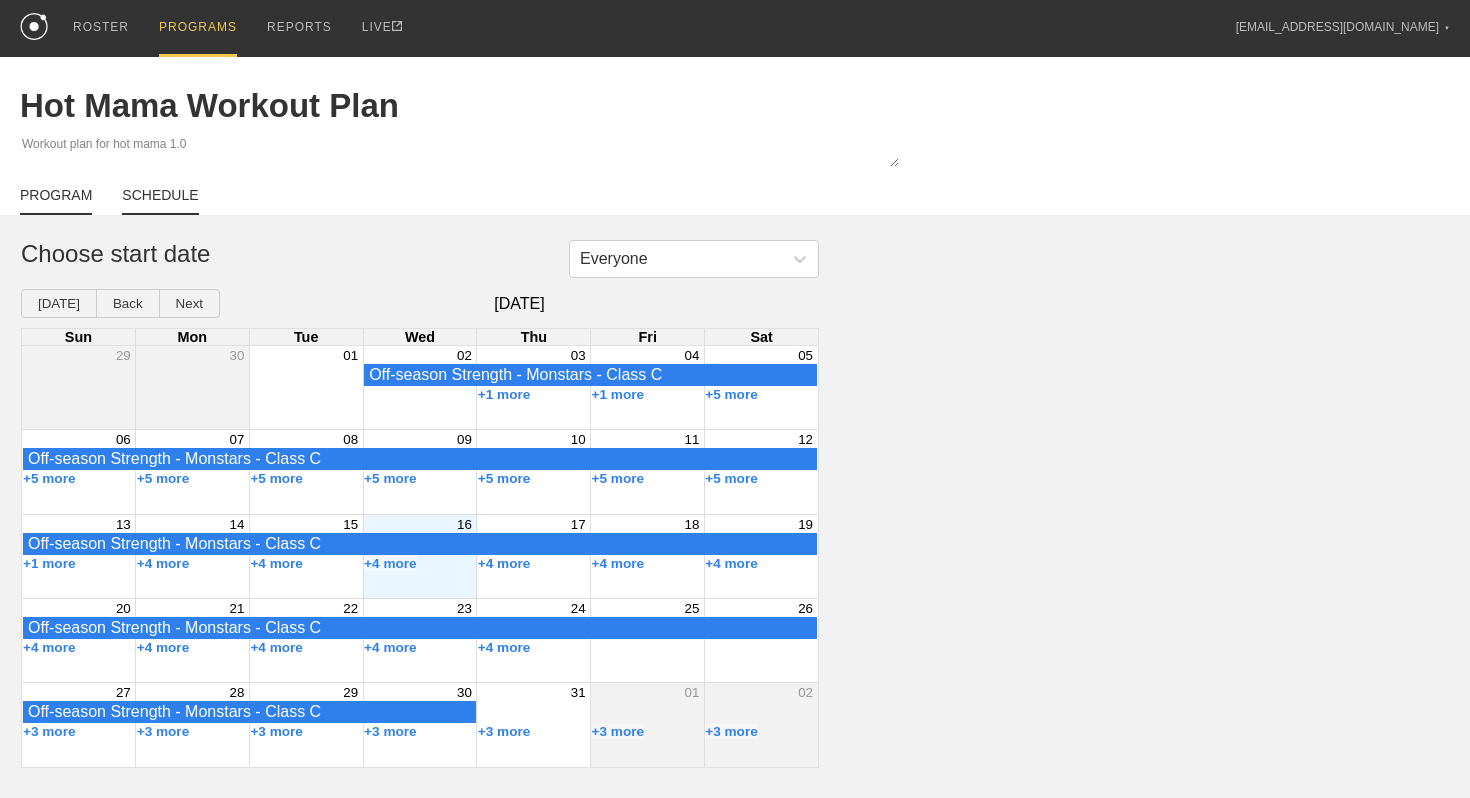 click on "PROGRAM" at bounding box center (56, 201) 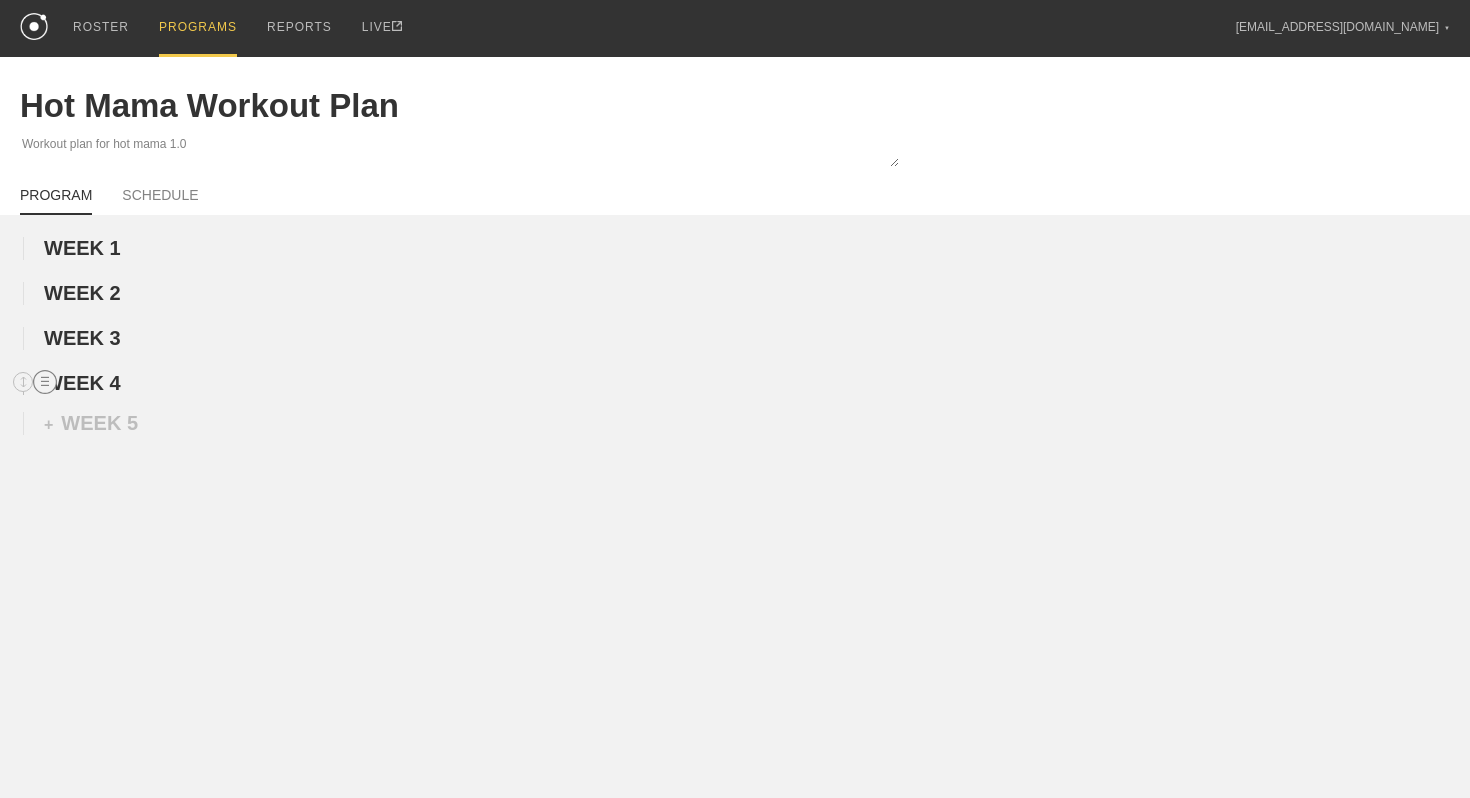 click 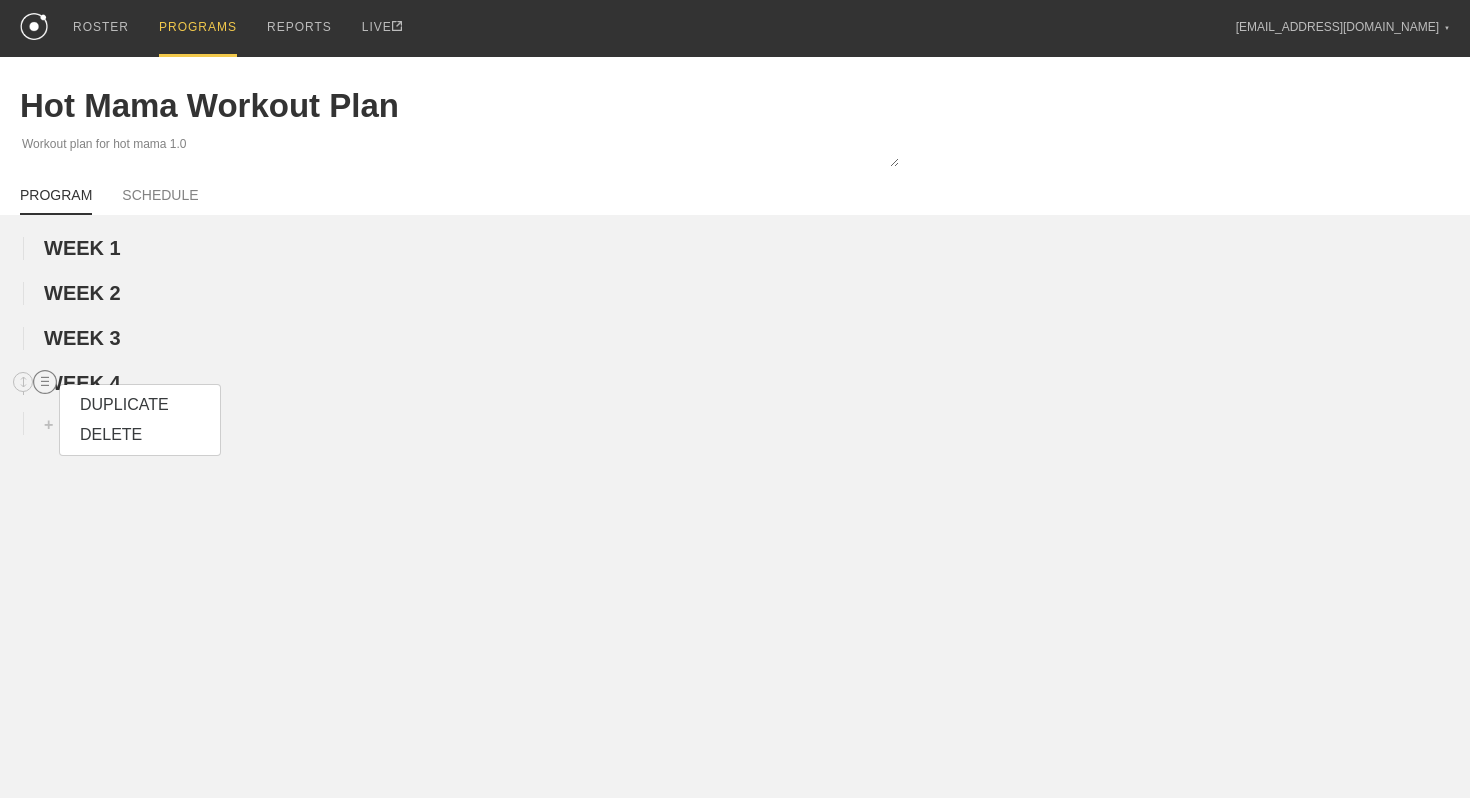 click on "DUPLICATE" at bounding box center [140, 405] 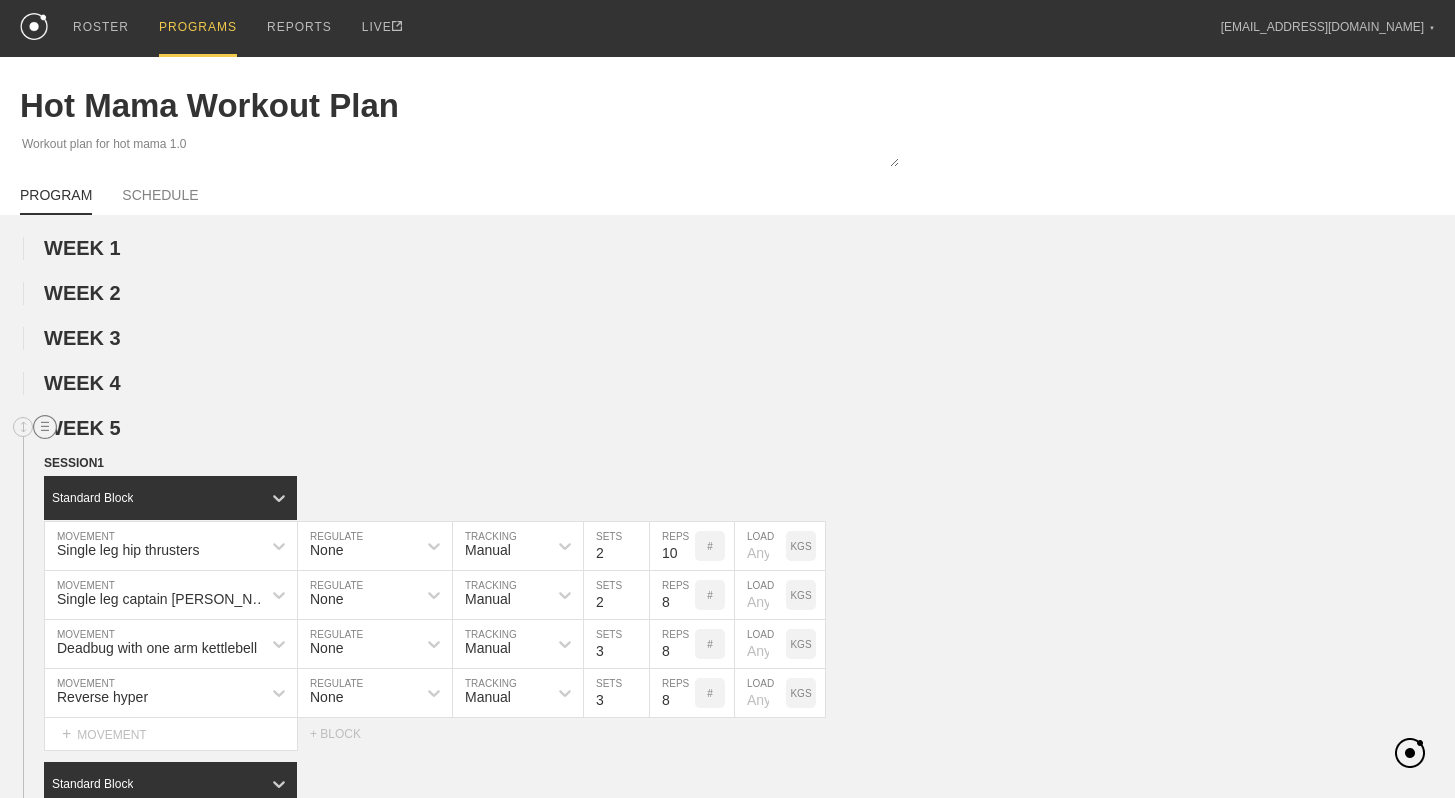click 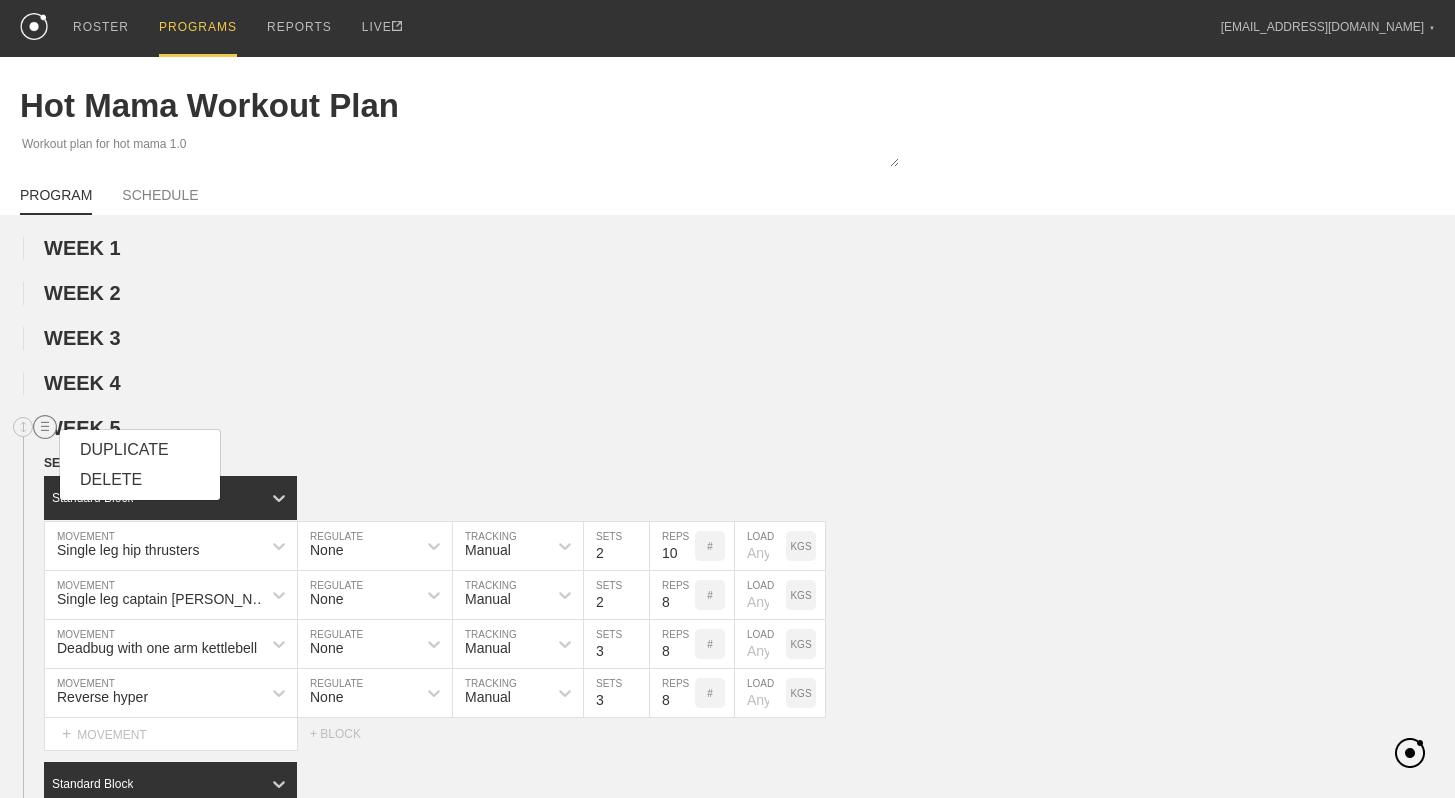 click on "DUPLICATE" at bounding box center (140, 450) 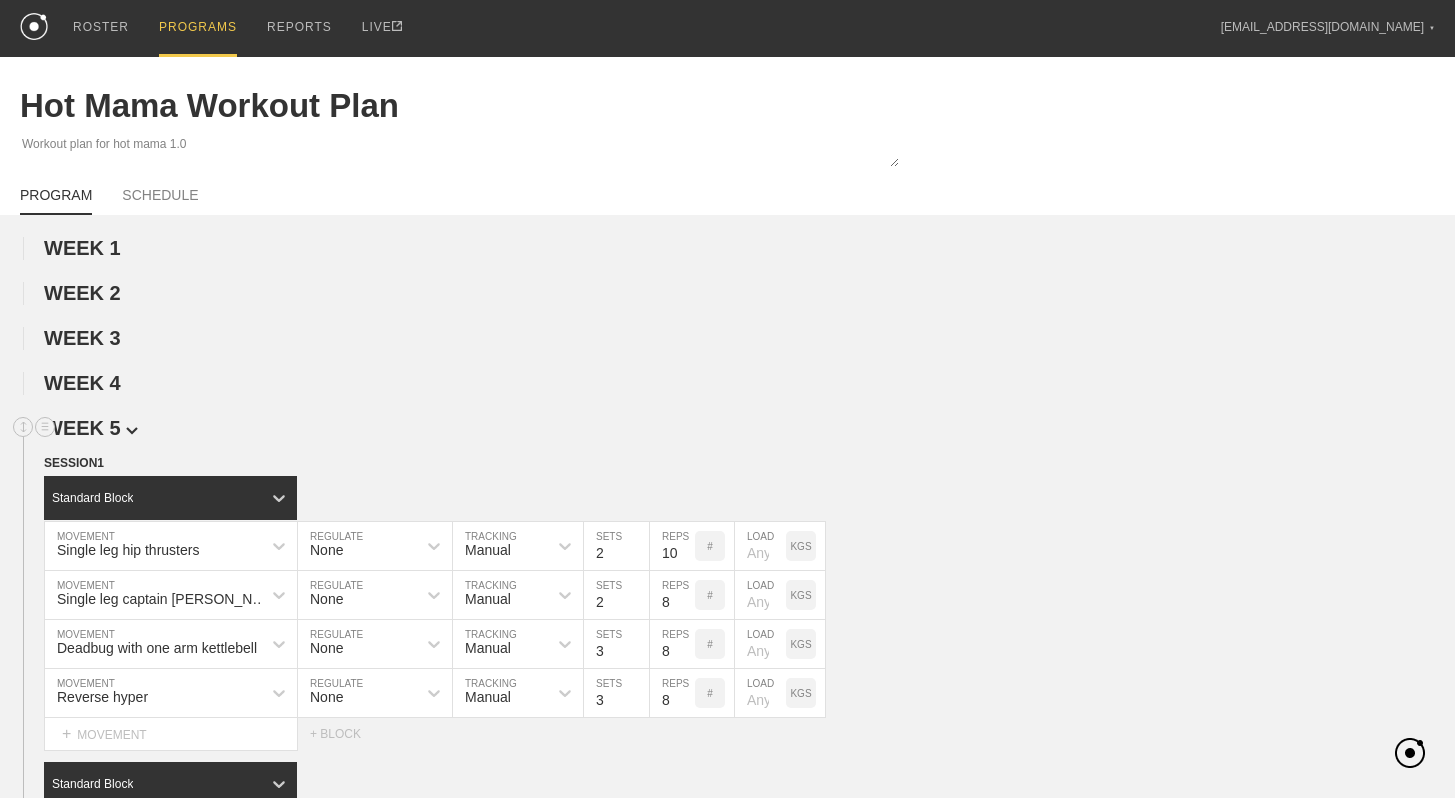 click on "WEEK   5" at bounding box center (91, 428) 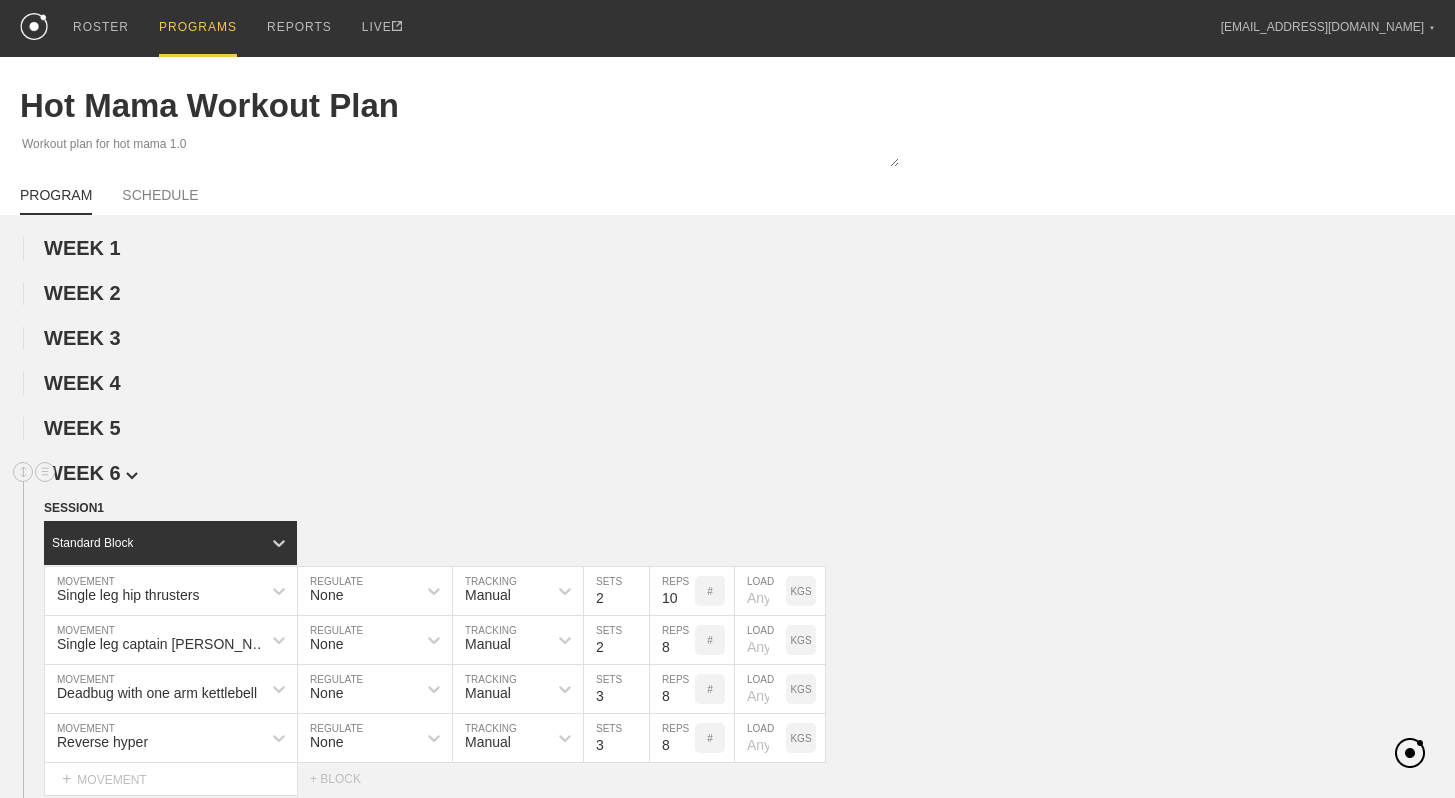 click at bounding box center [132, 476] 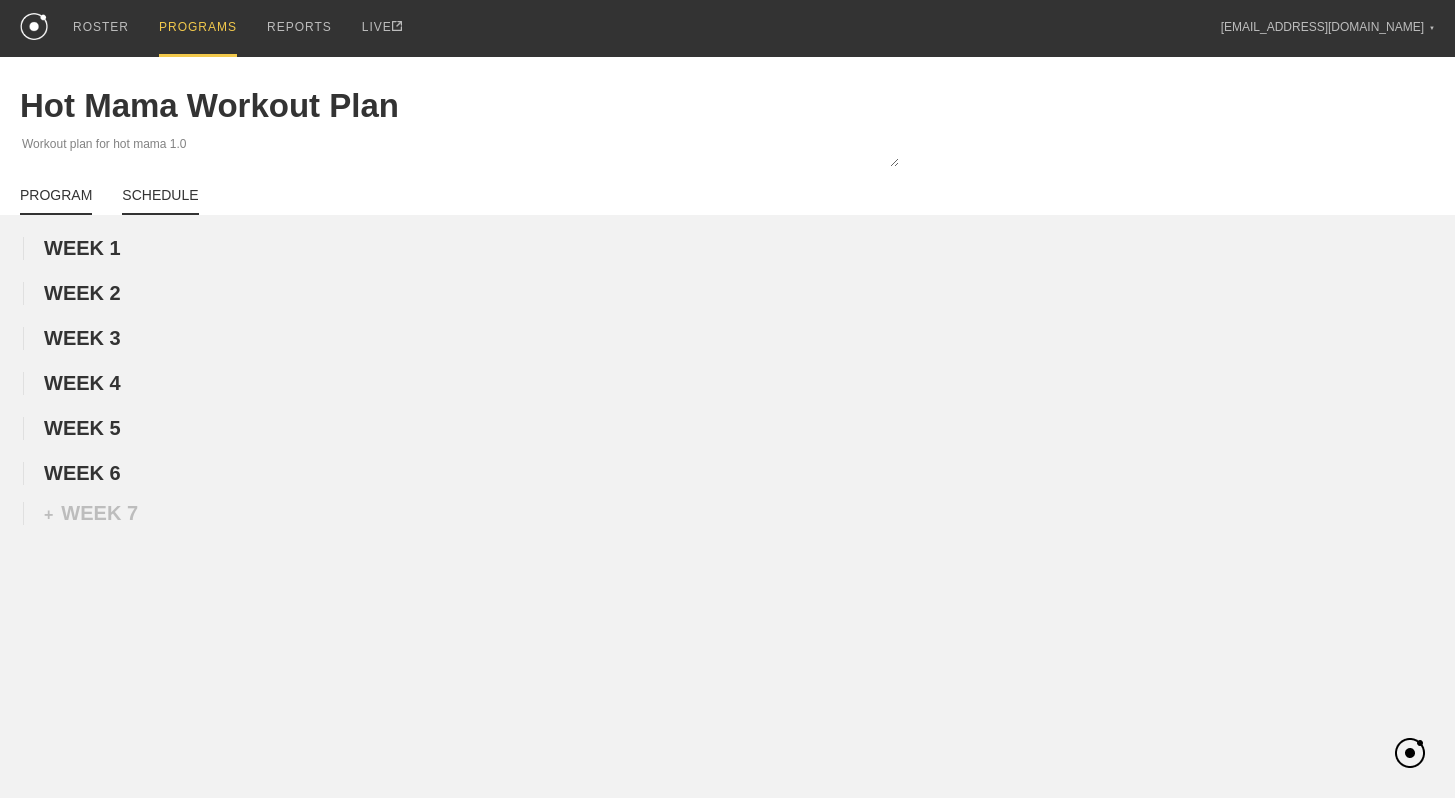 click on "SCHEDULE" at bounding box center [160, 201] 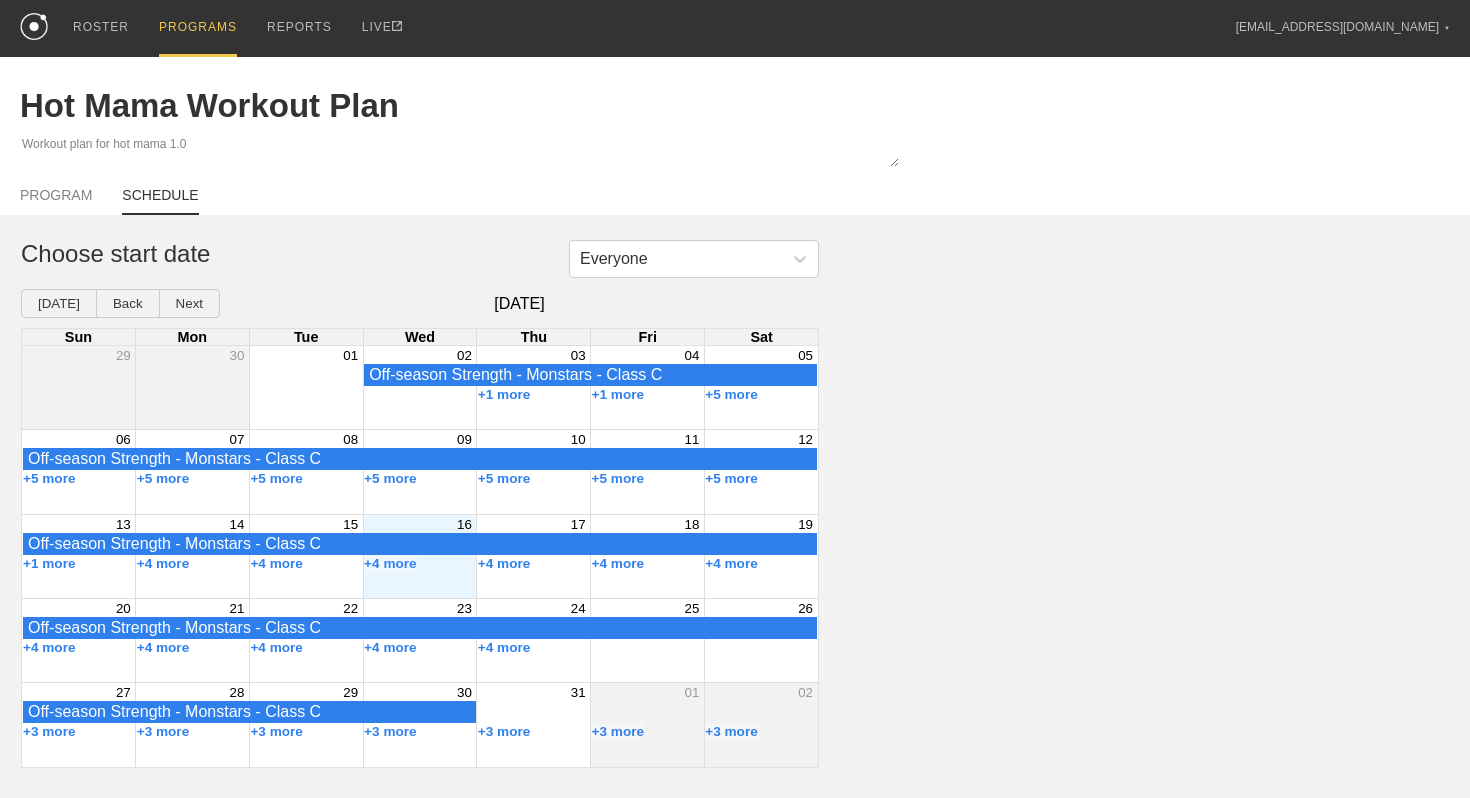 click on "PROGRAM SCHEDULE" at bounding box center [735, 193] 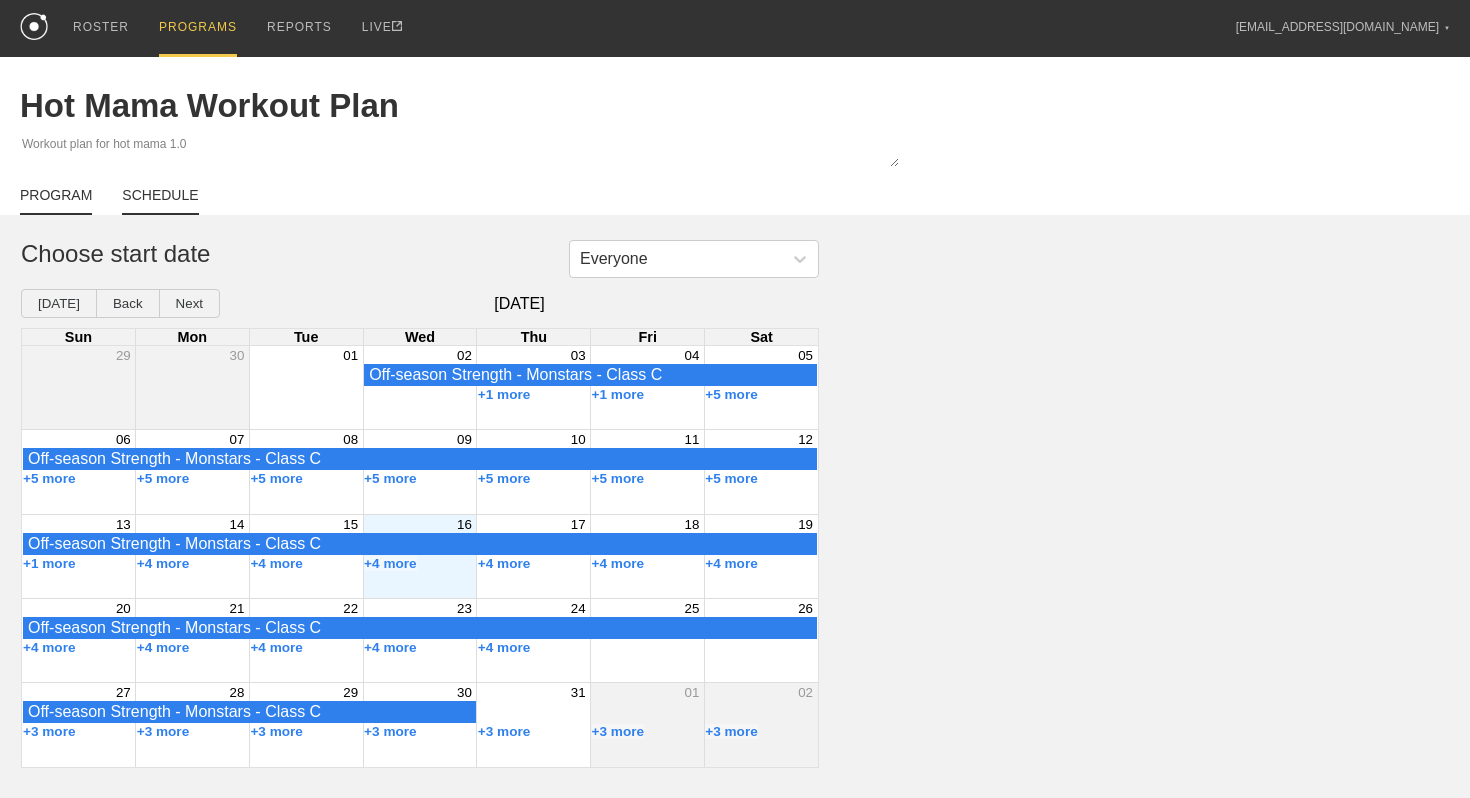 click on "PROGRAM" at bounding box center [56, 201] 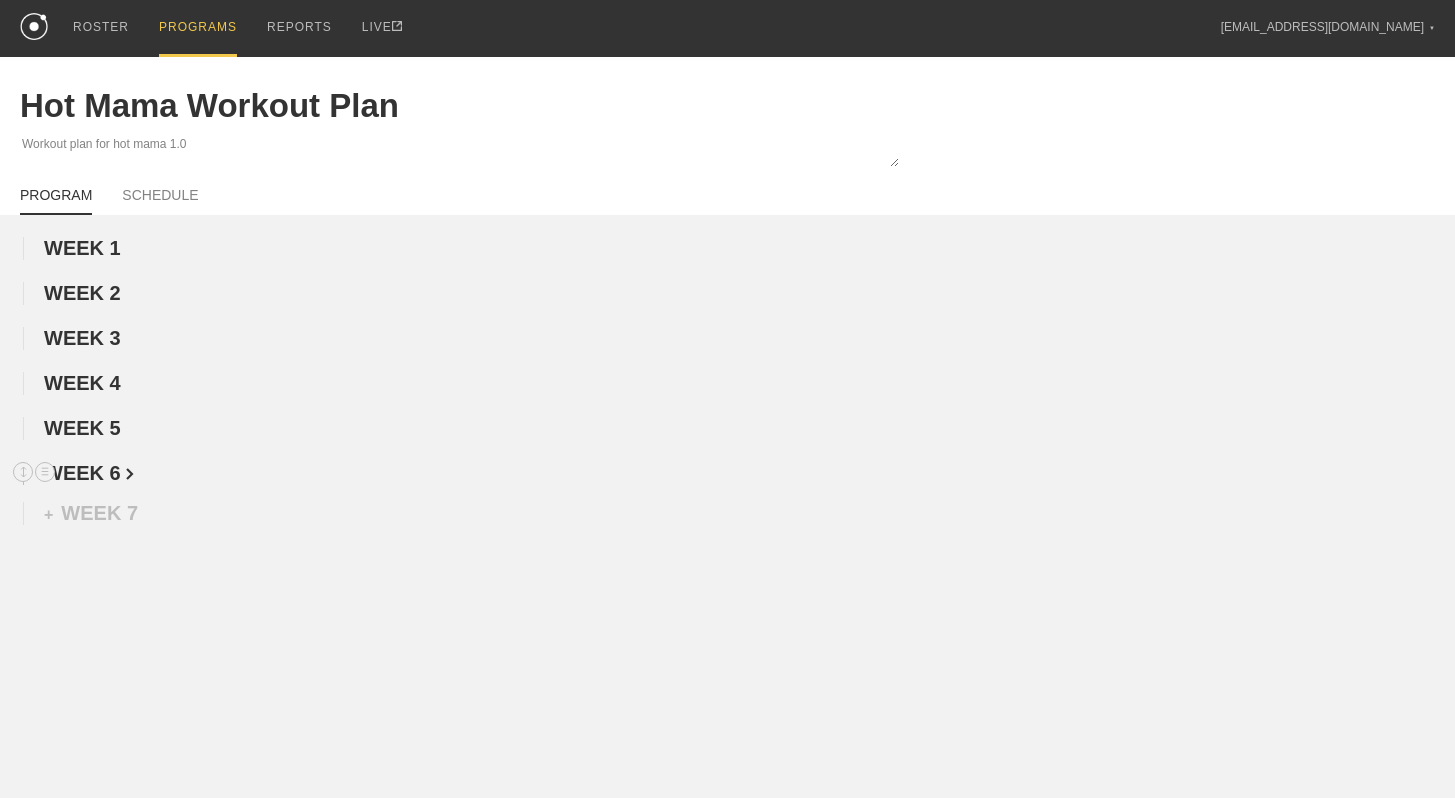 click on "WEEK   6" at bounding box center [89, 473] 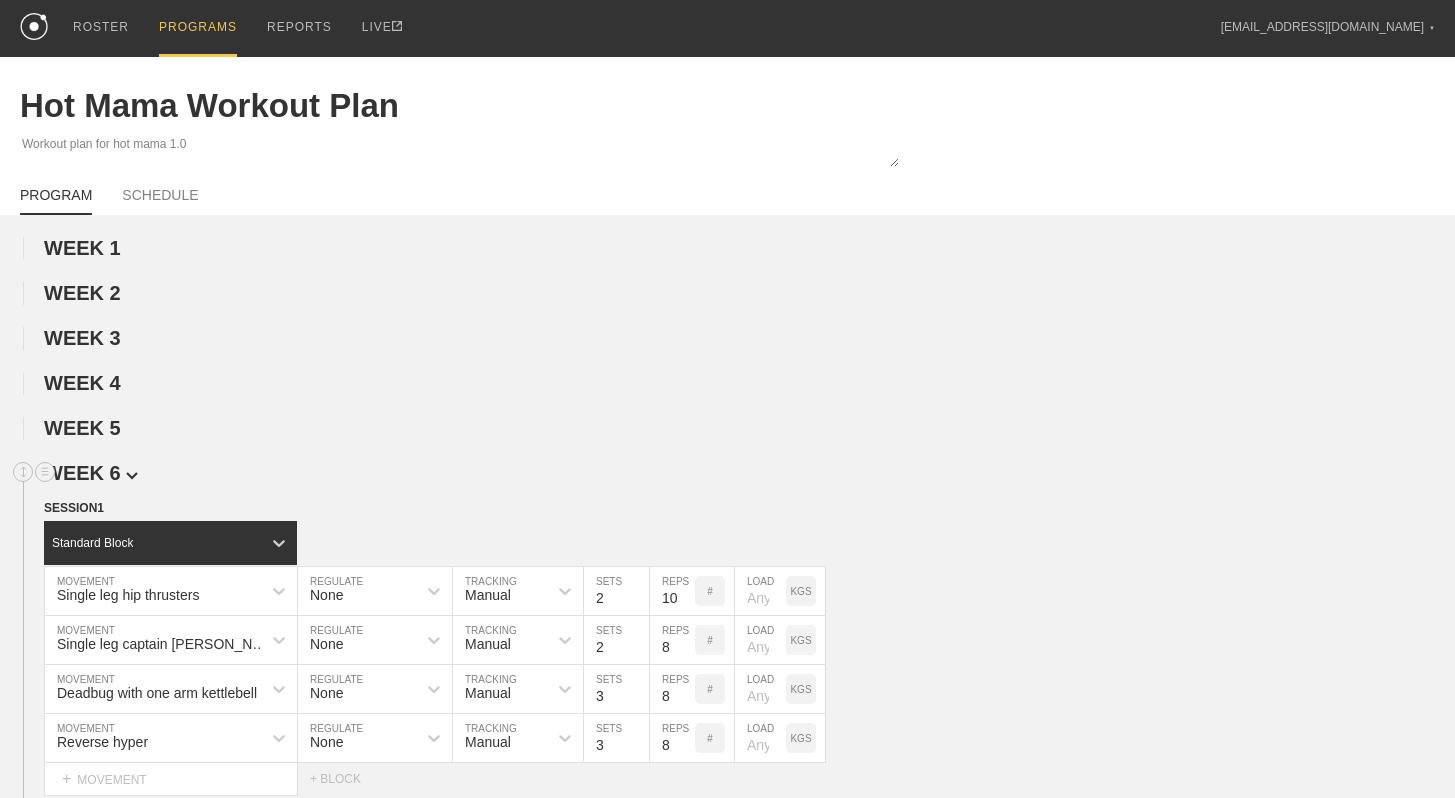 click on "WEEK   6" at bounding box center [91, 473] 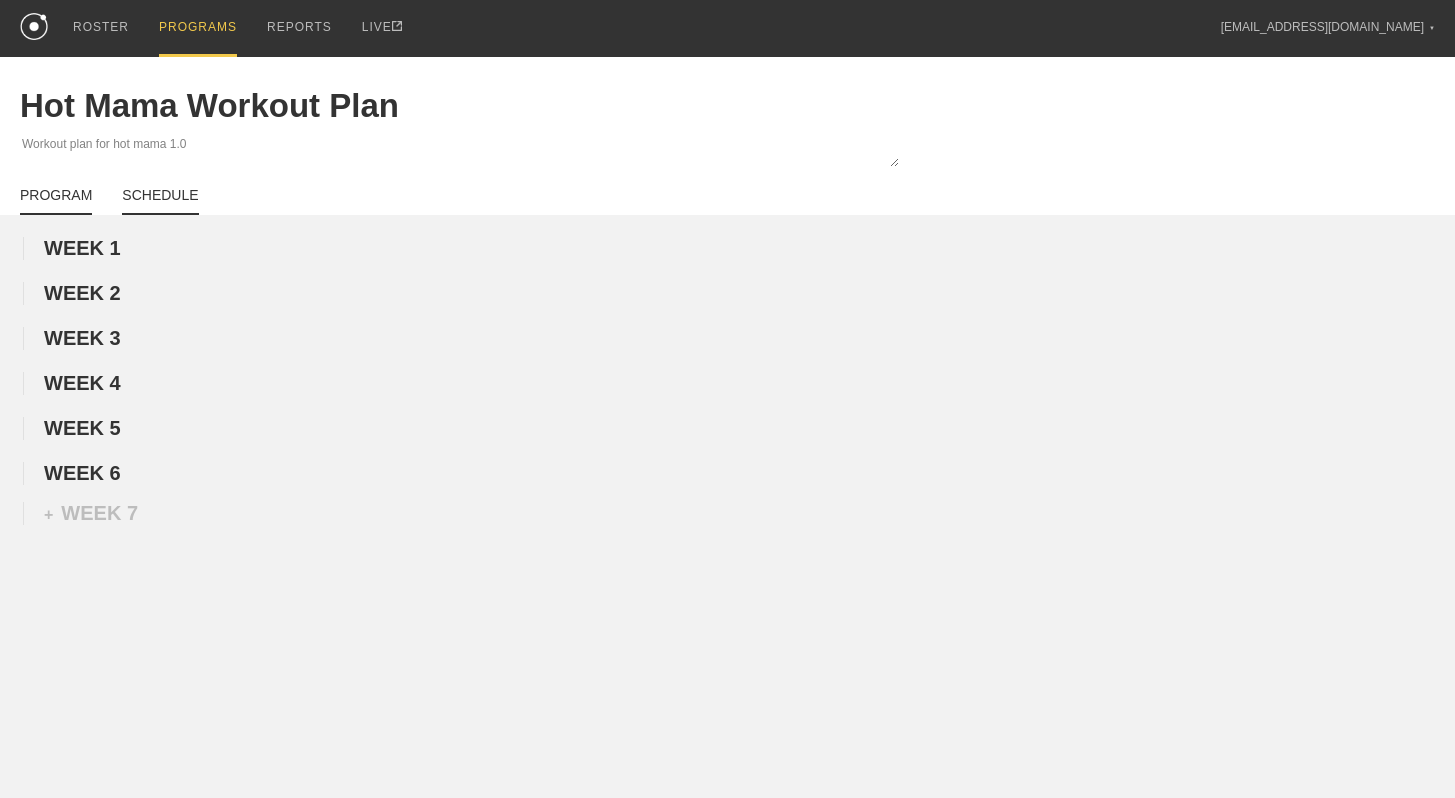 click on "SCHEDULE" at bounding box center [160, 201] 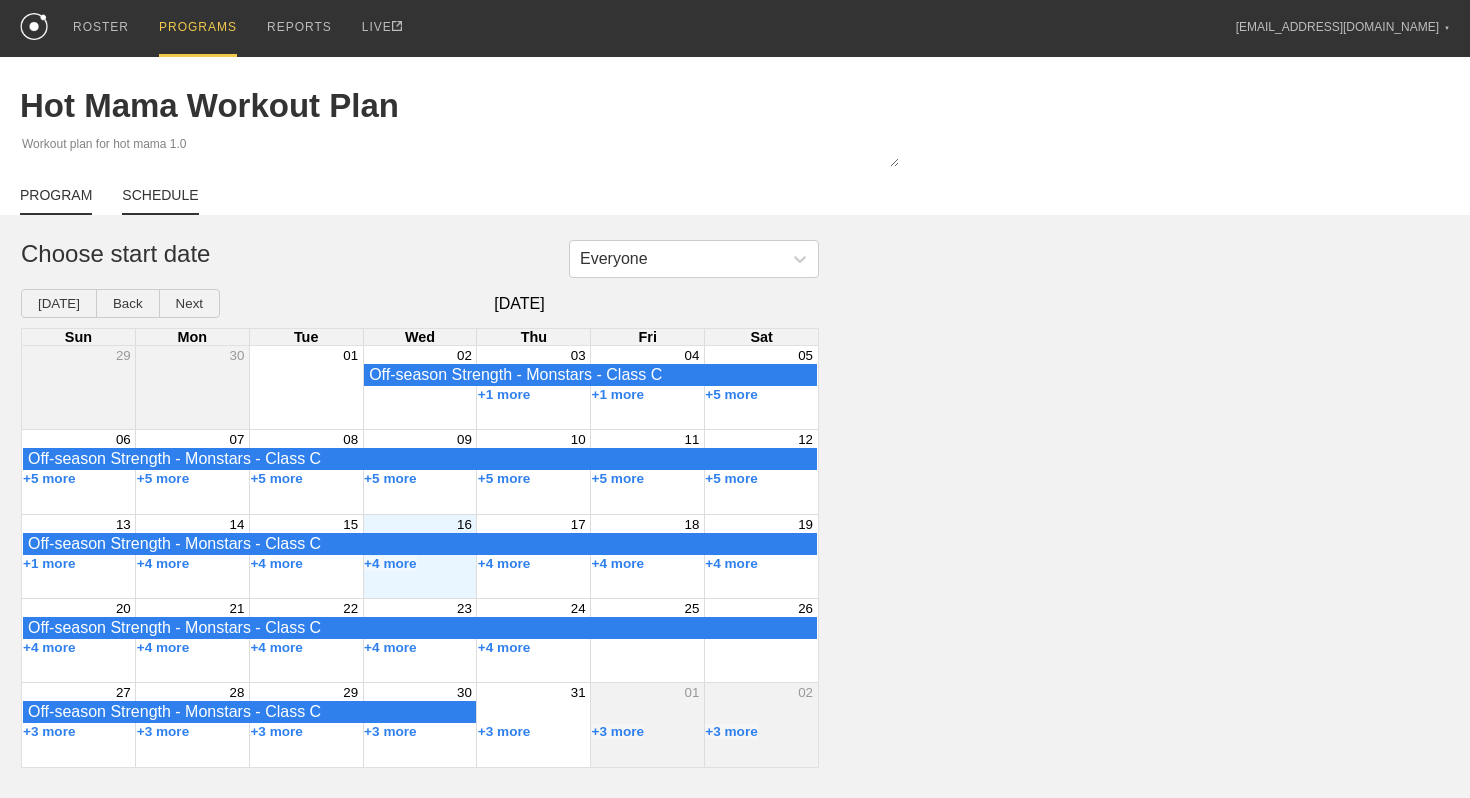 click on "PROGRAM" at bounding box center [56, 201] 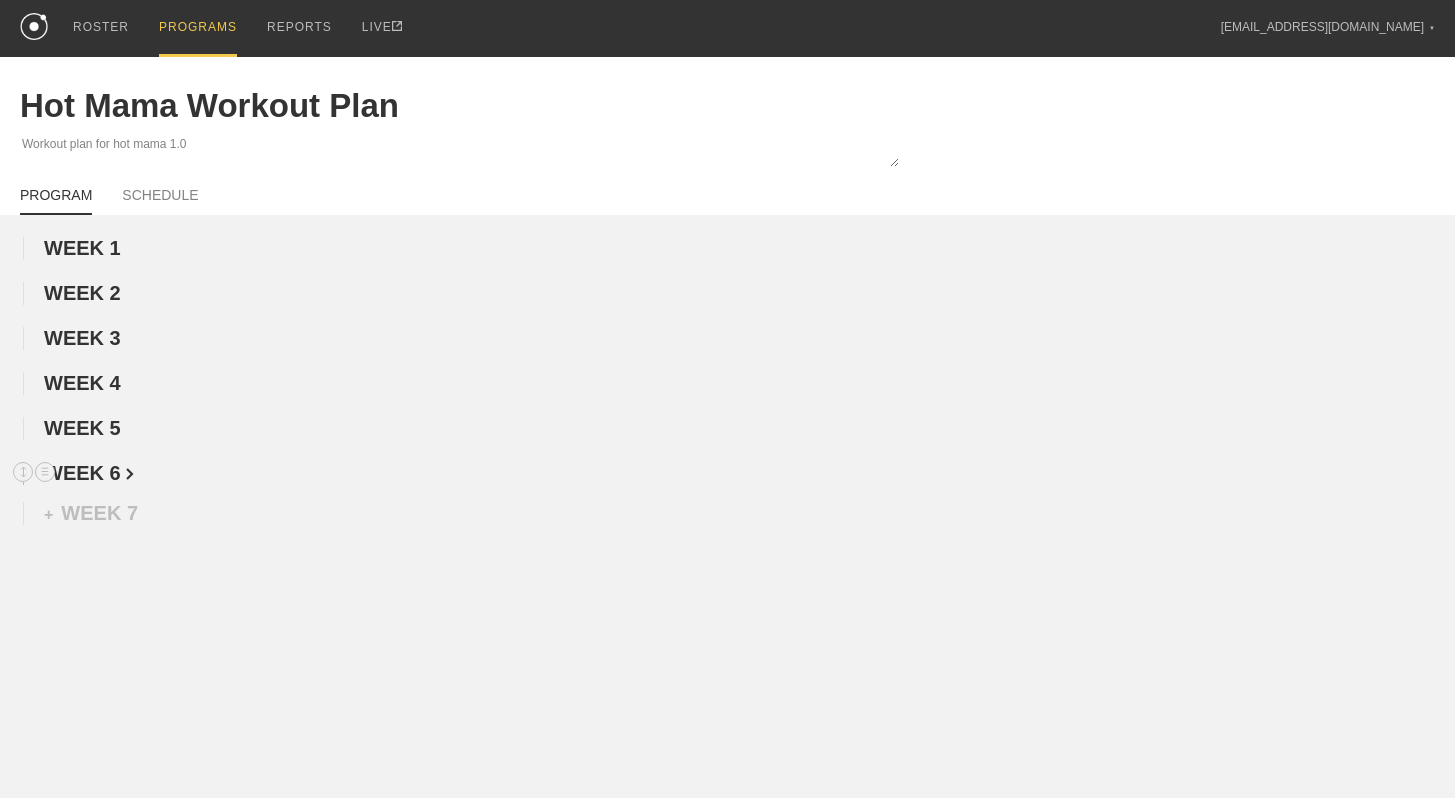 click at bounding box center (130, 474) 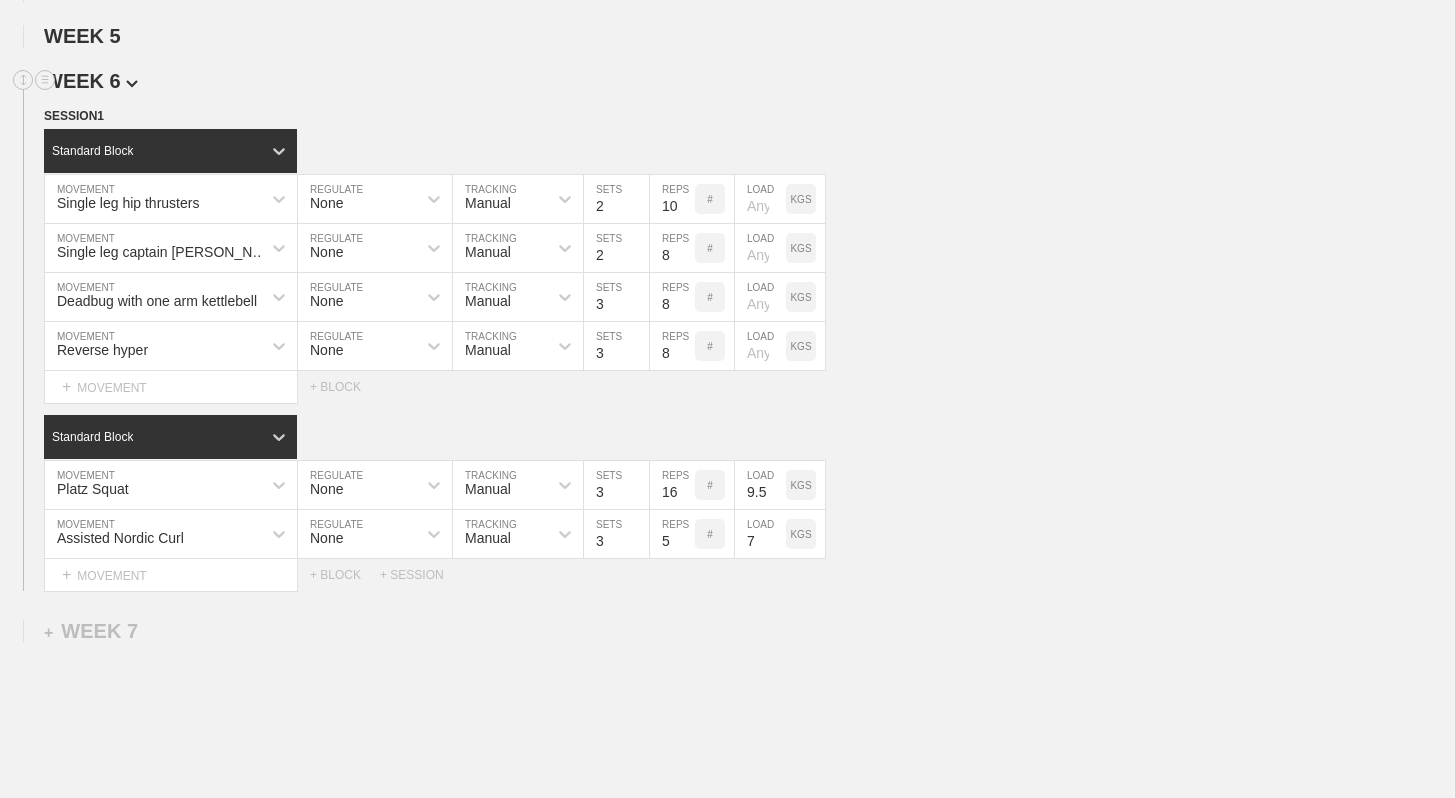 scroll, scrollTop: 391, scrollLeft: 0, axis: vertical 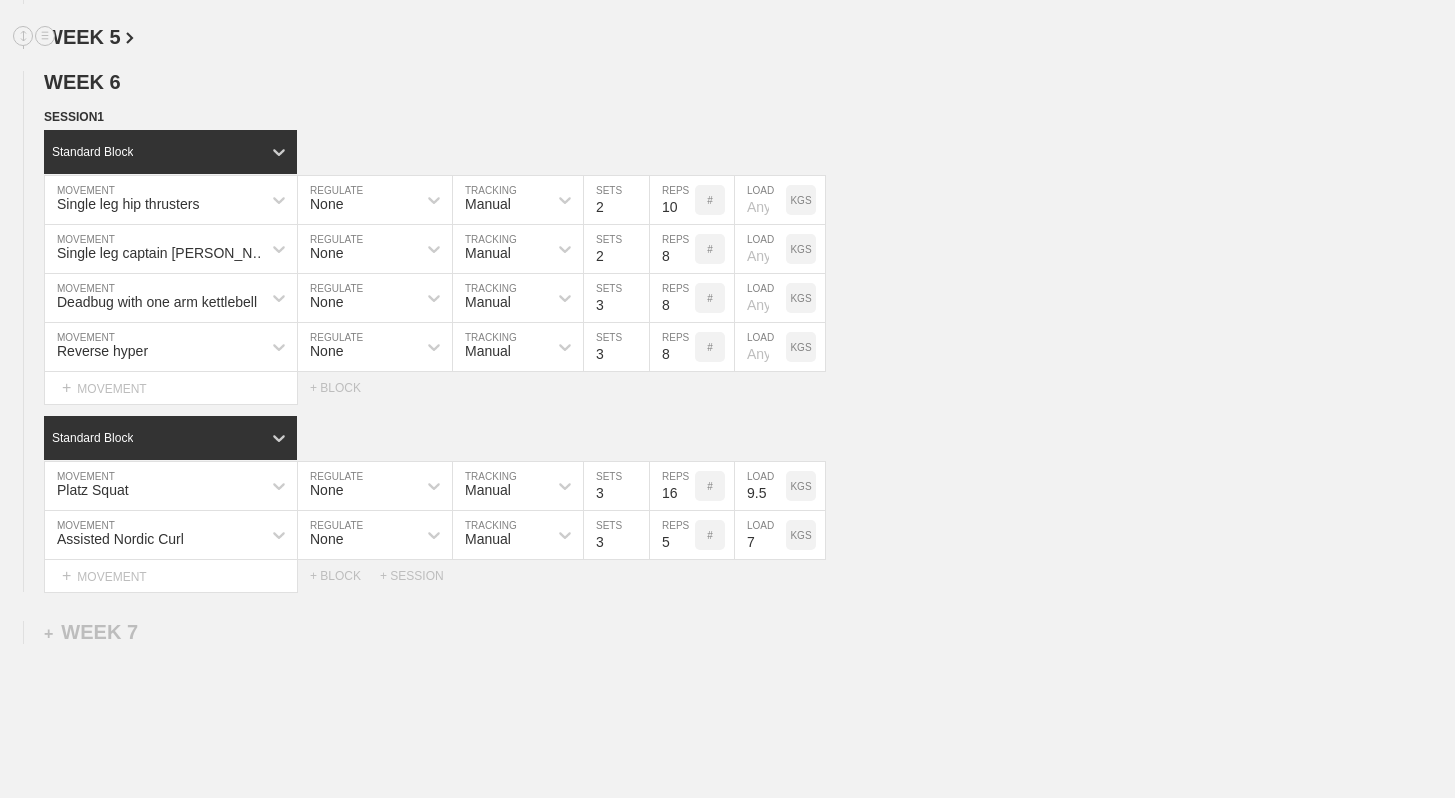 click on "WEEK   5" at bounding box center (749, 37) 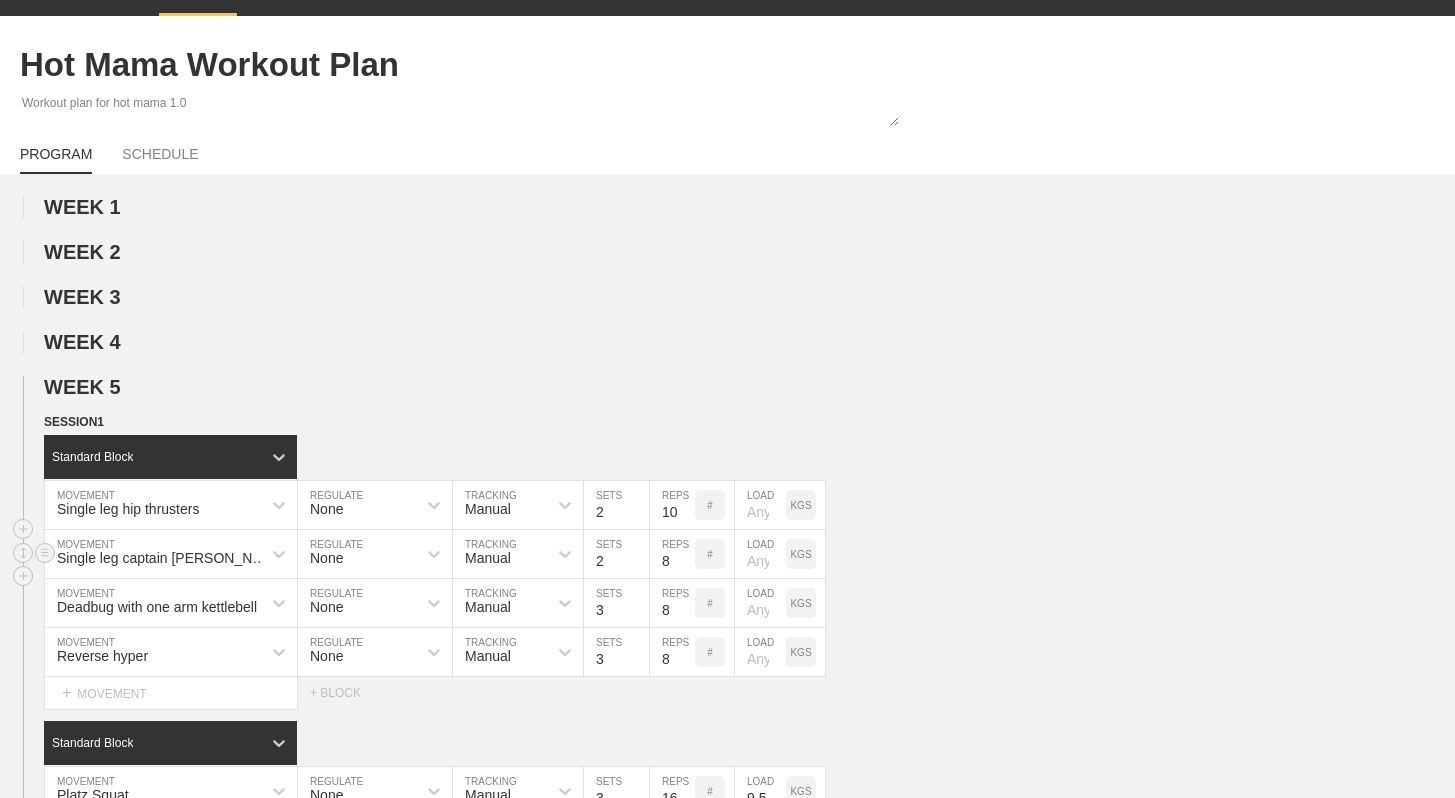 scroll, scrollTop: 40, scrollLeft: 0, axis: vertical 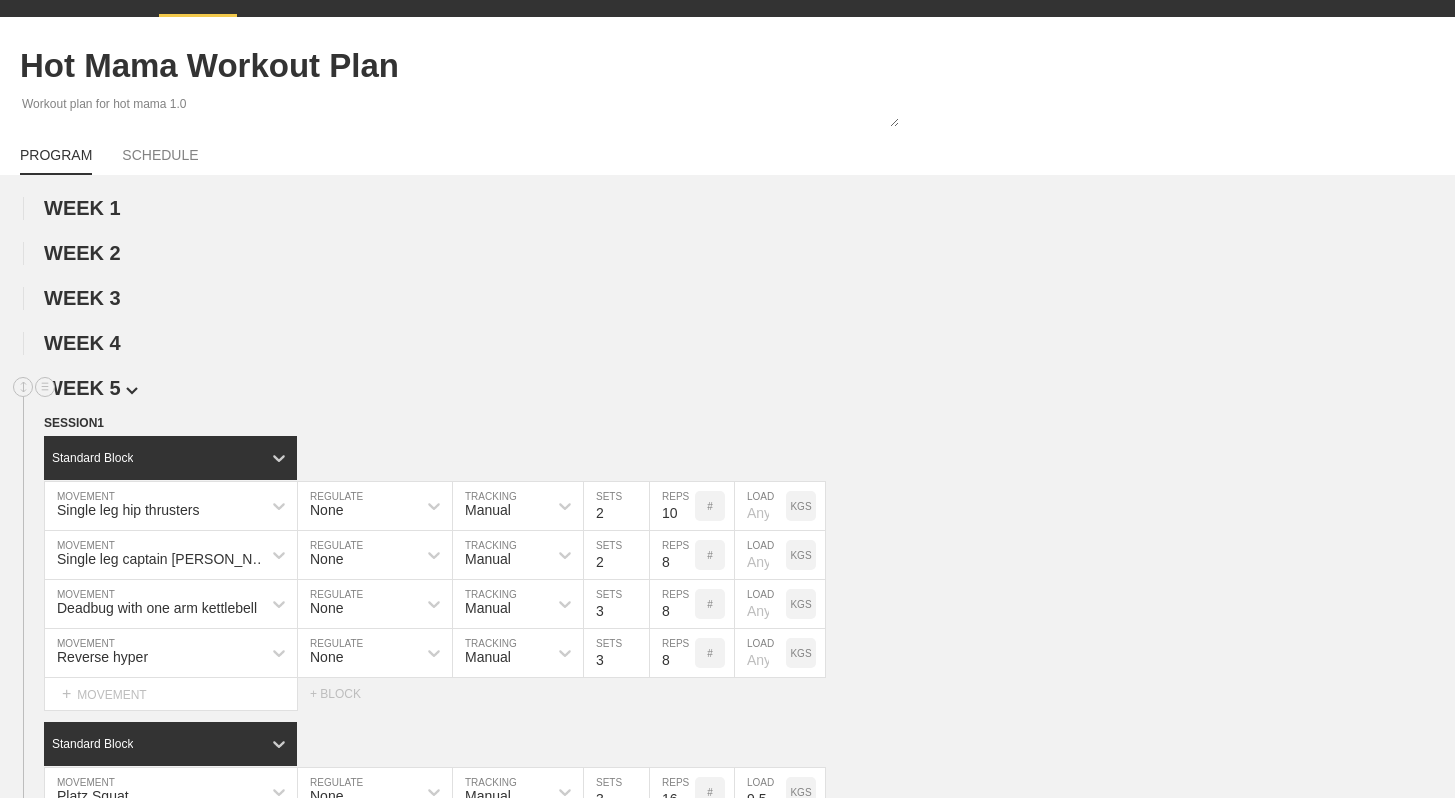 click at bounding box center (132, 391) 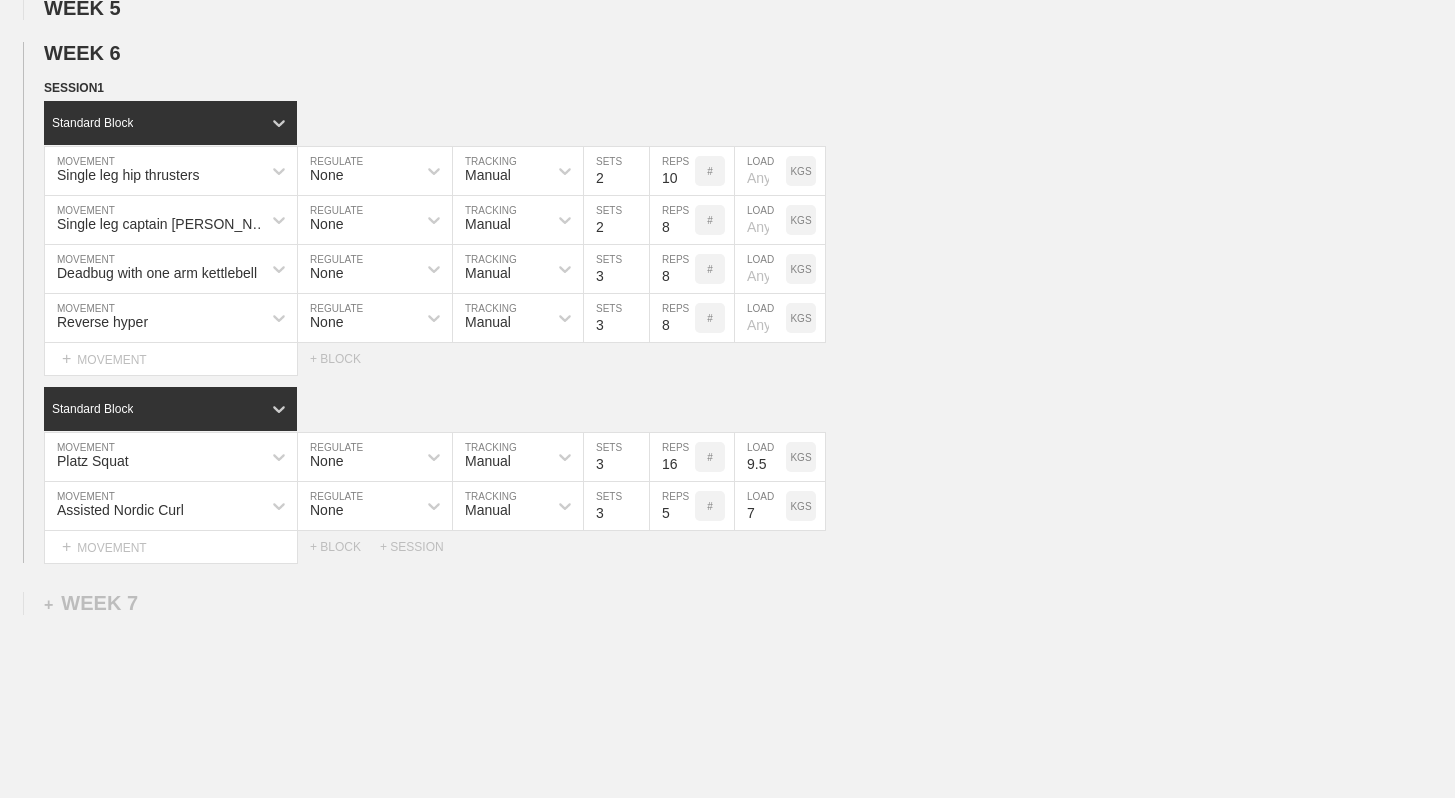 scroll, scrollTop: 419, scrollLeft: 0, axis: vertical 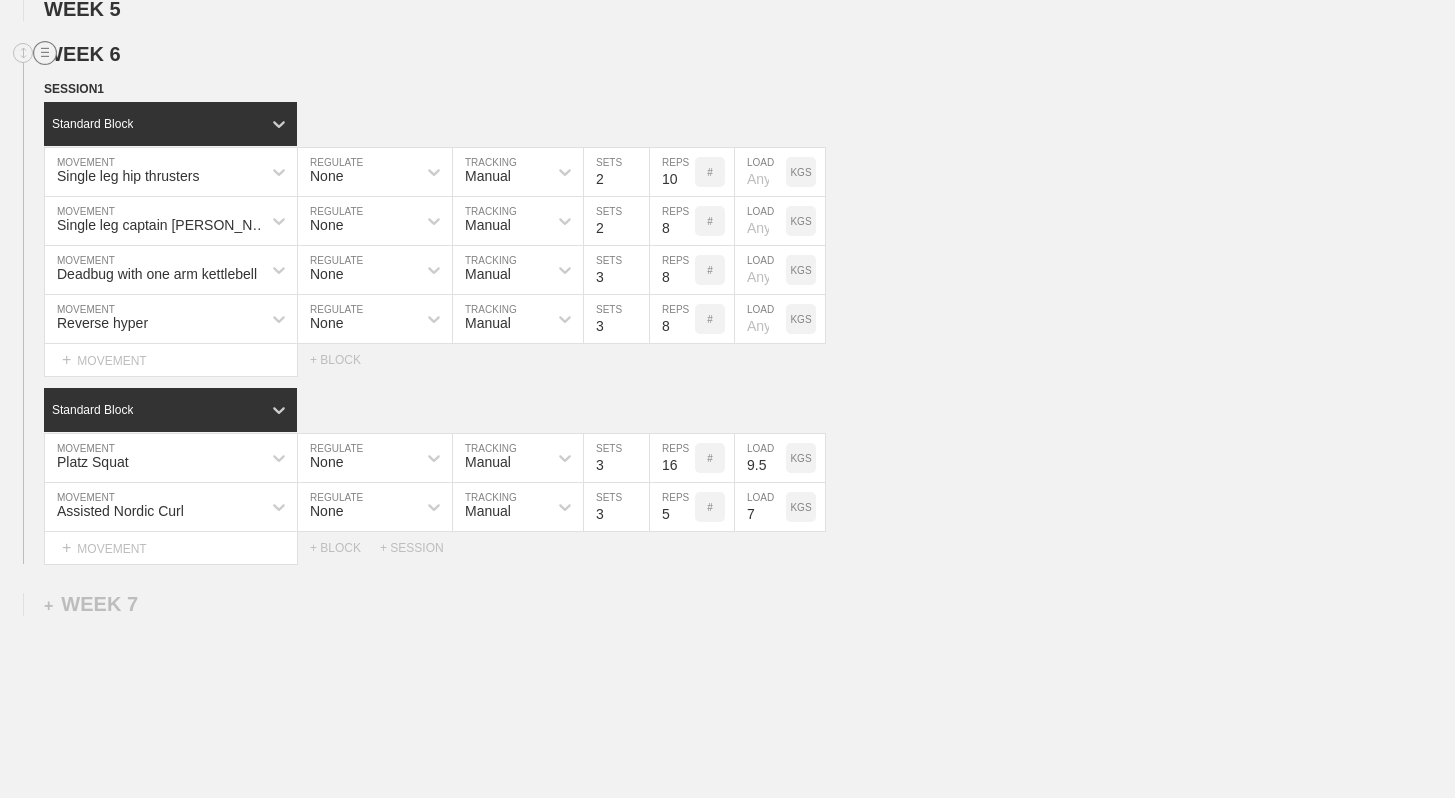 click 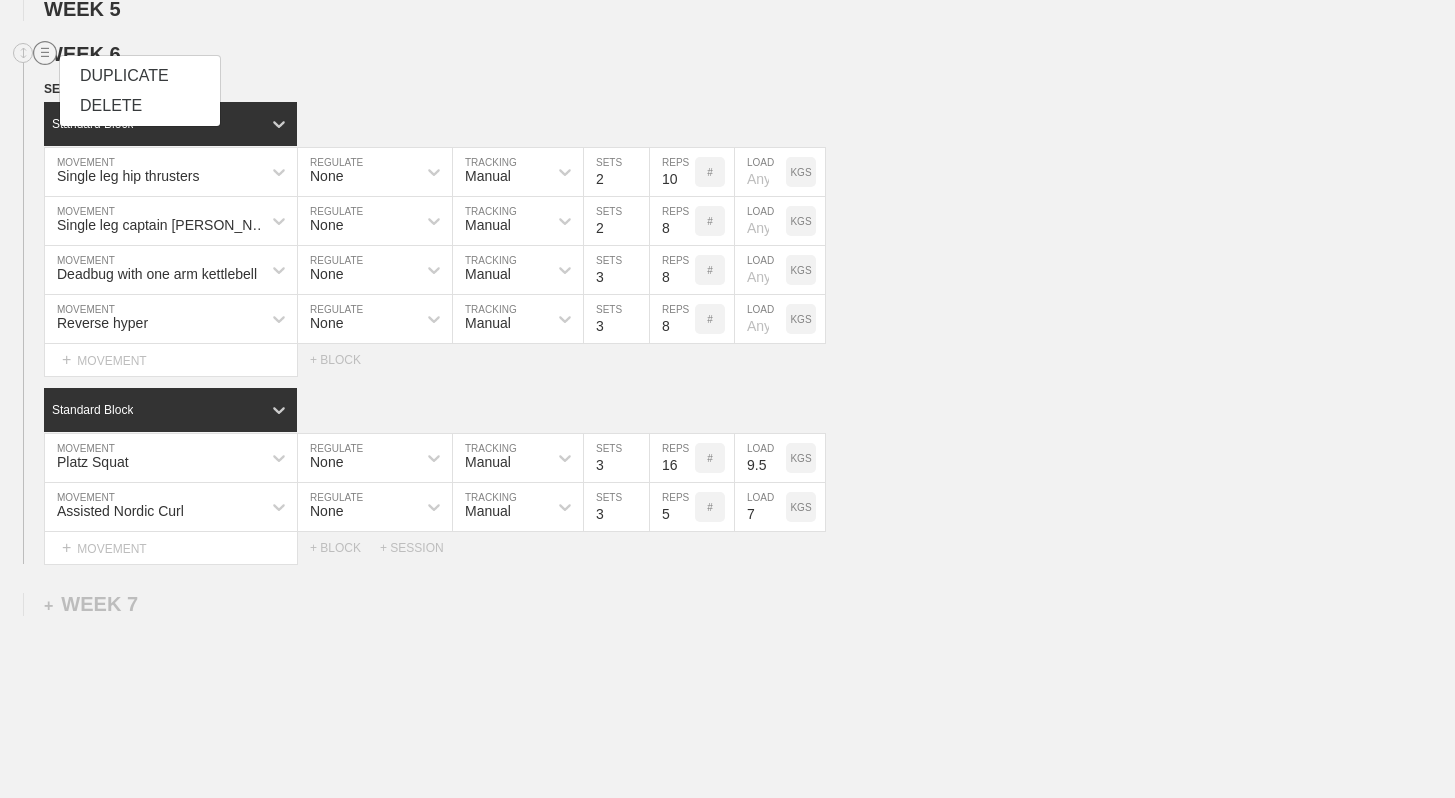 click on "DELETE" at bounding box center (140, 106) 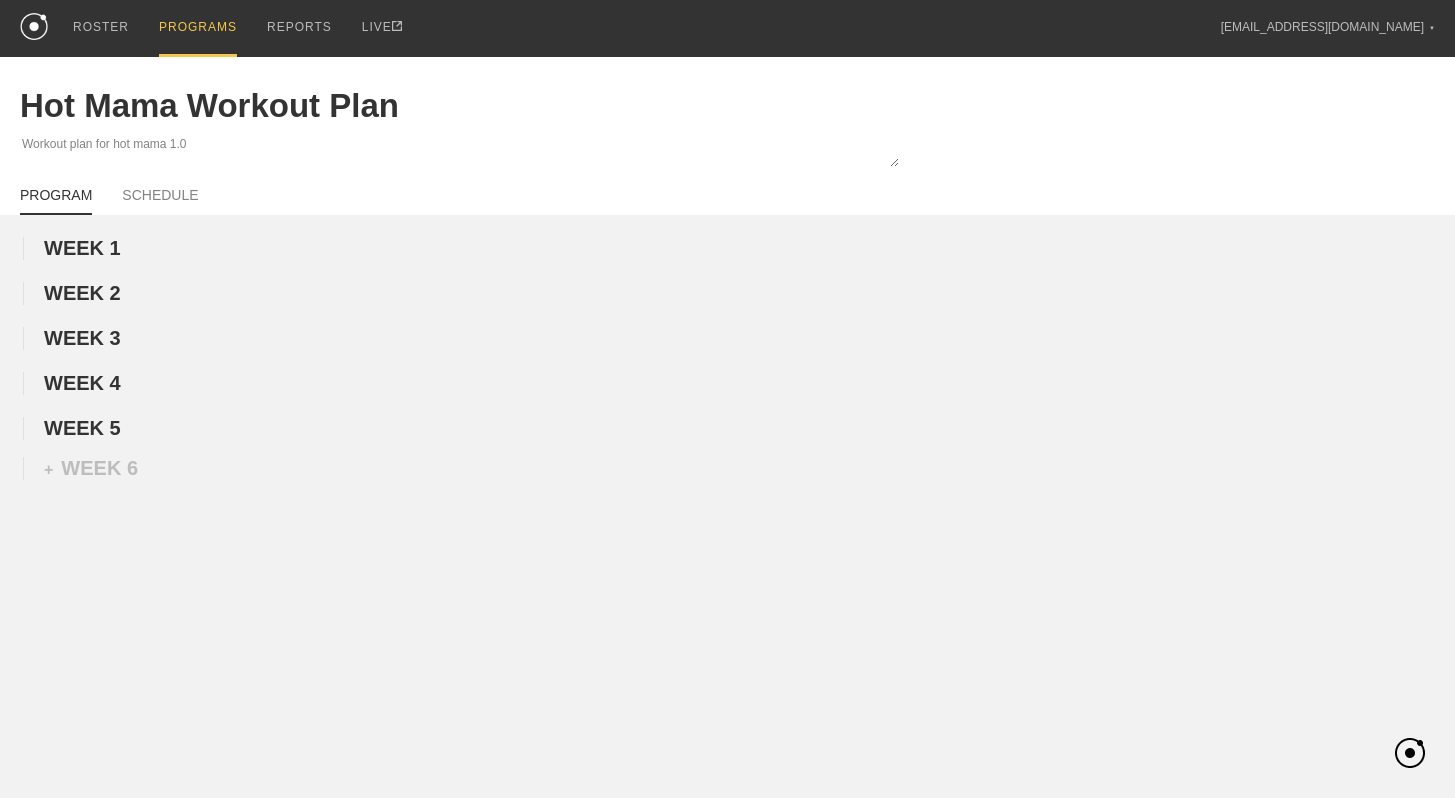 scroll, scrollTop: 0, scrollLeft: 0, axis: both 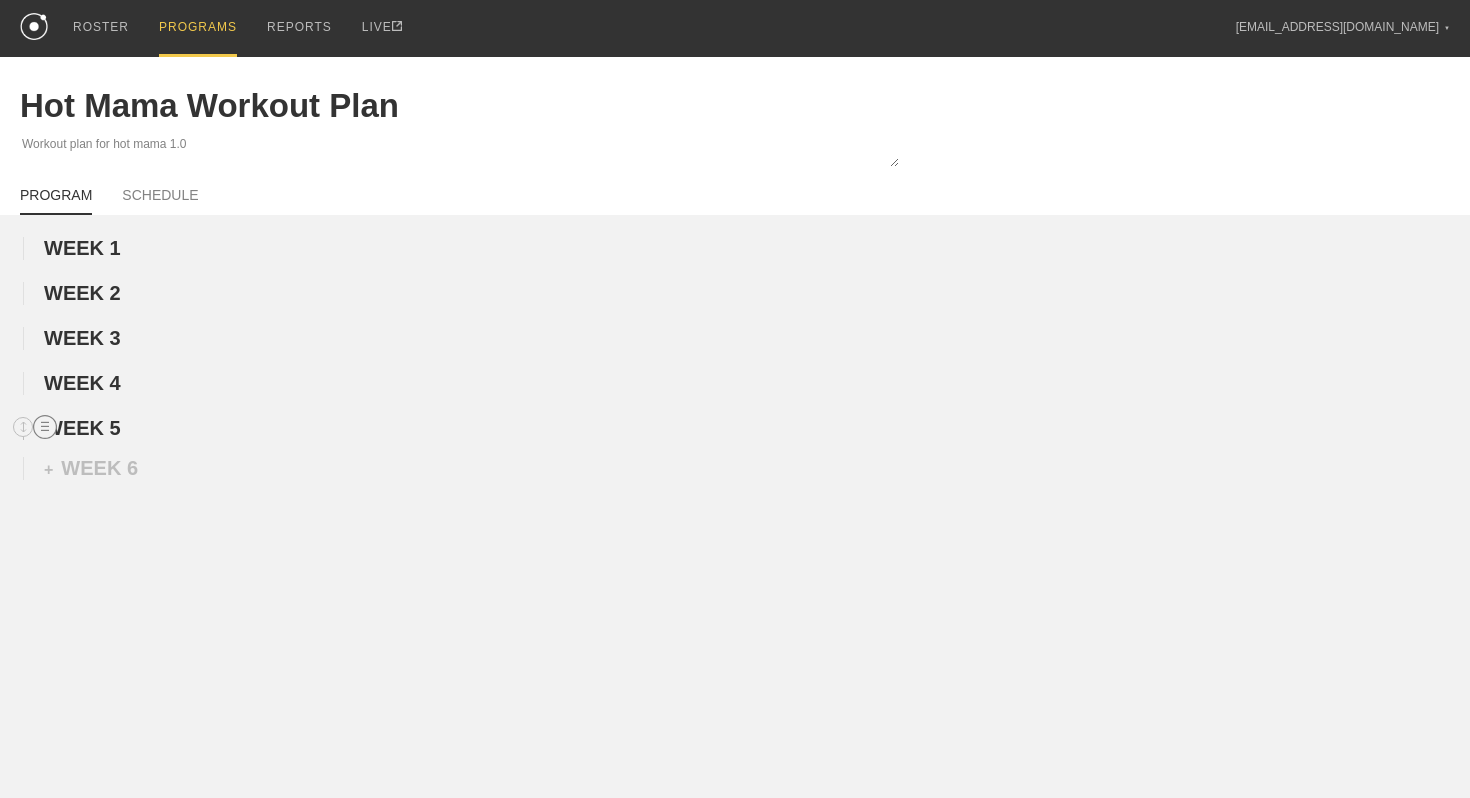 click 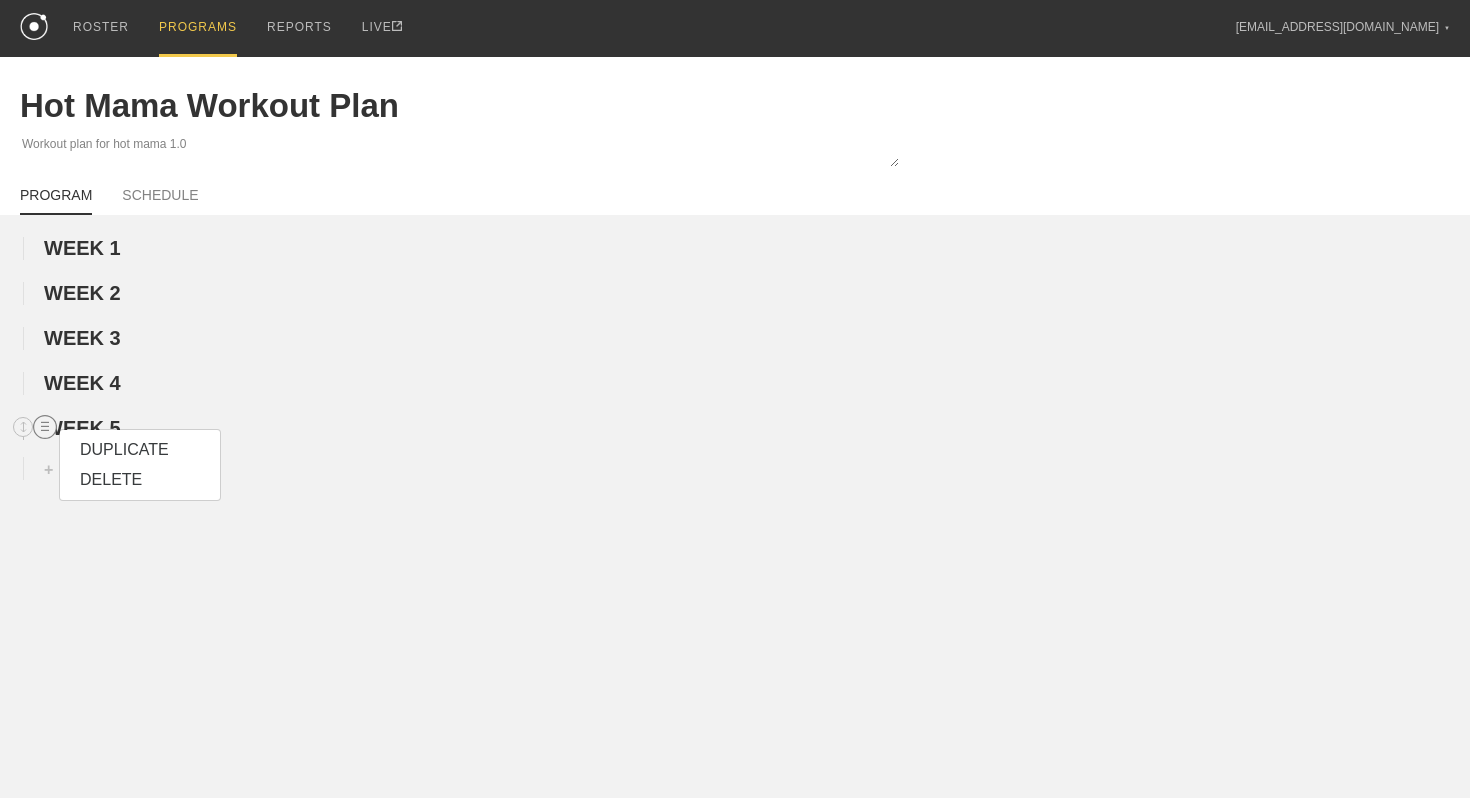 click on "DUPLICATE" at bounding box center [140, 450] 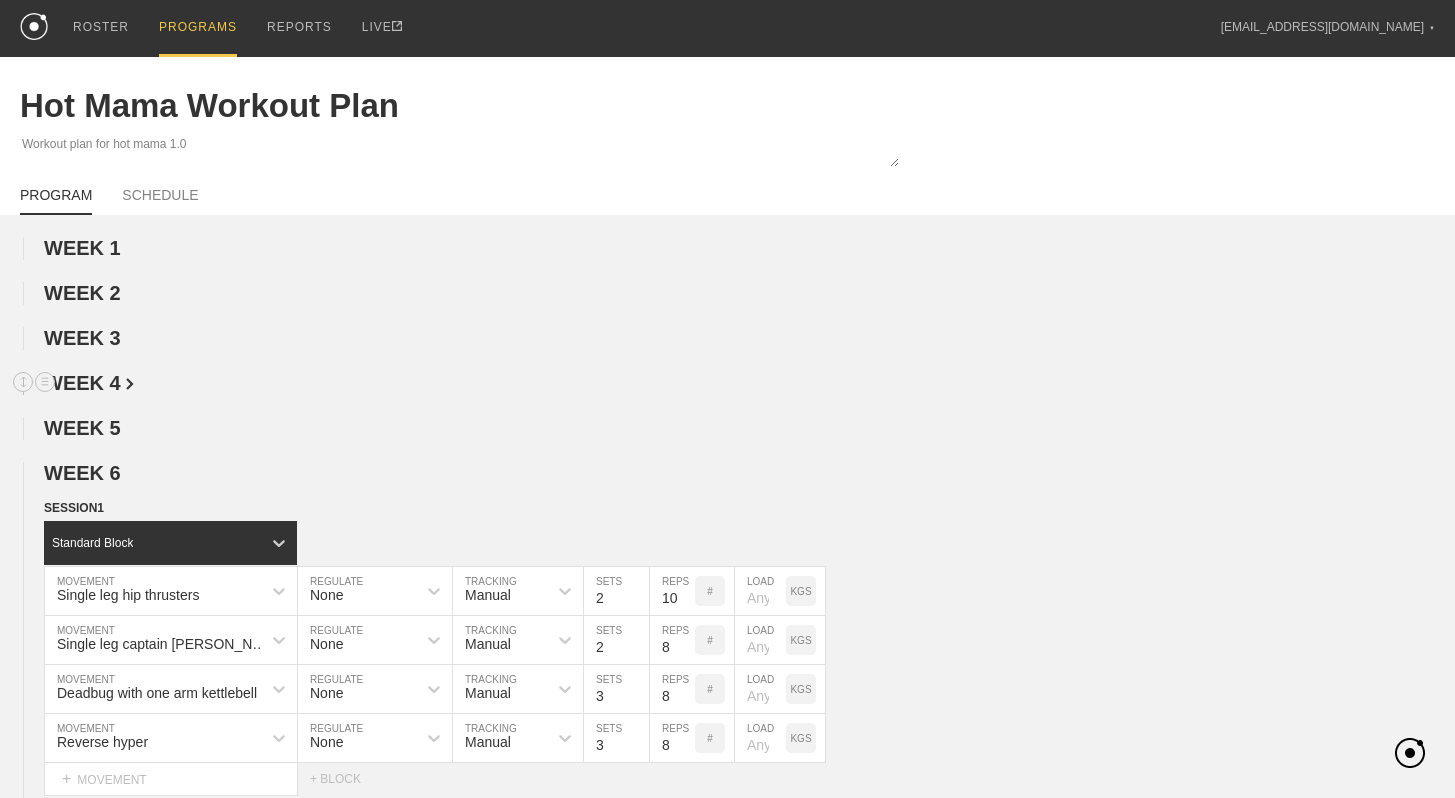 click at bounding box center (130, 384) 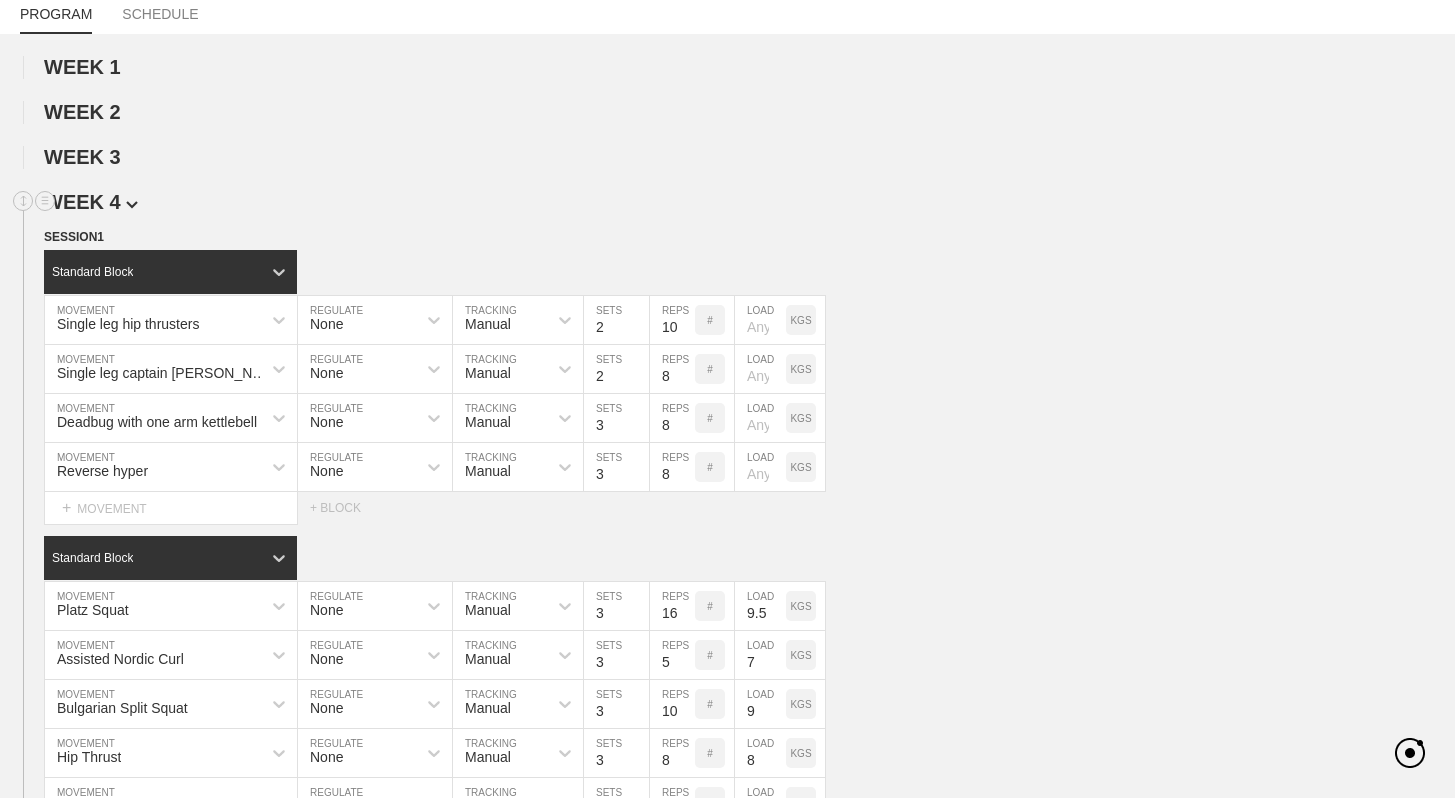 scroll, scrollTop: 180, scrollLeft: 0, axis: vertical 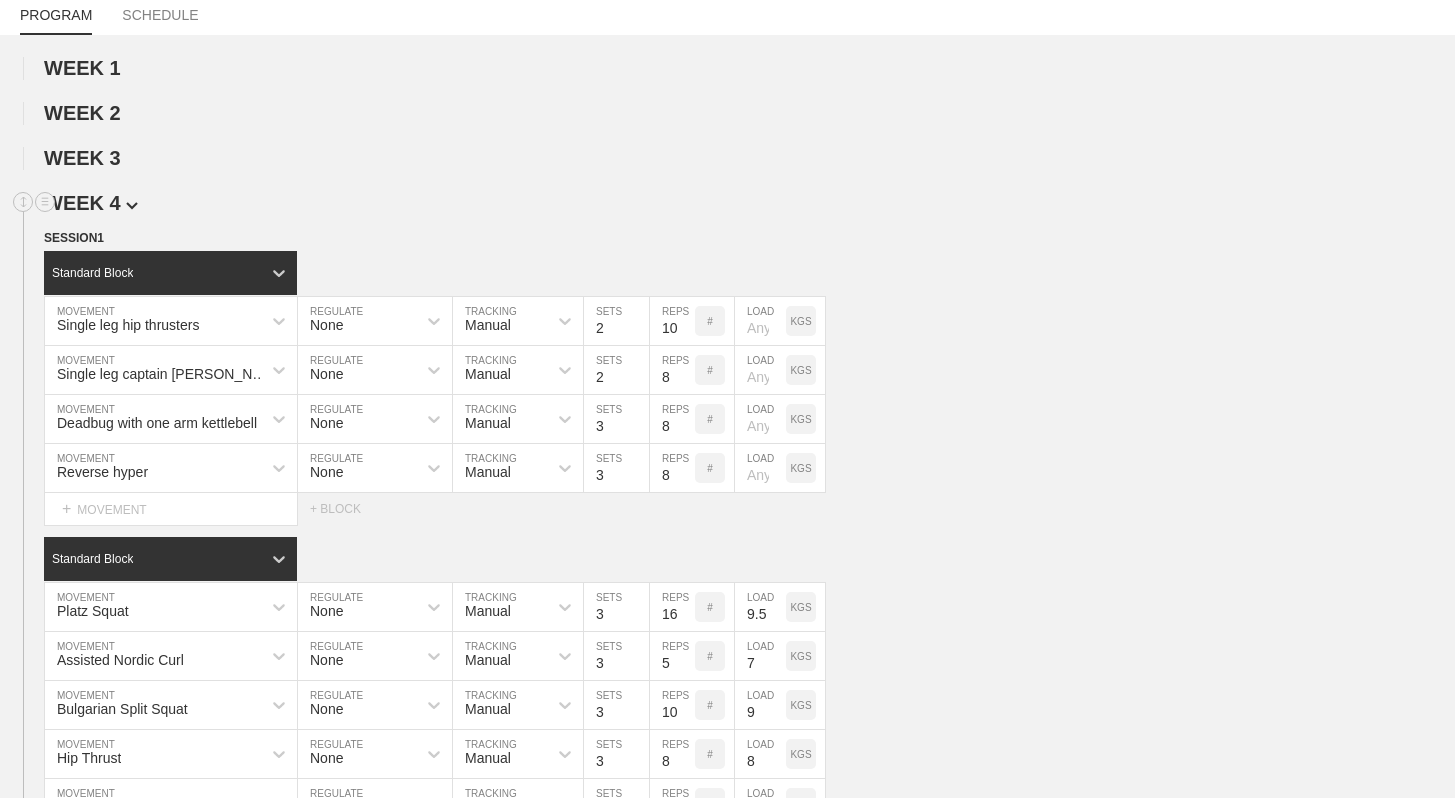 click at bounding box center [132, 206] 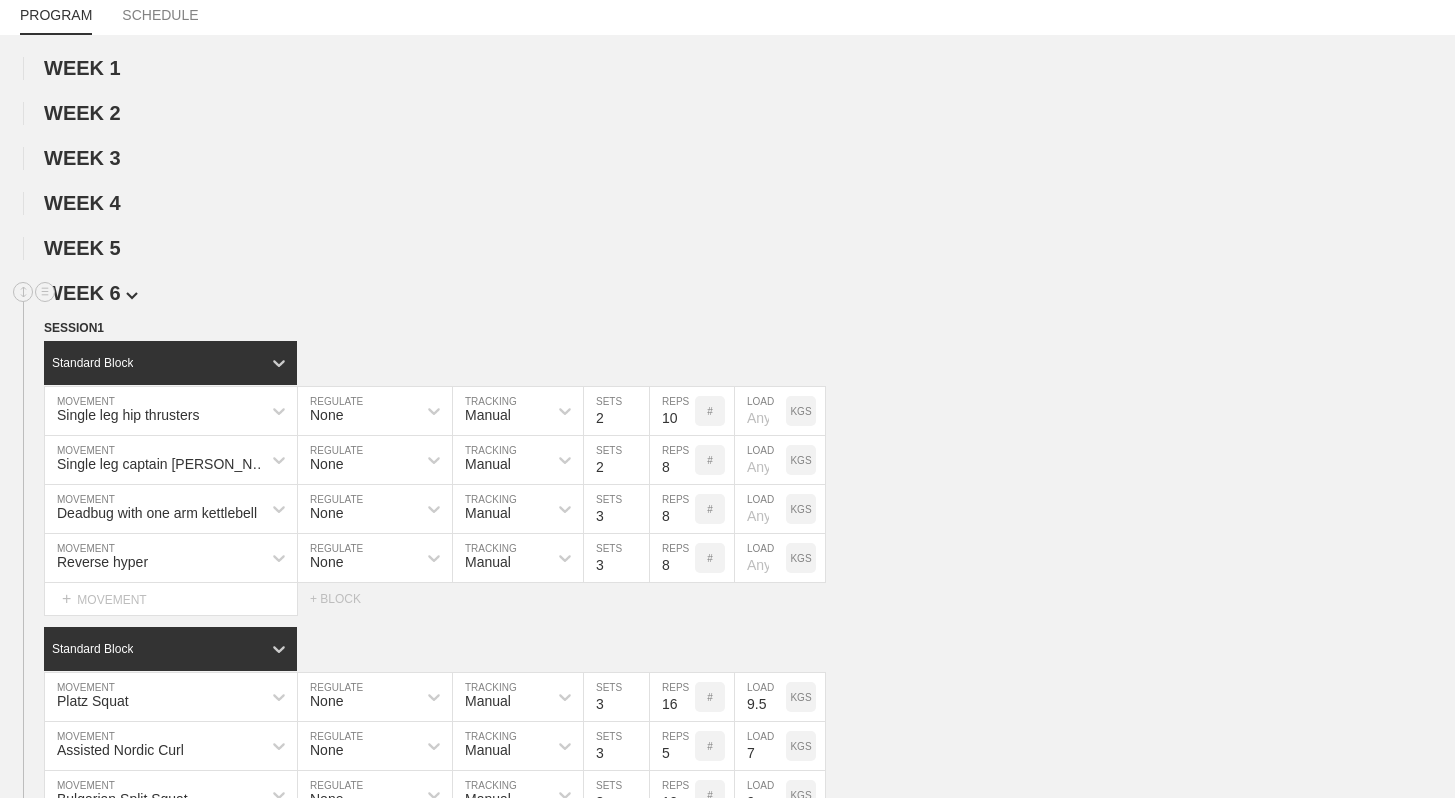click at bounding box center (132, 296) 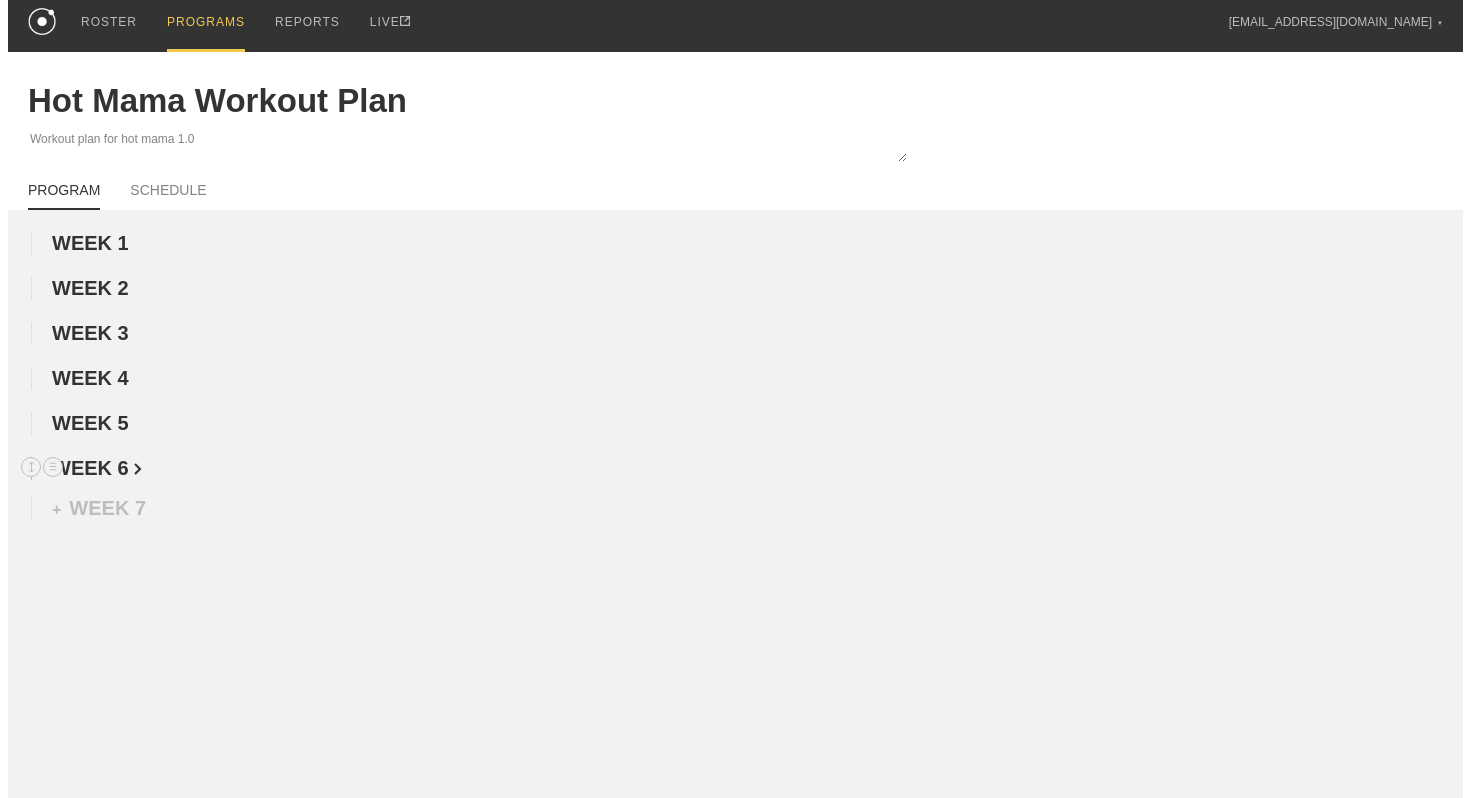 scroll, scrollTop: 0, scrollLeft: 0, axis: both 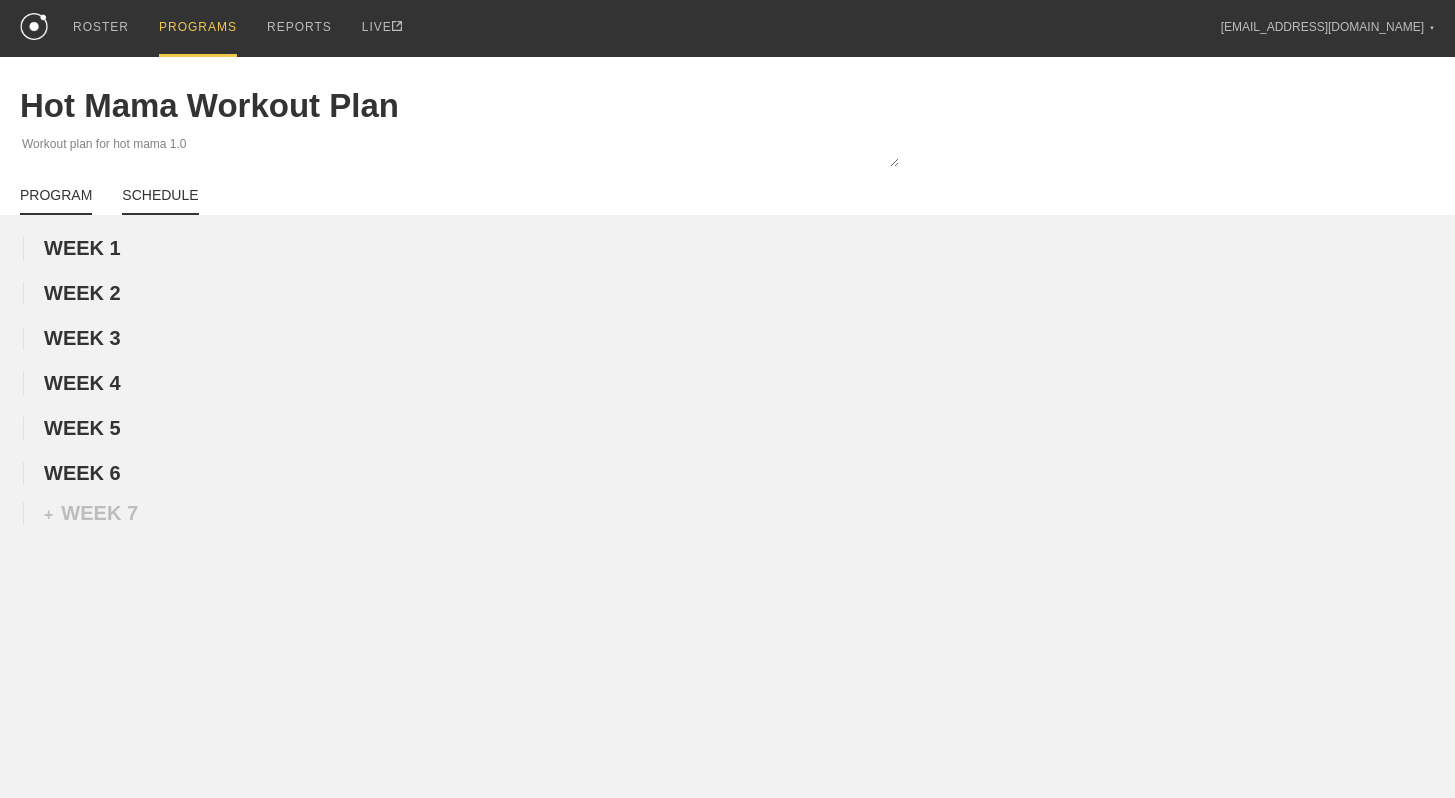 click on "SCHEDULE" at bounding box center (160, 201) 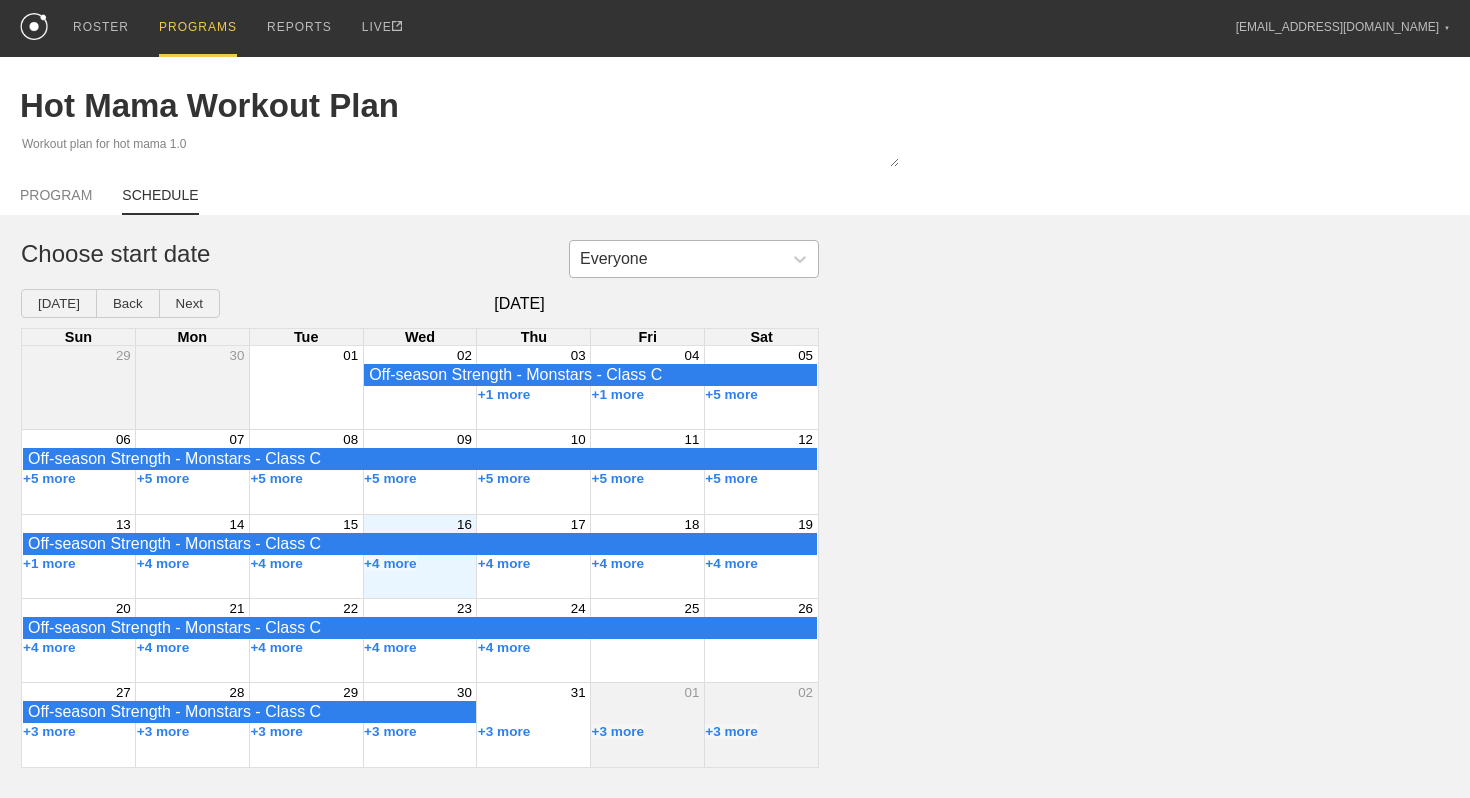 click on "Everyone" at bounding box center [676, 259] 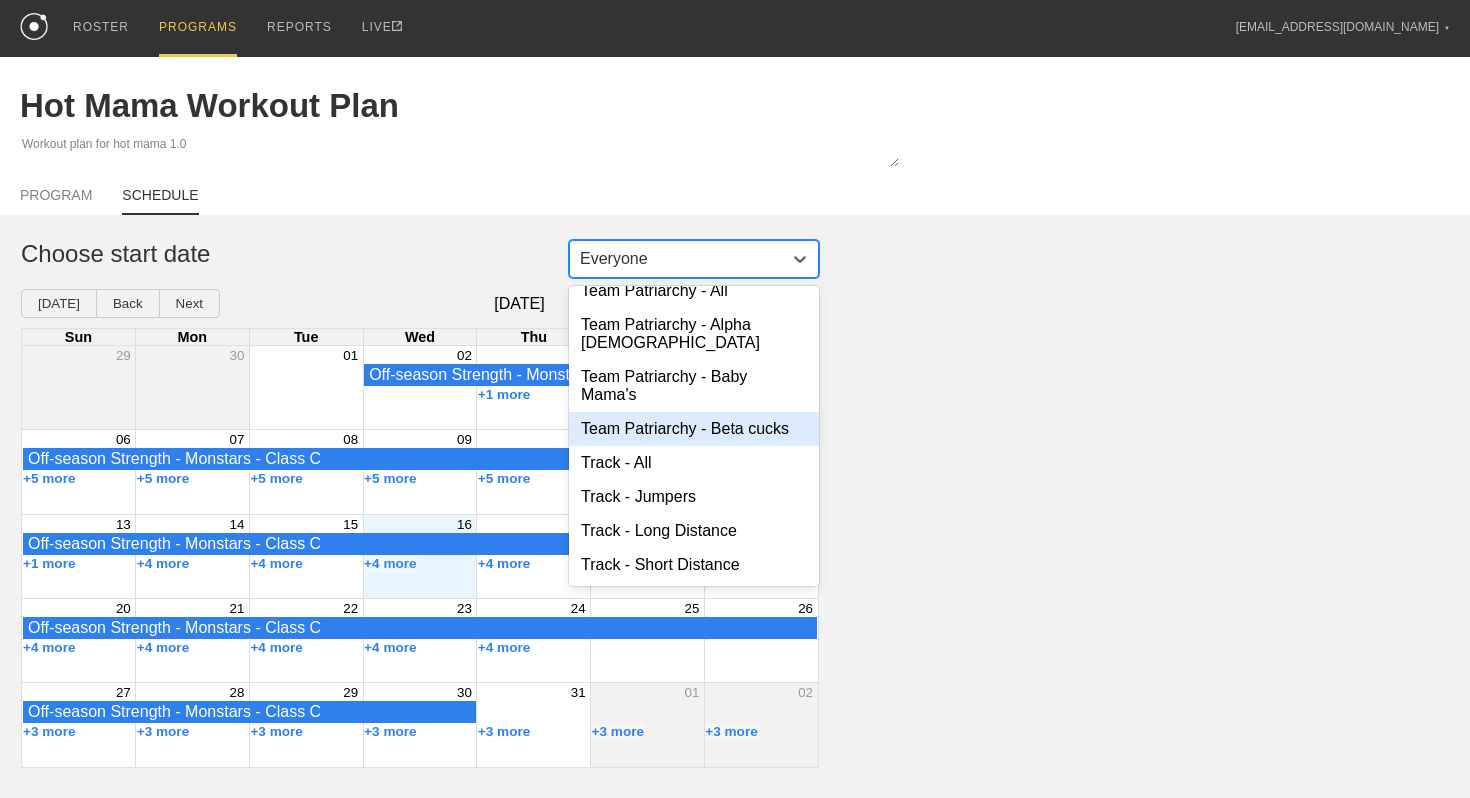 scroll, scrollTop: 1513, scrollLeft: 0, axis: vertical 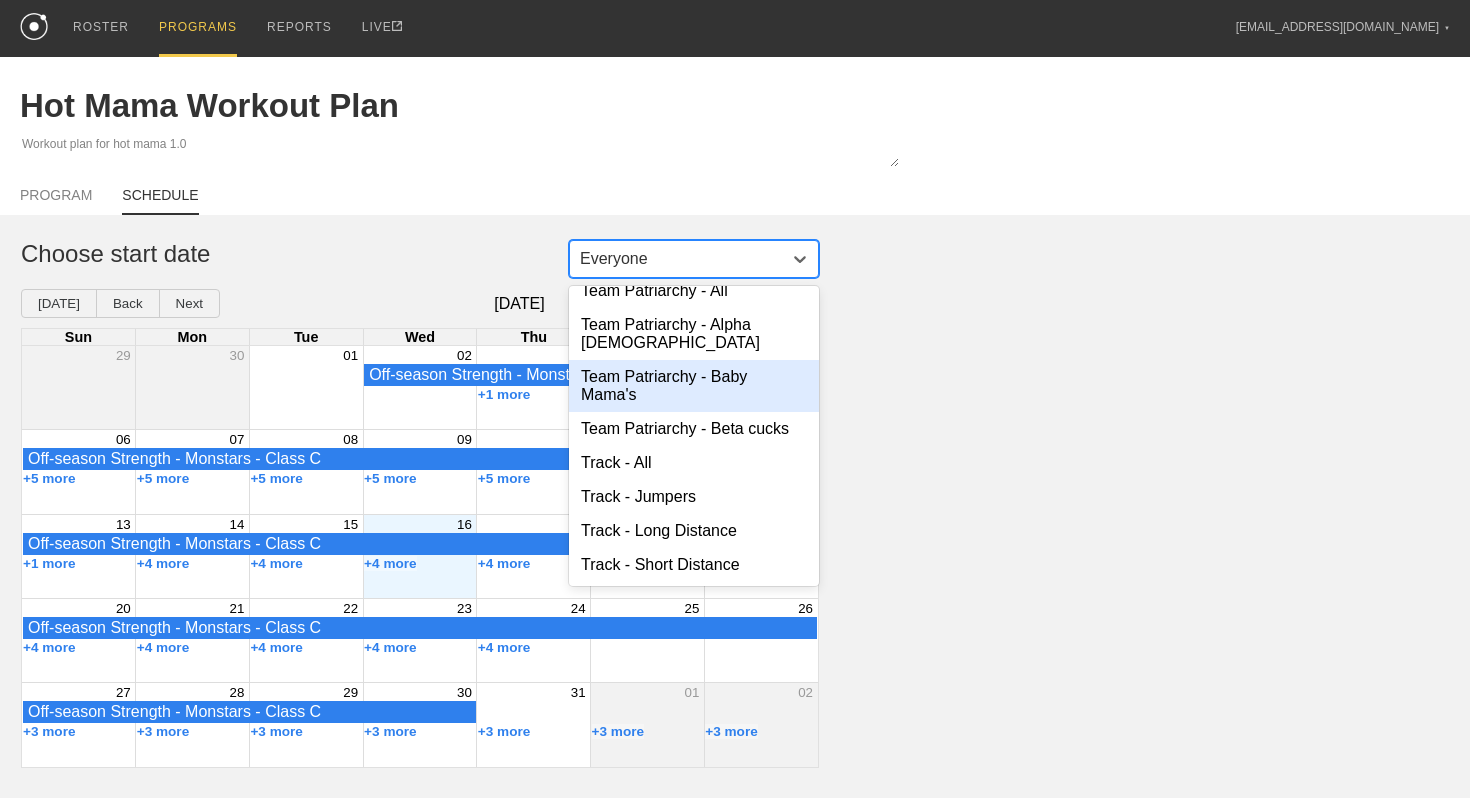 click on "Team Patriarchy - Baby Mama's" at bounding box center (694, 386) 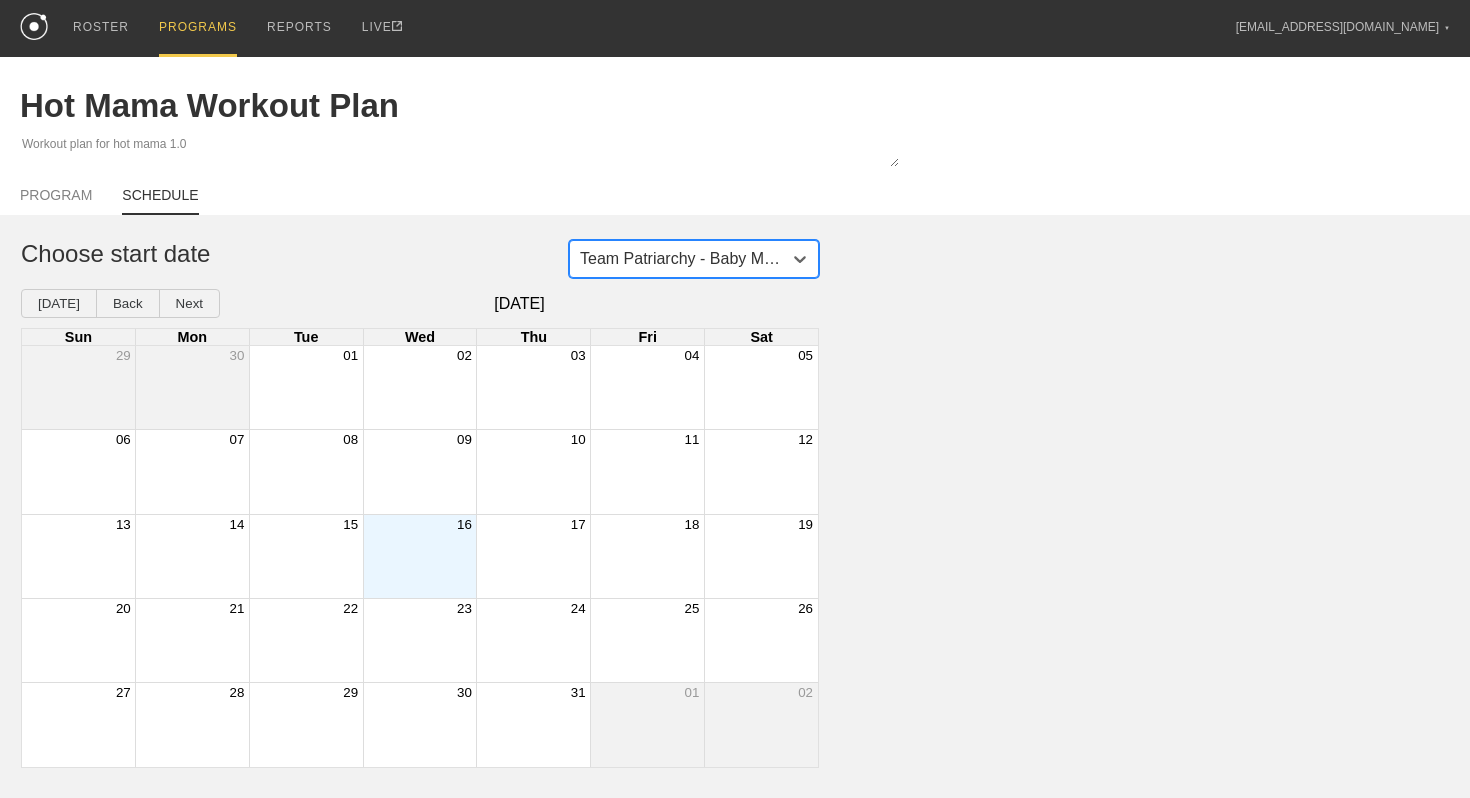 click at bounding box center [192, 556] 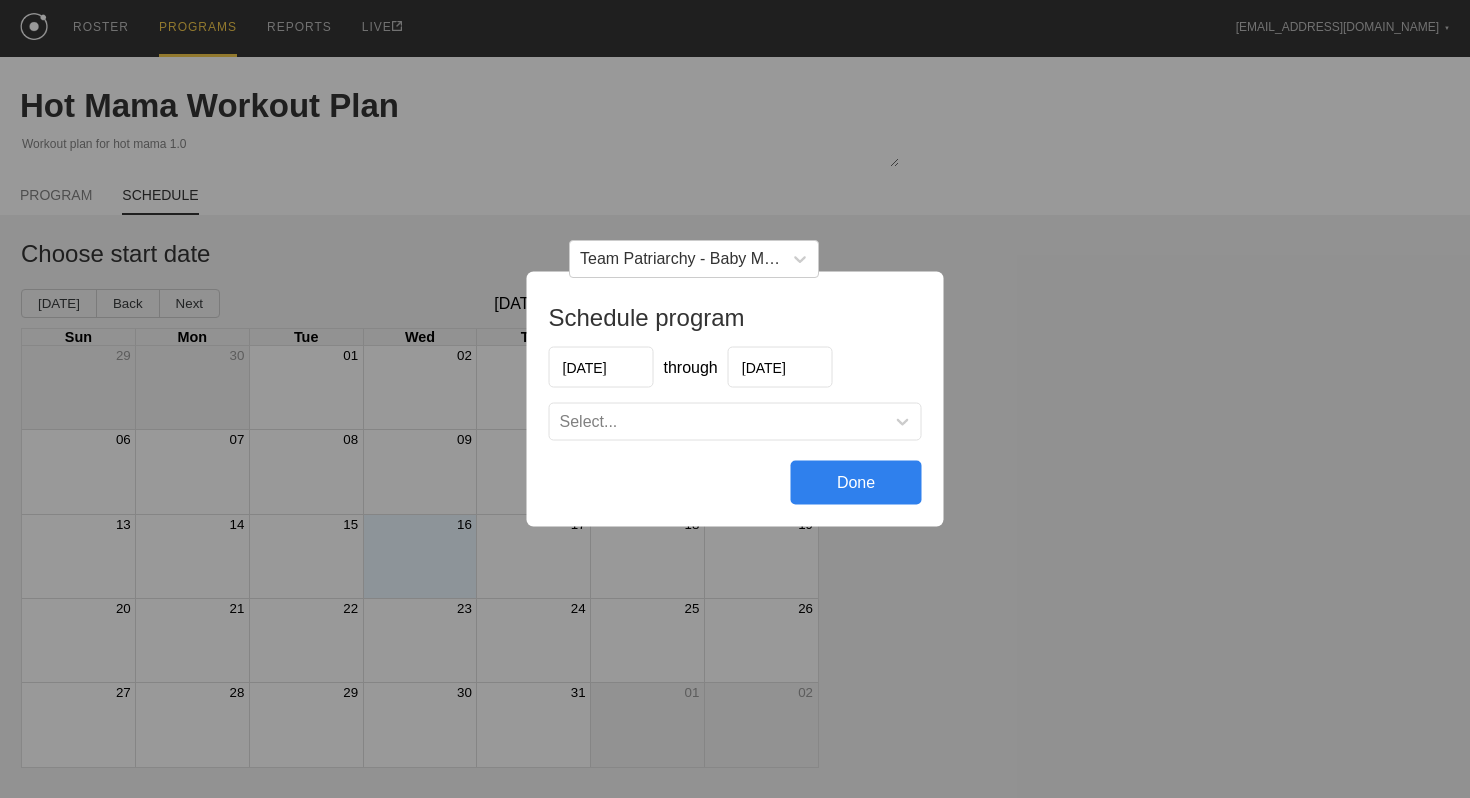 click on "Select..." at bounding box center (717, 422) 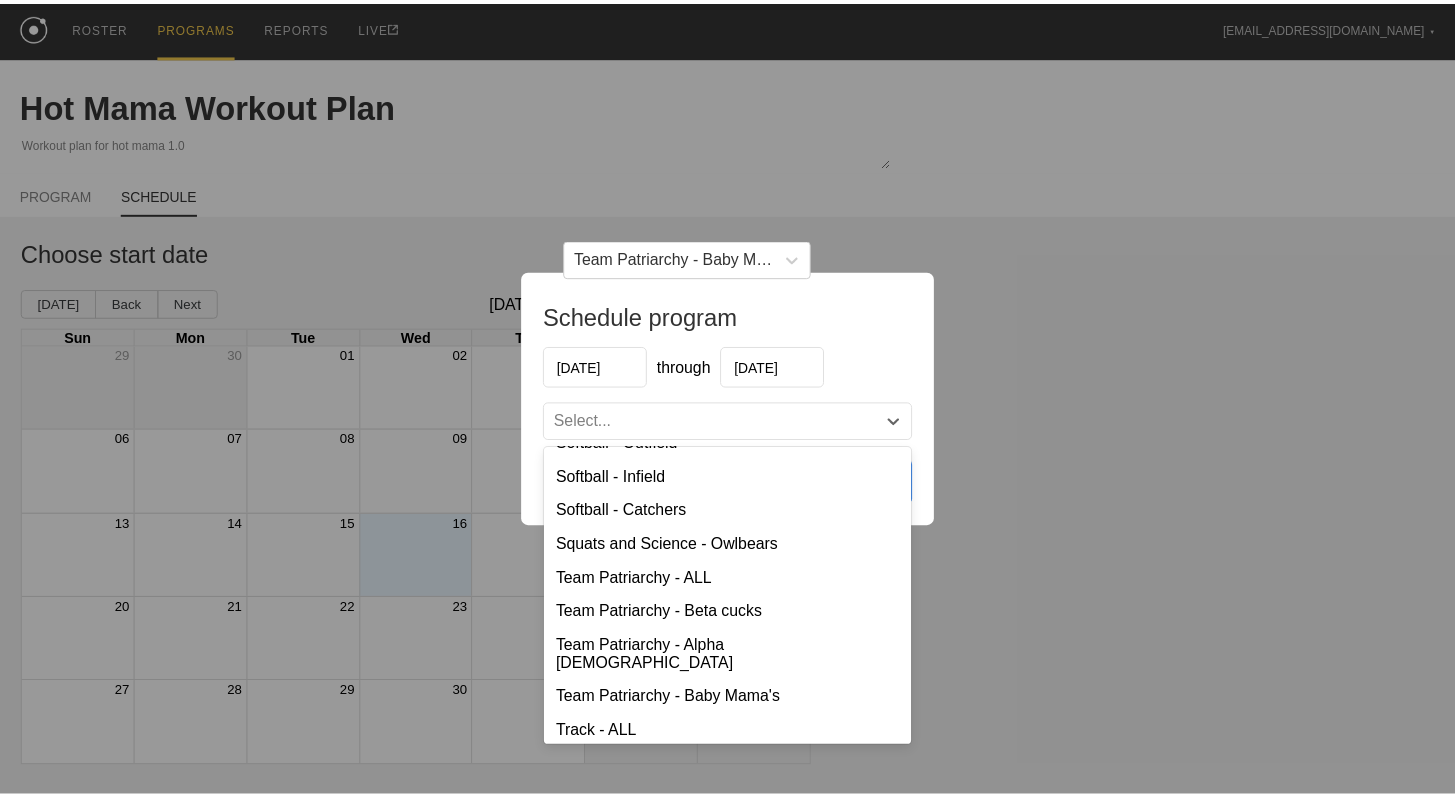 scroll, scrollTop: 1295, scrollLeft: 0, axis: vertical 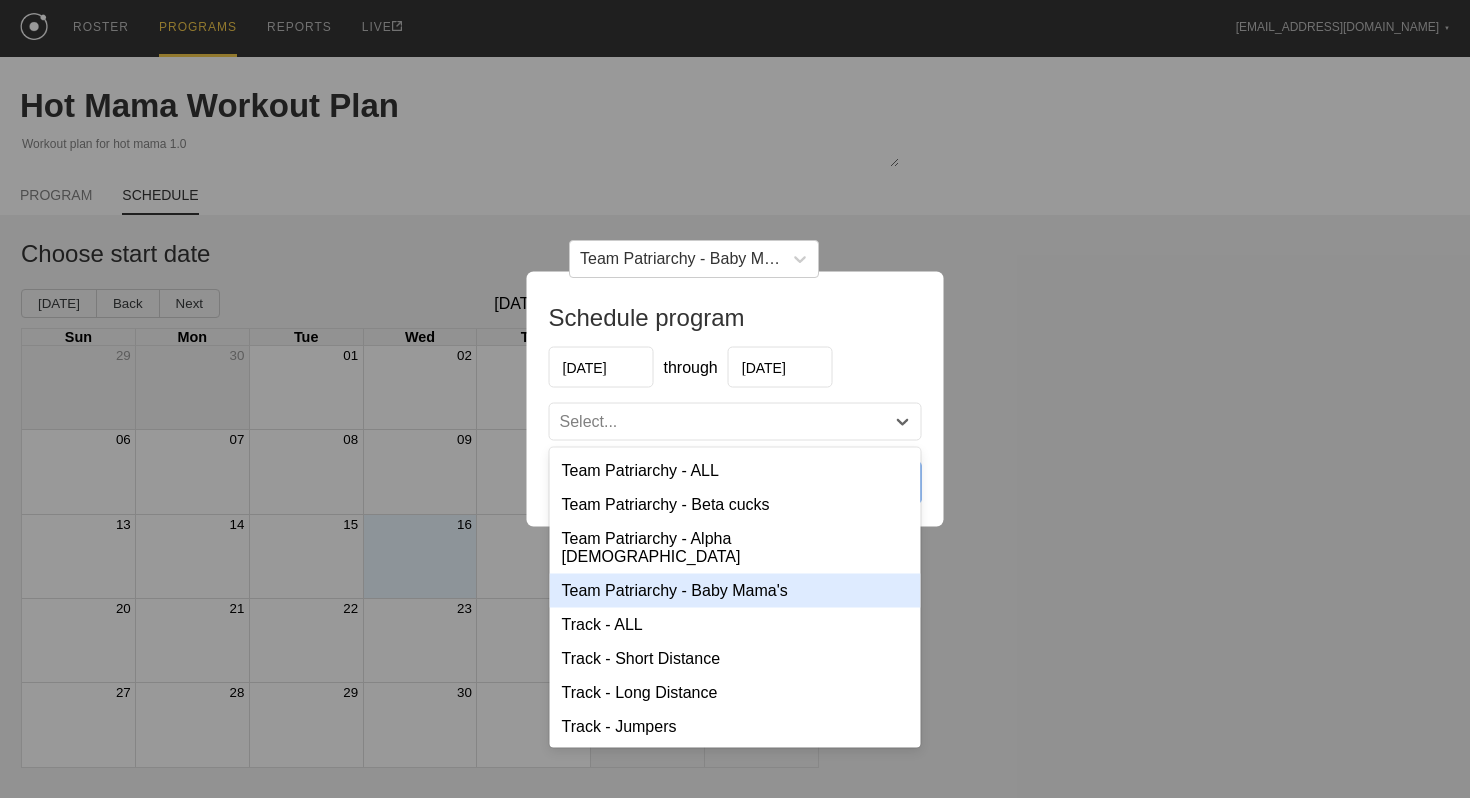 click on "Team Patriarchy - Baby Mama's" at bounding box center [735, 591] 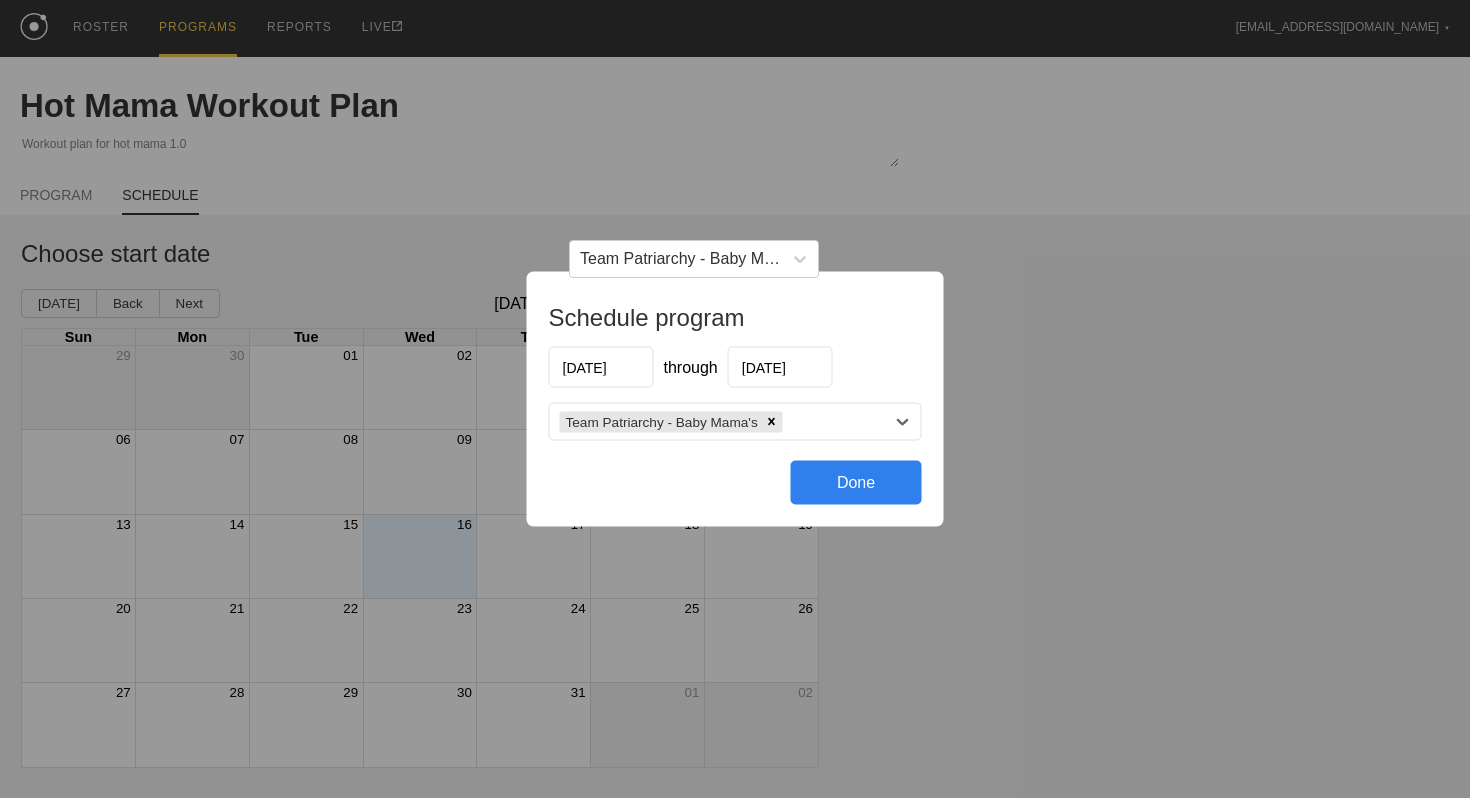 click on "Done" at bounding box center [856, 483] 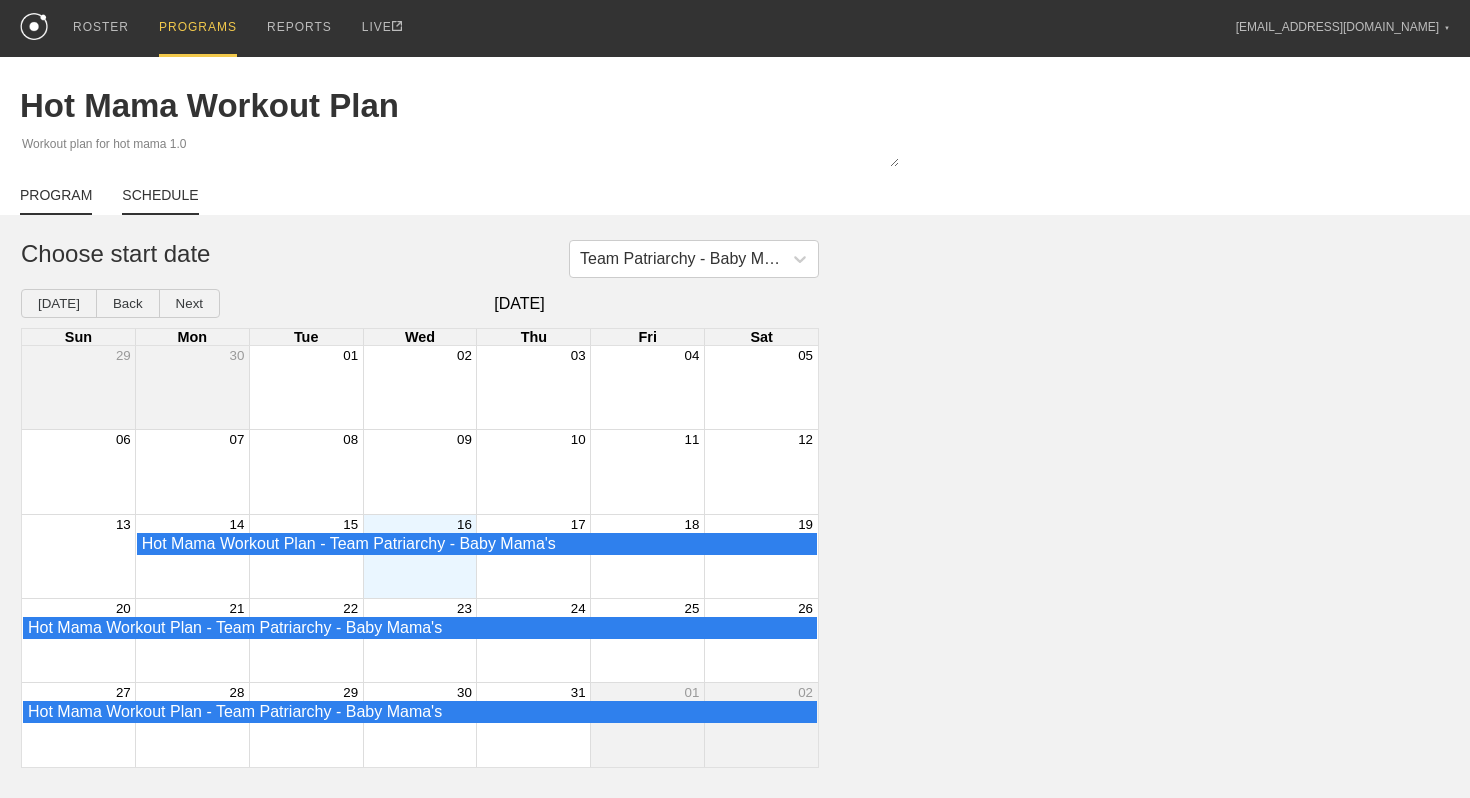 click on "PROGRAM" at bounding box center [56, 201] 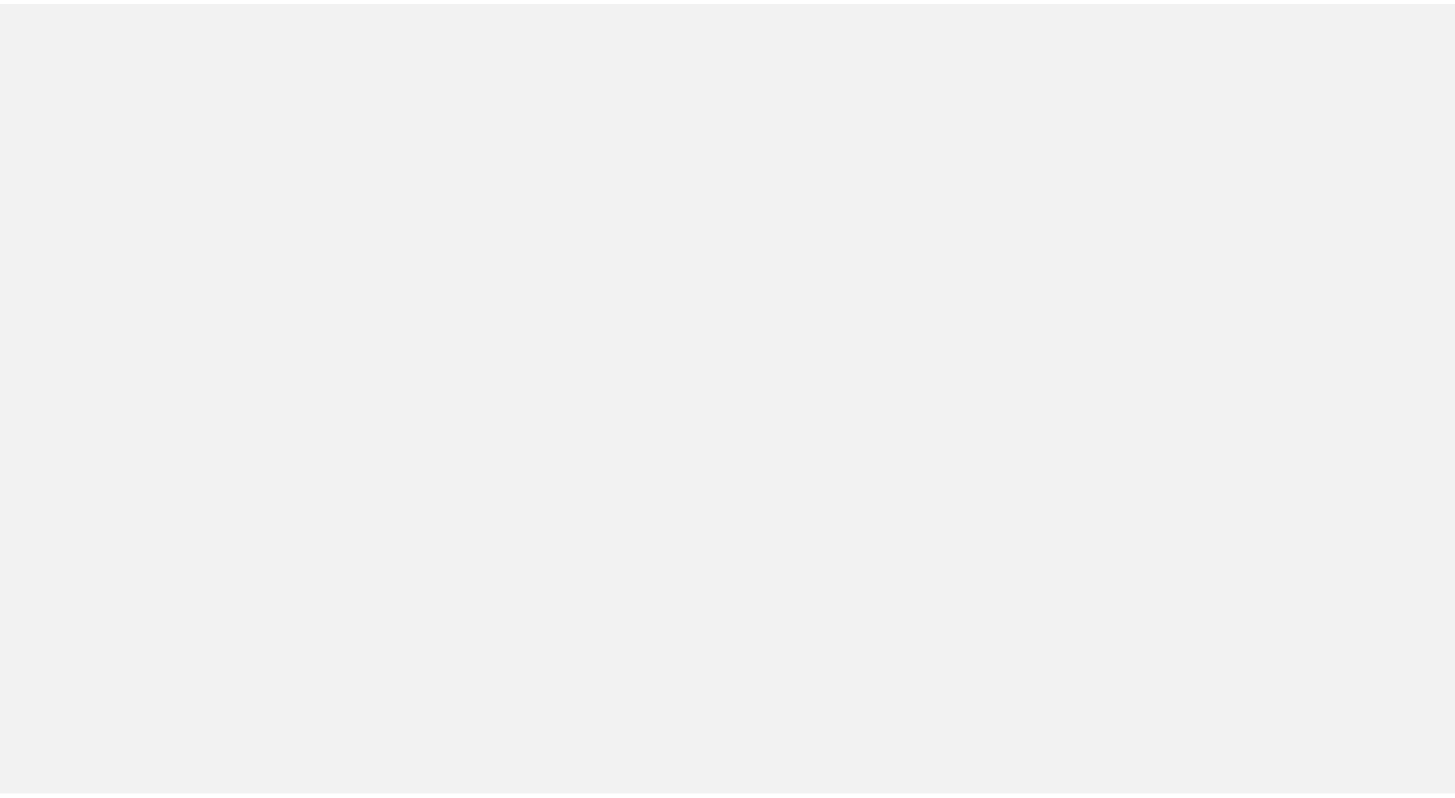 scroll, scrollTop: 0, scrollLeft: 0, axis: both 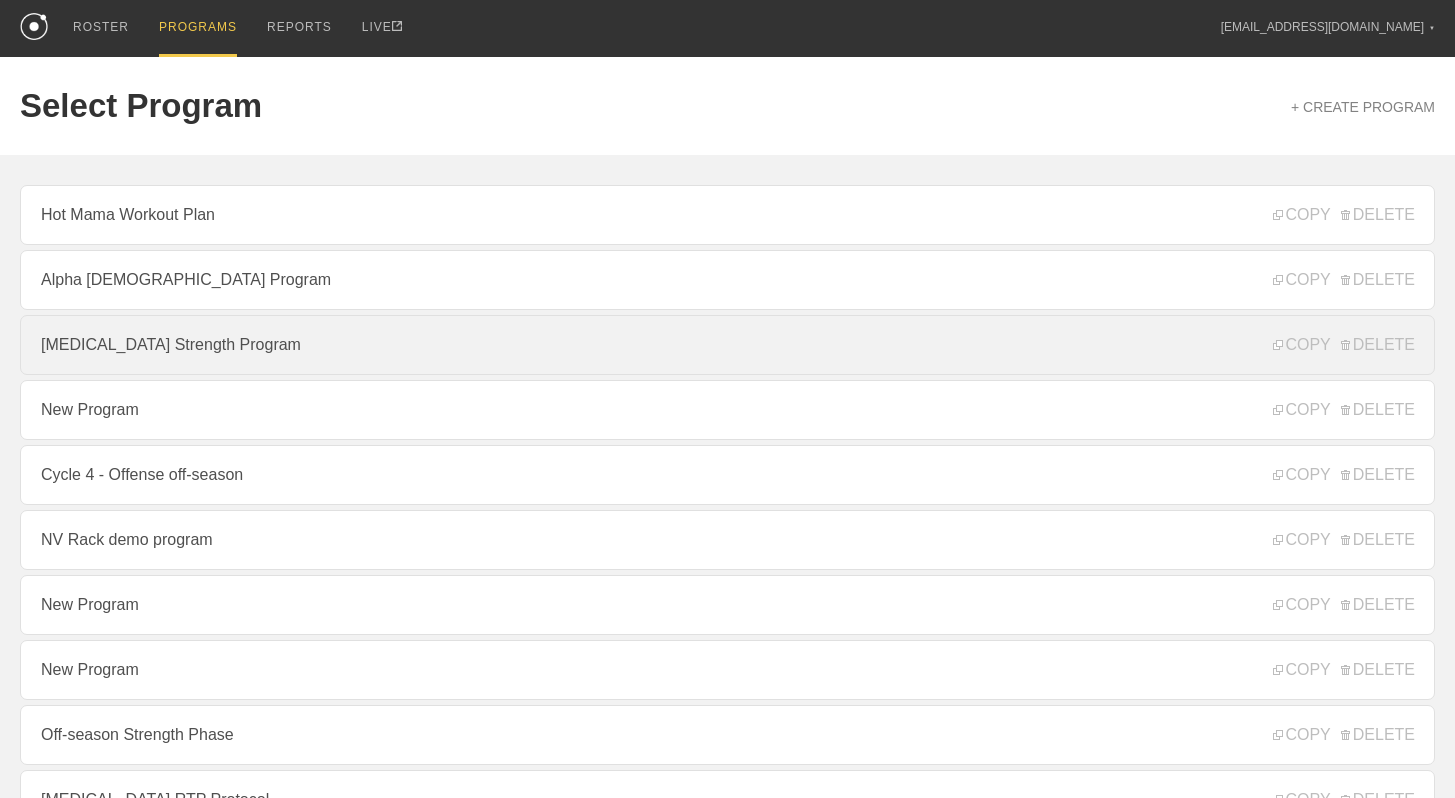 click on "[MEDICAL_DATA] Strength Program" at bounding box center (727, 345) 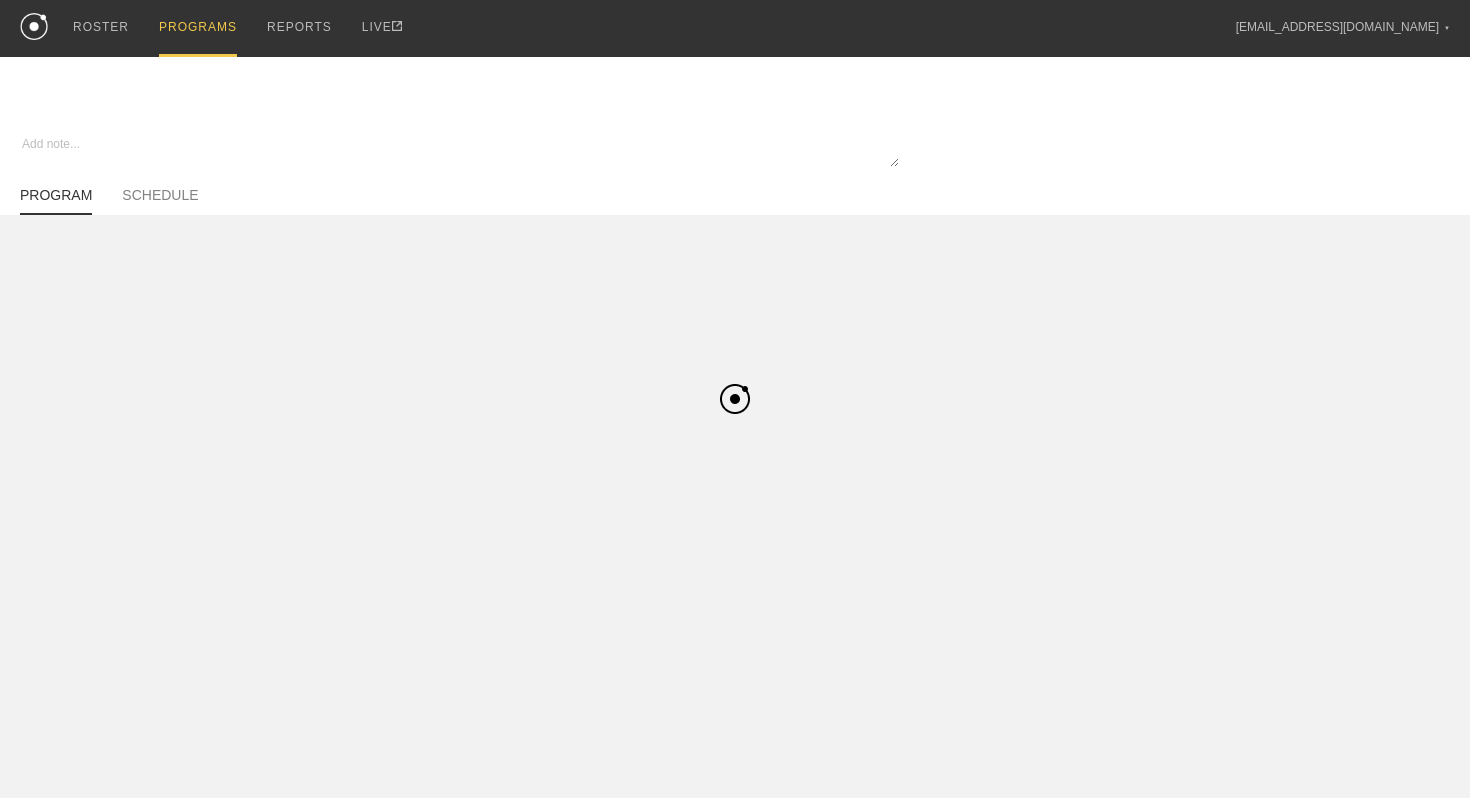 type on "x" 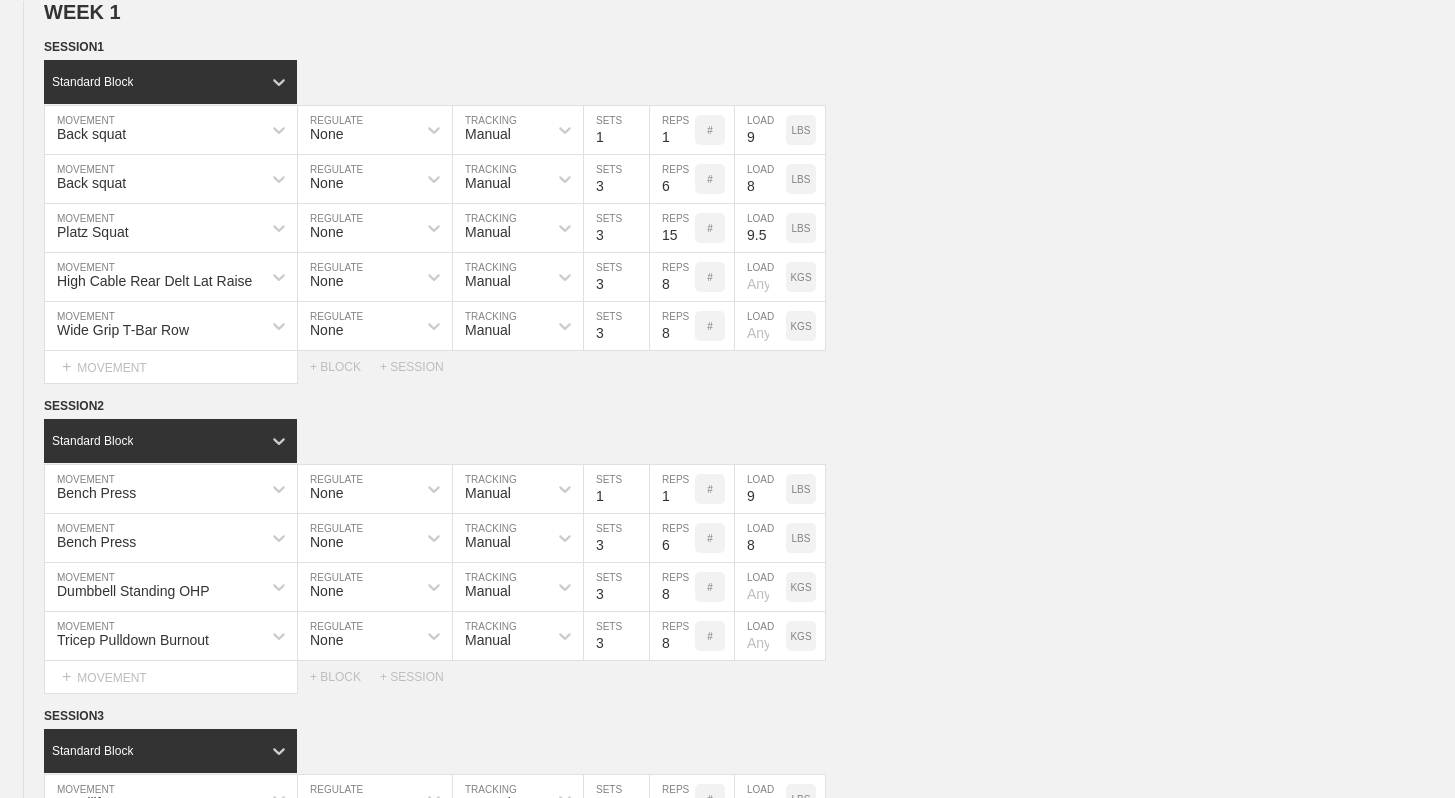 scroll, scrollTop: 0, scrollLeft: 0, axis: both 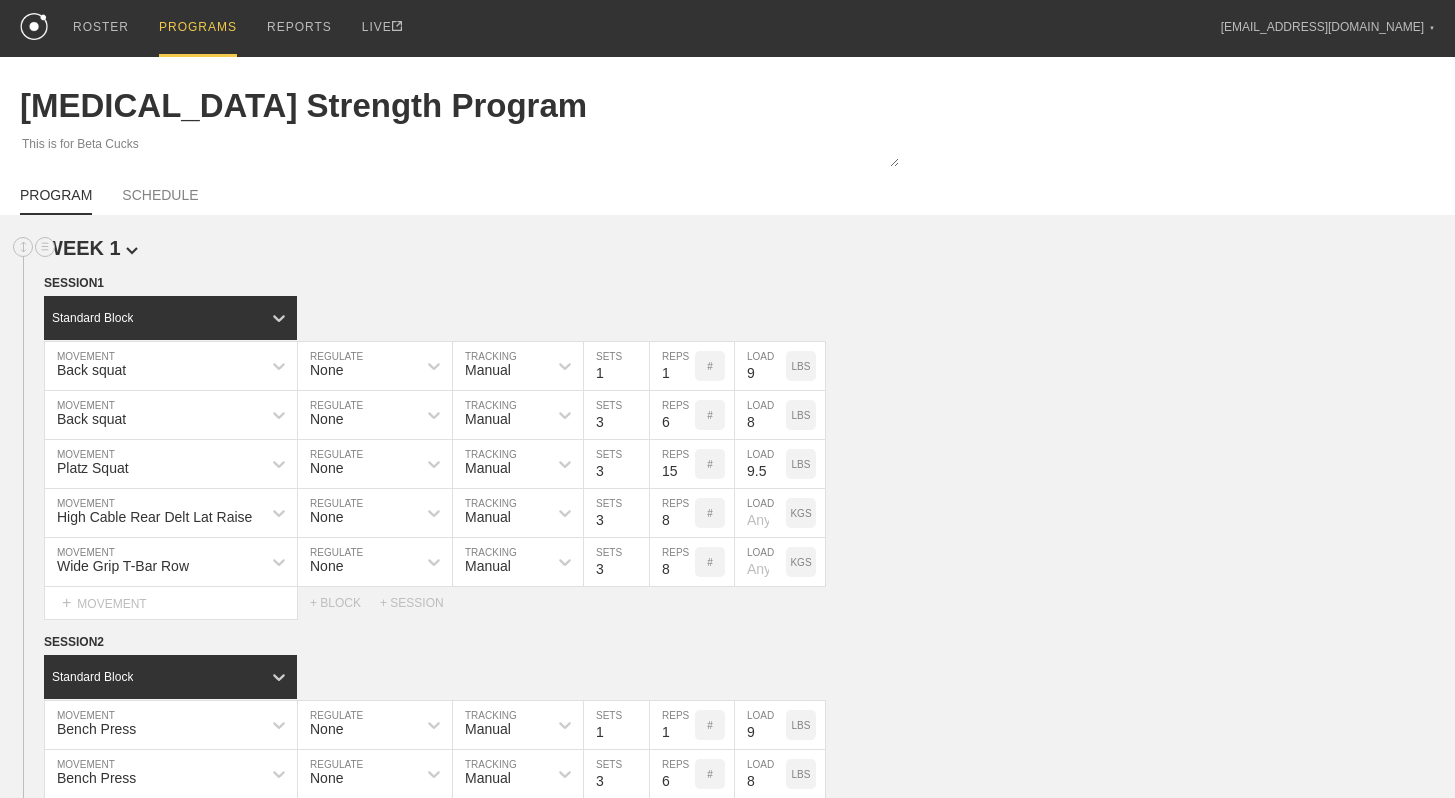 click at bounding box center [132, 251] 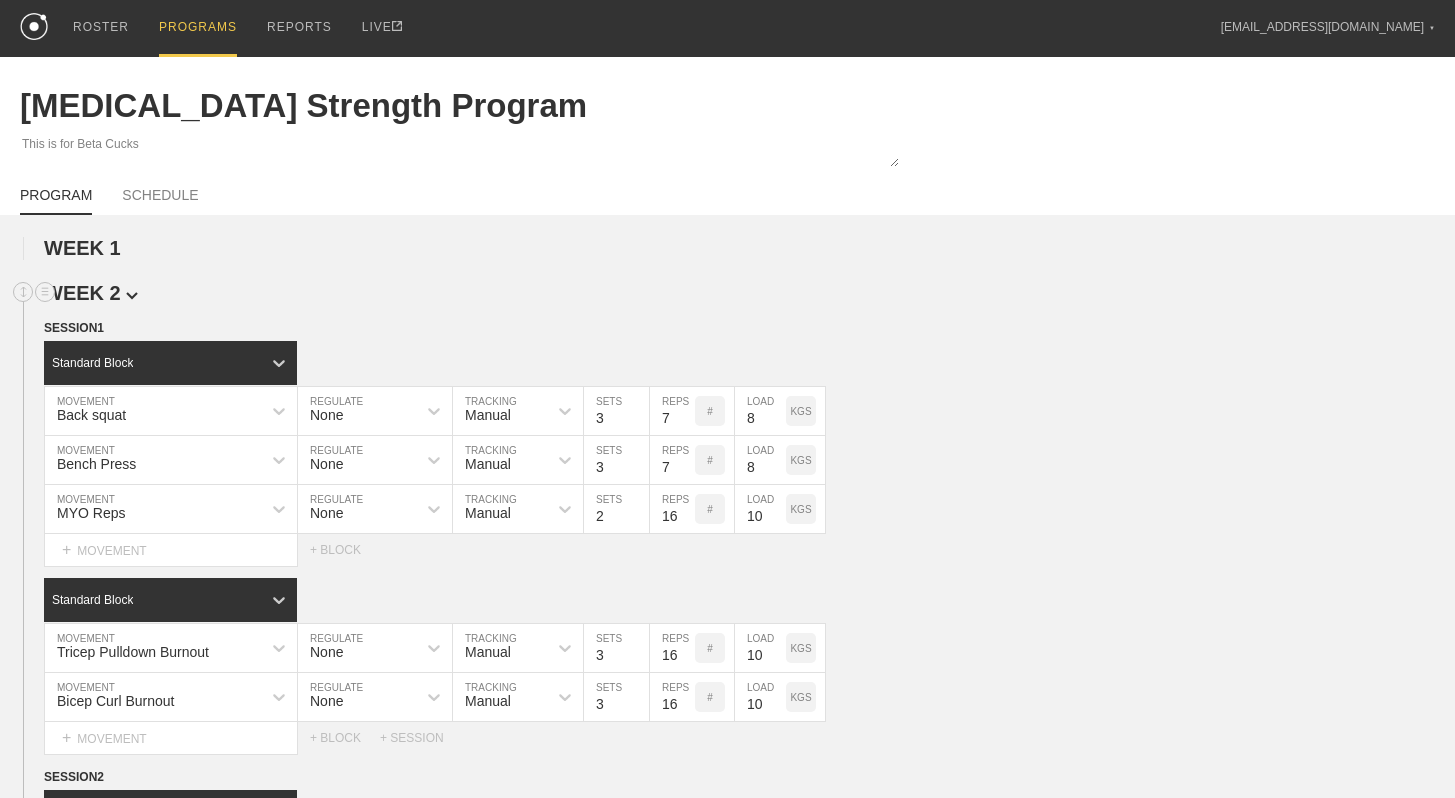 click on "WEEK   2" at bounding box center [749, 293] 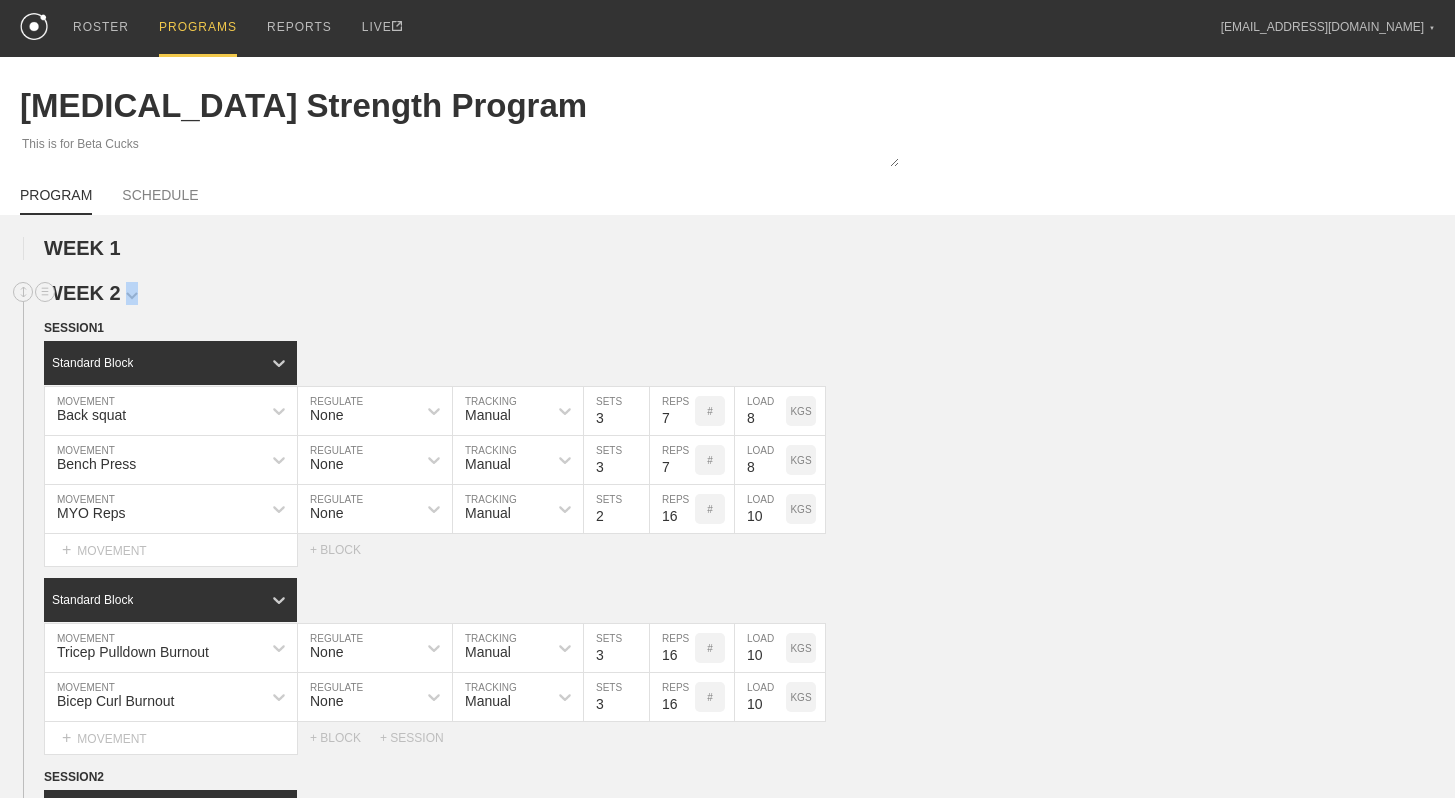 click on "WEEK   2" 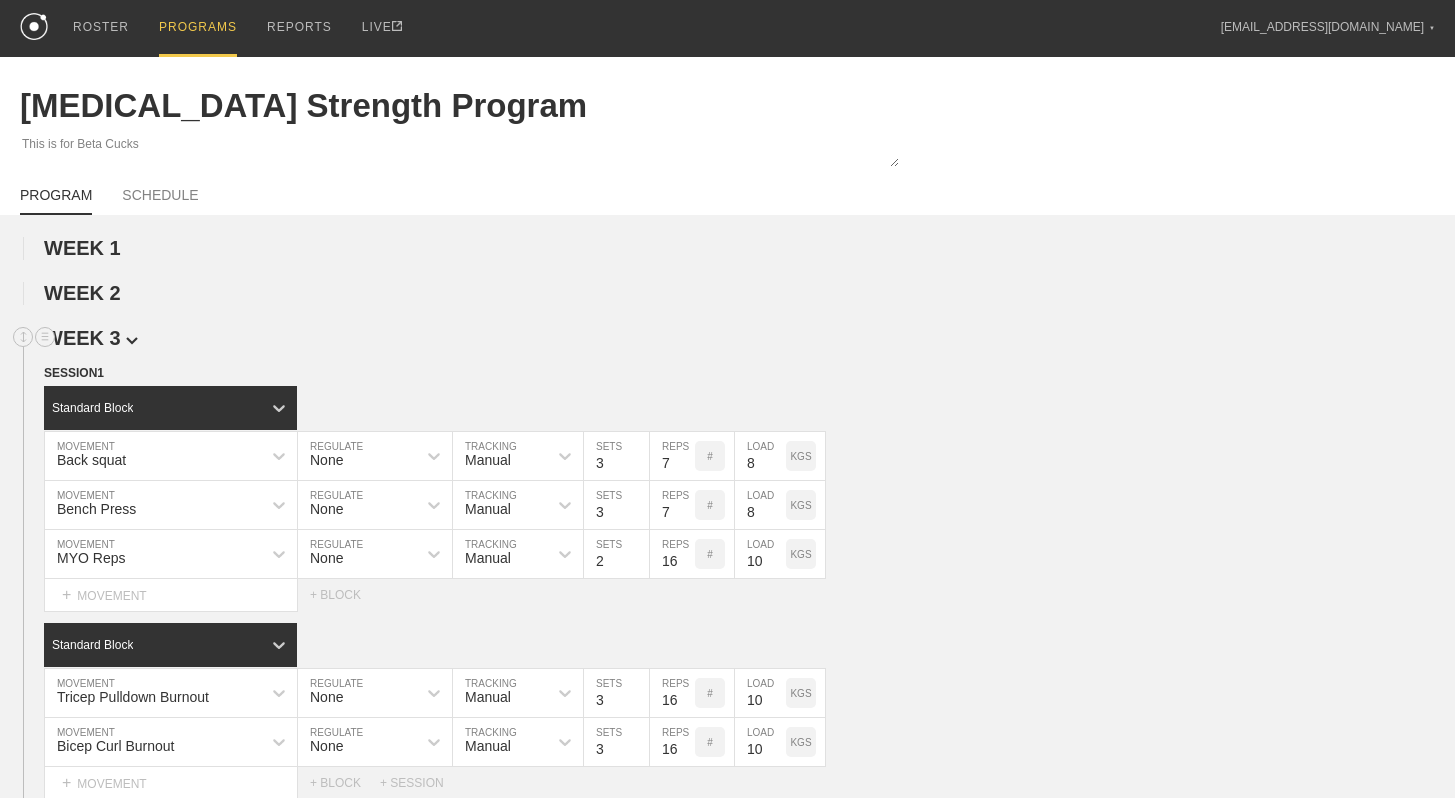 click 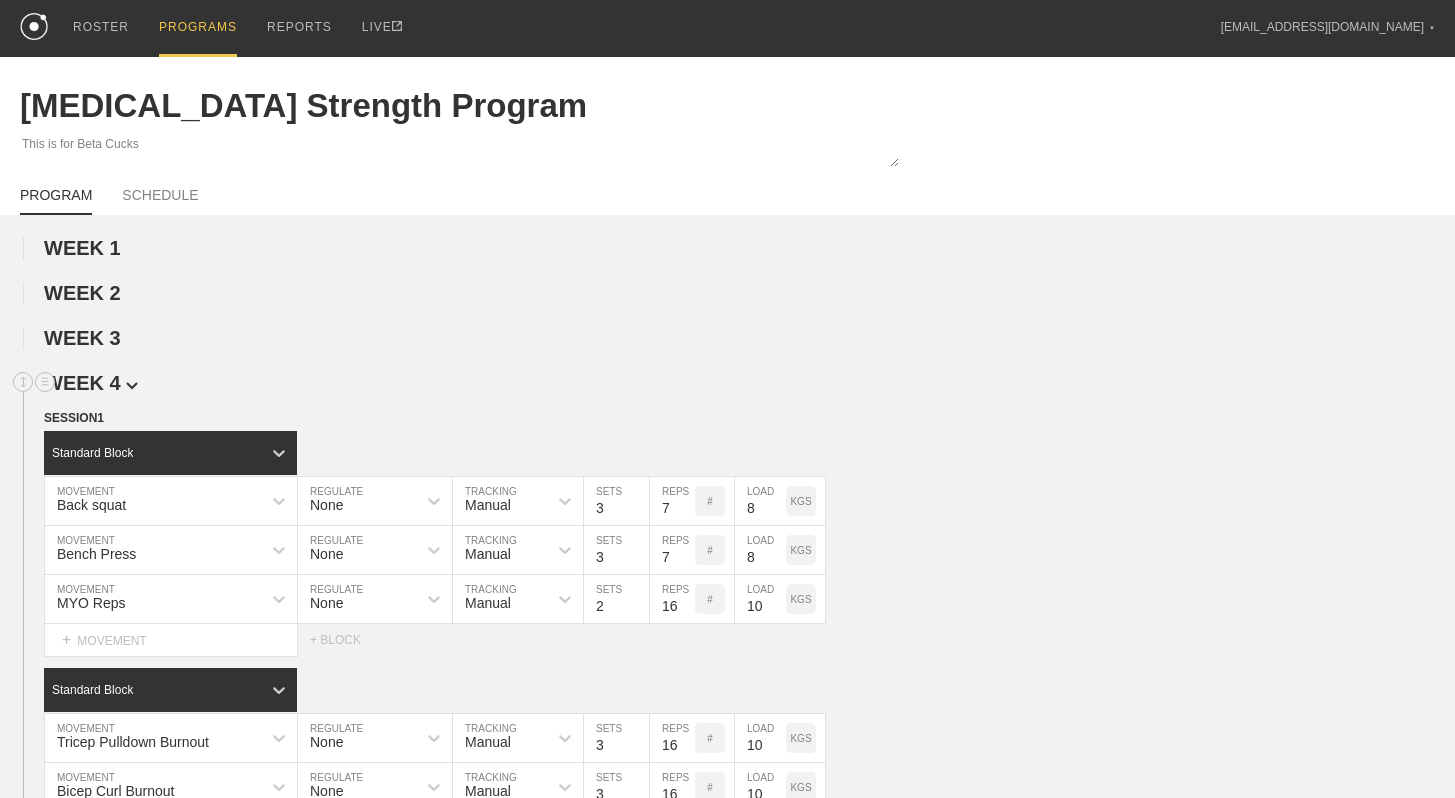 click on "WEEK   4" 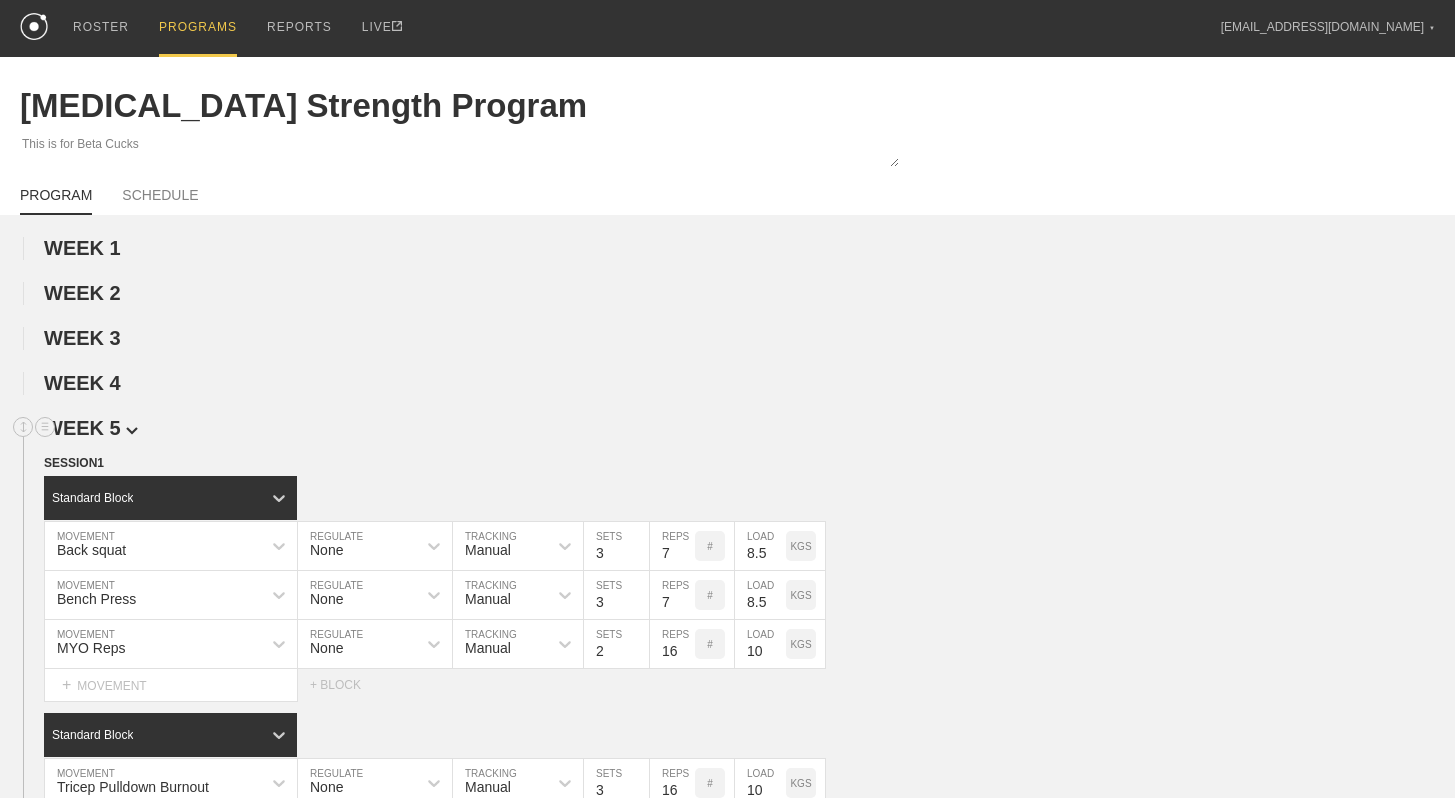 click on "WEEK   5" 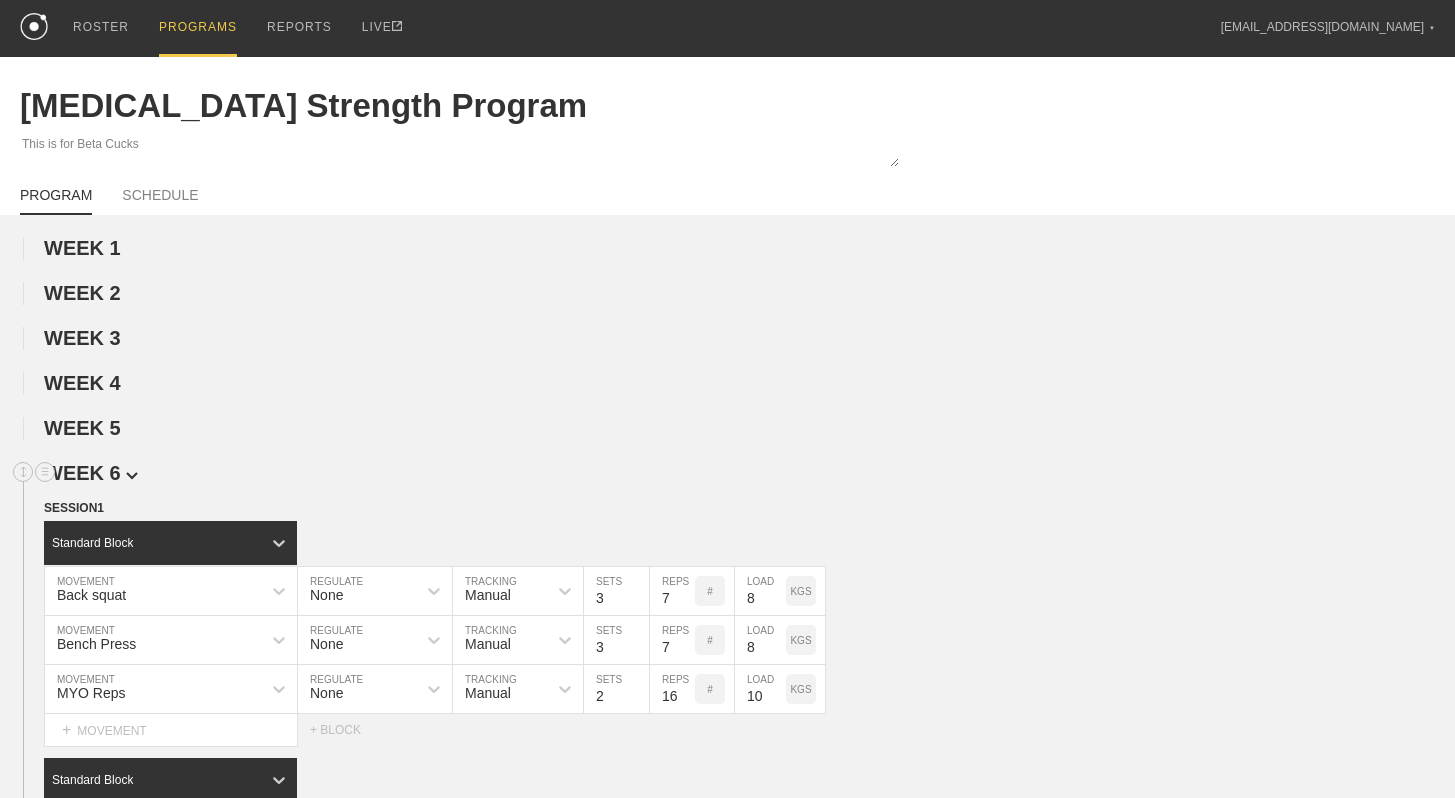 click 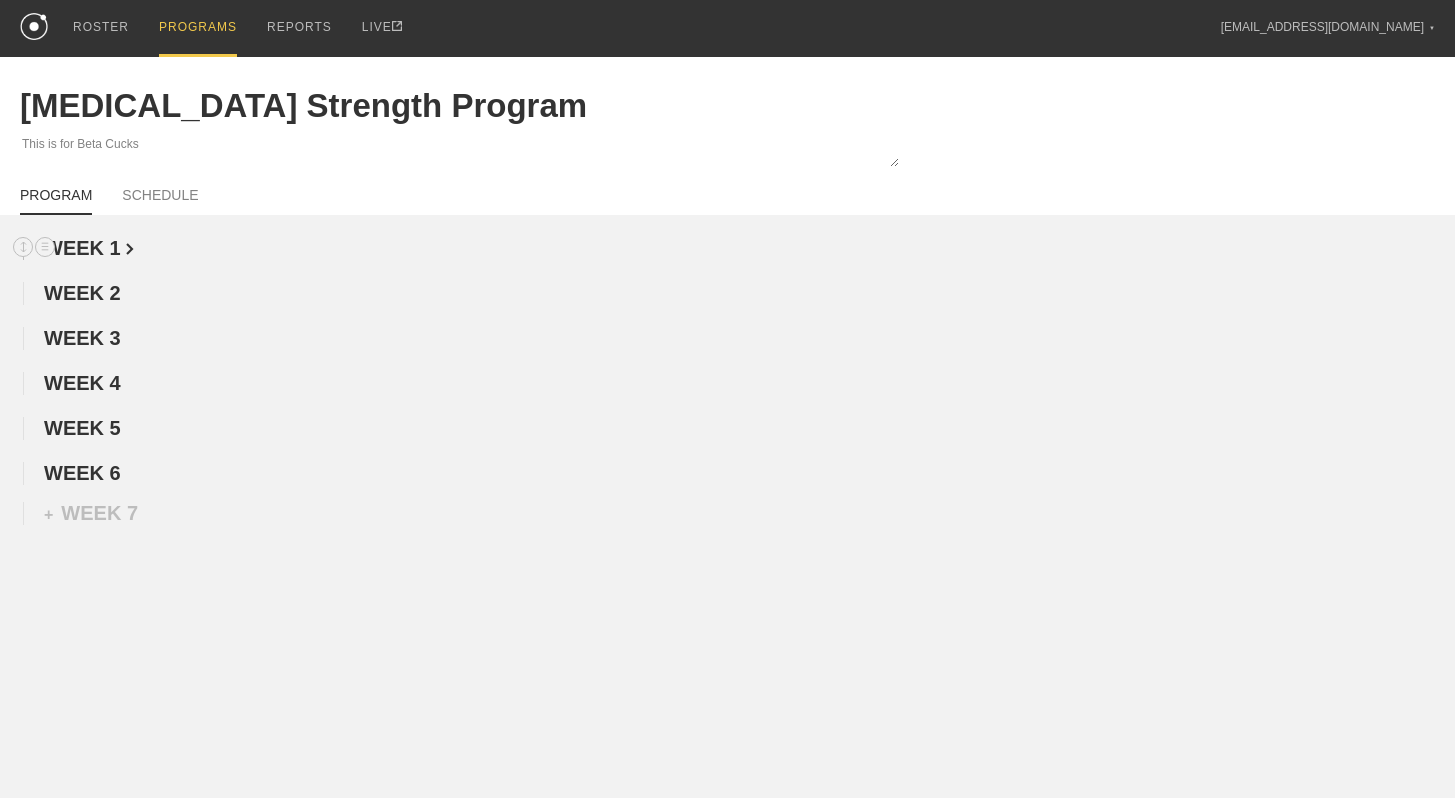 click 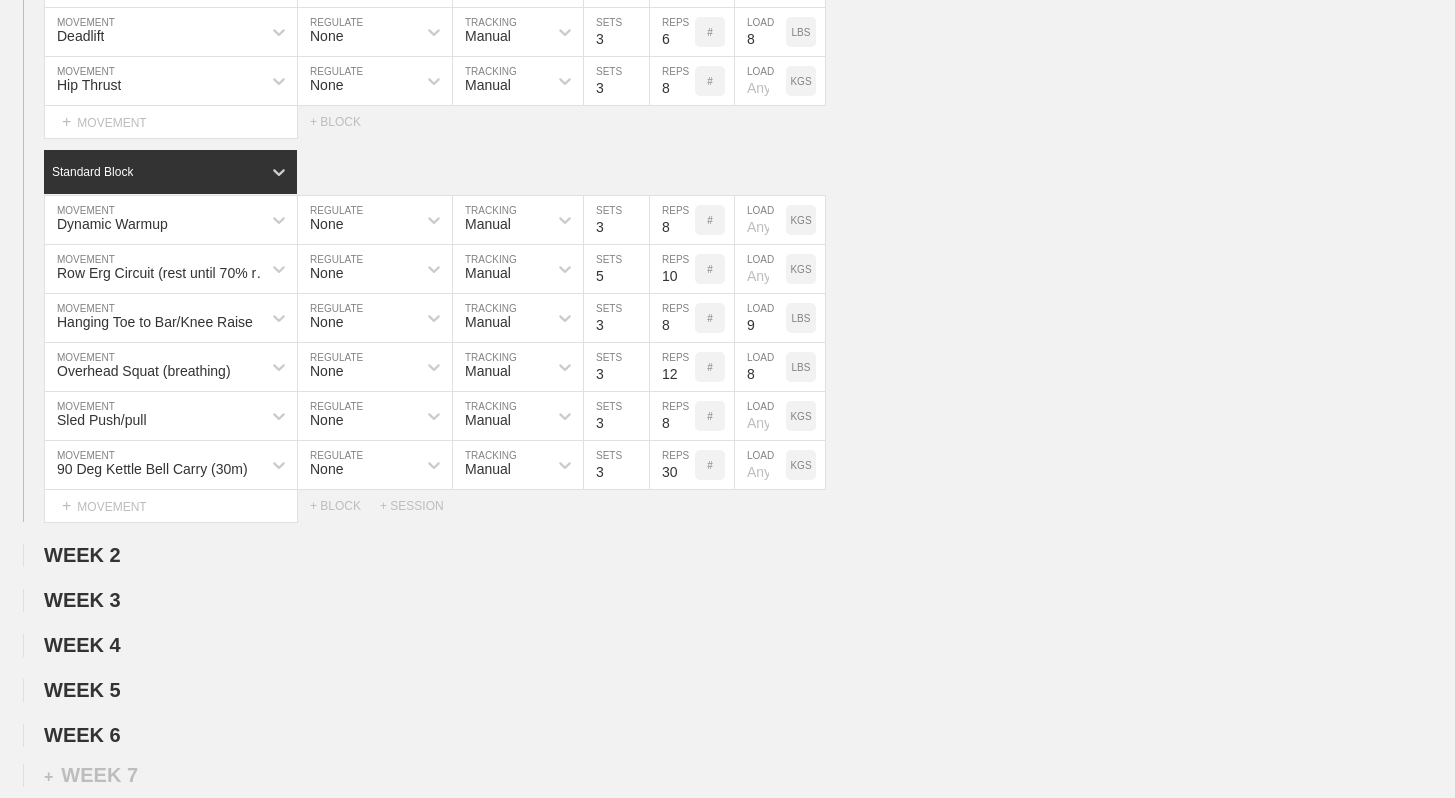 scroll, scrollTop: 1049, scrollLeft: 0, axis: vertical 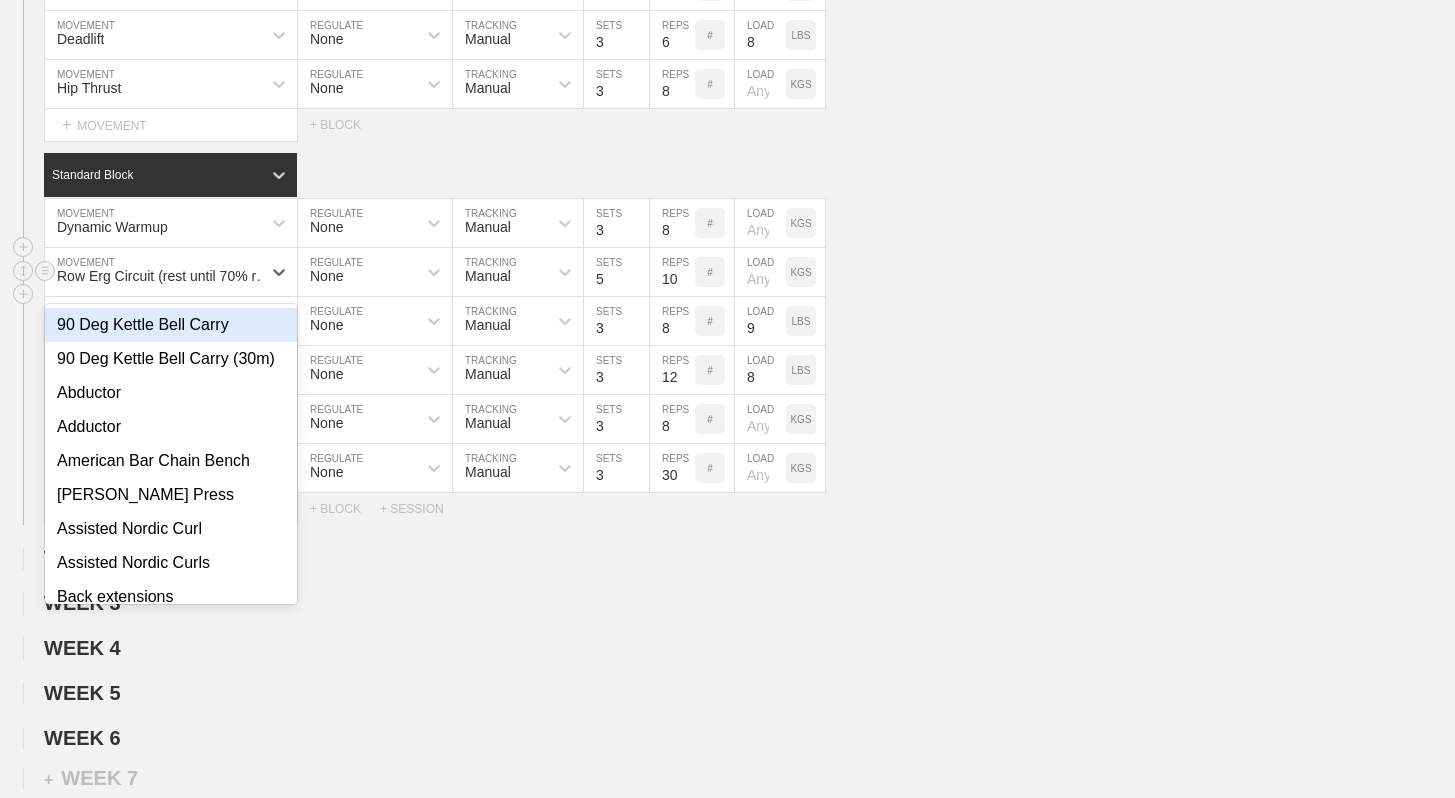 click on "Row Erg Circuit (rest until 70% recovered)" 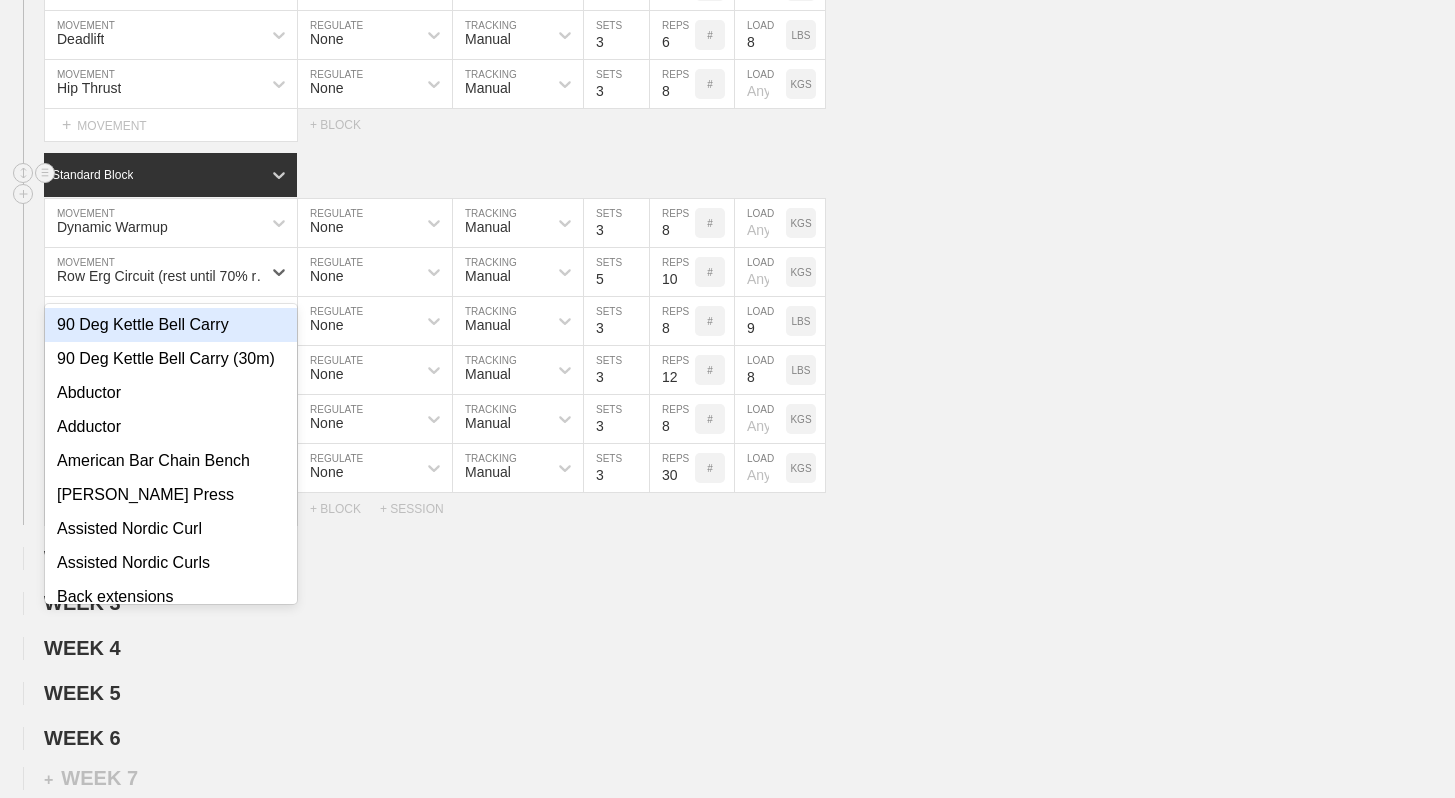 click on "Standard Block" 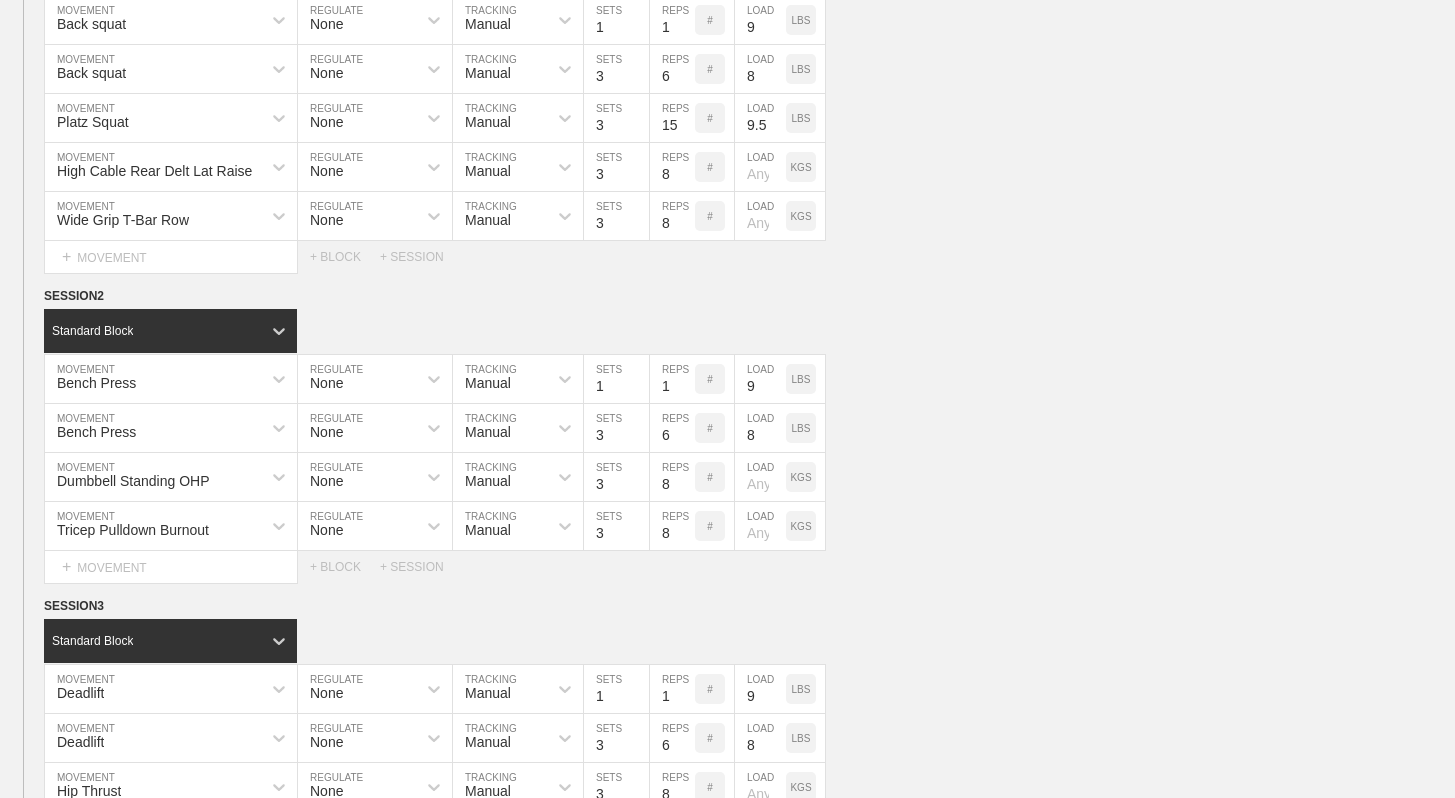 scroll, scrollTop: 341, scrollLeft: 0, axis: vertical 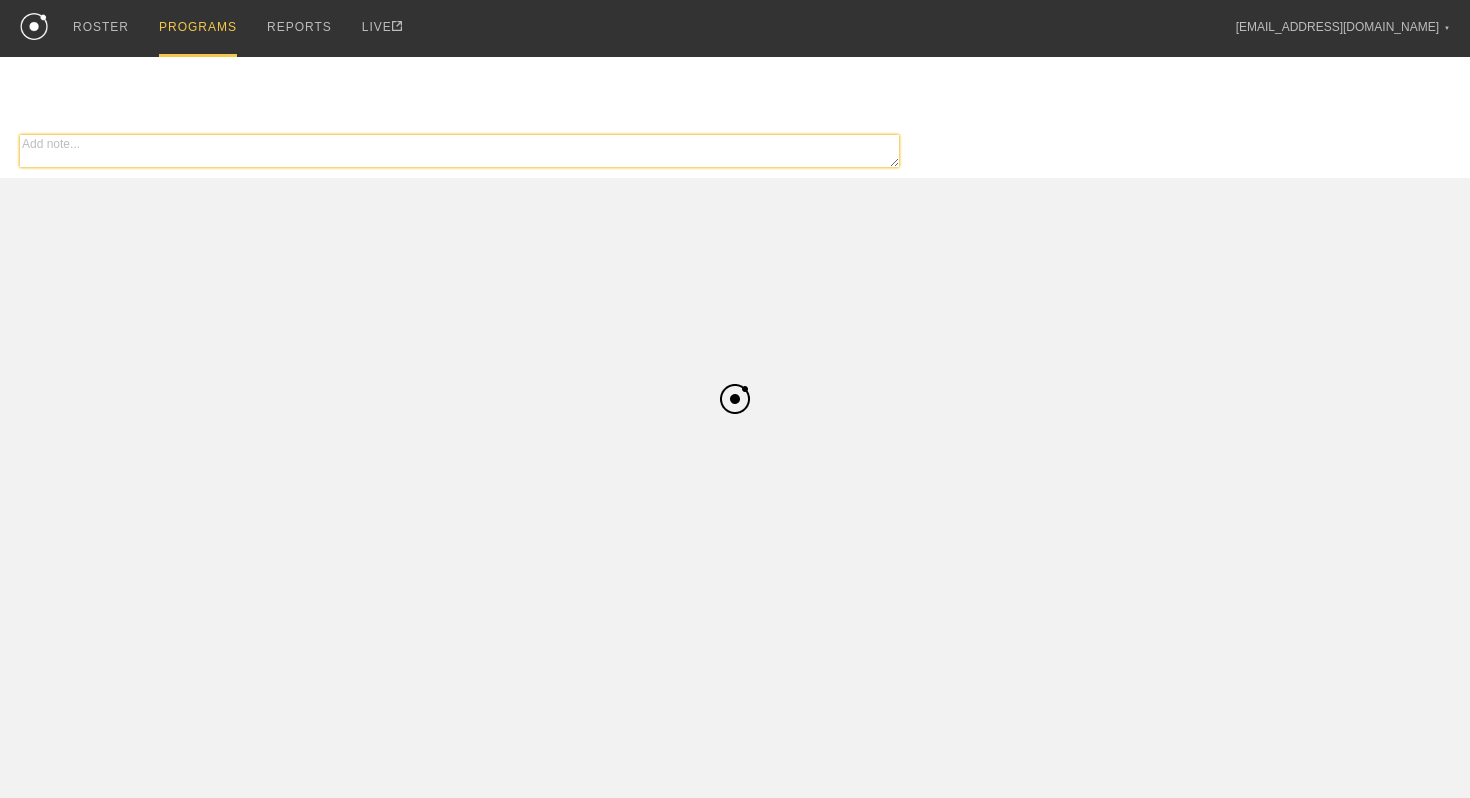 type on "x" 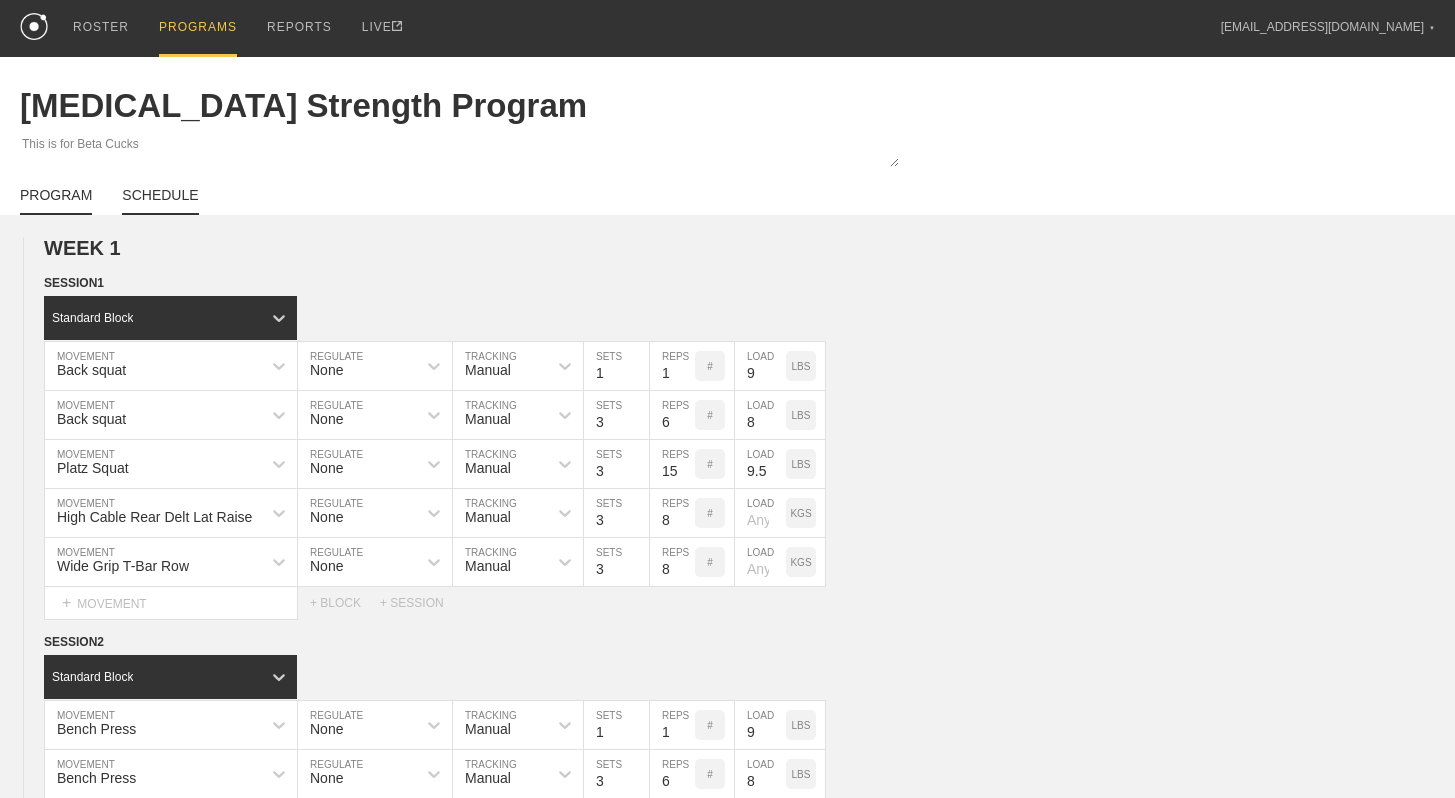 click on "SCHEDULE" at bounding box center [160, 201] 